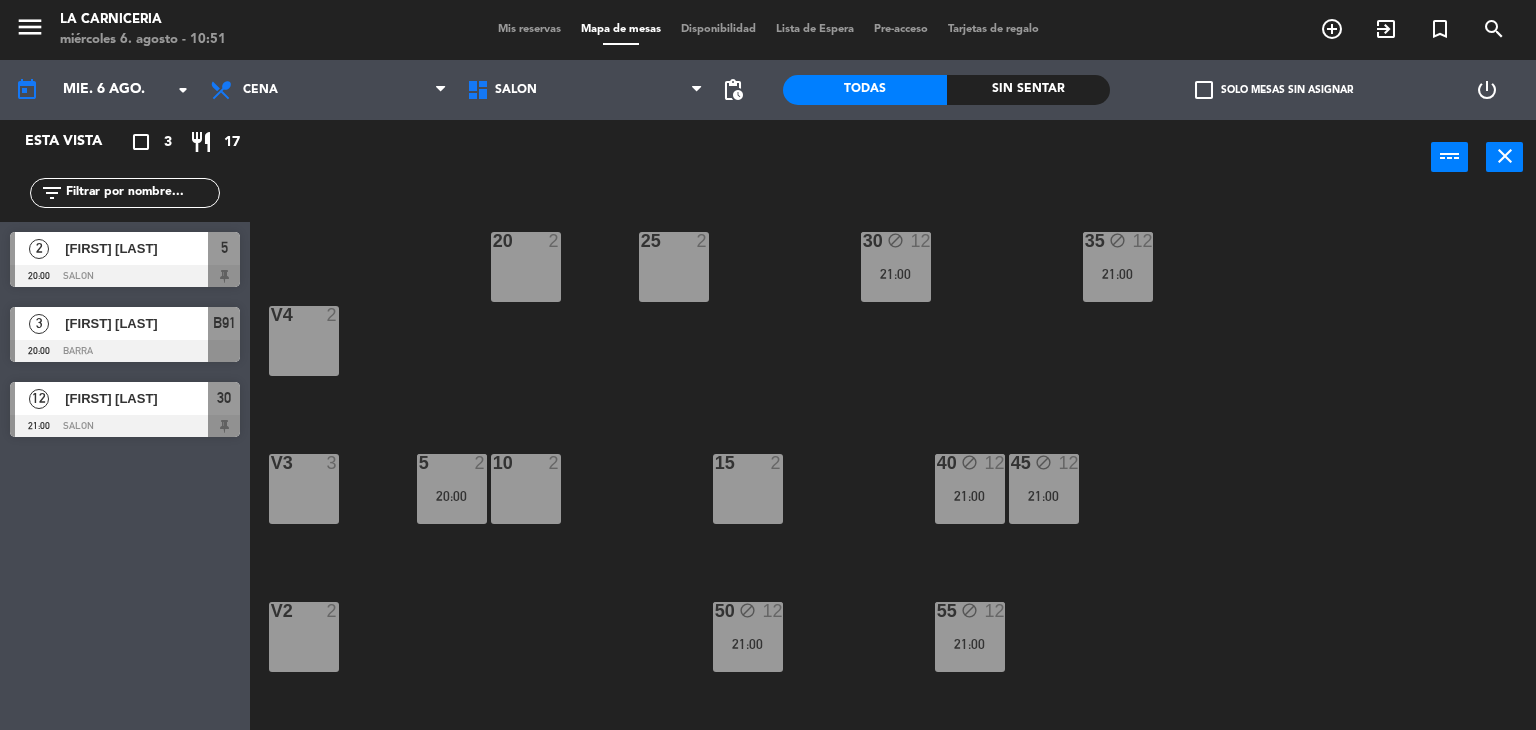 scroll, scrollTop: 0, scrollLeft: 0, axis: both 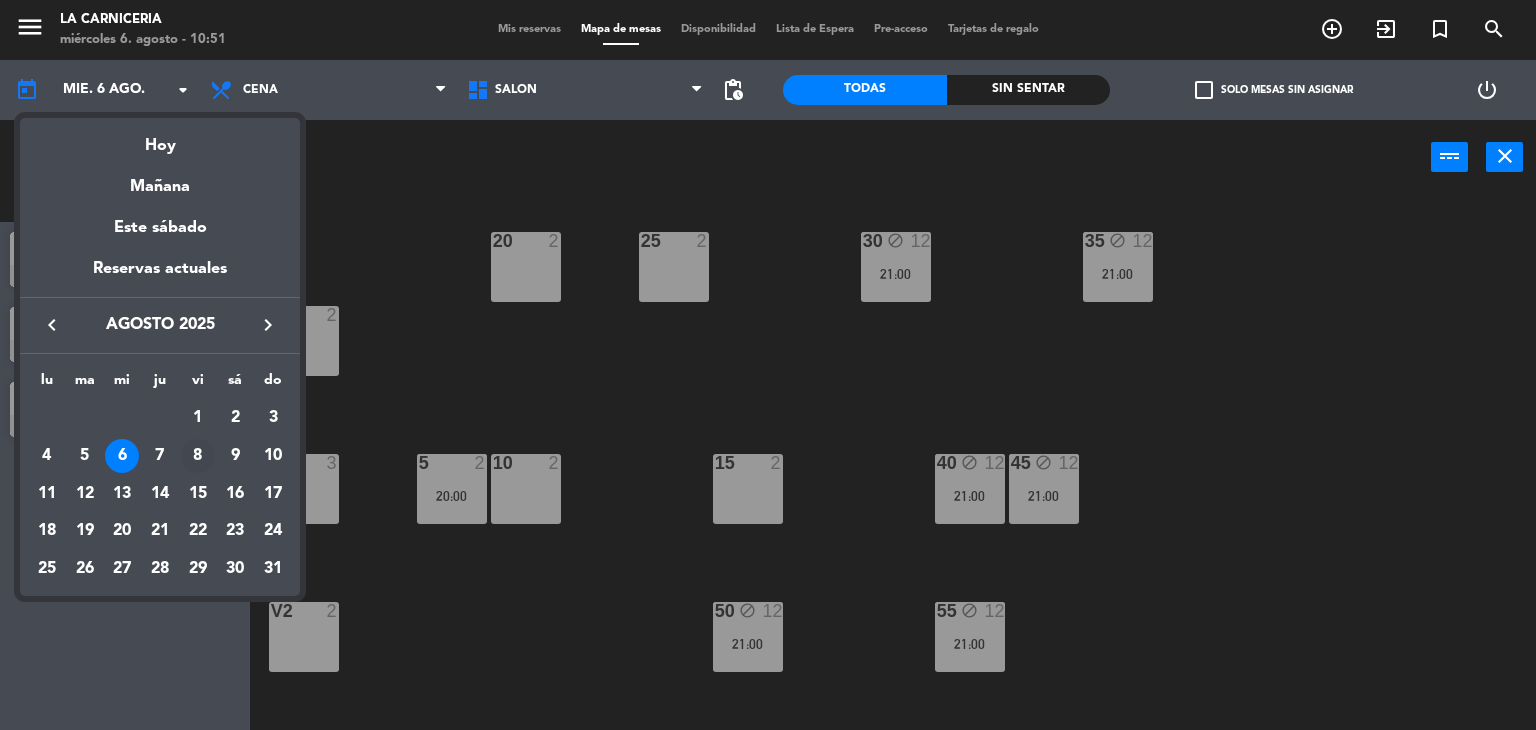 click on "8" at bounding box center (198, 456) 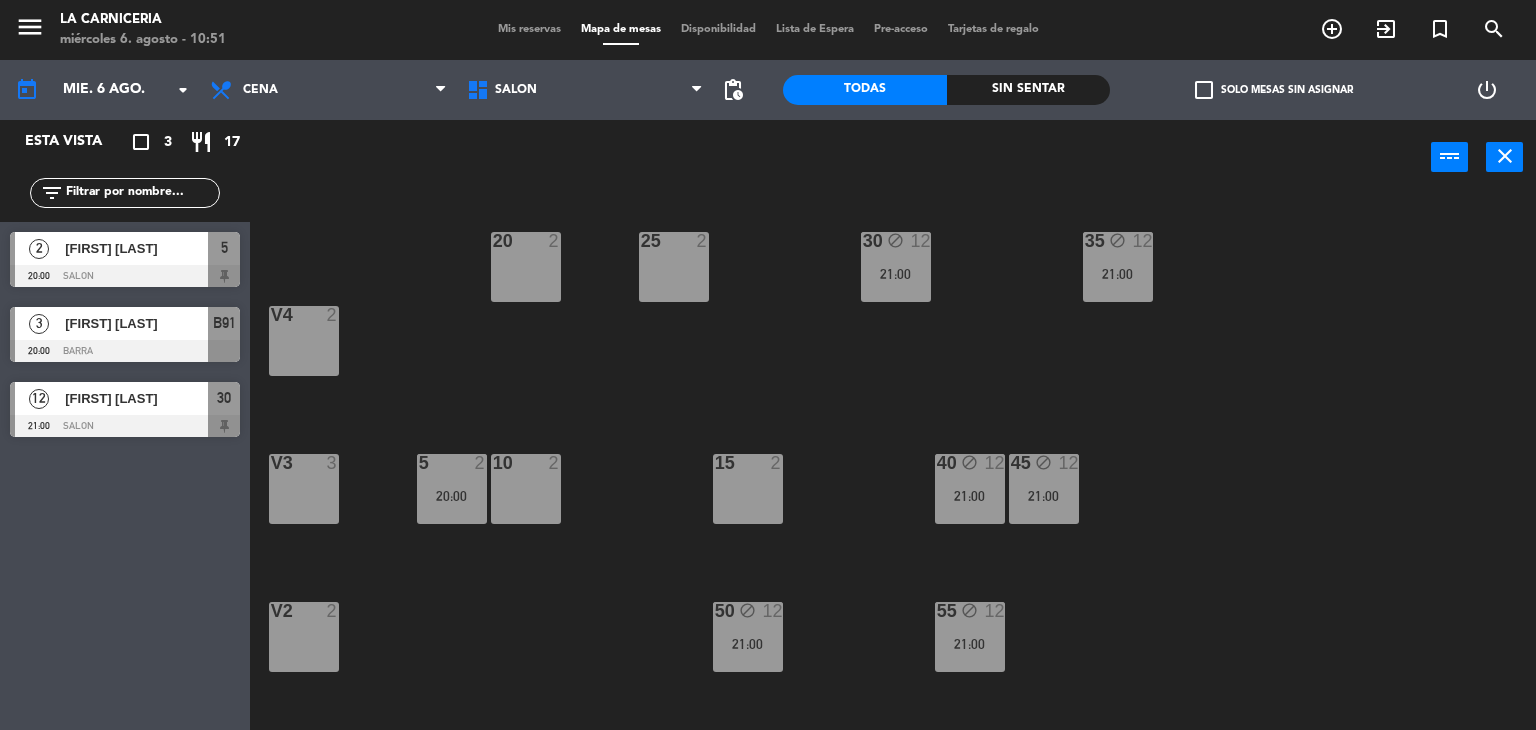 type on "vie. 8 ago." 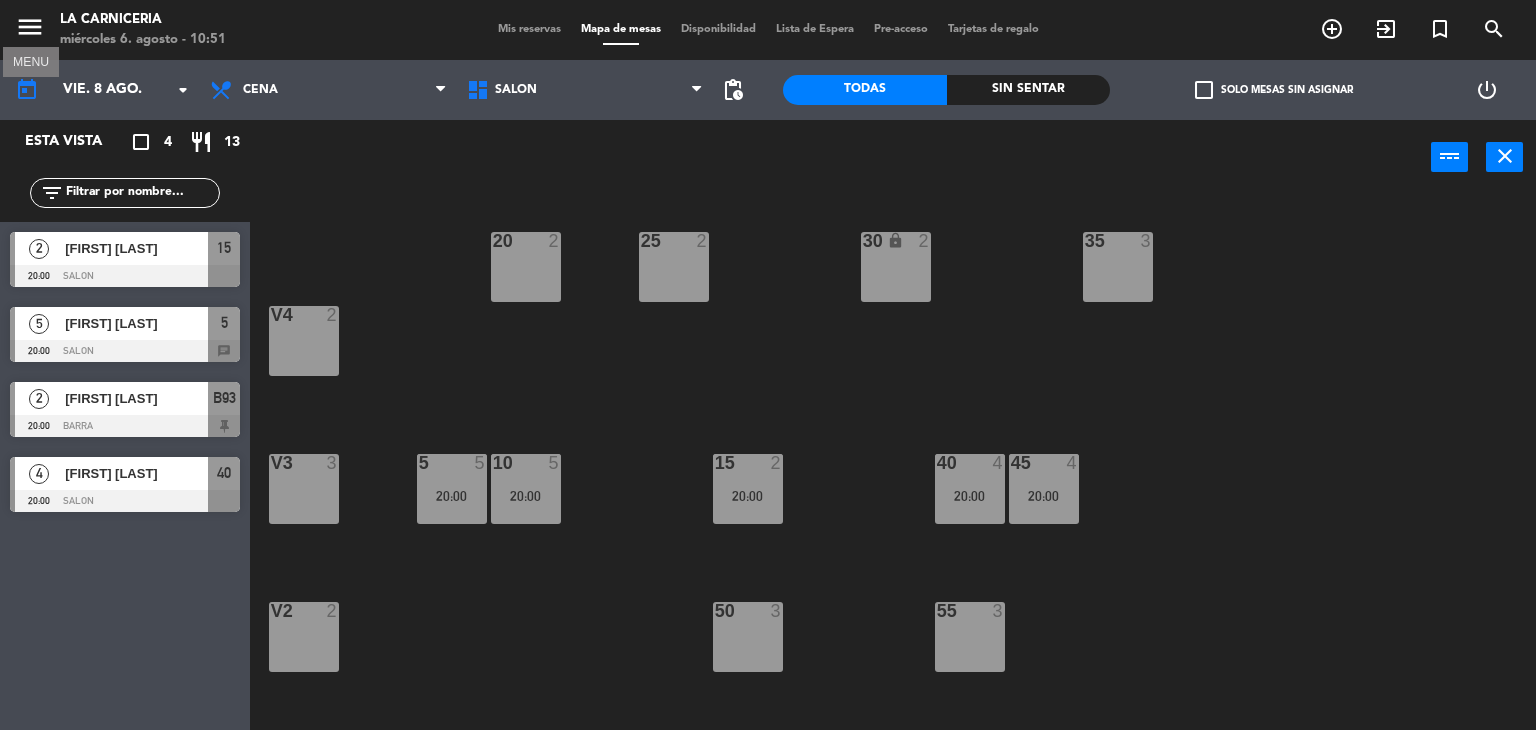 click on "menu" at bounding box center (30, 27) 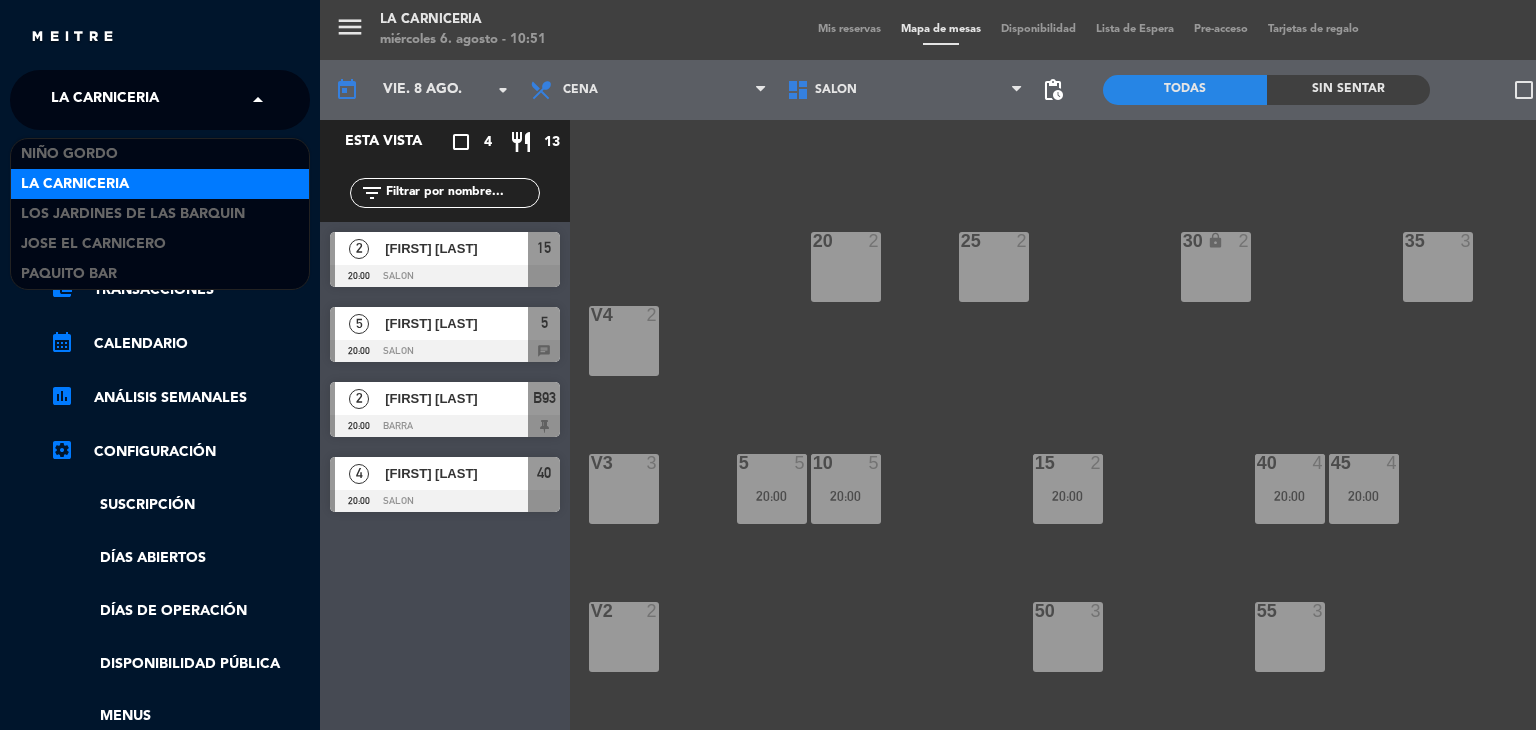 drag, startPoint x: 67, startPoint y: 85, endPoint x: 59, endPoint y: 125, distance: 40.792156 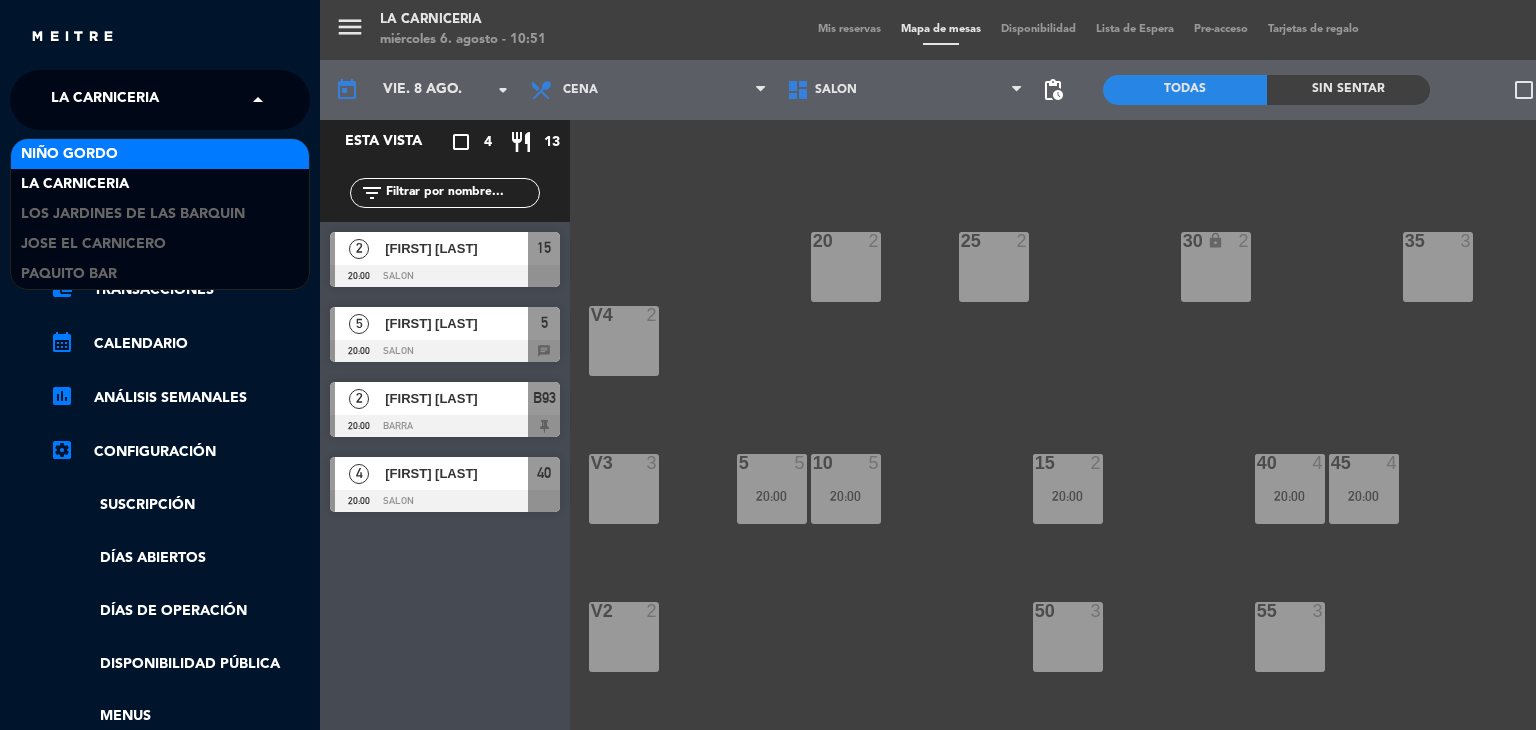 click on "Niño Gordo" at bounding box center (69, 154) 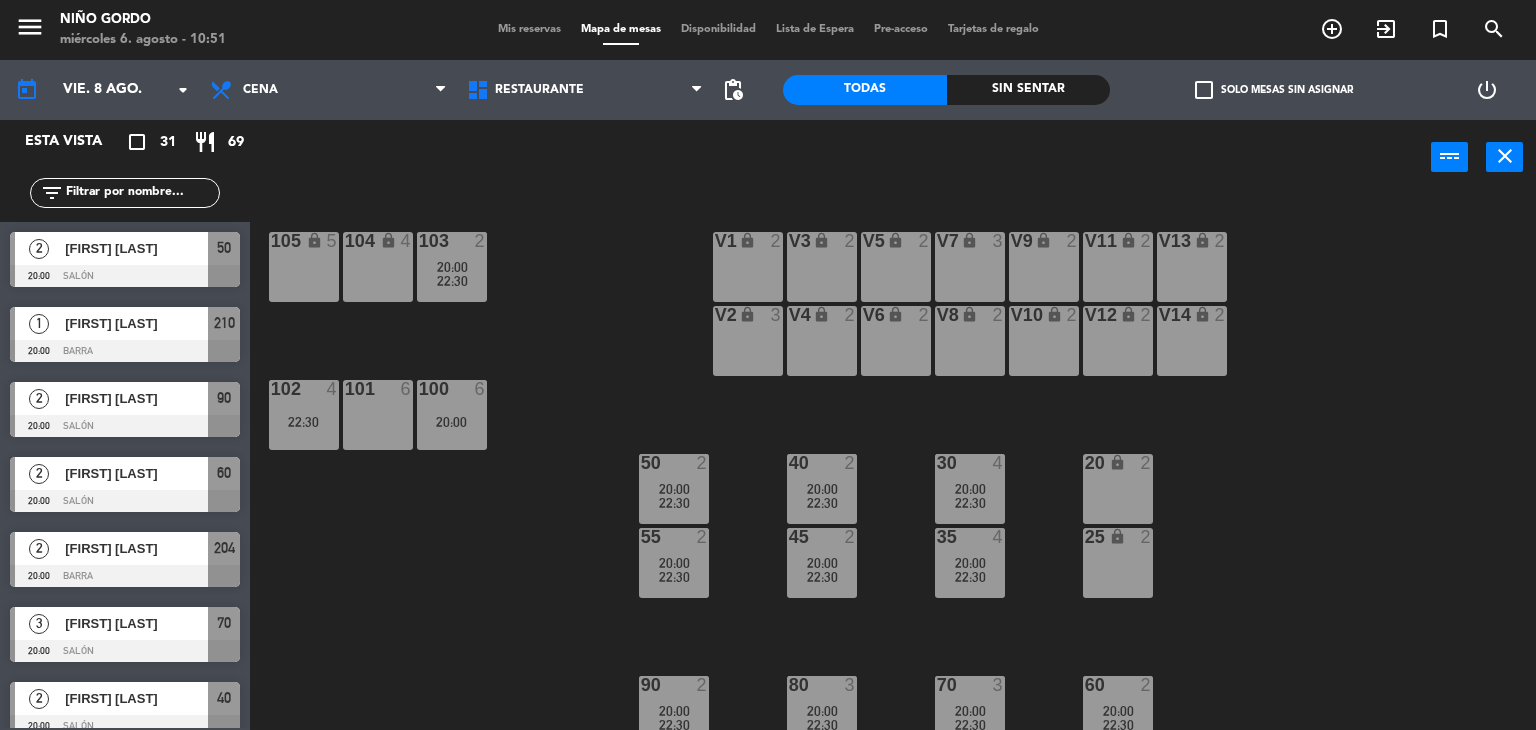 click 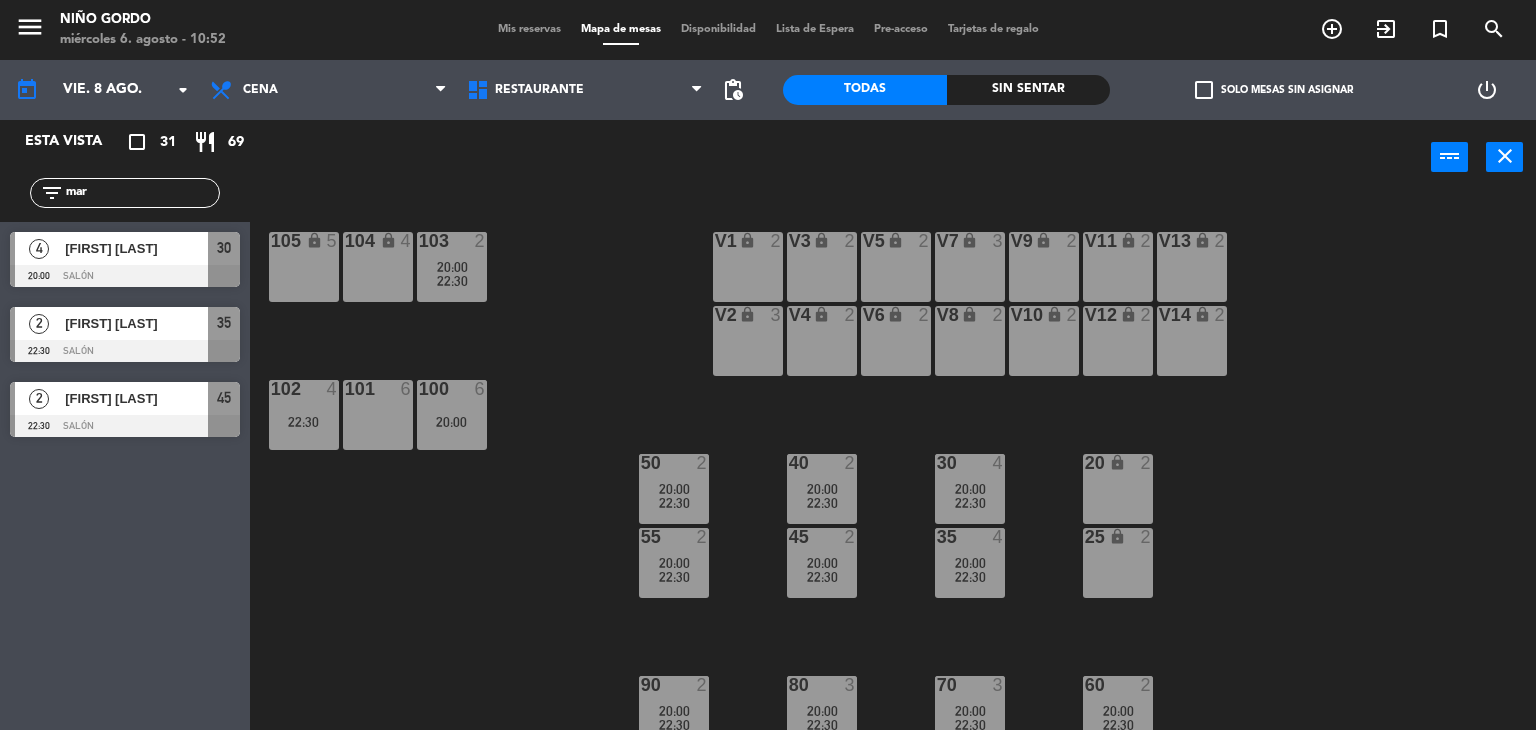 click on "Esta vista crop_square 31 restaurant 69 filter_list mar 4 [FIRST] [LAST] 20:00 Salón 30 2 [FIRST] [LAST] 22:30 Salón 35 2 [FIRST] [LAST] 22:30 Salón 45" 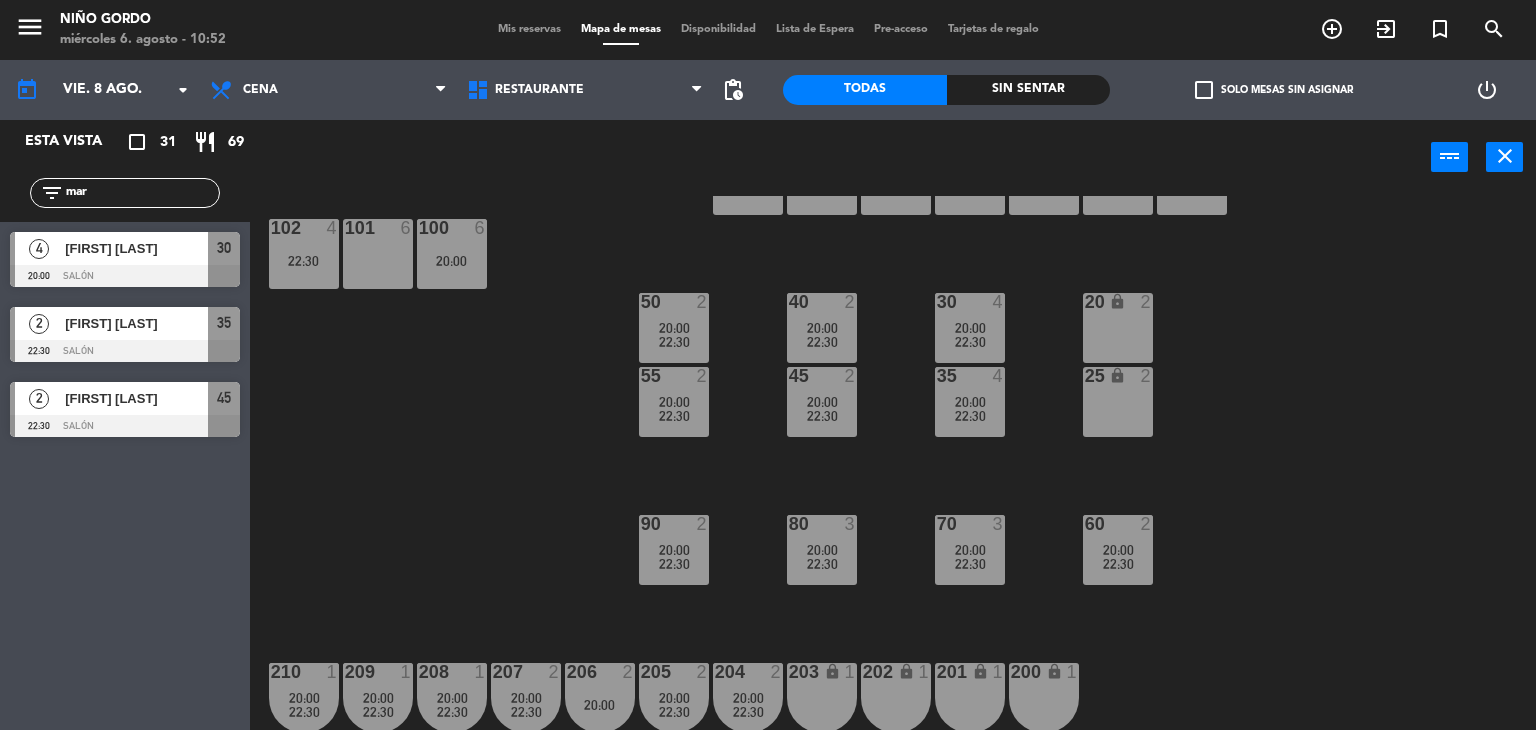 scroll, scrollTop: 162, scrollLeft: 0, axis: vertical 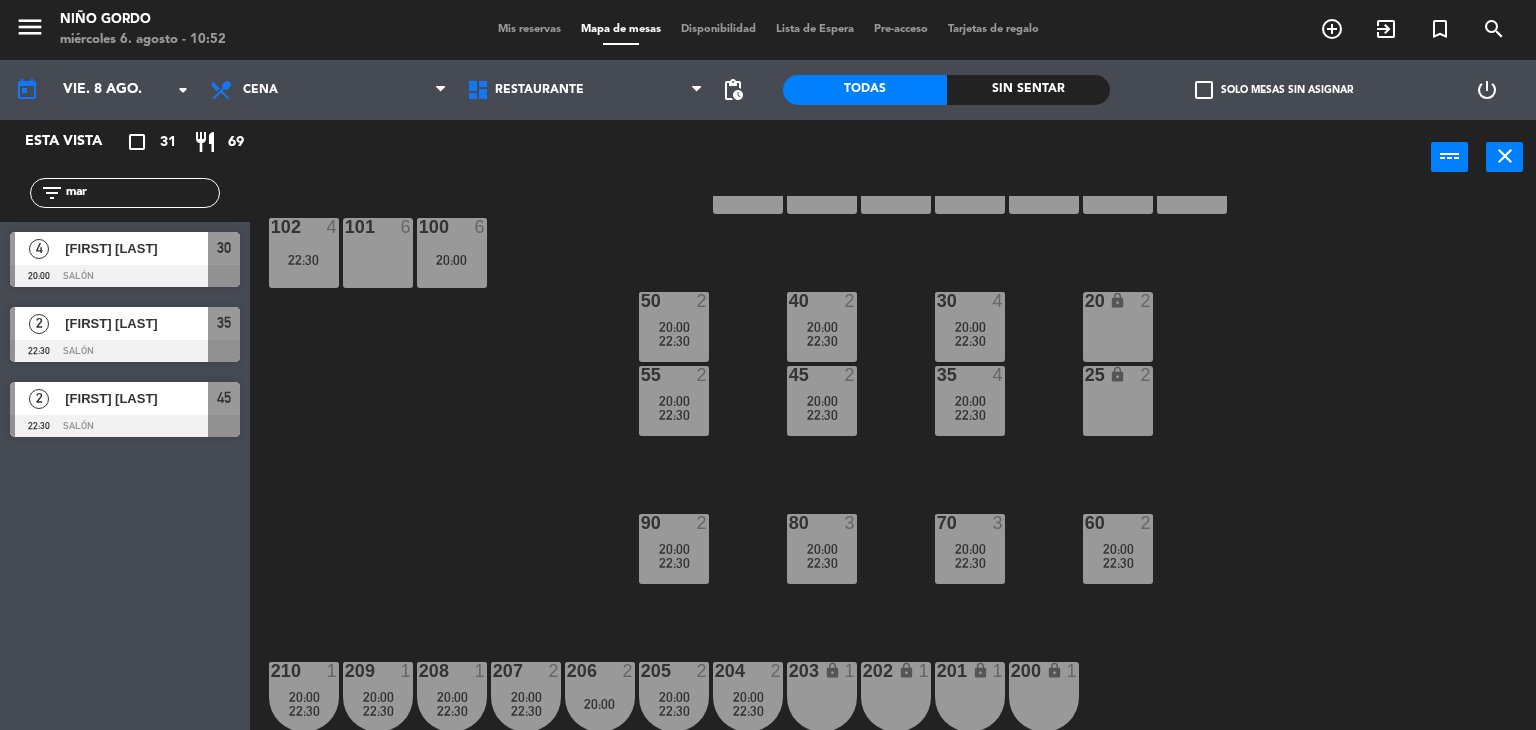 click on "mar" 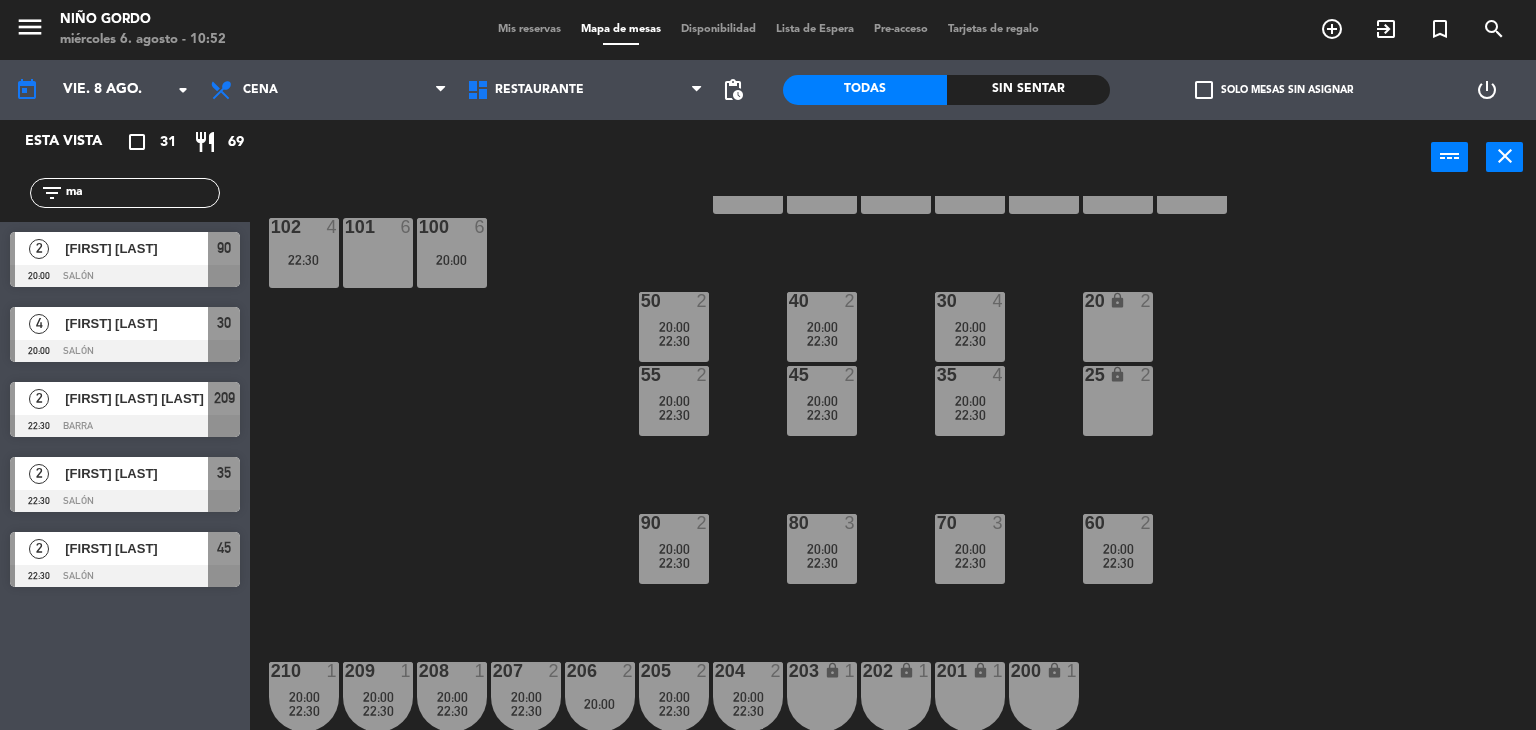 type on "m" 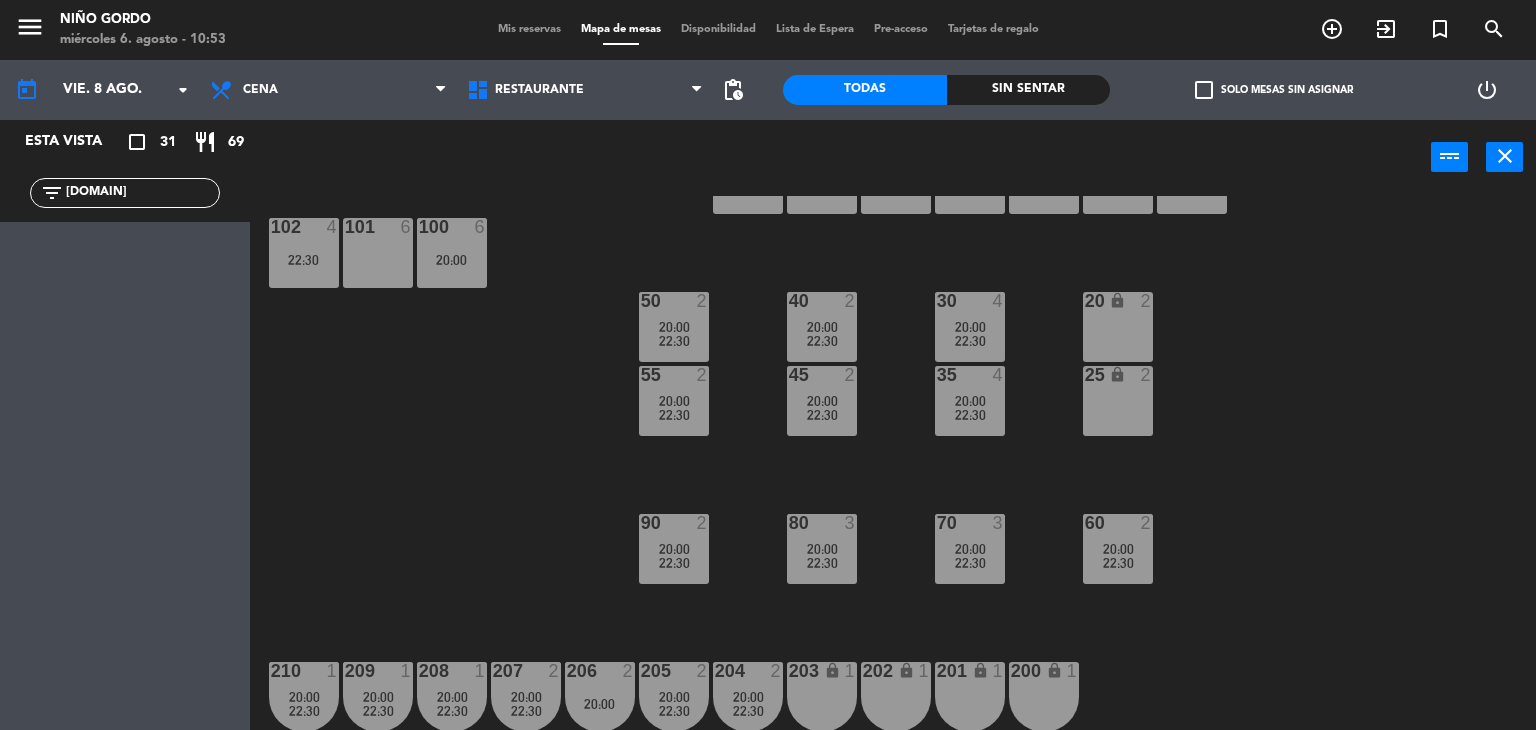 type on "[DOMAIN]" 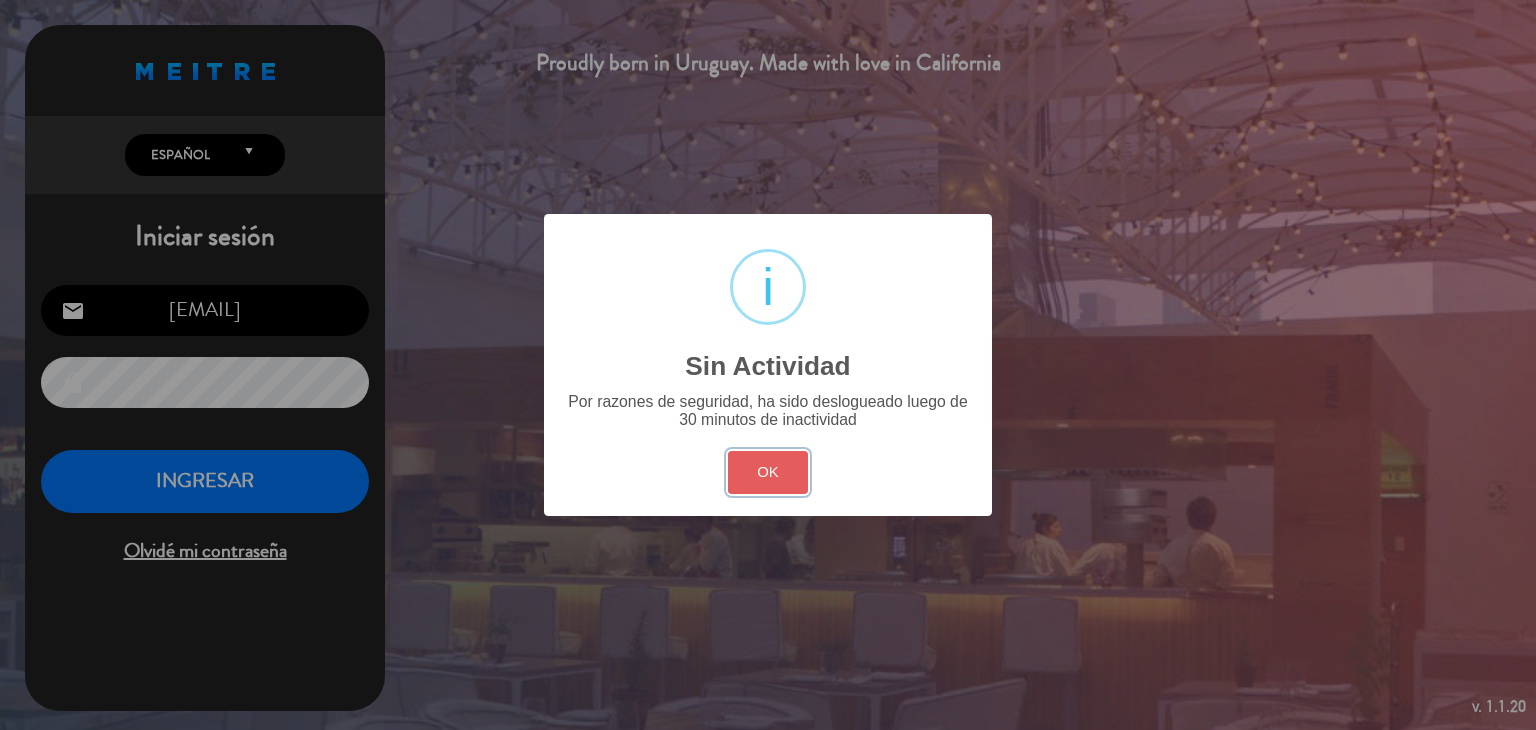 drag, startPoint x: 781, startPoint y: 479, endPoint x: 765, endPoint y: 470, distance: 18.35756 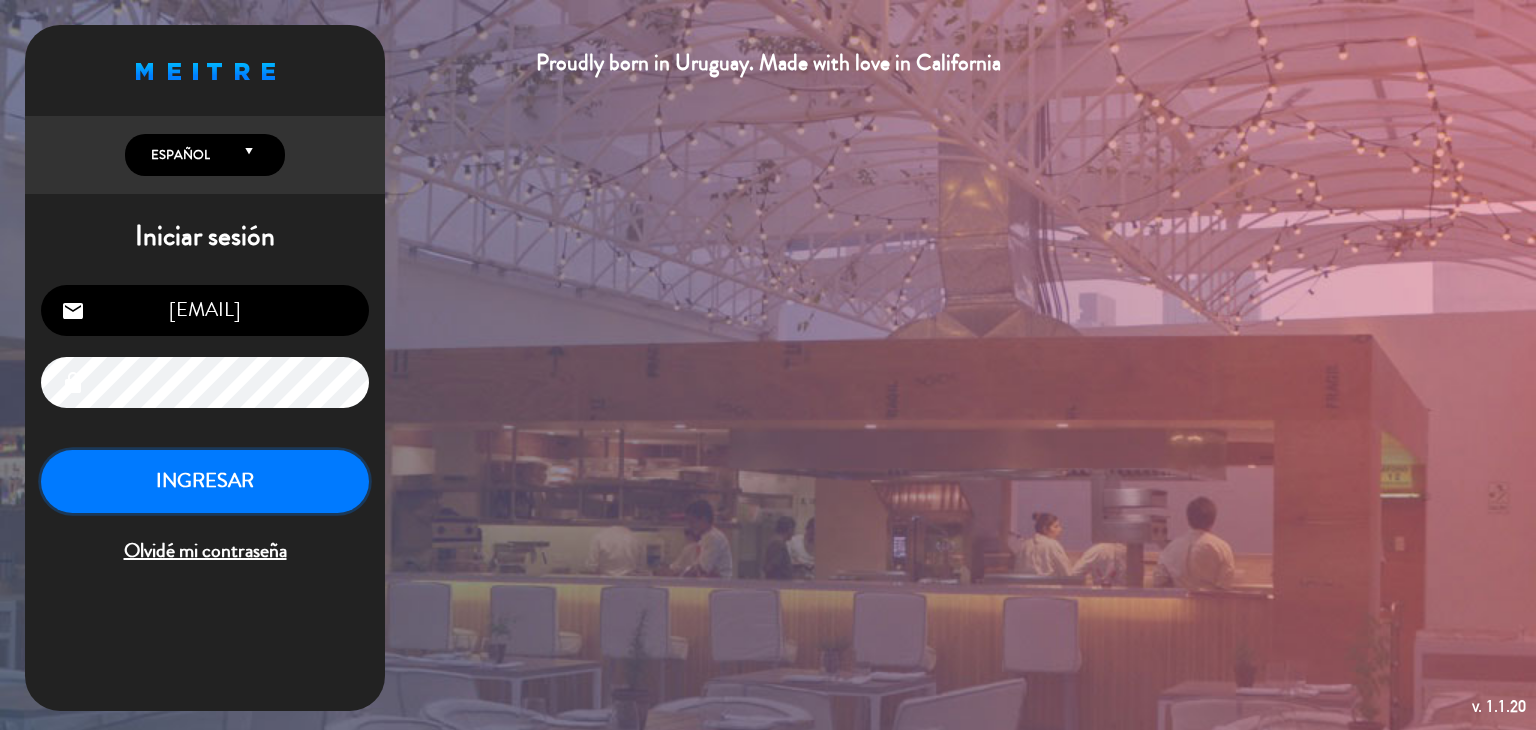 click on "INGRESAR" at bounding box center [205, 481] 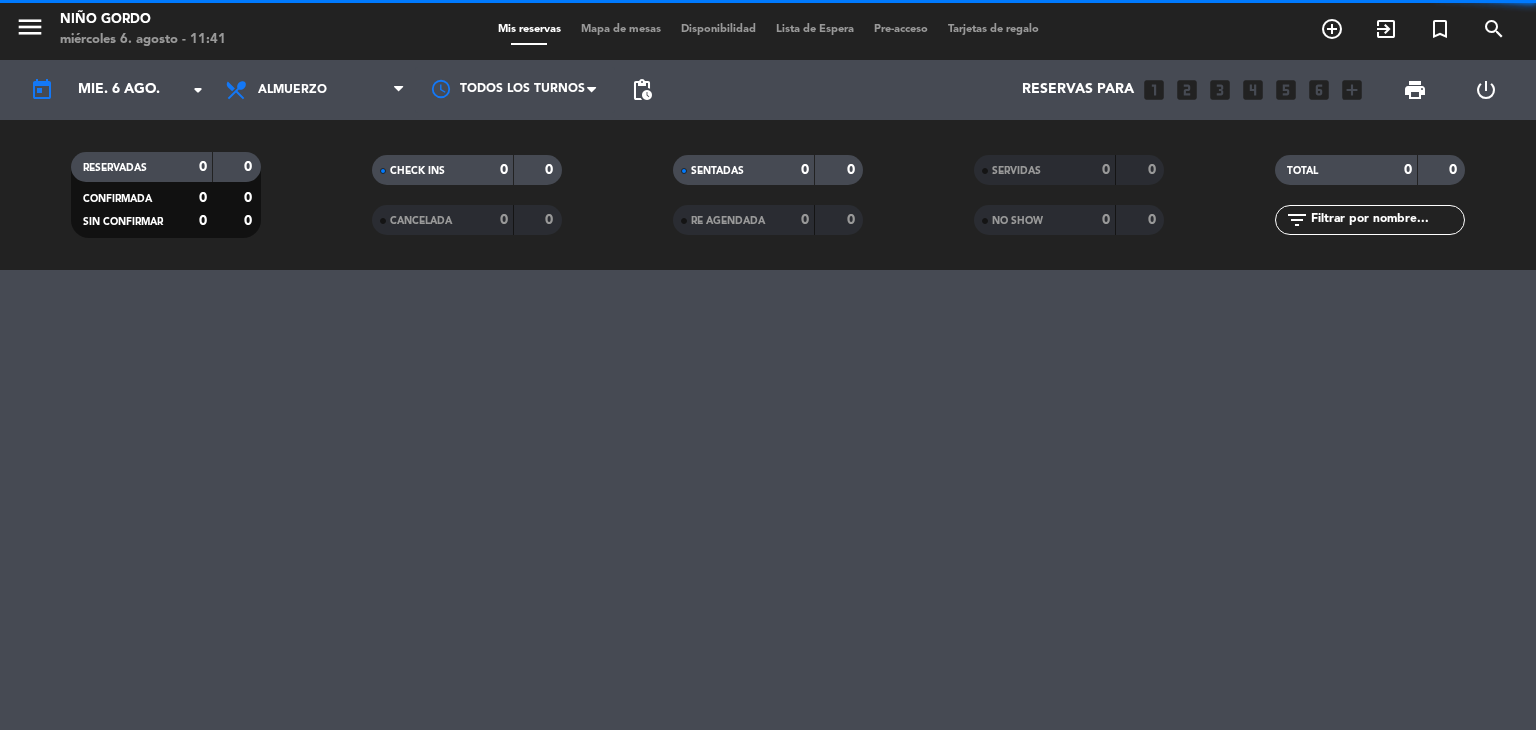 click on "Almuerzo" at bounding box center (315, 90) 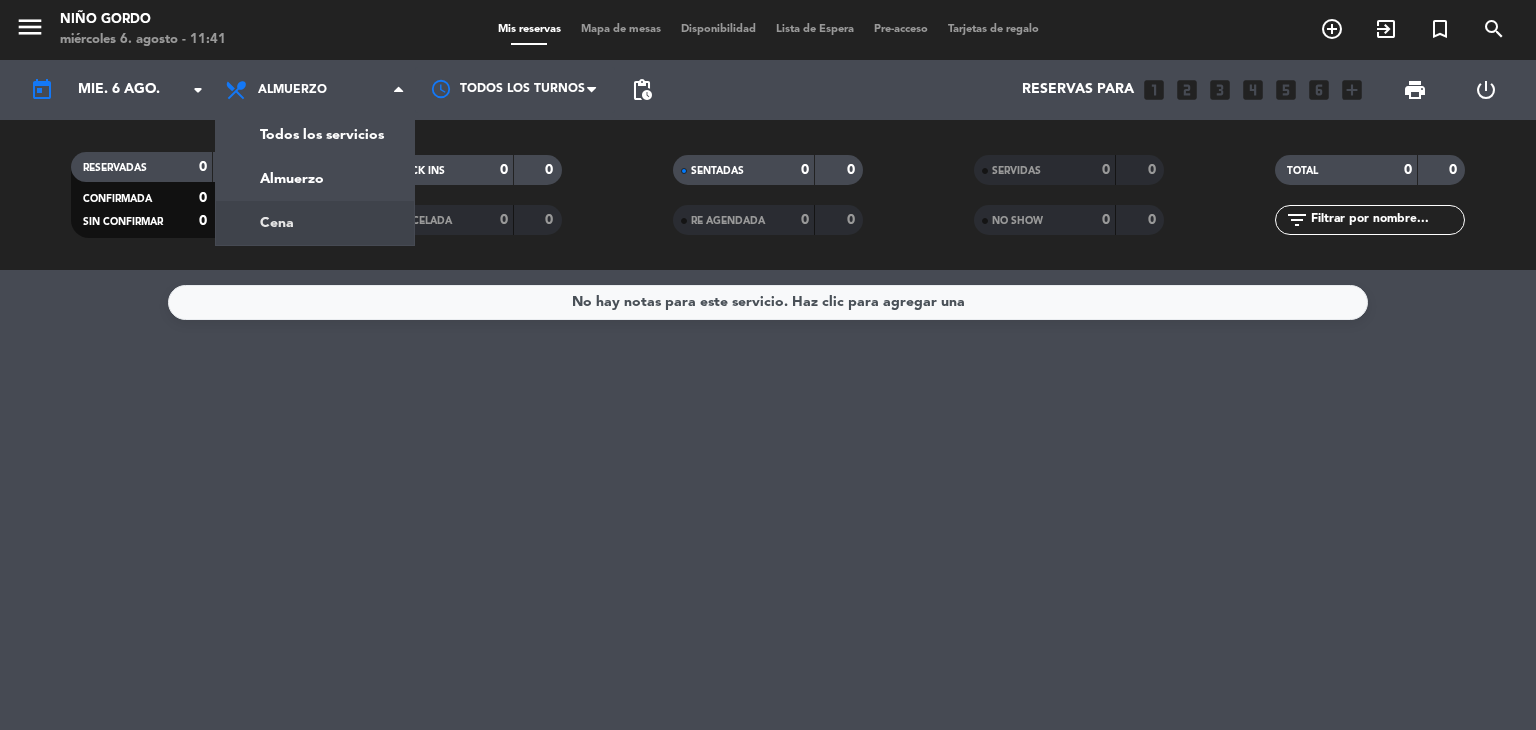 click on "menu  Niño Gordo   miércoles 6. agosto - 11:41   Mis reservas   Mapa de mesas   Disponibilidad   Lista de Espera   Pre-acceso   Tarjetas de regalo  add_circle_outline exit_to_app turned_in_not search today    mié. 6 ago. arrow_drop_down  Todos los servicios  Almuerzo  Cena  Almuerzo  Todos los servicios  Almuerzo  Cena Todos los turnos pending_actions  Reservas para   looks_one   looks_two   looks_3   looks_4   looks_5   looks_6   add_box  print  power_settings_new   RESERVADAS   0   0   CONFIRMADA   0   0   SIN CONFIRMAR   0   0   CHECK INS   0   0   CANCELADA   0   0   SENTADAS   0   0   RE AGENDADA   0   0   SERVIDAS   0   0   NO SHOW   0   0   TOTAL   0   0  filter_list" 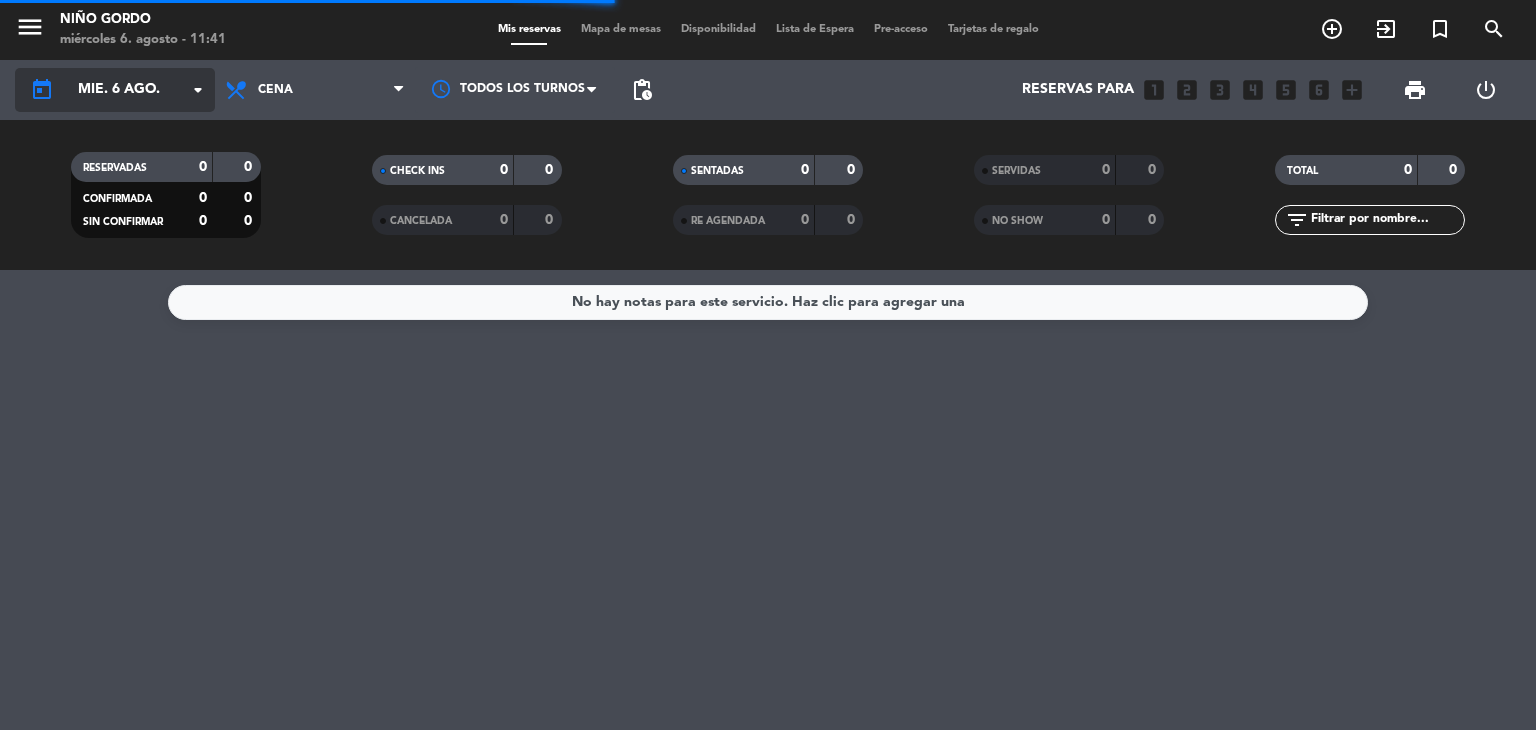 click on "mié. 6 ago." 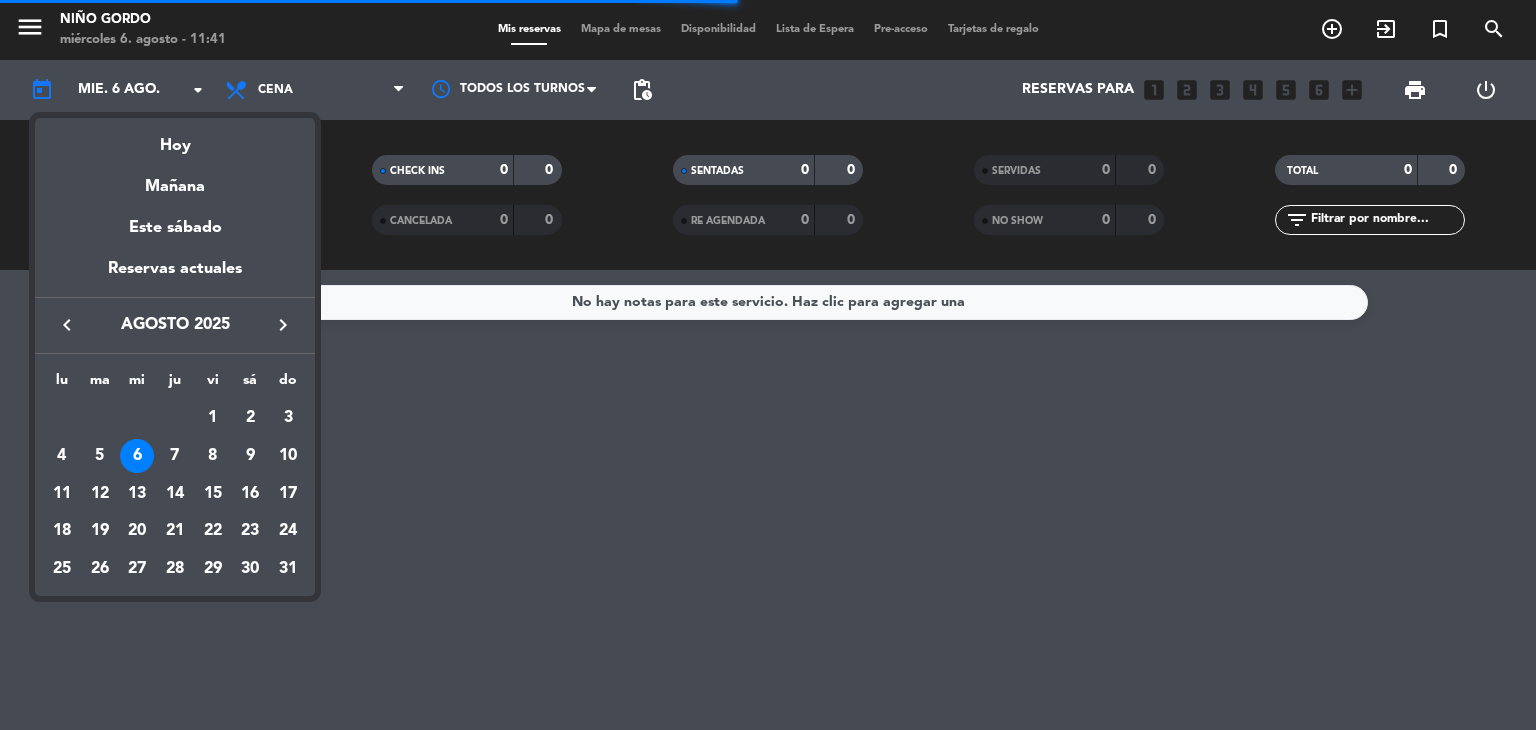 click on "Hoy" at bounding box center [175, 138] 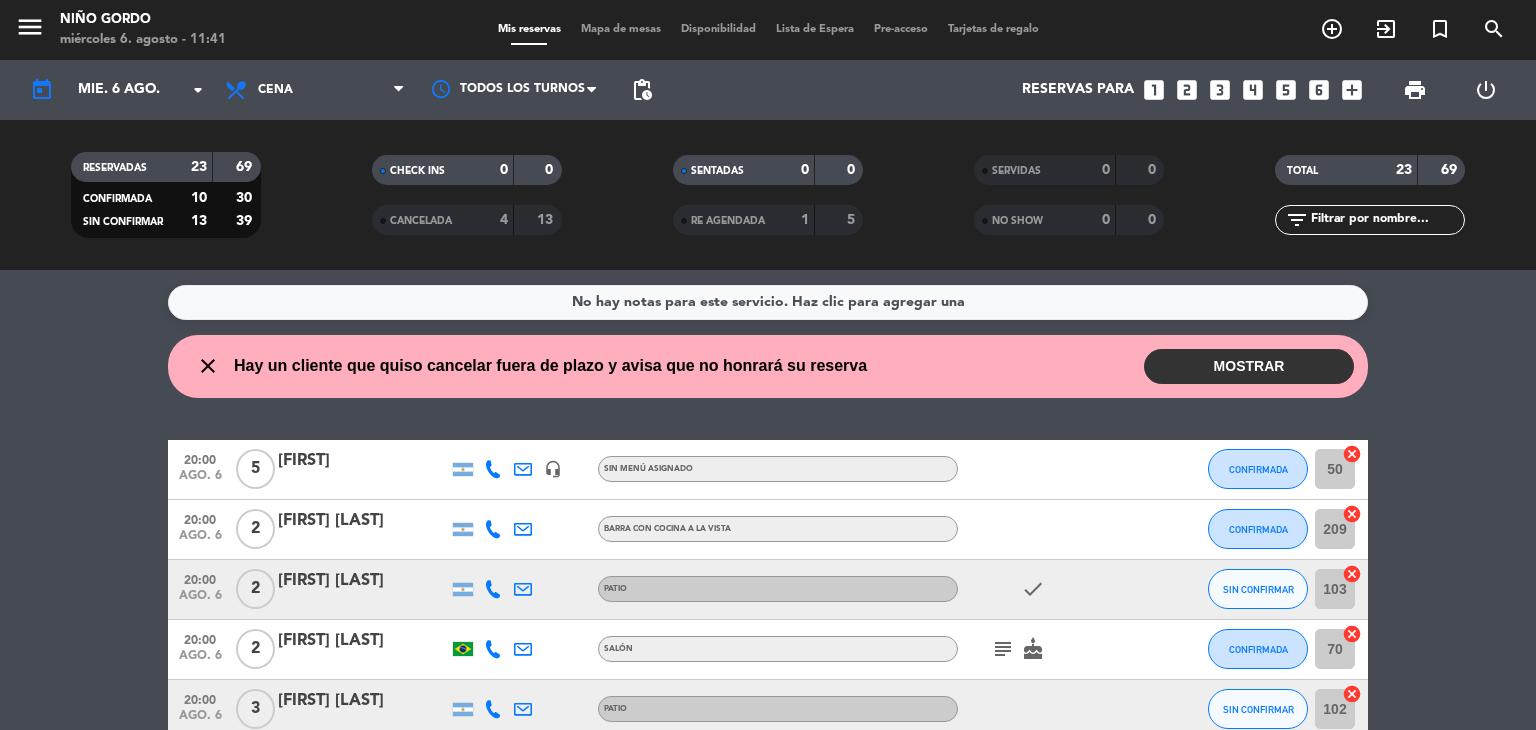 click on "close Hay un cliente que quiso cancelar fuera de plazo y avisa que no honrará su reserva  MOSTRAR   20:00   3   [FIRST] [LAST] [LAST]   Asistirá   Cancelar reserva" at bounding box center (768, 366) 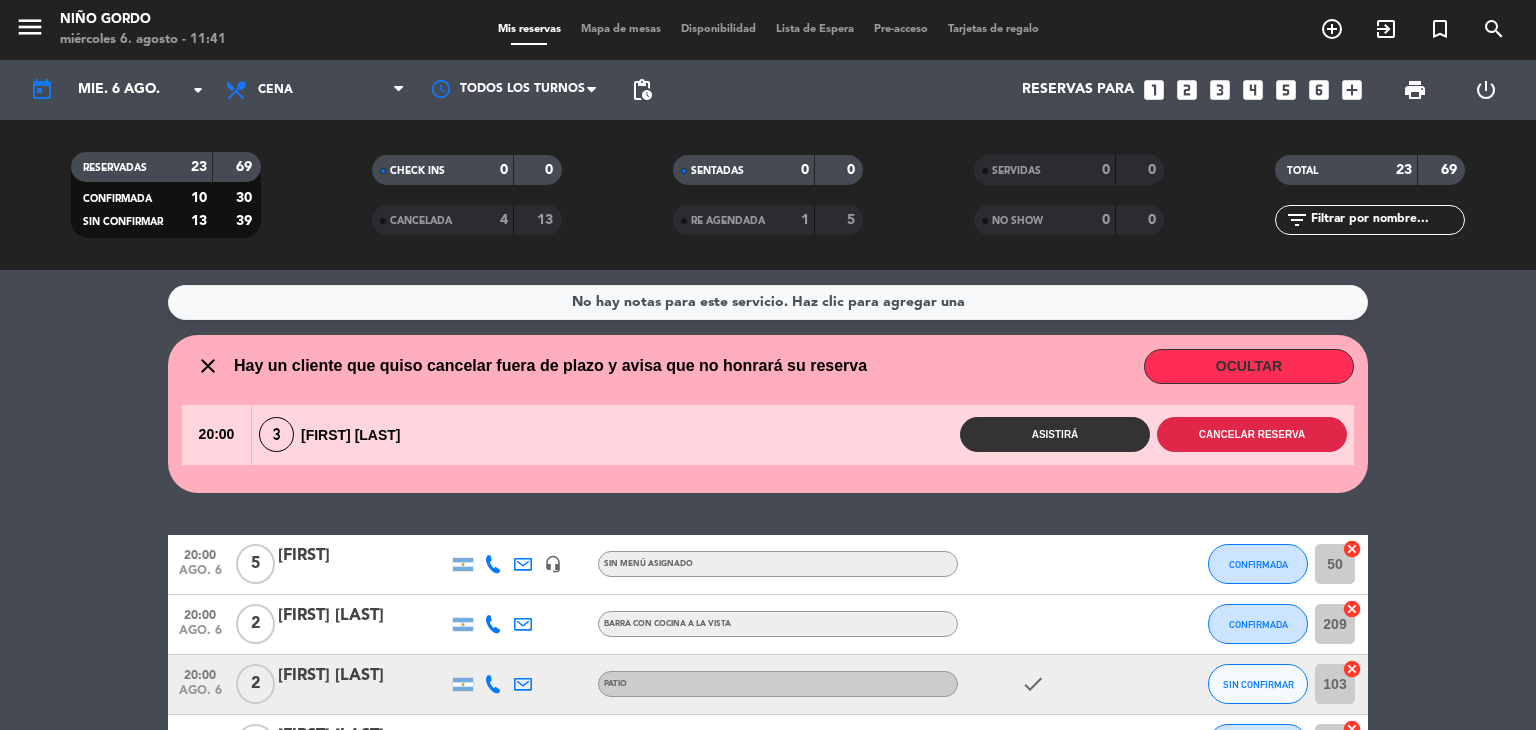 click on "Cancelar reserva" at bounding box center (1252, 434) 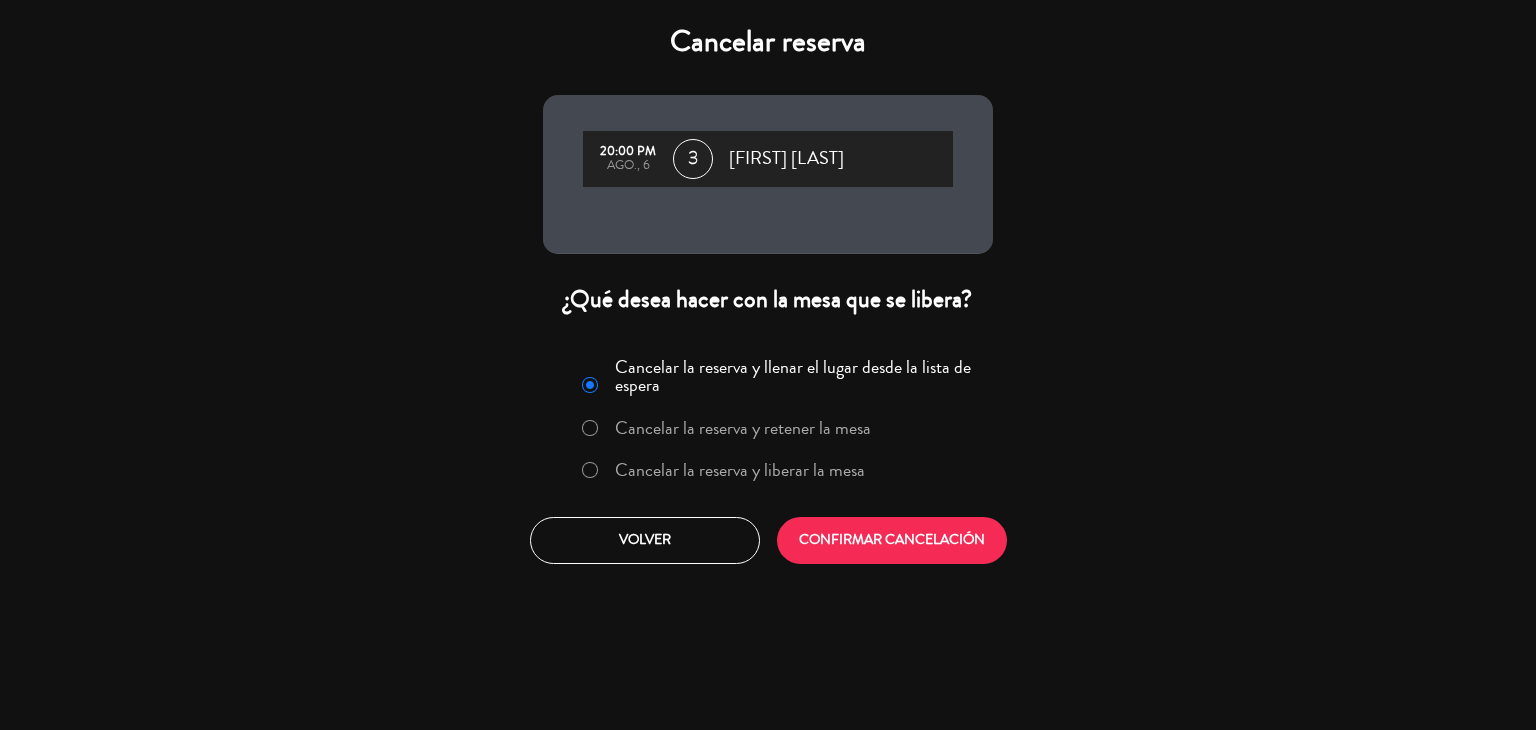 drag, startPoint x: 802, startPoint y: 476, endPoint x: 838, endPoint y: 518, distance: 55.31727 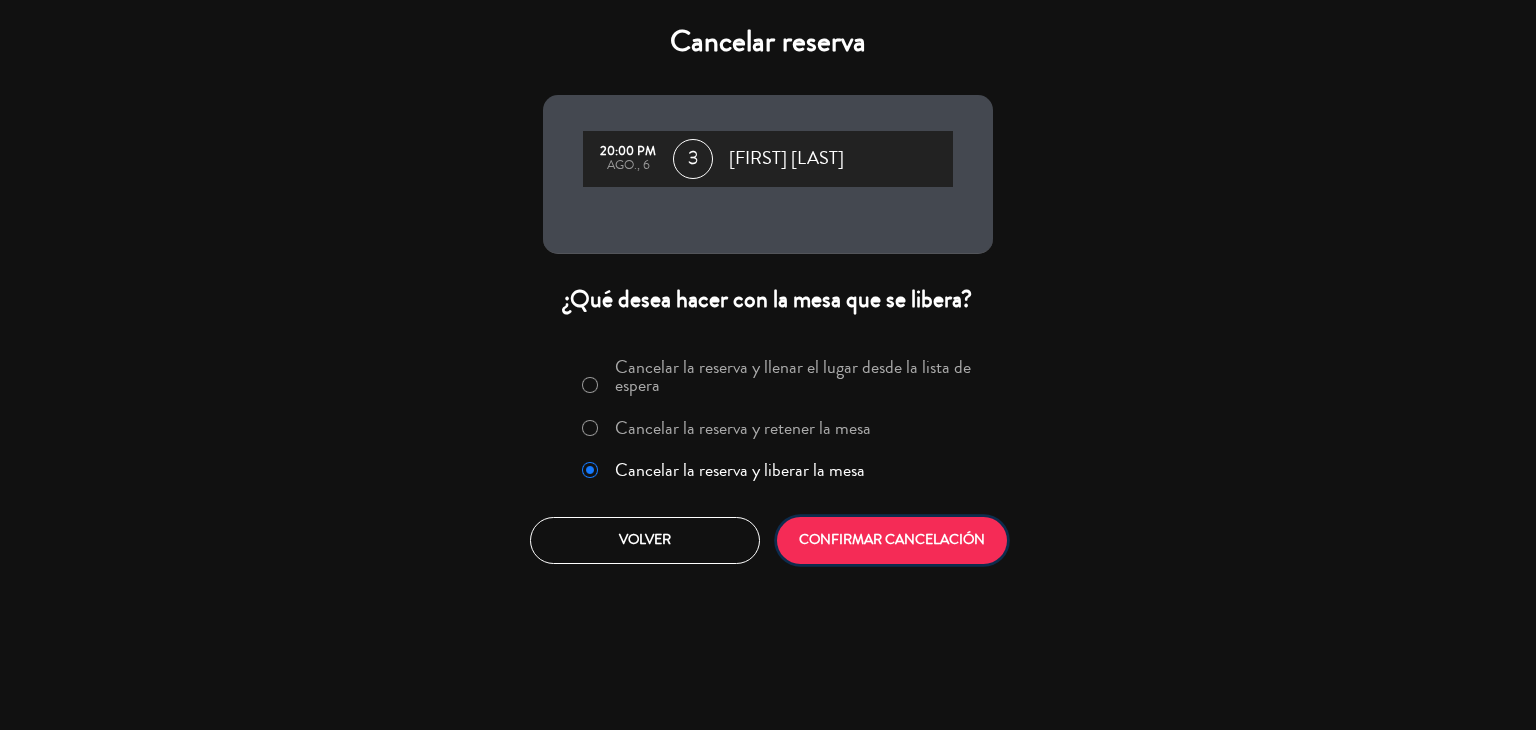 click on "CONFIRMAR CANCELACIÓN" 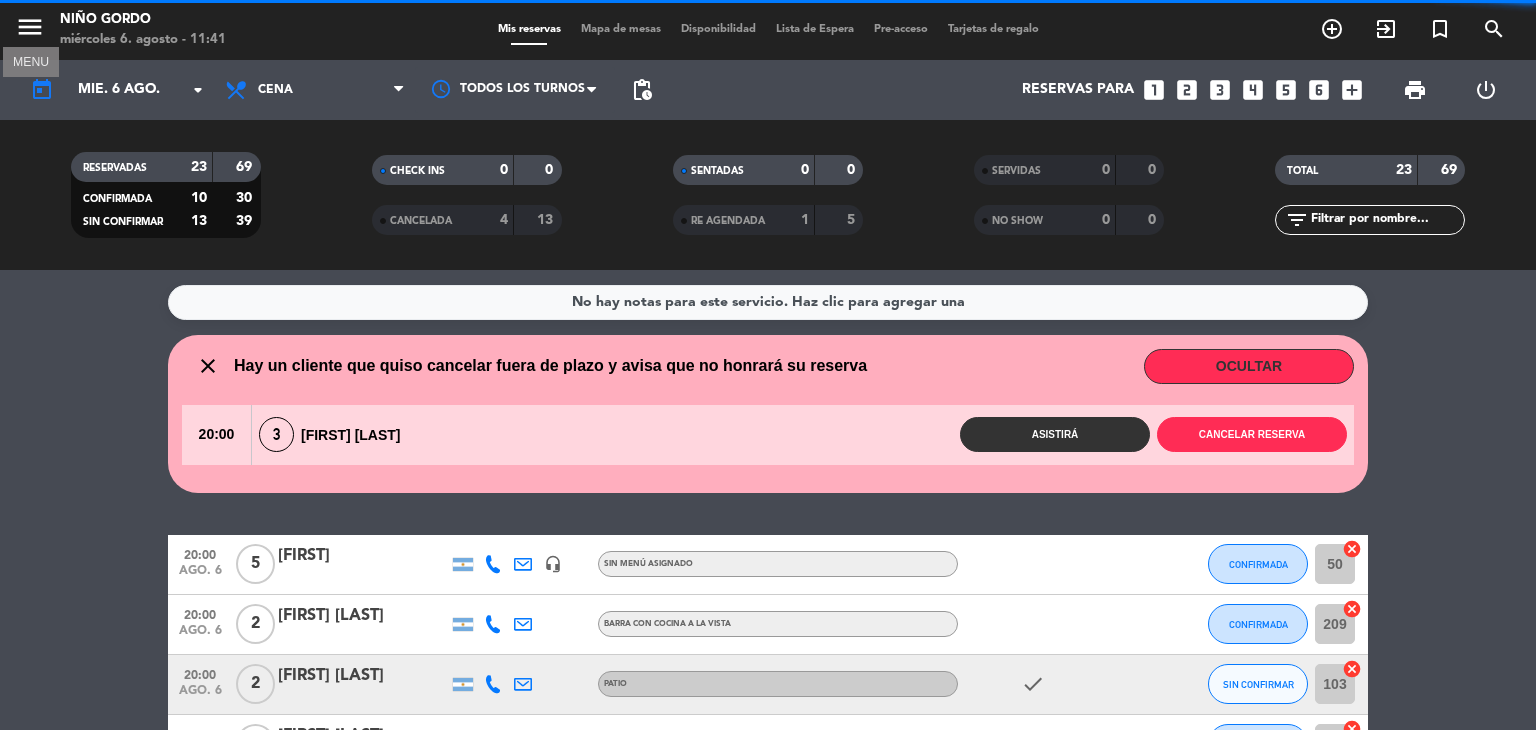 click on "menu" at bounding box center (30, 27) 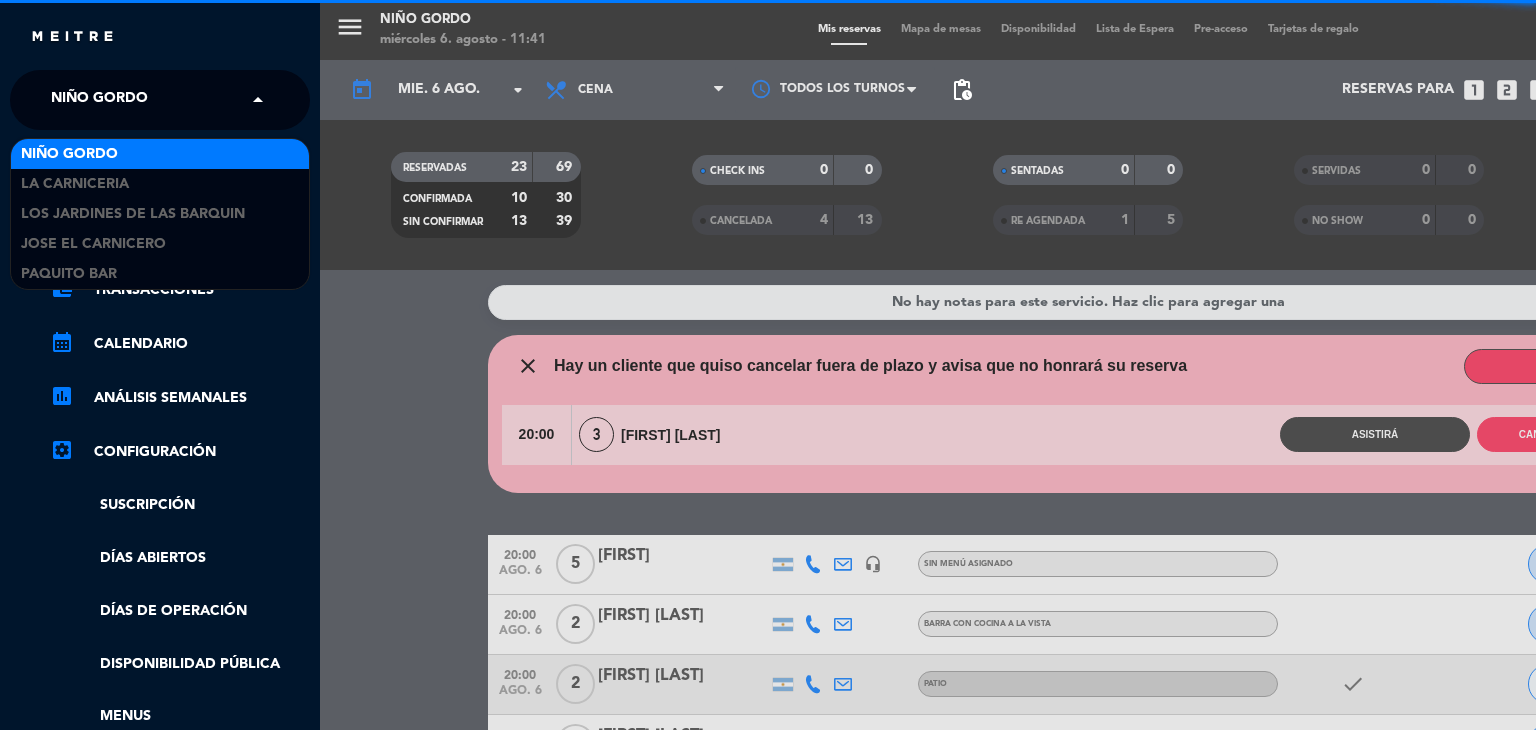 click on "Niño Gordo" 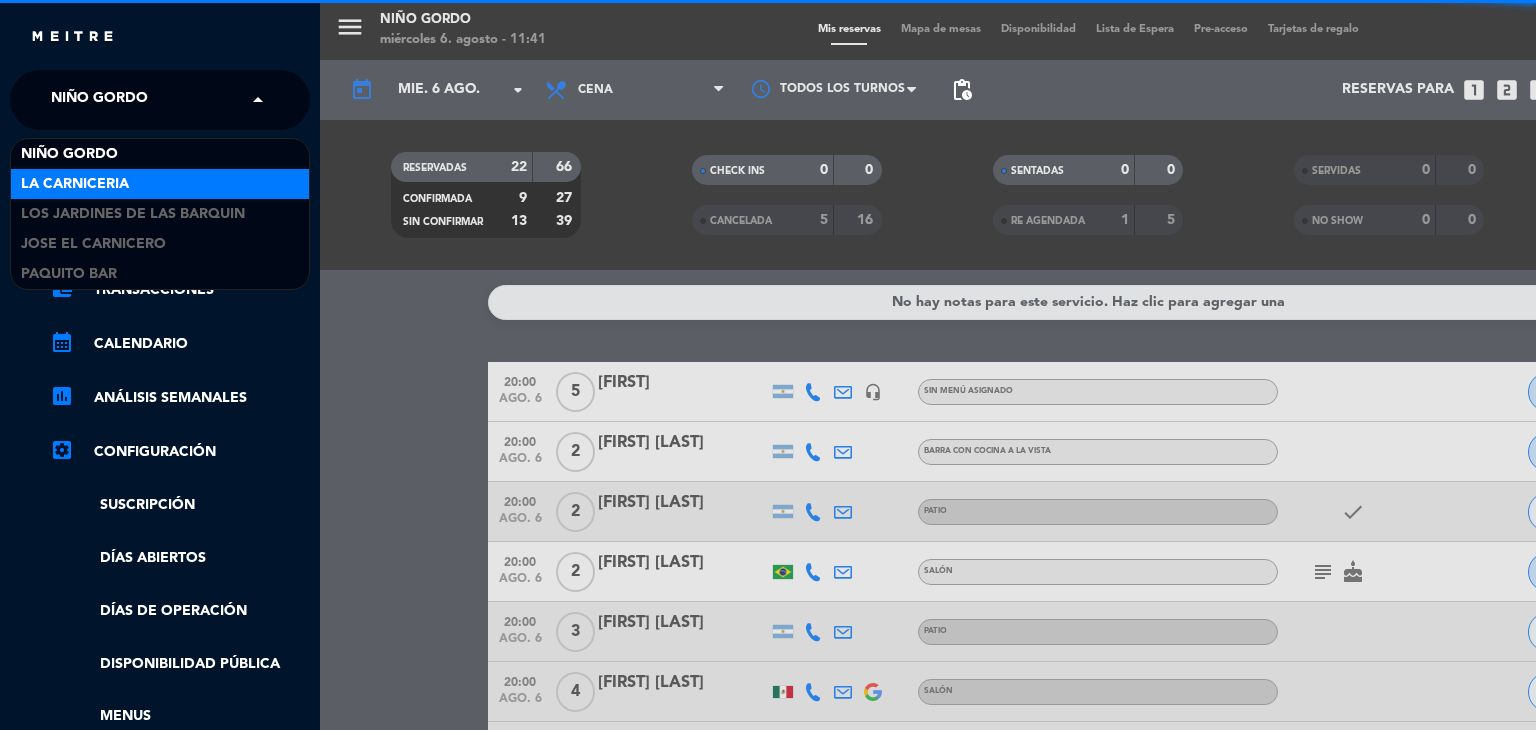 click on "La Carniceria" at bounding box center (160, 184) 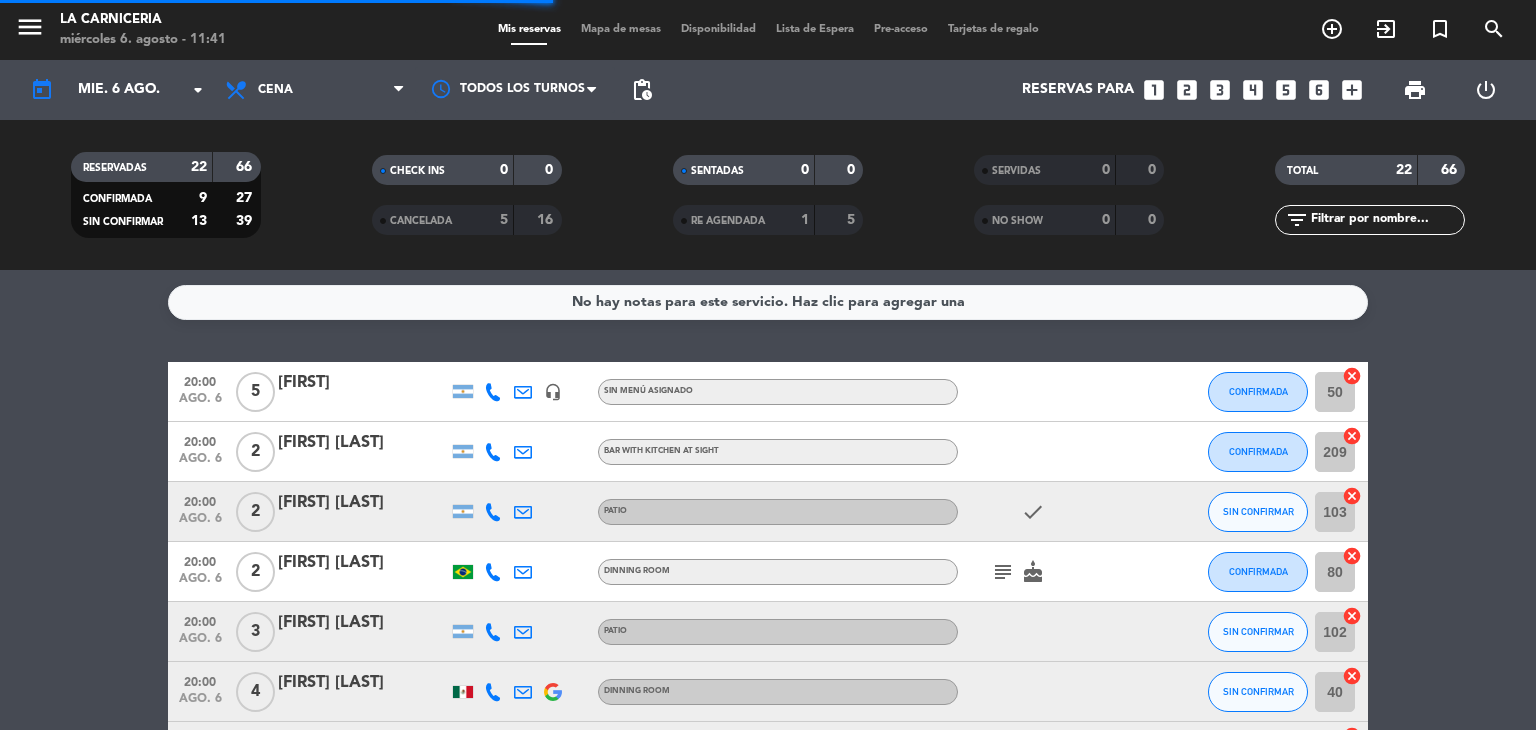 click on "Mapa de mesas" at bounding box center [621, 29] 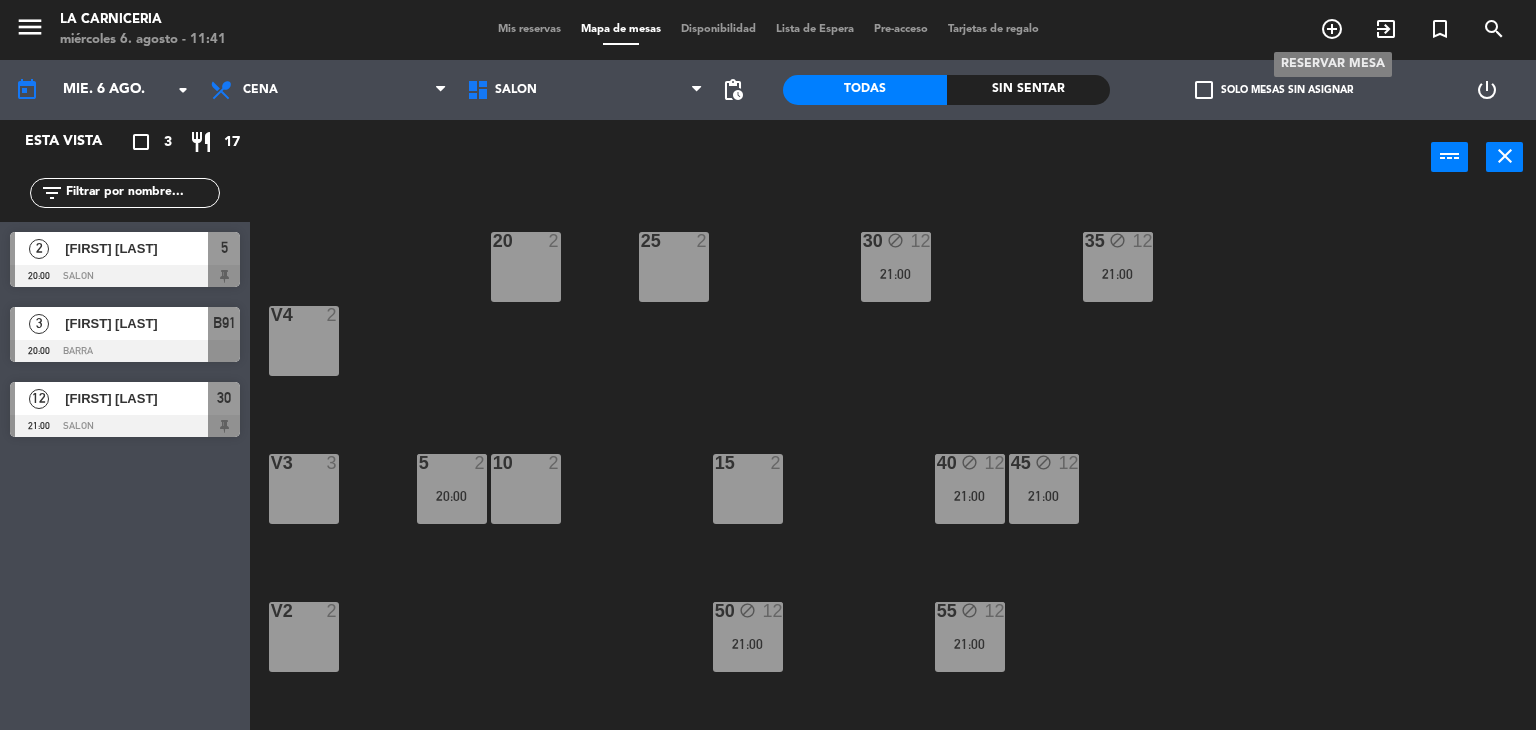click on "add_circle_outline" at bounding box center (1332, 29) 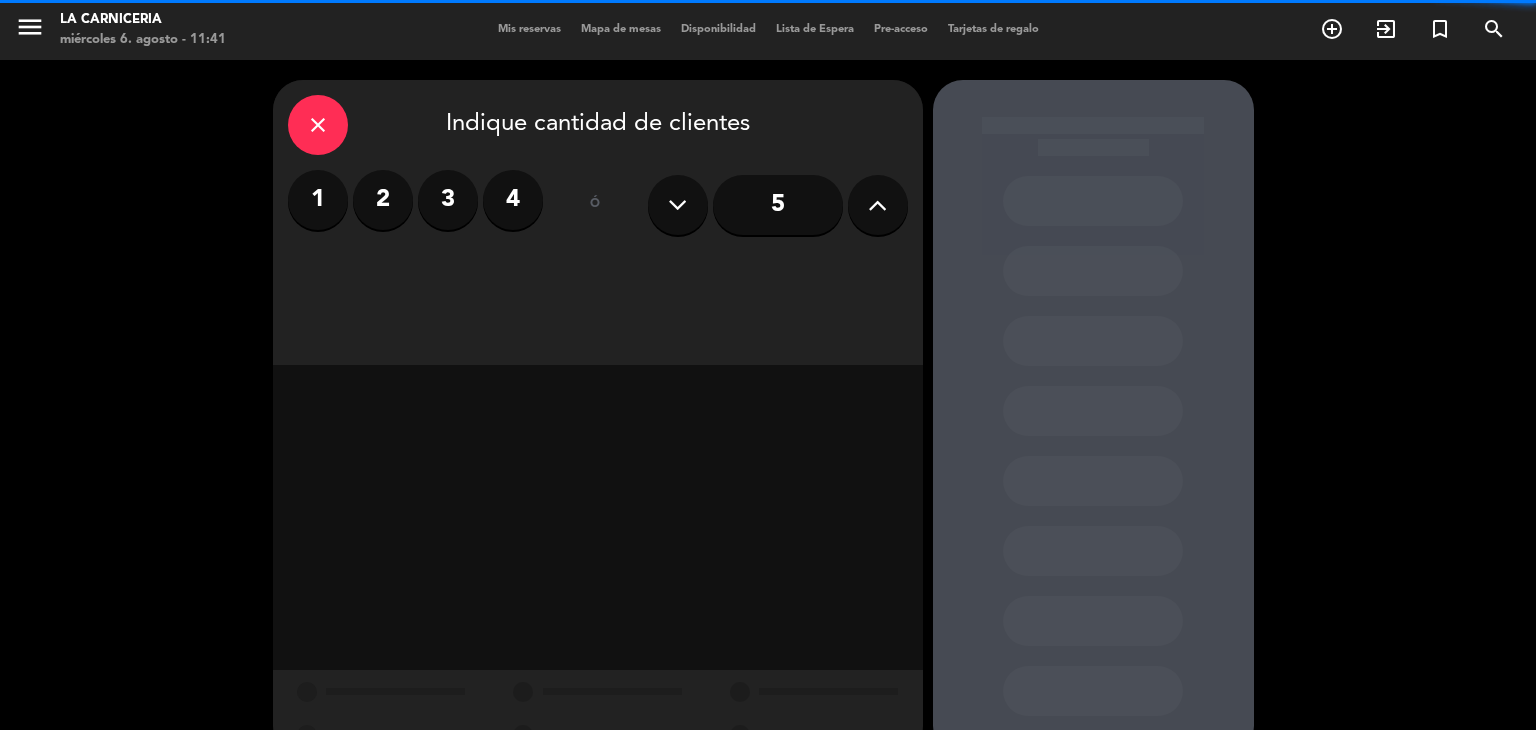 click on "4" at bounding box center [513, 200] 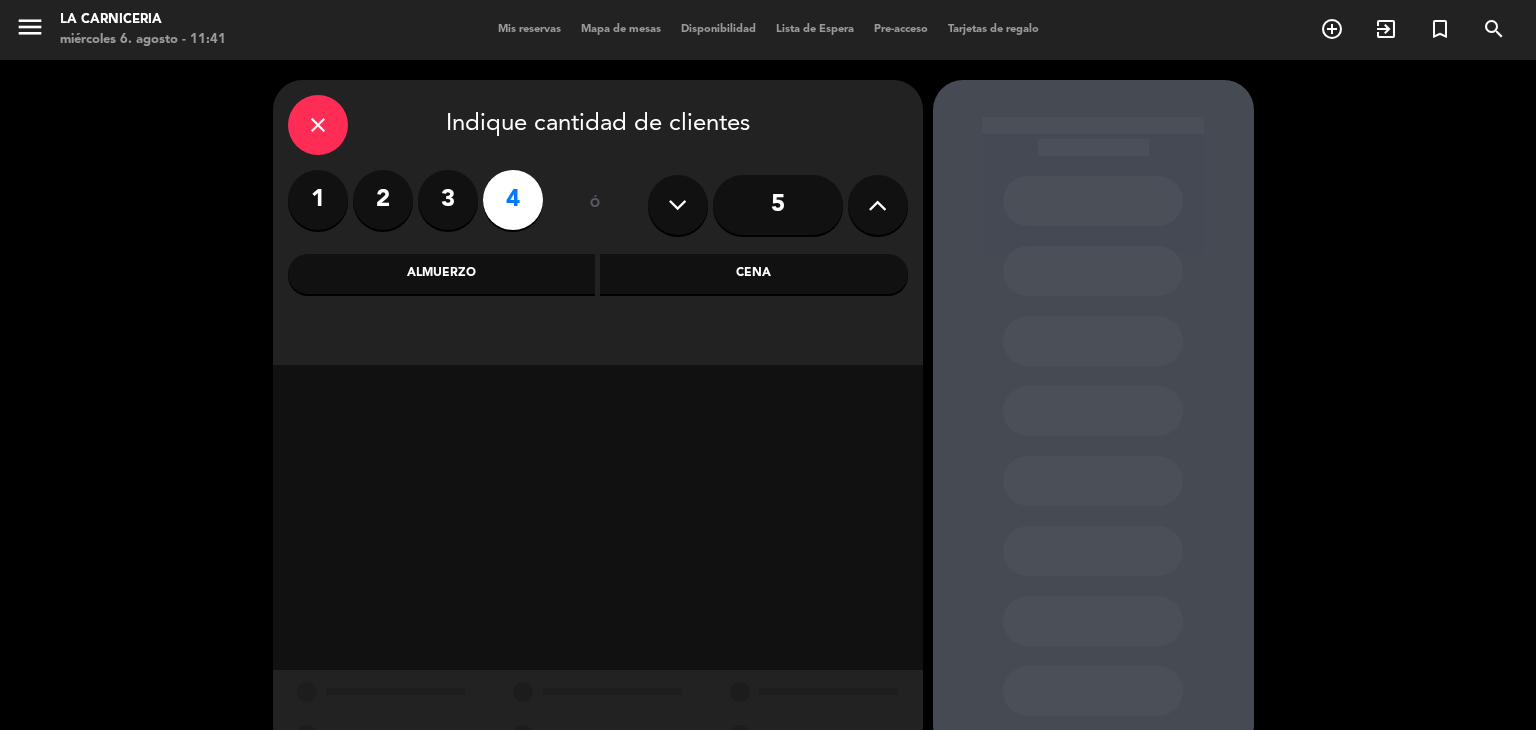 click on "Cena" at bounding box center [754, 274] 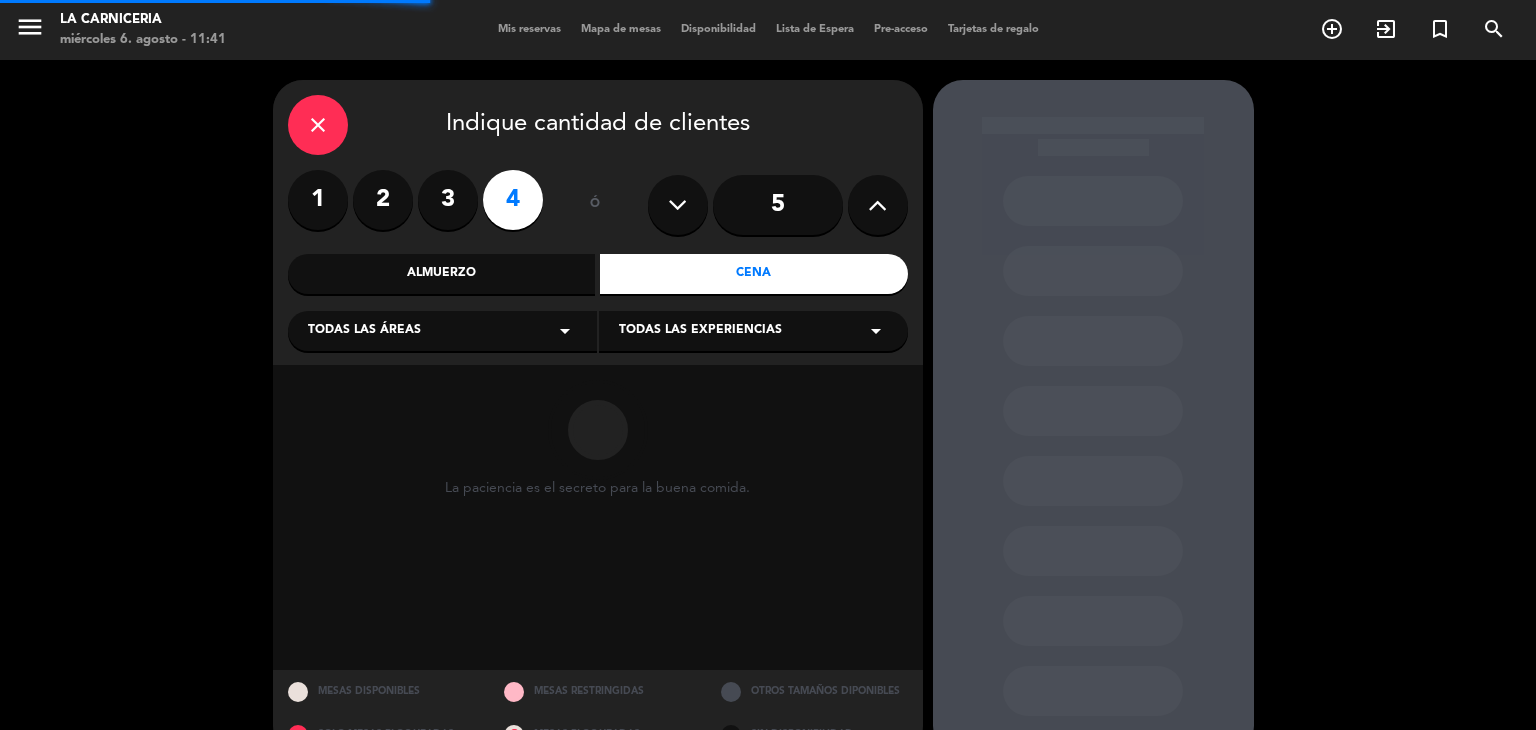 drag, startPoint x: 434, startPoint y: 341, endPoint x: 420, endPoint y: 345, distance: 14.56022 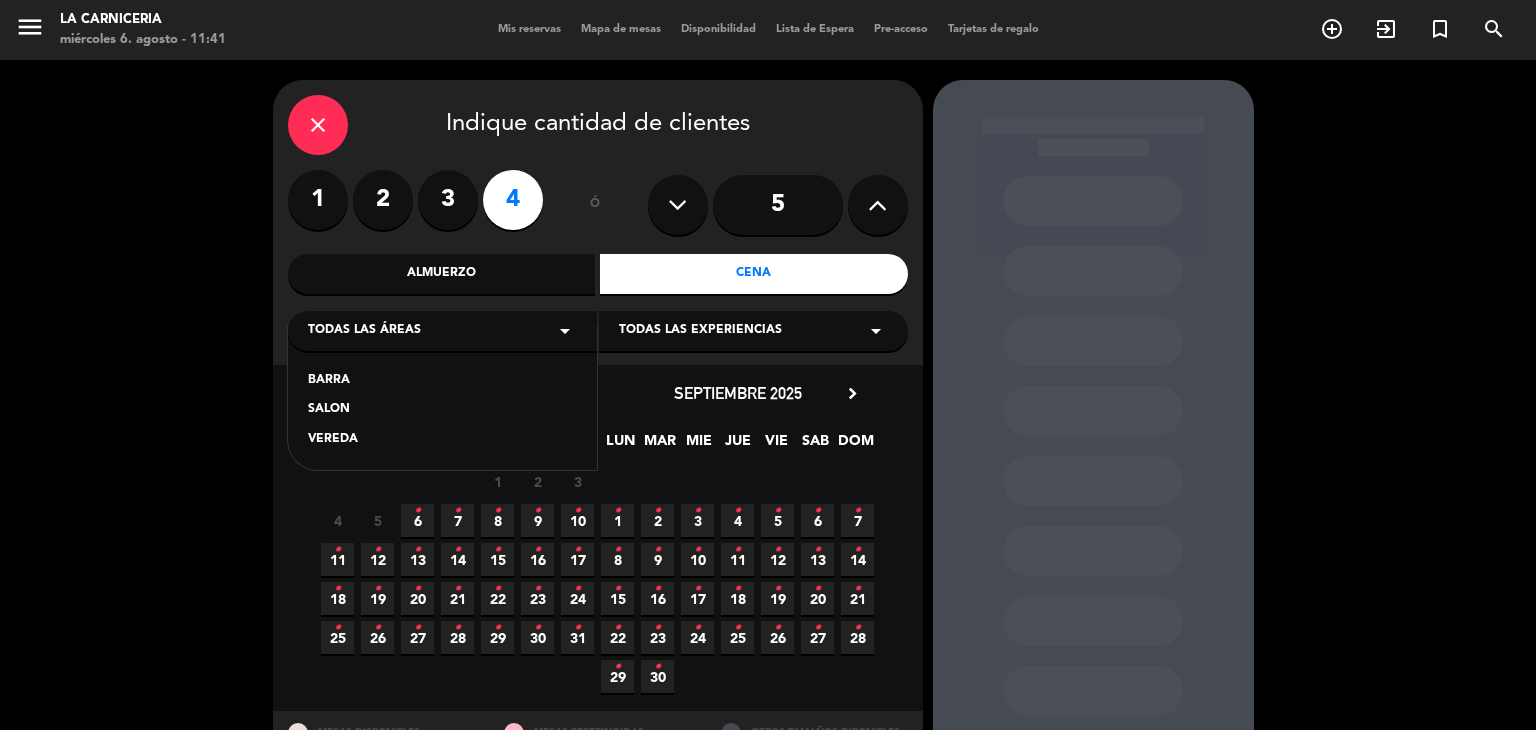 click on "SALON" at bounding box center [442, 410] 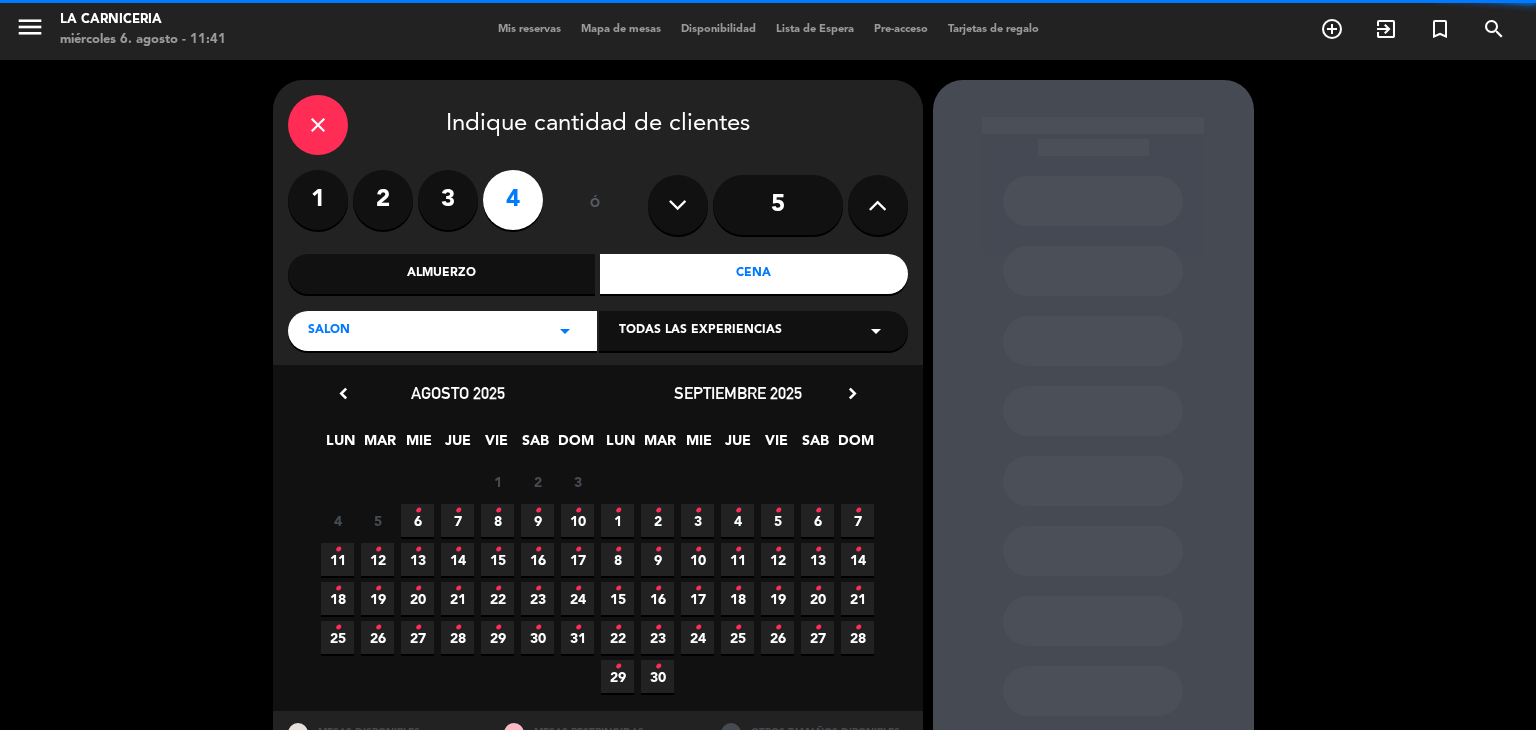 click on "6  •" at bounding box center (417, 520) 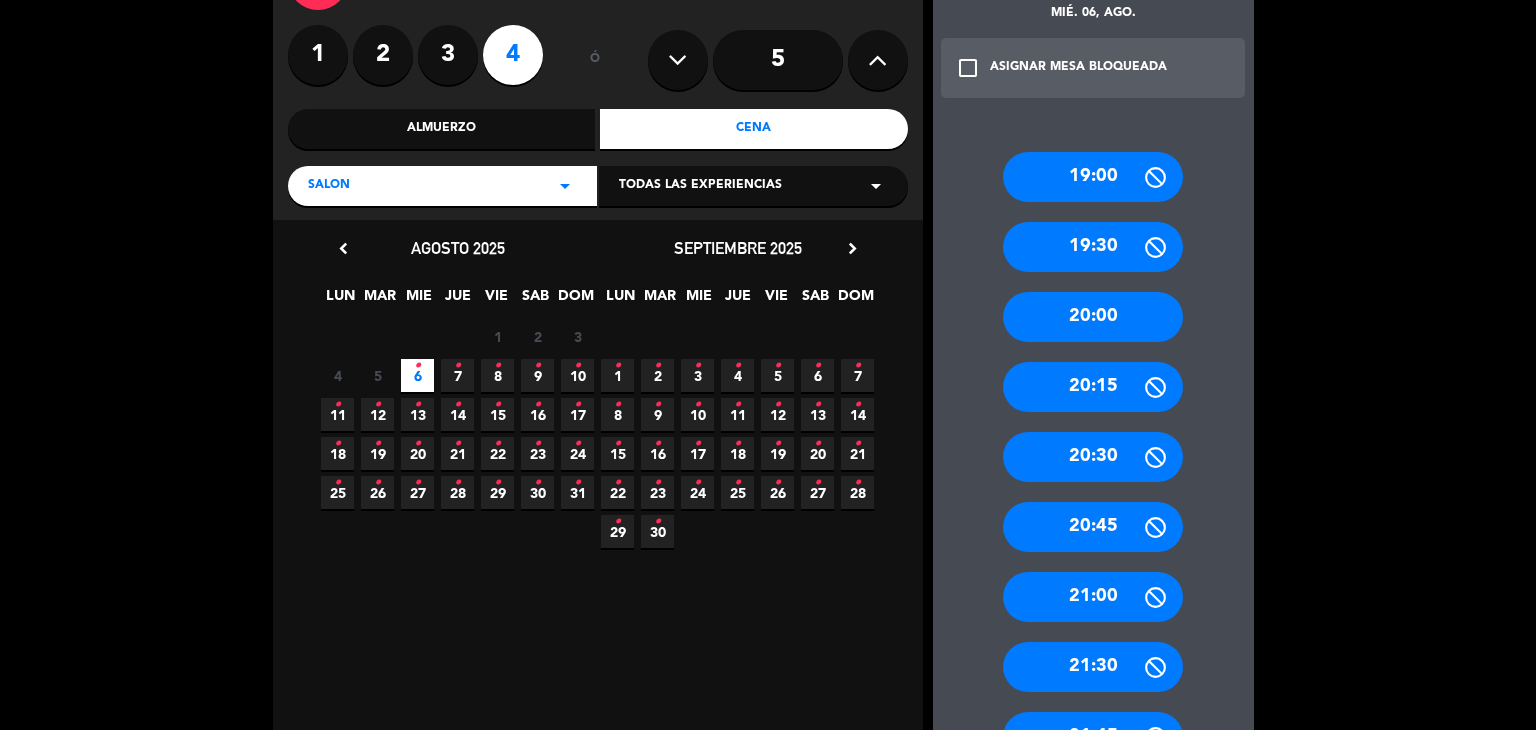 scroll, scrollTop: 180, scrollLeft: 0, axis: vertical 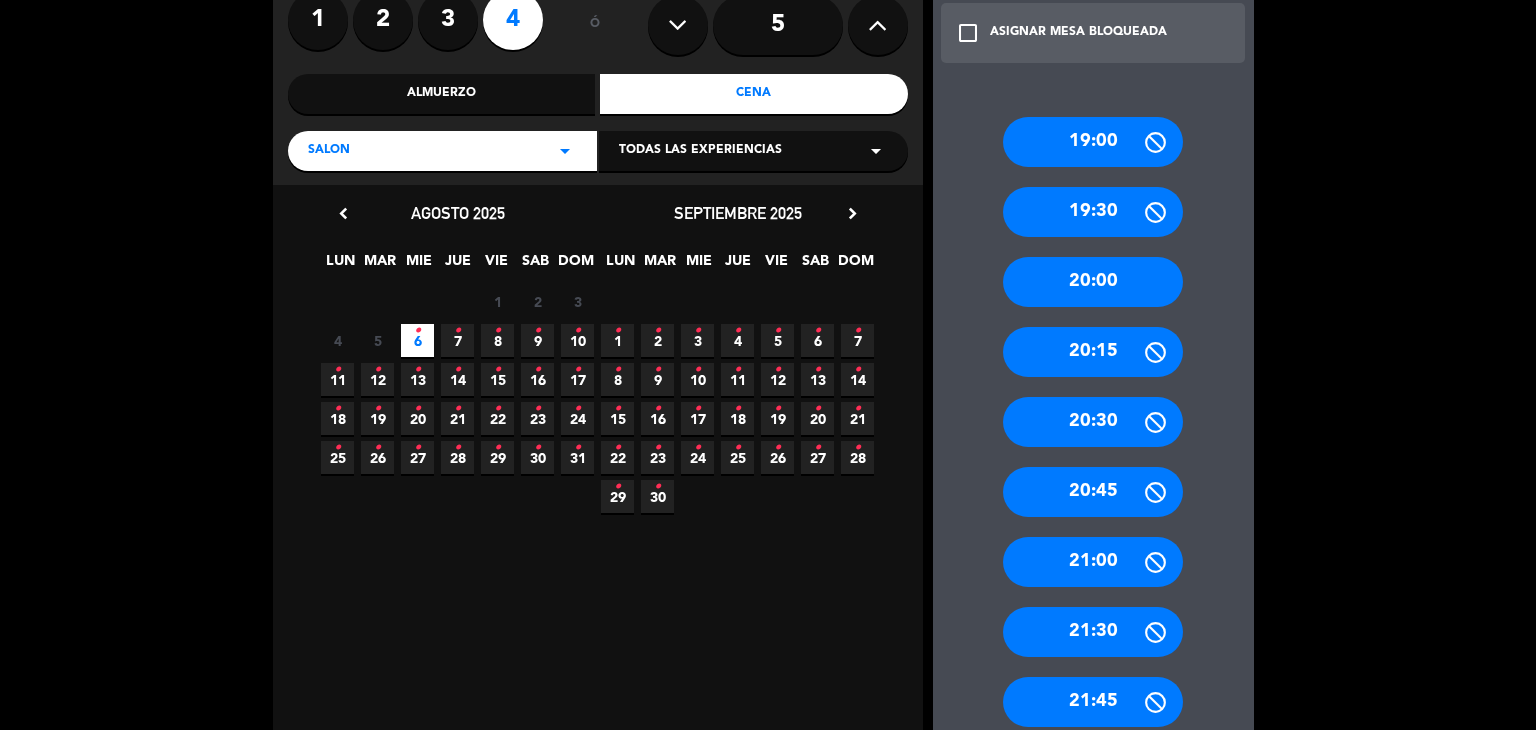 click on "20:00" at bounding box center (1093, 282) 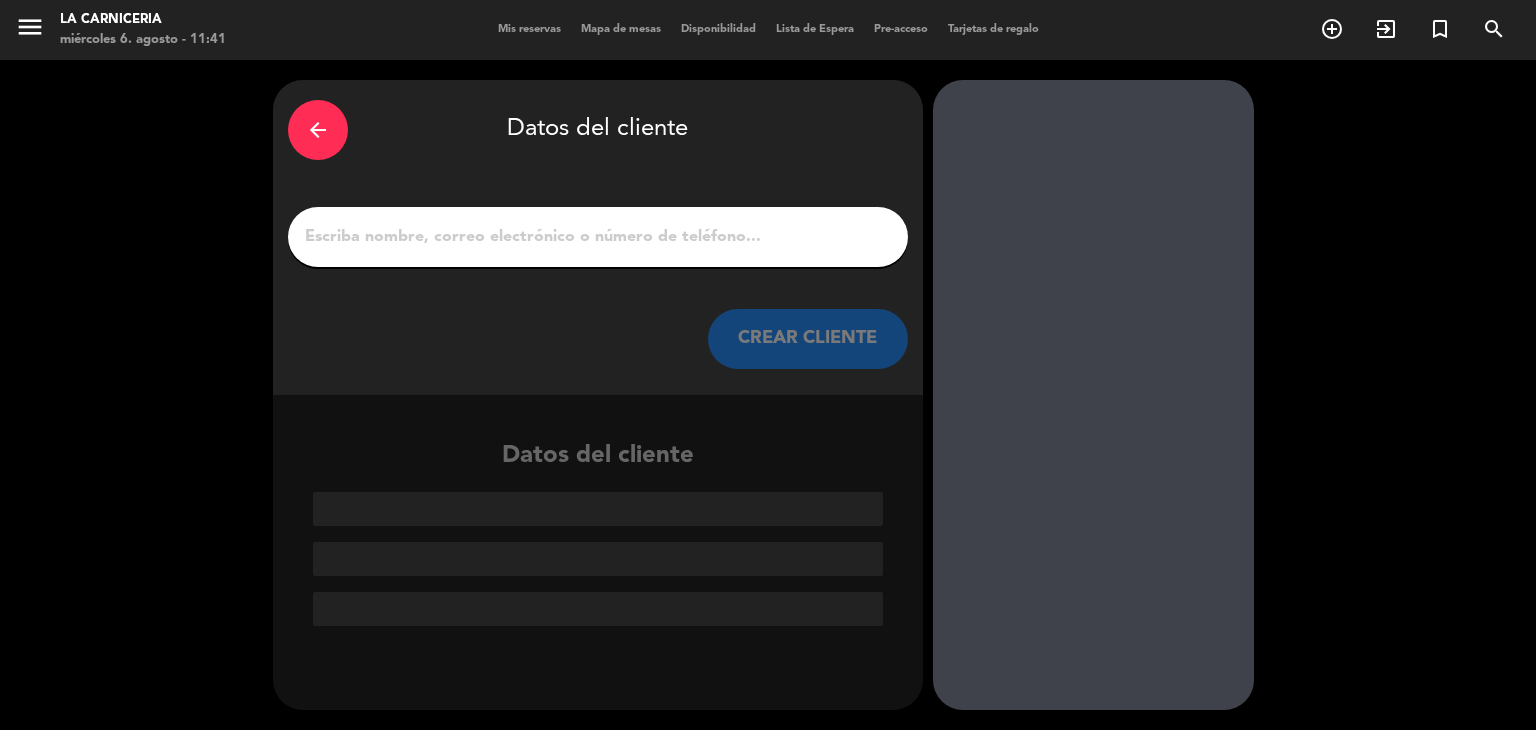 scroll, scrollTop: 0, scrollLeft: 0, axis: both 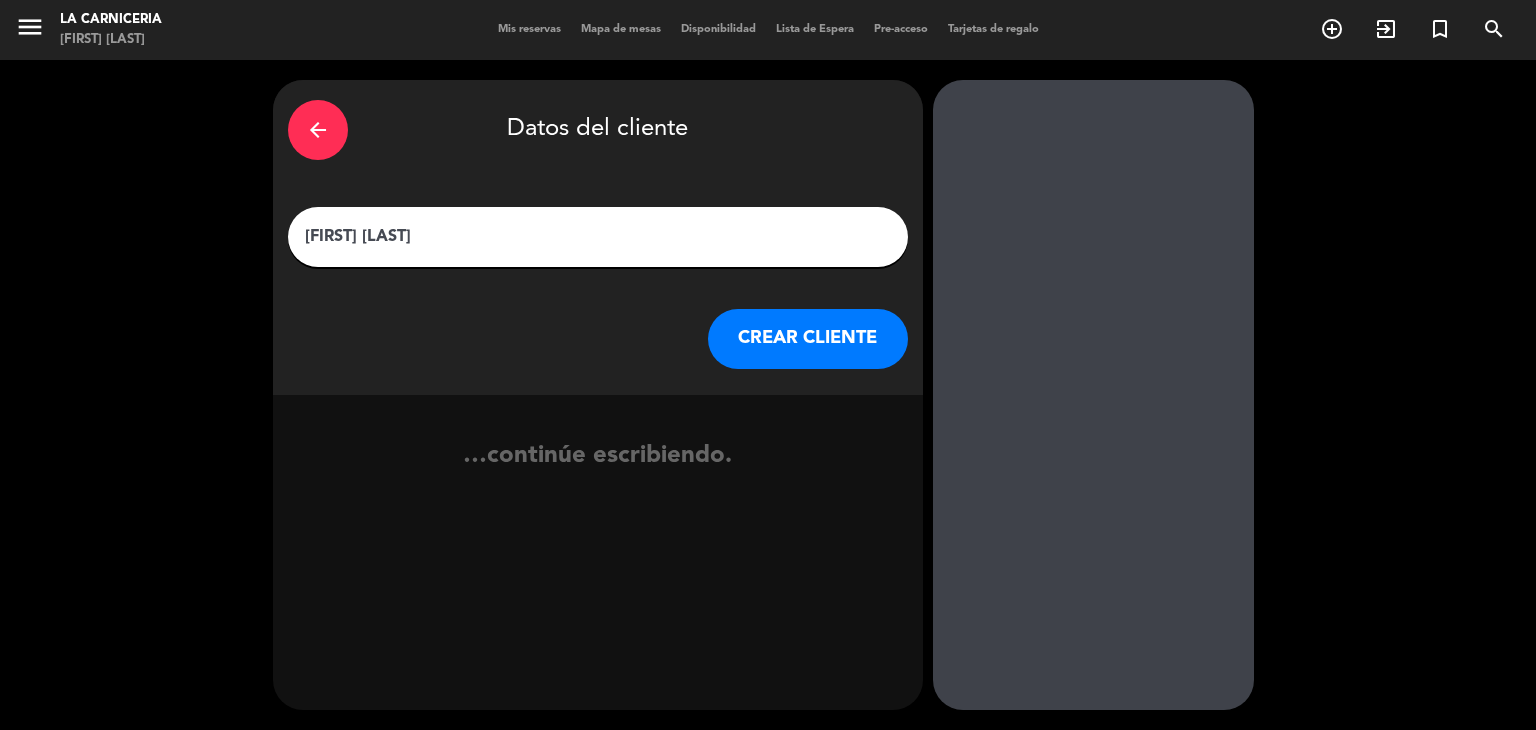 type on "[FIRST] [LAST]" 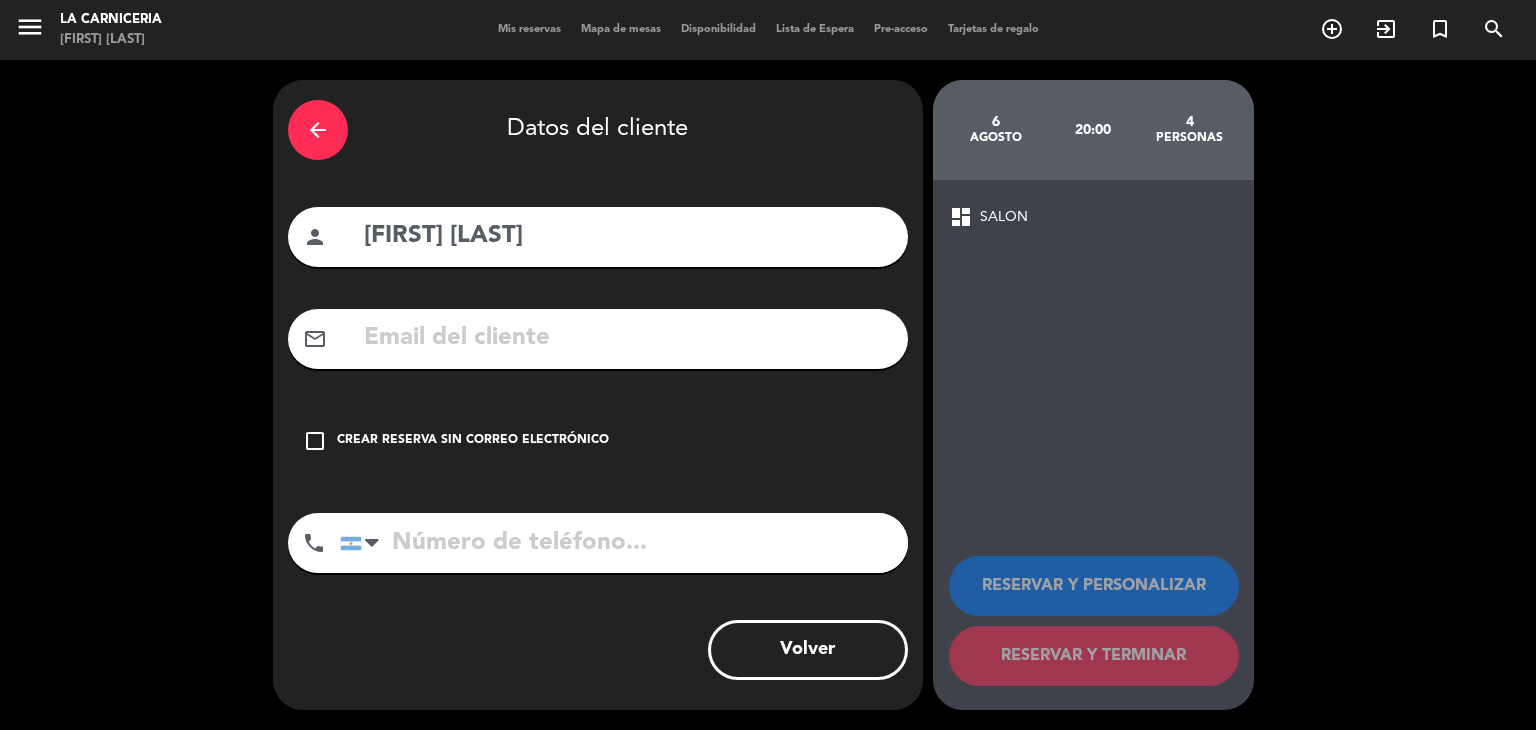 click at bounding box center [627, 338] 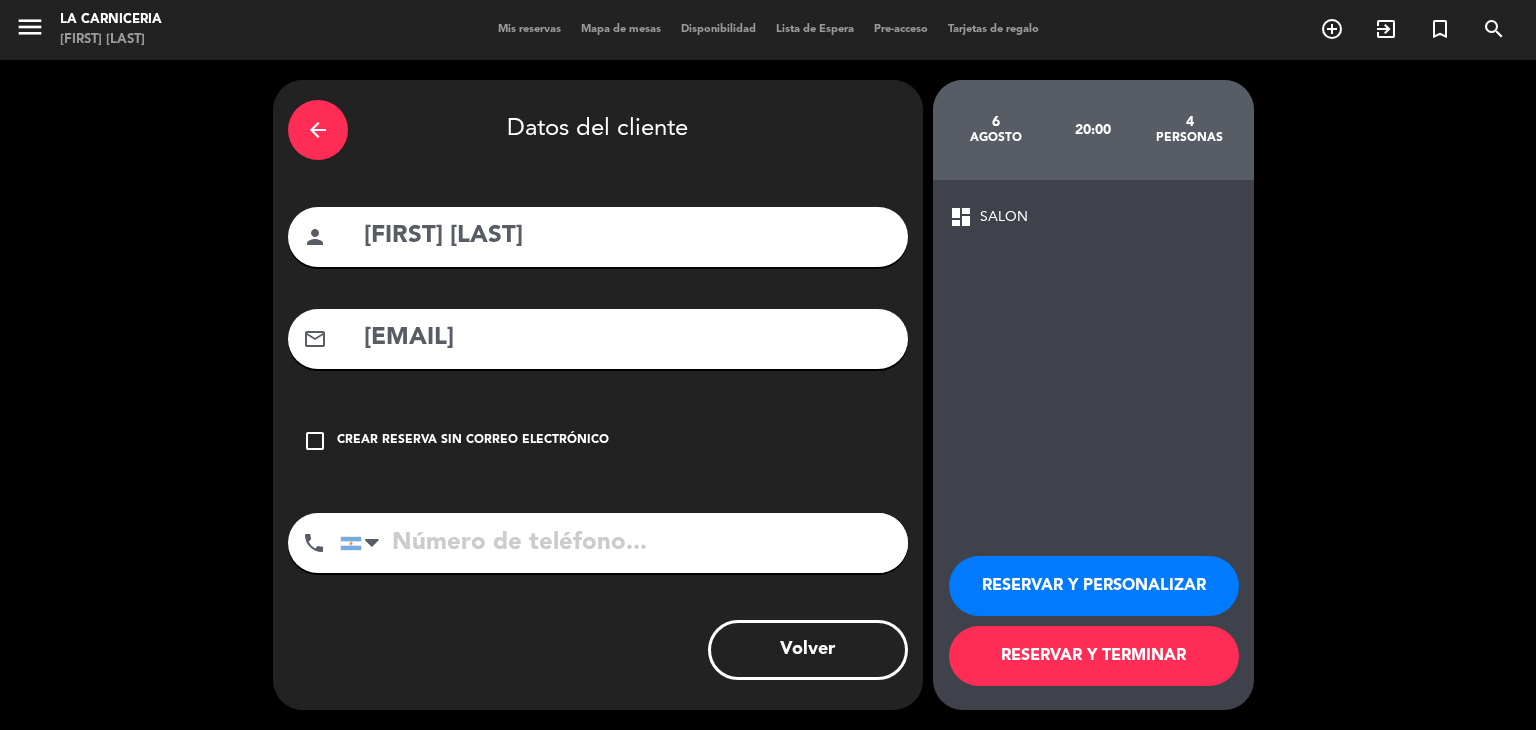 type on "[EMAIL]" 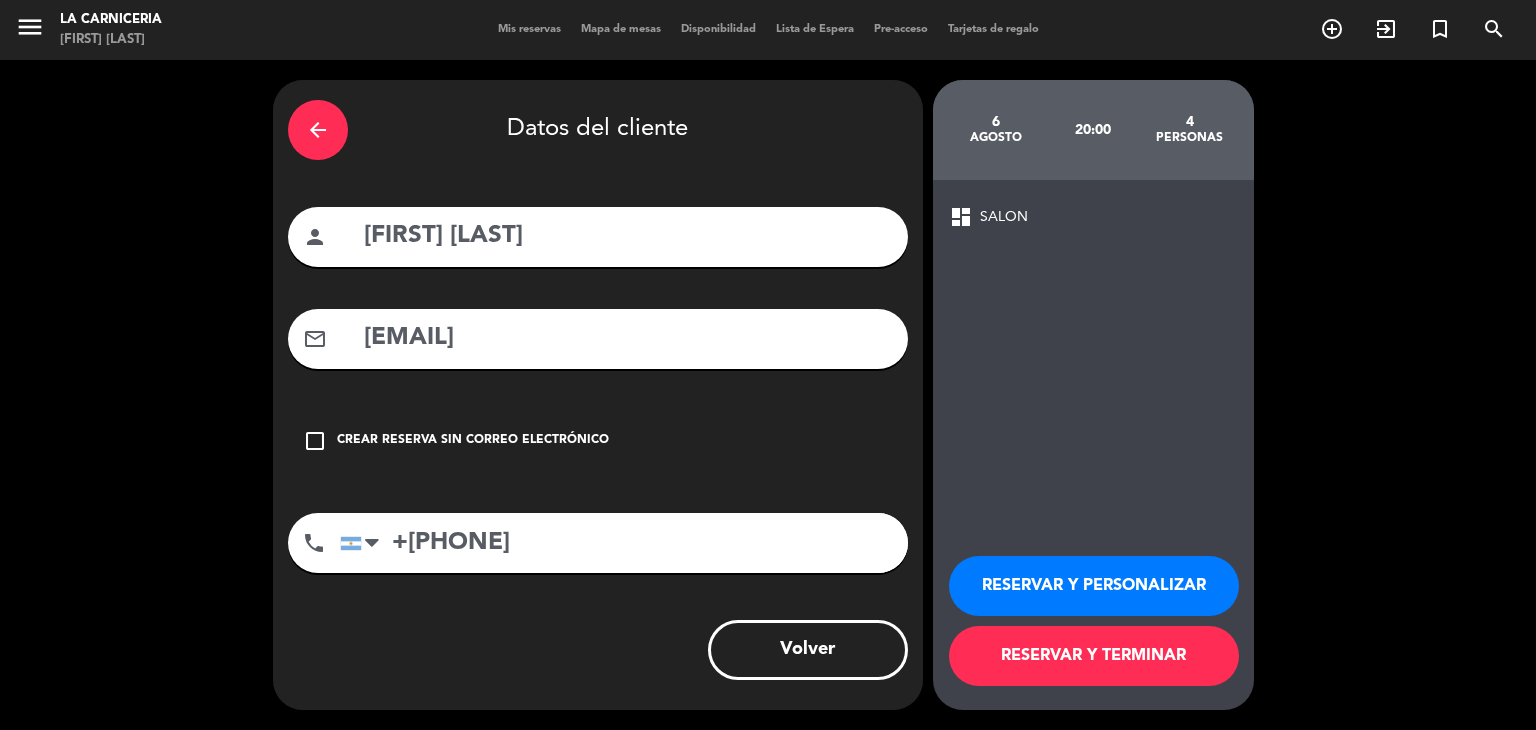 type on "+[PHONE]" 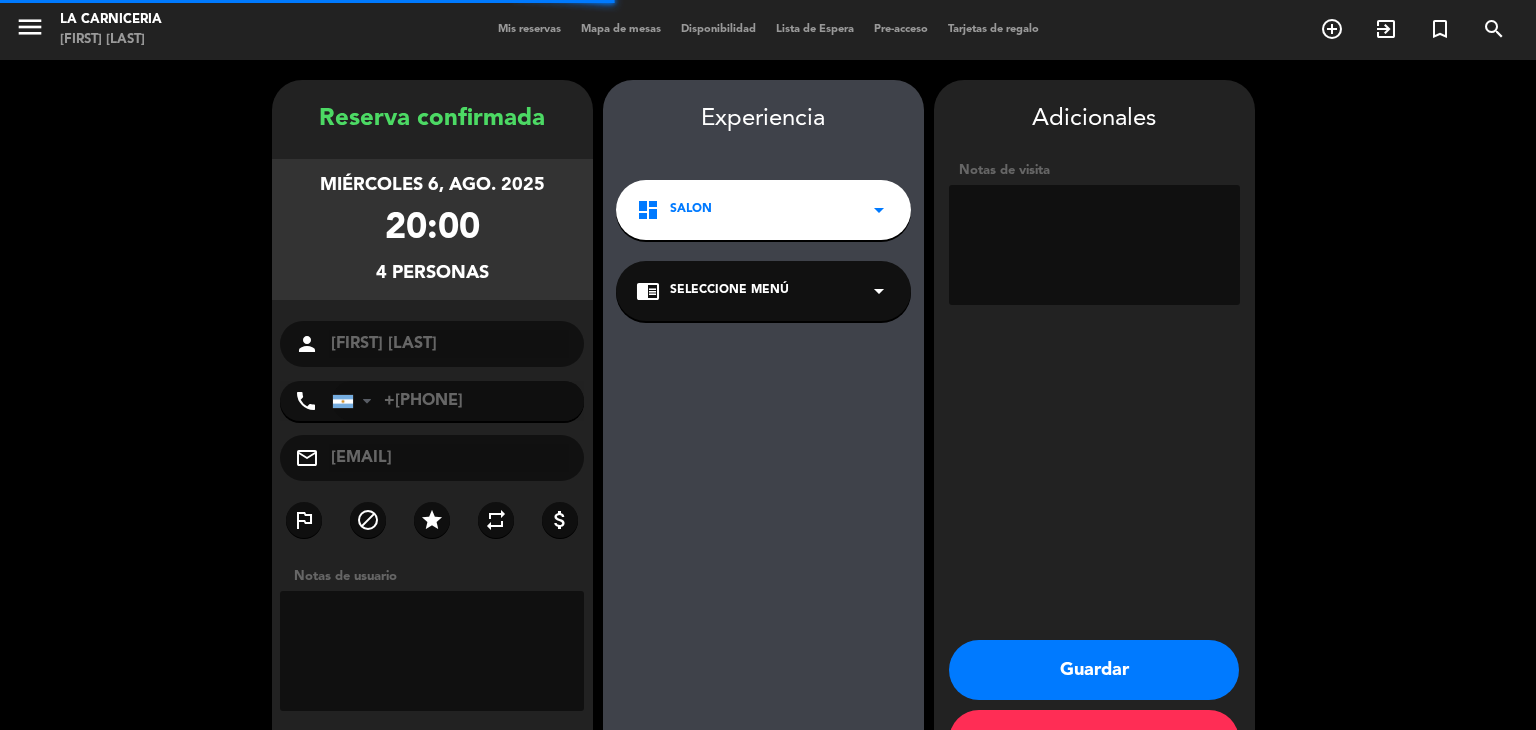 scroll, scrollTop: 69, scrollLeft: 0, axis: vertical 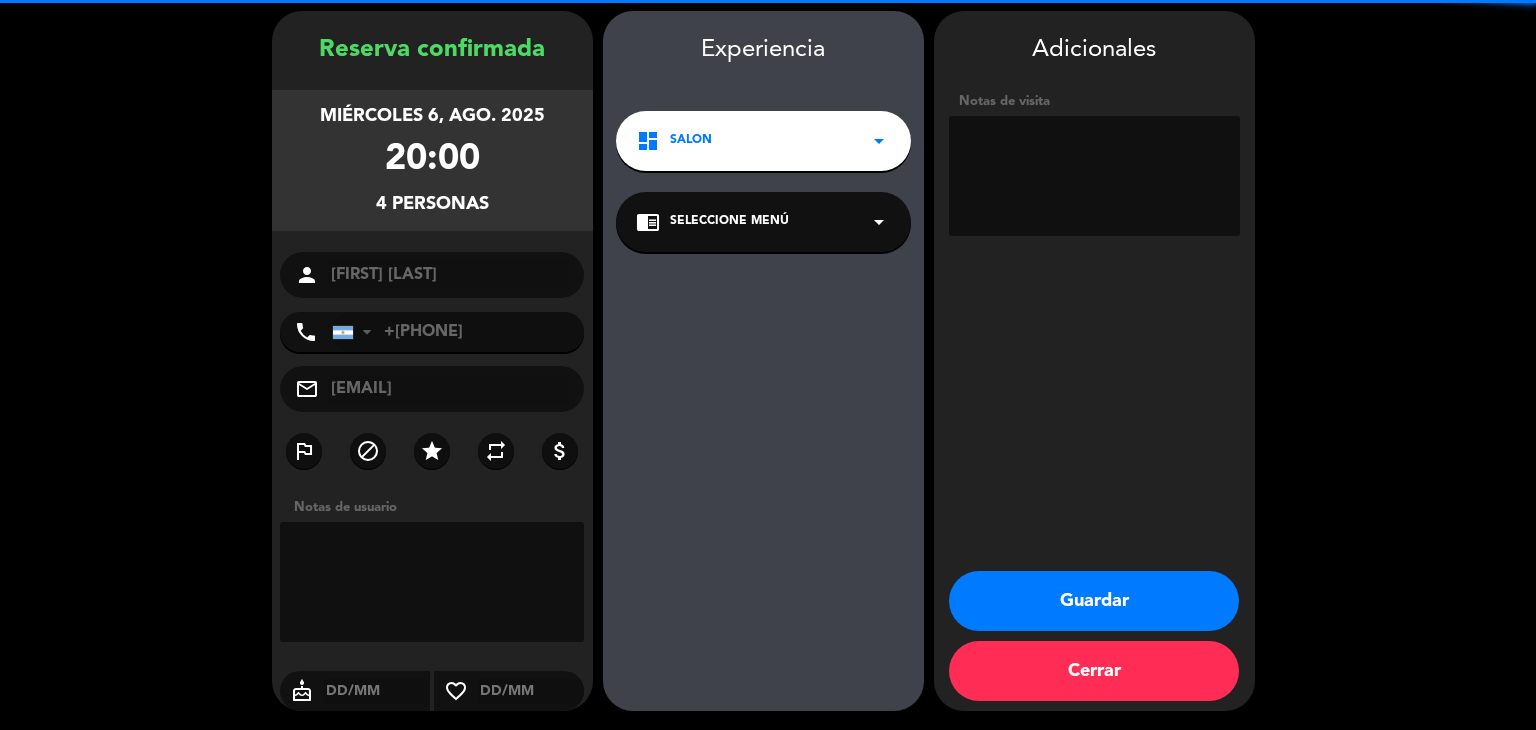 drag, startPoint x: 744, startPoint y: 227, endPoint x: 757, endPoint y: 249, distance: 25.553865 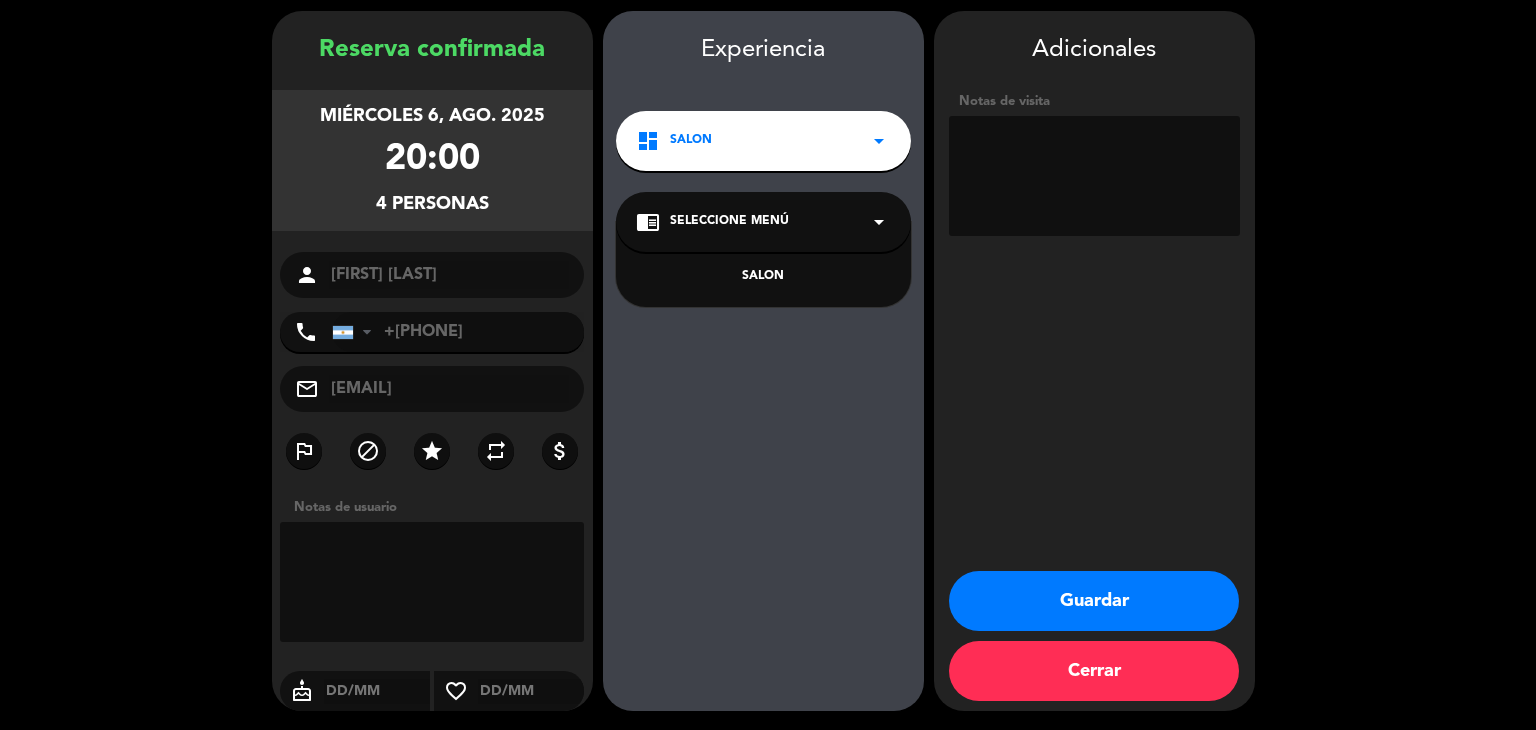drag, startPoint x: 757, startPoint y: 249, endPoint x: 783, endPoint y: 278, distance: 38.948685 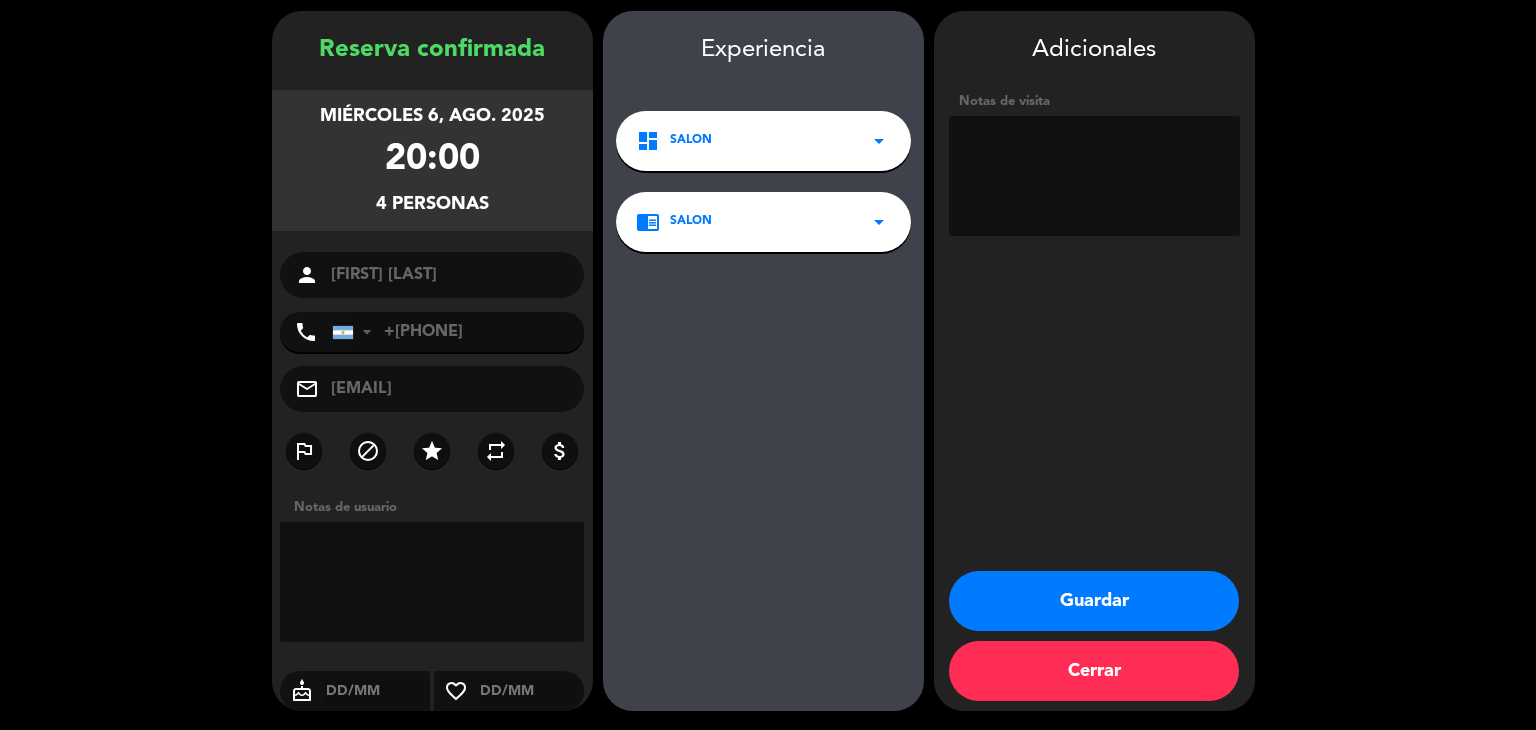 click on "Guardar" at bounding box center (1094, 601) 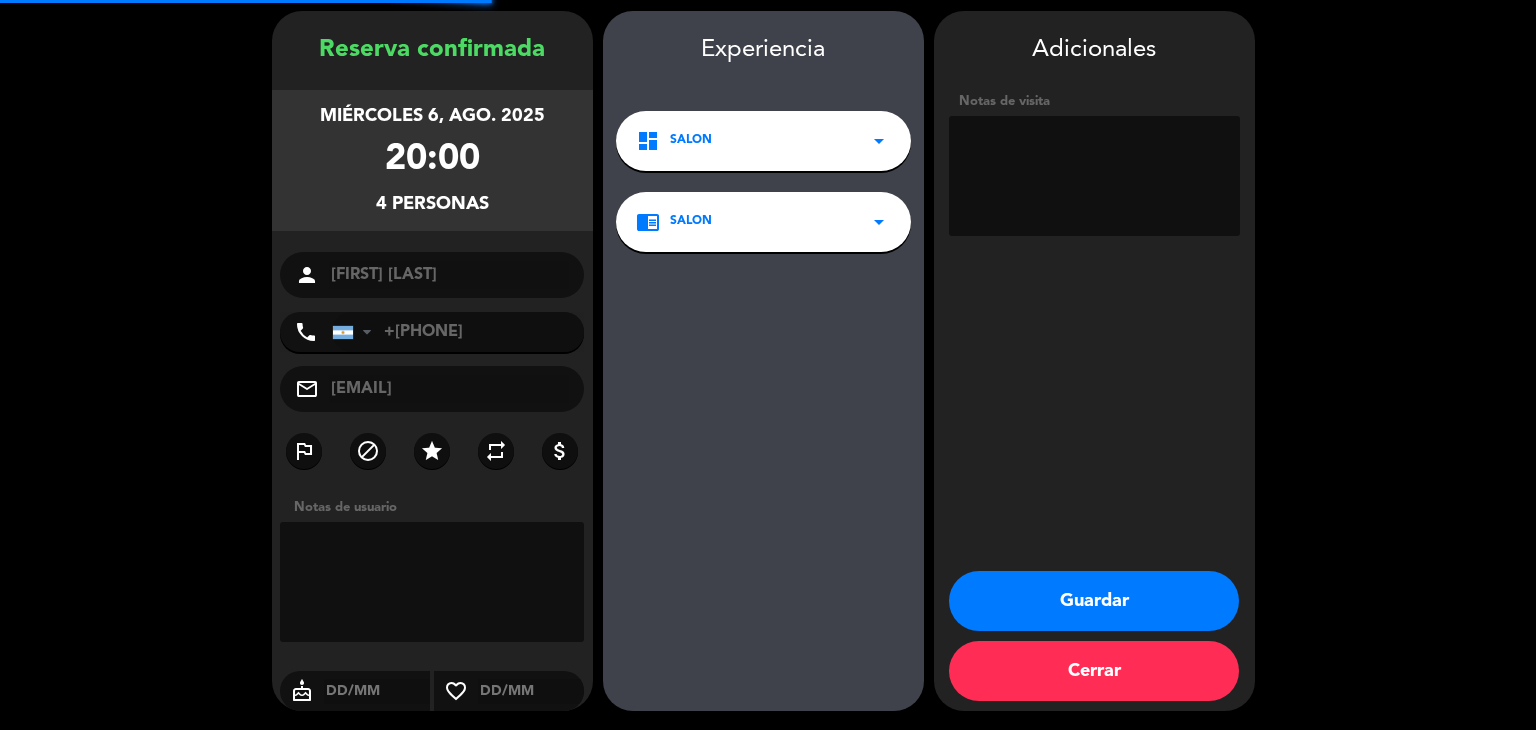 scroll, scrollTop: 0, scrollLeft: 0, axis: both 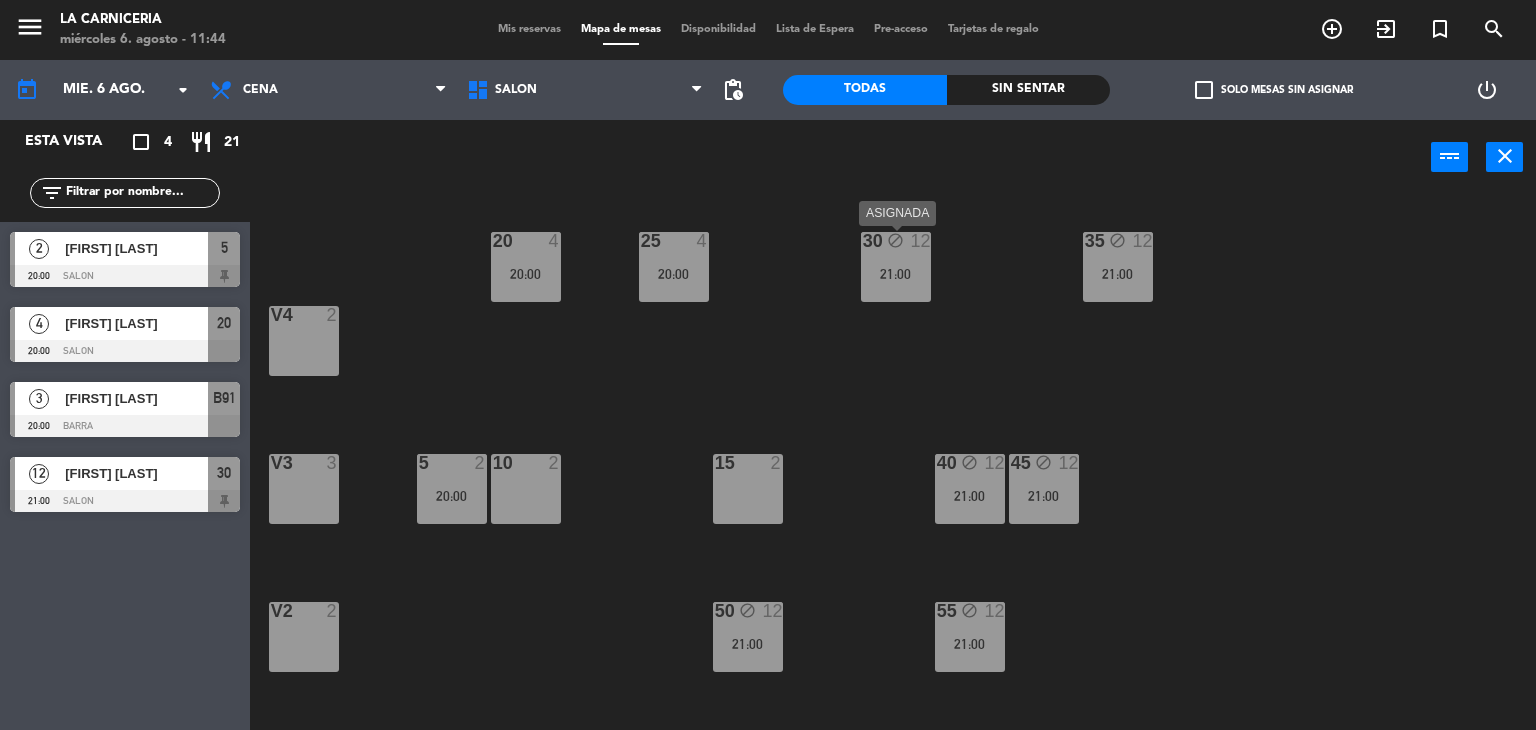 click on "block" at bounding box center (895, 241) 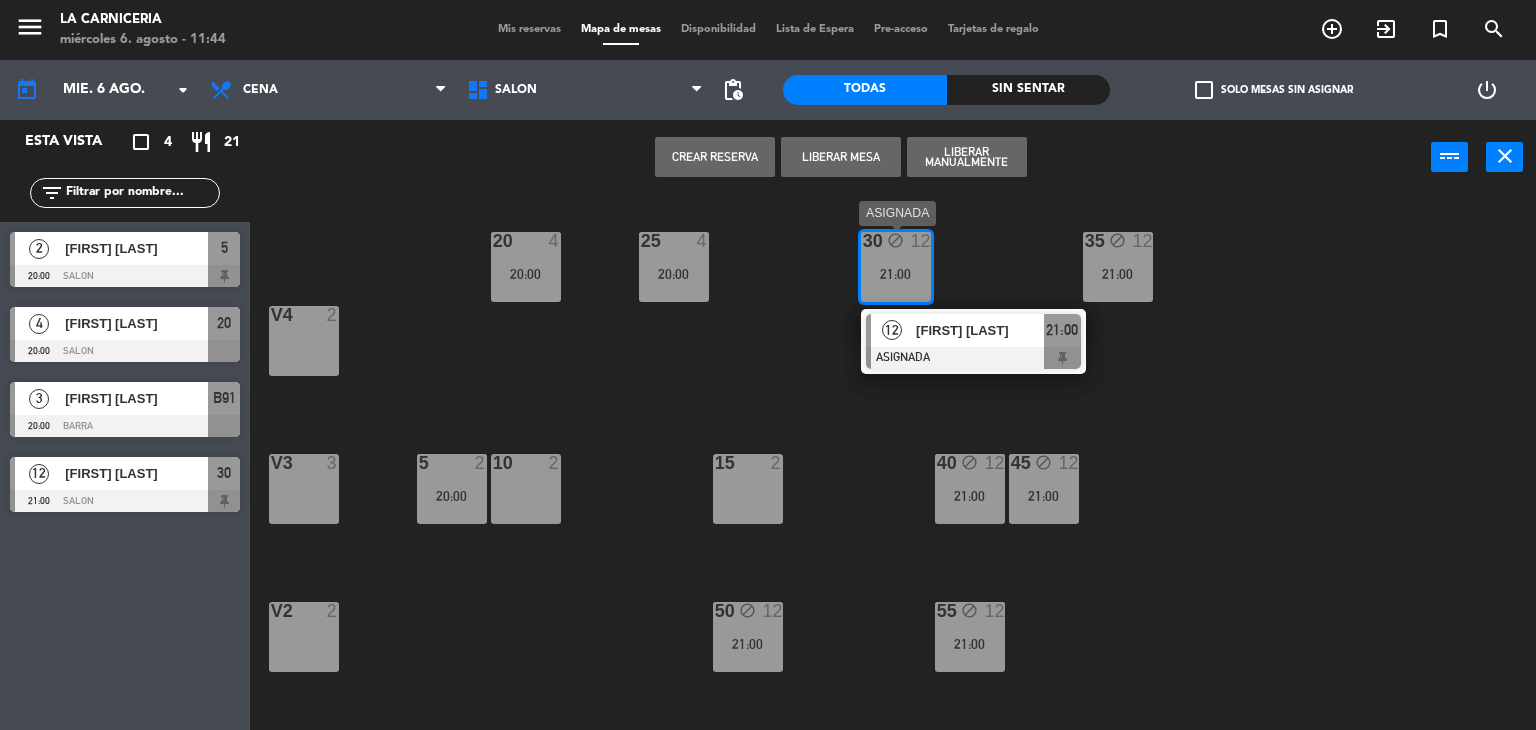 click at bounding box center (973, 358) 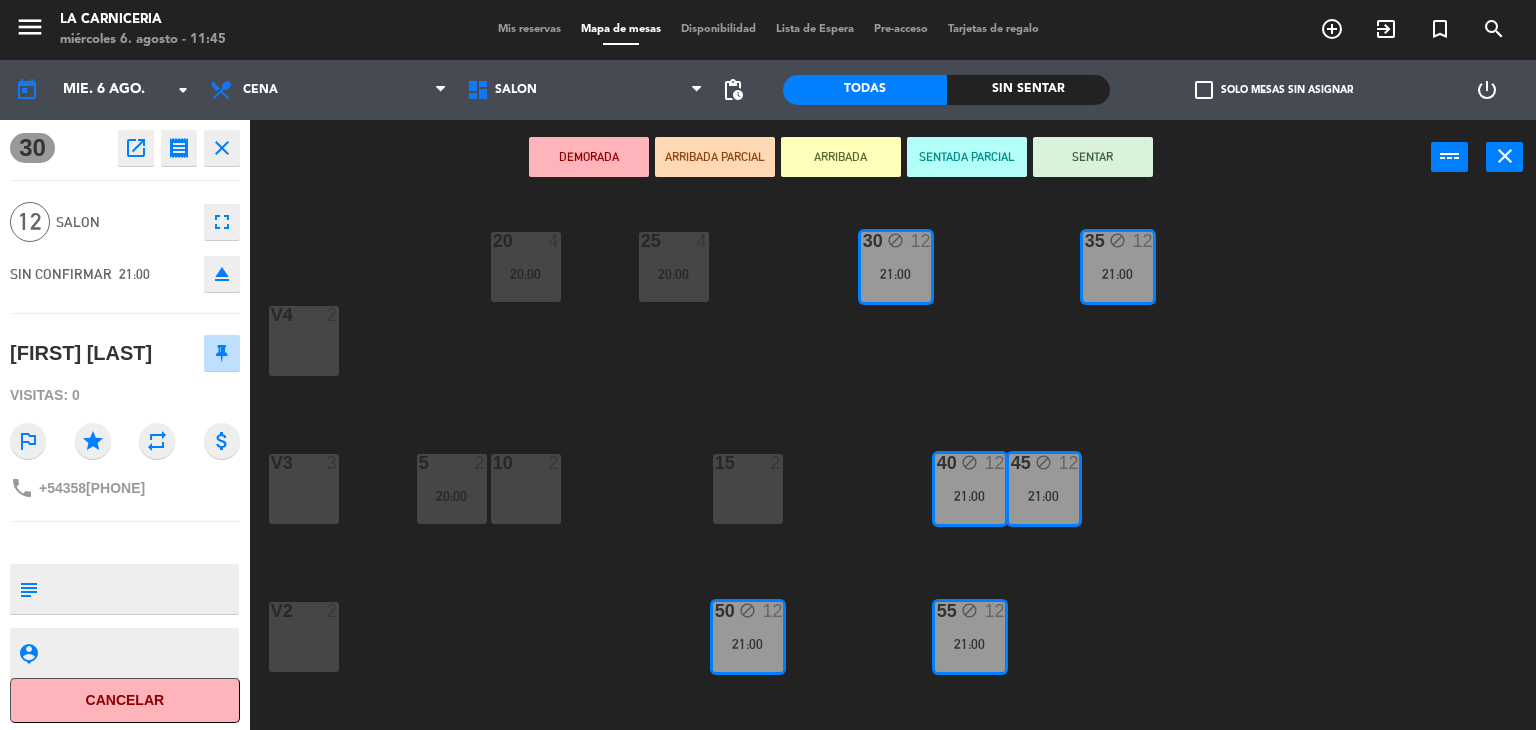 click on "fullscreen" 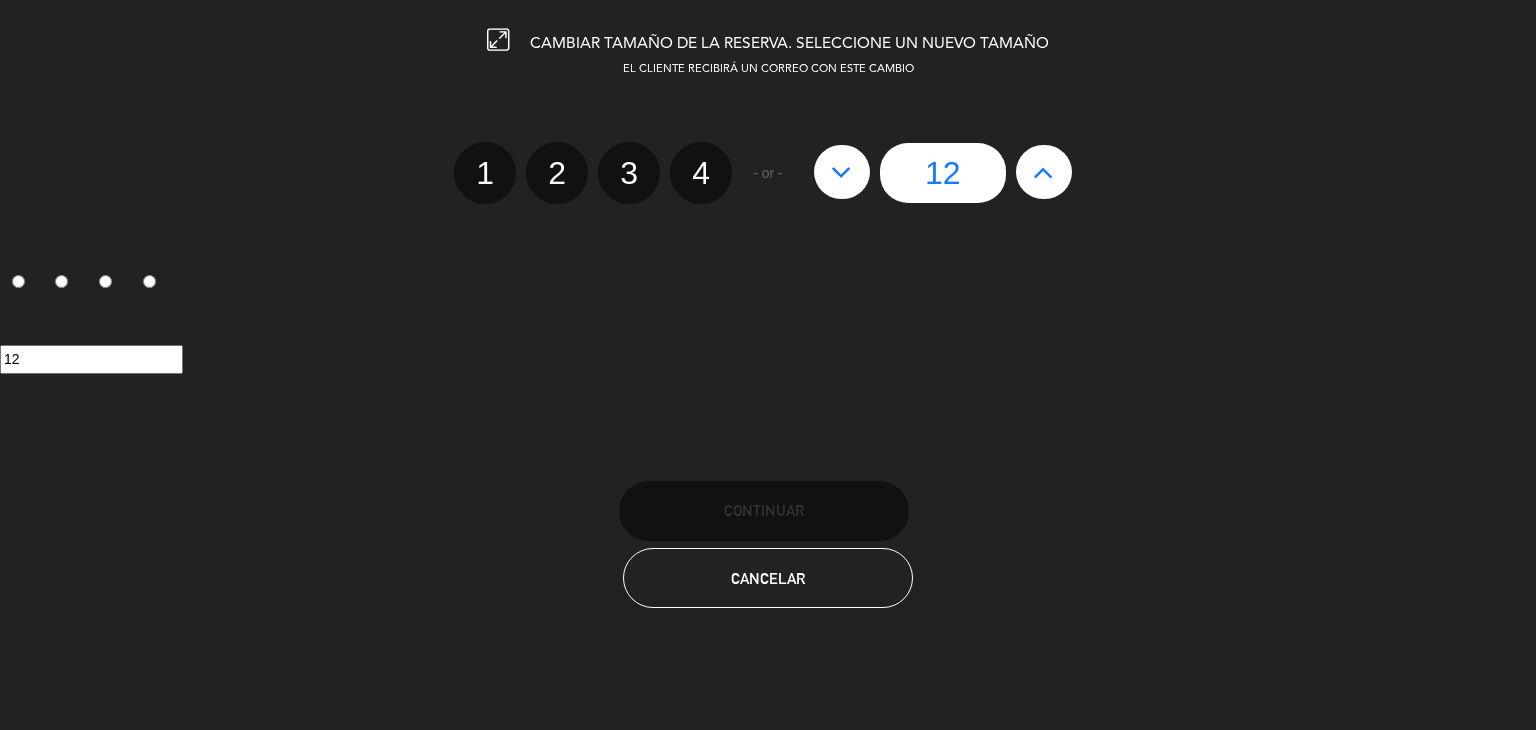 click 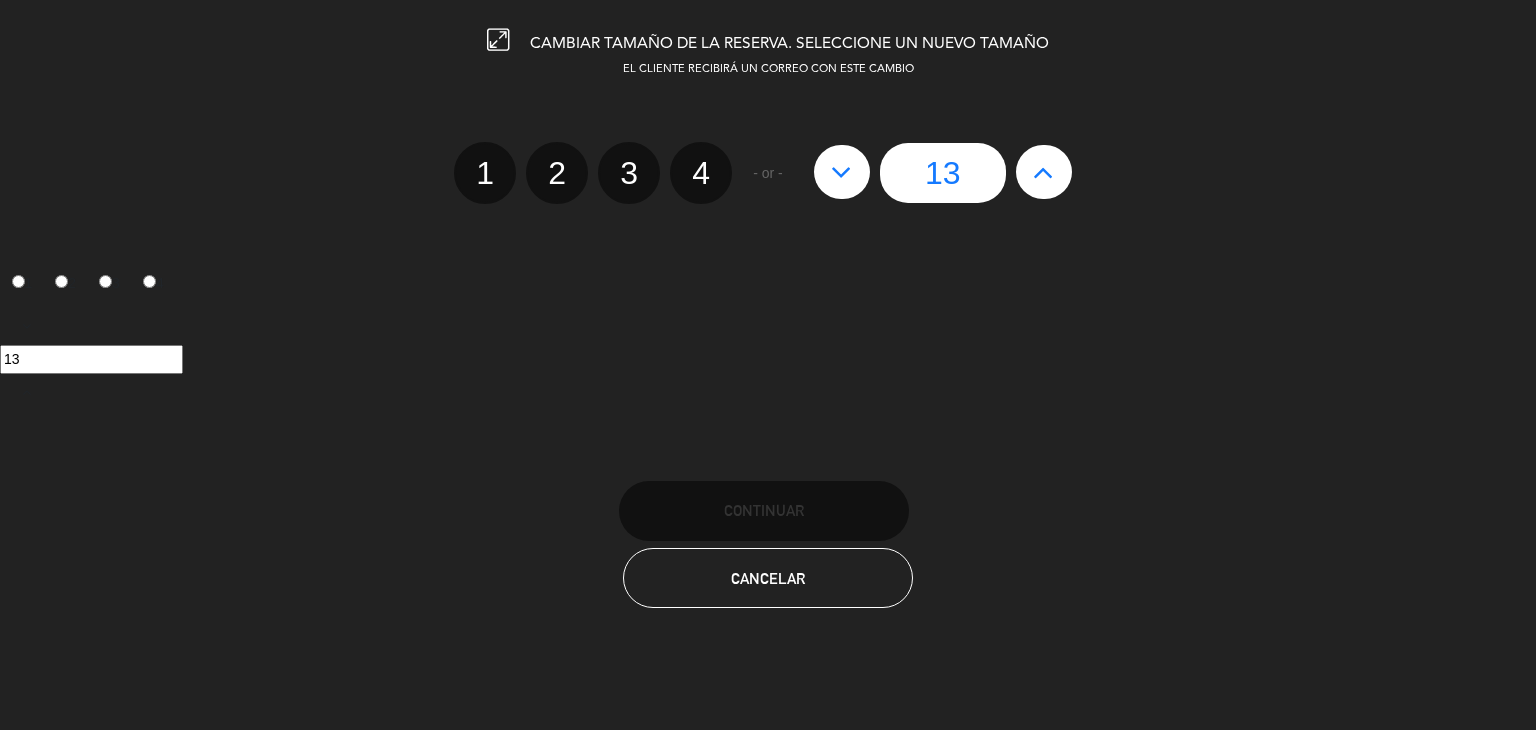 click 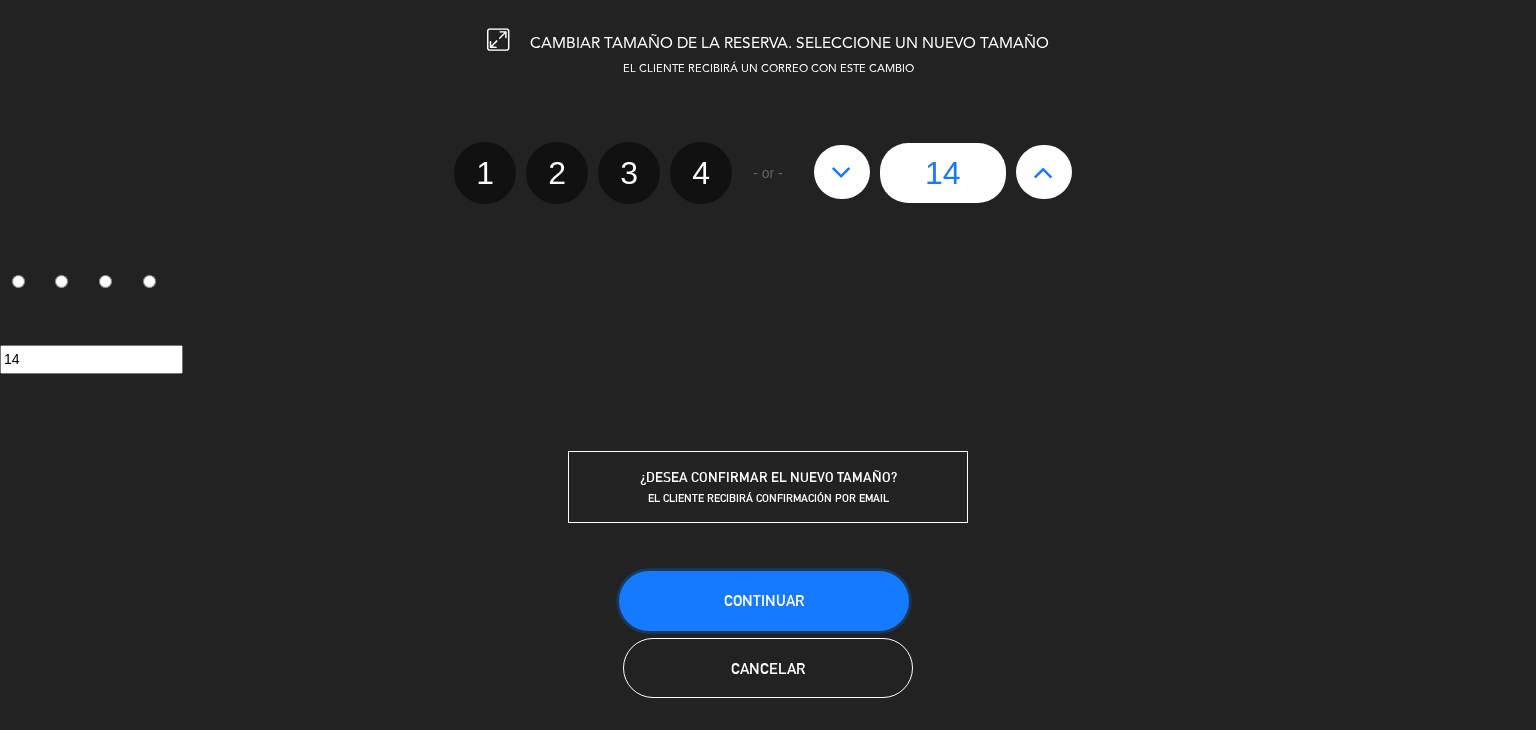click on "Continuar" at bounding box center [764, 601] 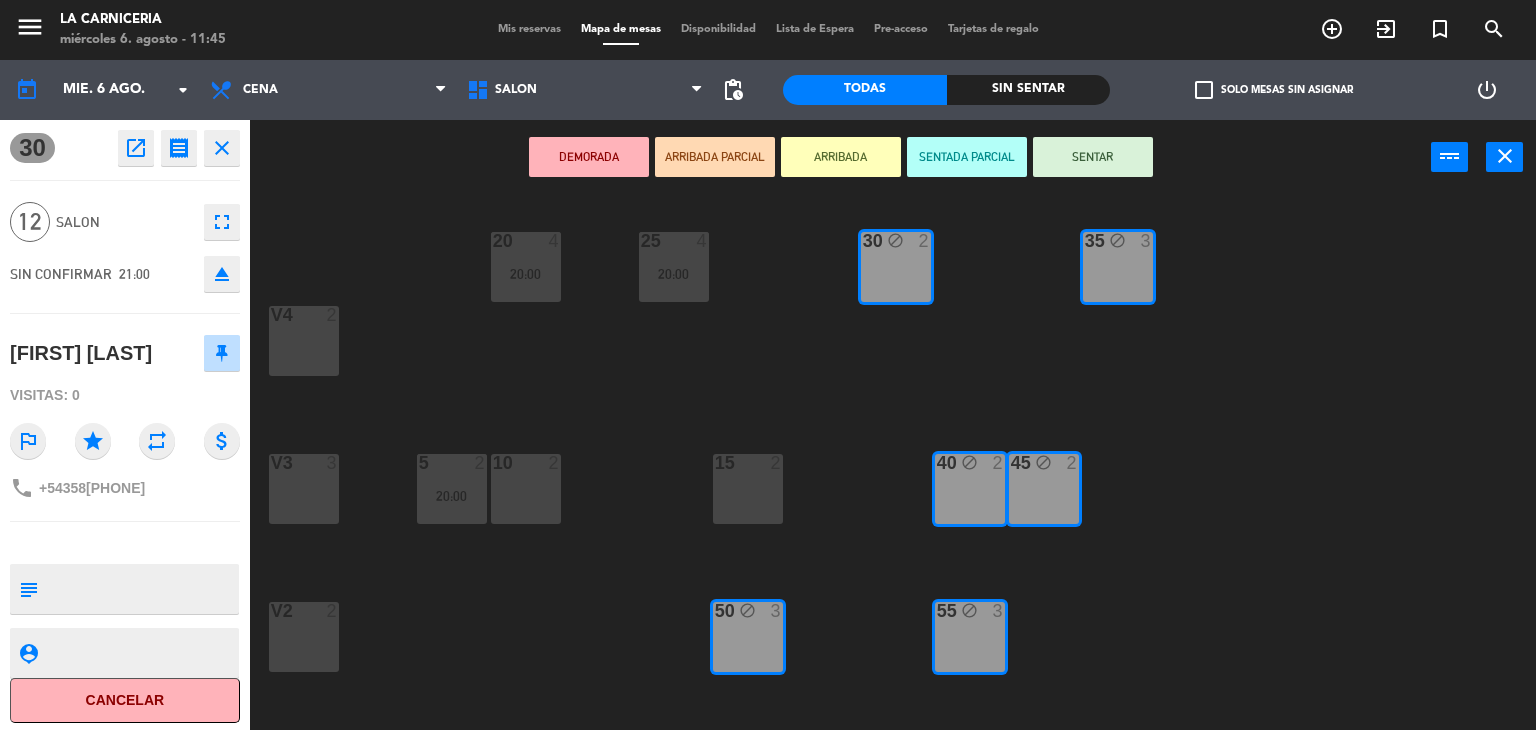 click on "20  4   20:00  25  4   20:00  30 block  2  35 block  3  V4  2  5  2   20:00  10  2  15  2  40 block  2  45 block  2  V3  3  50 block  3  55 block  3  V2  2  V1  3  B91  3   20:00  B92  3   20:00  B93  3   20:00  B94 lock  1  B95 lock  1" 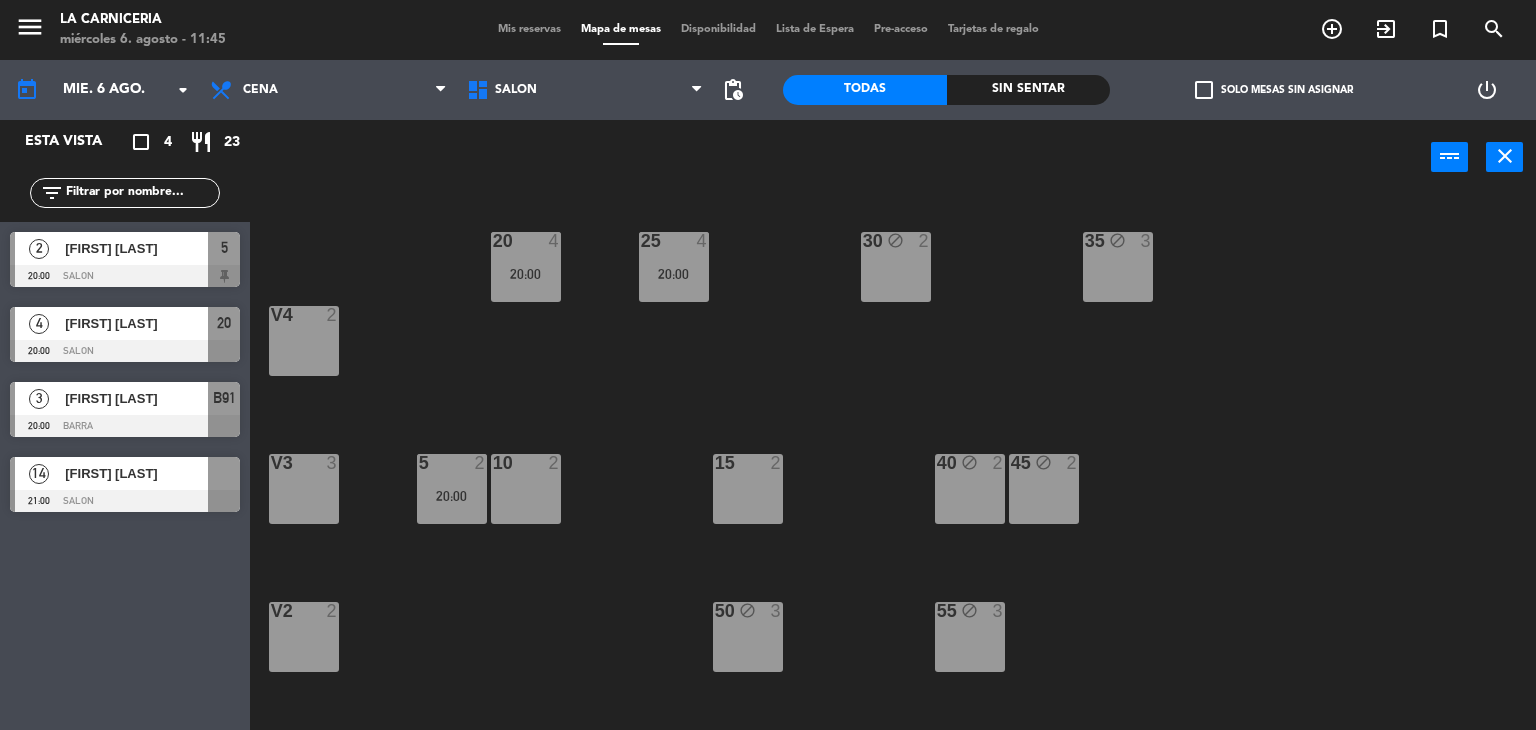 click on "14   [FIRST] [LAST]   21:00   SALON" at bounding box center (125, 484) 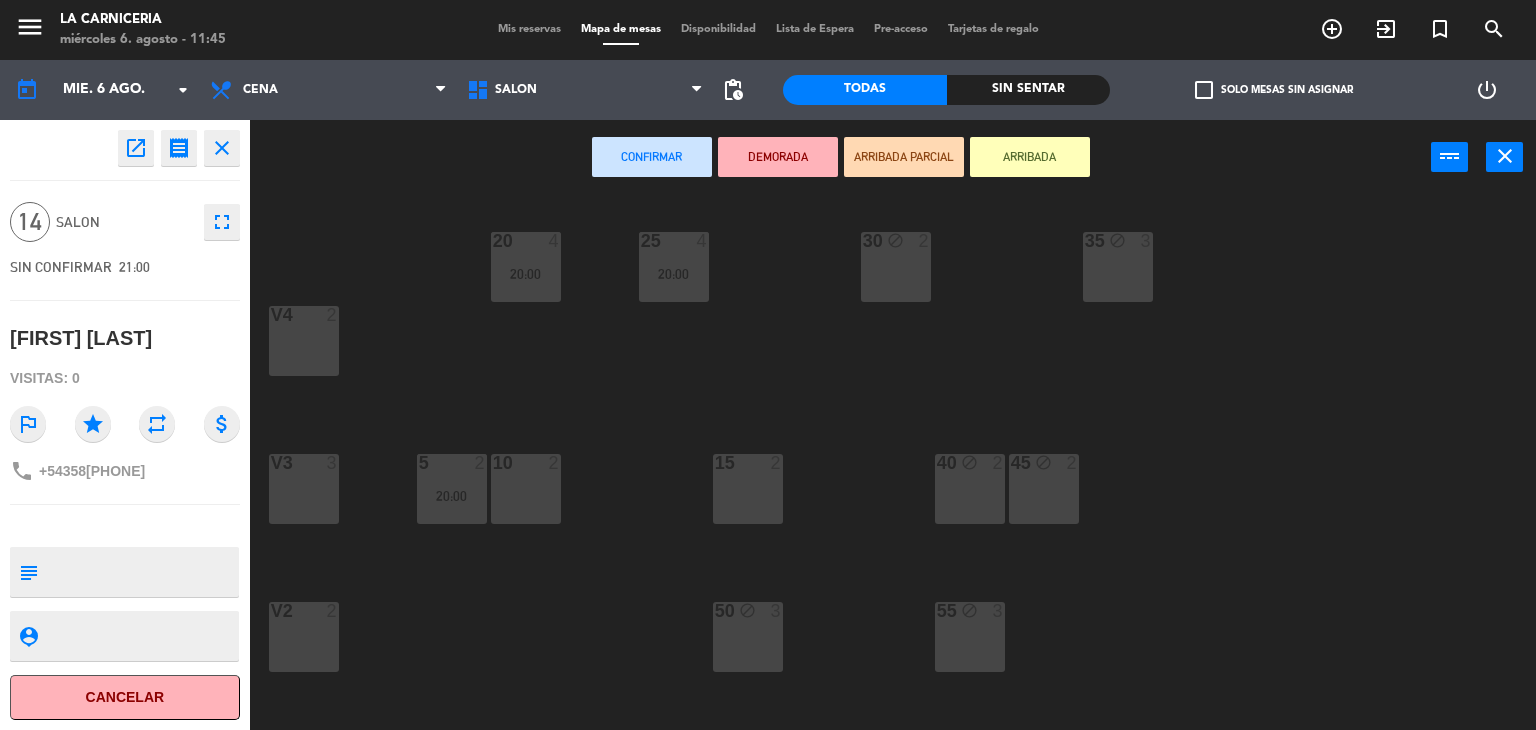 click on "50 block  3" at bounding box center (748, 637) 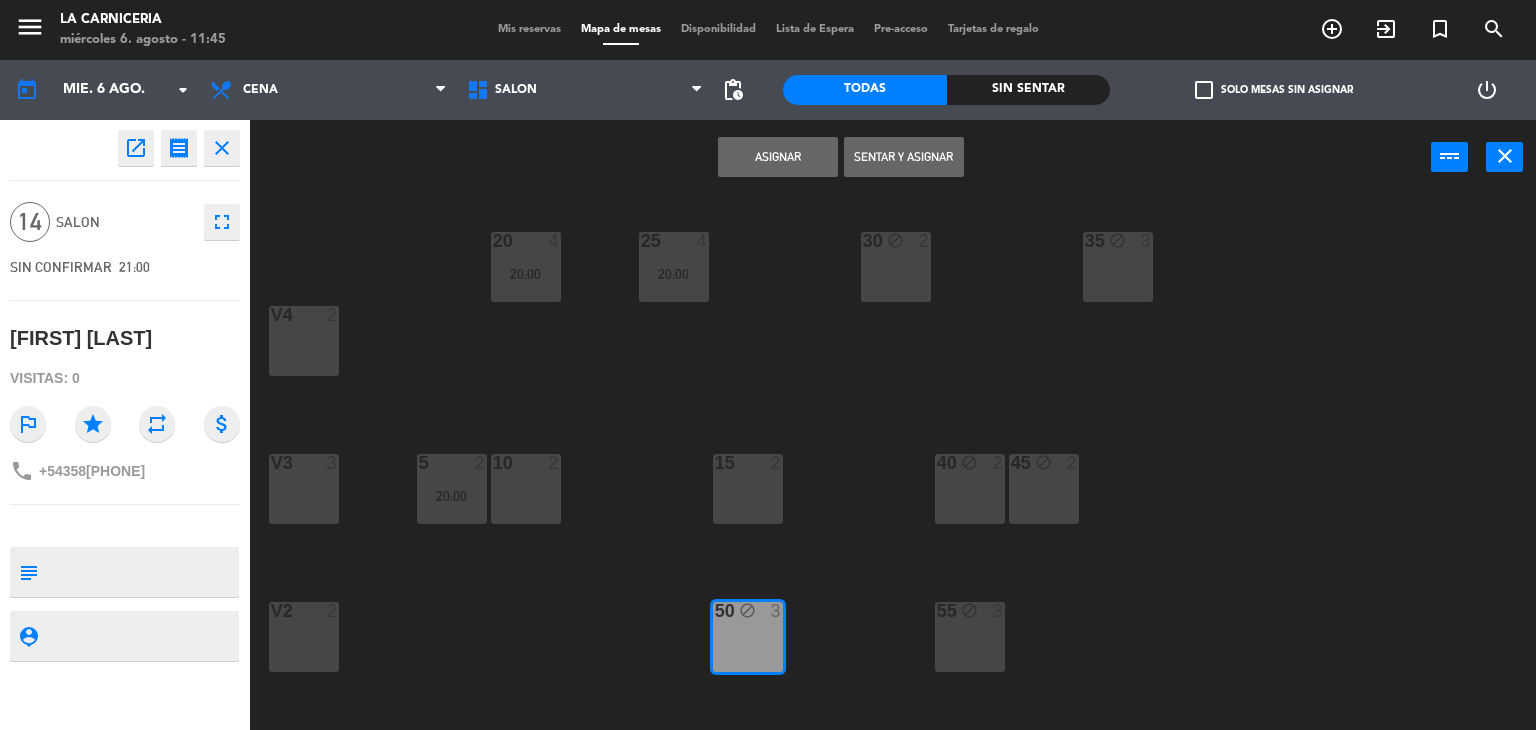 click on "20  4   20:00  25  4   20:00  30 block  2  35 block  3  V4  2  5  2   20:00  10  2  15  2  40 block  2  45 block  2  V3  3  50 block  3  55 block  3  V2  2  V1  3  B91  3   20:00  B92  3   20:00  B93  3   20:00  B94 lock  1  B95 lock  1" 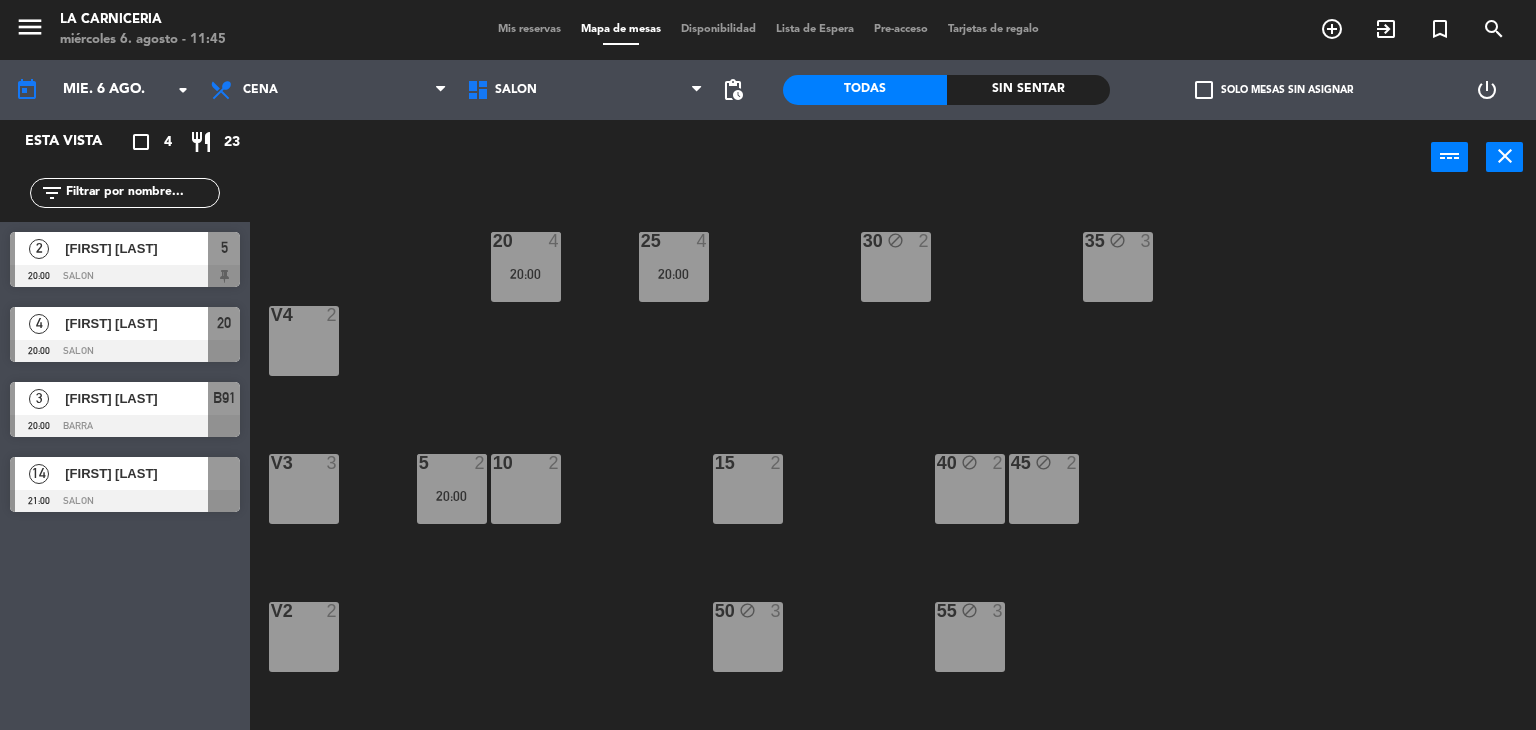 drag, startPoint x: 747, startPoint y: 633, endPoint x: 820, endPoint y: 632, distance: 73.00685 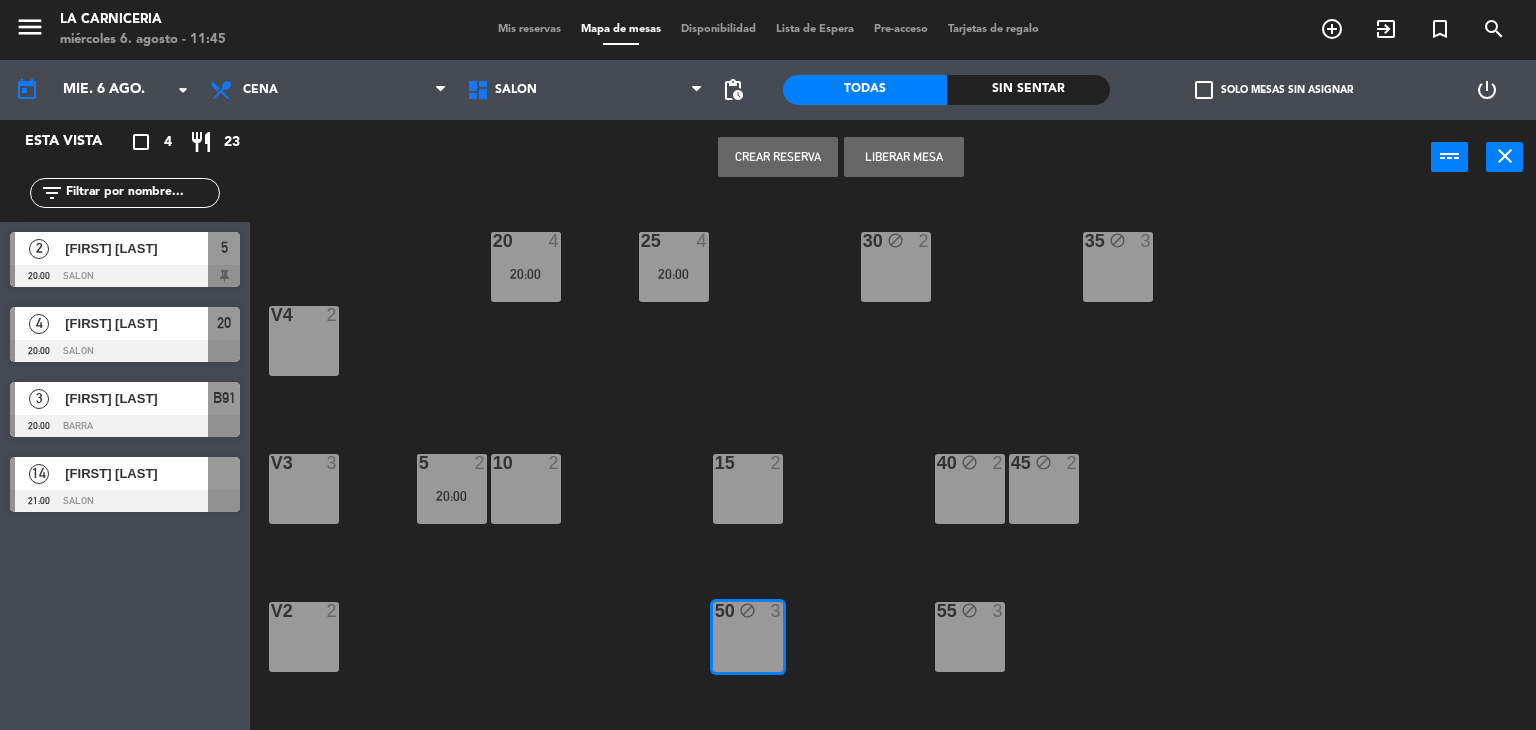 click on "[FIRST] [LAST]" at bounding box center (135, 473) 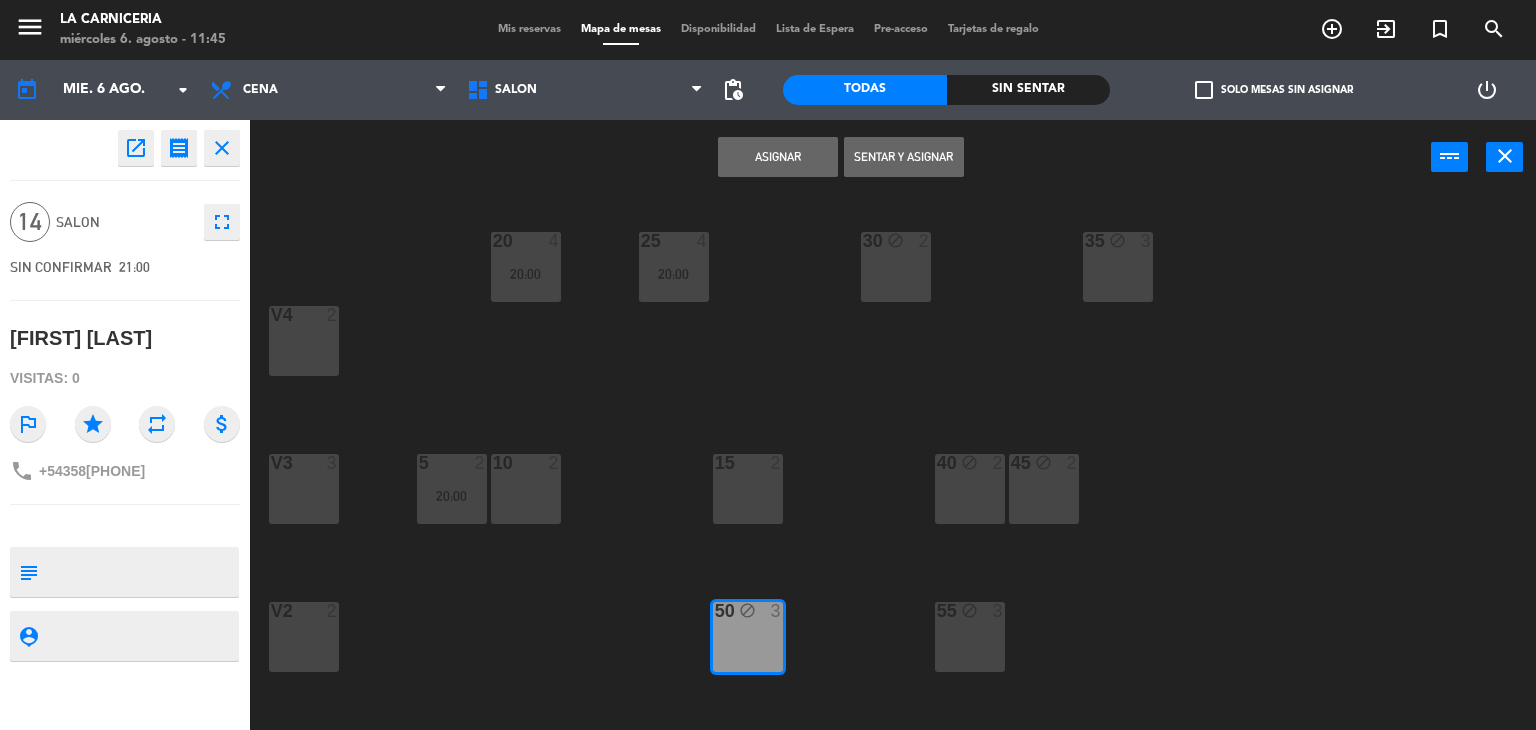 click on "55 block  3" at bounding box center [970, 637] 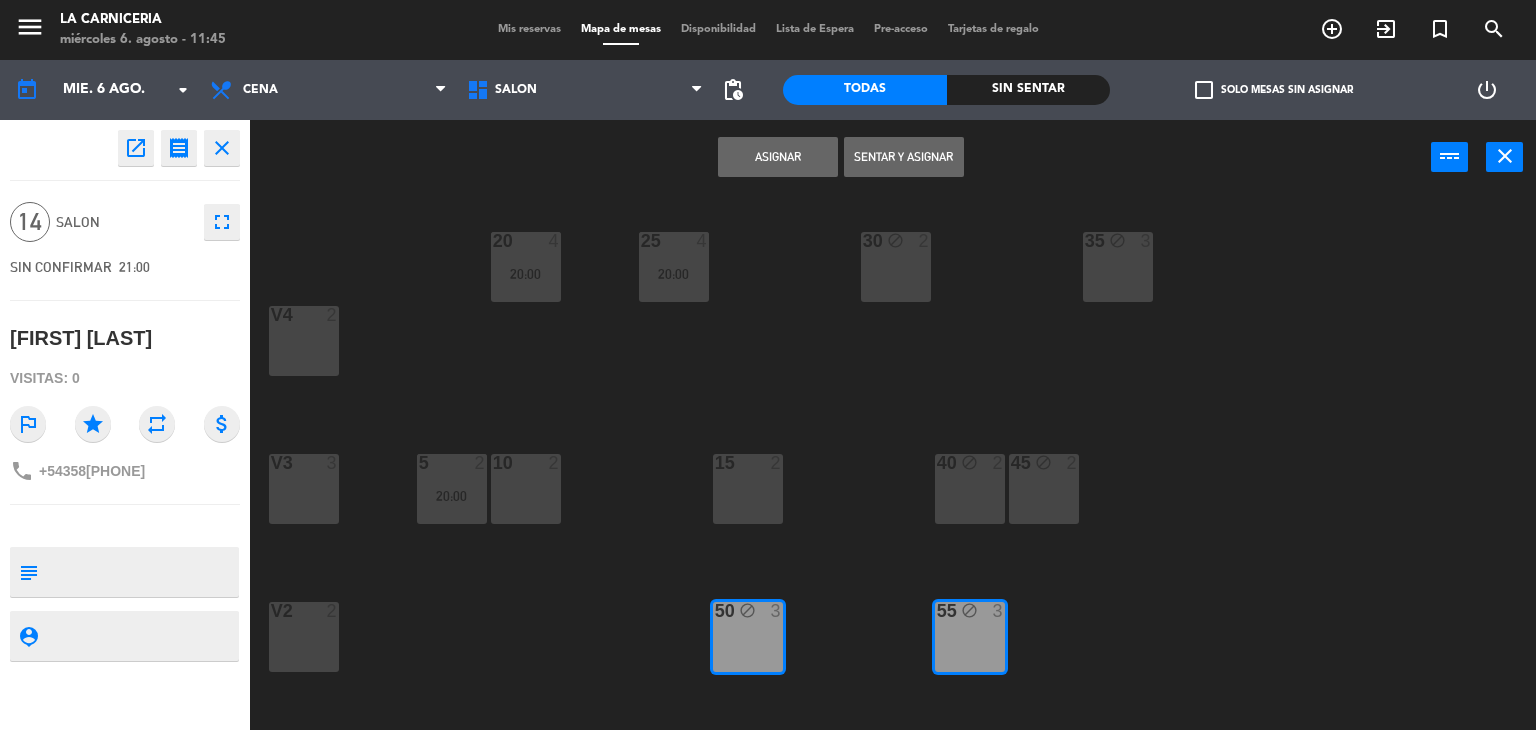 click on "block" at bounding box center [969, 462] 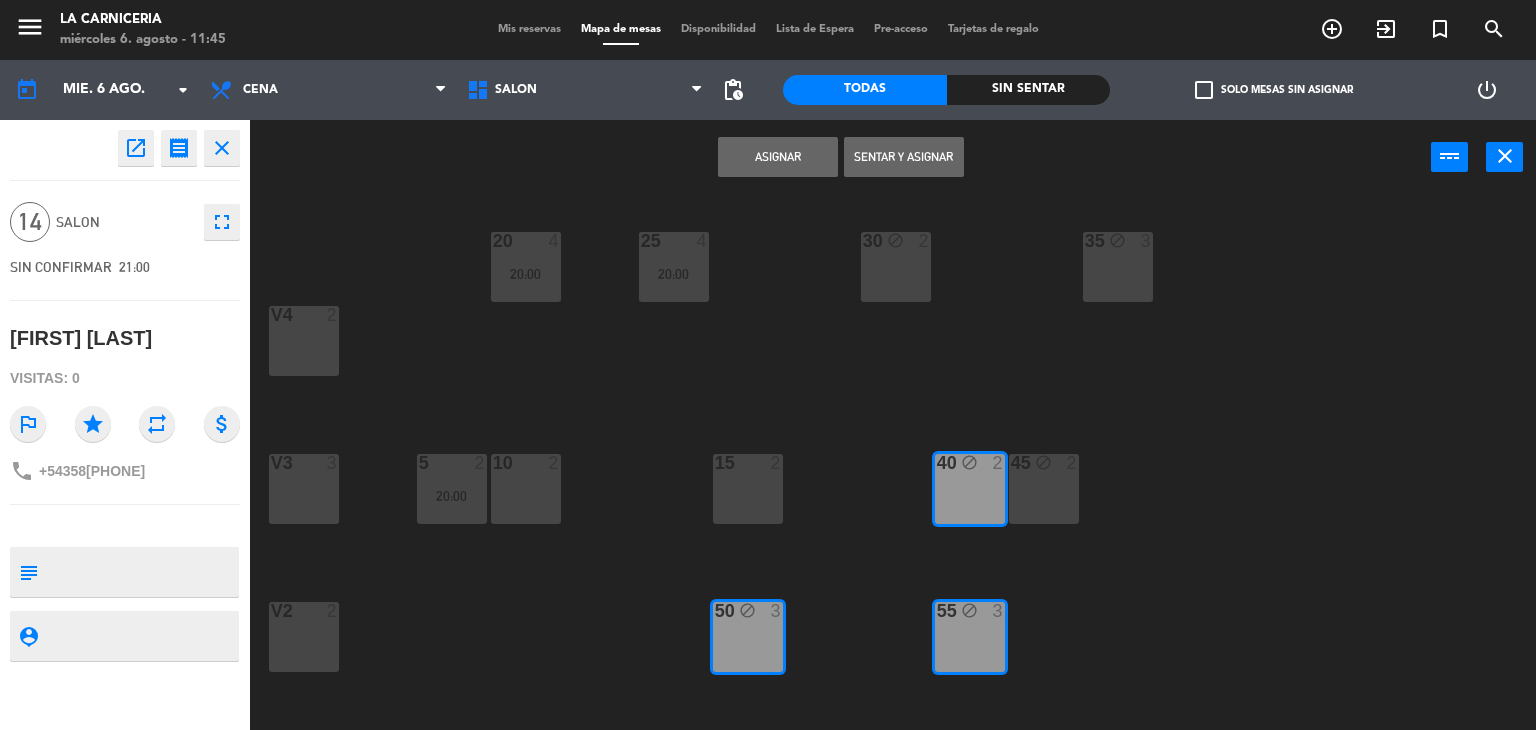 click on "[NUMBER] block  2" at bounding box center [1044, 489] 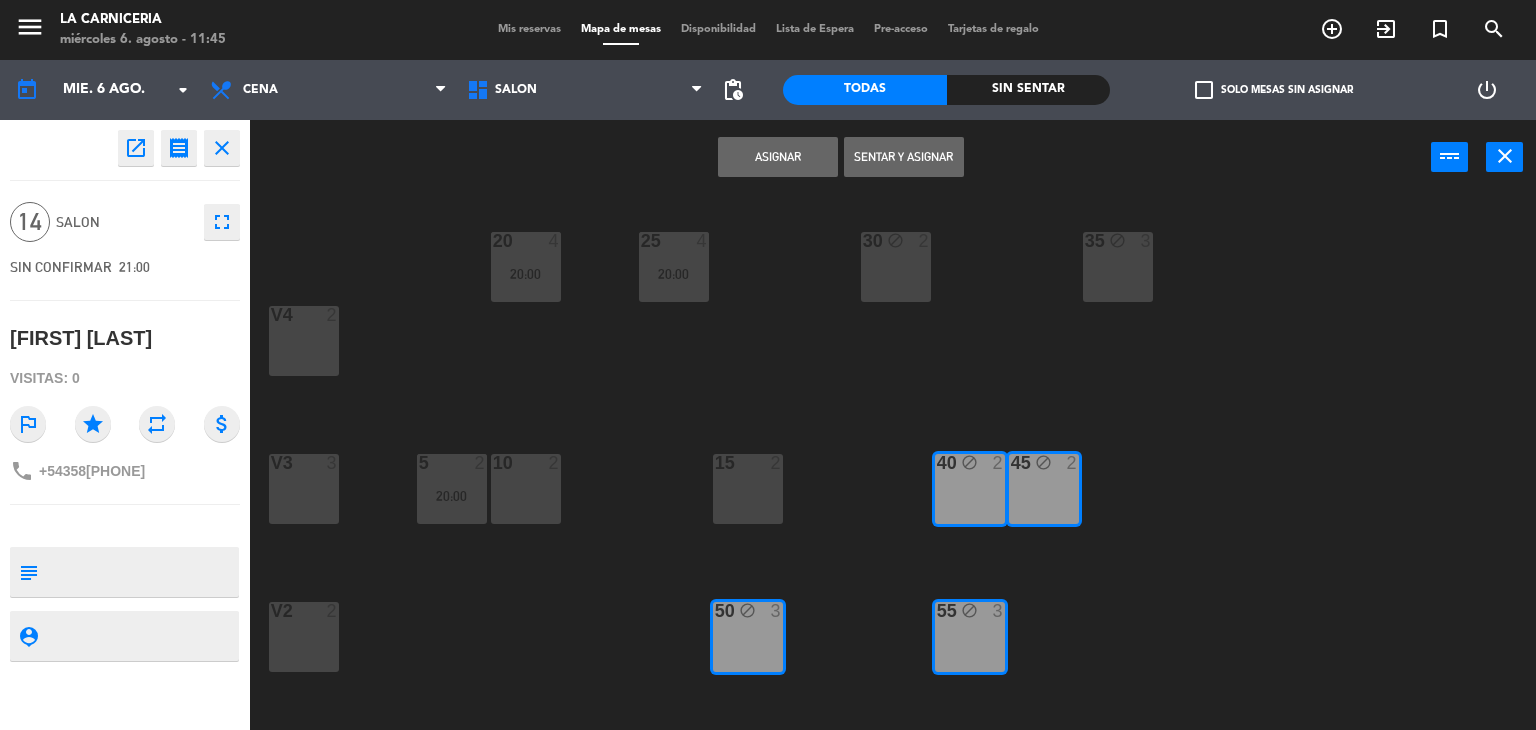 click on "block" at bounding box center (895, 240) 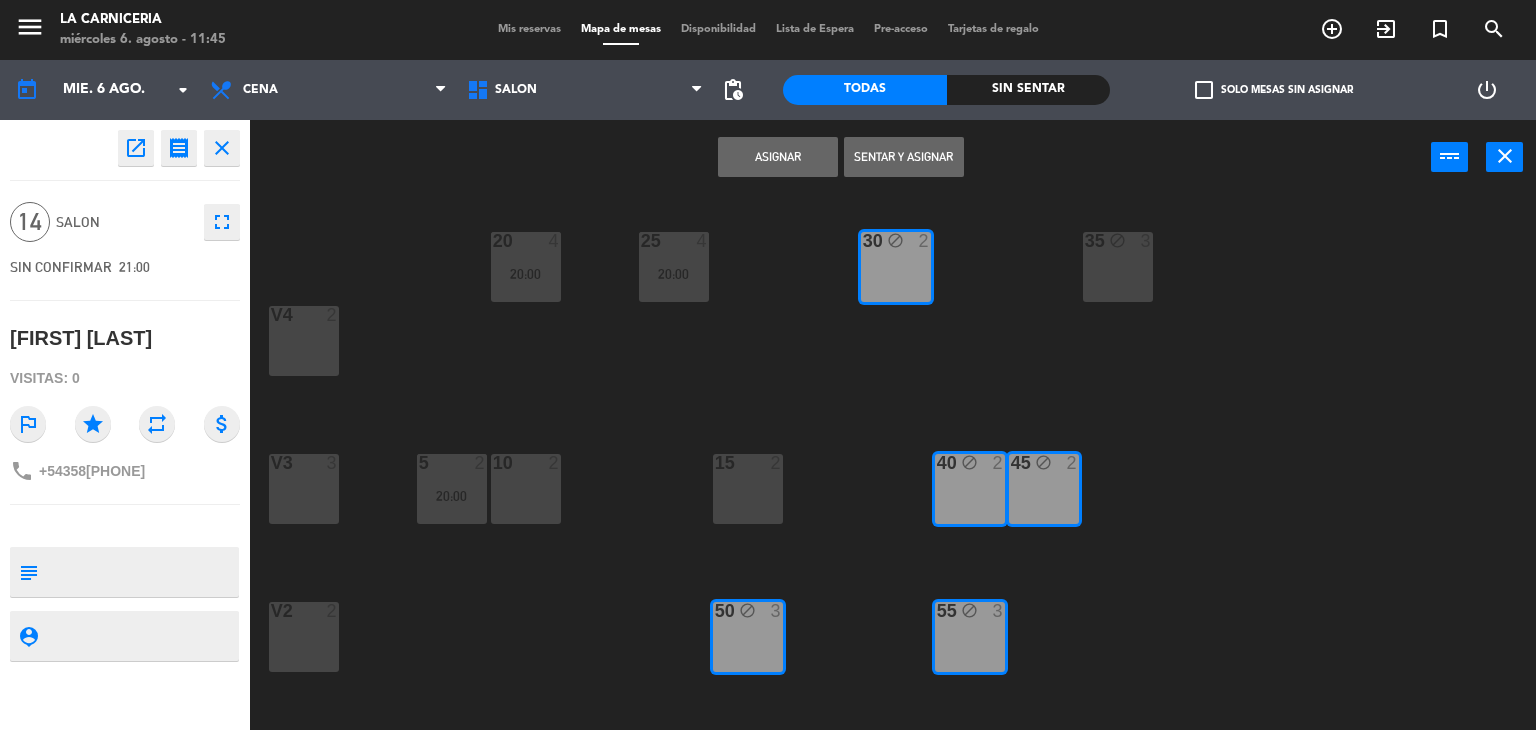 click on "35 block  3" at bounding box center [1118, 267] 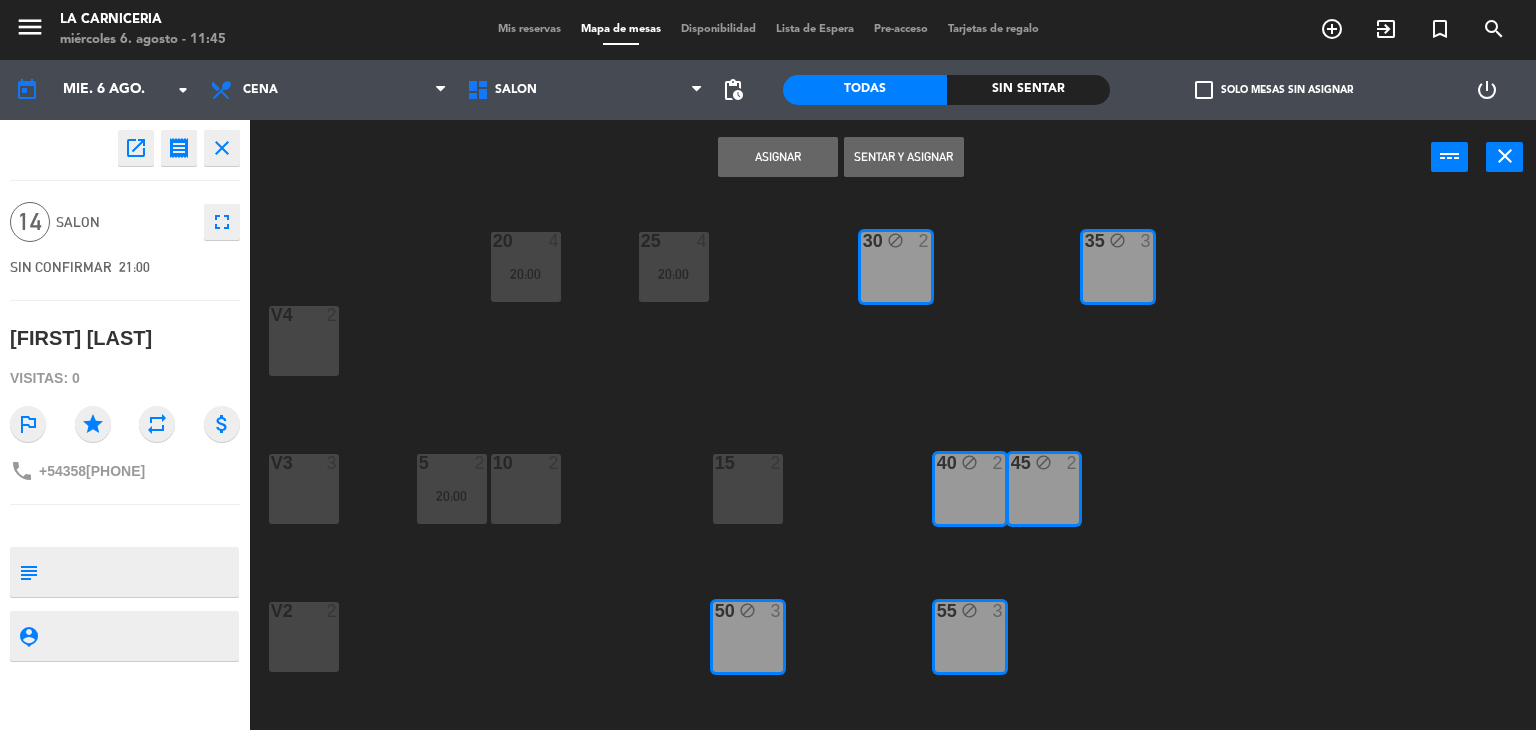 click on "Asignar" at bounding box center (778, 157) 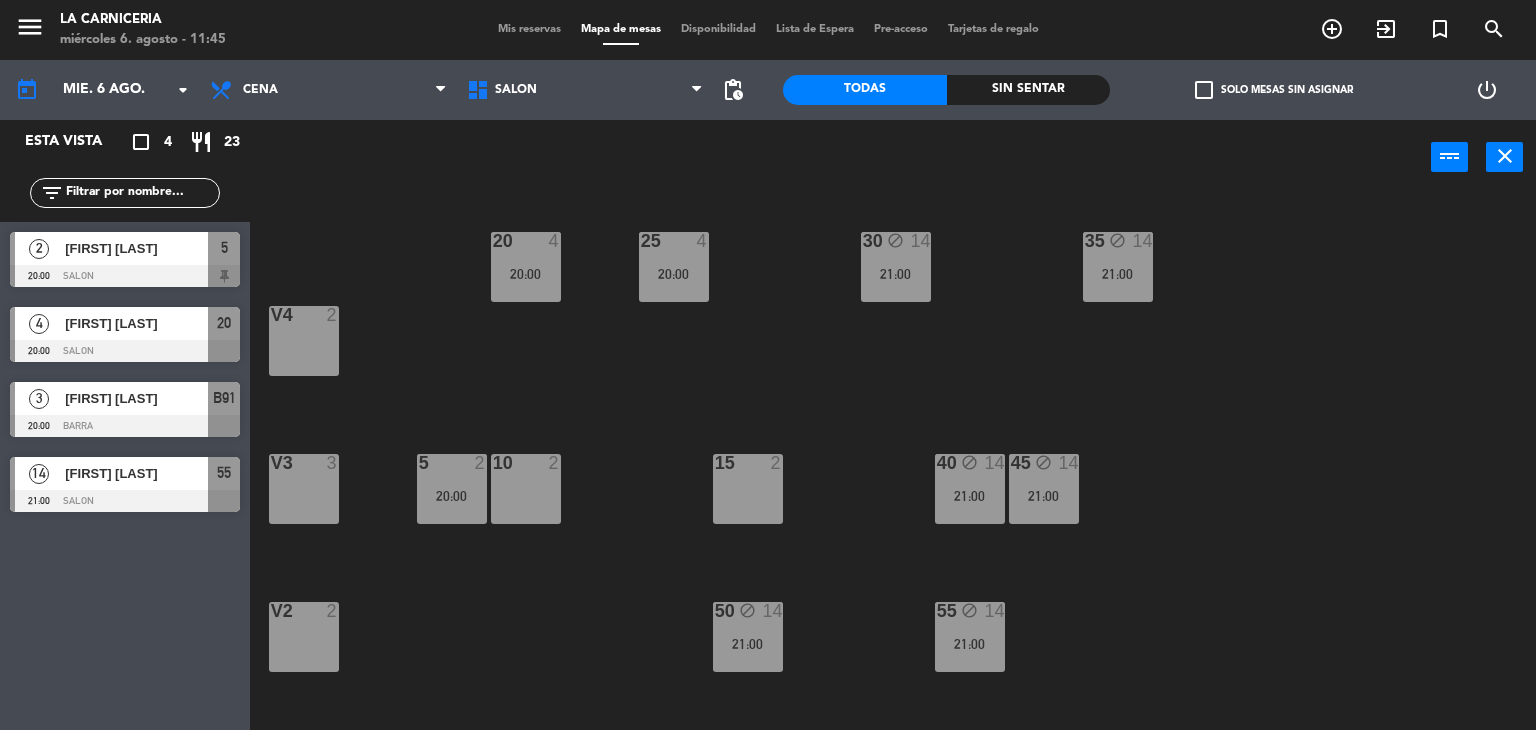 click on "[NUMBER]  [NUMBER]   20:00  [NUMBER]  [NUMBER]   20:00  [NUMBER] block  14   21:00  [NUMBER] block  14   21:00  V4  2  5  2   20:00  10  2  15  2  40 block  14   21:00  45 block  14   21:00  V3  3  50 block  14   21:00  55 block  14   21:00  V2  2  V1  3  B91  3   20:00  B92  3   20:00  B93  3   20:00  B94 lock  1  B95 lock  1" 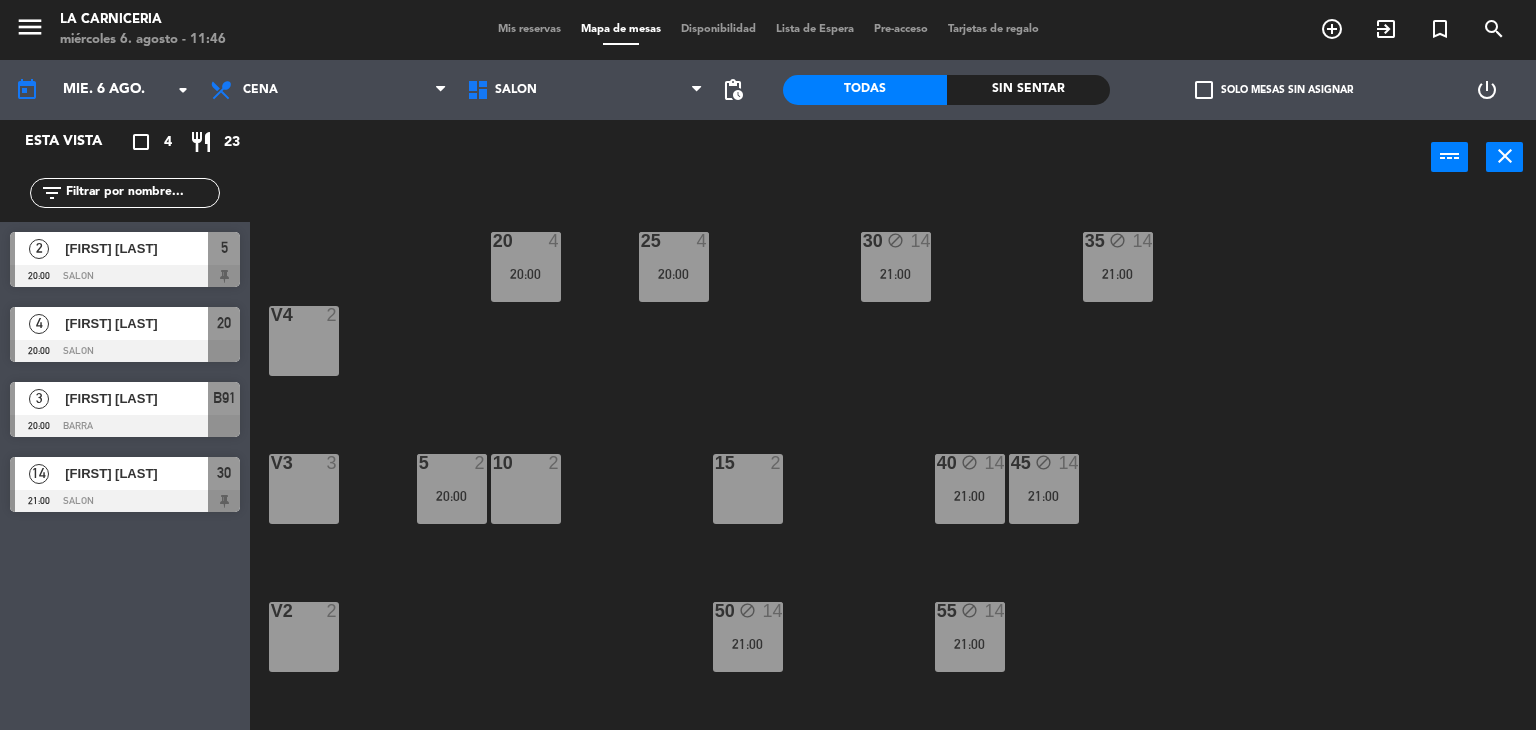 click on "menu  La Carniceria   miércoles 6. agosto - 11:46" 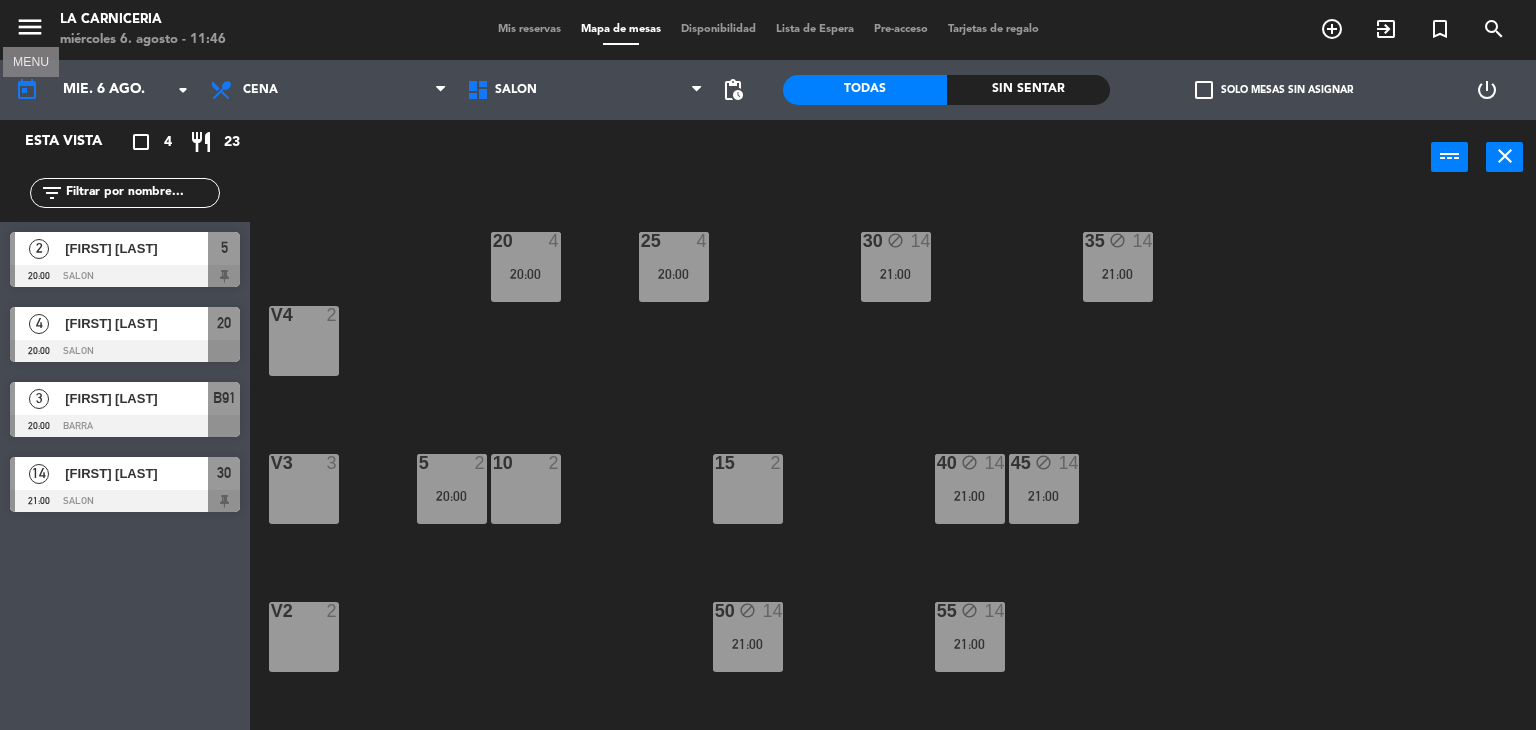 drag, startPoint x: 26, startPoint y: 35, endPoint x: 38, endPoint y: 44, distance: 15 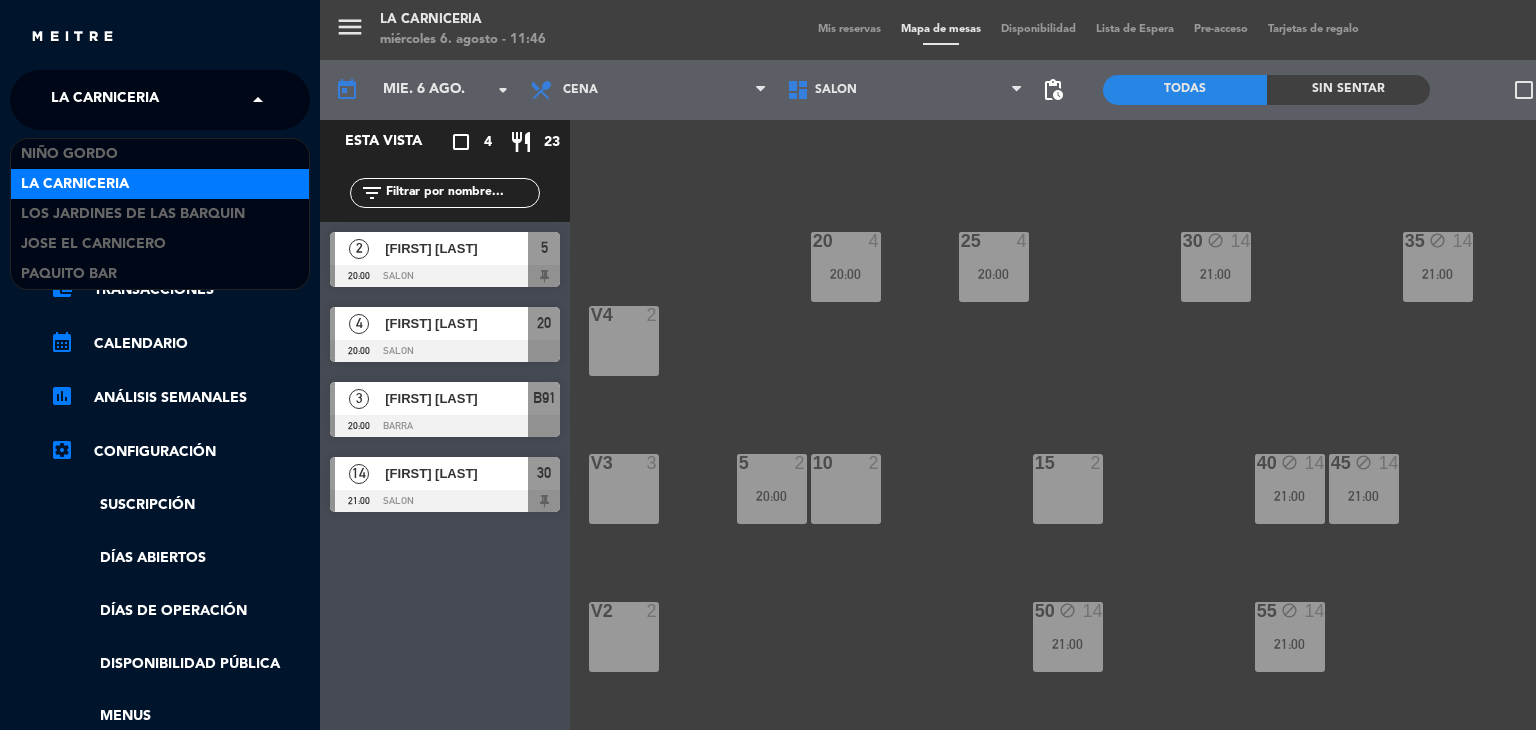 drag, startPoint x: 92, startPoint y: 98, endPoint x: 107, endPoint y: 136, distance: 40.853397 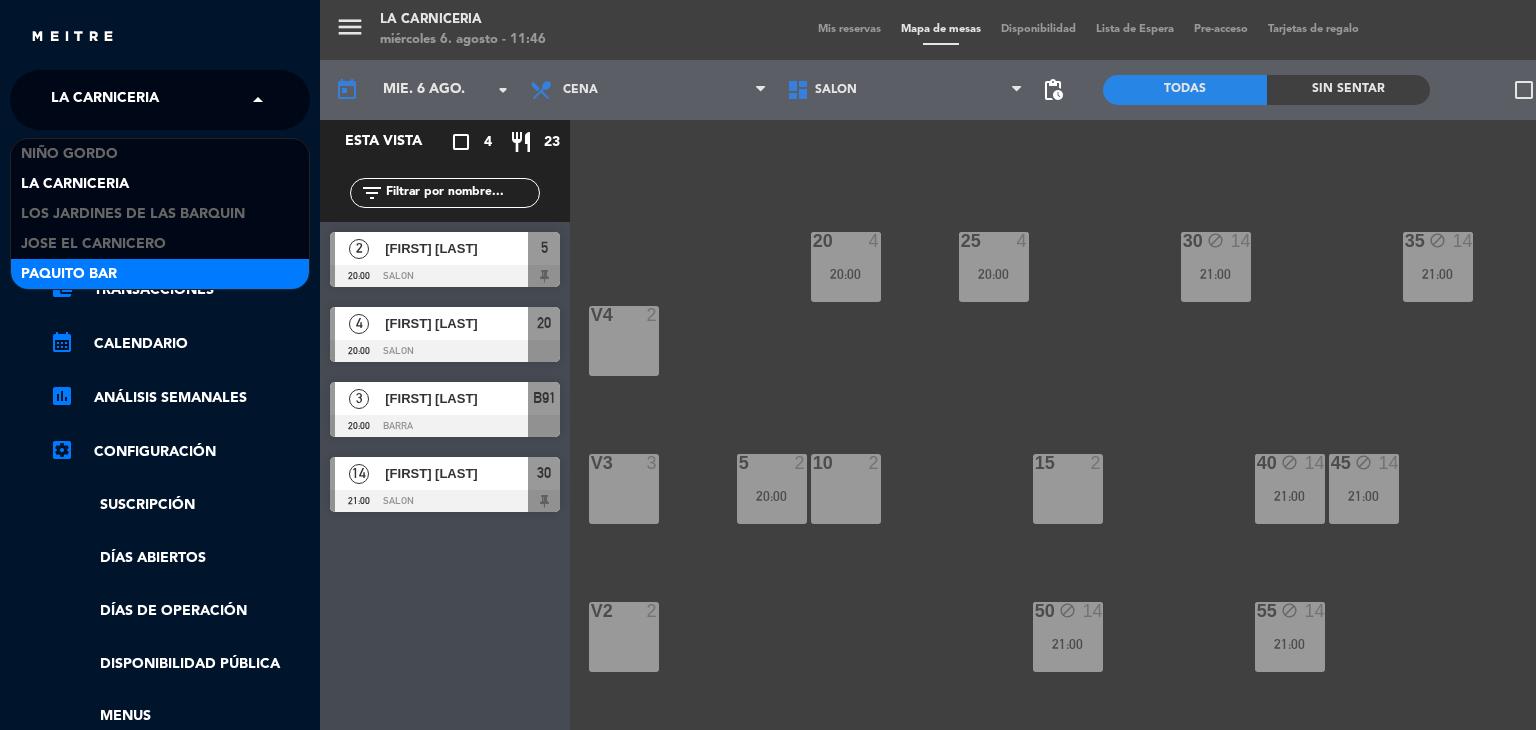 click on "Paquito Bar" at bounding box center (160, 274) 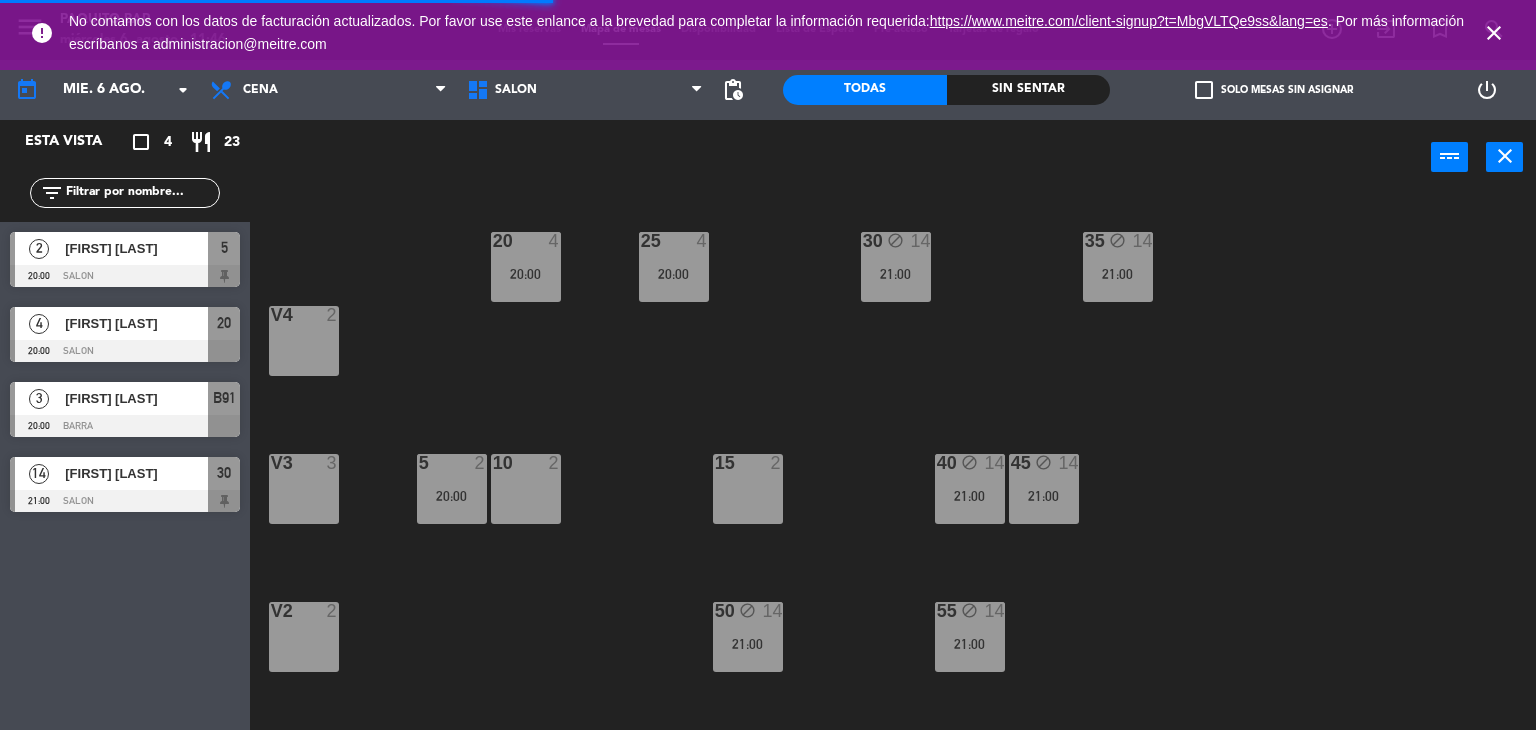 click on "close" at bounding box center (1494, 33) 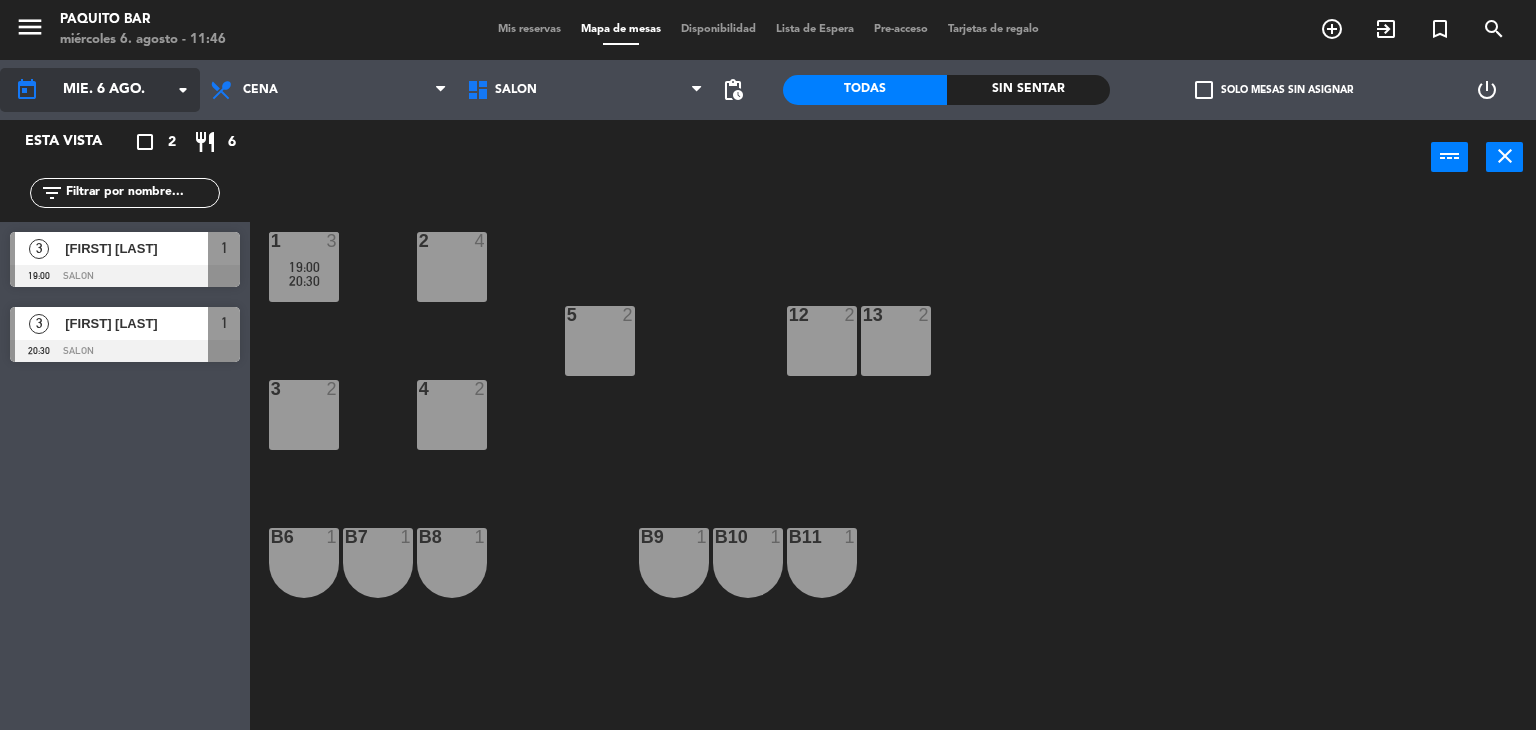 click on "mié. 6 ago." 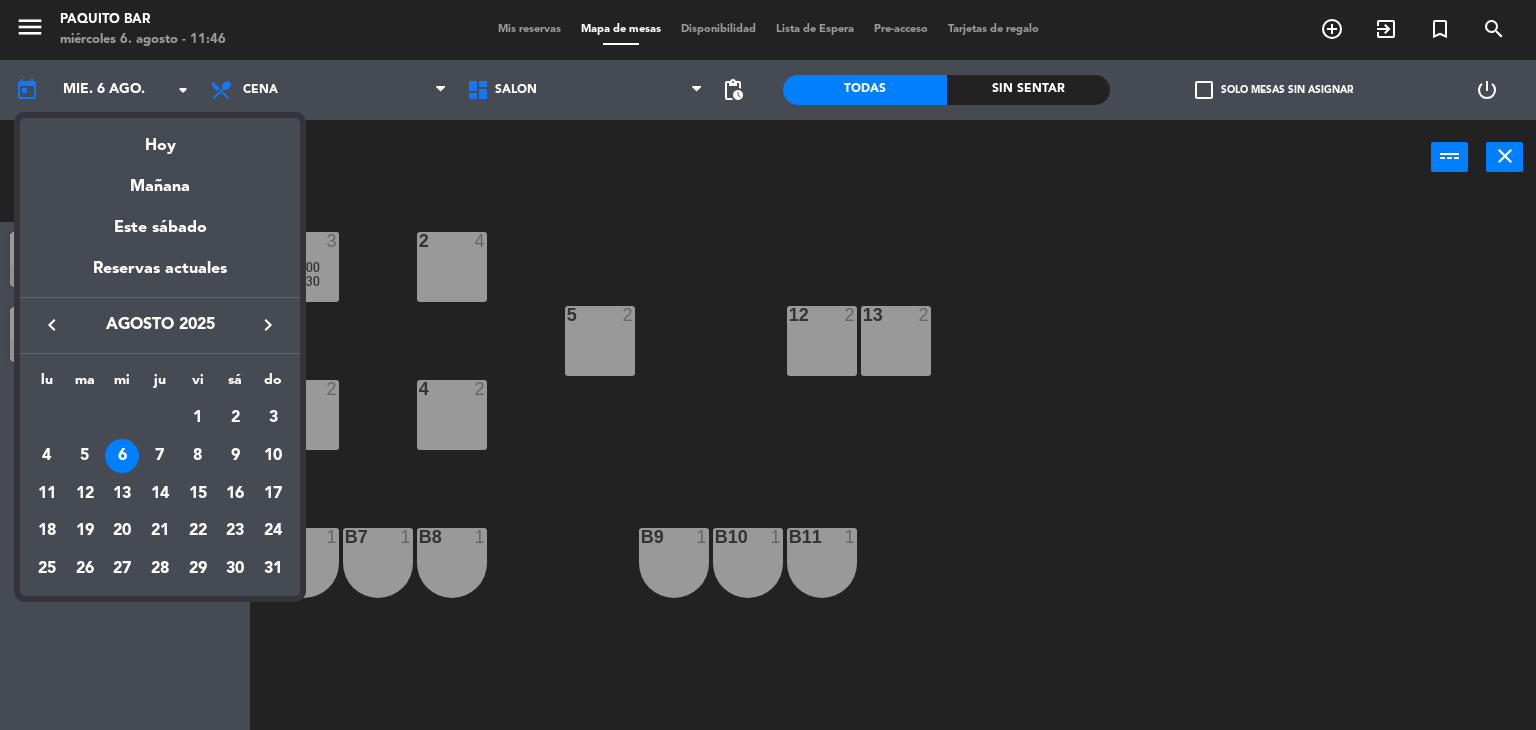 click on "7" at bounding box center [160, 456] 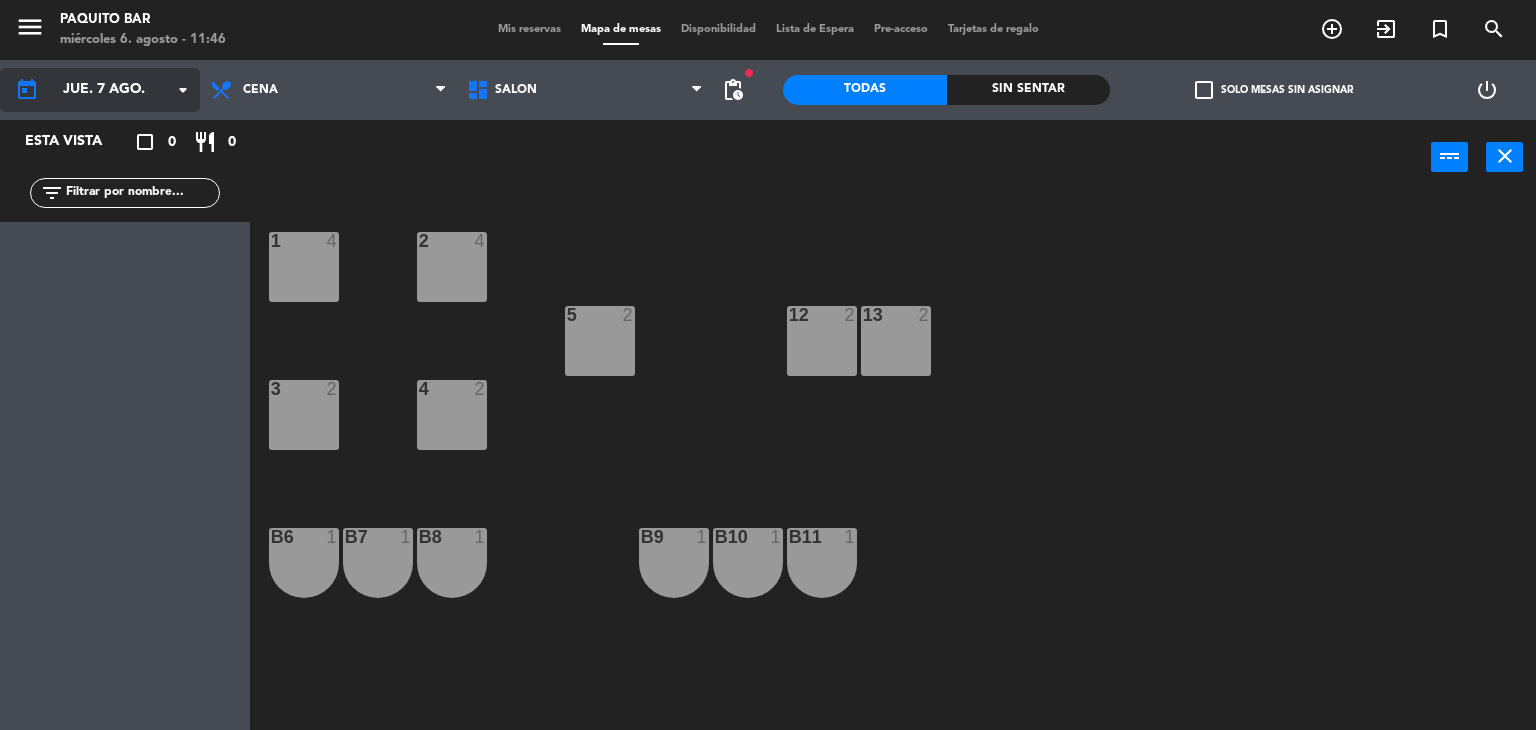 click on "jue. 7 ago." 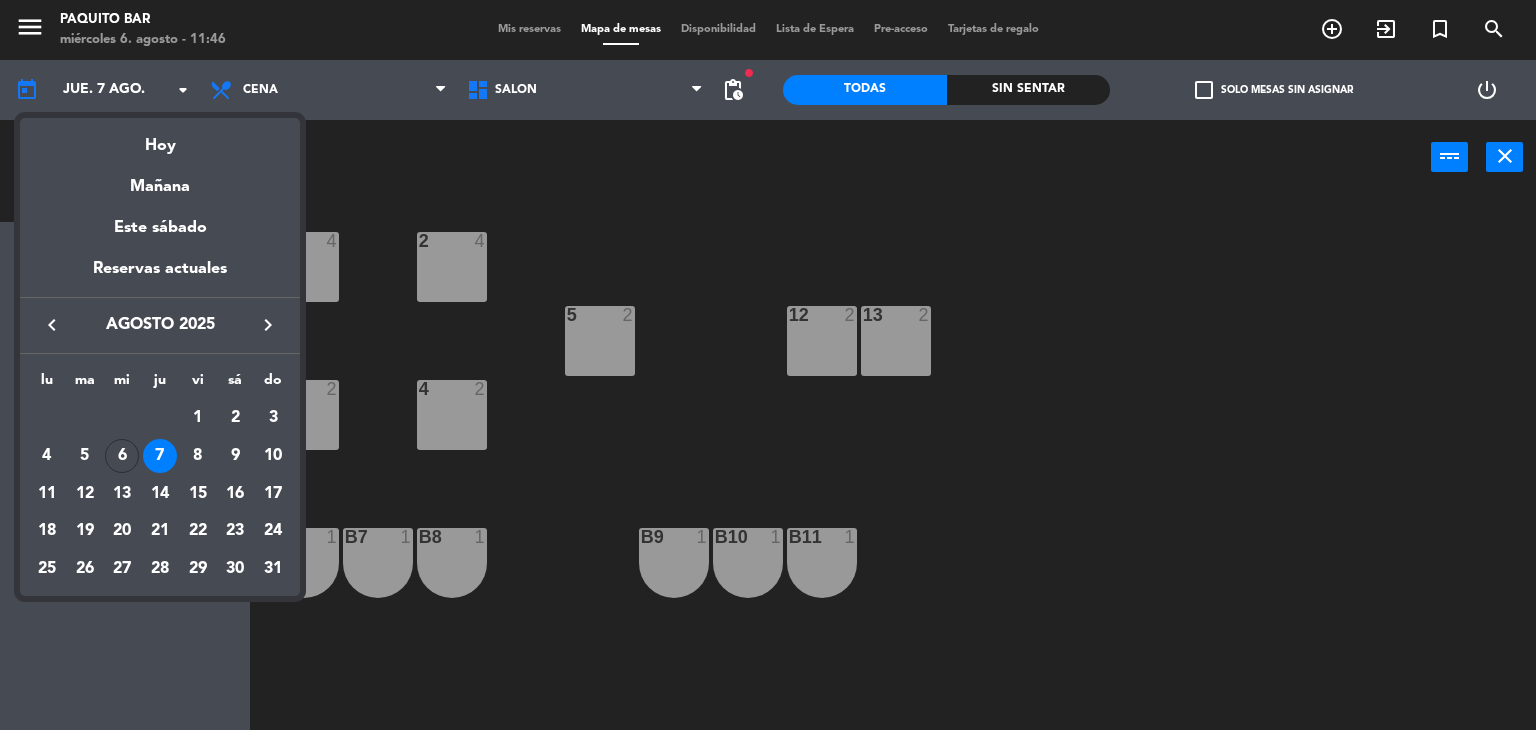 click at bounding box center (768, 365) 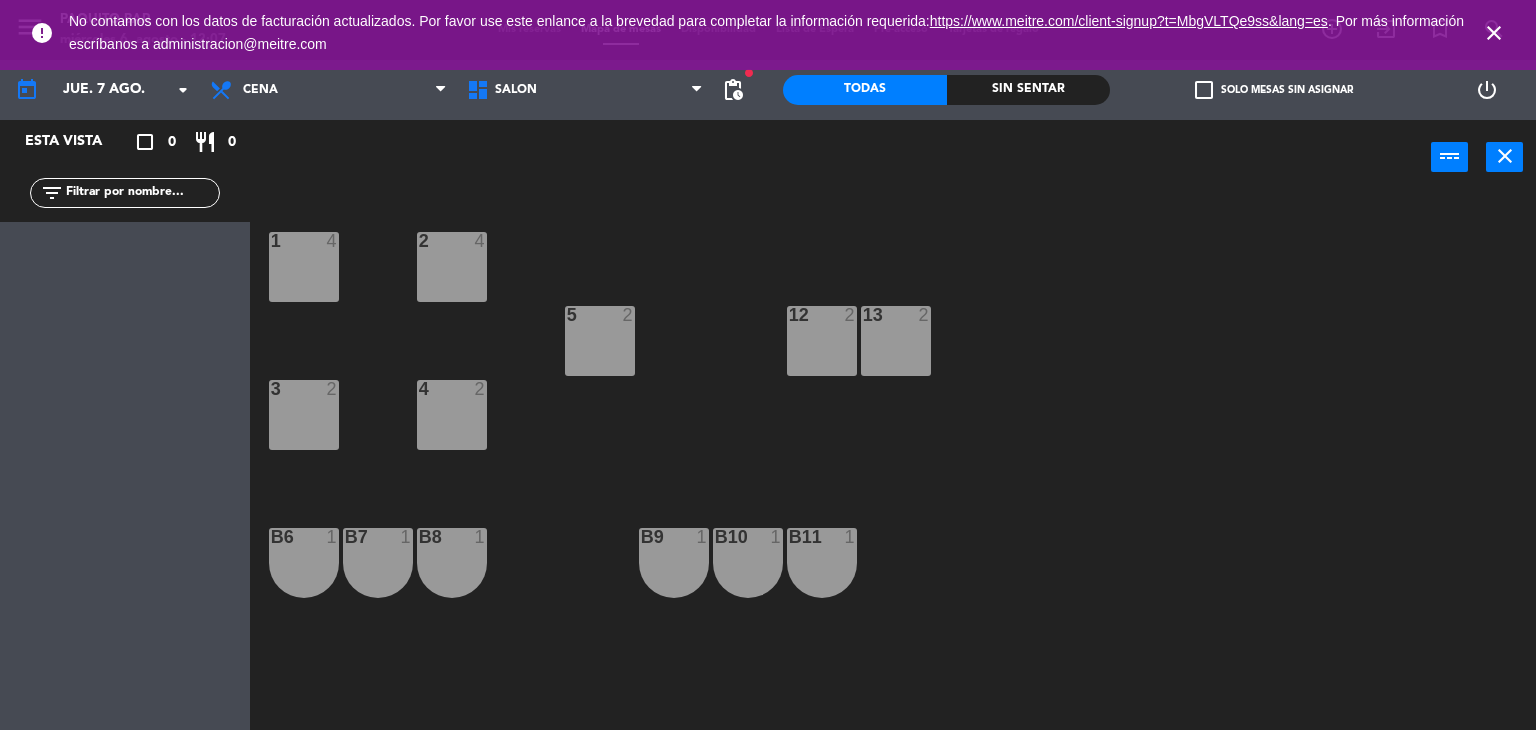 click on "1  4  2  4  5  2  12  2  13  2  3  2  4  2  B6  1  B7  1  B8  1  B9  1  B10  1  b11  1" 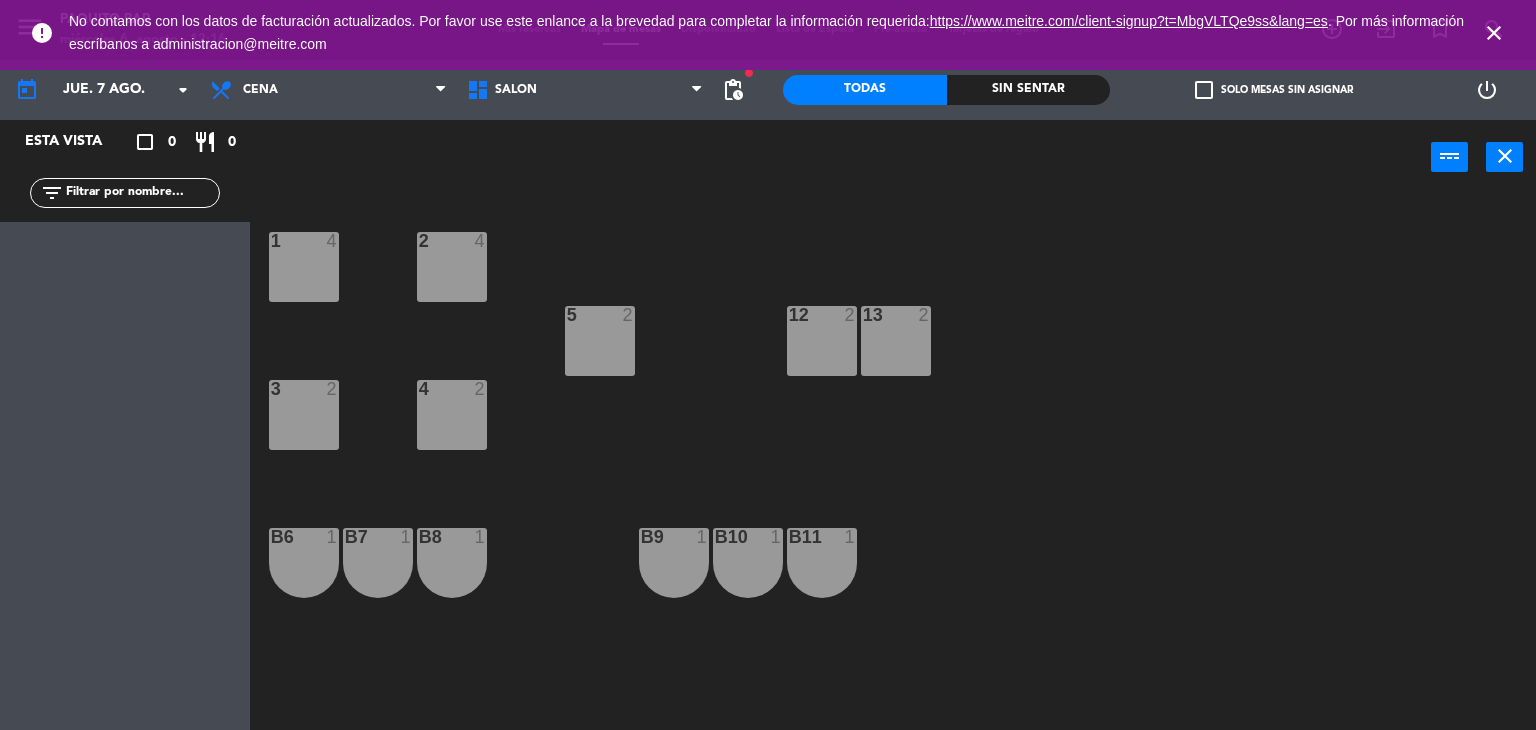 drag, startPoint x: 1127, startPoint y: 517, endPoint x: 1124, endPoint y: 499, distance: 18.248287 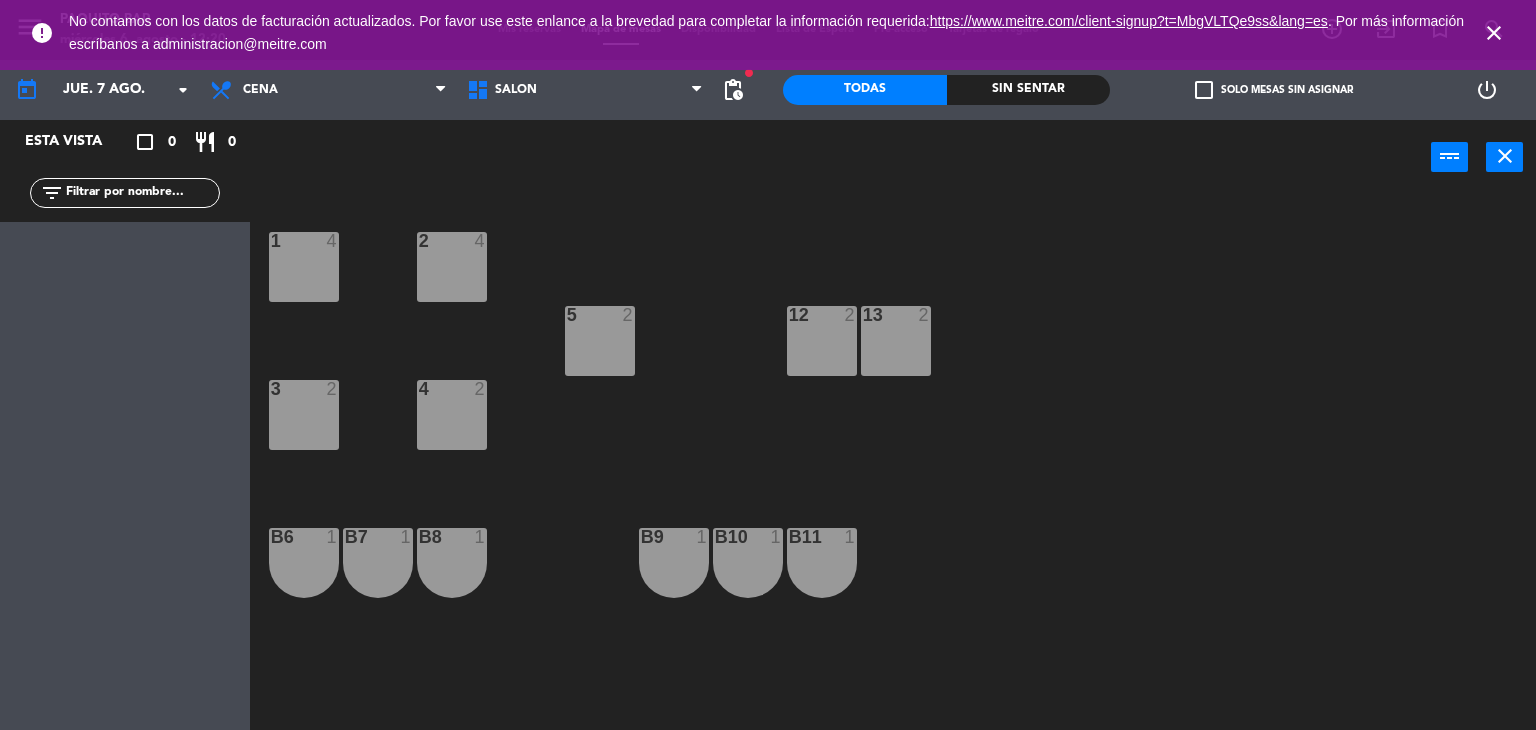 click on "close" at bounding box center (1494, 33) 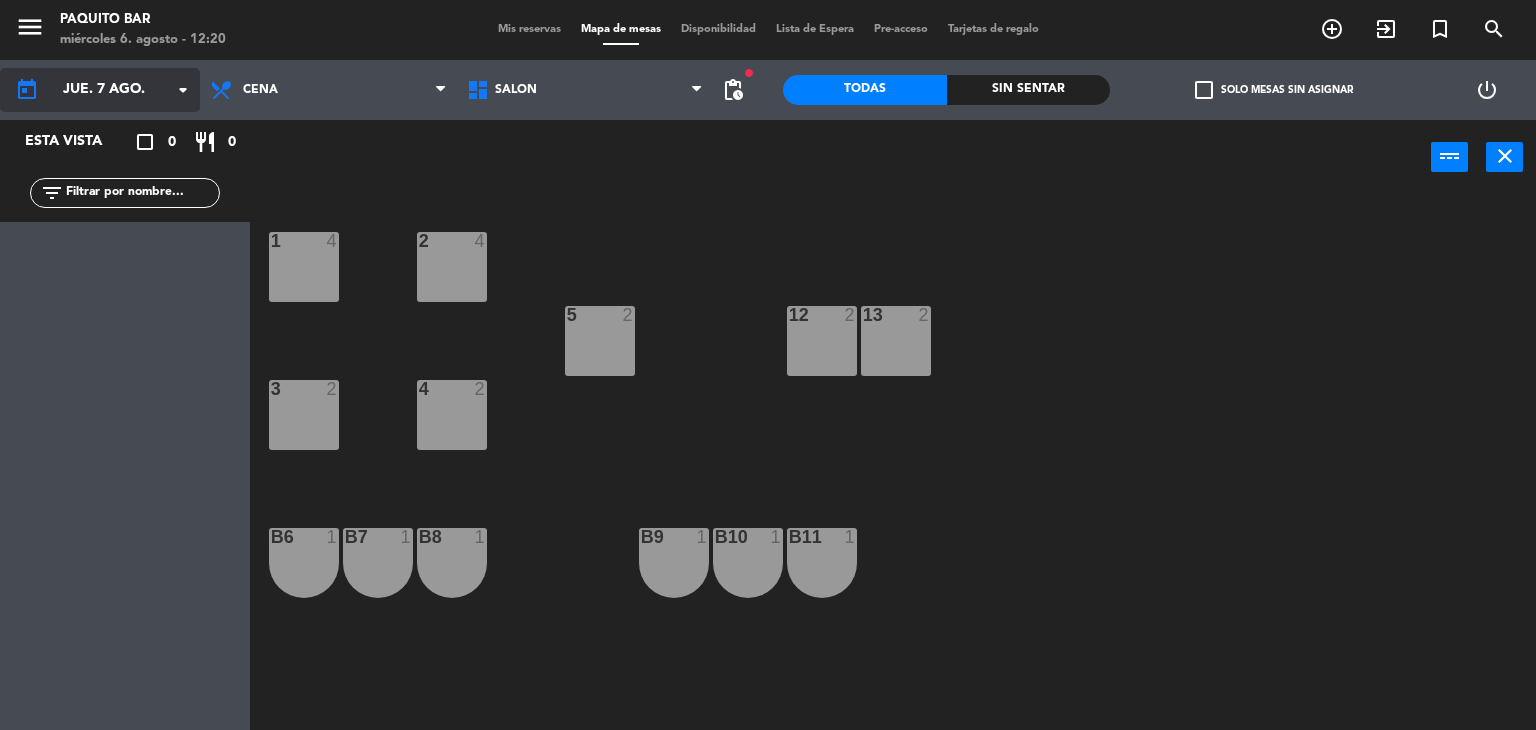 click on "jue. 7 ago." 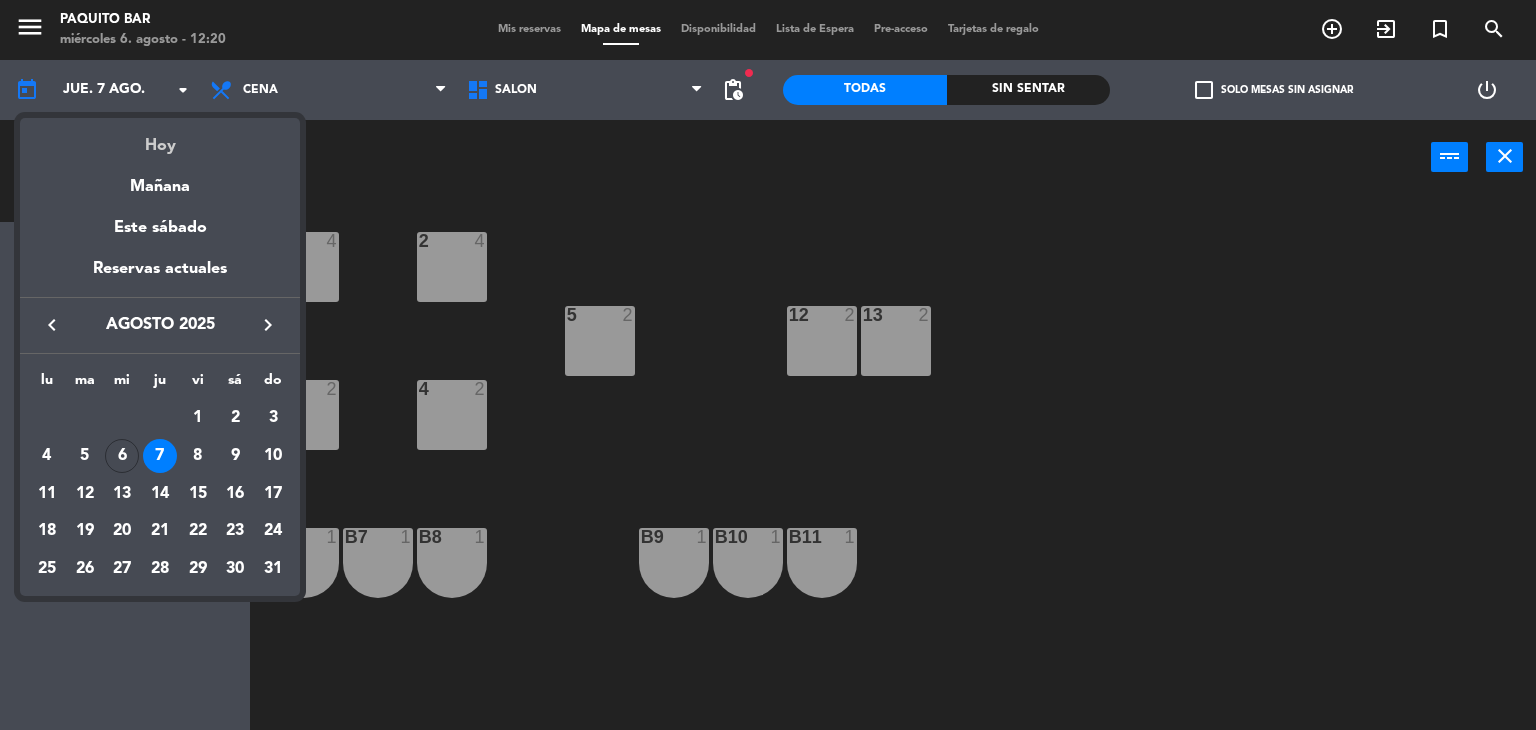 click on "Hoy" at bounding box center [160, 138] 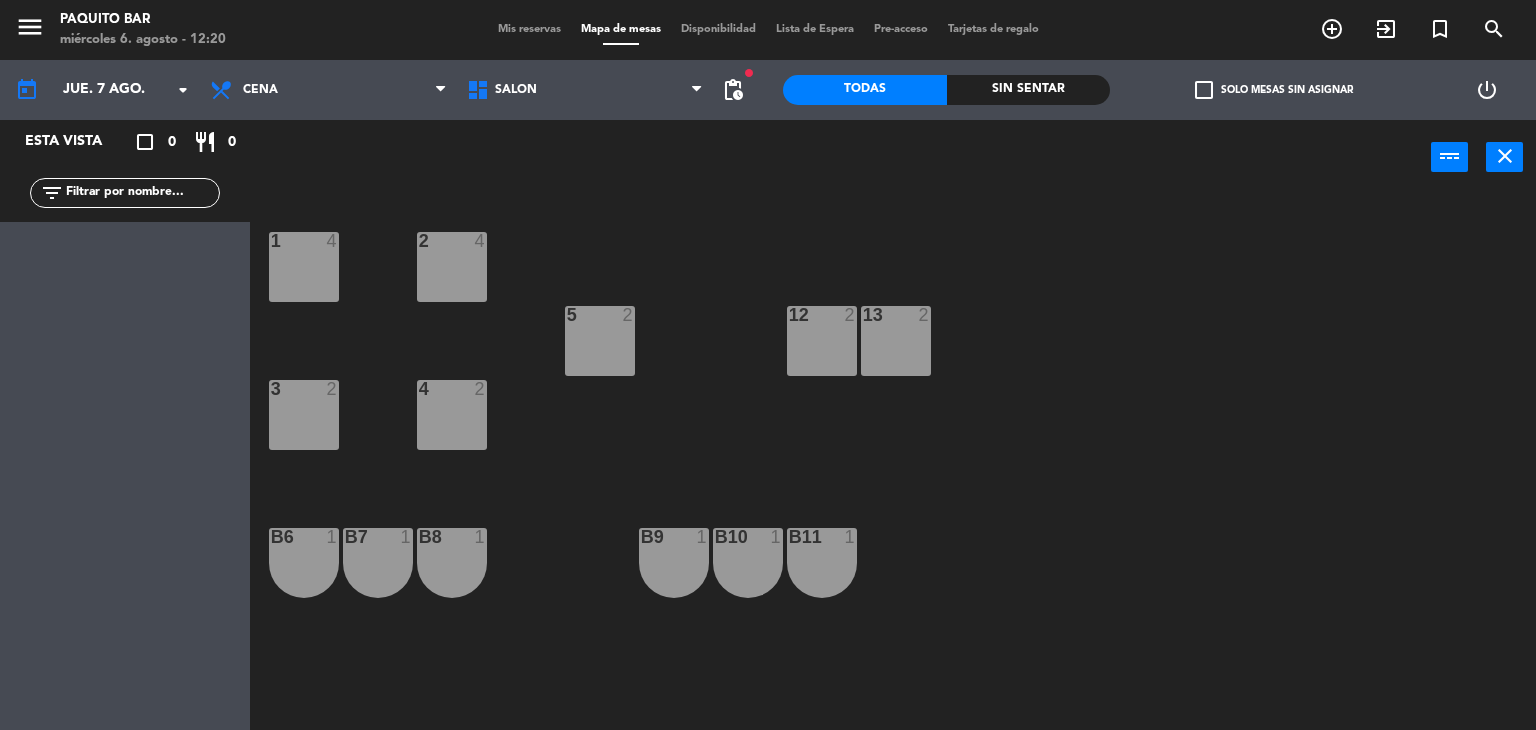 type on "mié. 6 ago." 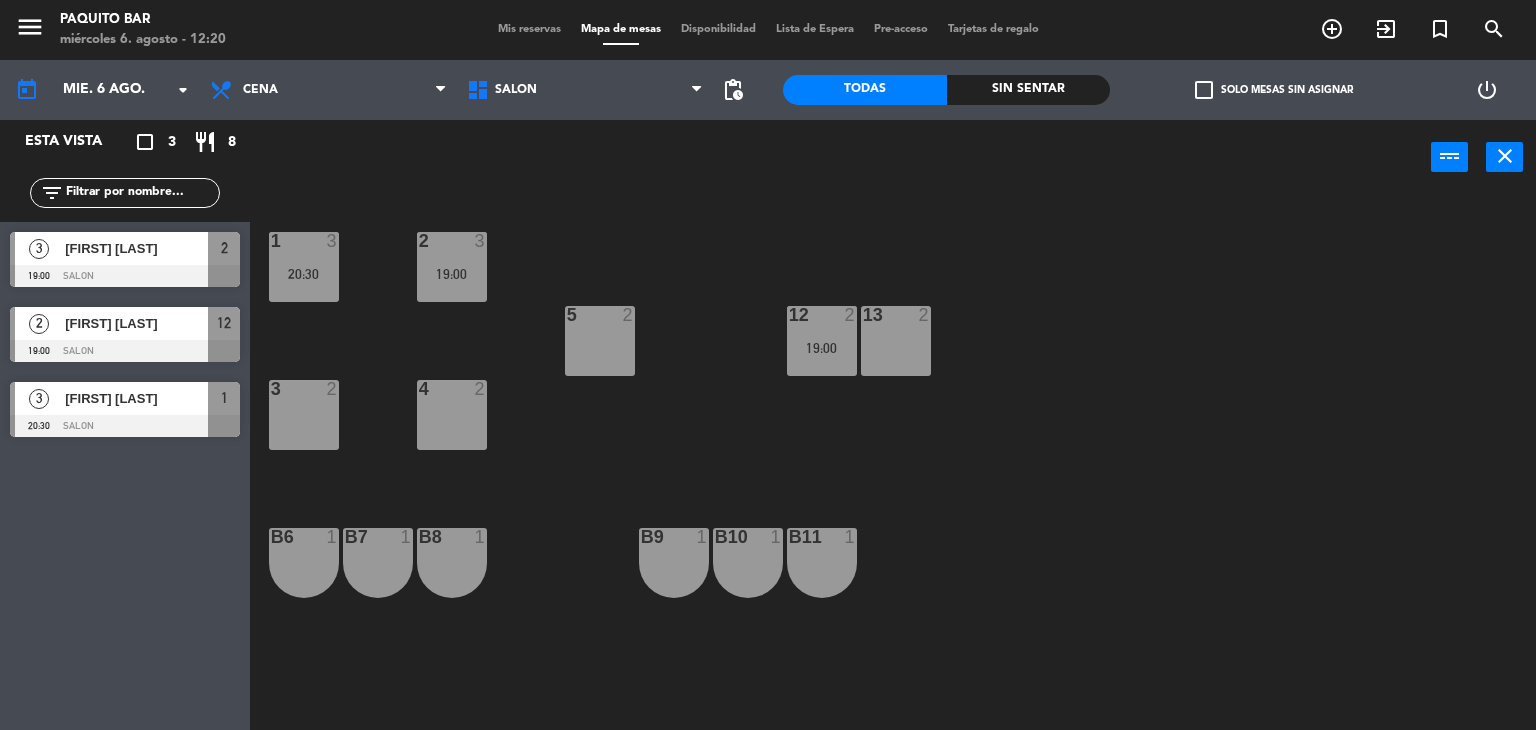 click on "menu  Paquito Bar   miércoles 6. agosto - 12:20" 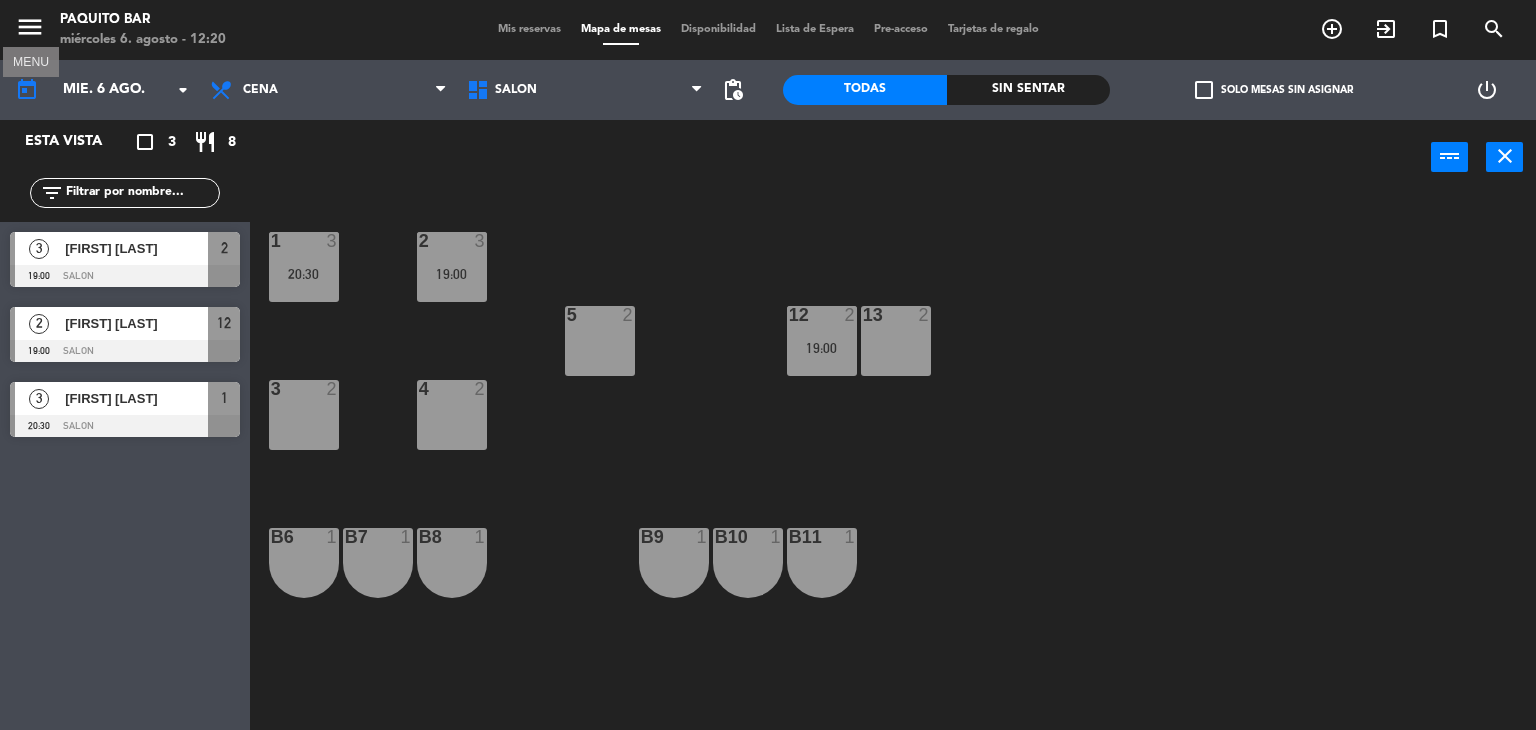click on "menu" at bounding box center (30, 27) 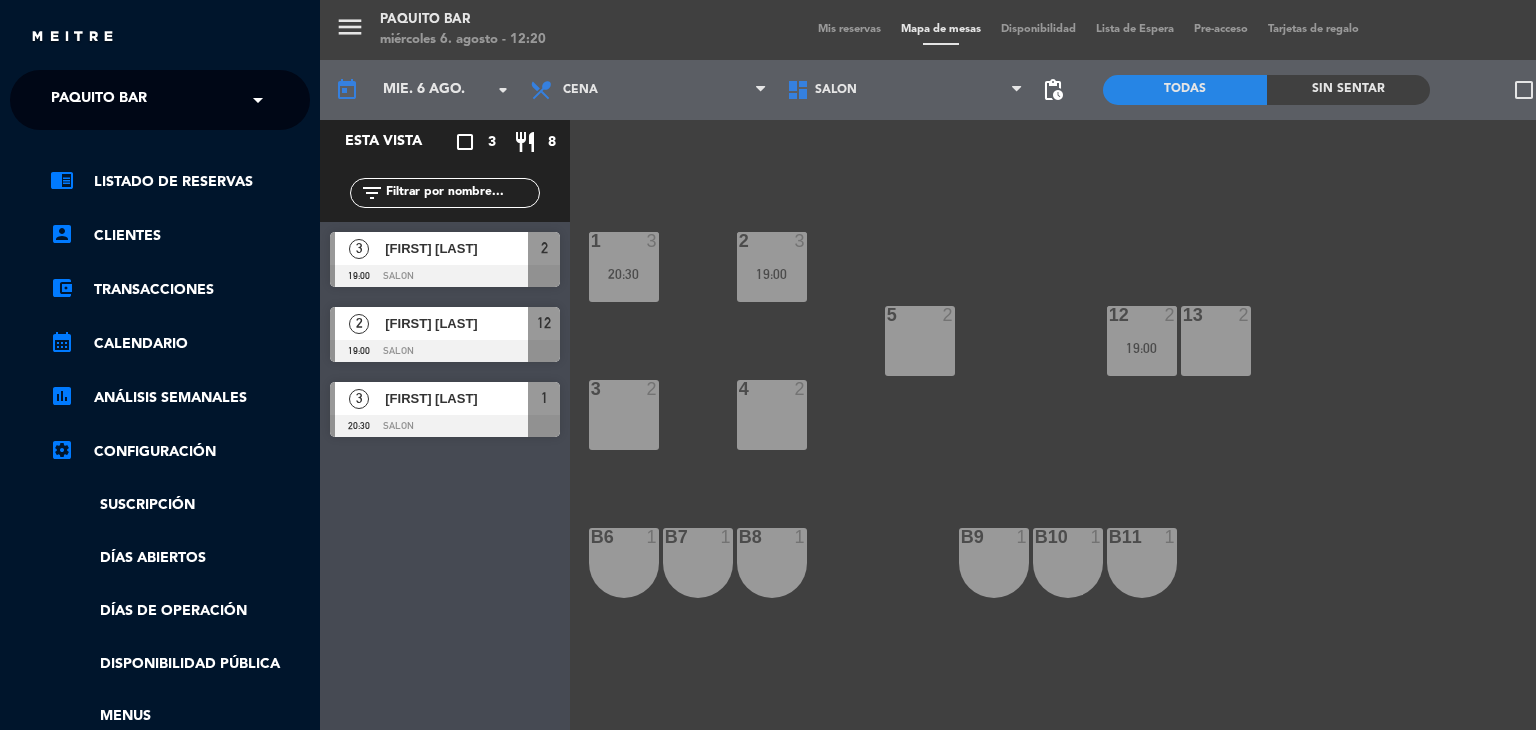 click on "Paquito Bar" 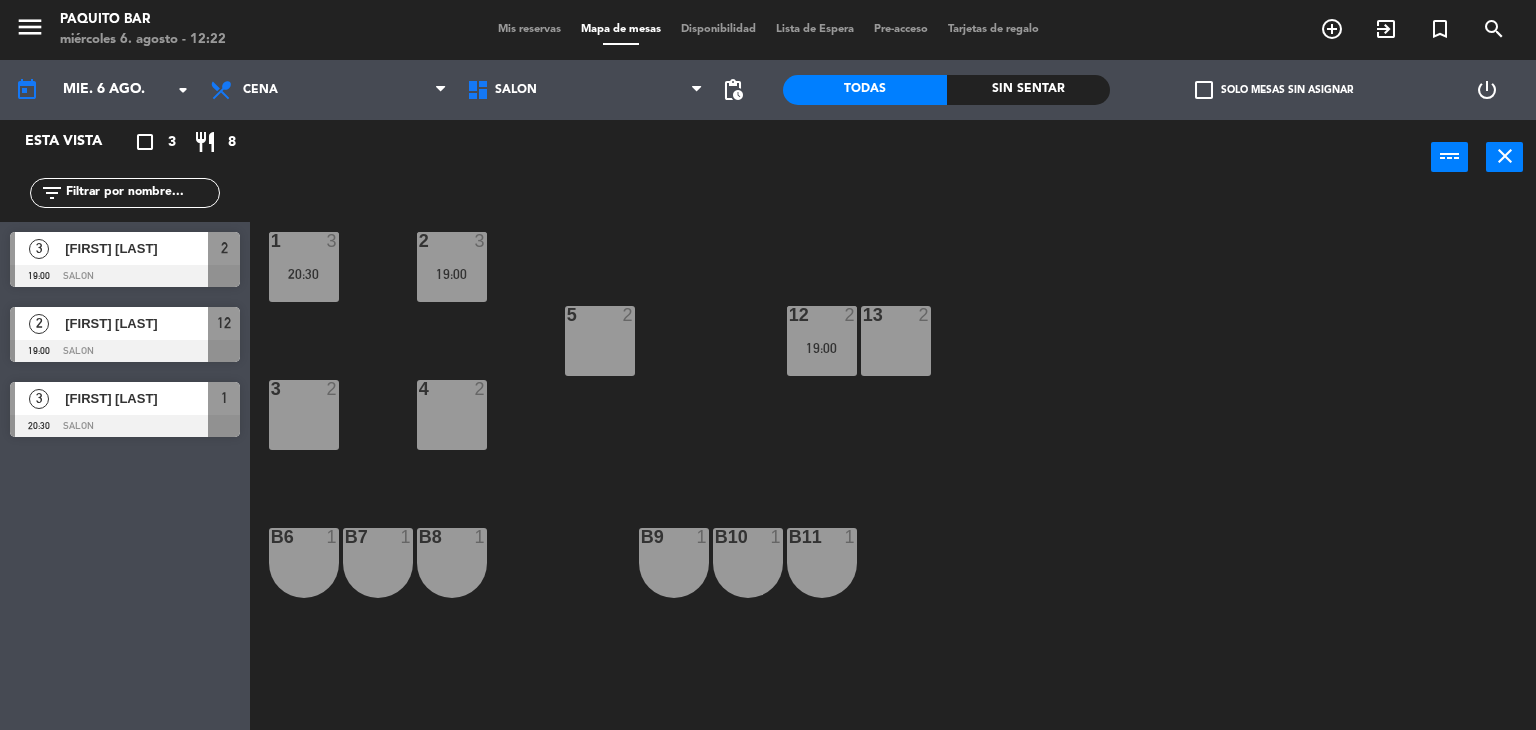click on "menu  Paquito Bar   miércoles 6. agosto - 12:22   Mis reservas   Mapa de mesas   Disponibilidad   Lista de Espera   Pre-acceso   Tarjetas de regalo  add_circle_outline exit_to_app turned_in_not search" 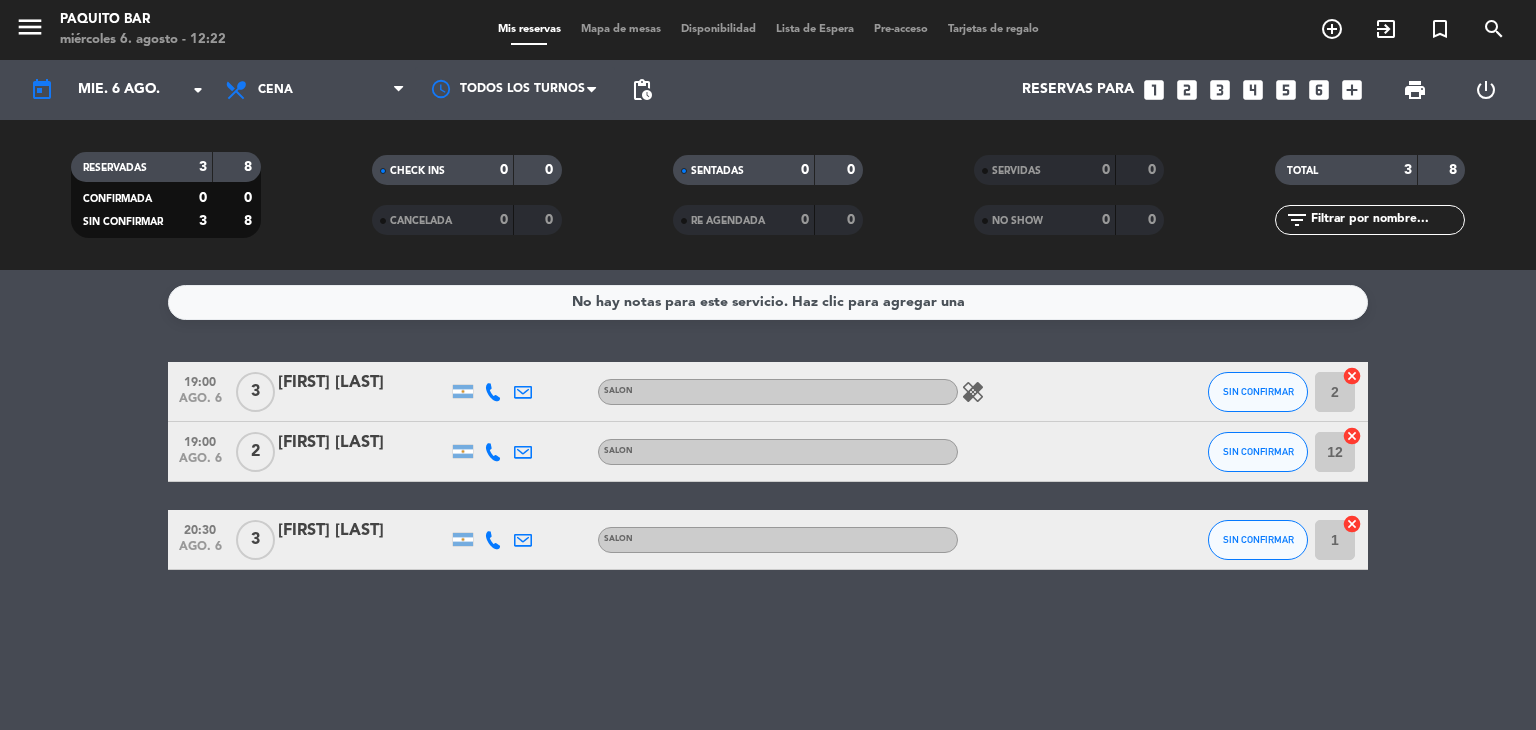 click 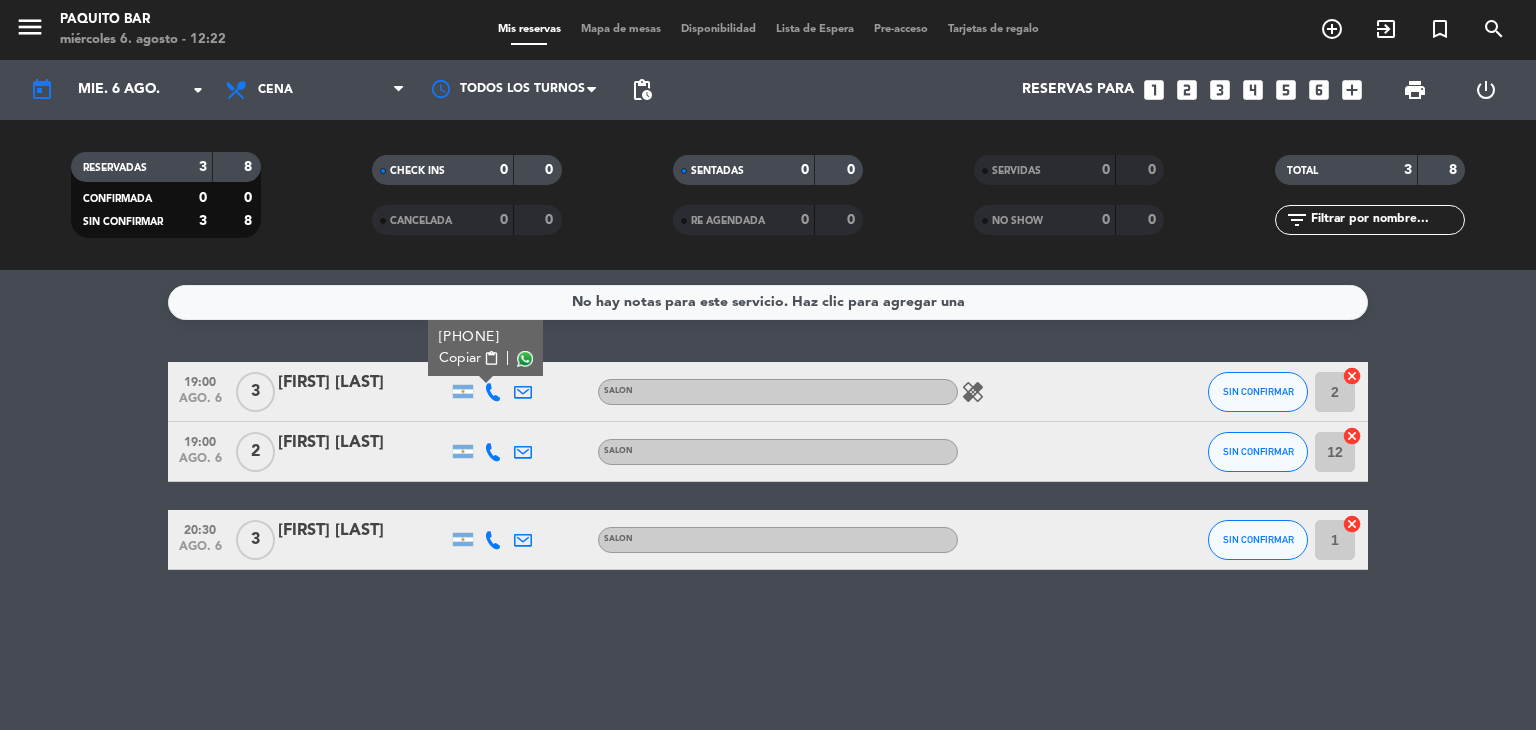 click at bounding box center [525, 359] 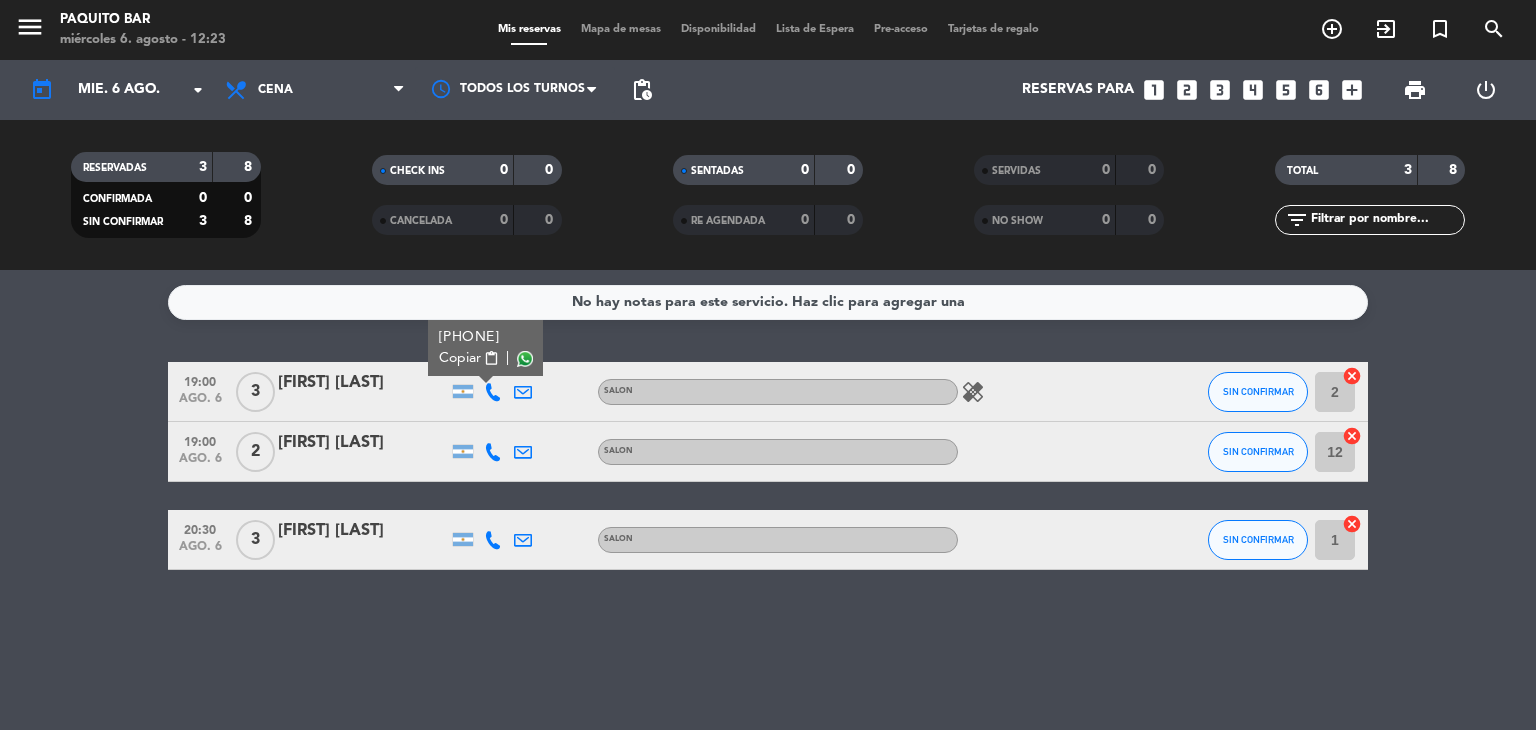 click 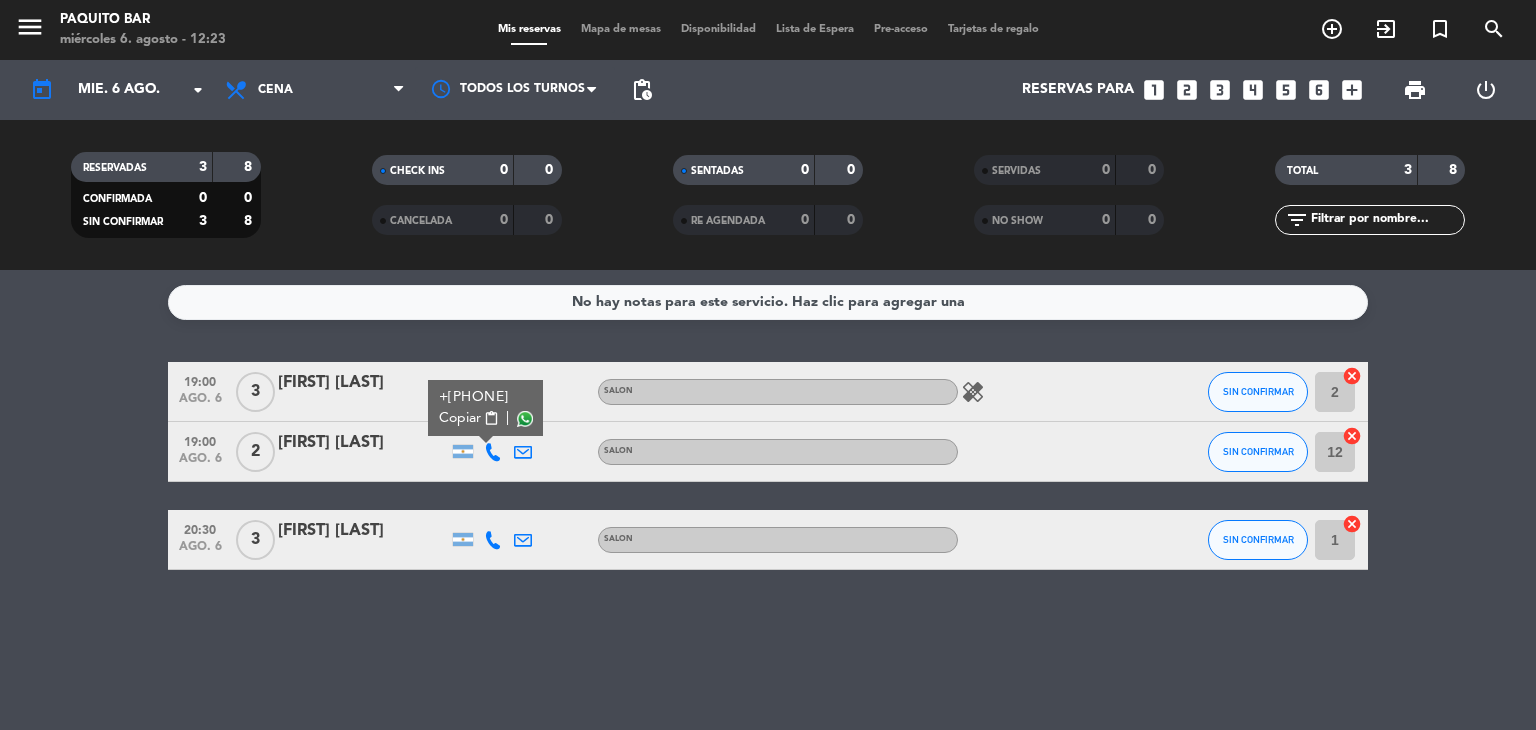 click at bounding box center [525, 419] 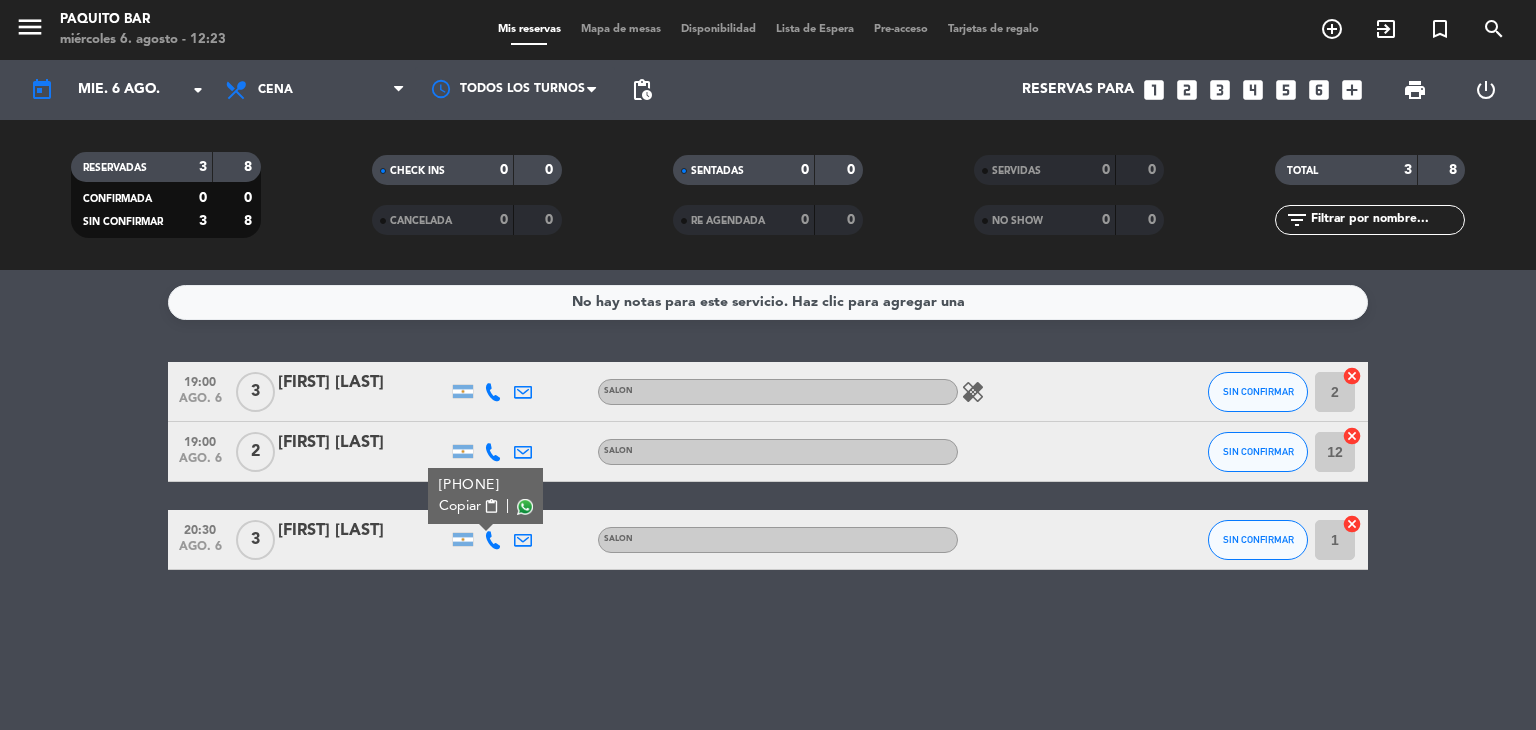 click at bounding box center (525, 507) 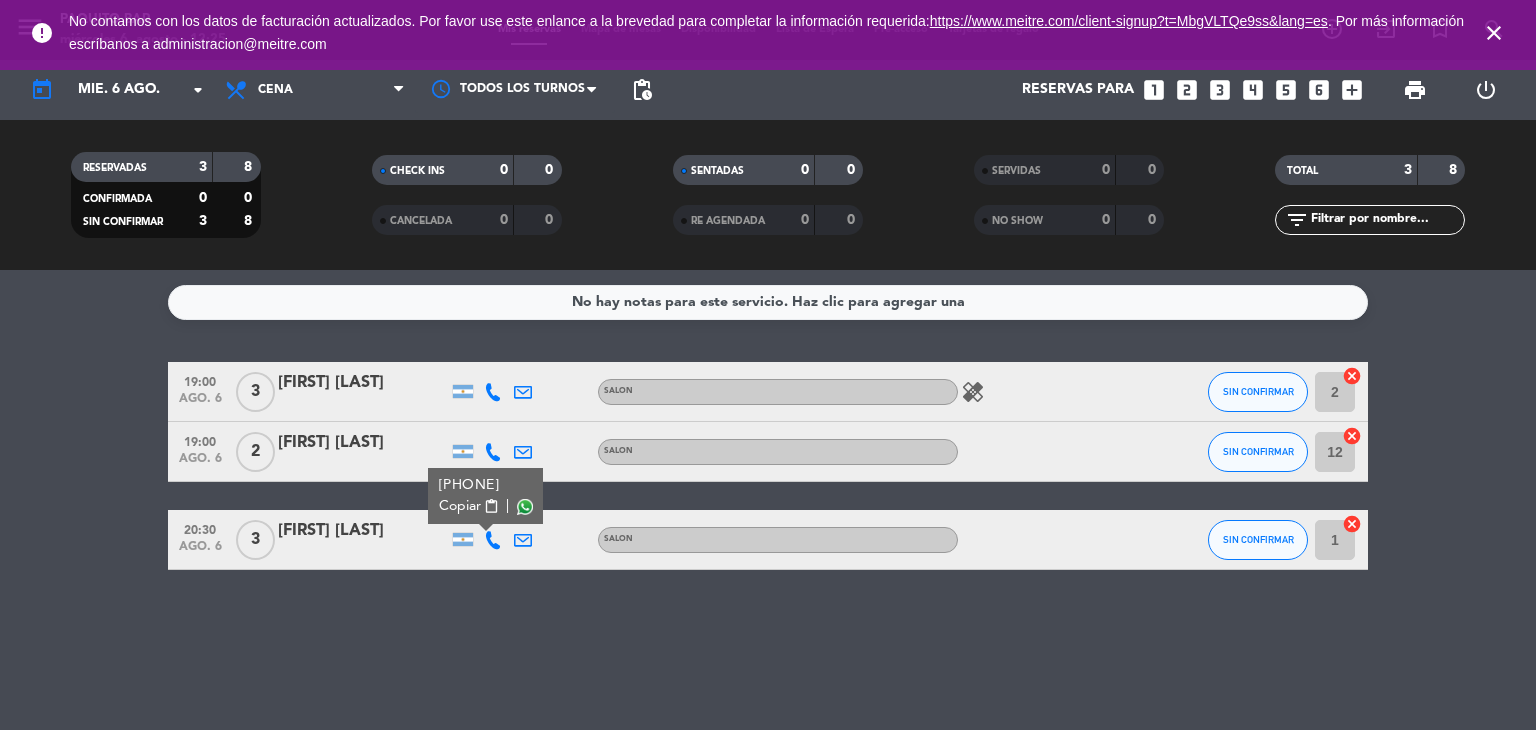 drag, startPoint x: 567, startPoint y: 611, endPoint x: 691, endPoint y: 600, distance: 124.486946 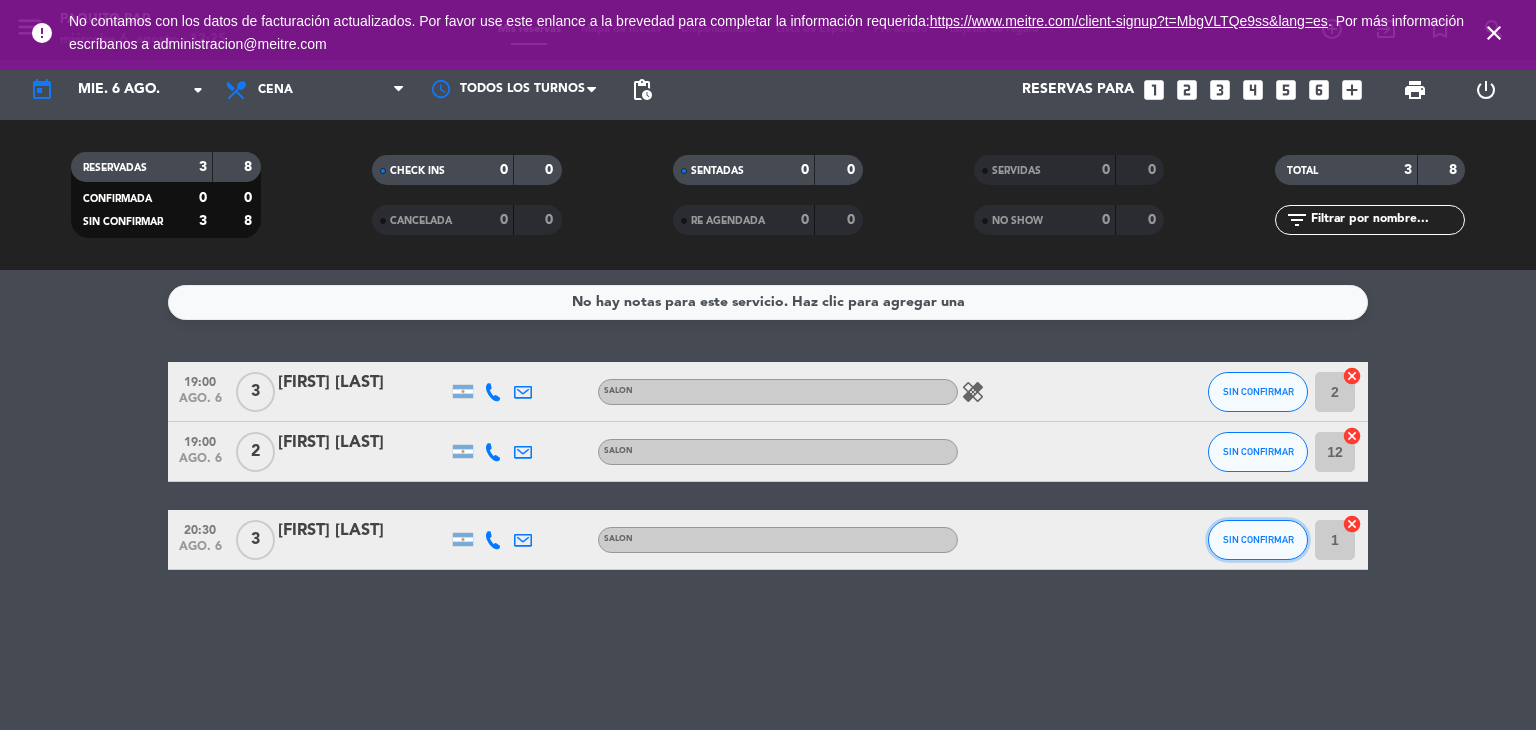 click on "SIN CONFIRMAR" 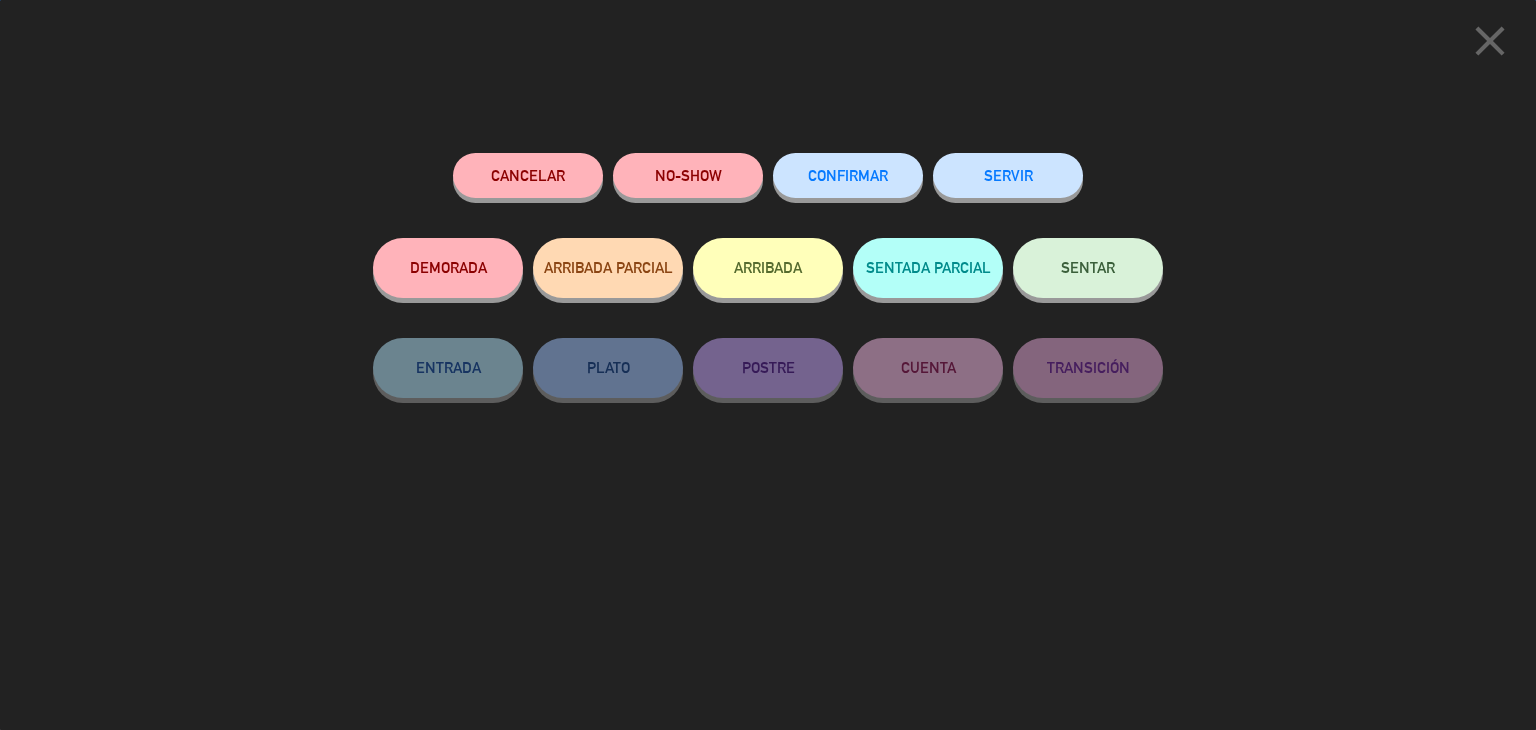 click on "CONFIRMAR" 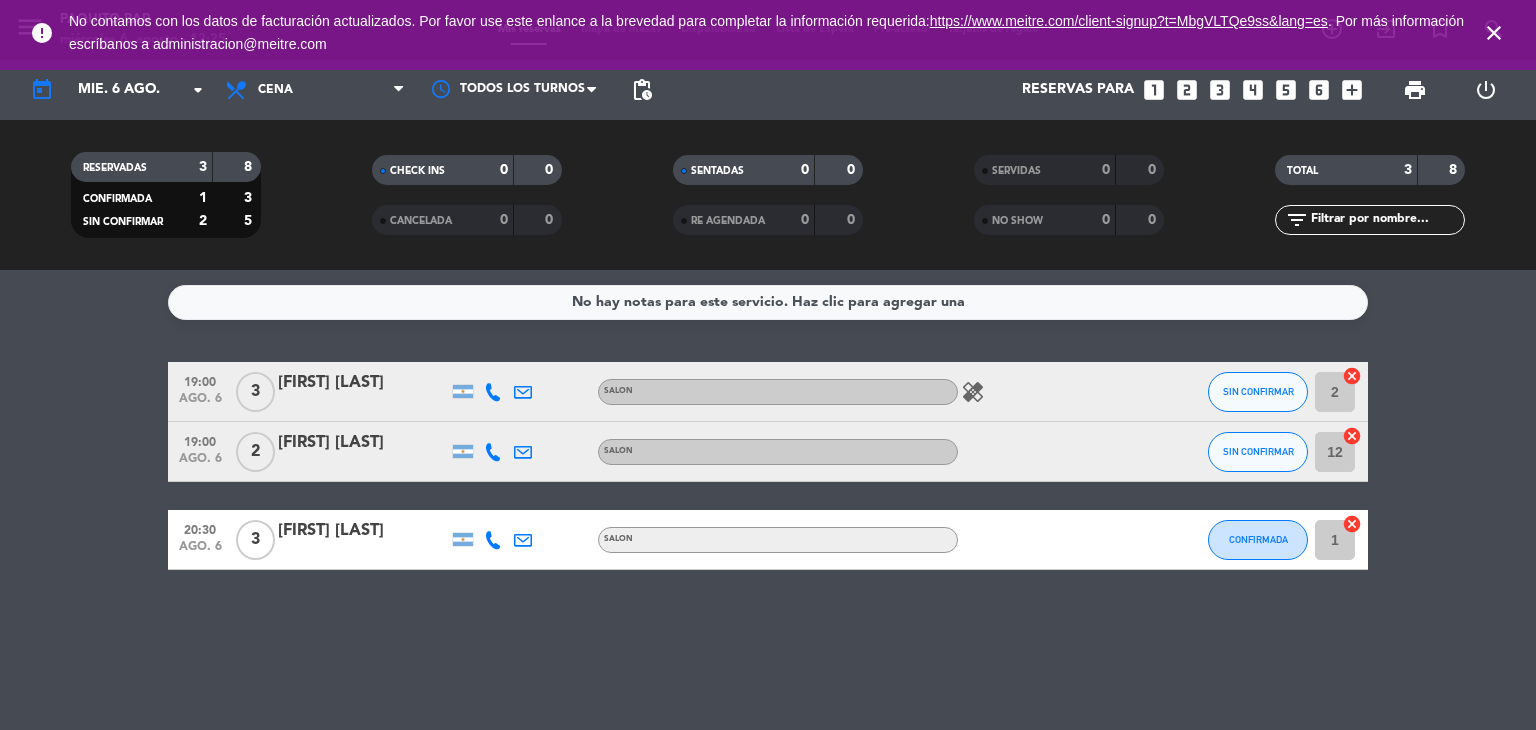 click 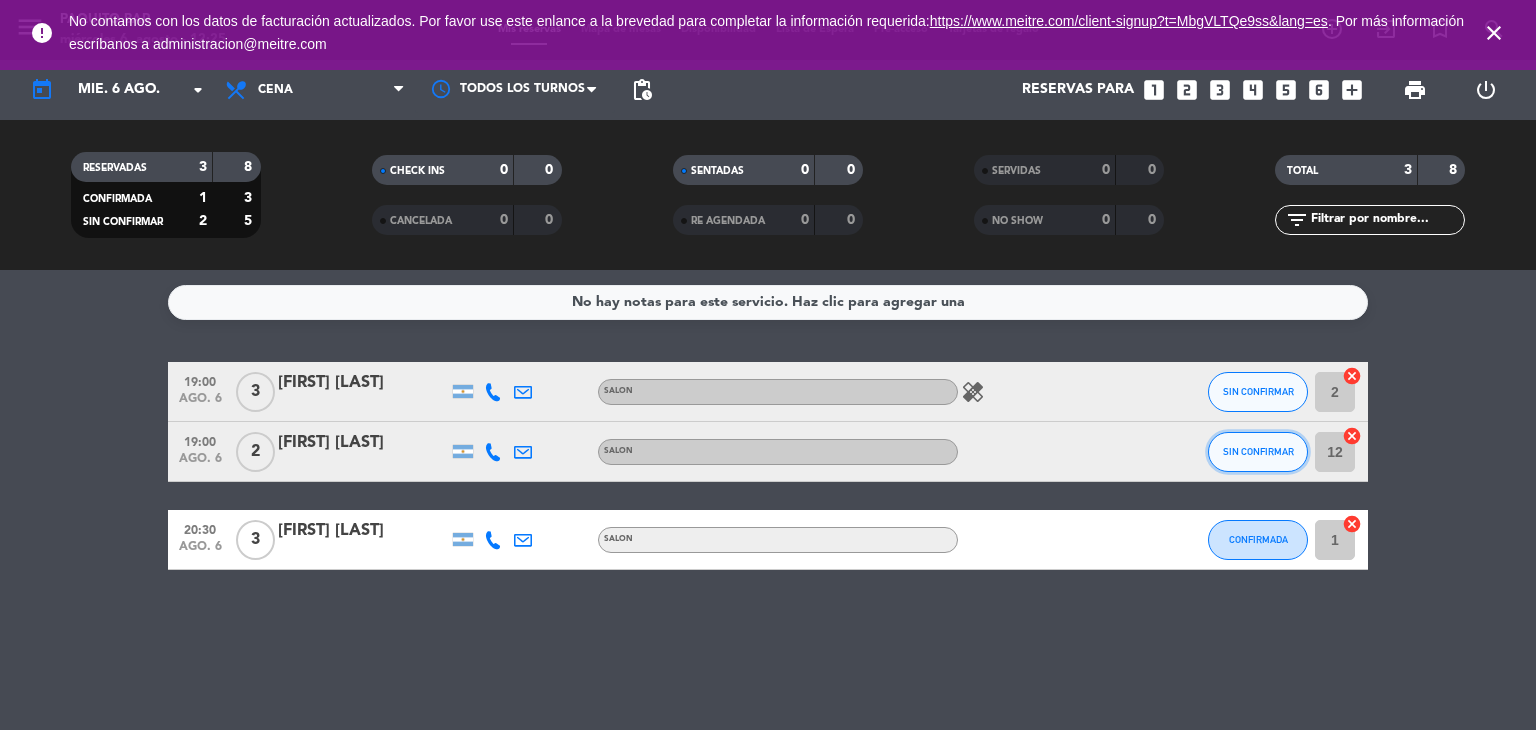 click on "SIN CONFIRMAR" 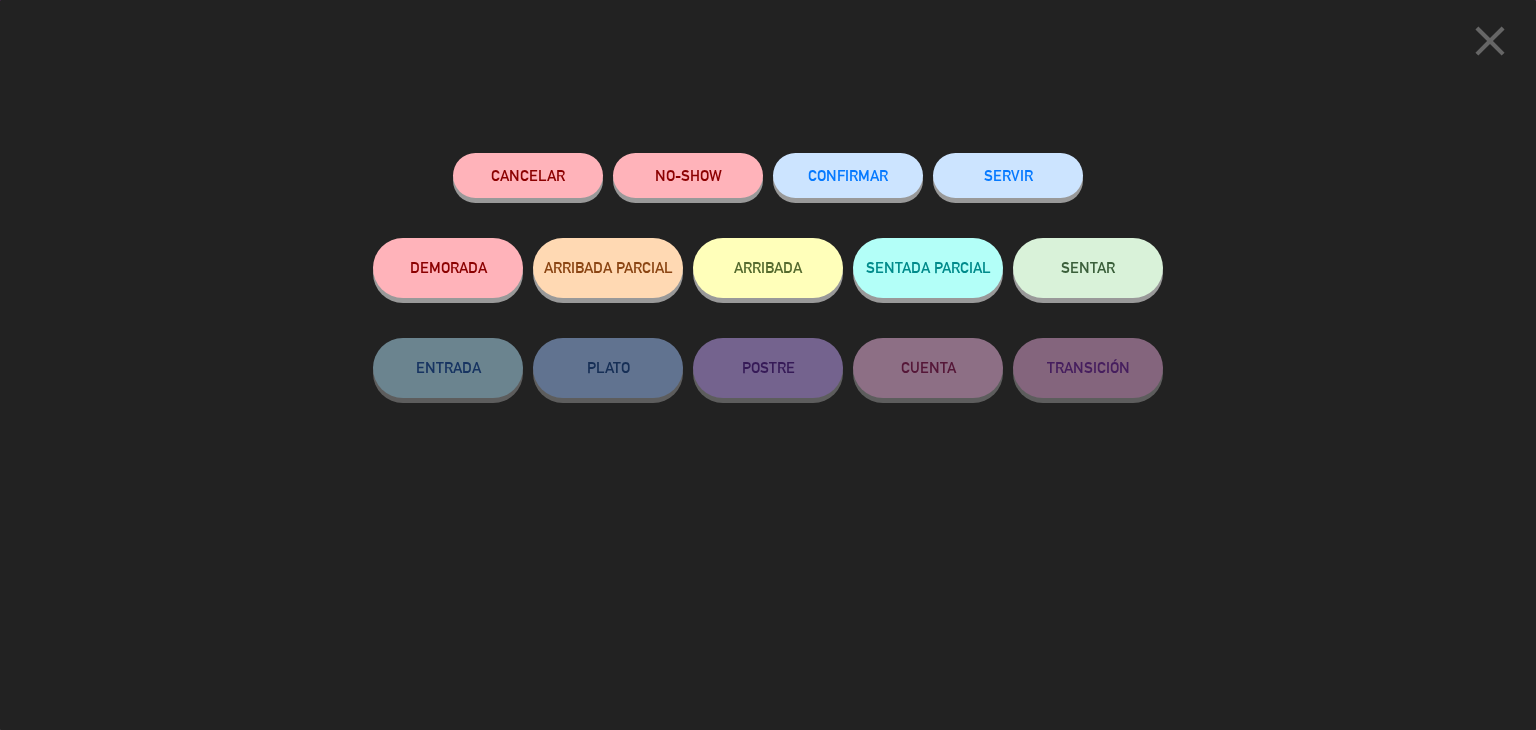 click on "CONFIRMAR" 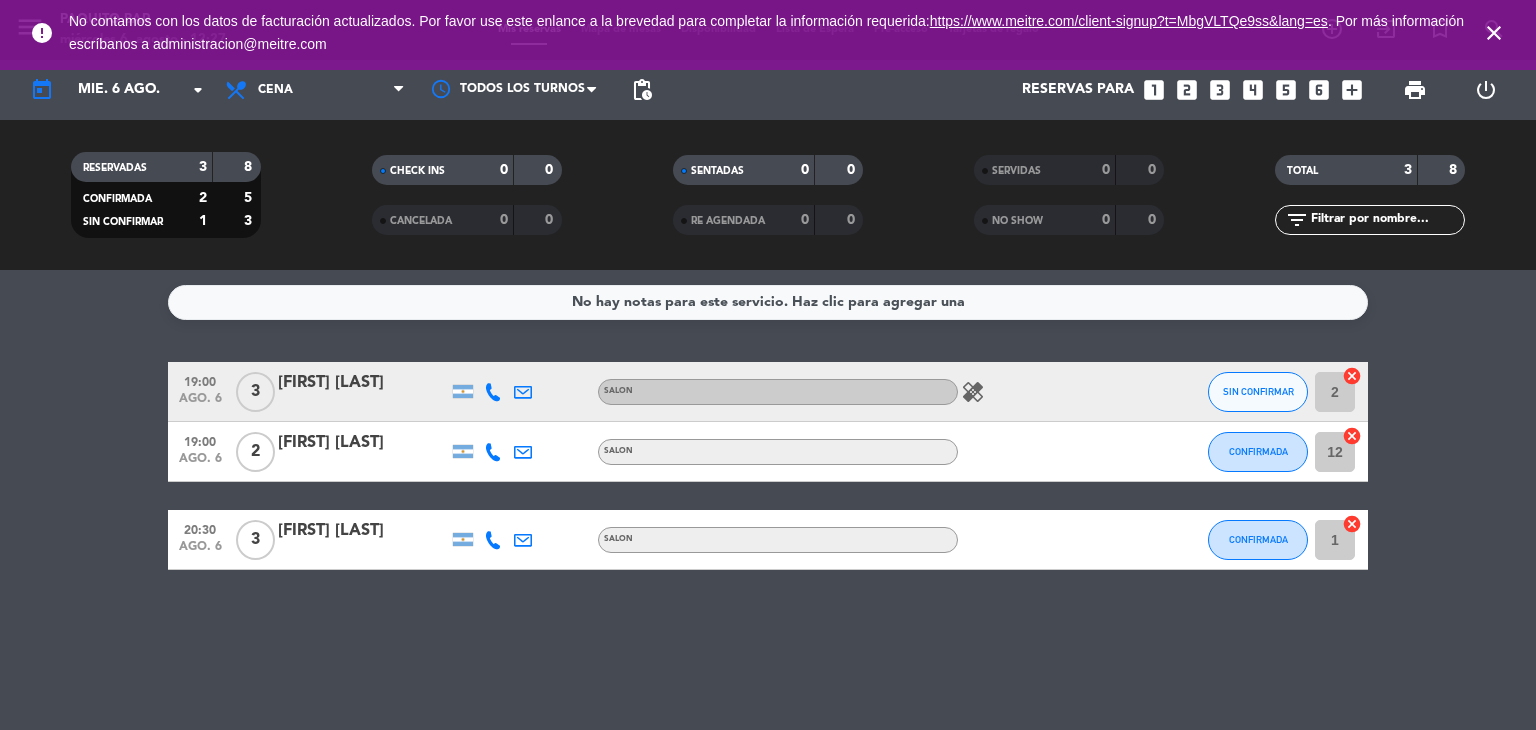 click on "close" at bounding box center [1494, 33] 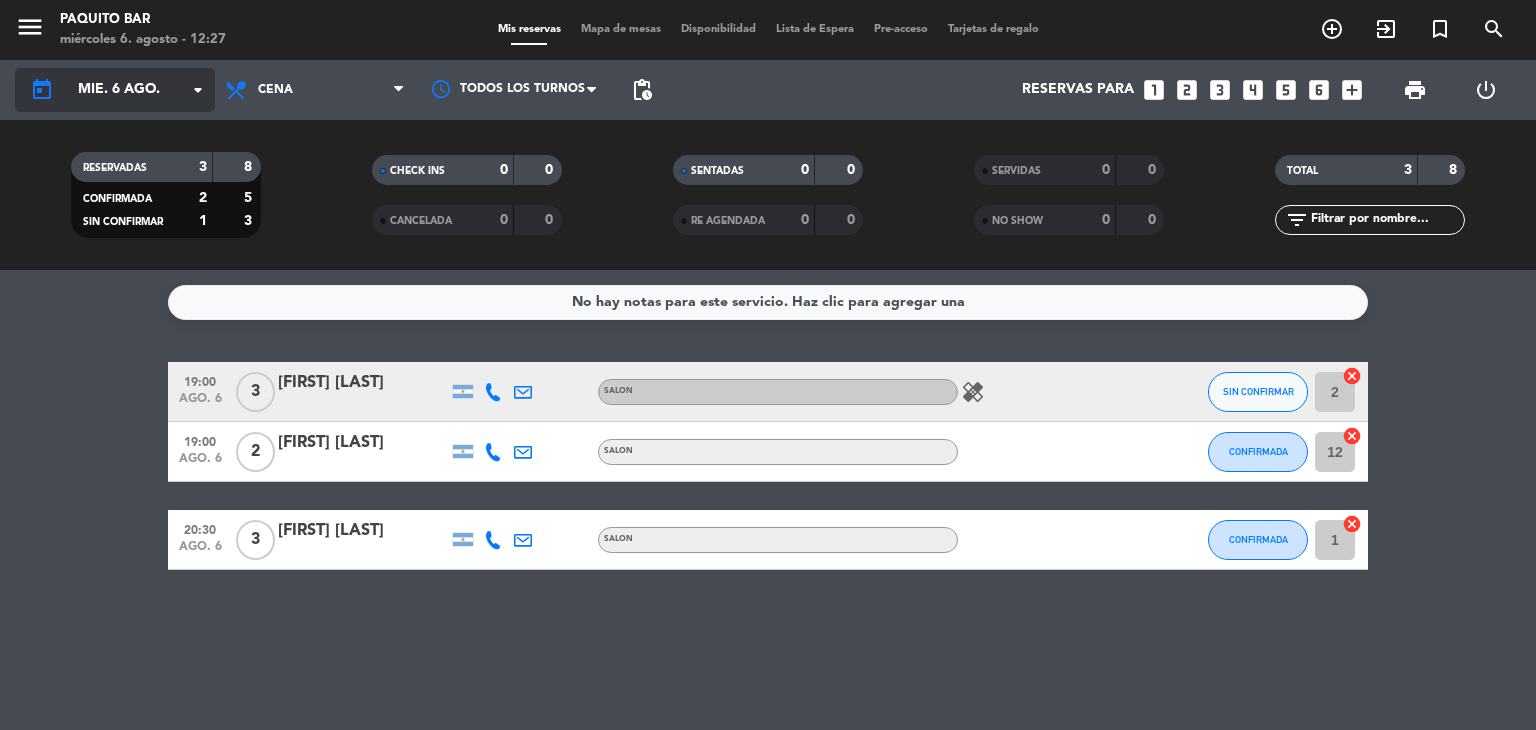 click on "mié. 6 ago." 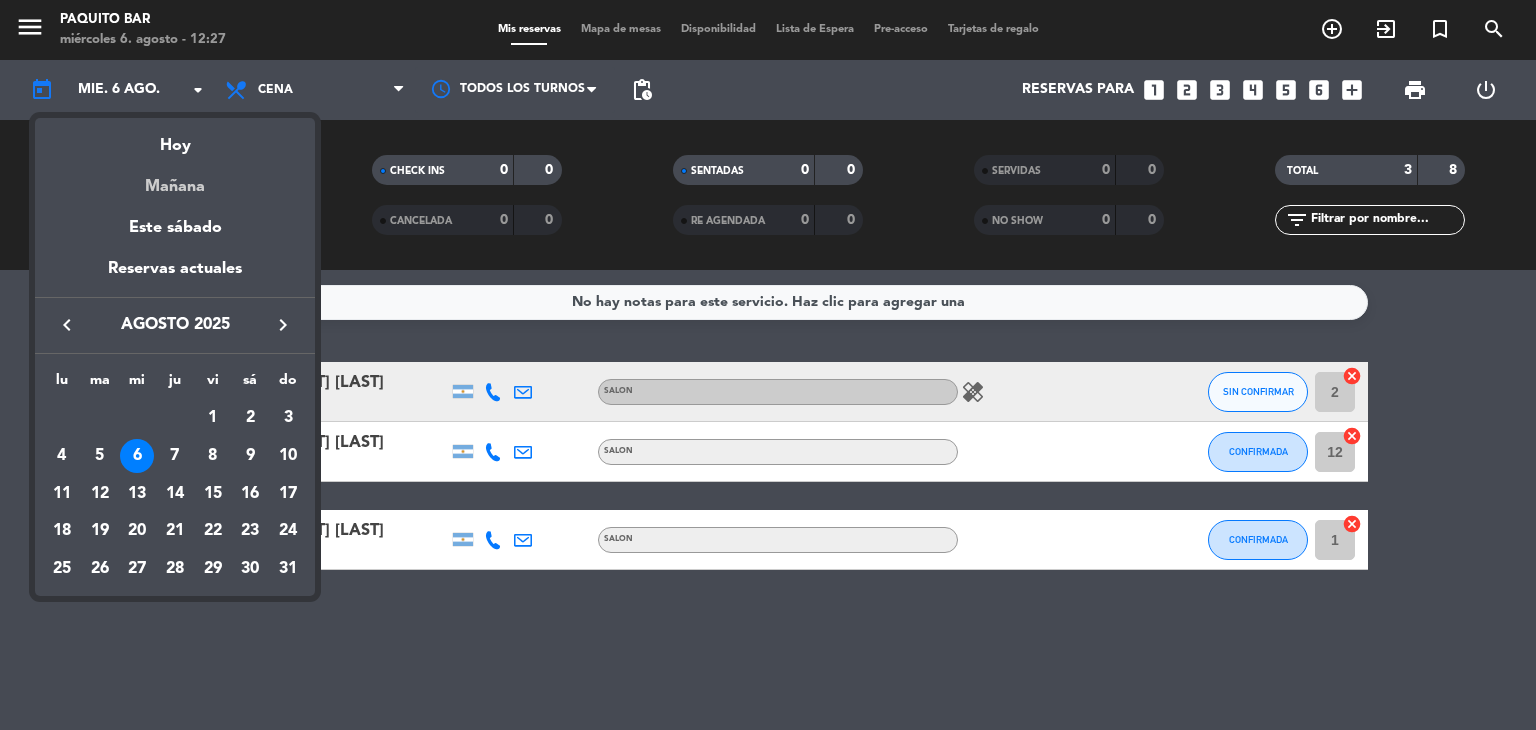 click on "Mañana" at bounding box center (175, 179) 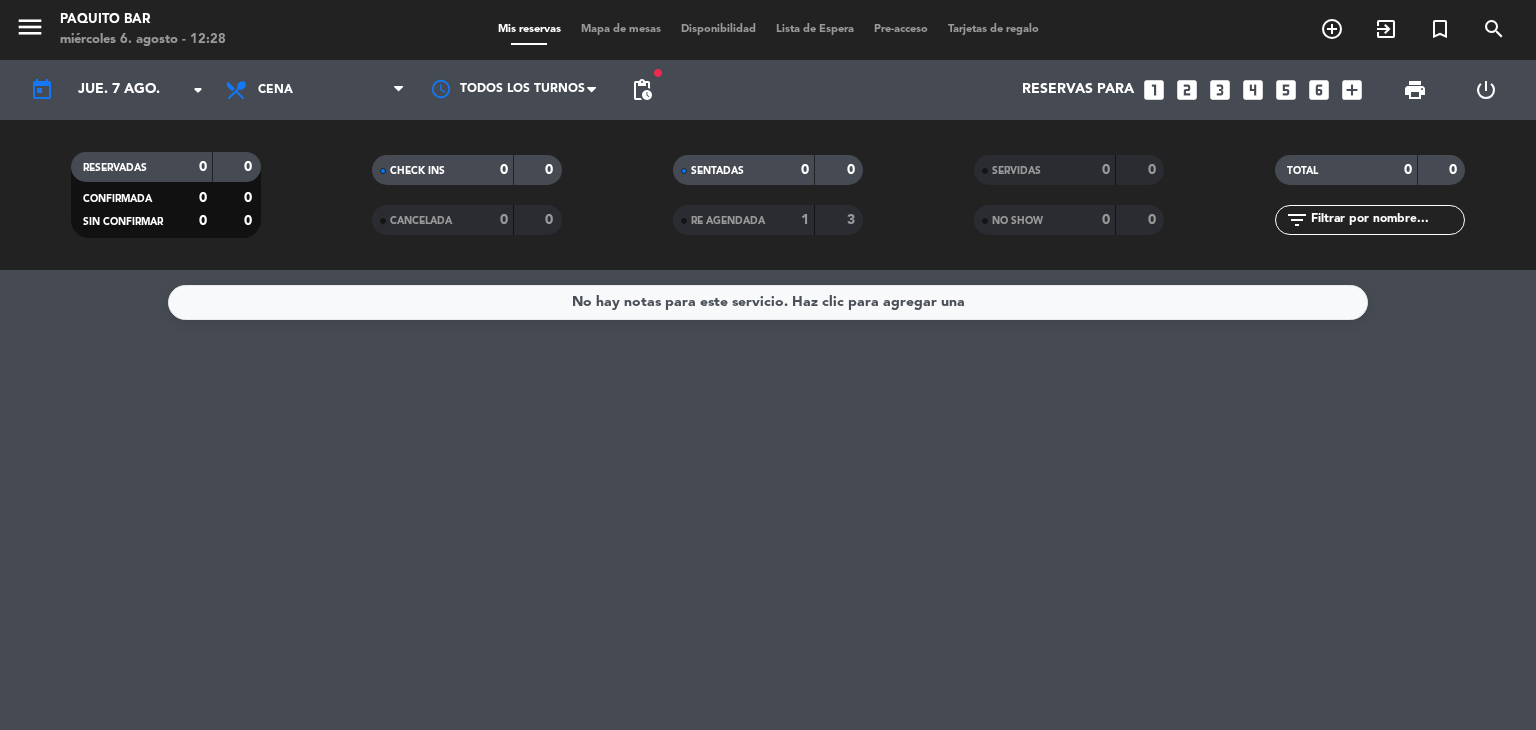 click on "today    jue. 7 ago. arrow_drop_down" 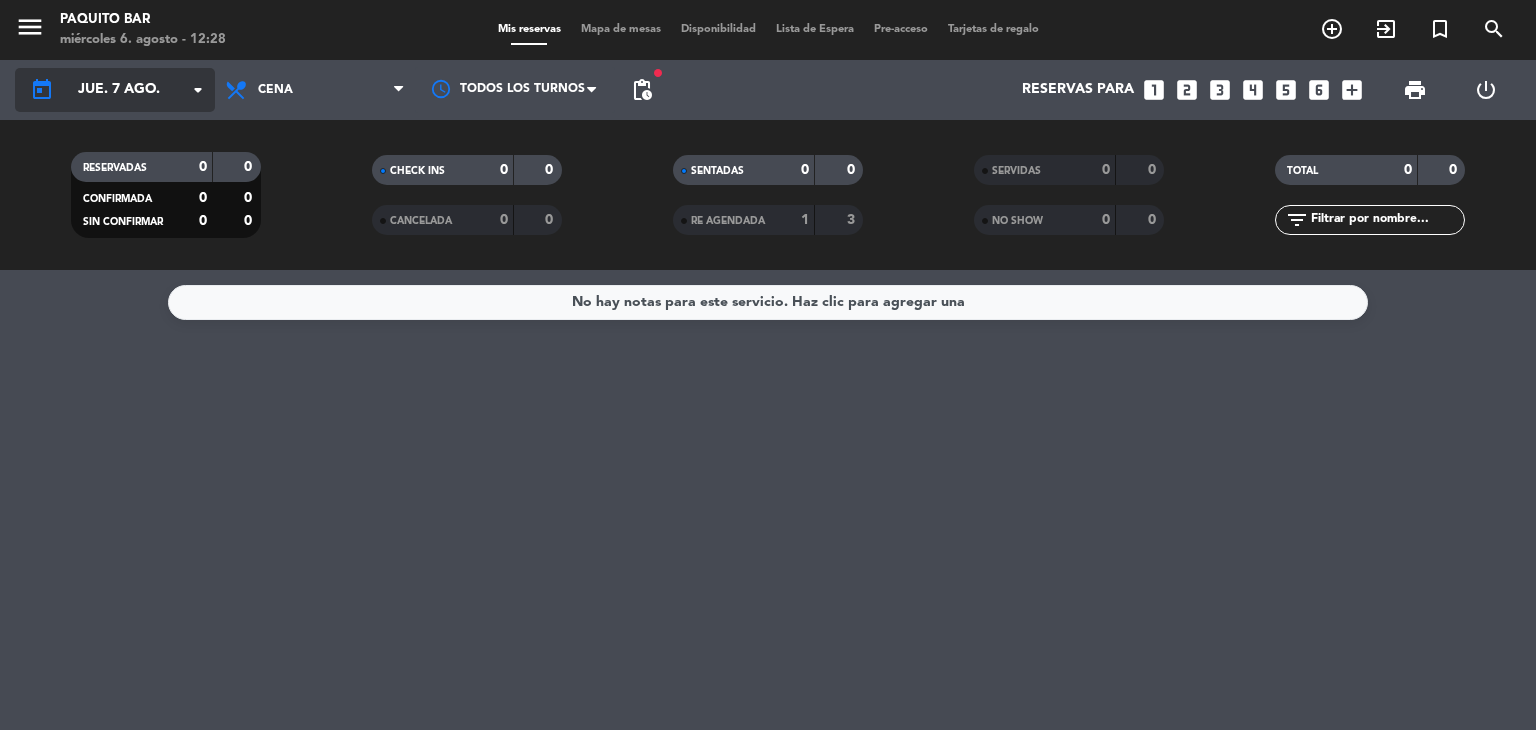 click on "jue. 7 ago." 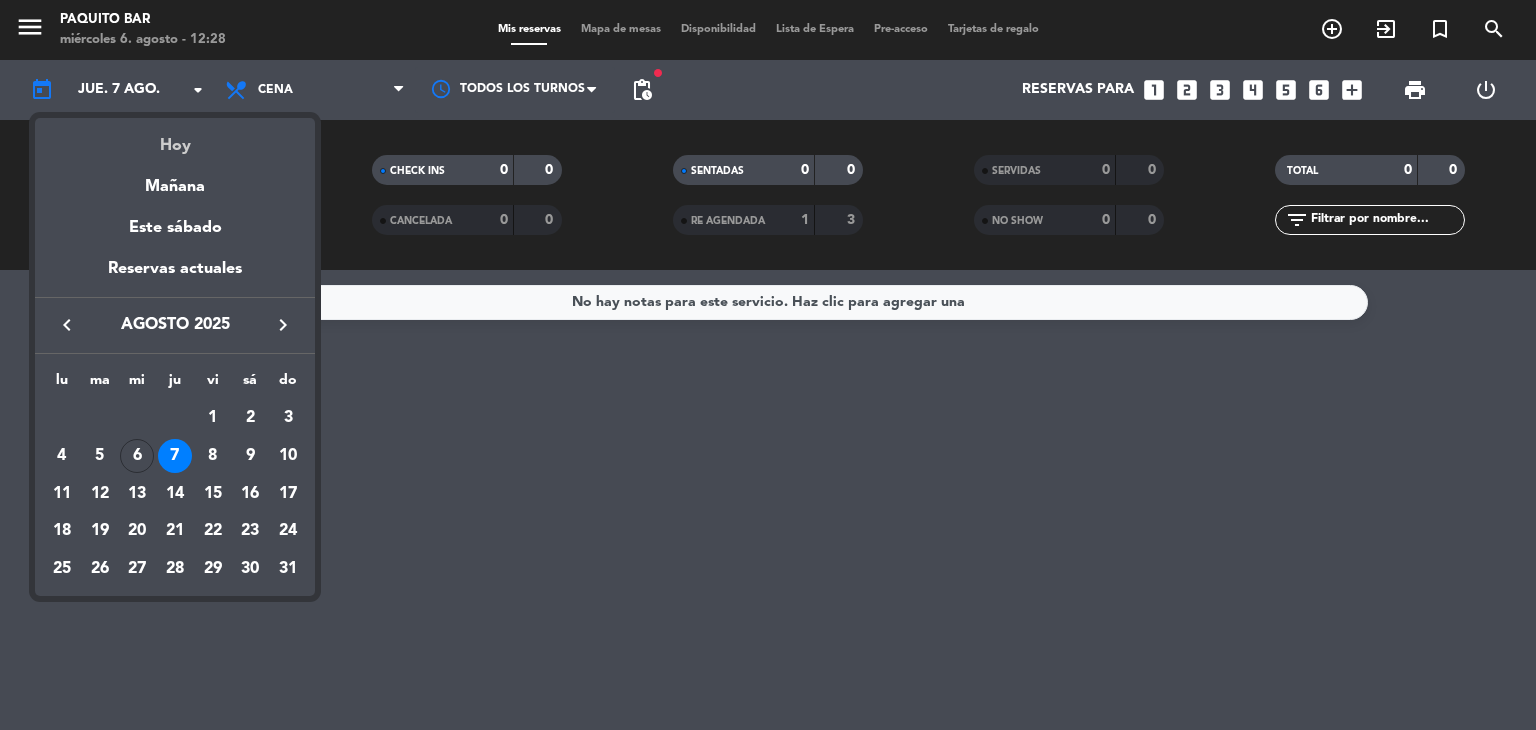 click on "Hoy" at bounding box center [175, 138] 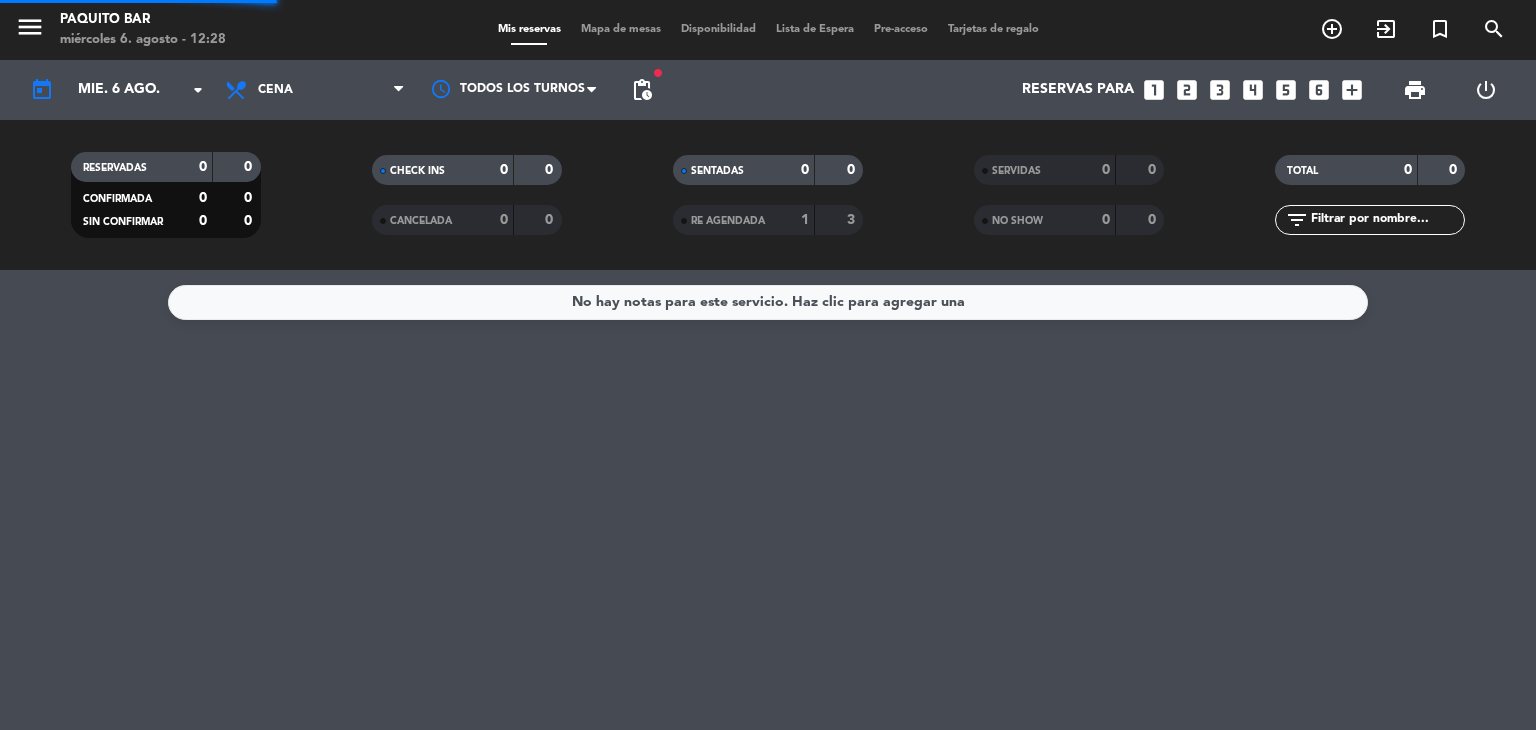 click on "No hay notas para este servicio. Haz clic para agregar una" 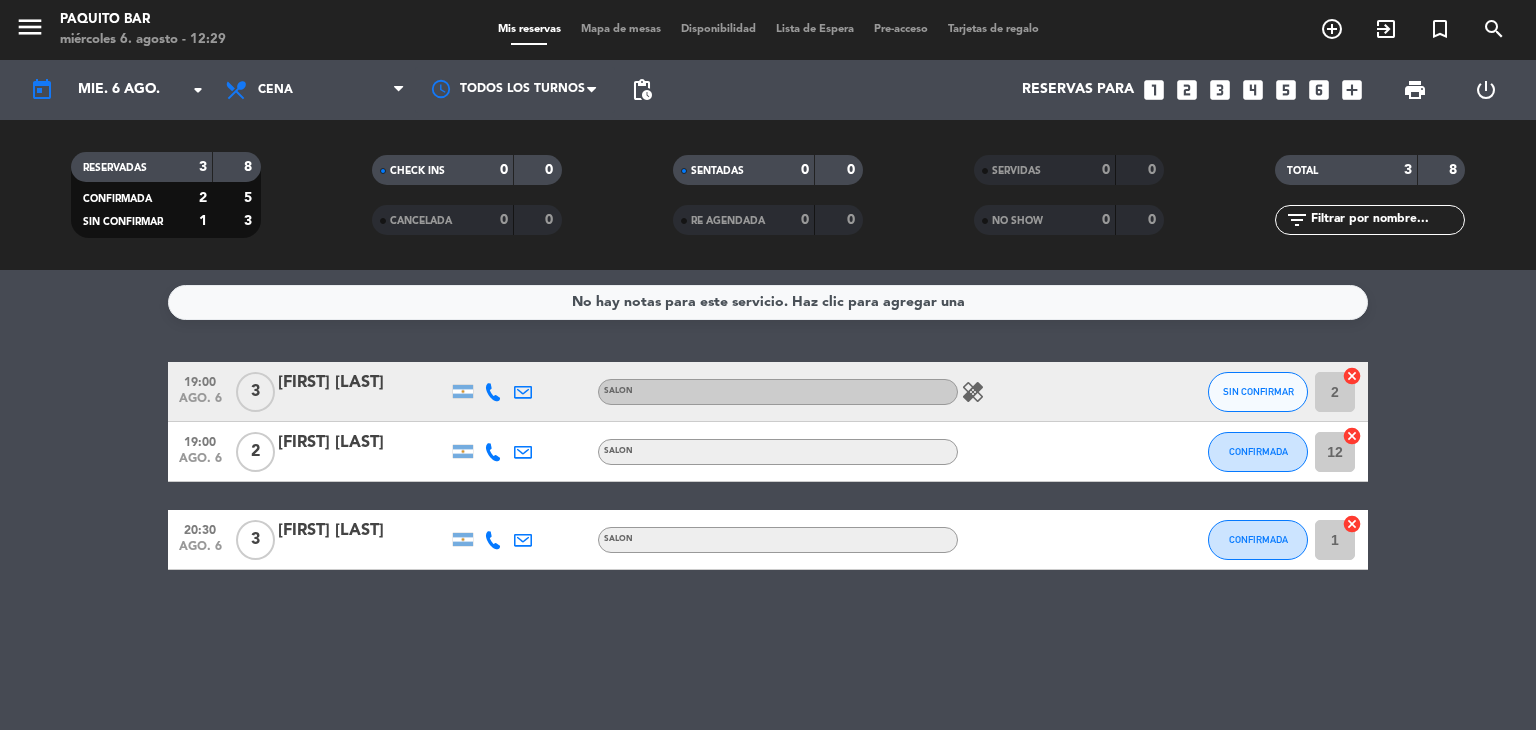 drag, startPoint x: 13, startPoint y: 20, endPoint x: 30, endPoint y: 32, distance: 20.808653 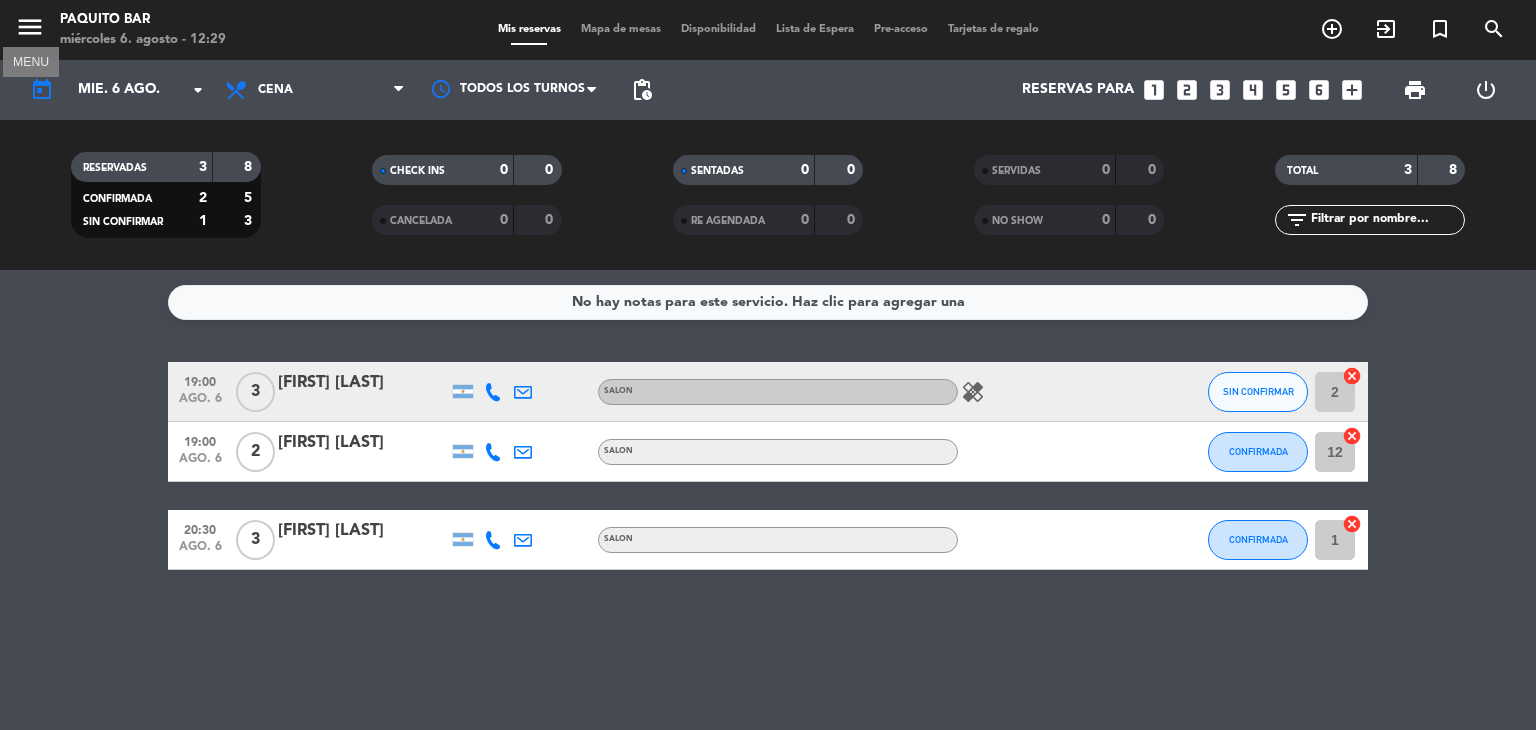 drag, startPoint x: 33, startPoint y: 34, endPoint x: 50, endPoint y: 51, distance: 24.04163 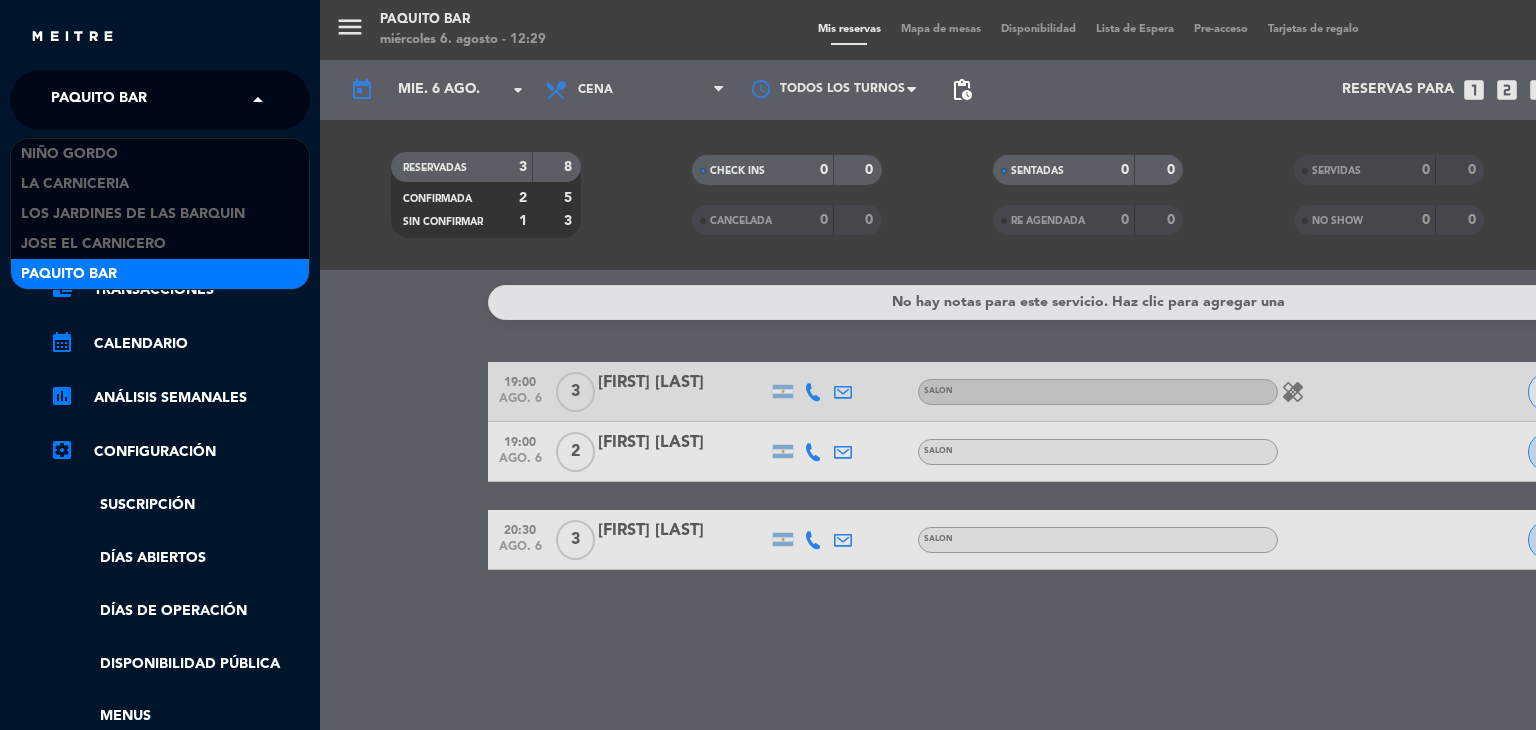 click on "Paquito Bar" 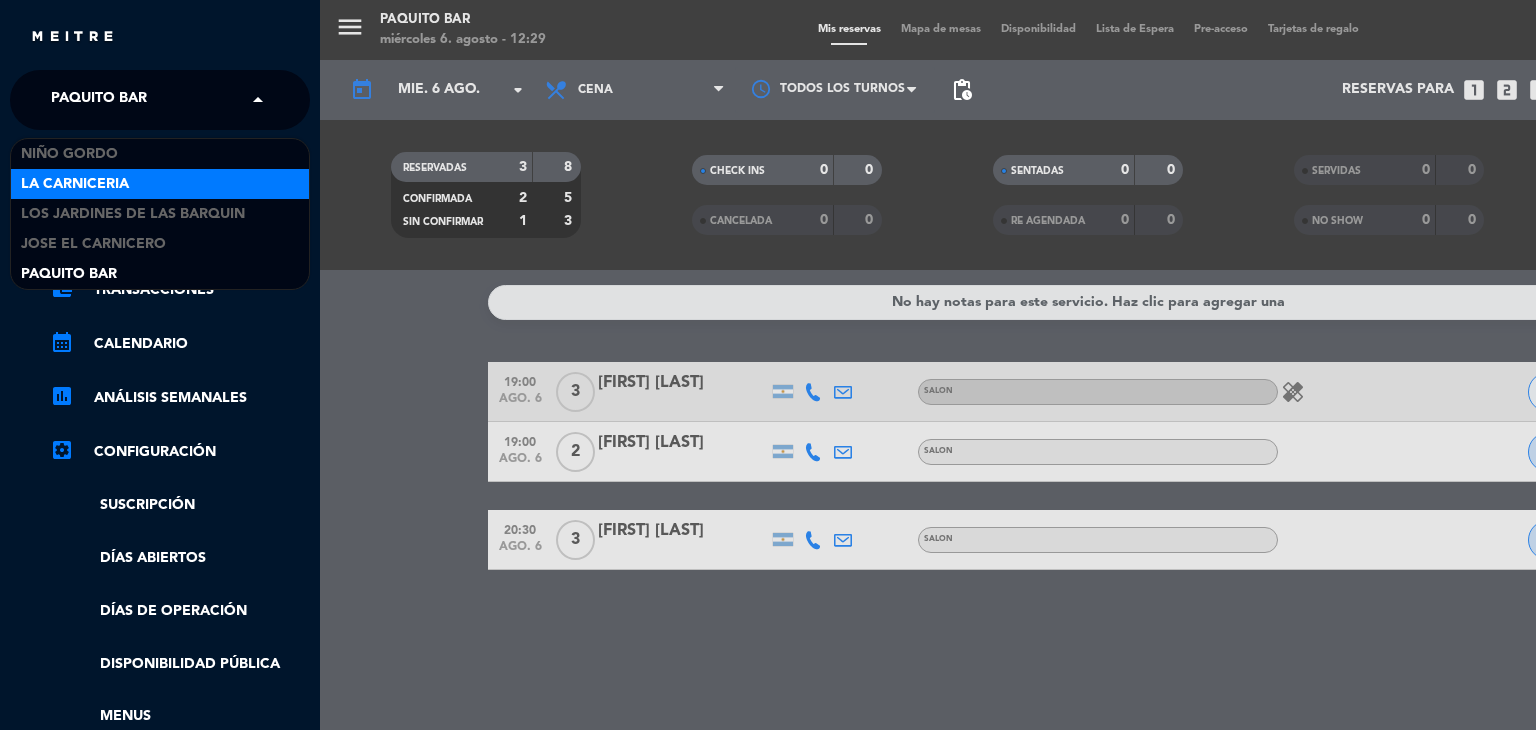 click on "La Carniceria" at bounding box center (75, 184) 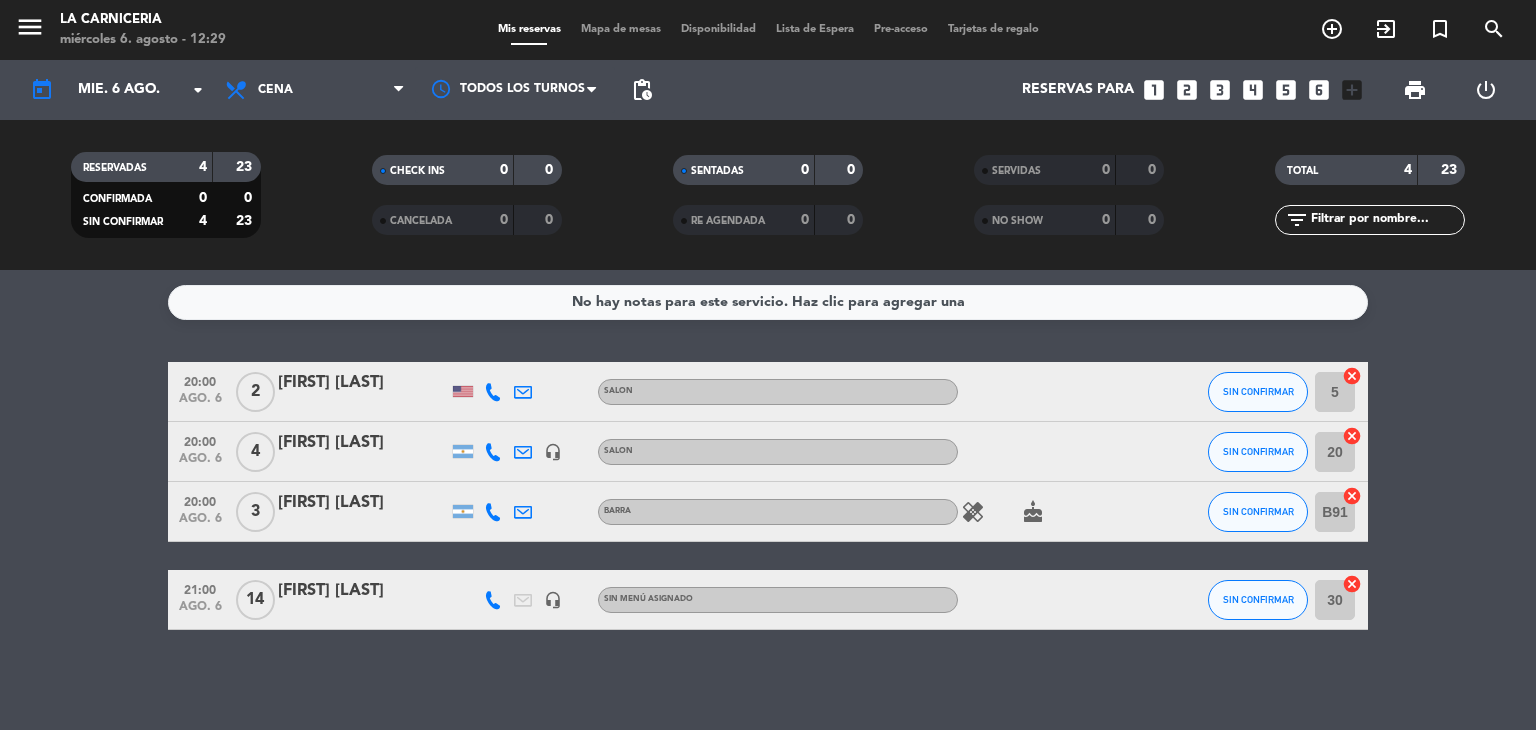 click 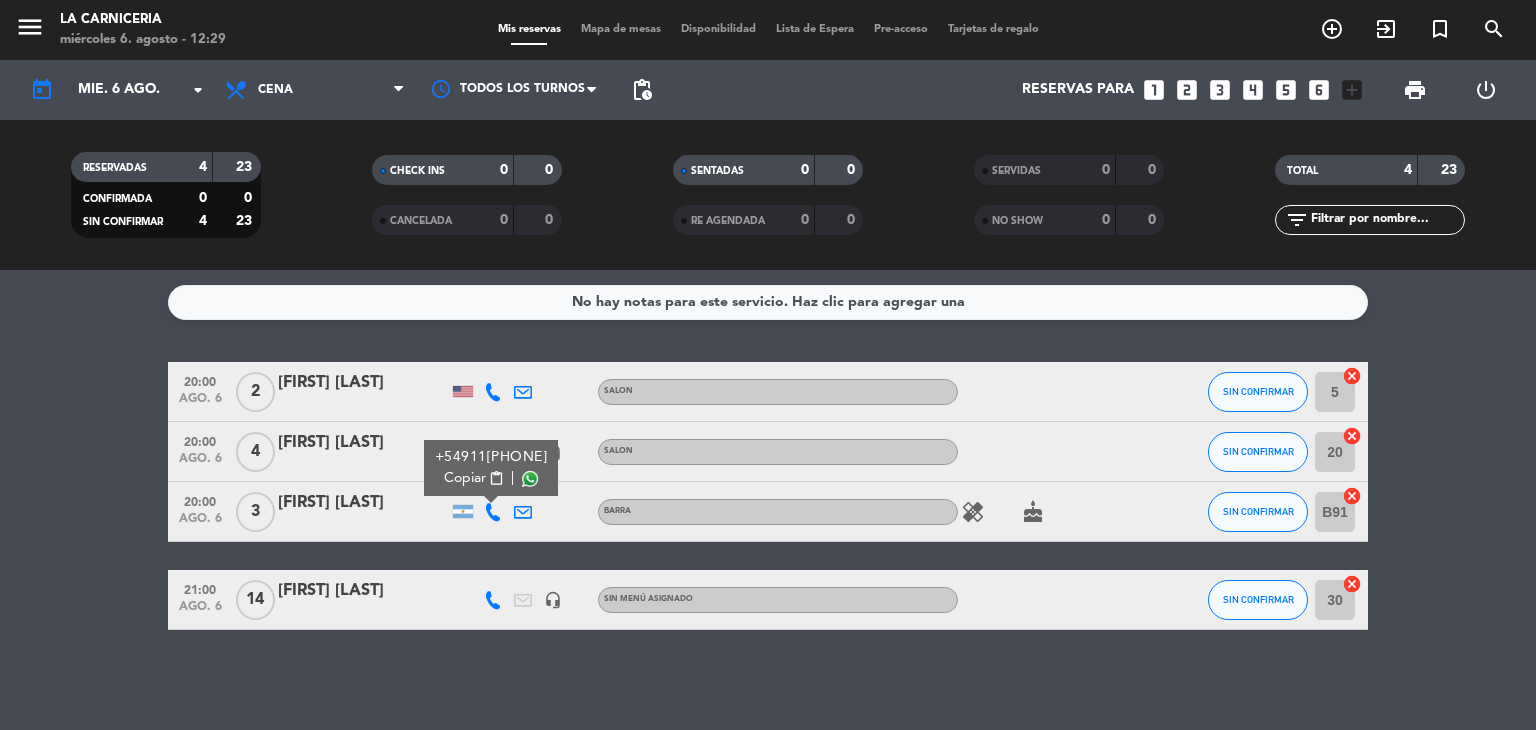 click at bounding box center (530, 479) 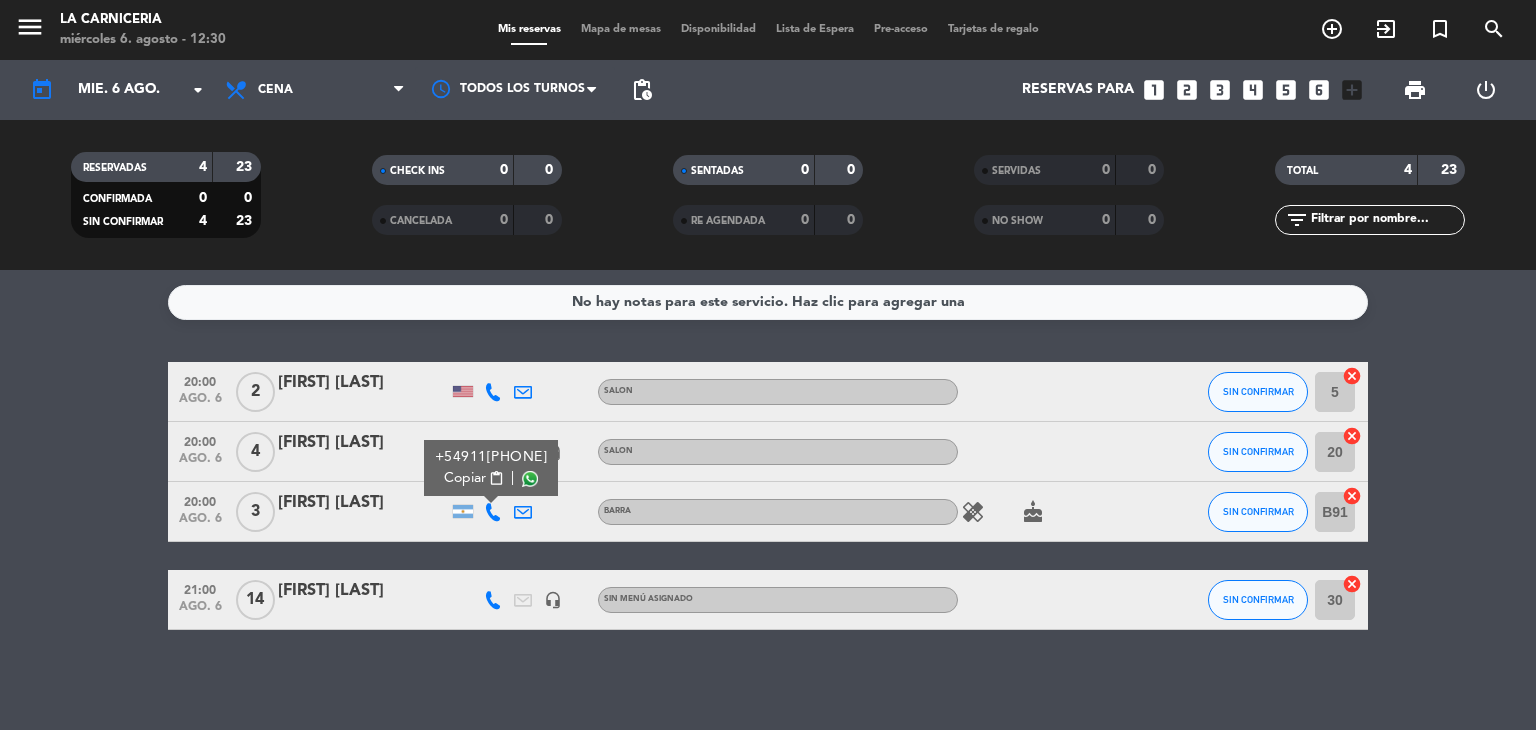 drag, startPoint x: 1000, startPoint y: 713, endPoint x: 993, endPoint y: 701, distance: 13.892444 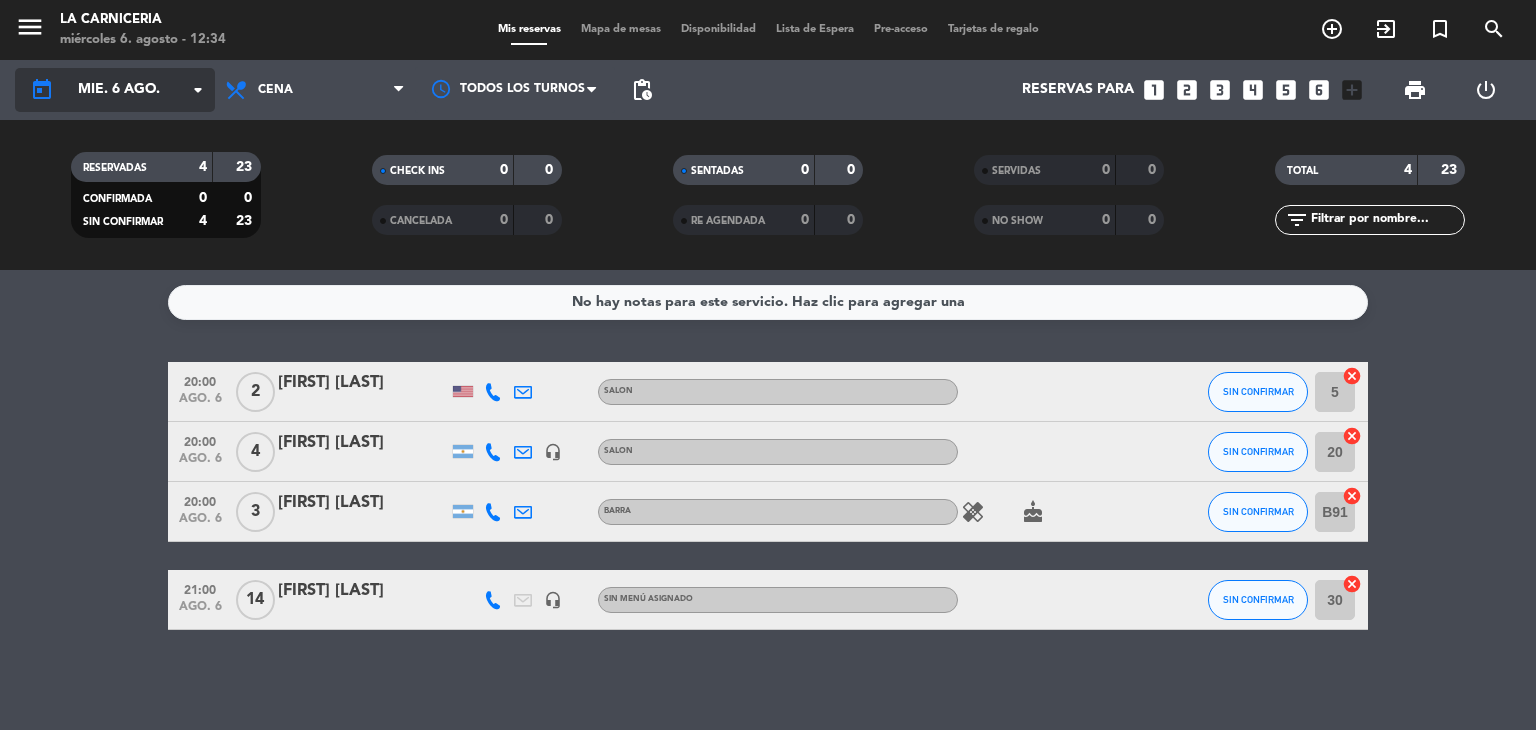 click on "mié. 6 ago." 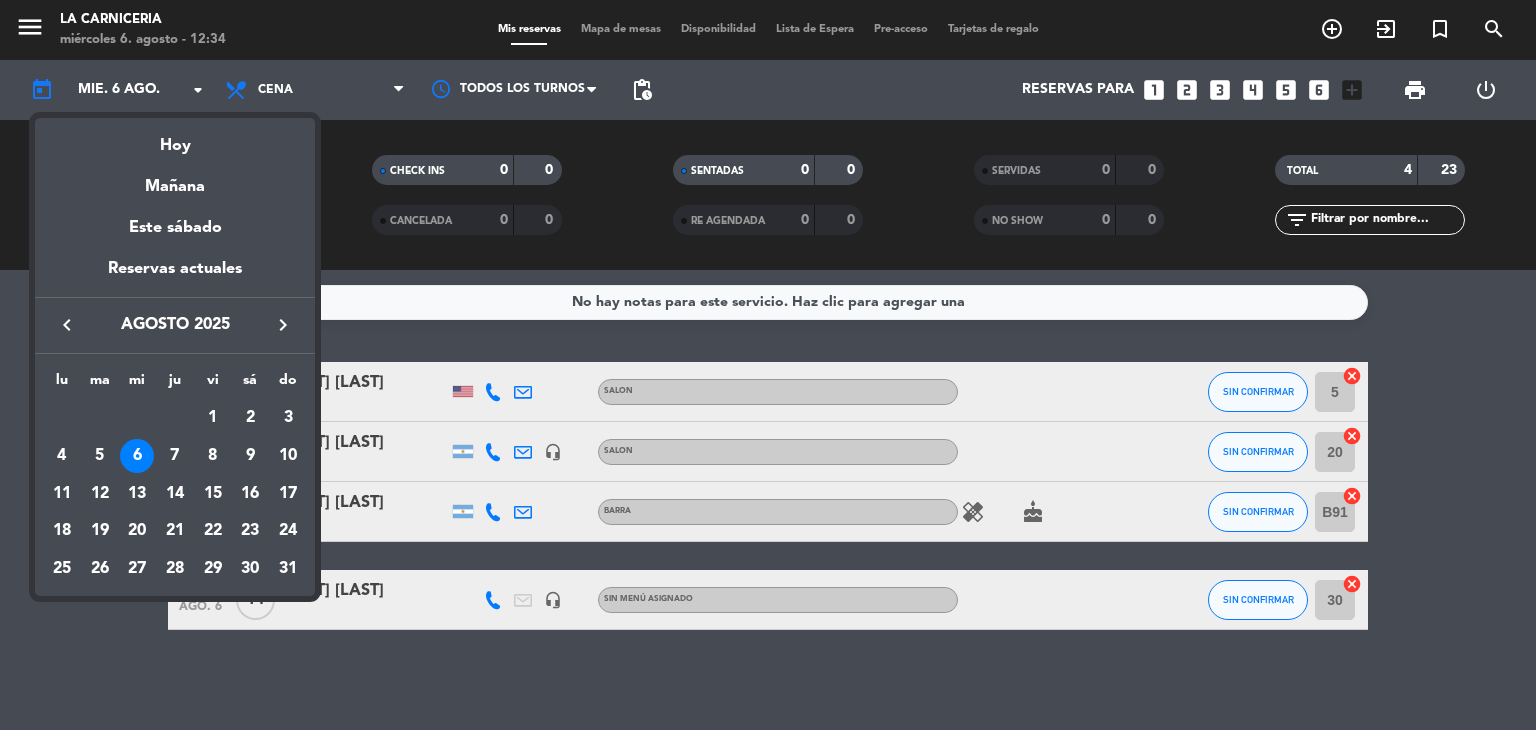 click at bounding box center (768, 365) 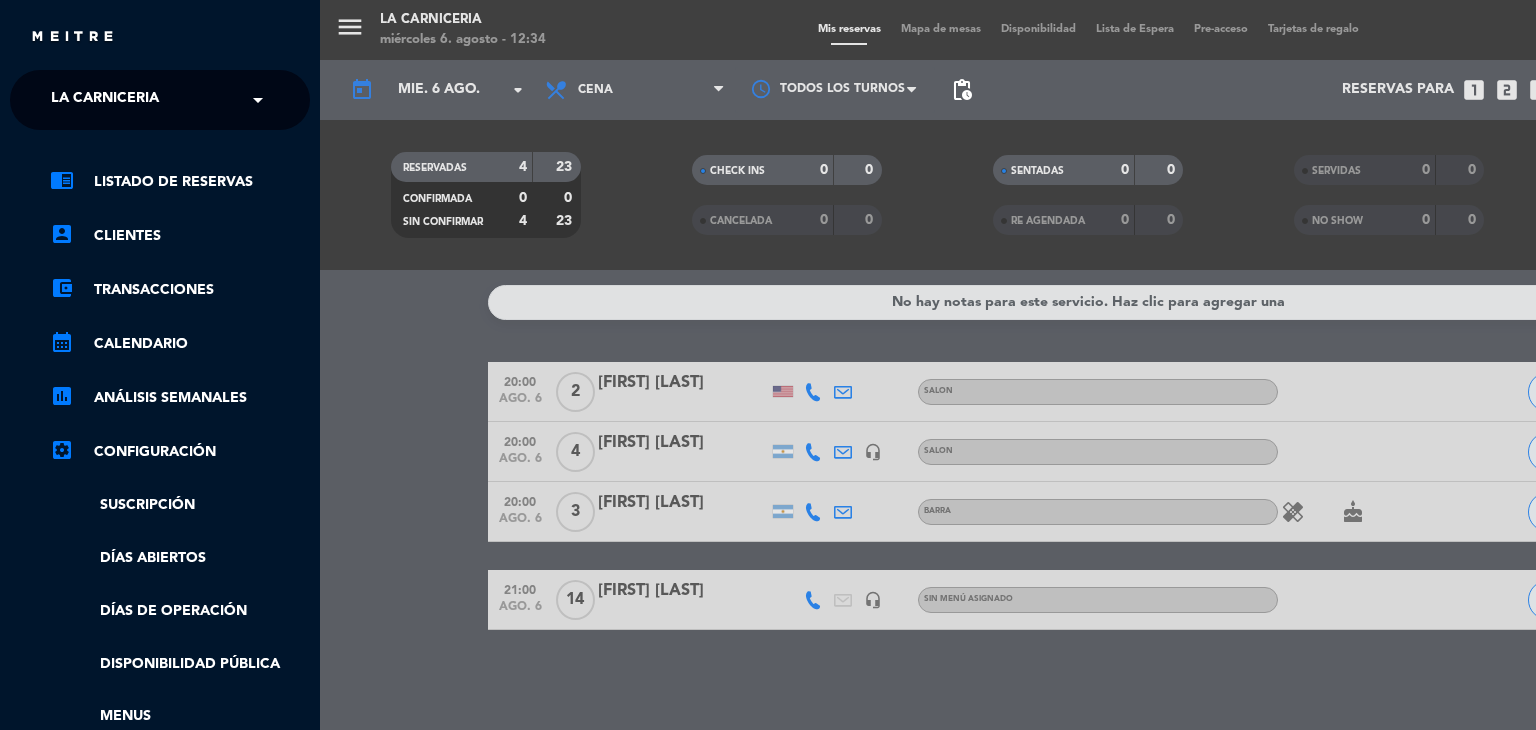 click on "La Carniceria" 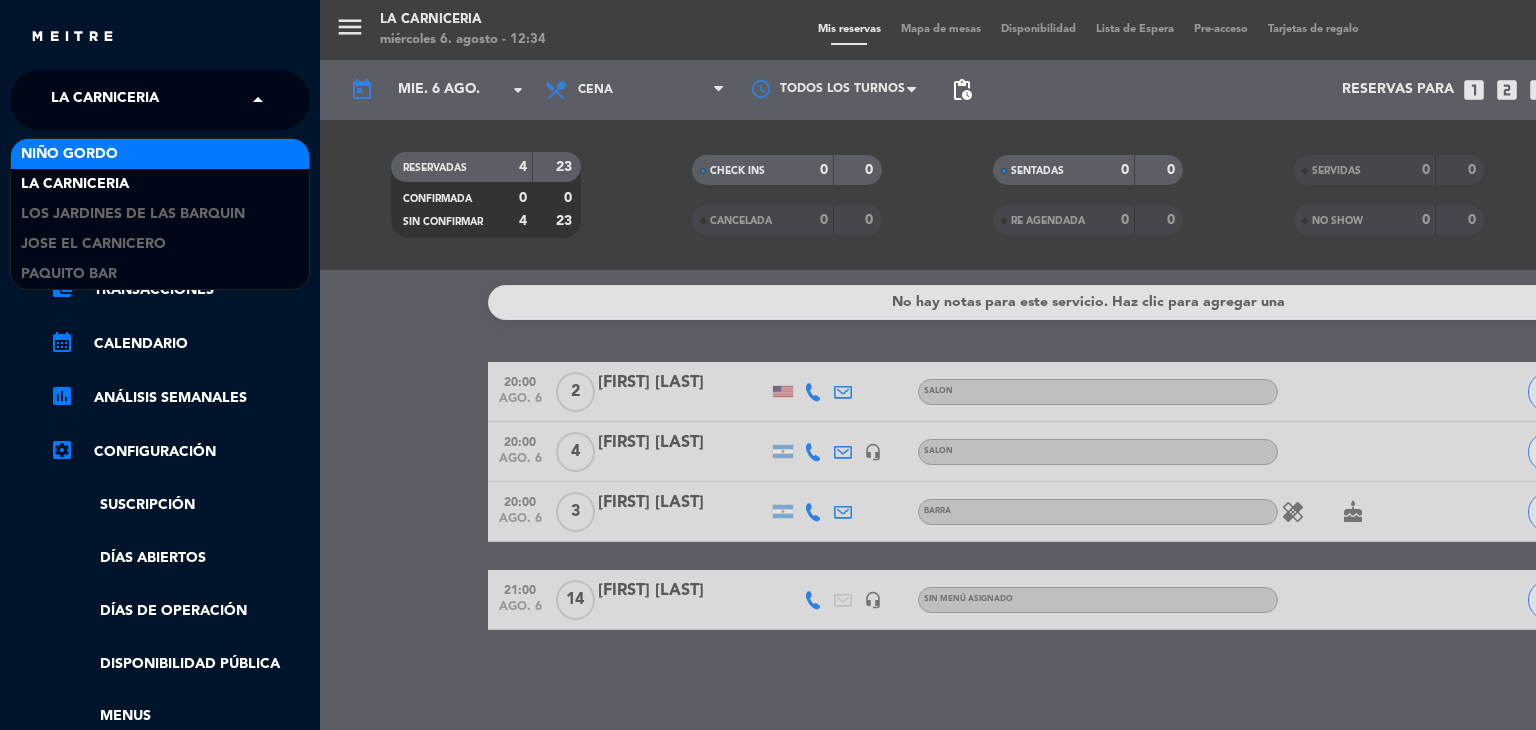 drag, startPoint x: 135, startPoint y: 149, endPoint x: 139, endPoint y: 139, distance: 10.770329 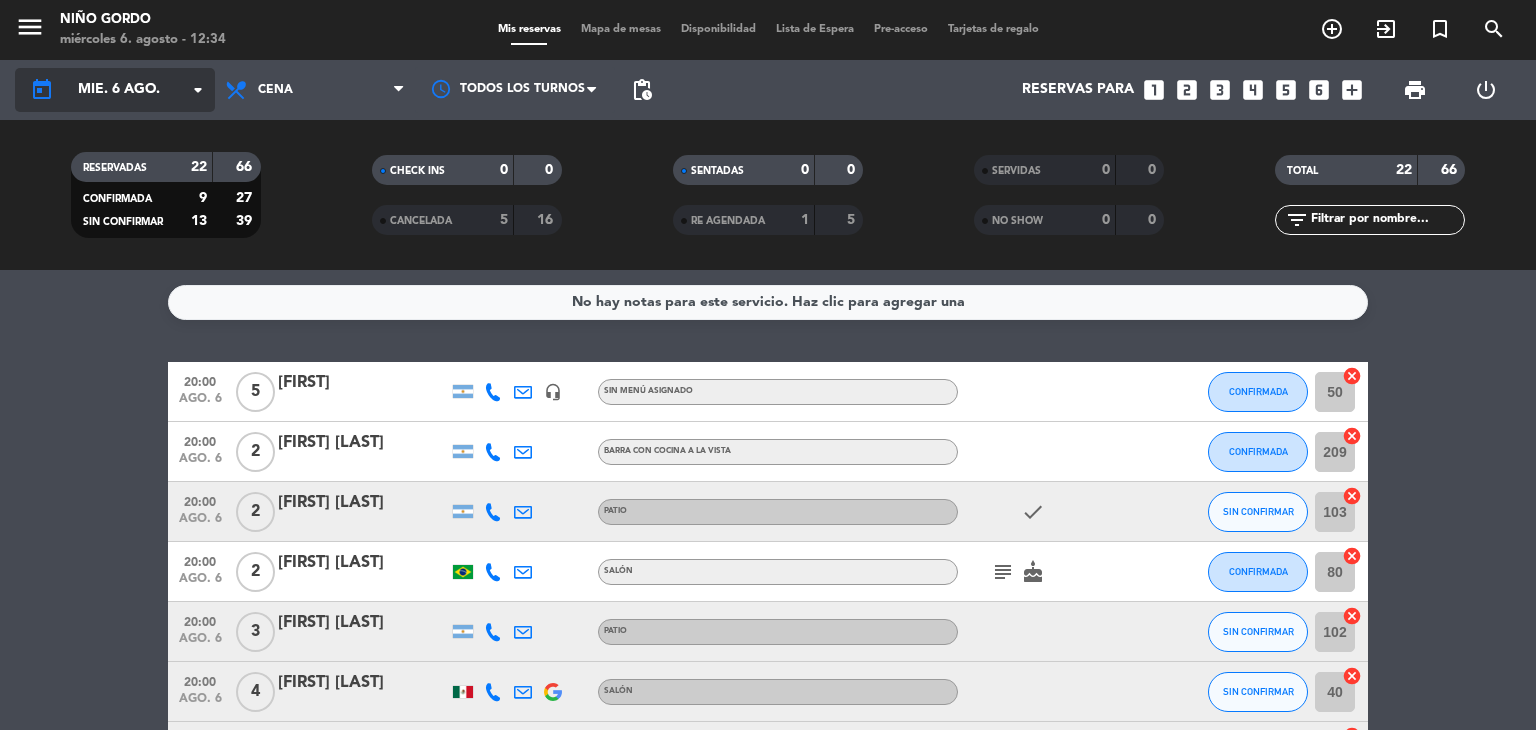 click on "mié. 6 ago." 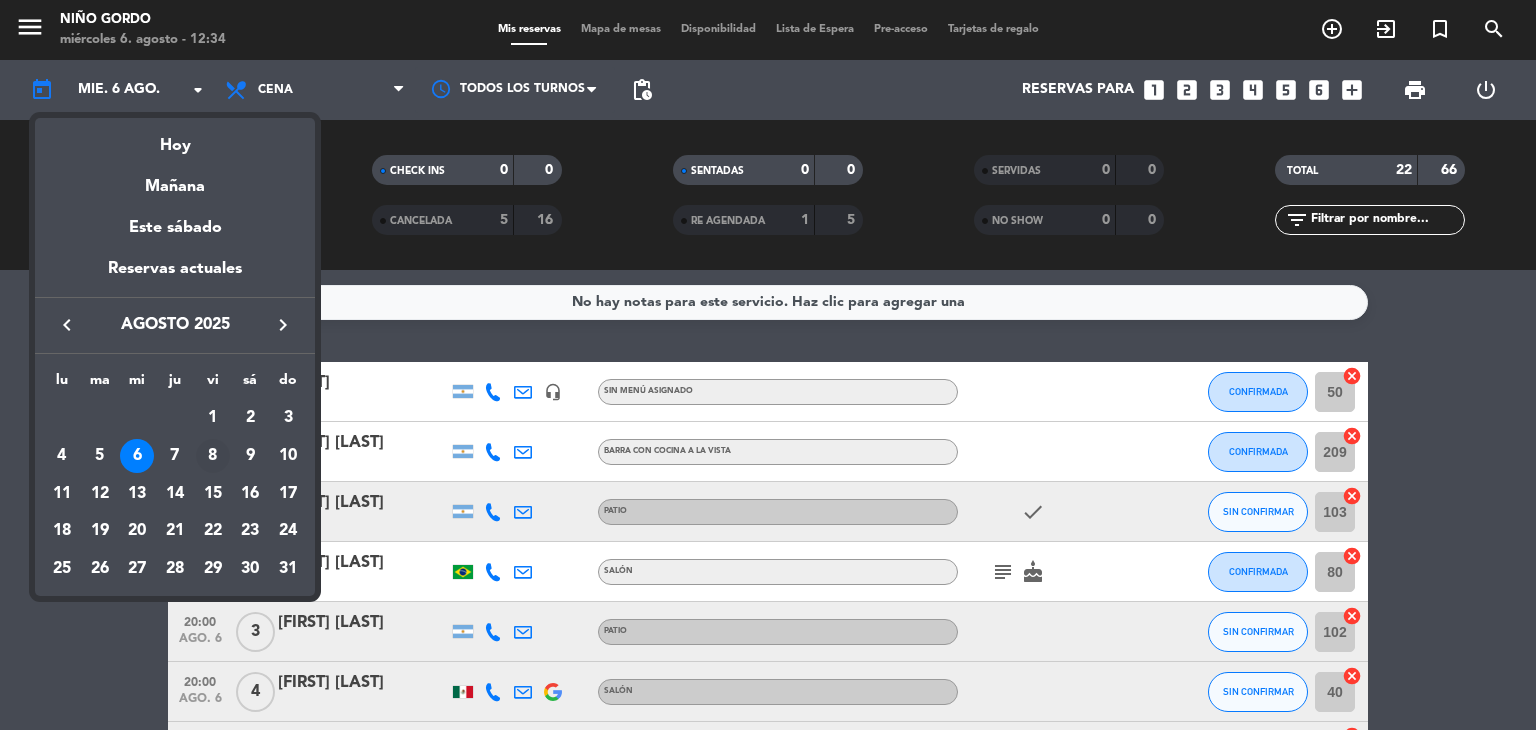click on "8" at bounding box center (213, 456) 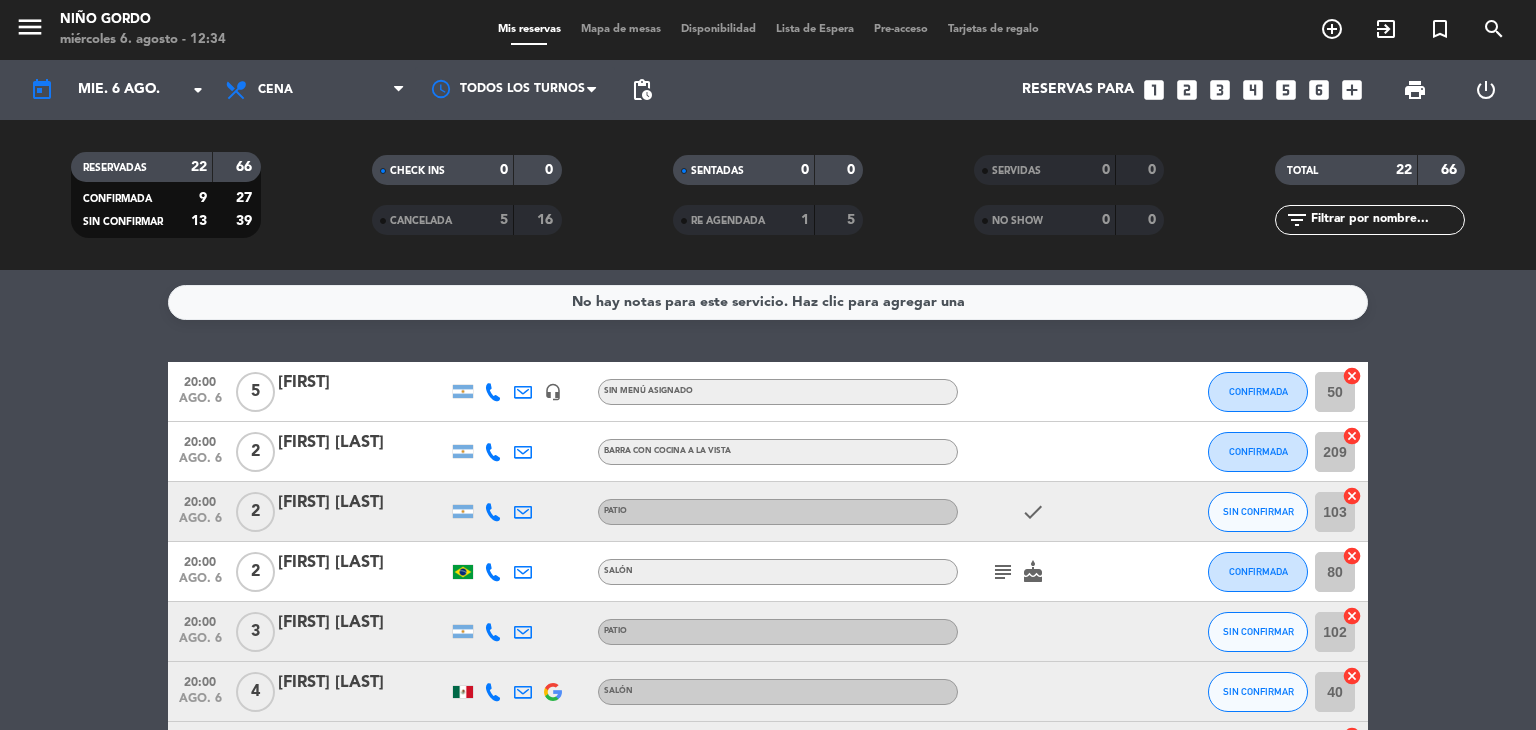 type on "vie. 8 ago." 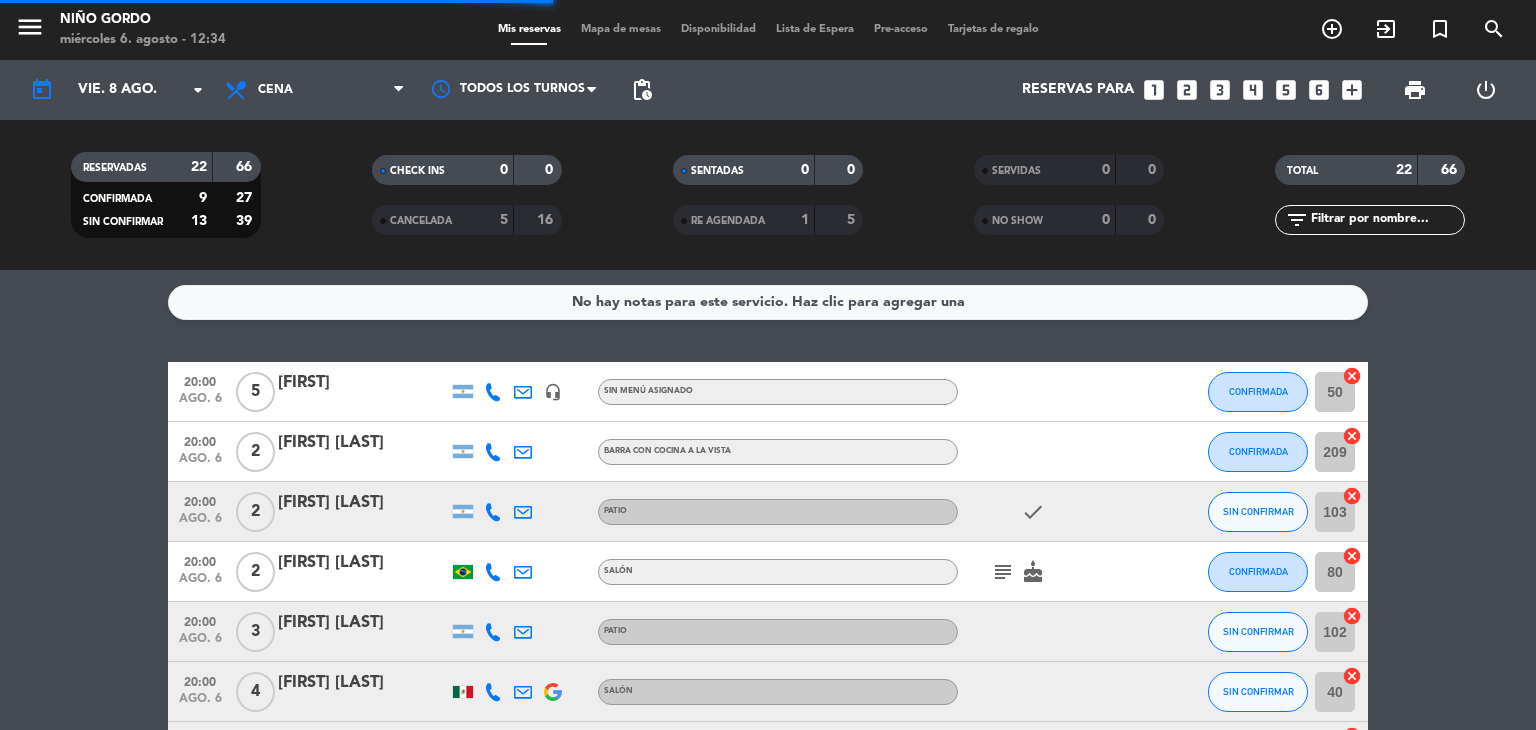 click on "Mapa de mesas" at bounding box center (621, 29) 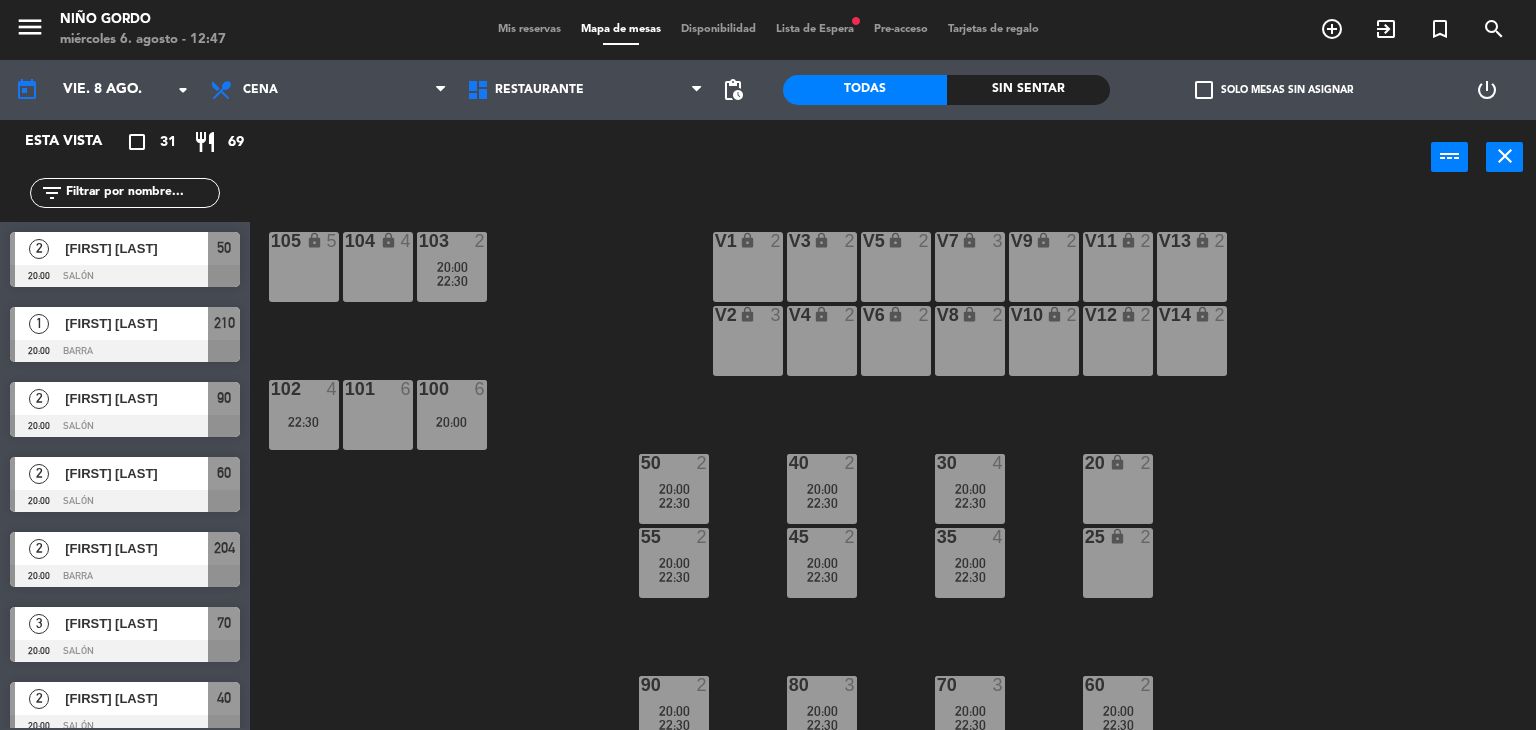 scroll, scrollTop: 162, scrollLeft: 0, axis: vertical 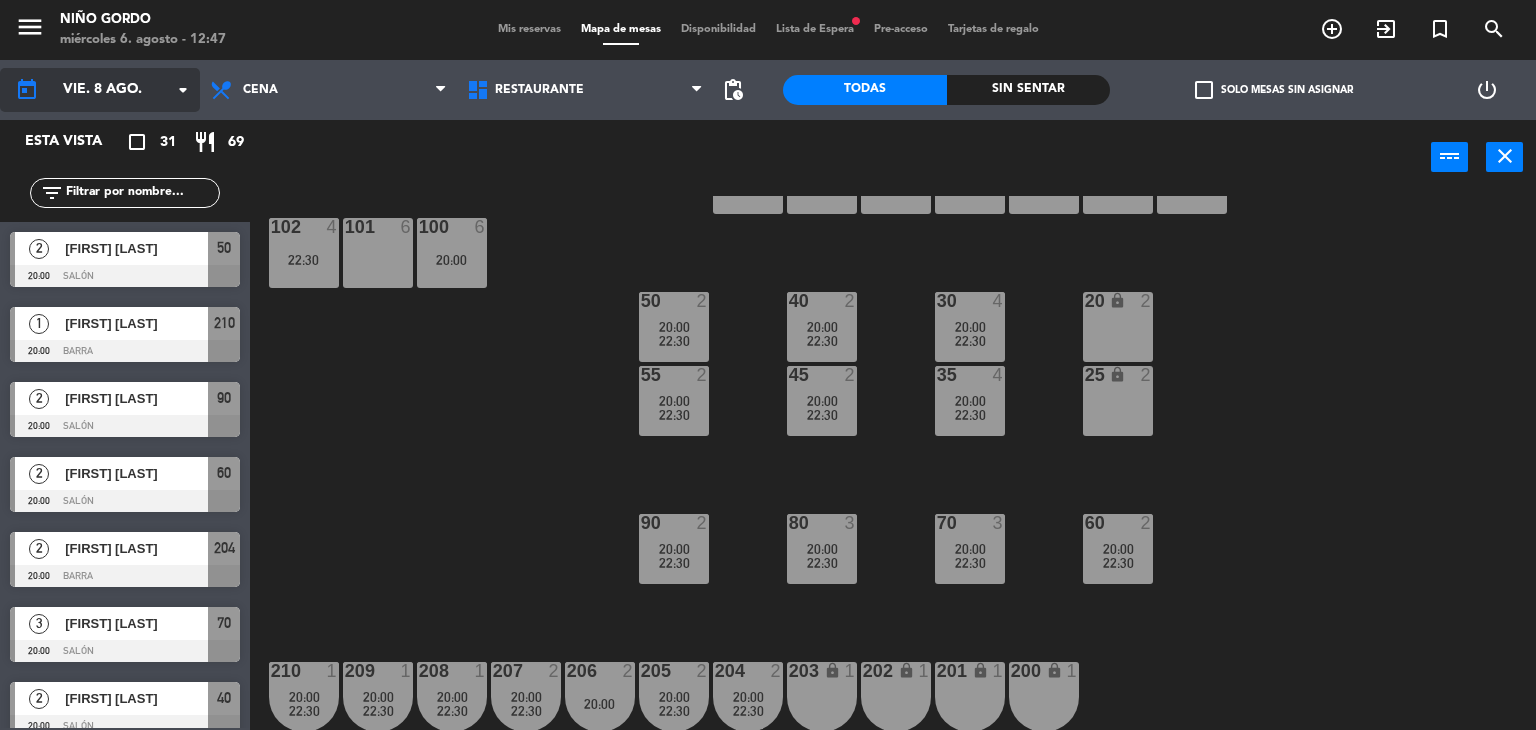 click on "today    vie. 8 ago. arrow_drop_down" 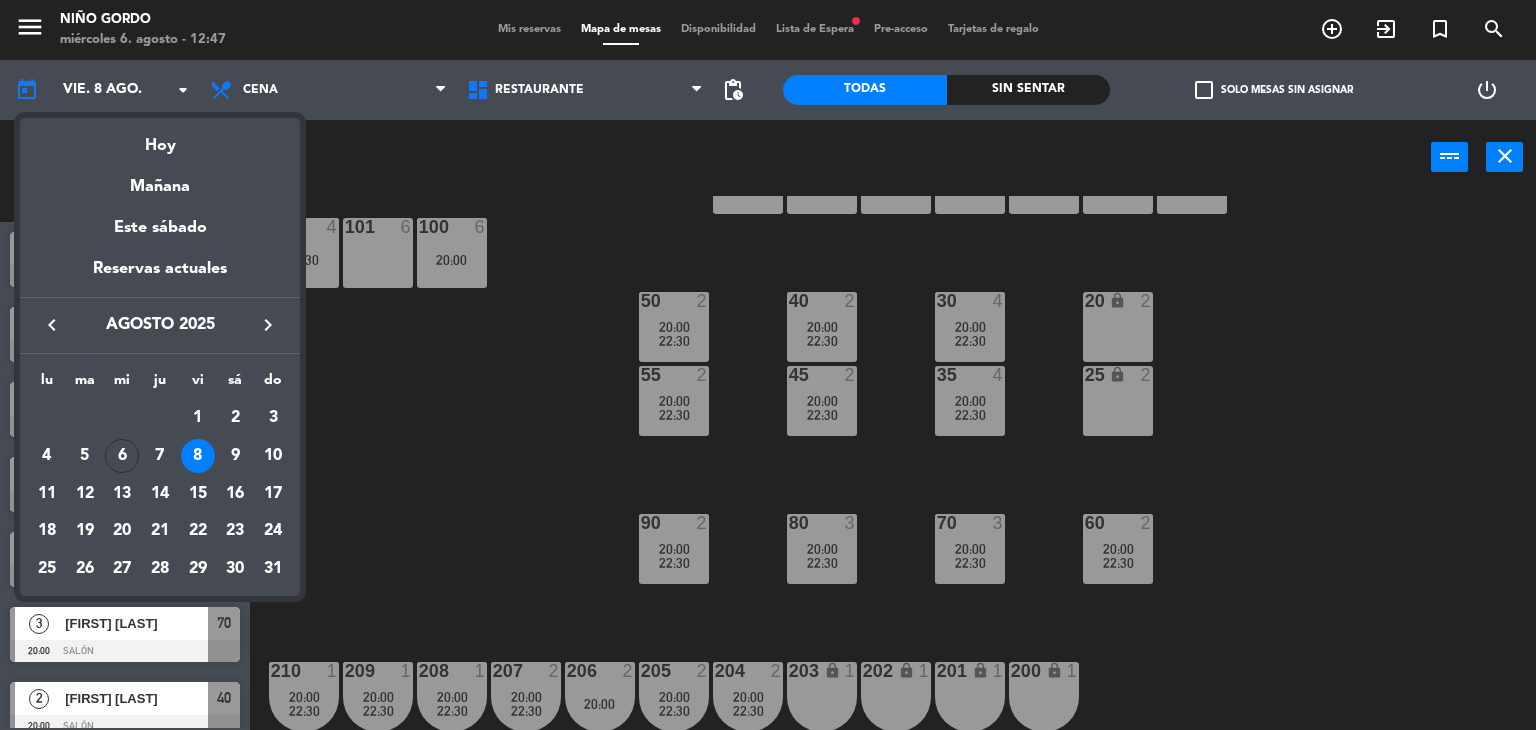 click on "Hoy" at bounding box center (160, 138) 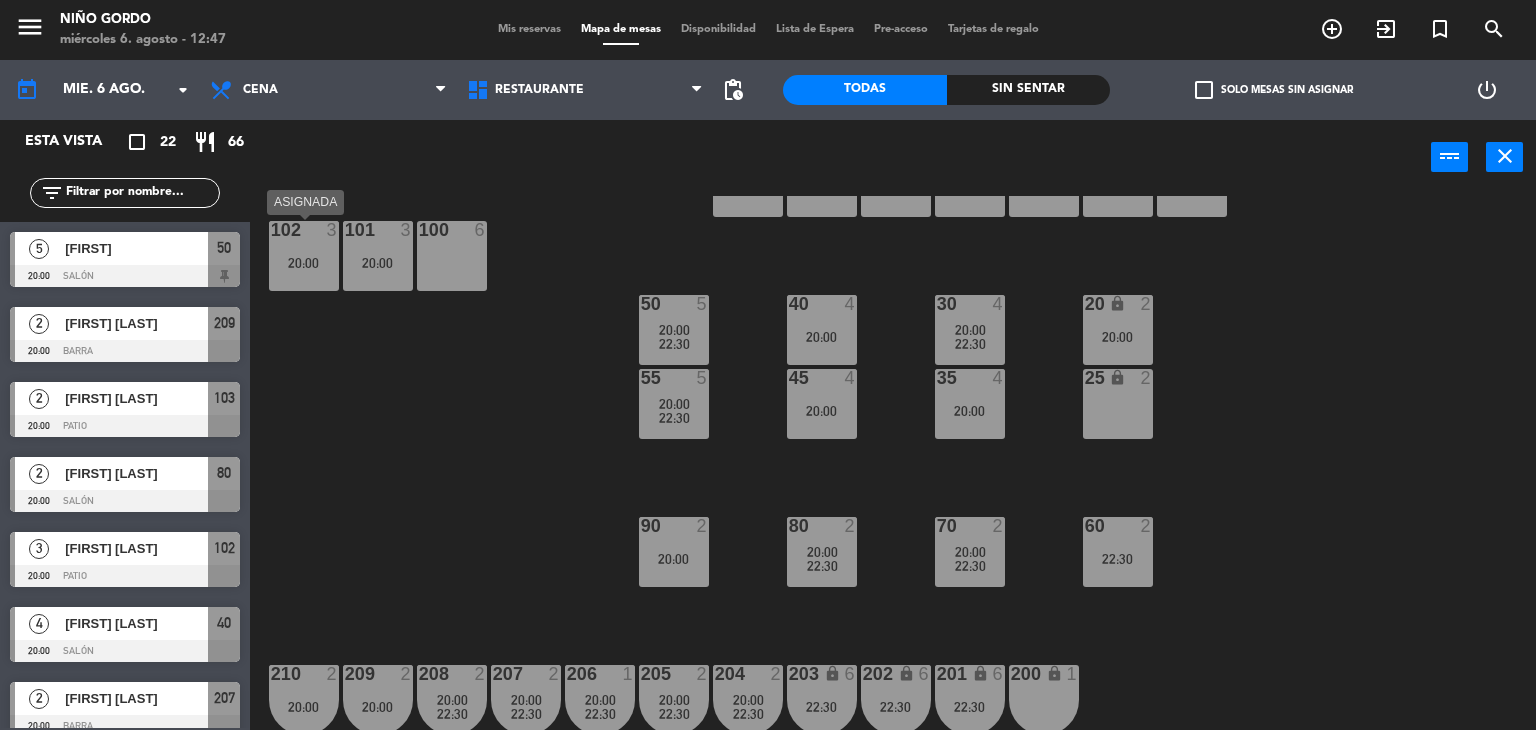 scroll, scrollTop: 162, scrollLeft: 0, axis: vertical 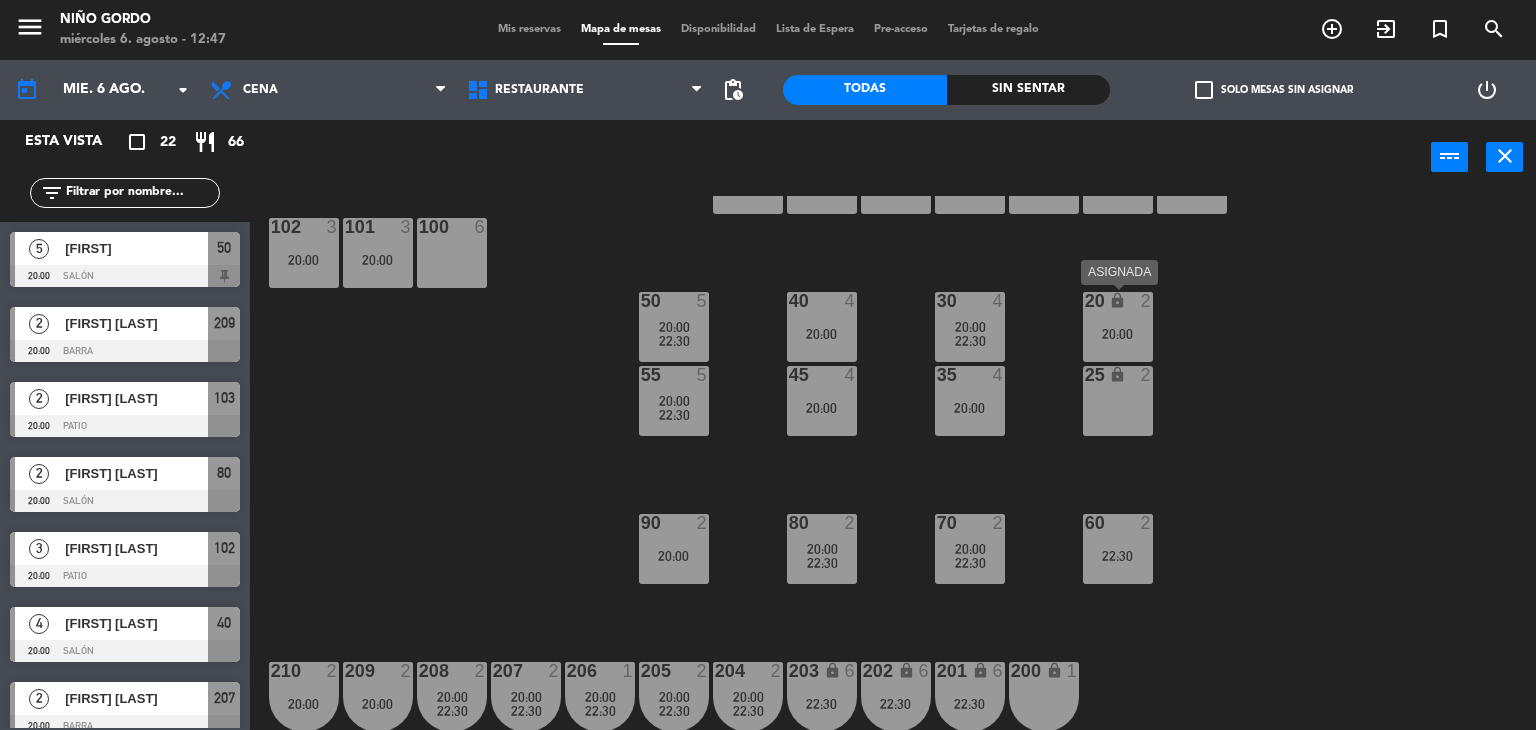click on "20:00" at bounding box center [1118, 334] 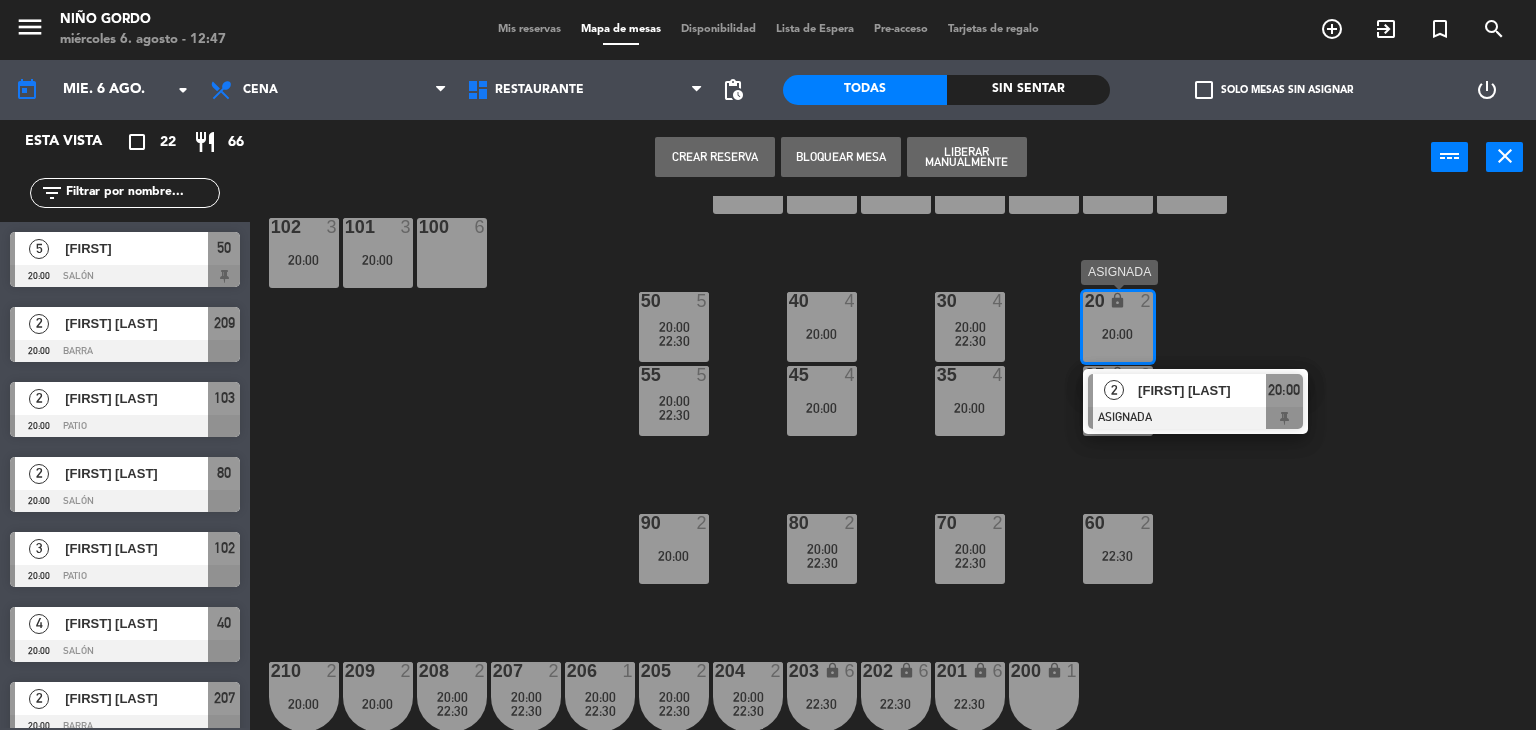 click on "[FIRST] [LAST]" at bounding box center (1202, 390) 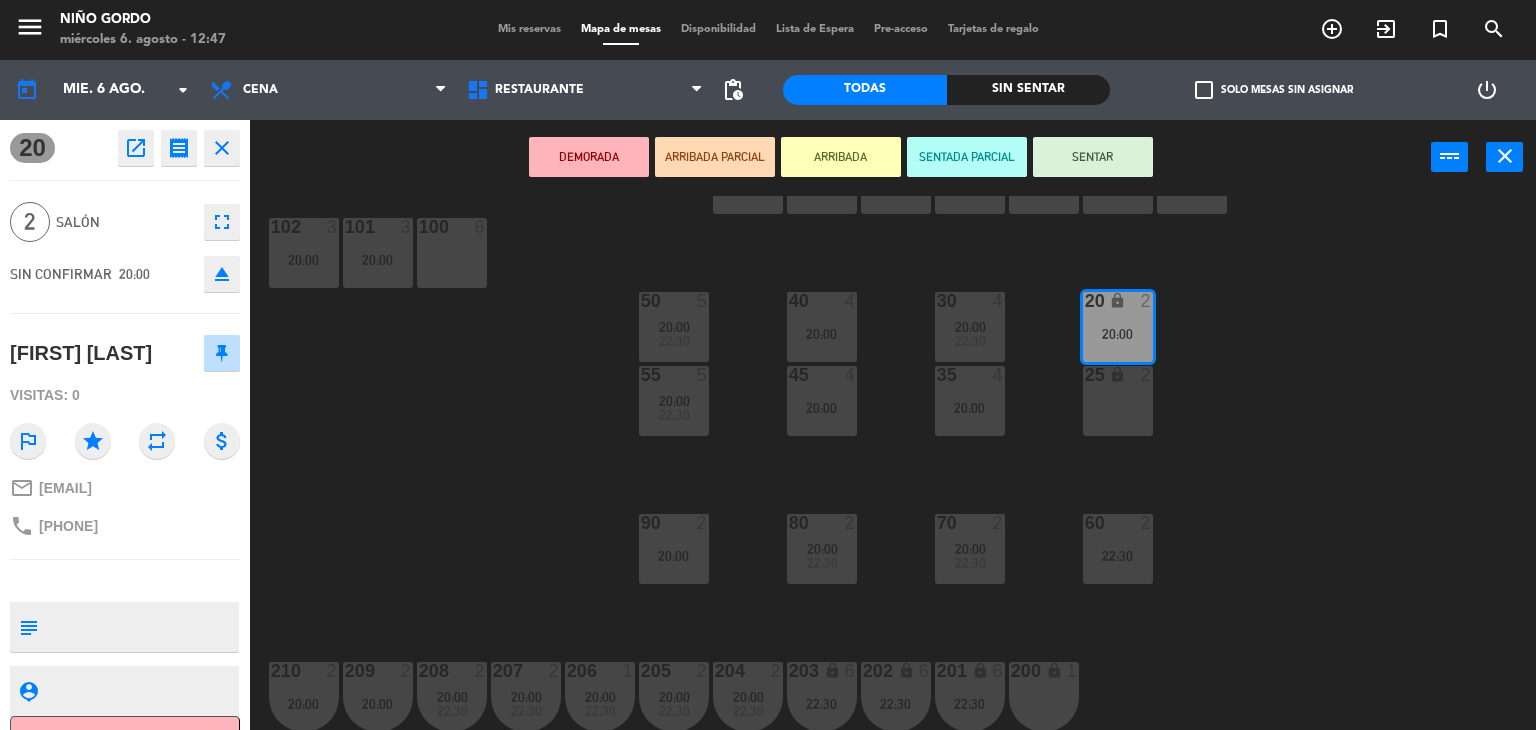 click on "2" at bounding box center (1147, 523) 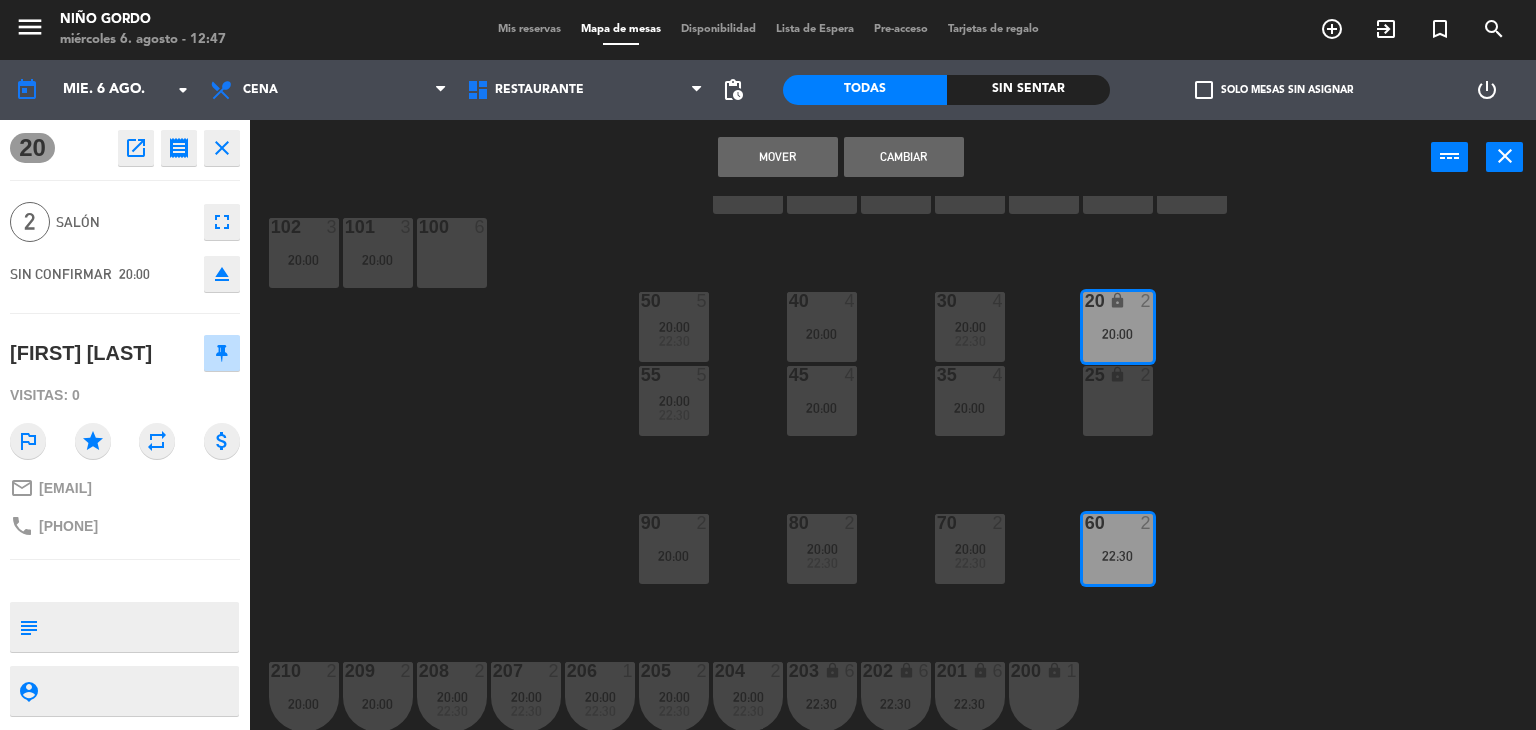 click on "Mover   Cambiar  power_input close" at bounding box center [840, 158] 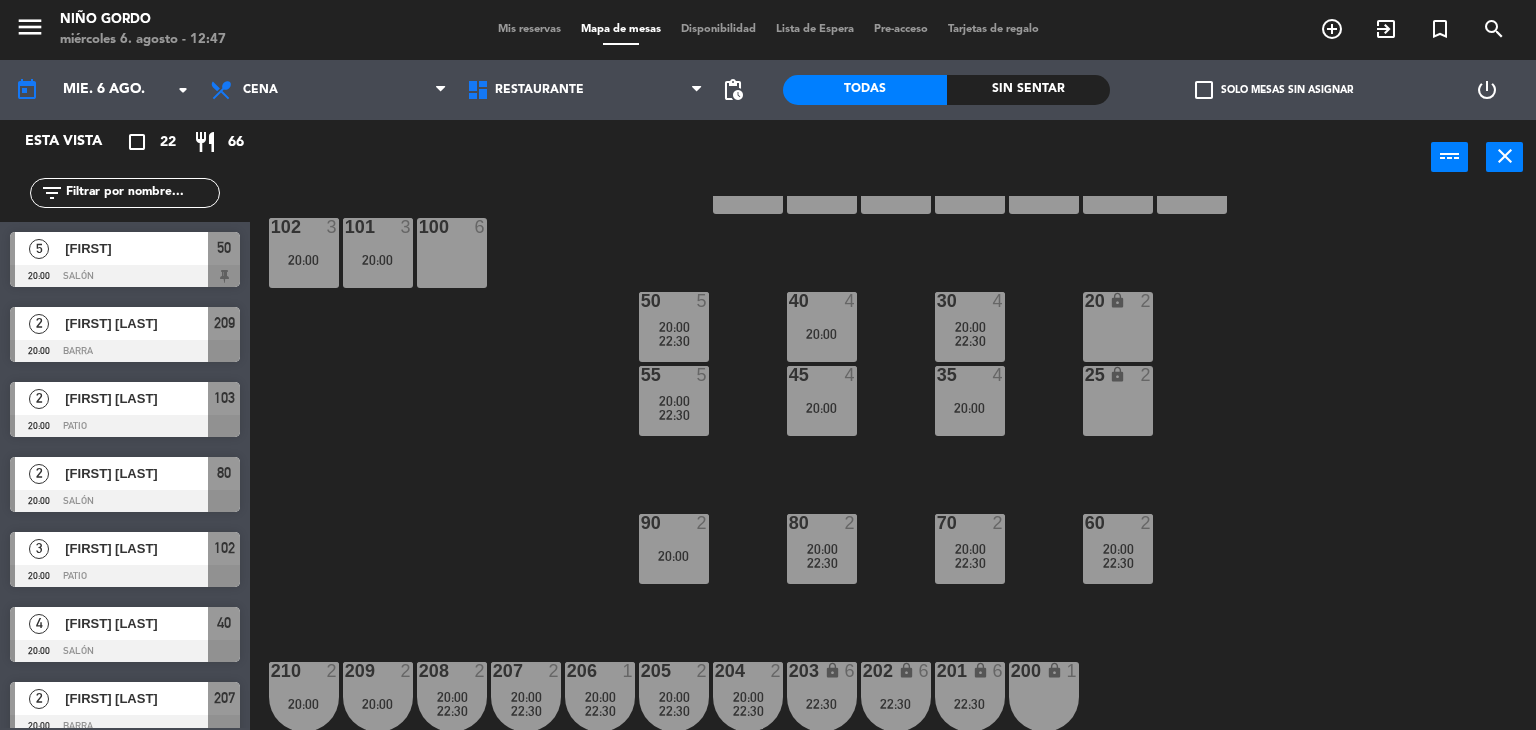 scroll, scrollTop: 1, scrollLeft: 0, axis: vertical 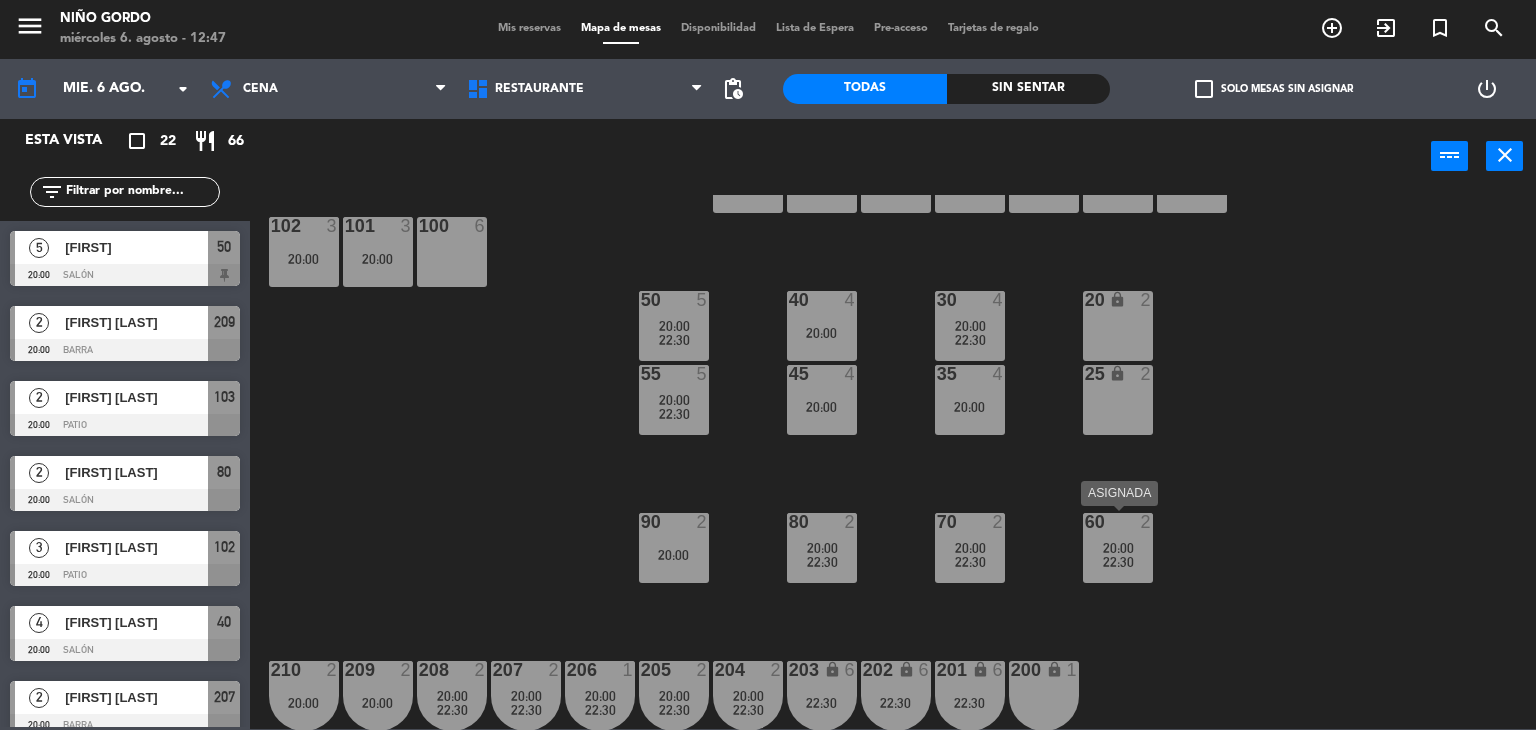 click on "22:30" at bounding box center [1118, 562] 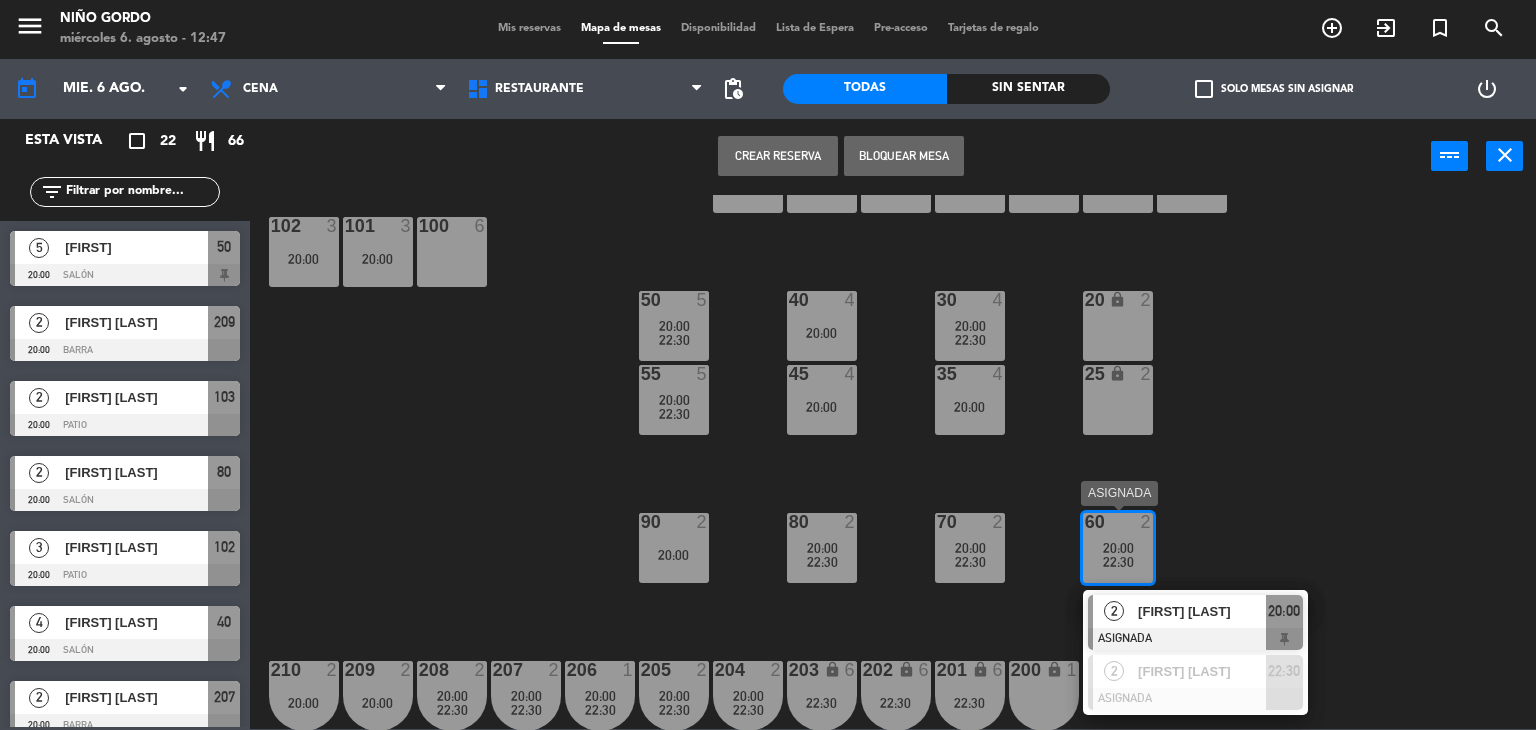 click on "[FIRST] [LAST]" at bounding box center [1202, 611] 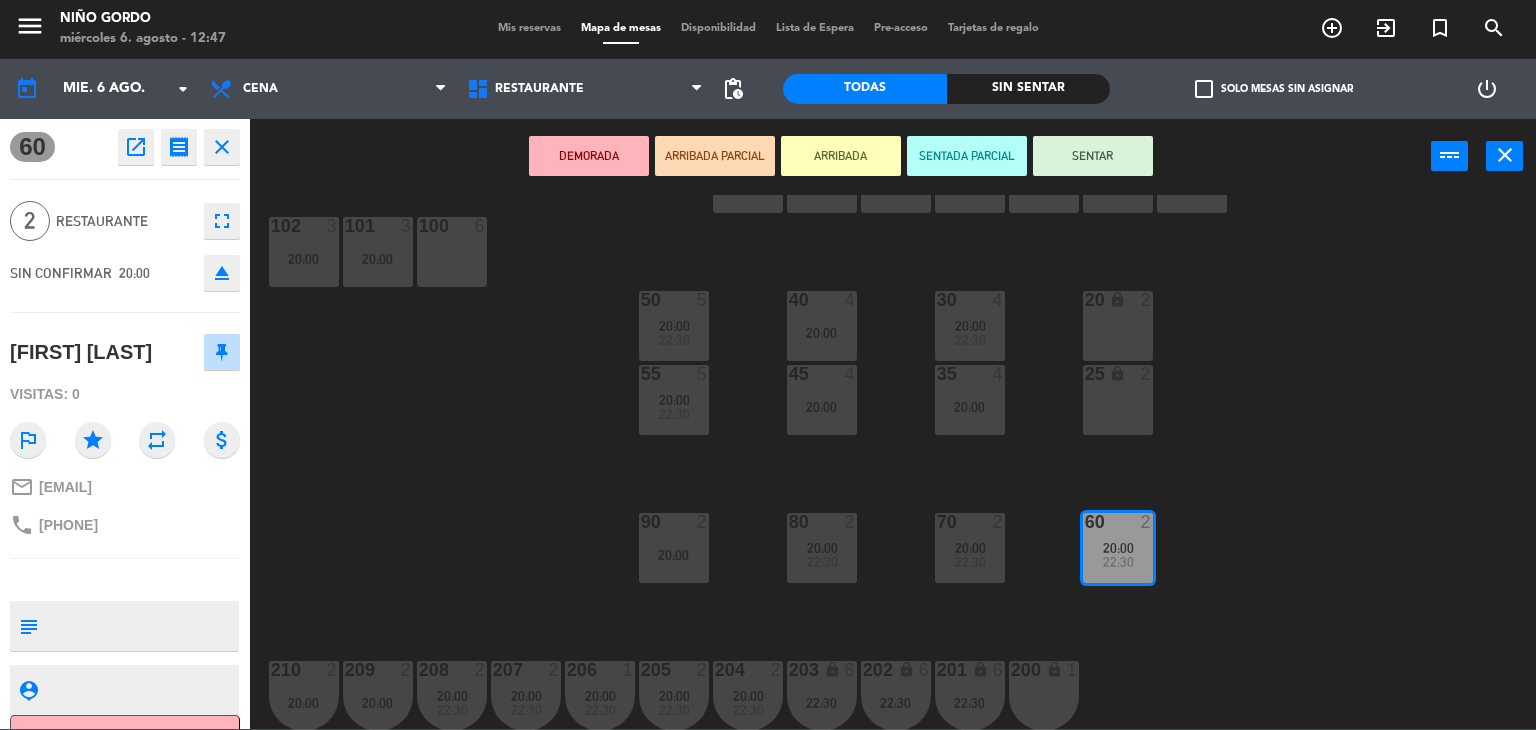 scroll, scrollTop: 0, scrollLeft: 0, axis: both 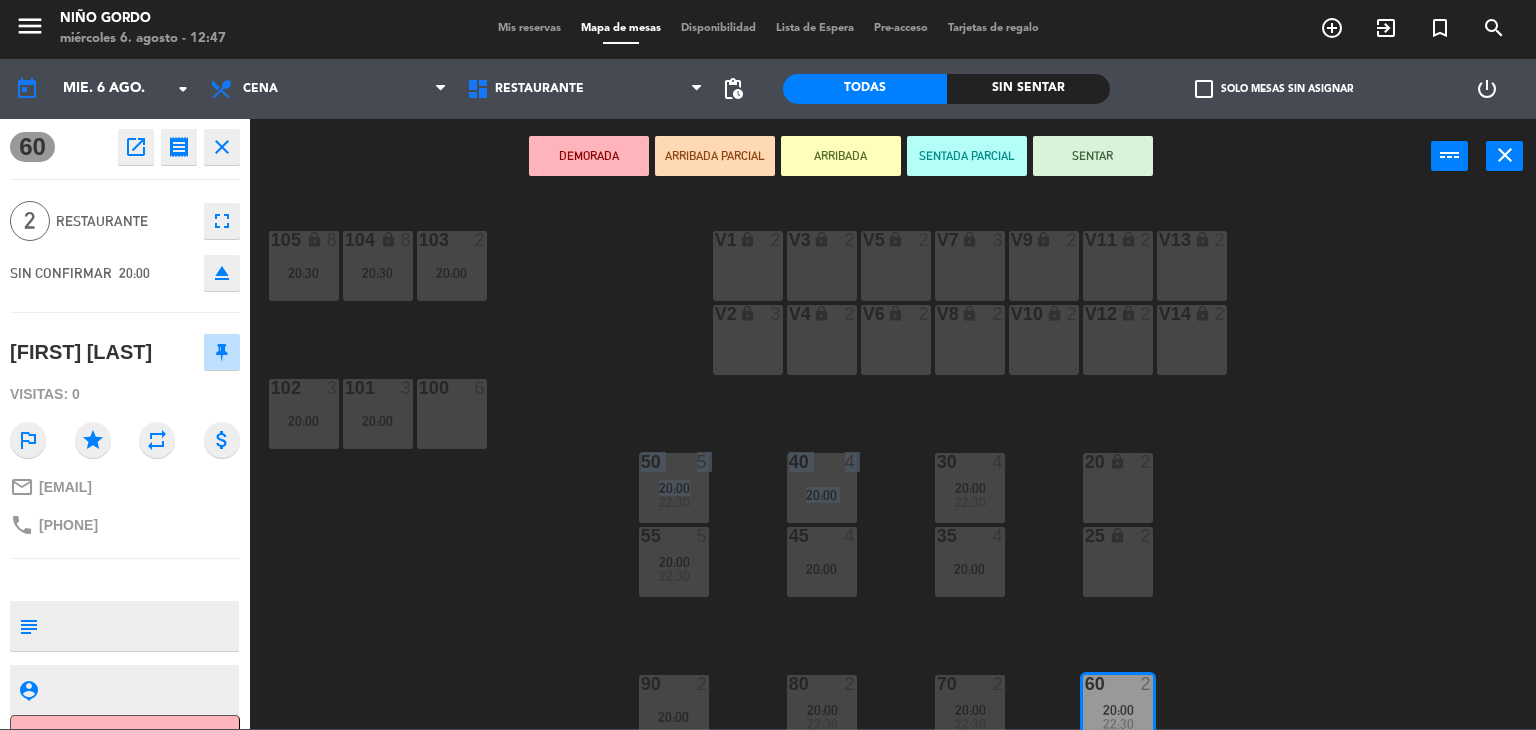 click on "105 lock  8   20:30  104 lock  8   20:30  103  2   20:00  V1 lock  2  V3 lock  2  V9 lock  2  V5 lock  2  V7 lock  3  V11 lock  2  V13 lock  2  V2 lock  3  V6 lock  2  V4 lock  2  V8 lock  2  V10 lock  2  v12 lock  2  V14 lock  2  102  3   20:00  101  3   20:00  100  6  40  4   20:00  50  5   20:00      22:30     30  4   20:00      22:30     20 lock  2  55  5   20:00      22:30     45  4   20:00  35  4   20:00  25 lock  2  90  2   20:00  70  2   20:00      22:30     80  2   20:00      22:30     60  2   20:00      22:30     206  1   20:00      22:30     202 lock  6   22:30  207  2   20:00      22:30     203 lock  6   22:30  204  2   20:00      22:30     205  2   20:00      22:30     201 lock  6   22:30  200 lock  1  208  2   20:00      22:30     209  2   20:00  210  2   20:00" 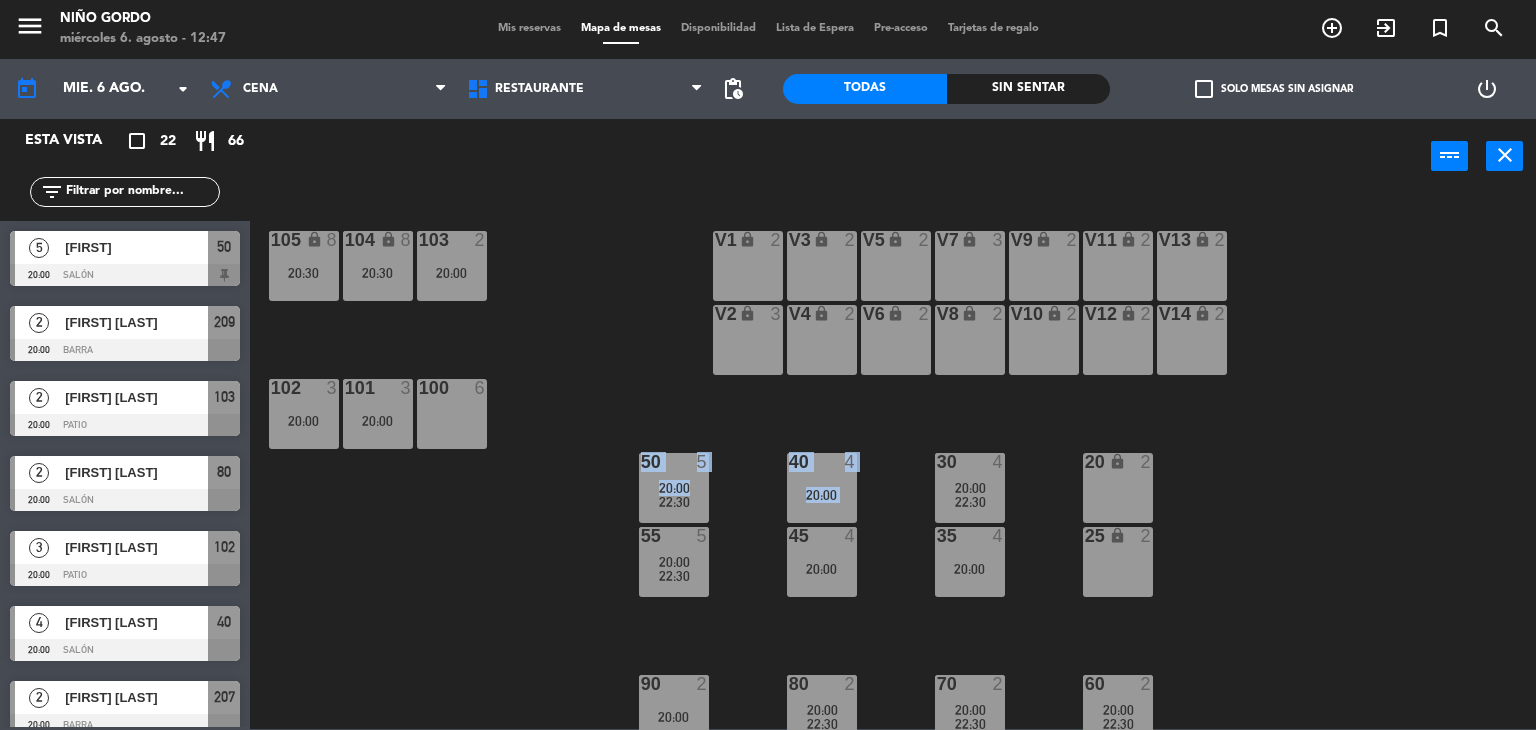 scroll, scrollTop: 162, scrollLeft: 0, axis: vertical 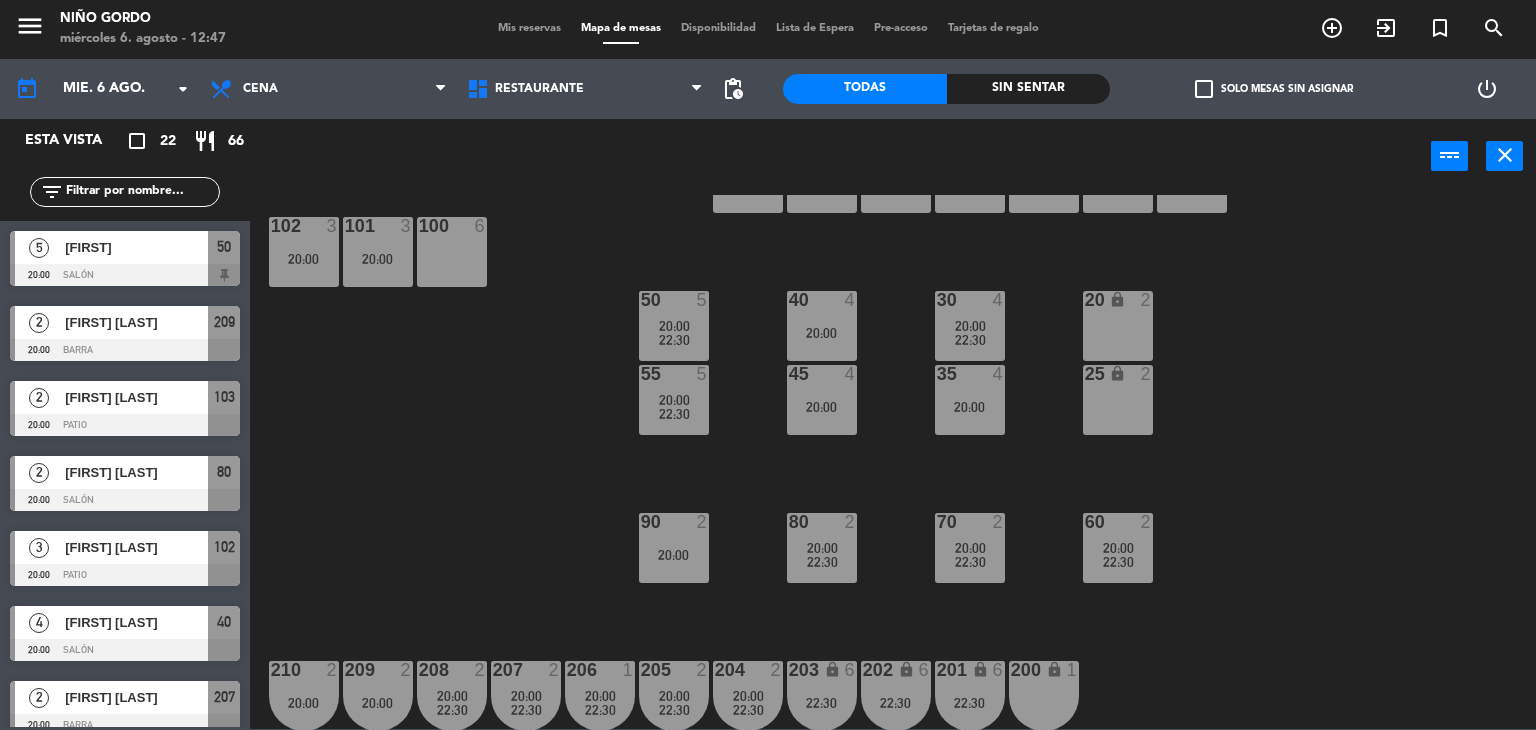 drag, startPoint x: 1082, startPoint y: 590, endPoint x: 1113, endPoint y: 565, distance: 39.824615 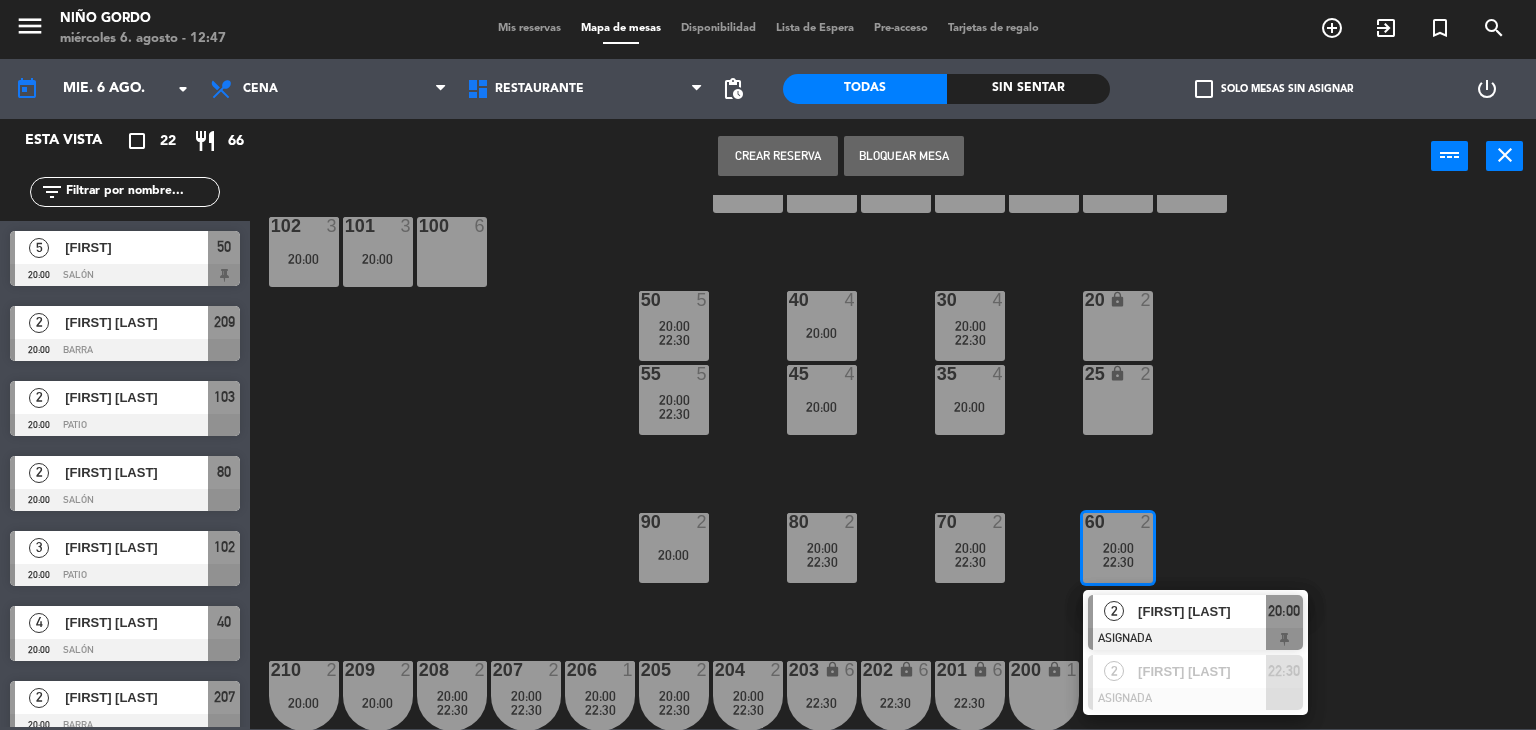 click on "[FIRST] [LAST]" at bounding box center (1202, 611) 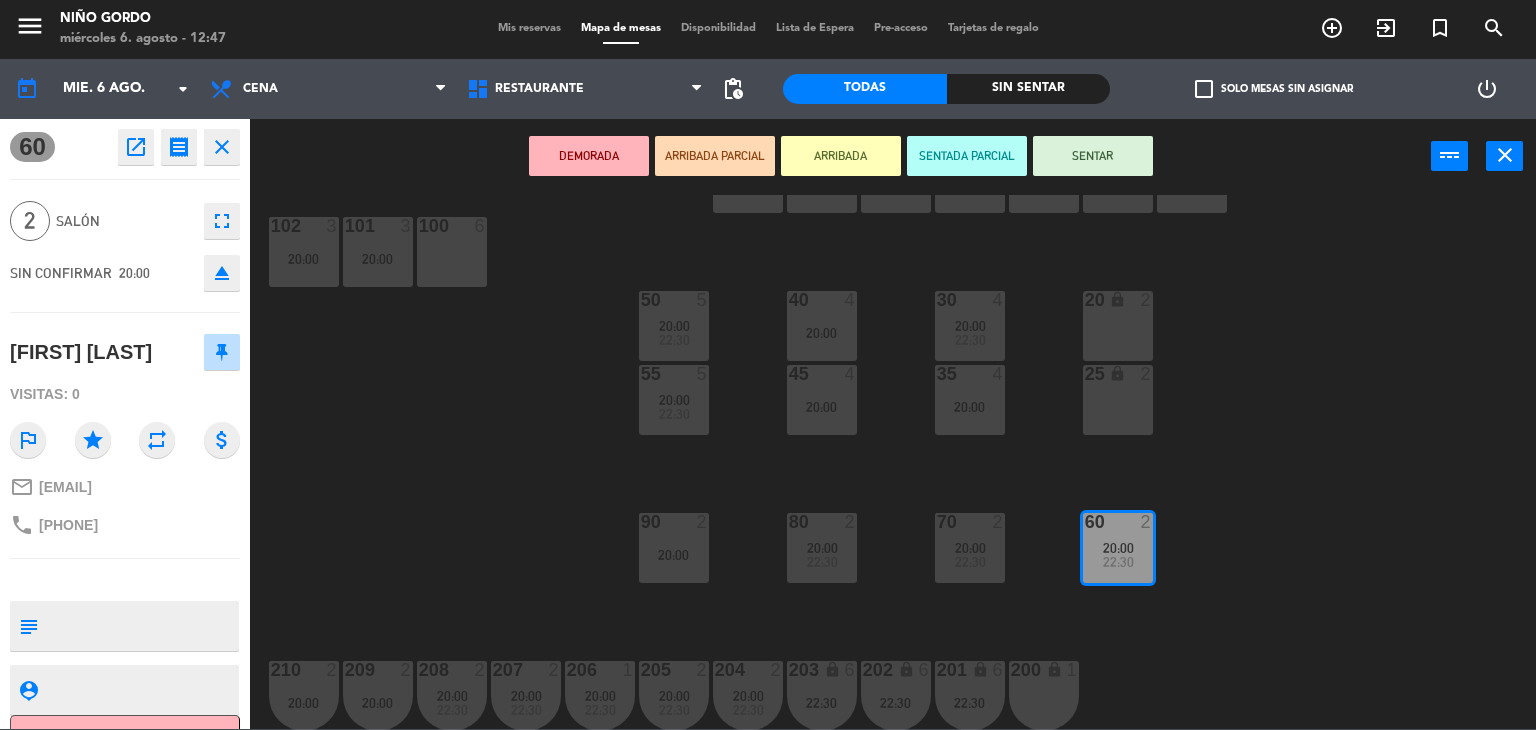 click on "phone [PHONE]" 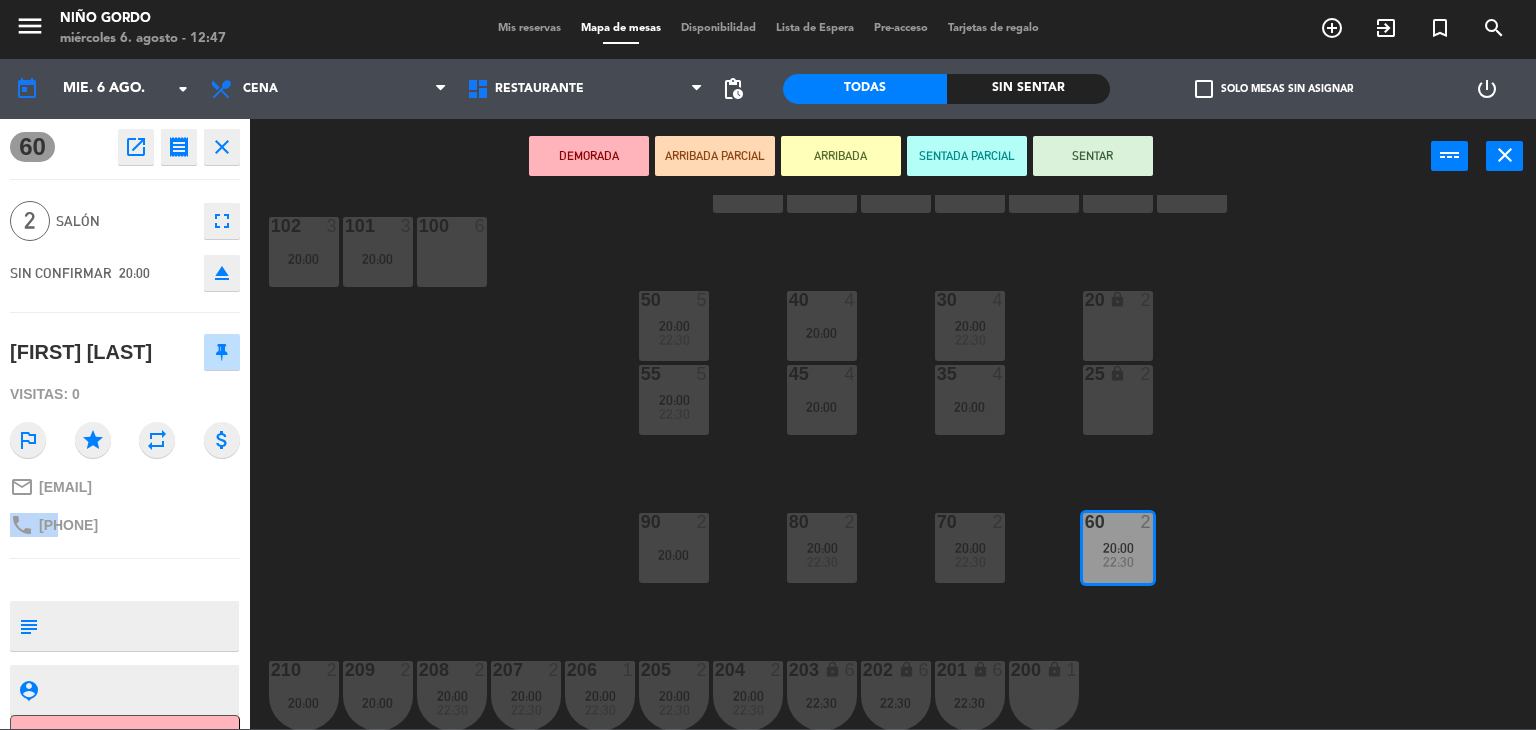 click on "phone [PHONE]" 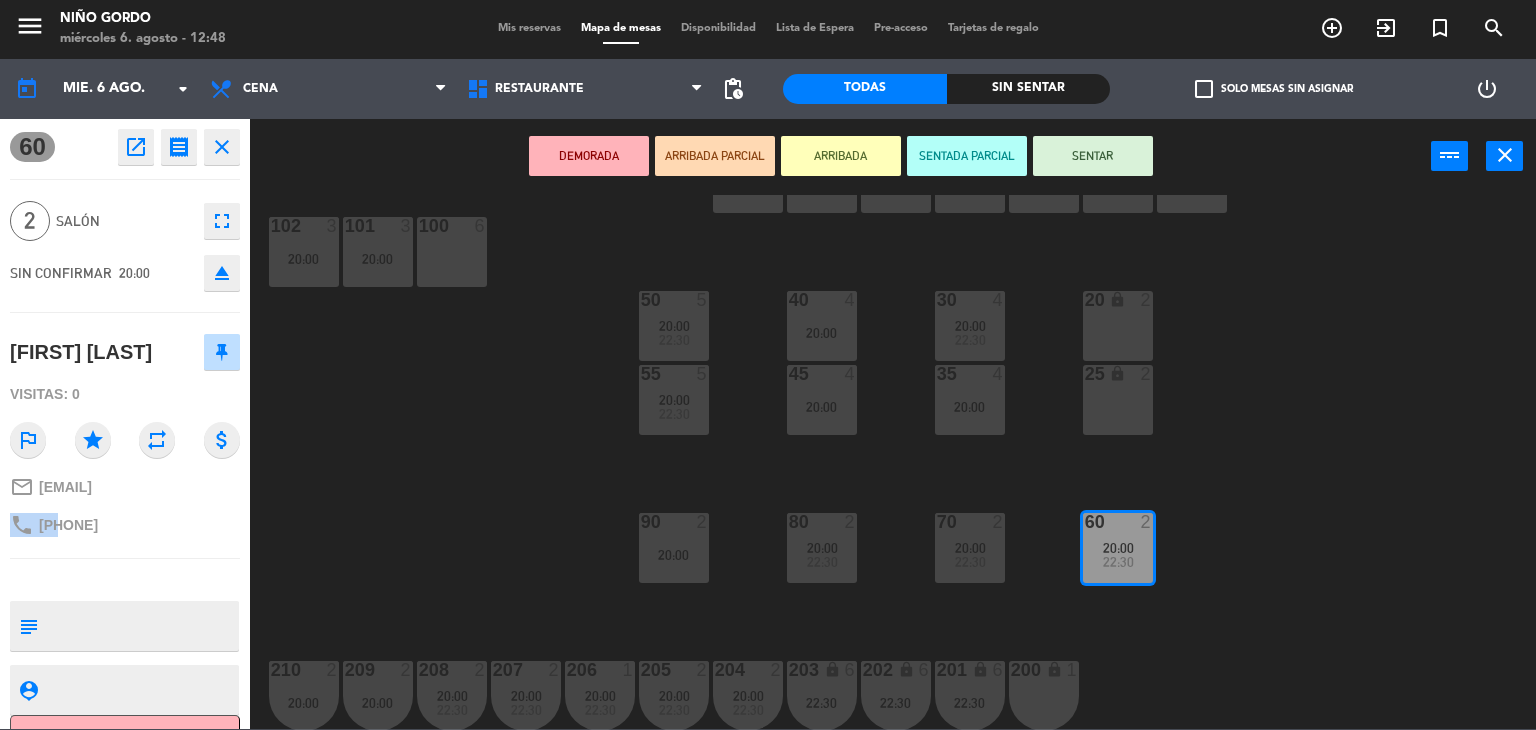 copy on "phone" 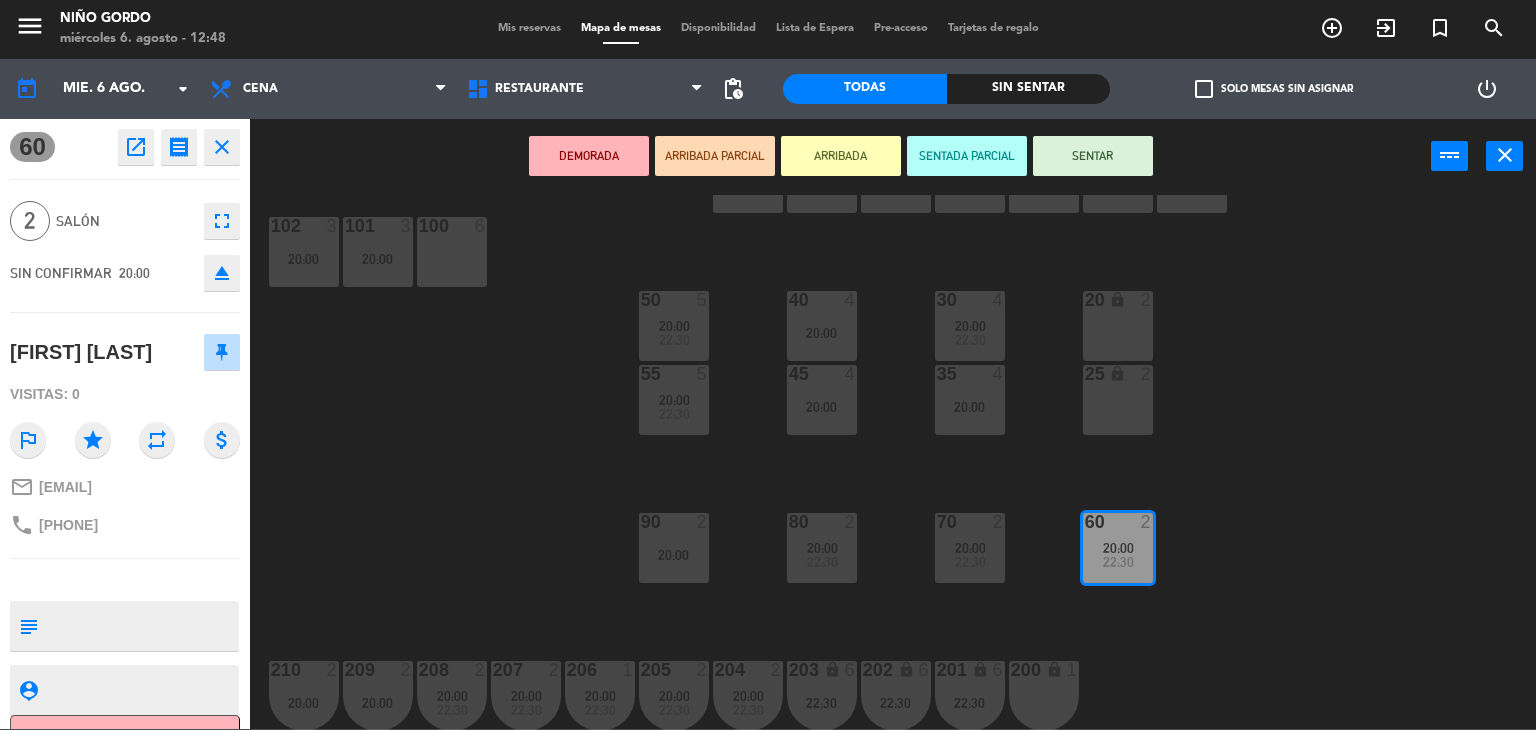 click on "[FIRST] [LAST]" 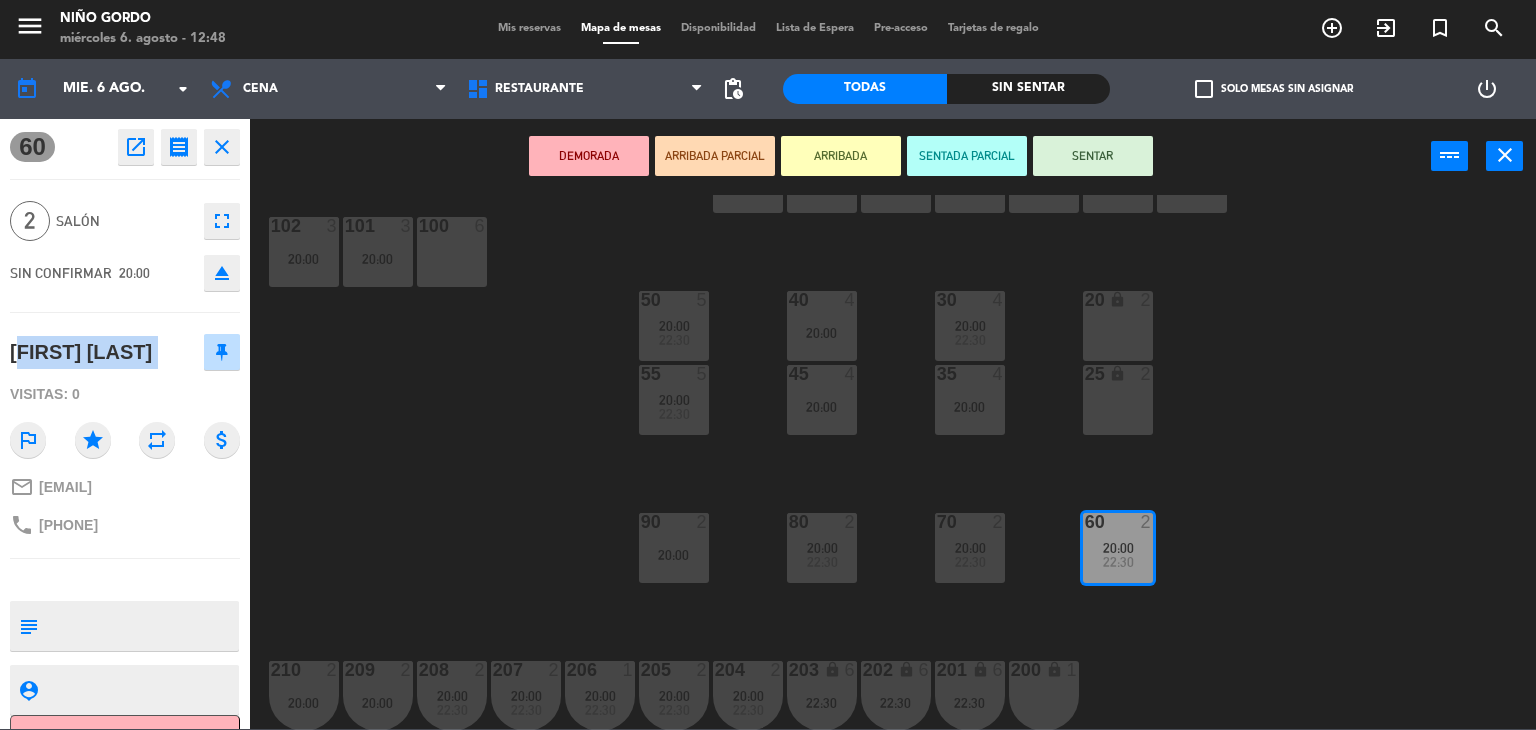 click on "[FIRST] [LAST]" 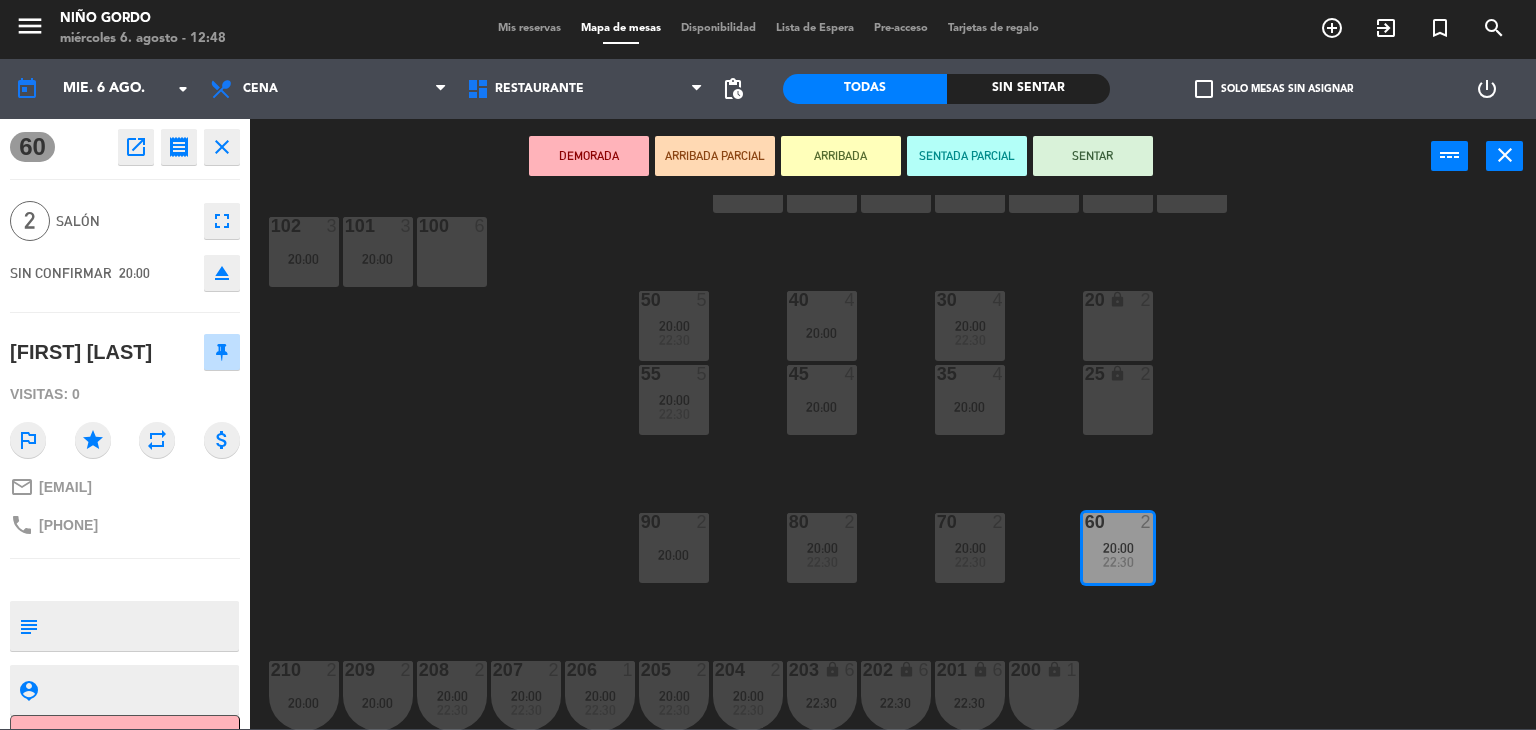 drag, startPoint x: 456, startPoint y: 377, endPoint x: 484, endPoint y: 373, distance: 28.284271 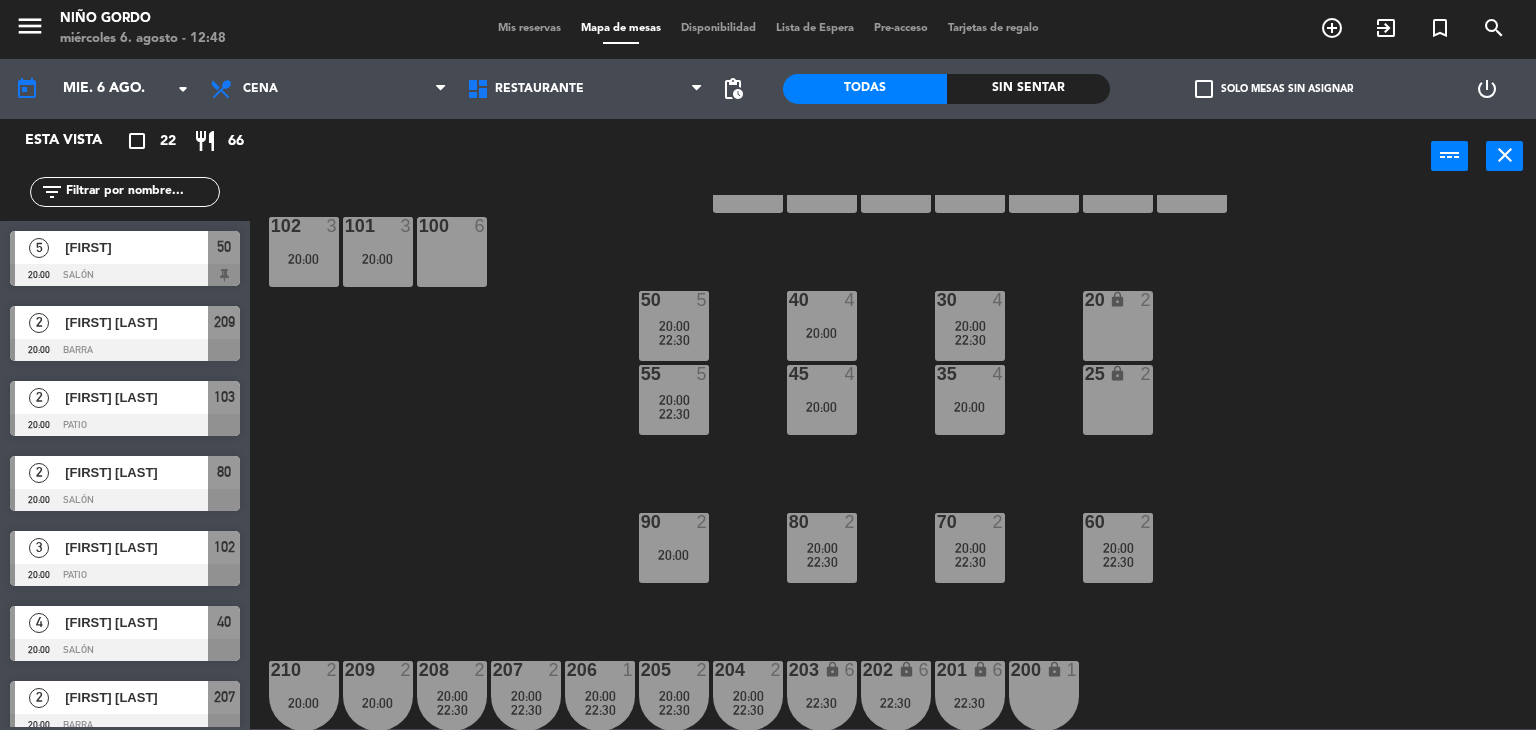 scroll, scrollTop: 1, scrollLeft: 0, axis: vertical 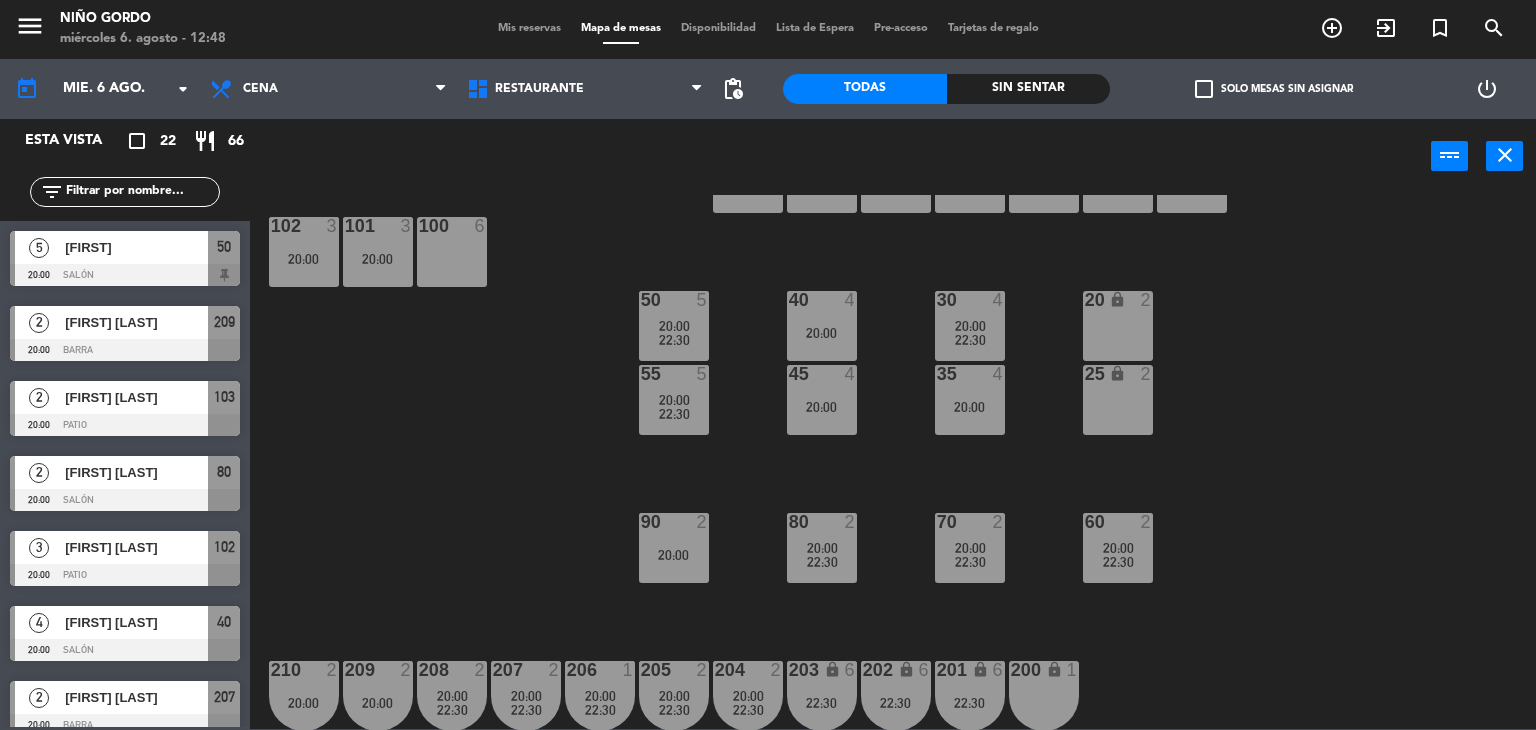 click on "20:00" at bounding box center [970, 548] 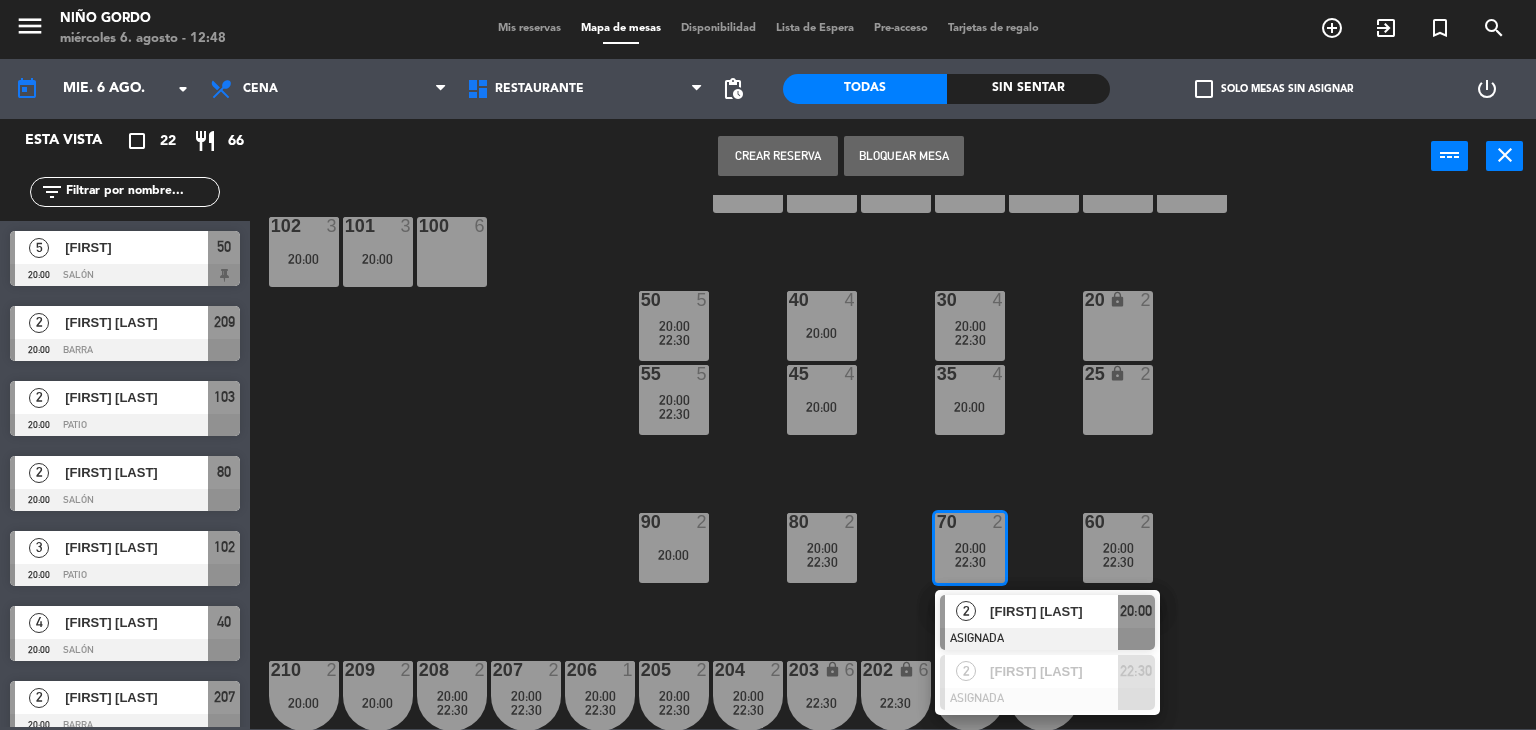 click on "[FIRST] [LAST]" at bounding box center (1053, 611) 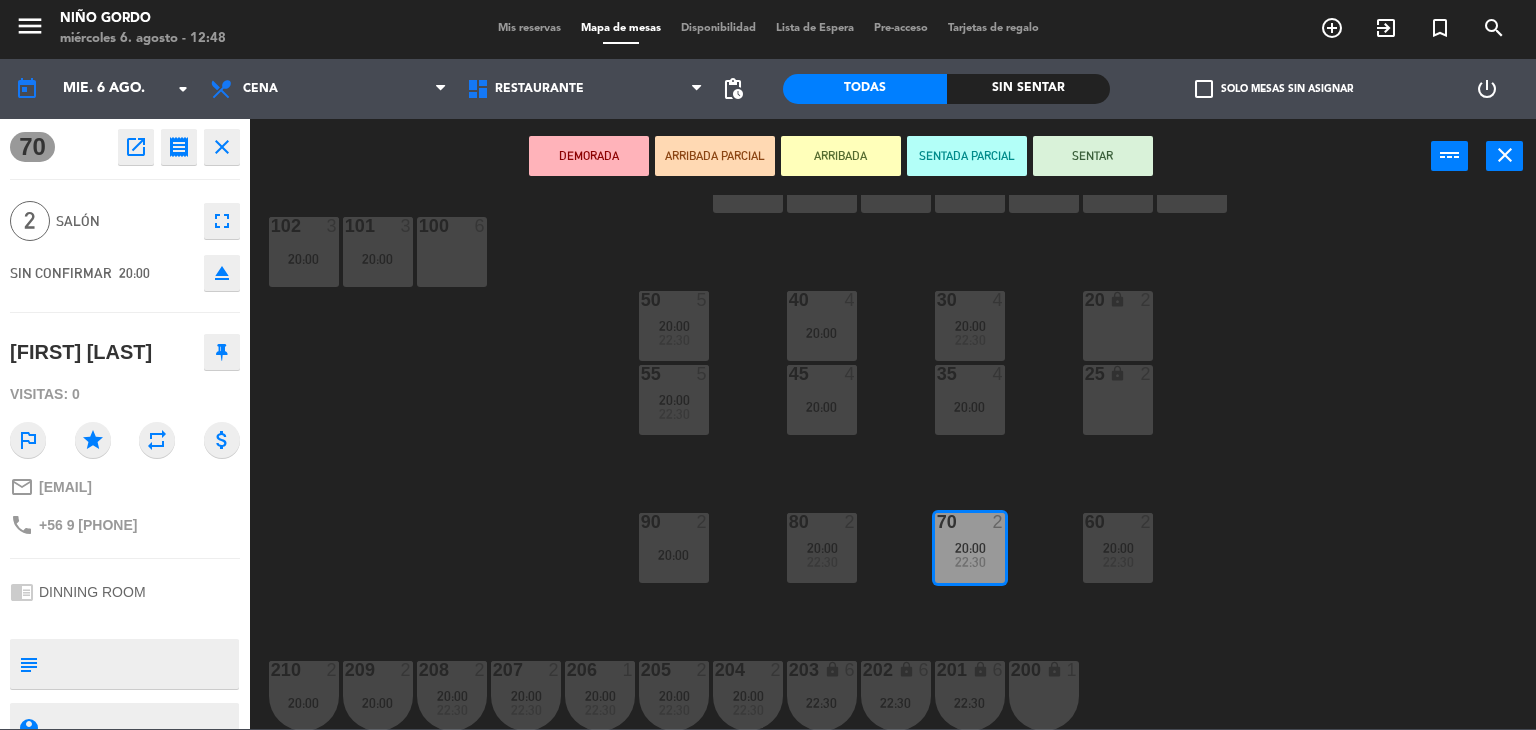 click on "phone [PHONE]" 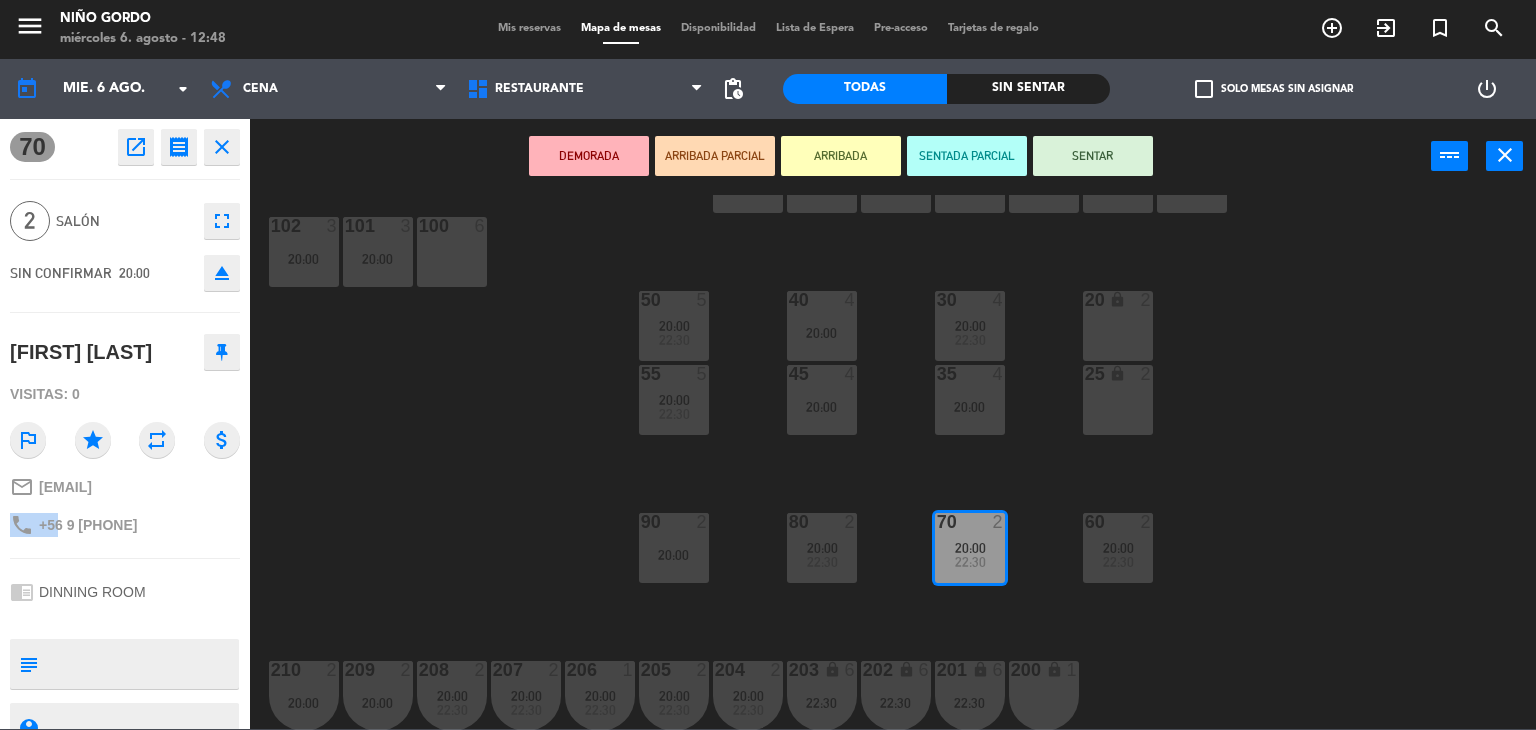 click on "phone [PHONE]" 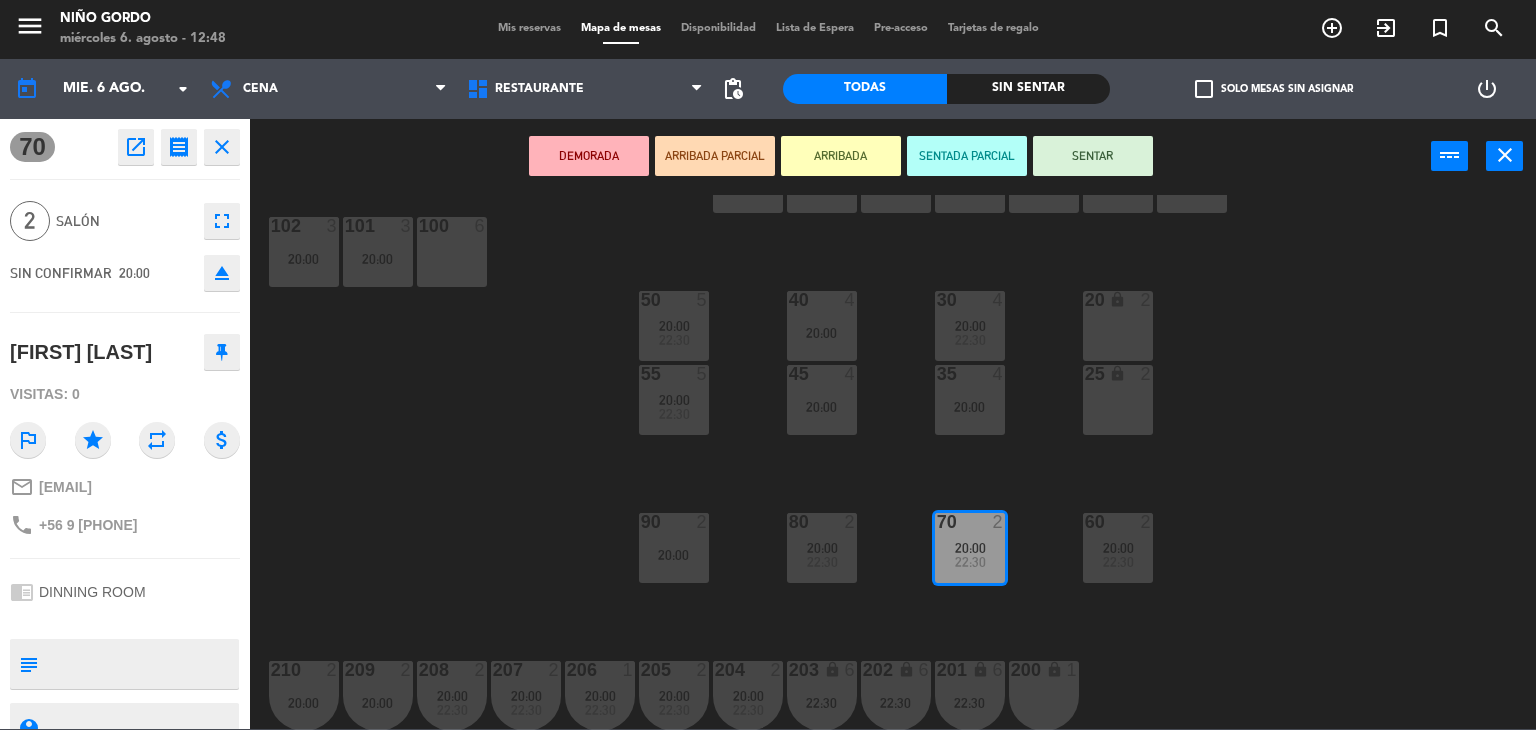 drag, startPoint x: 109, startPoint y: 379, endPoint x: 108, endPoint y: 365, distance: 14.035668 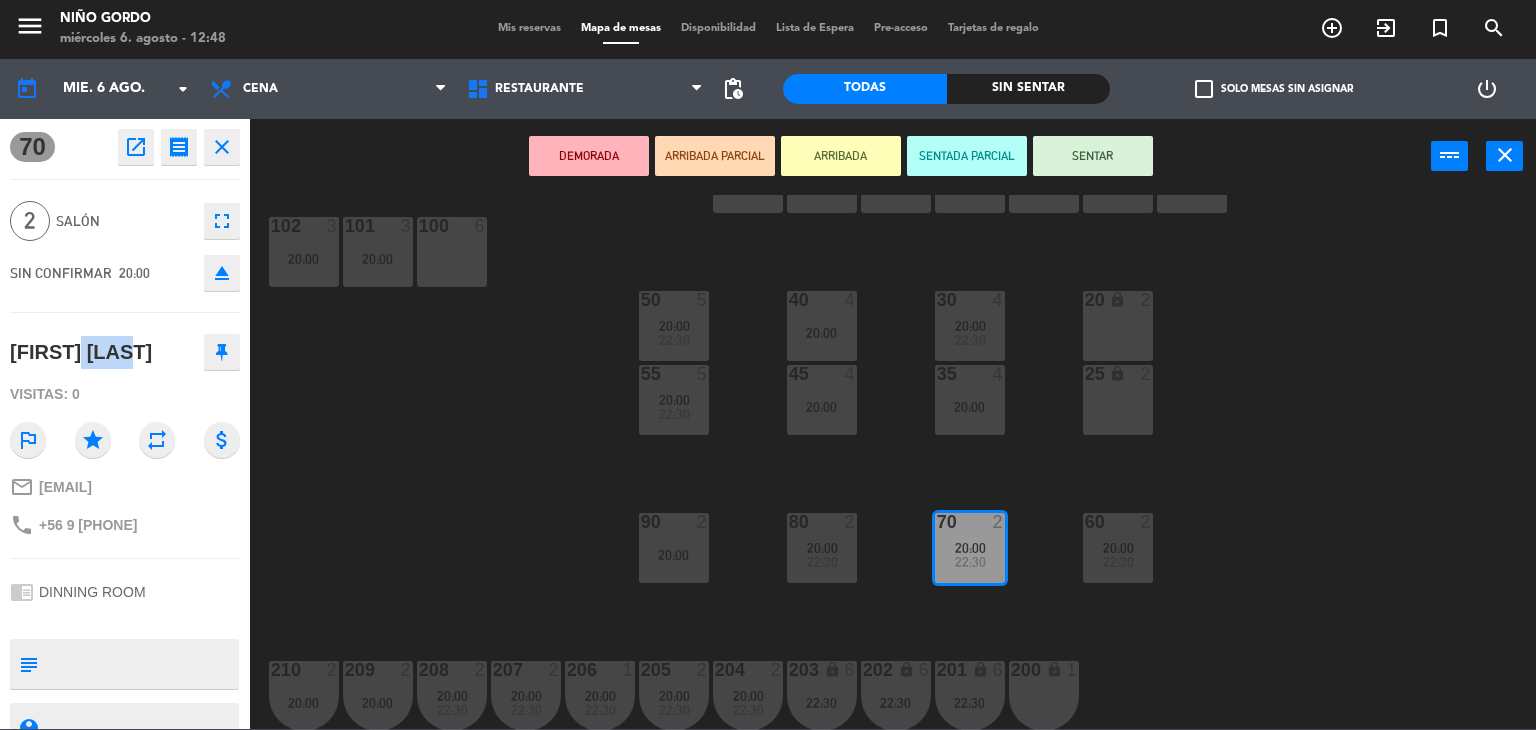 click on "[FIRST] [LAST]" 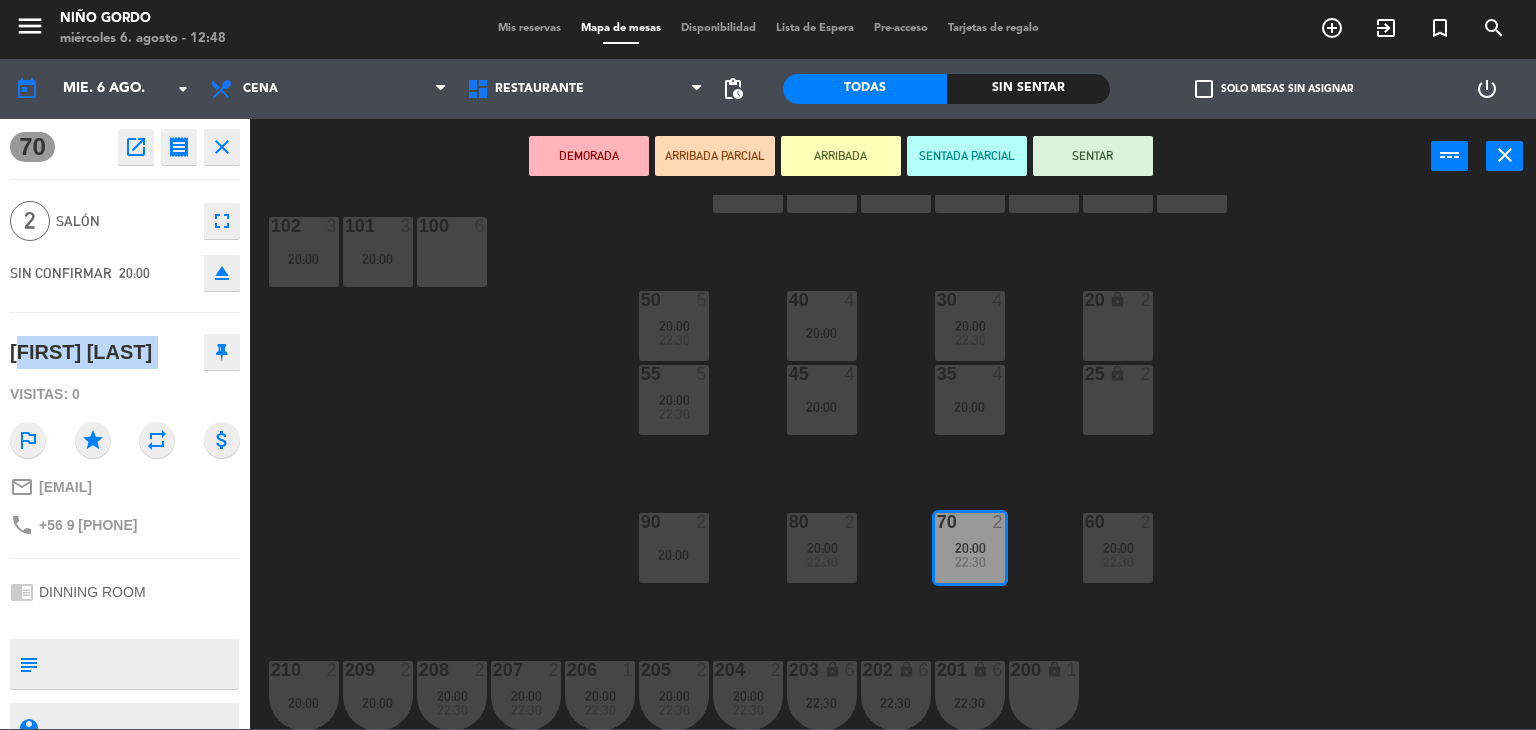 click on "[FIRST] [LAST]" 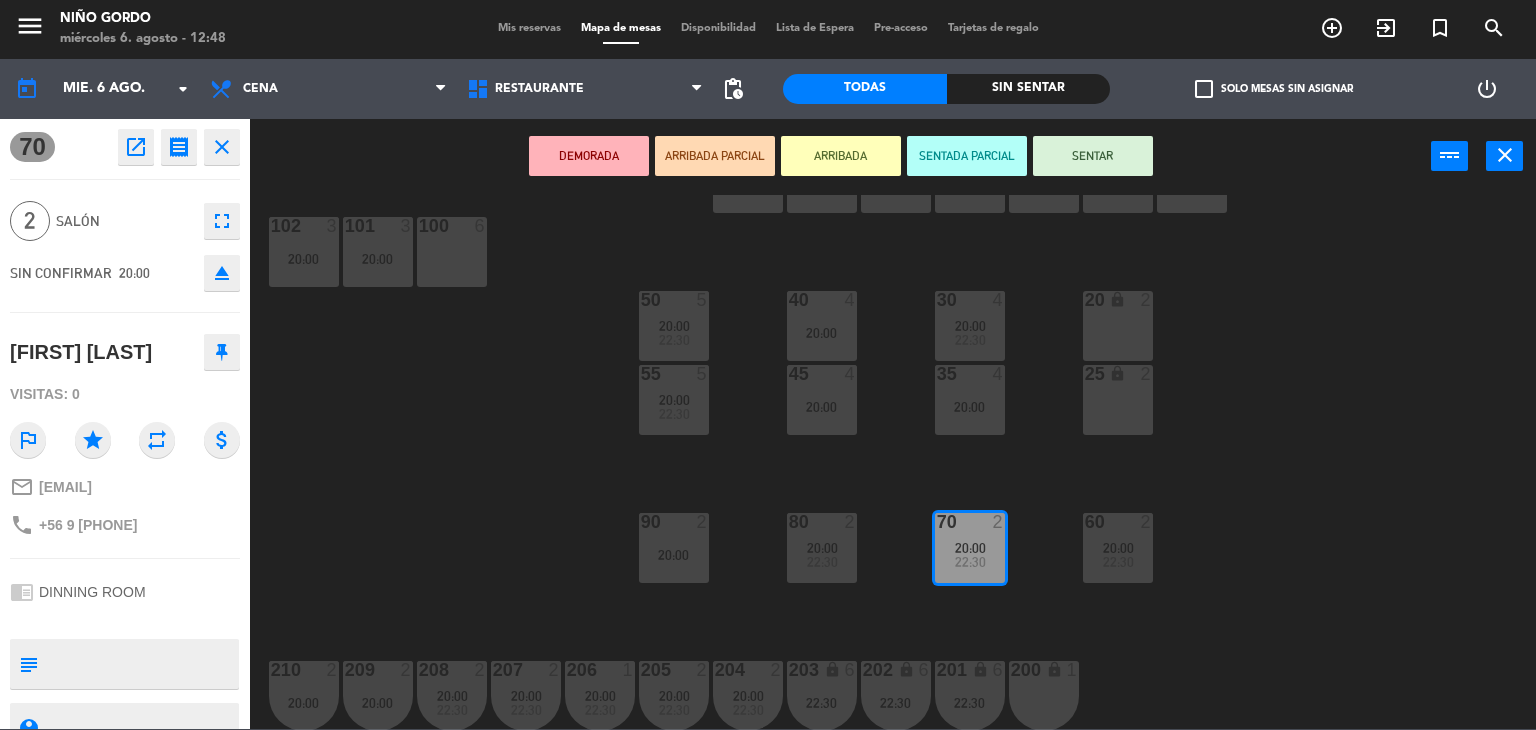 drag, startPoint x: 495, startPoint y: 405, endPoint x: 533, endPoint y: 406, distance: 38.013157 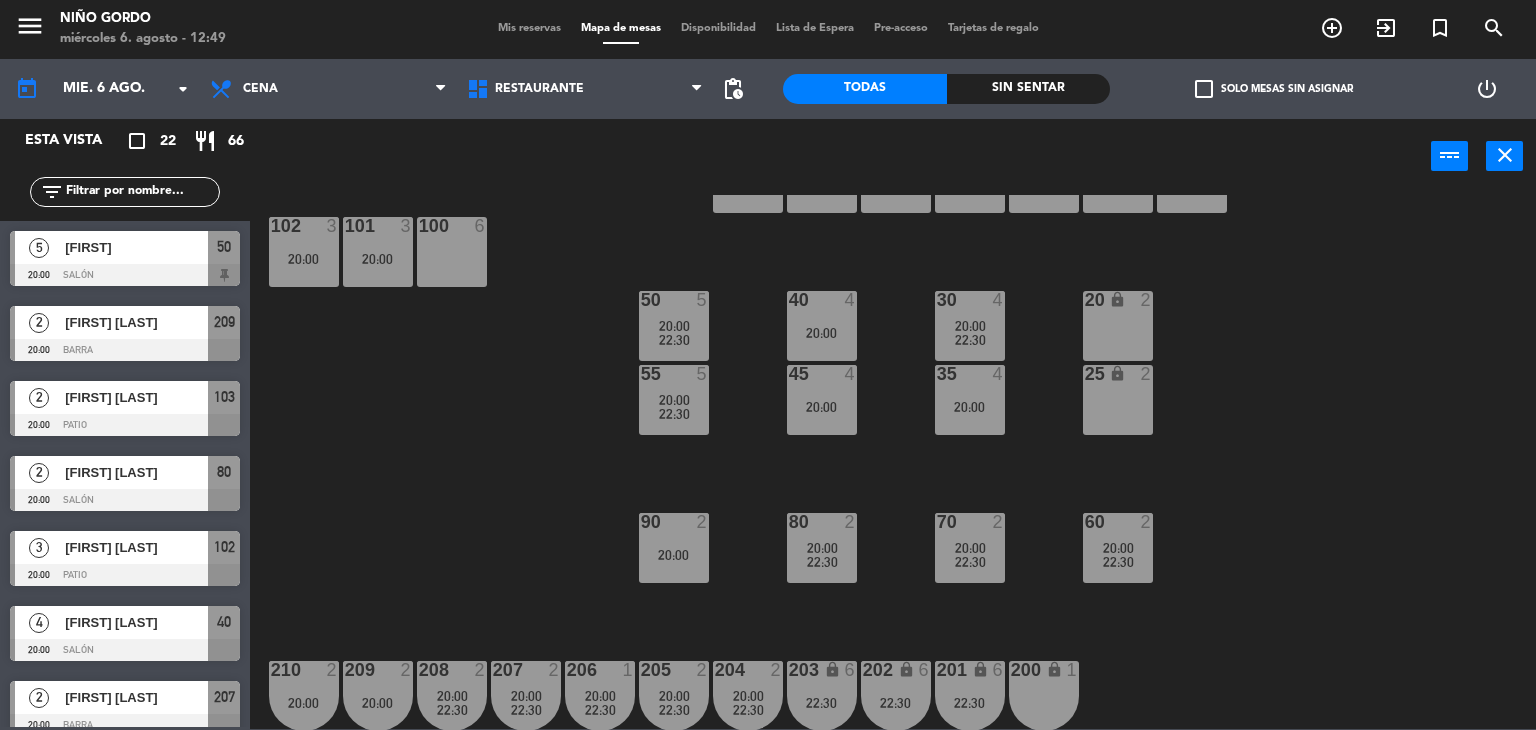 click on "20:00" at bounding box center [822, 548] 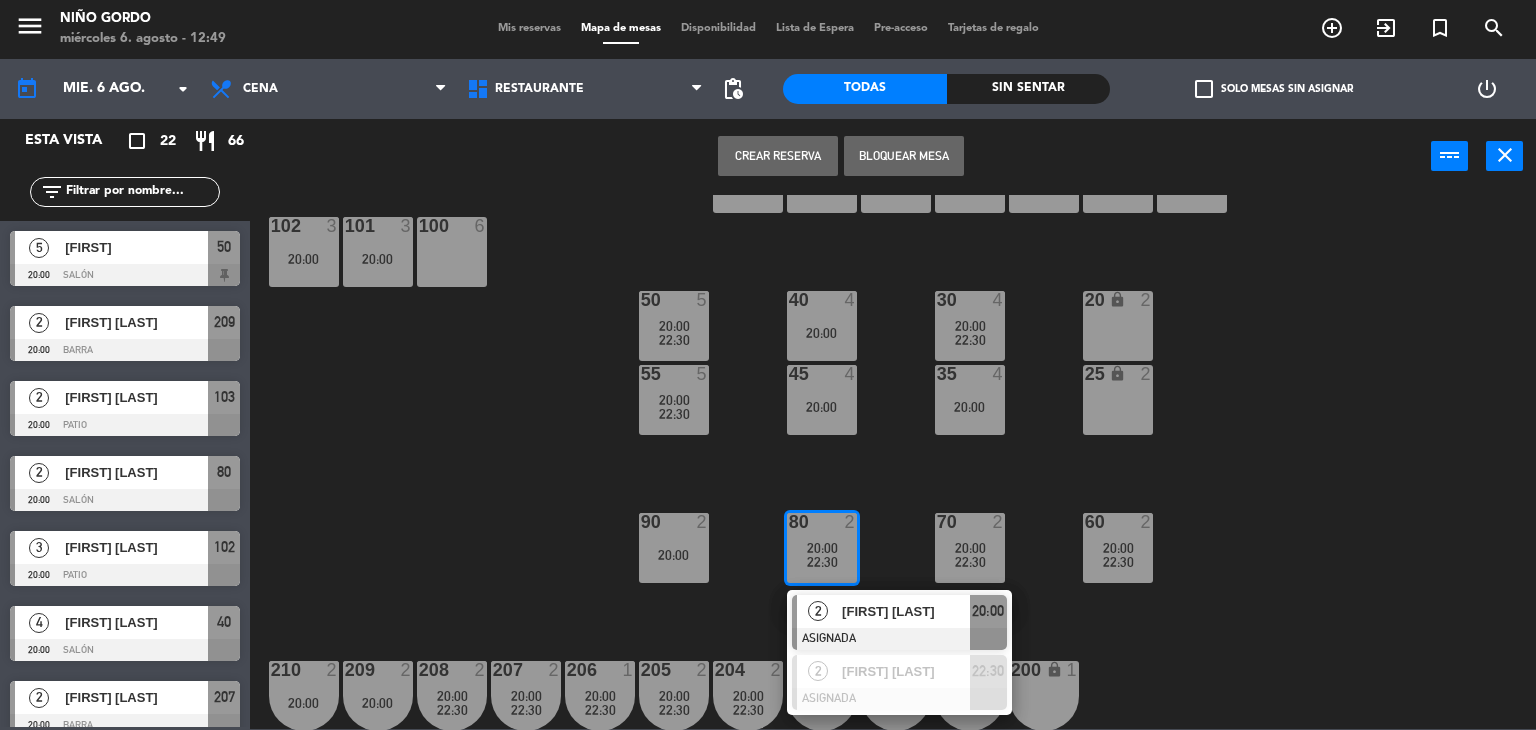 click on "[NUMBER] [FIRST] [LAST] ASIGNADA  20:00" at bounding box center (899, 622) 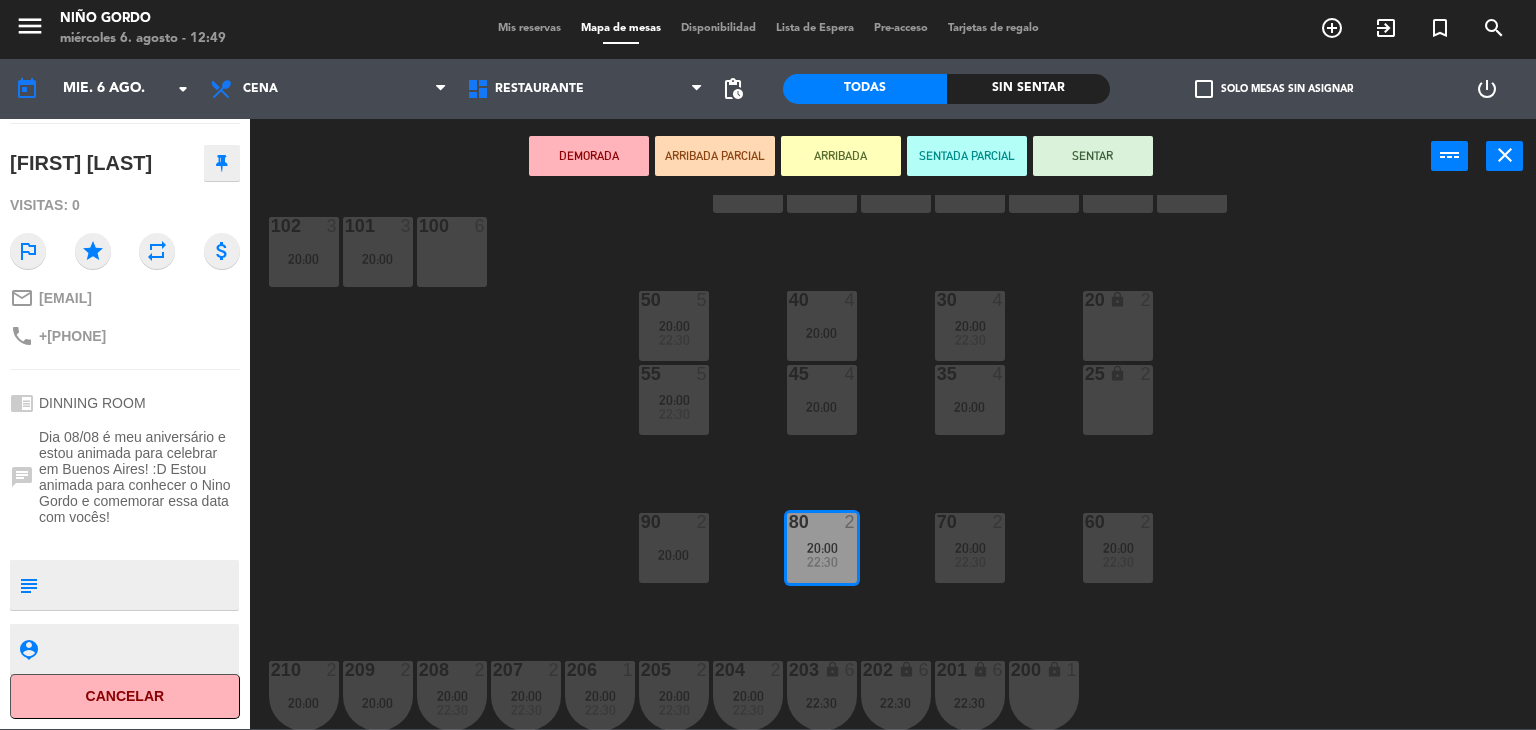 scroll, scrollTop: 193, scrollLeft: 0, axis: vertical 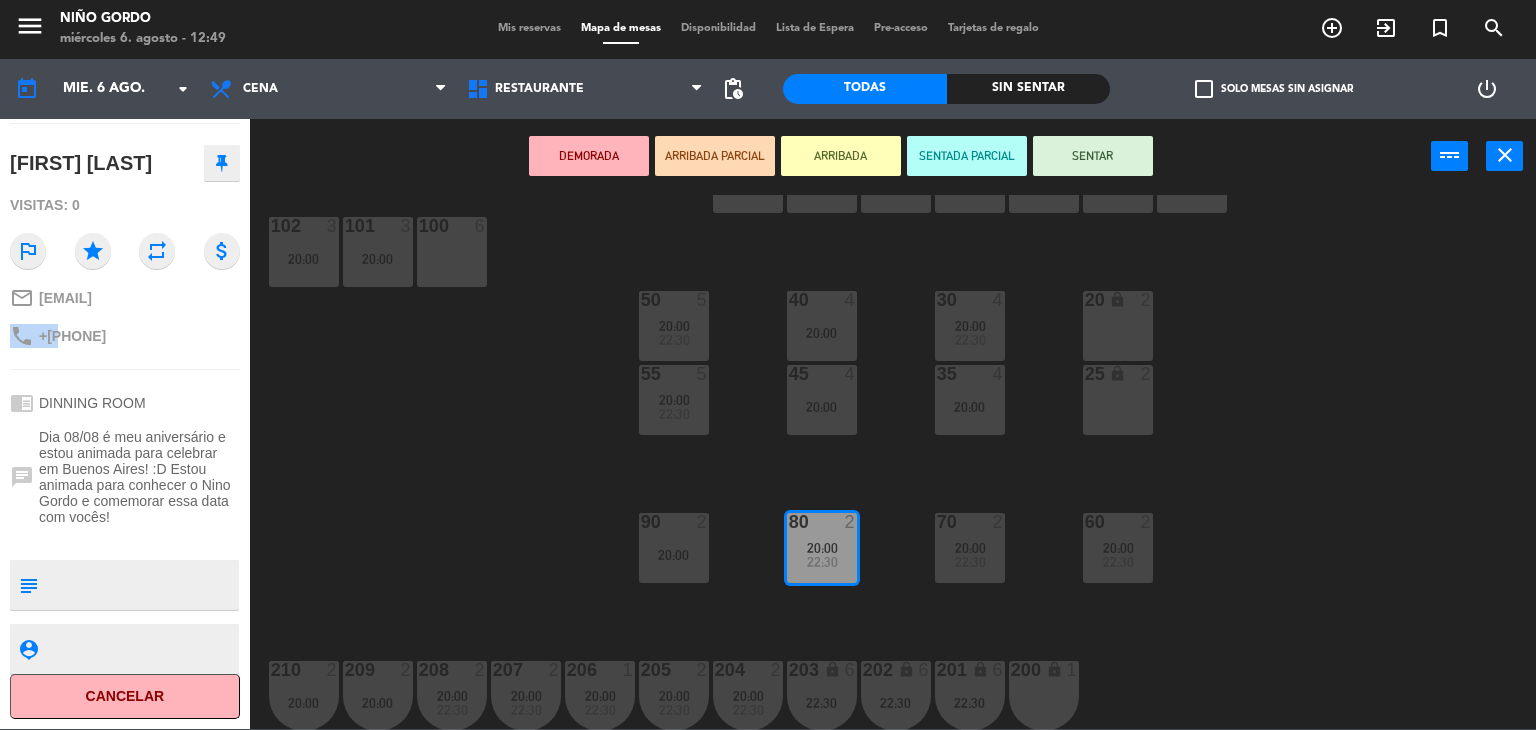 click on "+[PHONE]" 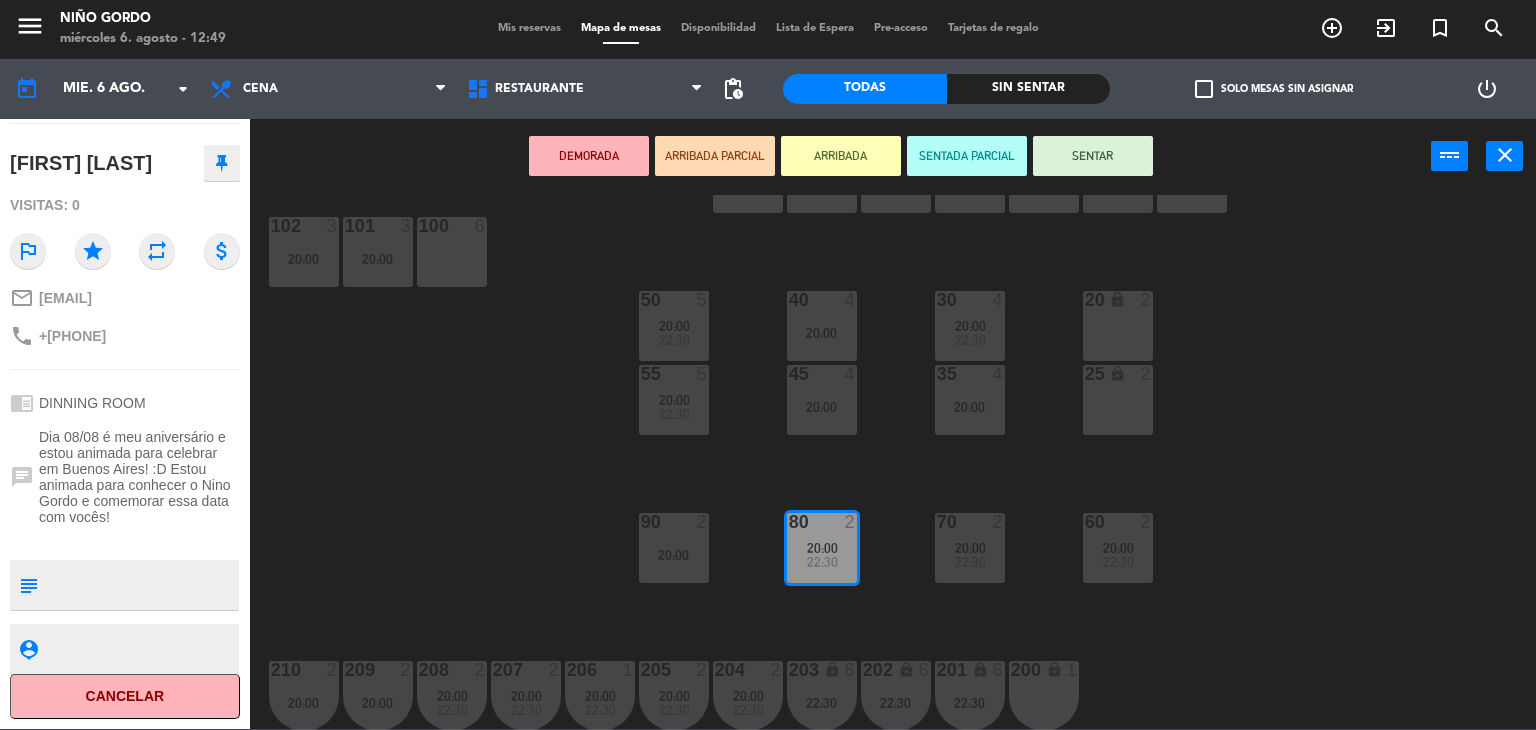 click on "[FIRST] [LAST] Mesa 80        EXPERIENCE  DINNING ROOM DRESERVATION NOTES  Dia 08/08 é meu aniversário e estou animada para celebrar em Buenos Aires! :D Estou animada para conhecer o Nino Gordo e comemorar essa data com vocês!  close 2  Salón  fullscreen  CONFIRMADA   20:00  eject  [FIRST] [LAST]  Visitas: 0 outlined_flag star repeat attach_money mail_outline [EMAIL] phone [PHONE] chrome_reader_mode DINNING ROOM chat Dia 08/08 é meu aniversário e estou animada para celebrar em Buenos Aires! :D Estou animada para conhecer o Nino Gordo e comemorar essa data com vocês! subject                              person_pin                              Cancelar" 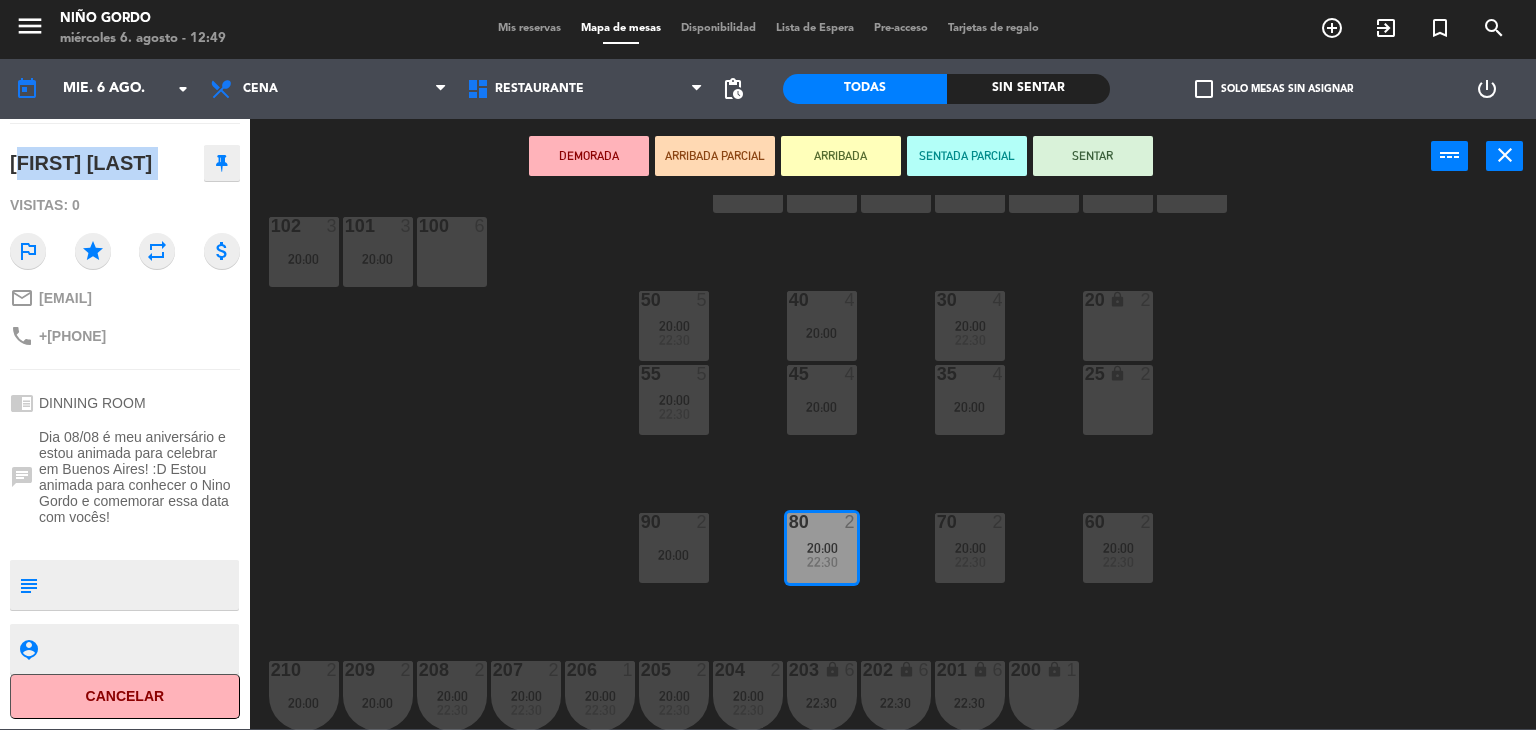 click on "[FIRST] [LAST] Mesa 80        EXPERIENCE  DINNING ROOM DRESERVATION NOTES  Dia 08/08 é meu aniversário e estou animada para celebrar em Buenos Aires! :D Estou animada para conhecer o Nino Gordo e comemorar essa data com vocês!  close 2  Salón  fullscreen  CONFIRMADA   20:00  eject  [FIRST] [LAST]  Visitas: 0 outlined_flag star repeat attach_money mail_outline [EMAIL] phone [PHONE] chrome_reader_mode DINNING ROOM chat Dia 08/08 é meu aniversário e estou animada para celebrar em Buenos Aires! :D Estou animada para conhecer o Nino Gordo e comemorar essa data com vocês! subject                              person_pin                              Cancelar" 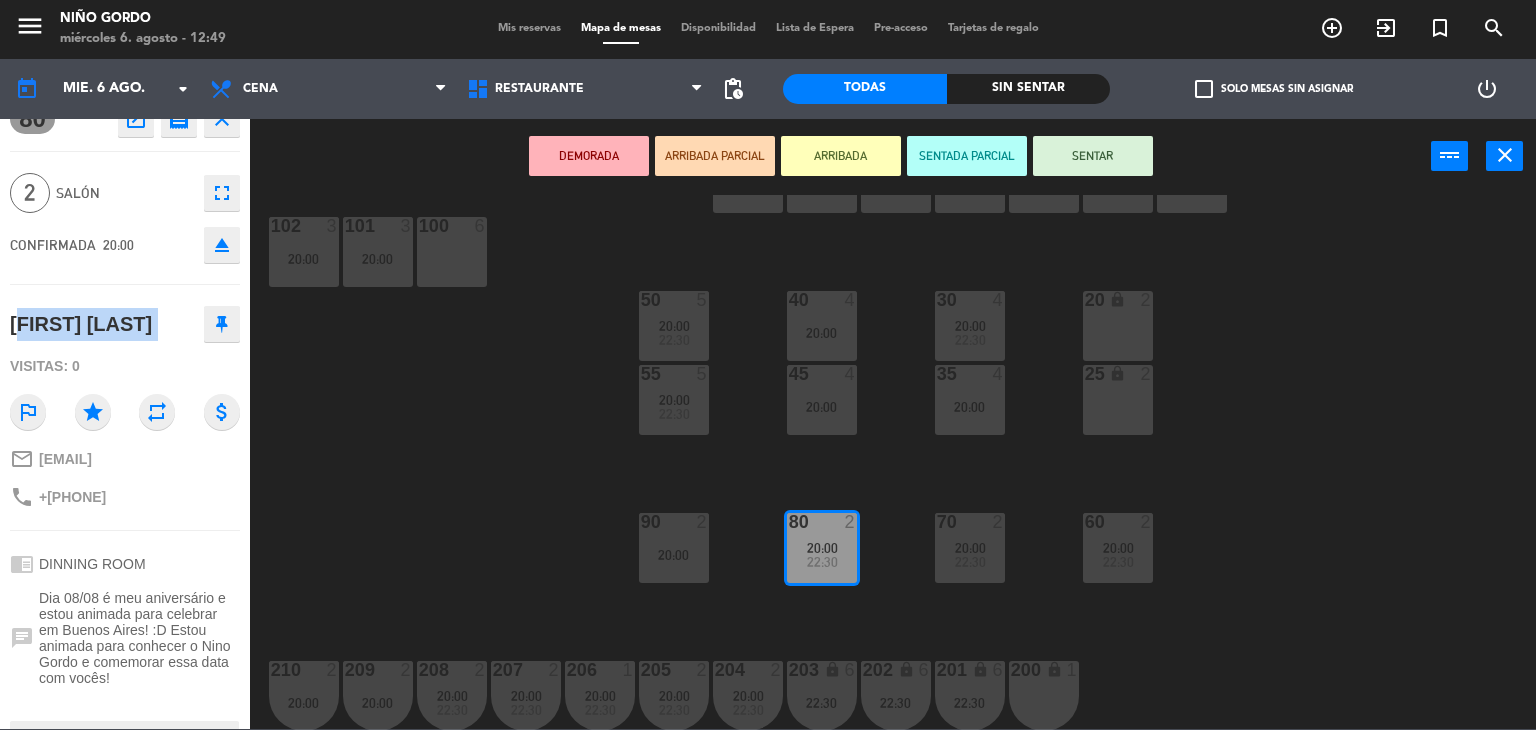 scroll, scrollTop: 0, scrollLeft: 0, axis: both 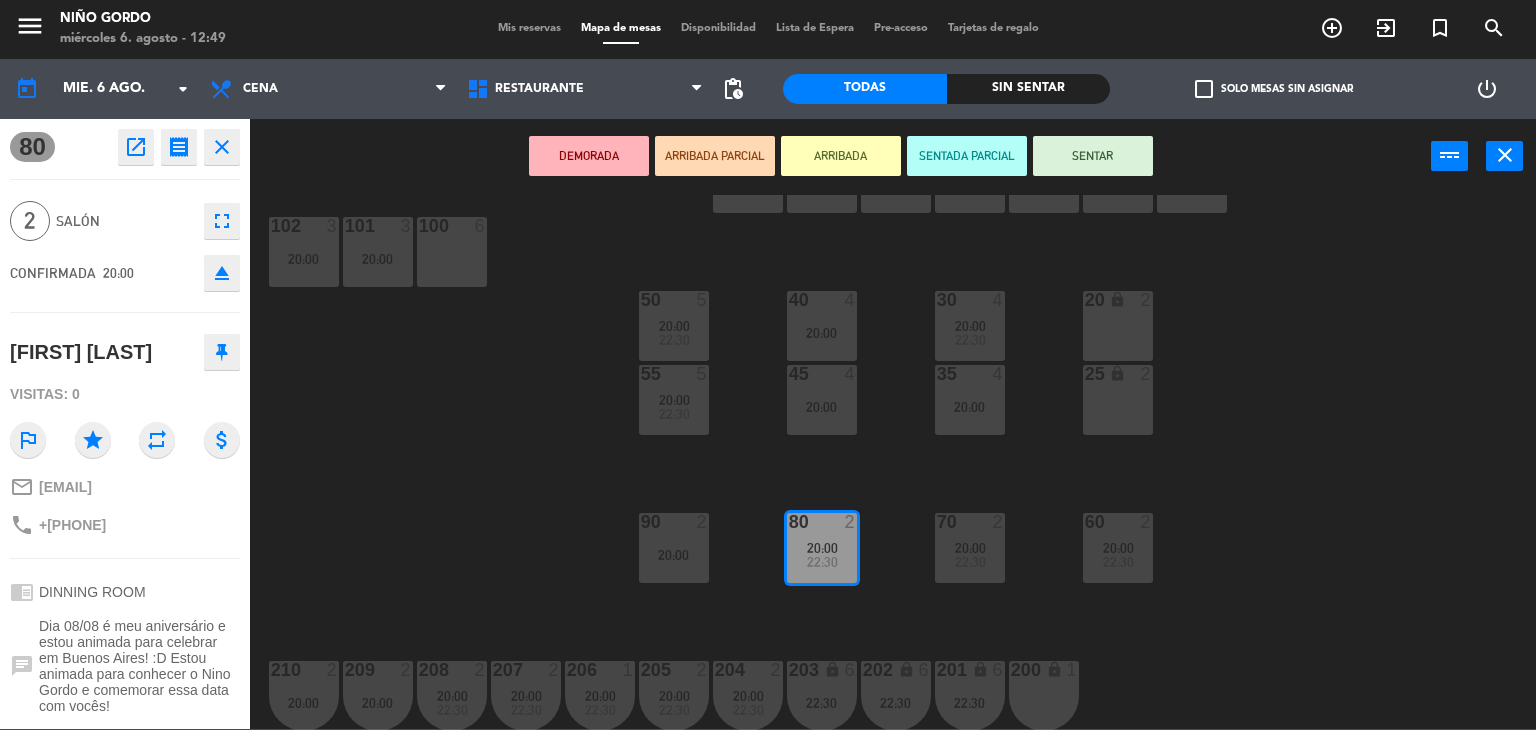click on "105 lock  8   20:30  104 lock  8   20:30  103  2   20:00  V1 lock  2  V3 lock  2  V9 lock  2  V5 lock  2  V7 lock  3  V11 lock  2  V13 lock  2  V2 lock  3  V6 lock  2  V4 lock  2  V8 lock  2  V10 lock  2  v12 lock  2  V14 lock  2  102  3   20:00  101  3   20:00  100  6  40  4   20:00  50  5   20:00      22:30     30  4   20:00      22:30     20 lock  2  55  5   20:00      22:30     45  4   20:00  35  4   20:00  25 lock  2  90  2   20:00  70  2   20:00      22:30     80  2   20:00      22:30     60  2   20:00      22:30     206  1   20:00      22:30     202 lock  6   22:30  207  2   20:00      22:30     203 lock  6   22:30  204  2   20:00      22:30     205  2   20:00      22:30     201 lock  6   22:30  200 lock  1  208  2   20:00      22:30     209  2   20:00  210  2   20:00" 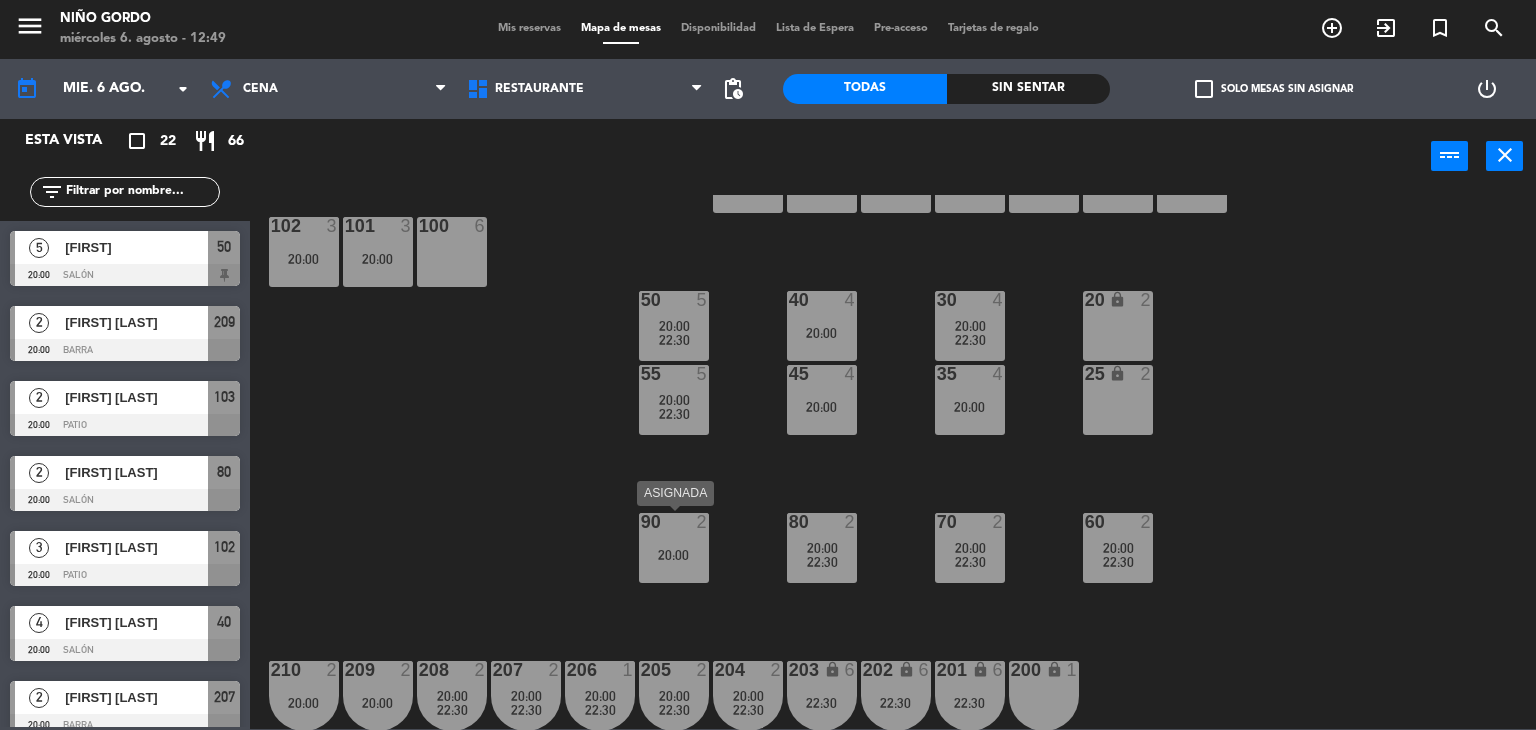 click on "20:00" at bounding box center (674, 555) 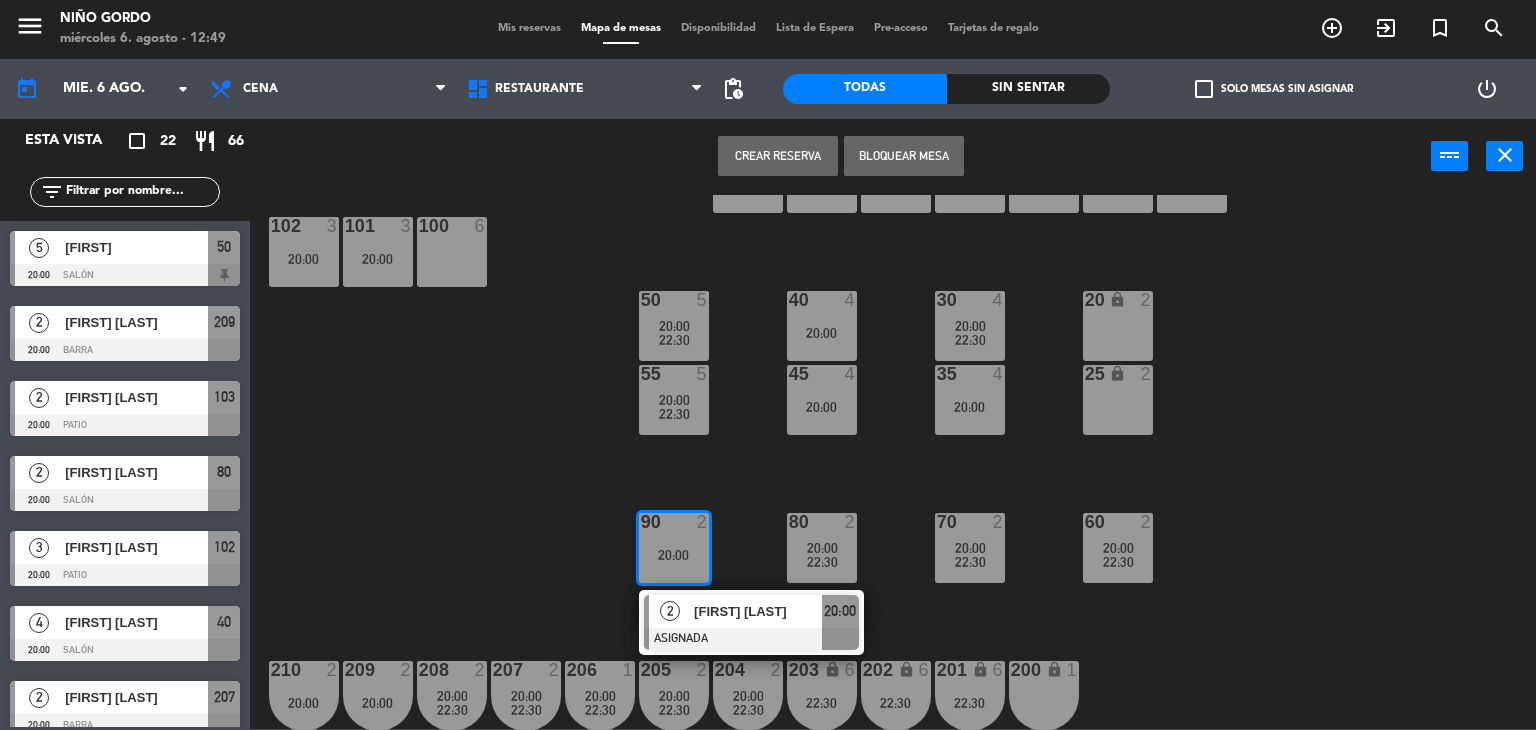 click at bounding box center (751, 639) 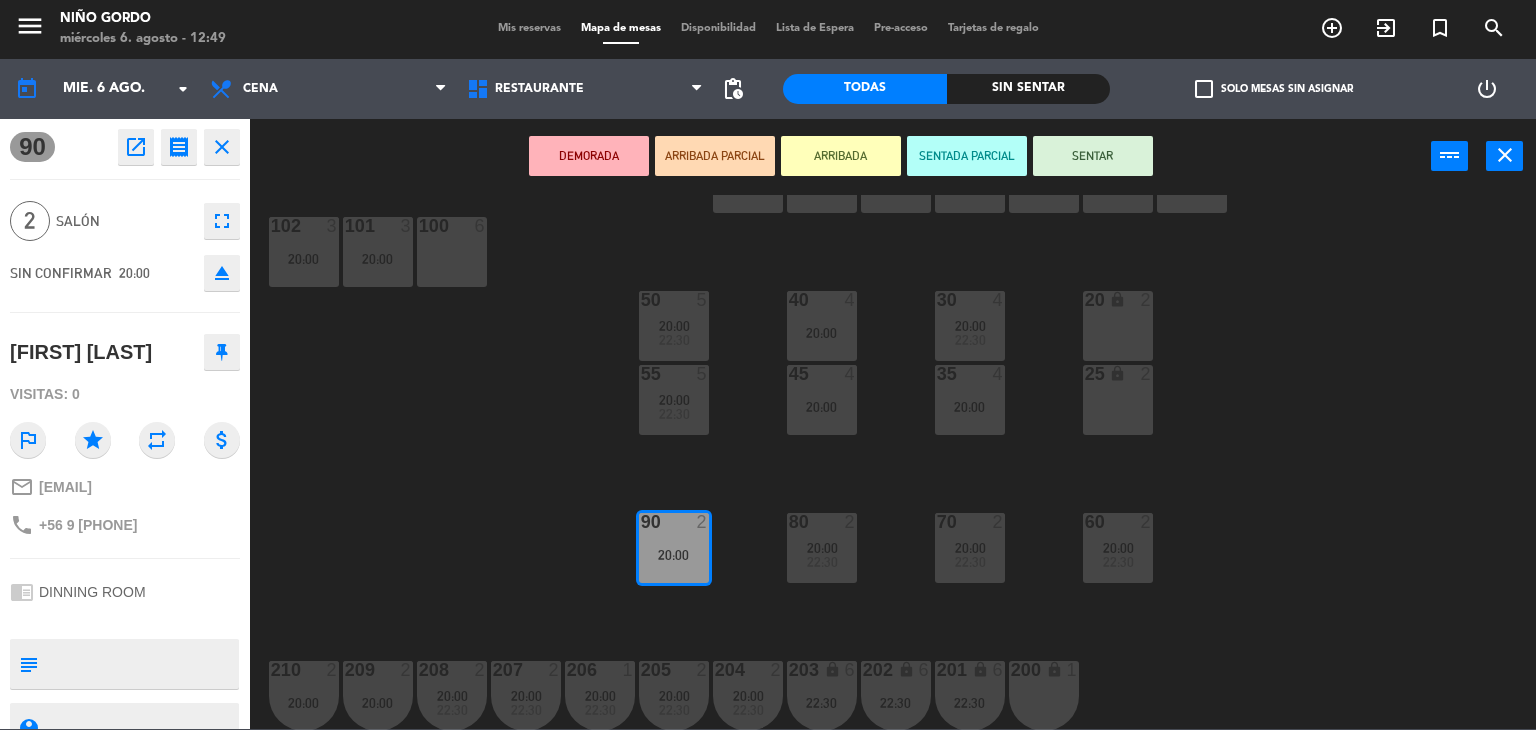 click on "+56 9 [PHONE]" 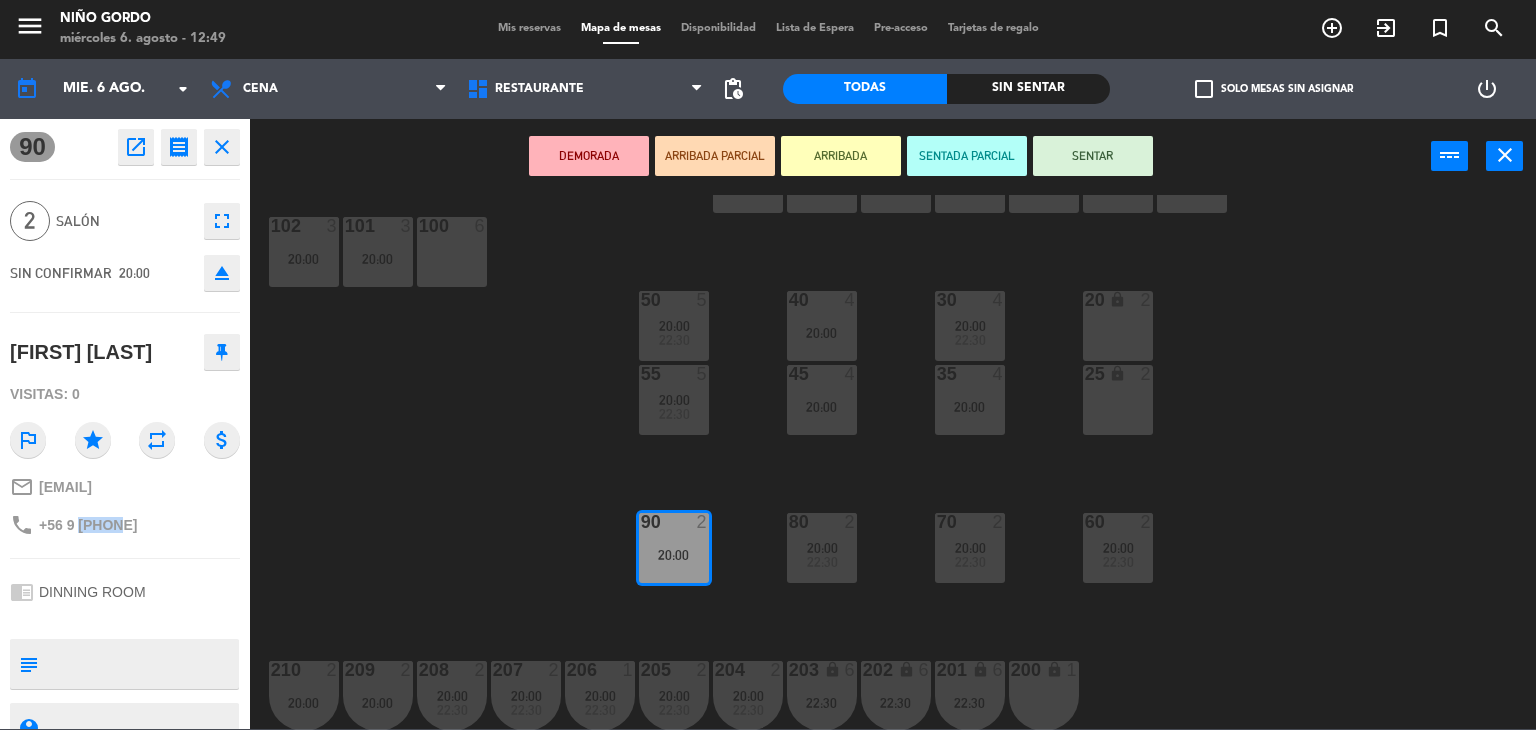 click on "+56 9 [PHONE]" 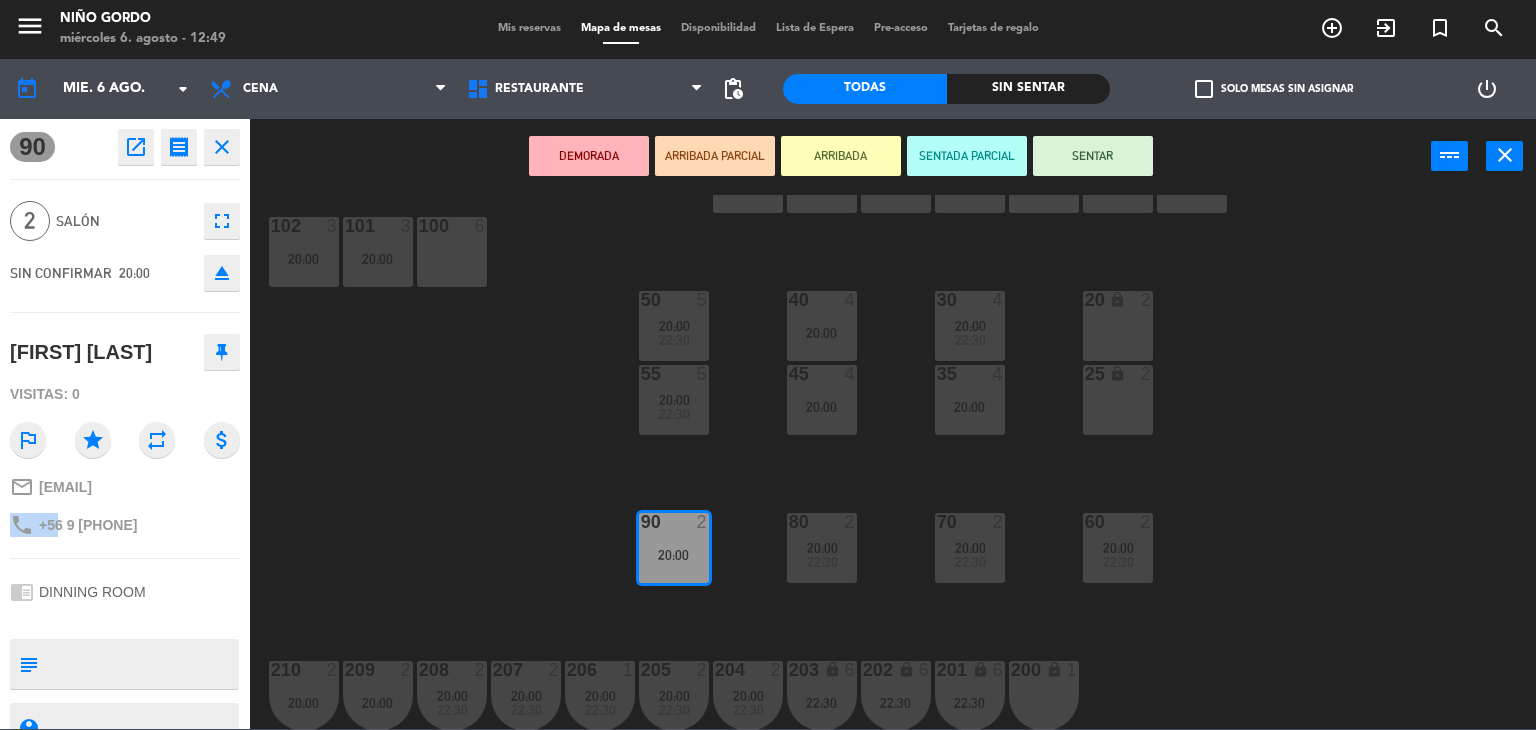 click on "+56 9 [PHONE]" 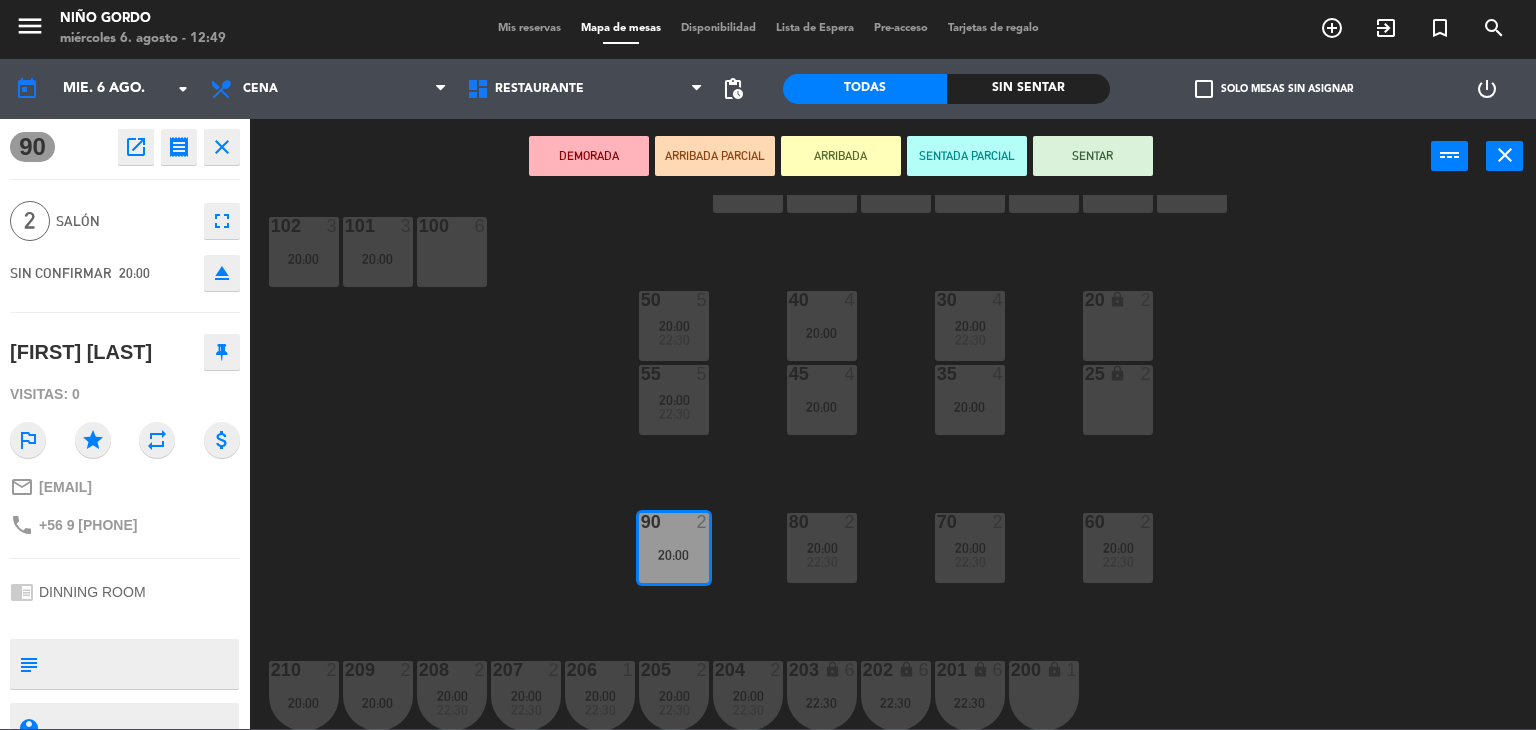drag, startPoint x: 472, startPoint y: 384, endPoint x: 487, endPoint y: 381, distance: 15.297058 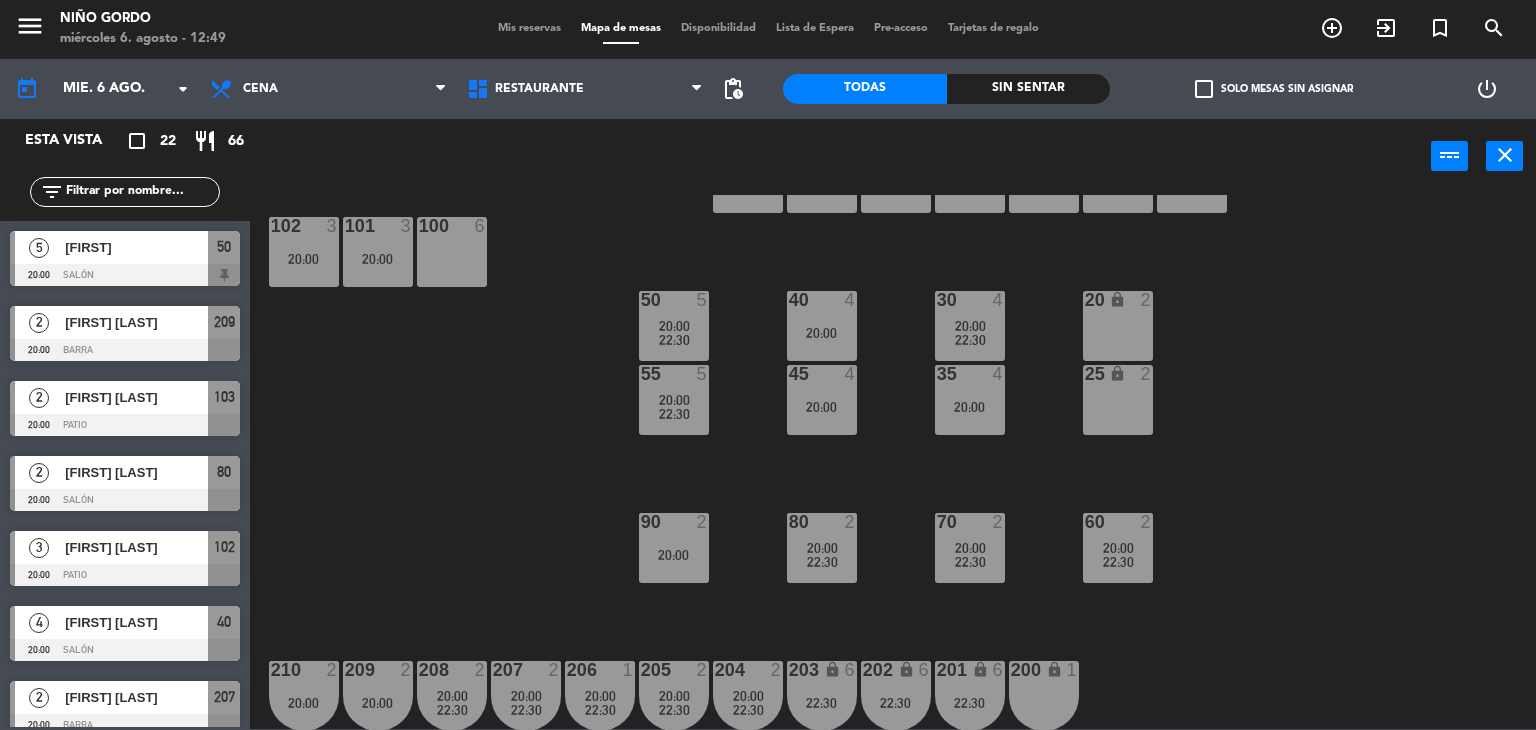 click on "20:00" at bounding box center [970, 548] 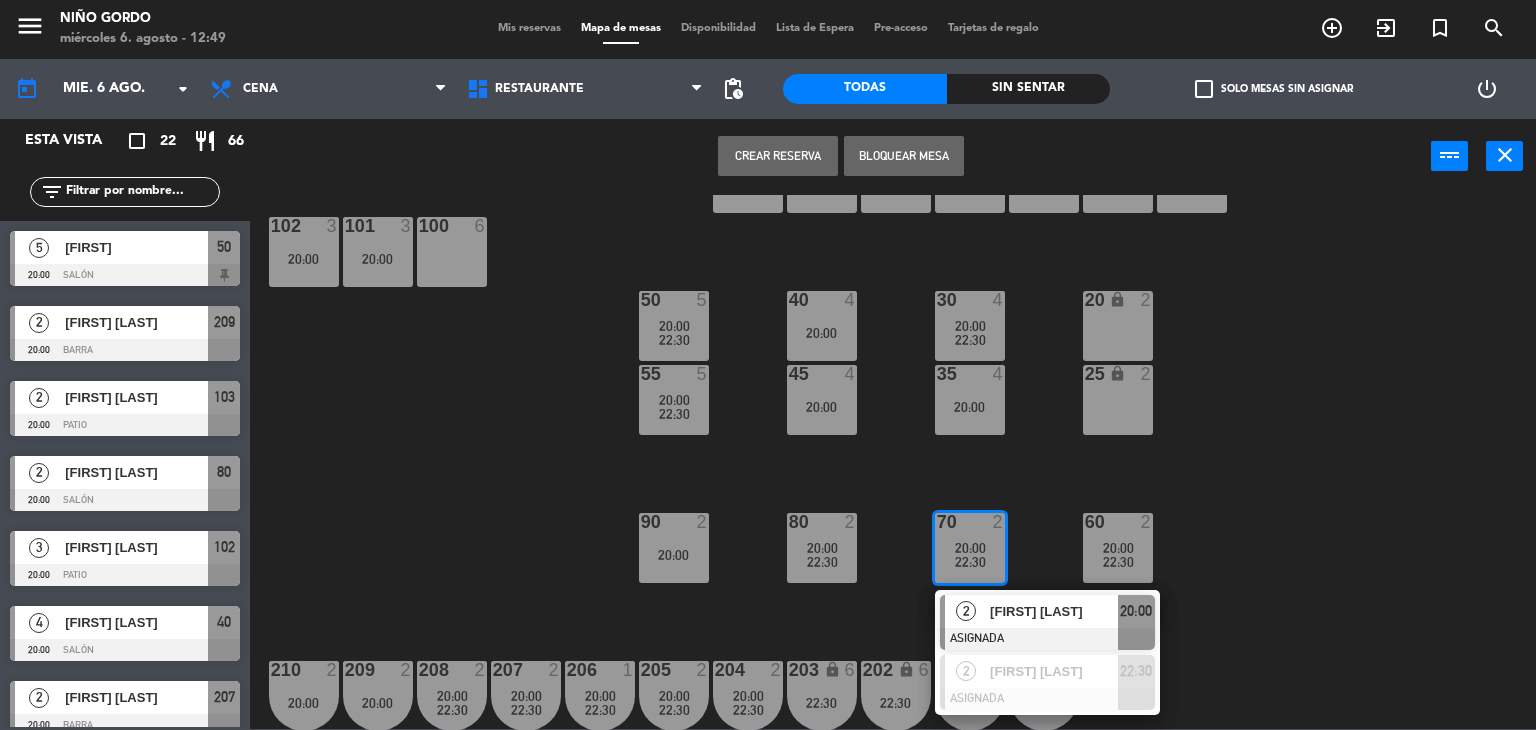 click on "2   [FIRST] [LAST]   ASIGNADA  20:00" 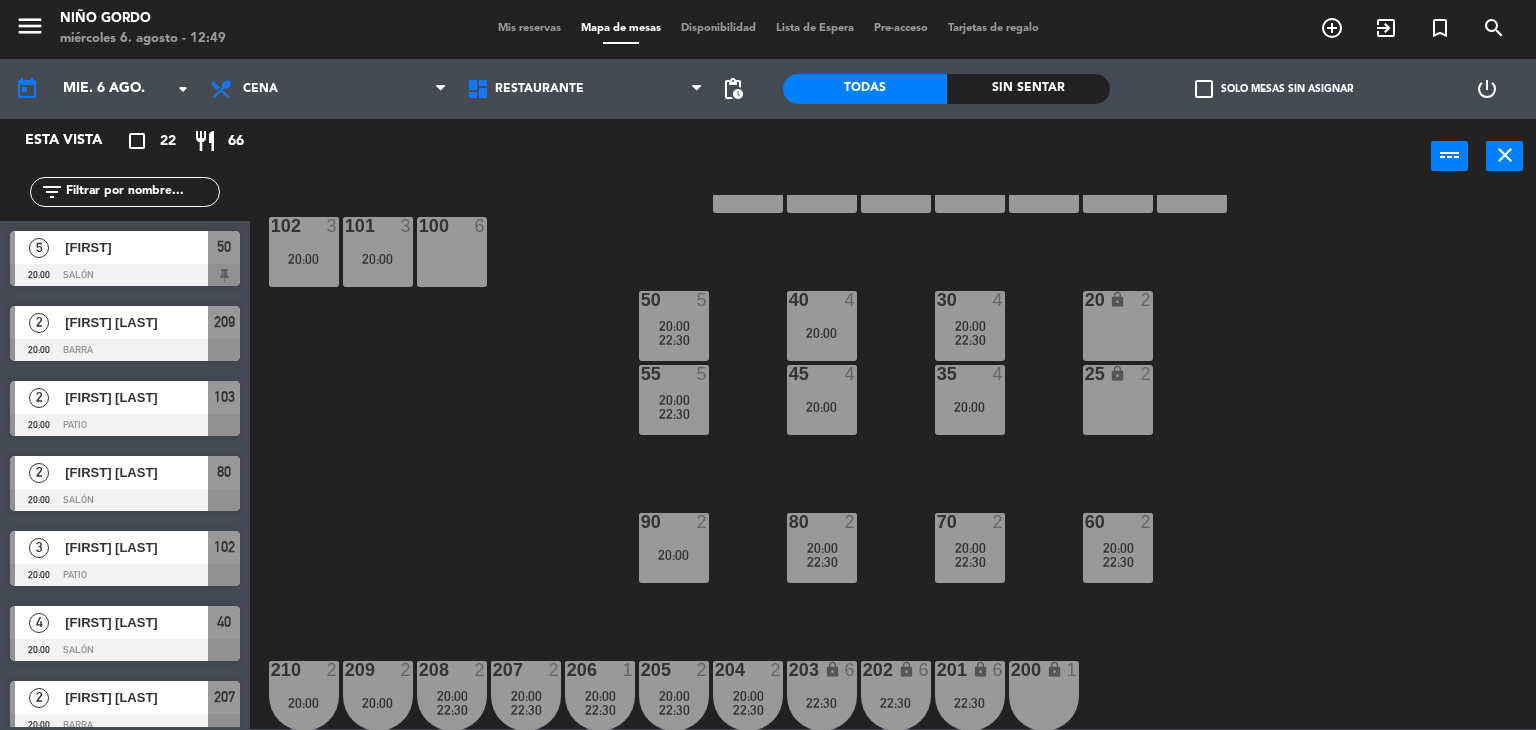 click on "90" at bounding box center (641, 522) 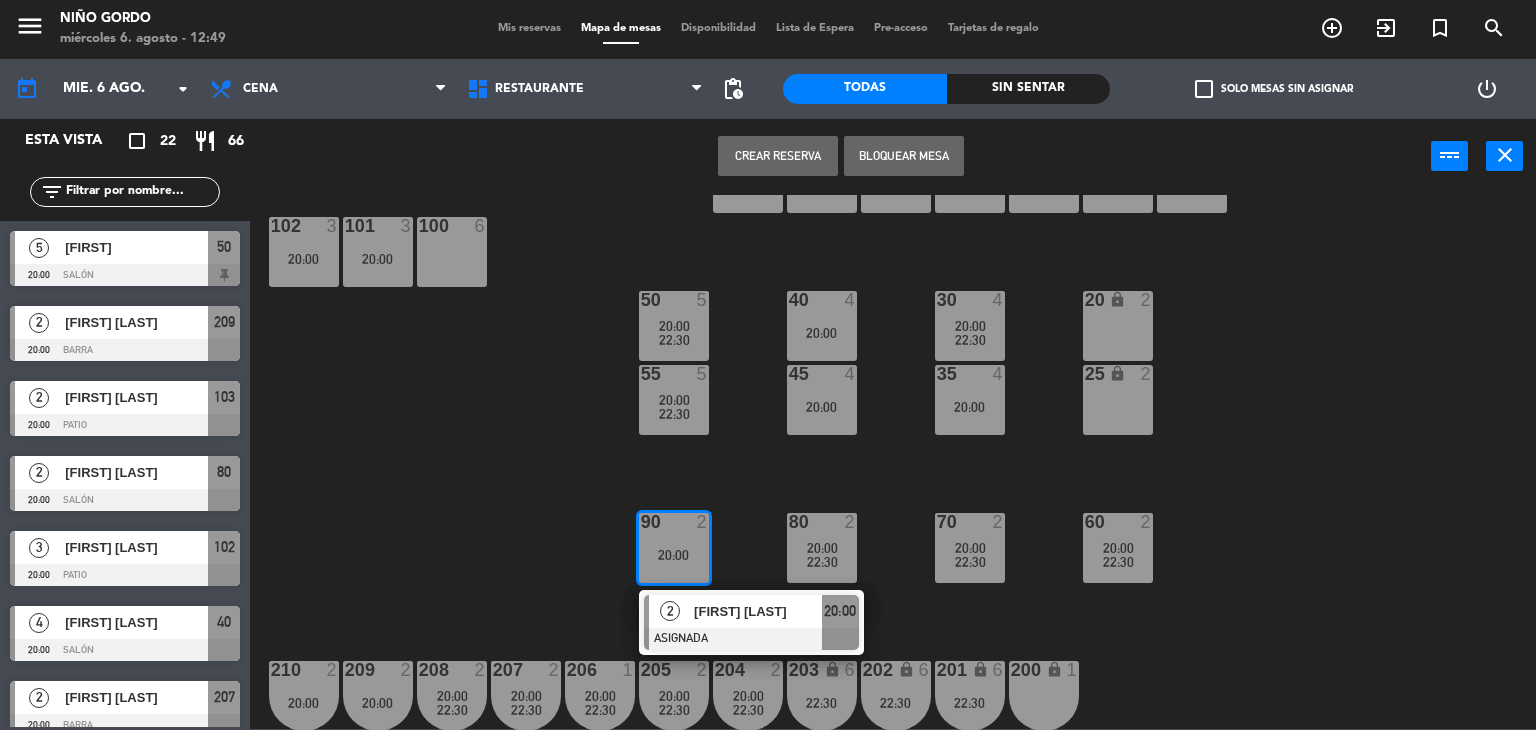 drag, startPoint x: 921, startPoint y: 622, endPoint x: 938, endPoint y: 597, distance: 30.232433 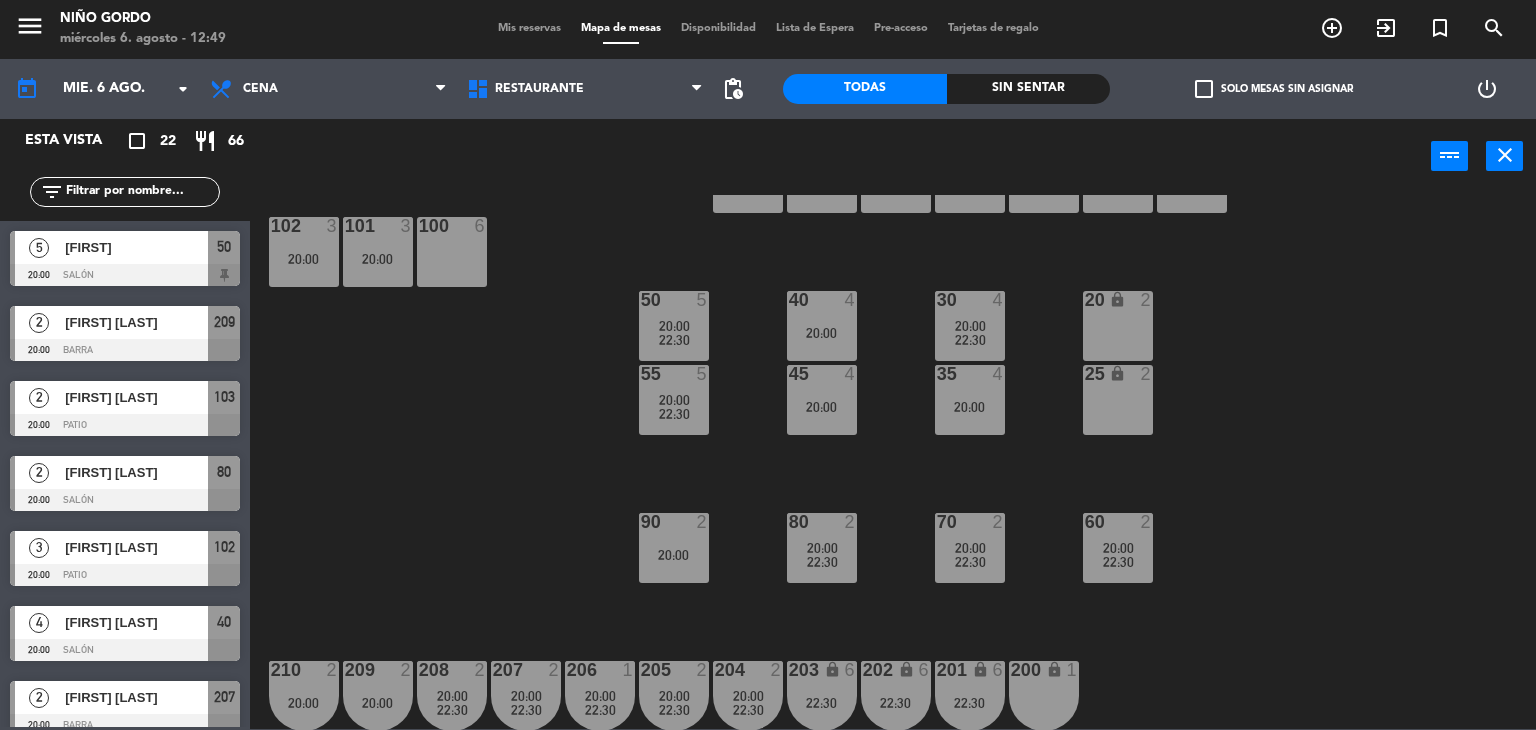 click on "20:00" at bounding box center [970, 548] 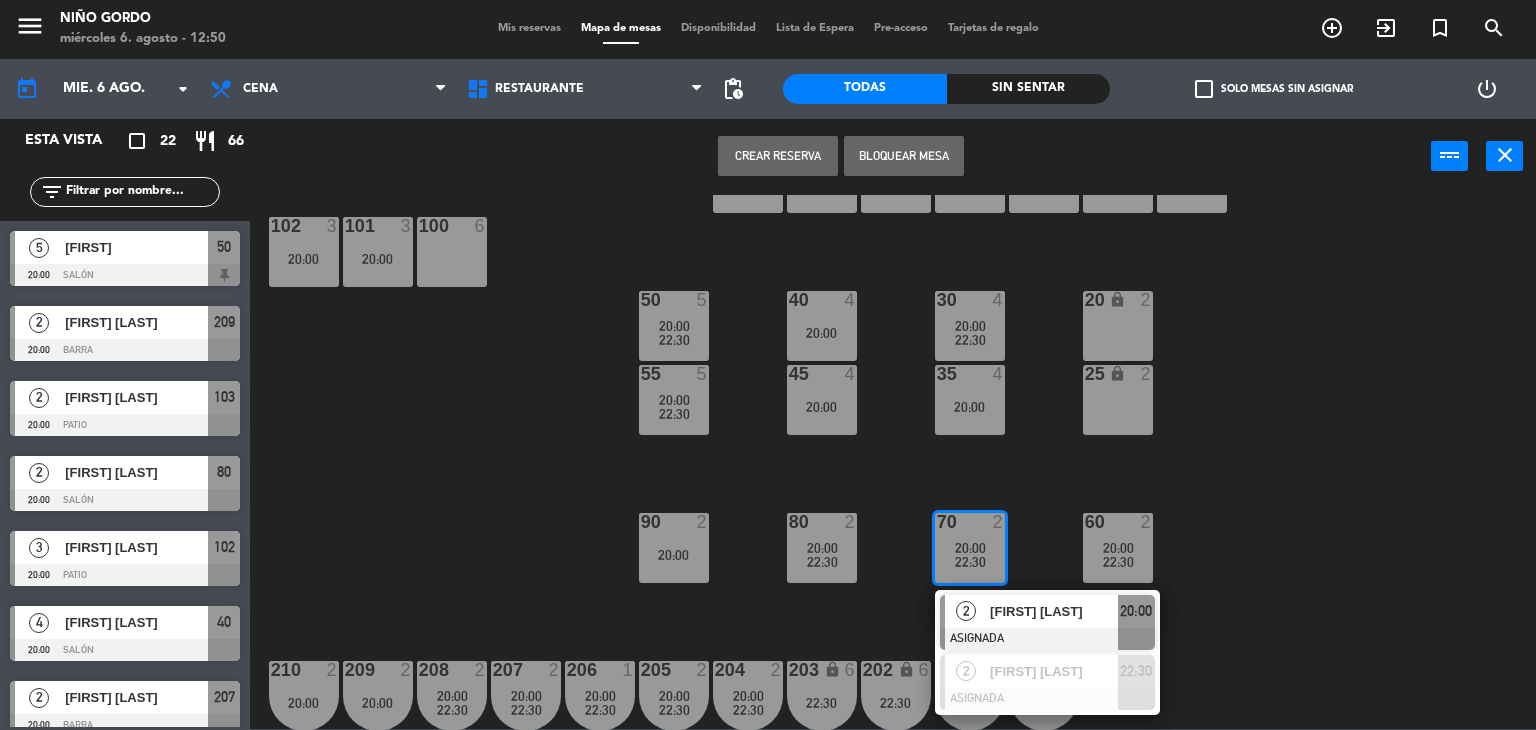 click on "2   [FIRST] [LAST]   ASIGNADA  20:00" 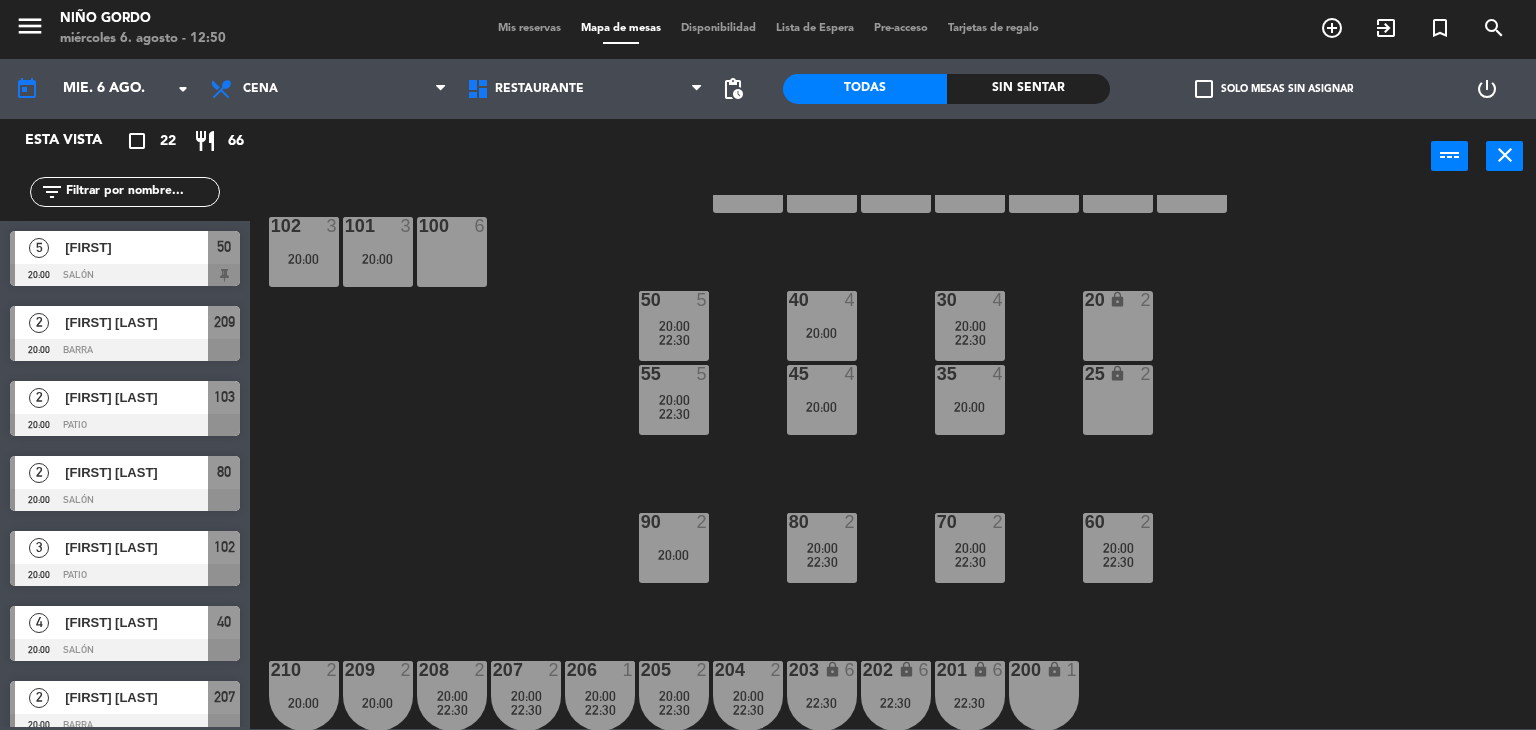 click on "22:30" at bounding box center (970, 340) 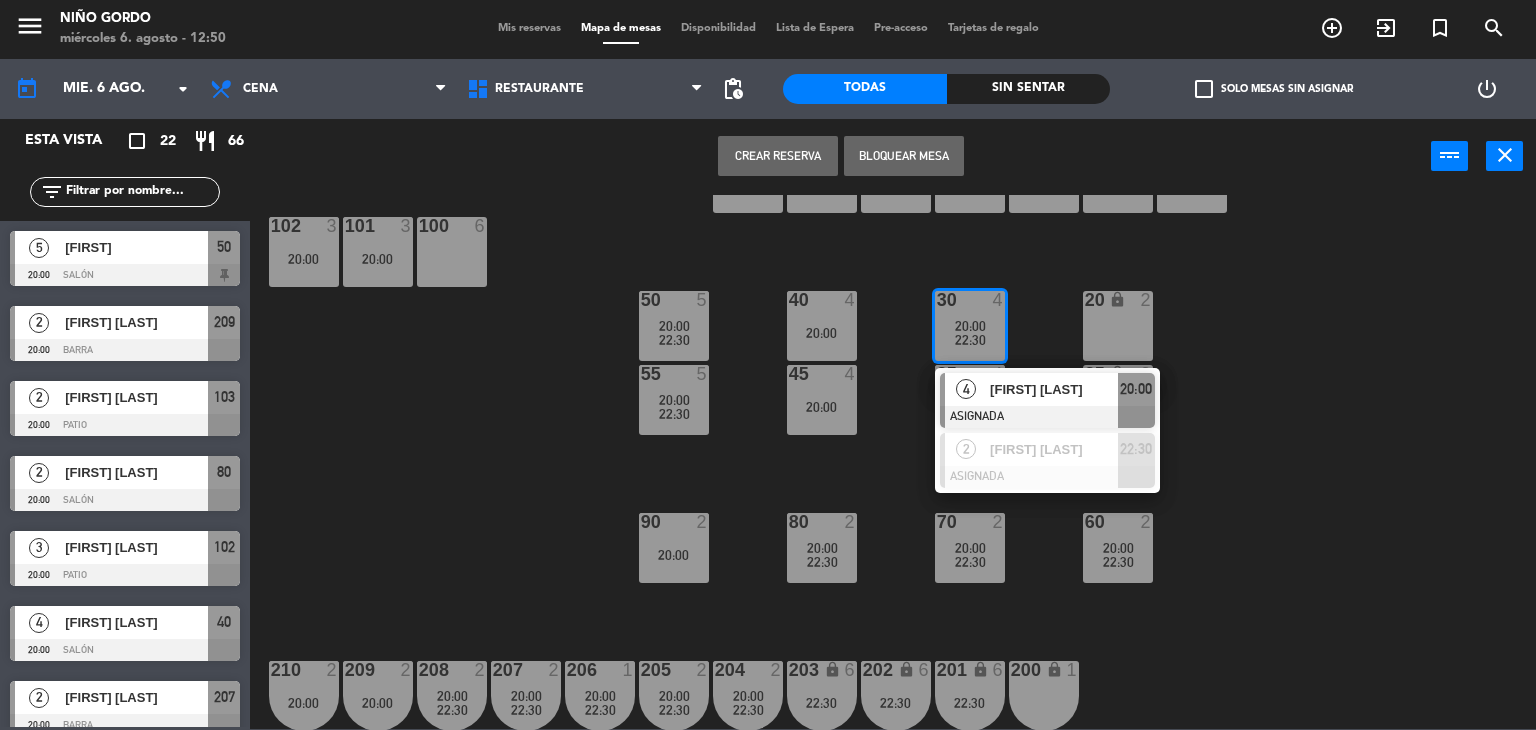click on "[FIRST] [LAST]" at bounding box center [1054, 389] 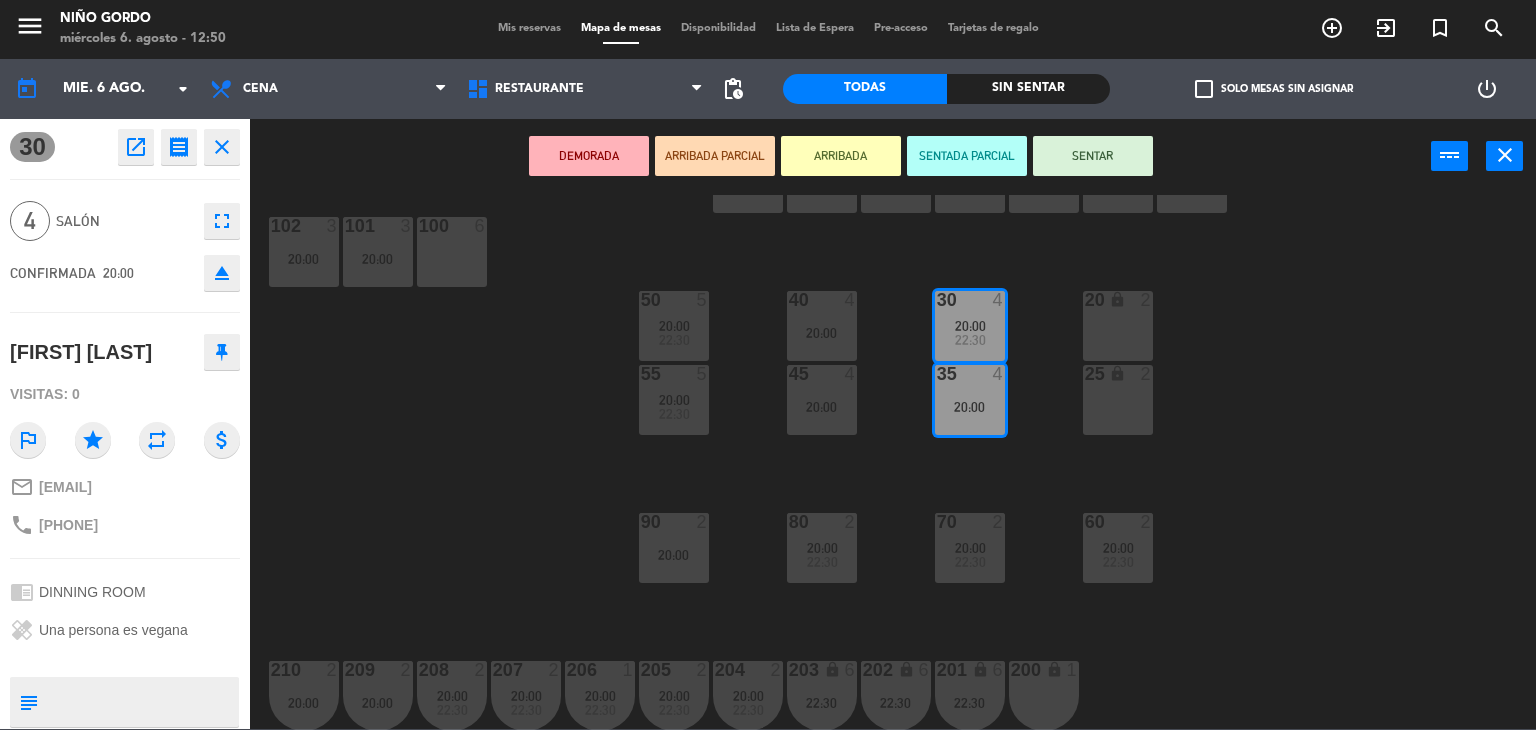 click on "105 lock  8   20:30  104 lock  8   20:30  103  2   20:00  V1 lock  2  V3 lock  2  V9 lock  2  V5 lock  2  V7 lock  3  V11 lock  2  V13 lock  2  V2 lock  3  V6 lock  2  V4 lock  2  V8 lock  2  V10 lock  2  v12 lock  2  V14 lock  2  102  3   20:00  101  3   20:00  100  6  40  4   20:00  50  5   20:00      22:30     30  4   20:00      22:30     20 lock  2  55  5   20:00      22:30     45  4   20:00  35  4   20:00  25 lock  2  90  2   20:00  70  2   20:00      22:30     80  2   20:00      22:30     60  2   20:00      22:30     206  1   20:00      22:30     202 lock  6   22:30  207  2   20:00      22:30     203 lock  6   22:30  204  2   20:00      22:30     205  2   20:00      22:30     201 lock  6   22:30  200 lock  1  208  2   20:00      22:30     209  2   20:00  210  2   20:00" 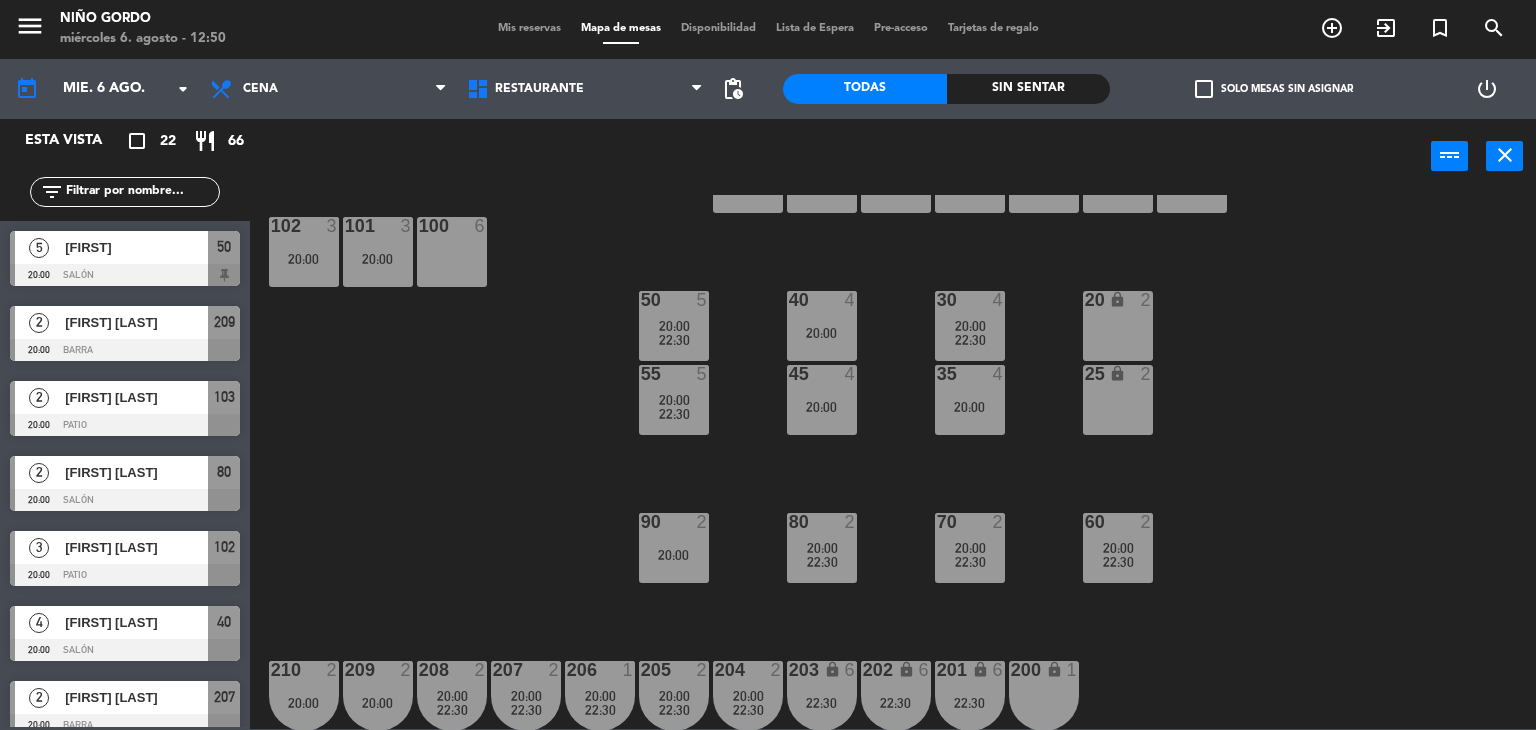 click at bounding box center [969, 300] 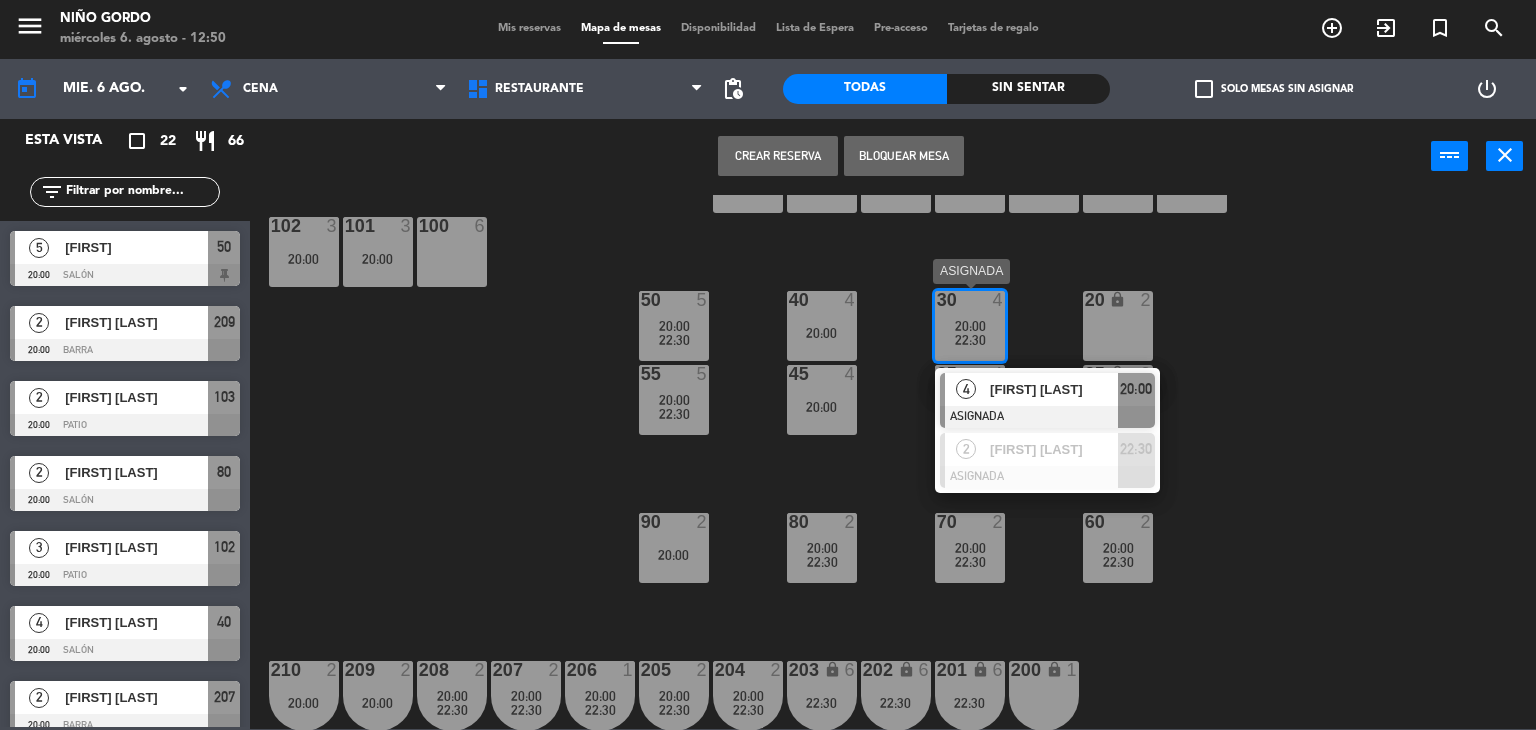 click on "[FIRST] [LAST]" at bounding box center [1054, 389] 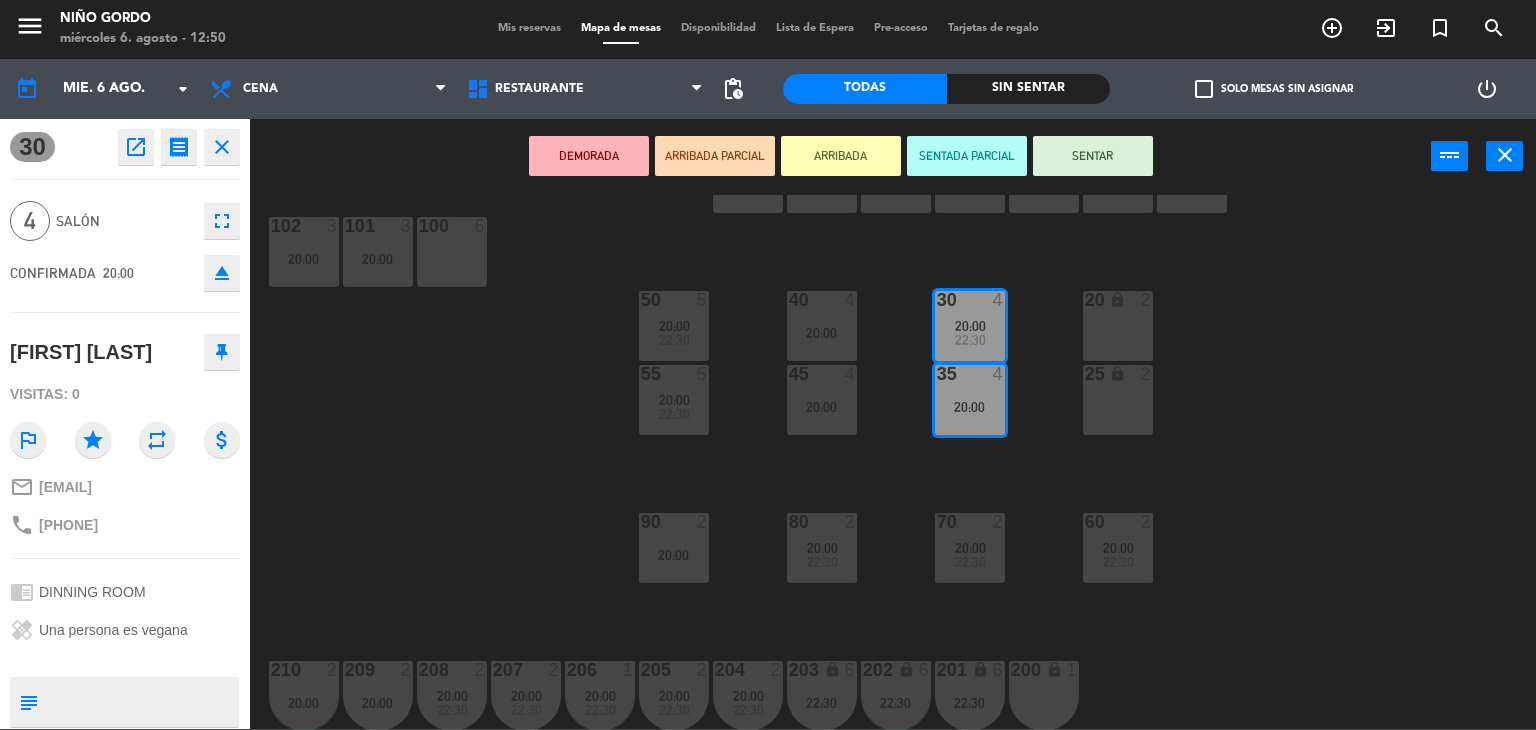 click on "phone +5411[PHONE]" 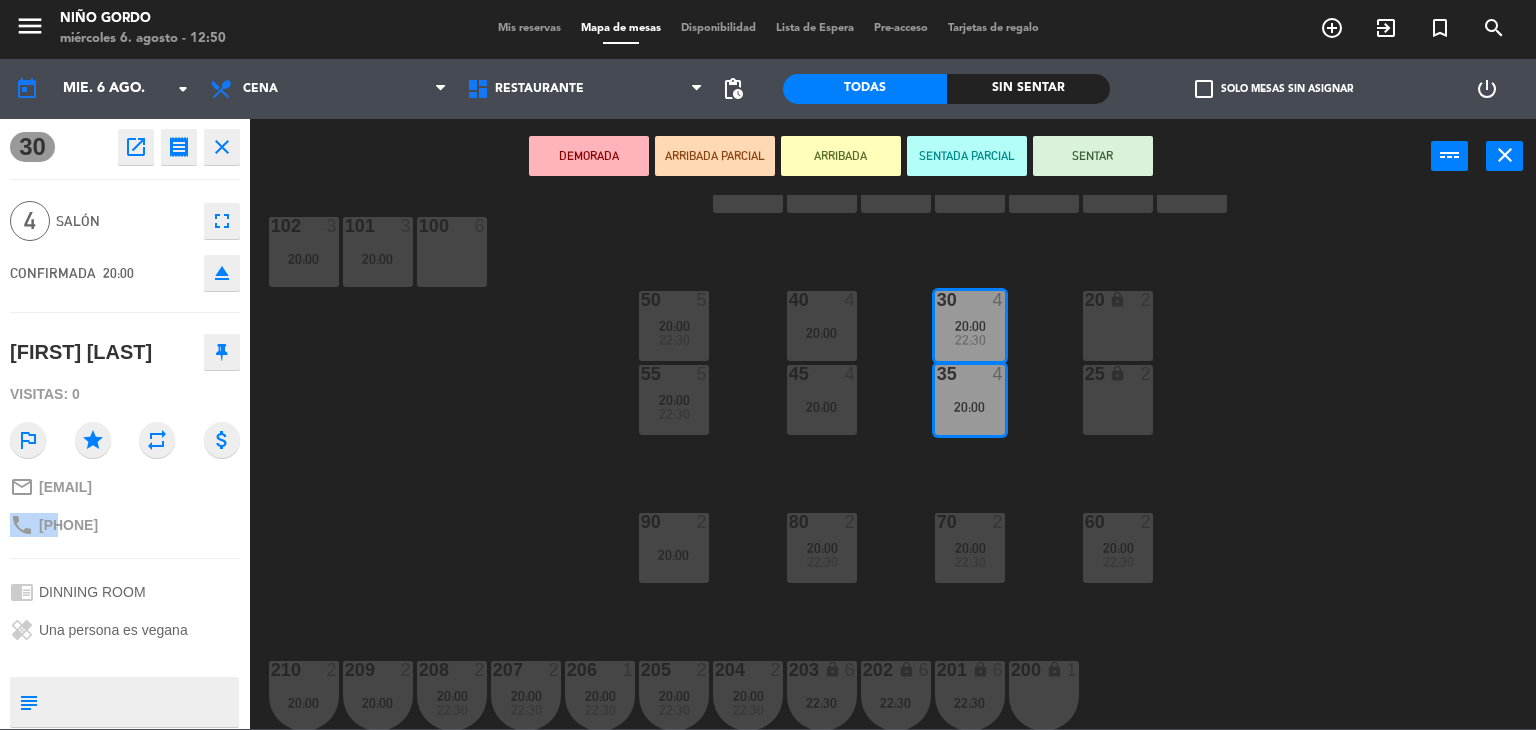 click on "phone +5411[PHONE]" 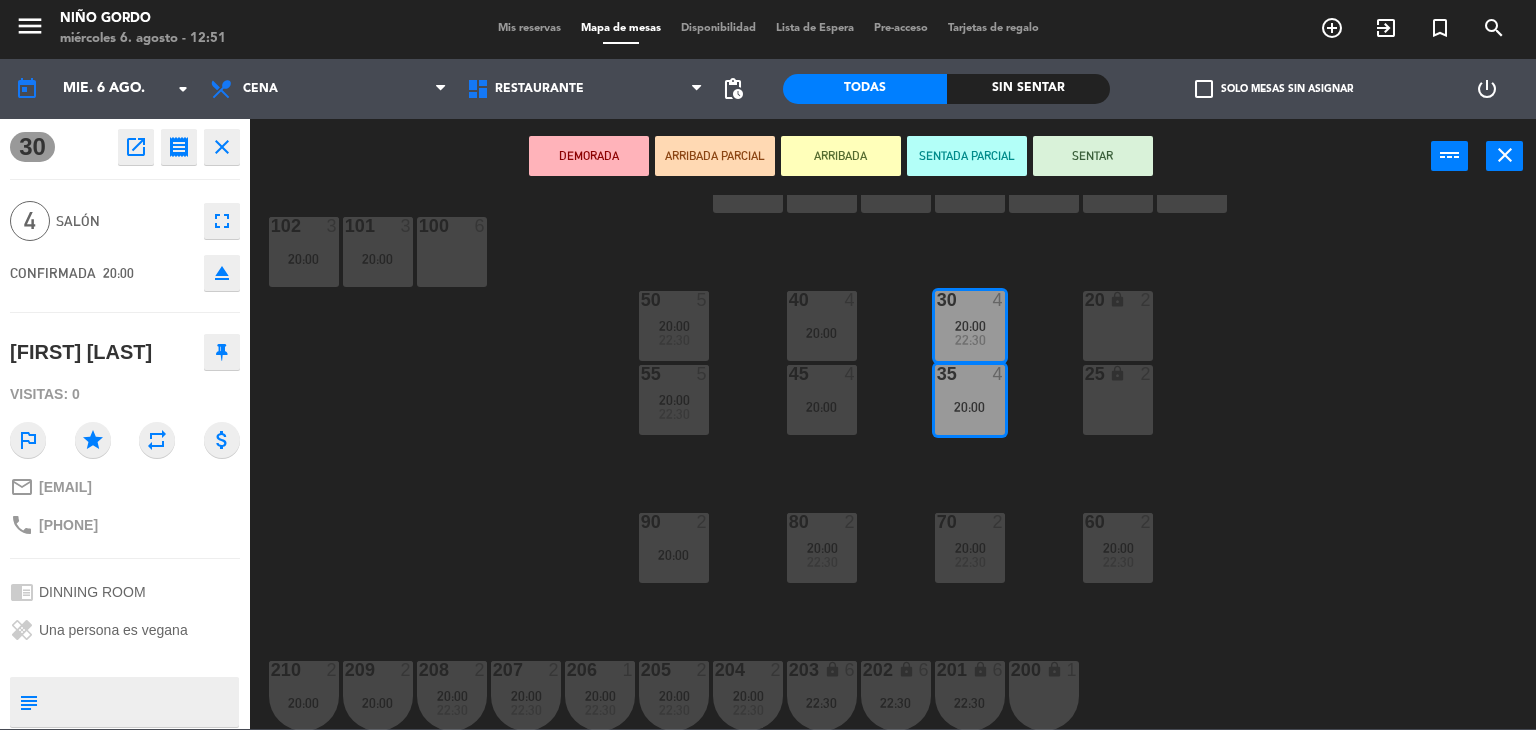 drag, startPoint x: 348, startPoint y: 403, endPoint x: 896, endPoint y: 527, distance: 561.85406 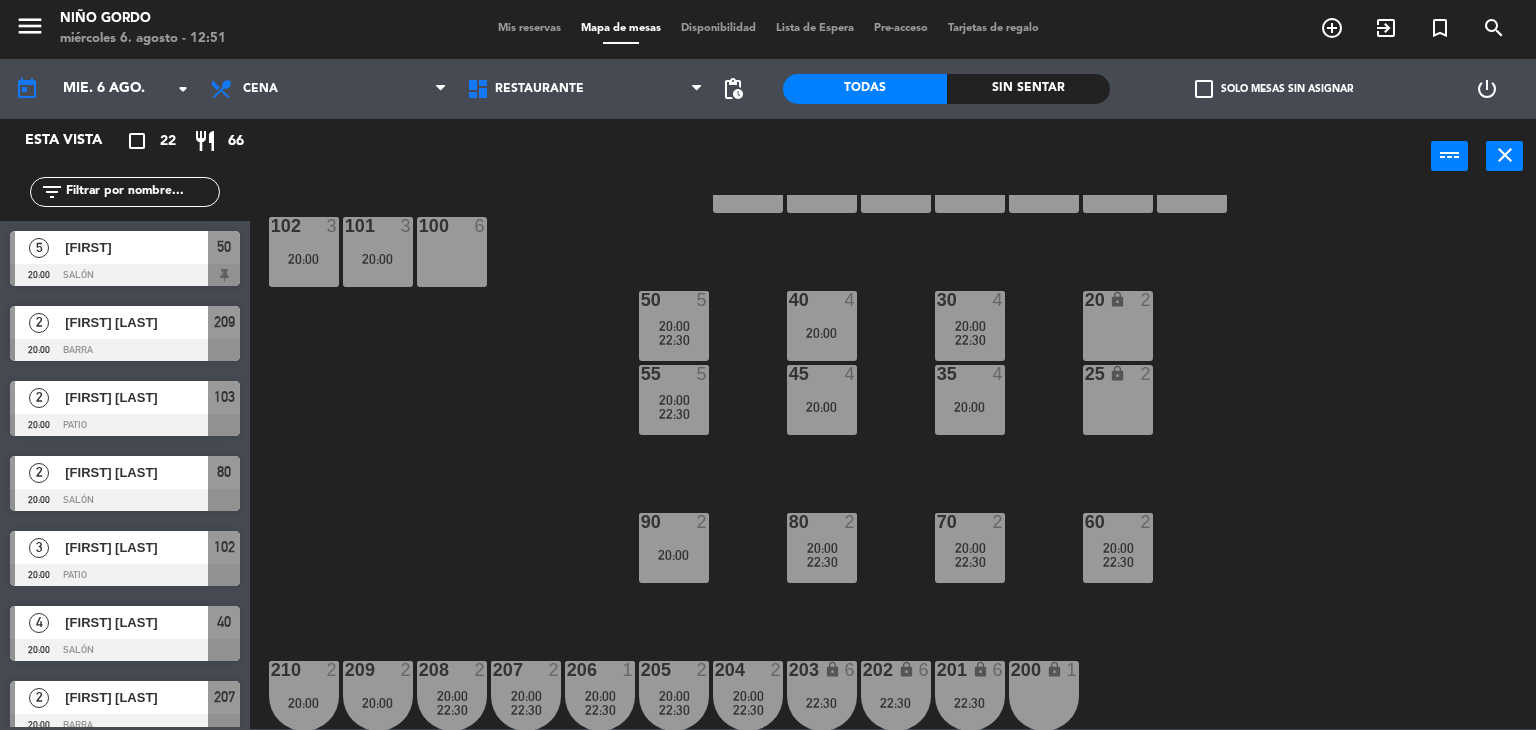 click on "20:00" at bounding box center [970, 548] 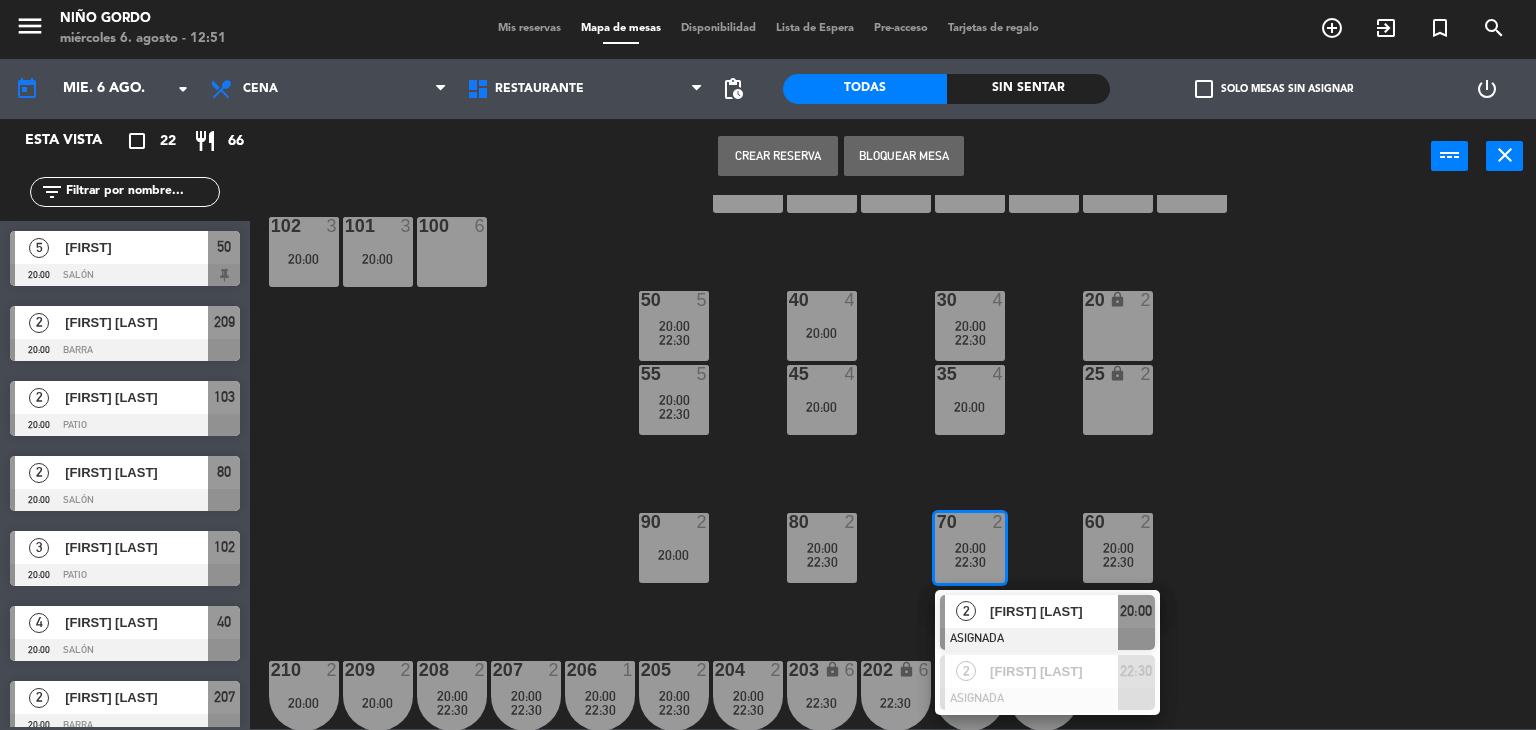 click at bounding box center [1047, 639] 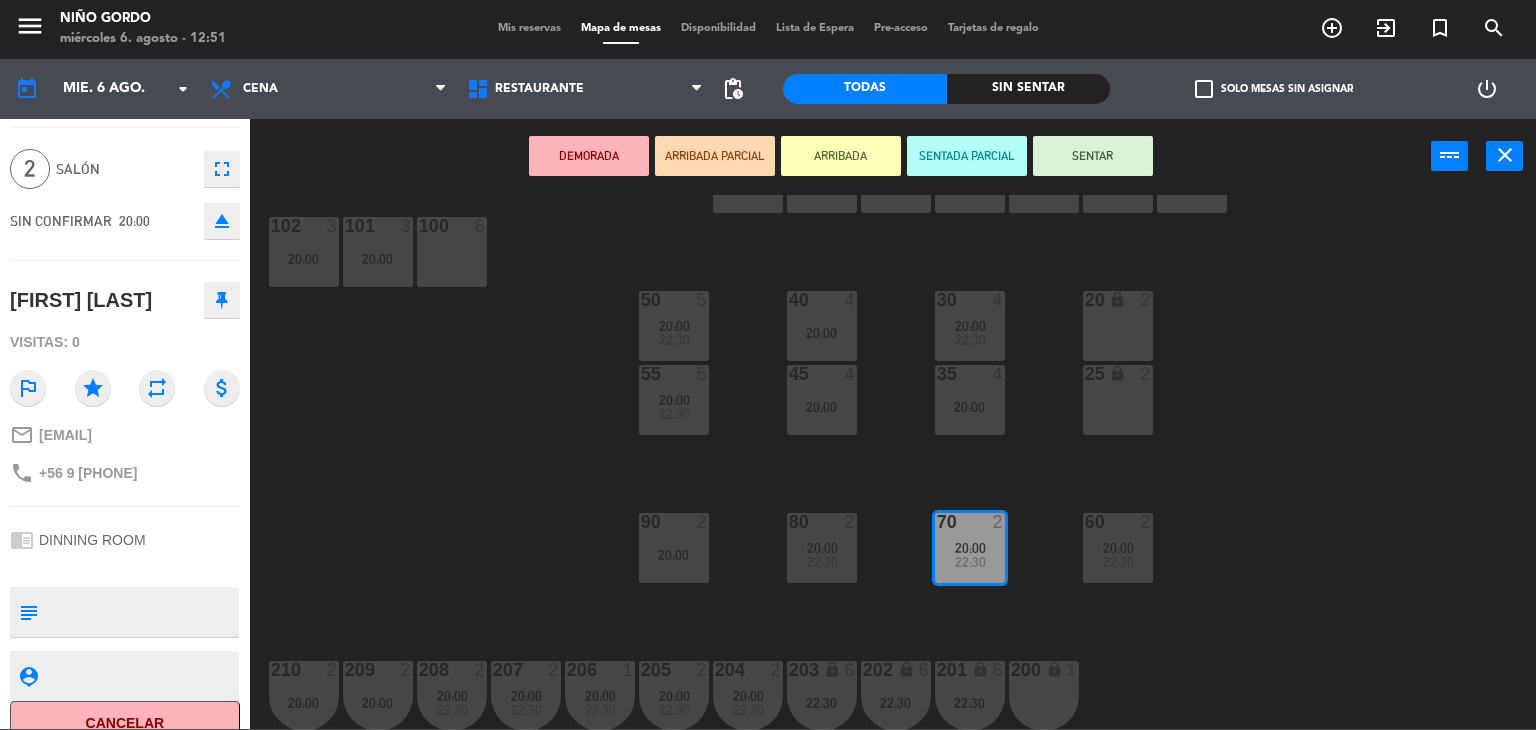 scroll, scrollTop: 78, scrollLeft: 0, axis: vertical 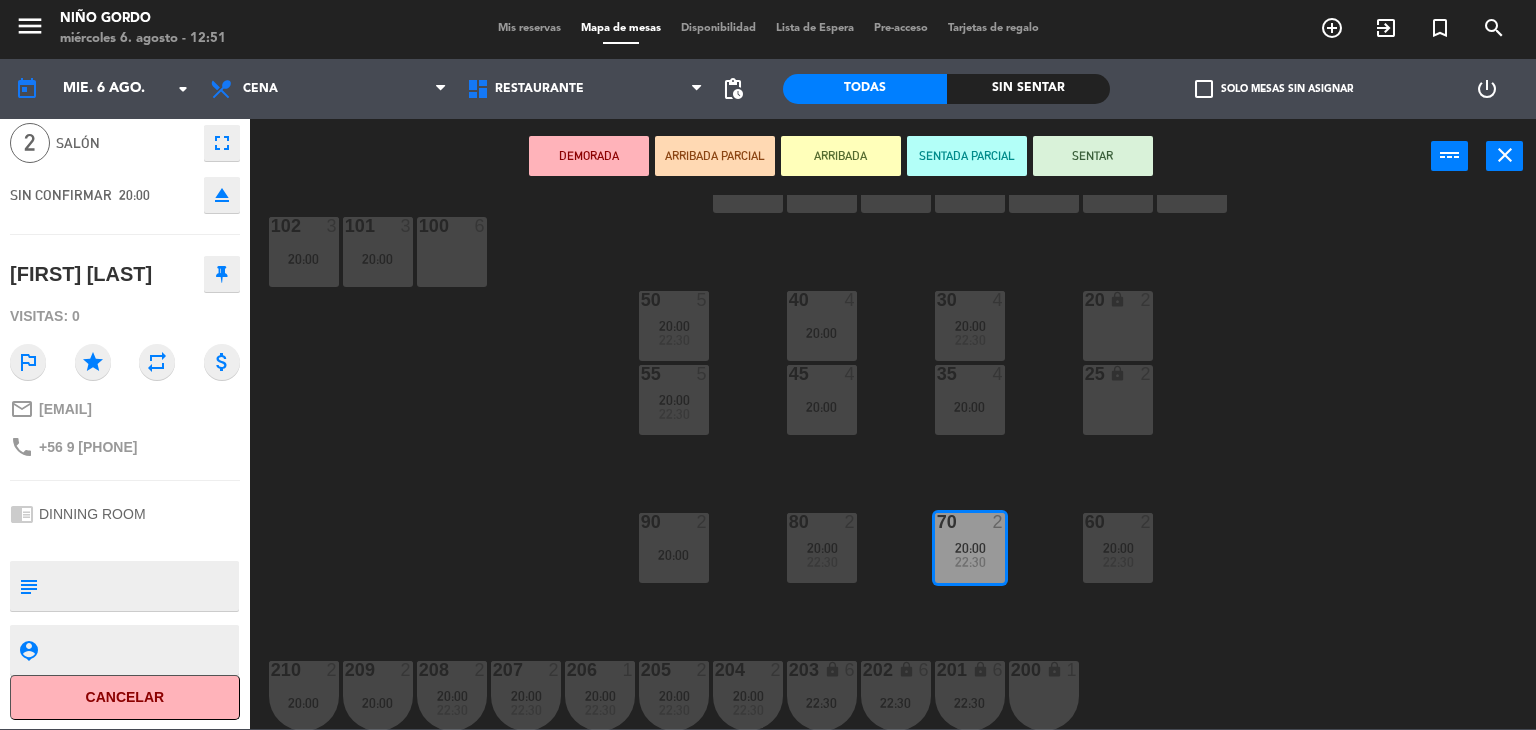 click on "Cancelar" 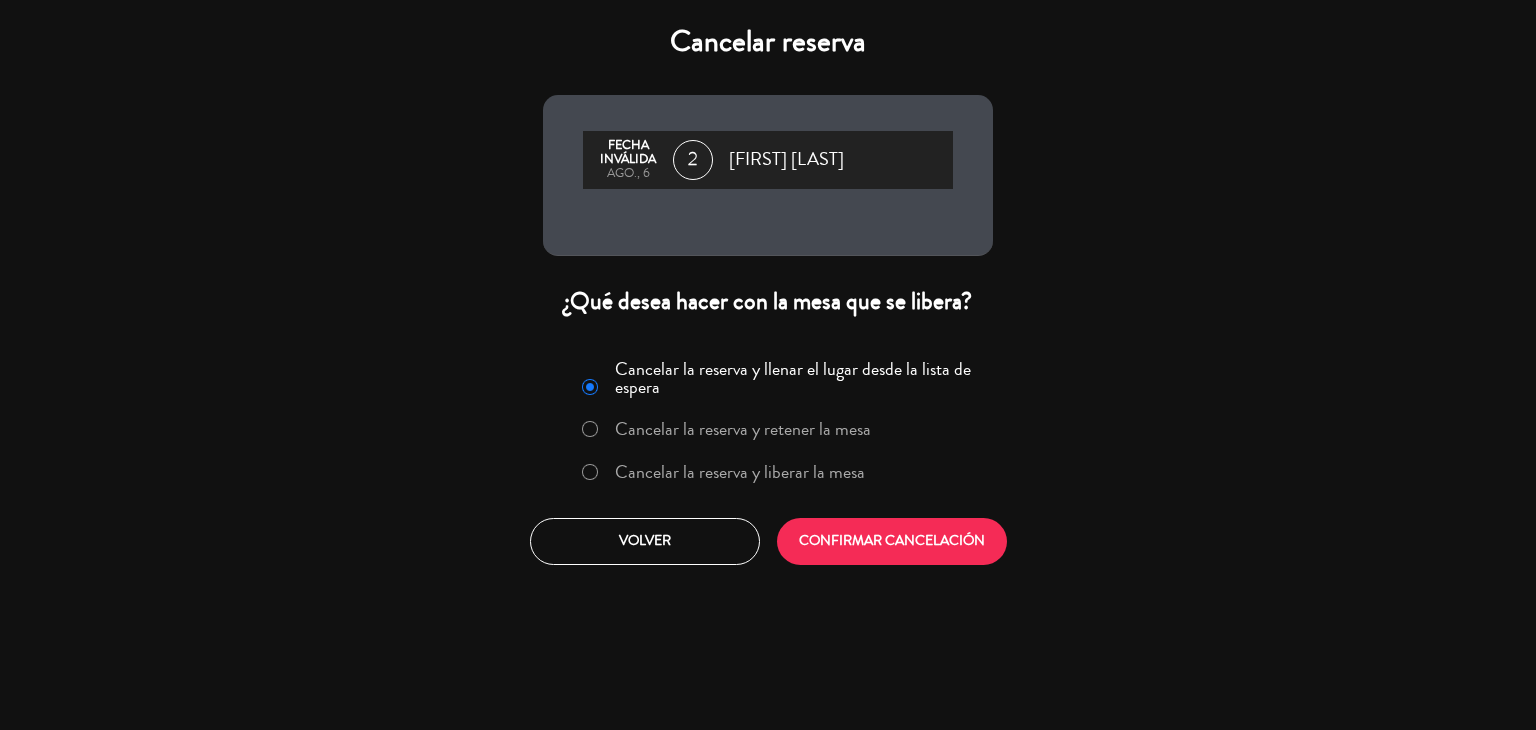 click on "Cancelar la reserva y liberar la mesa" 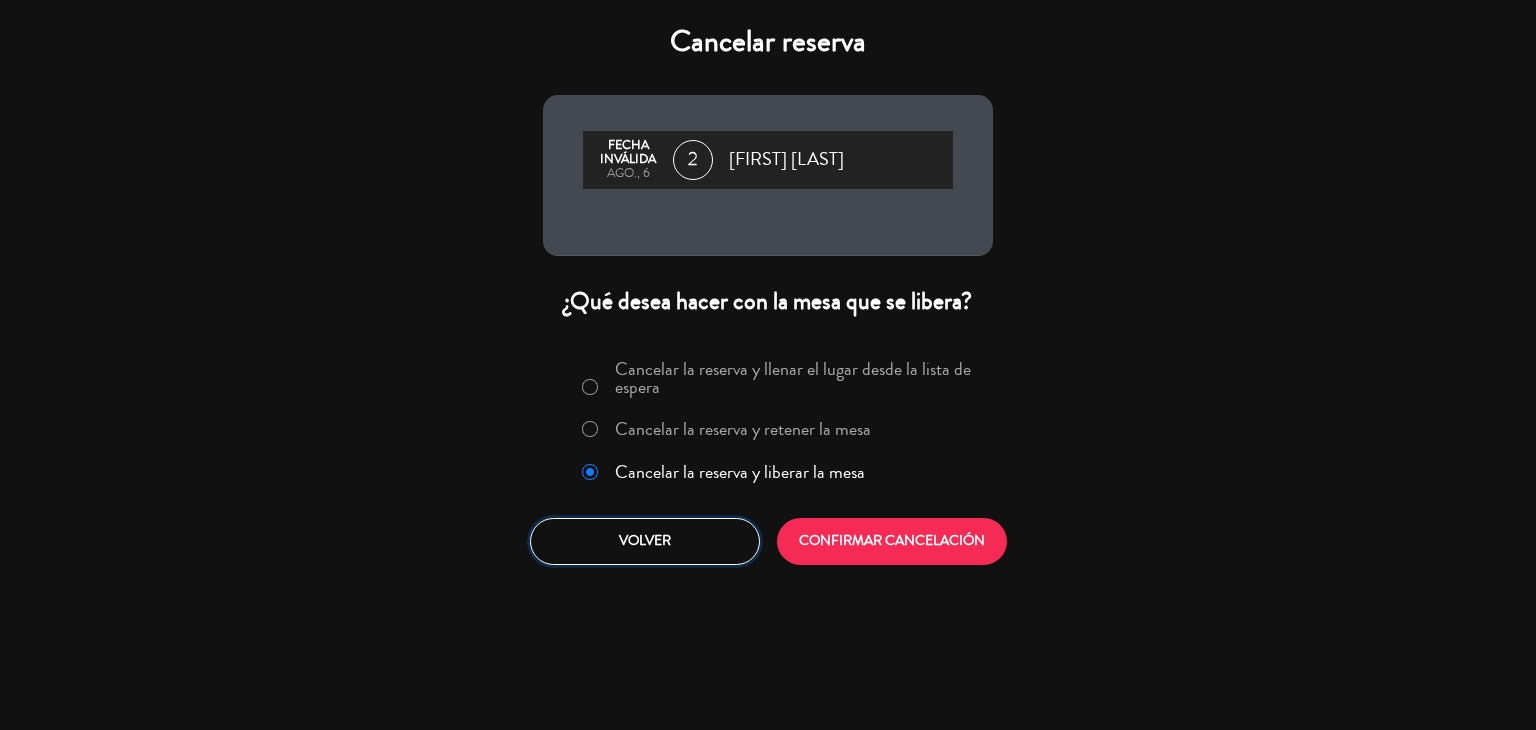 click on "Volver" 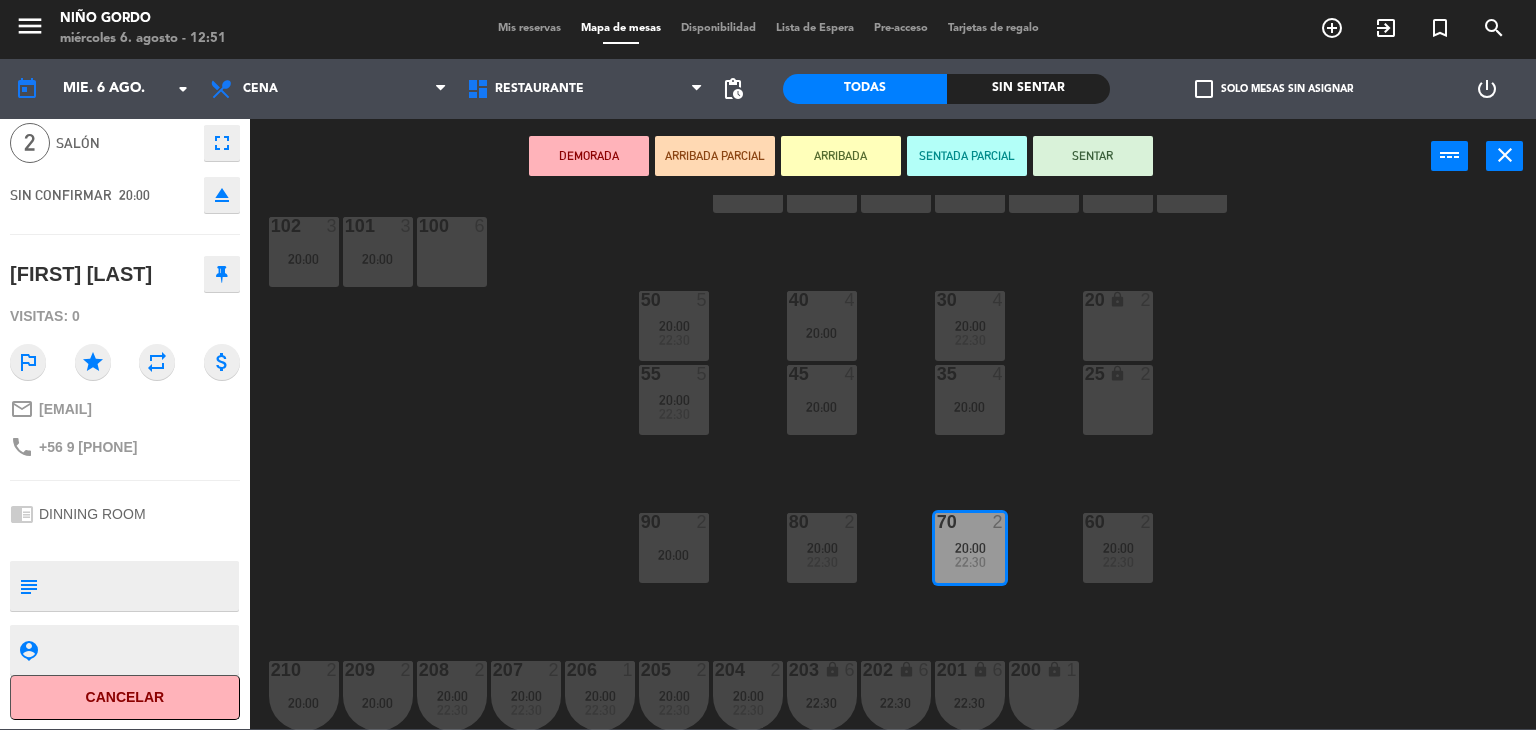 scroll, scrollTop: 1, scrollLeft: 0, axis: vertical 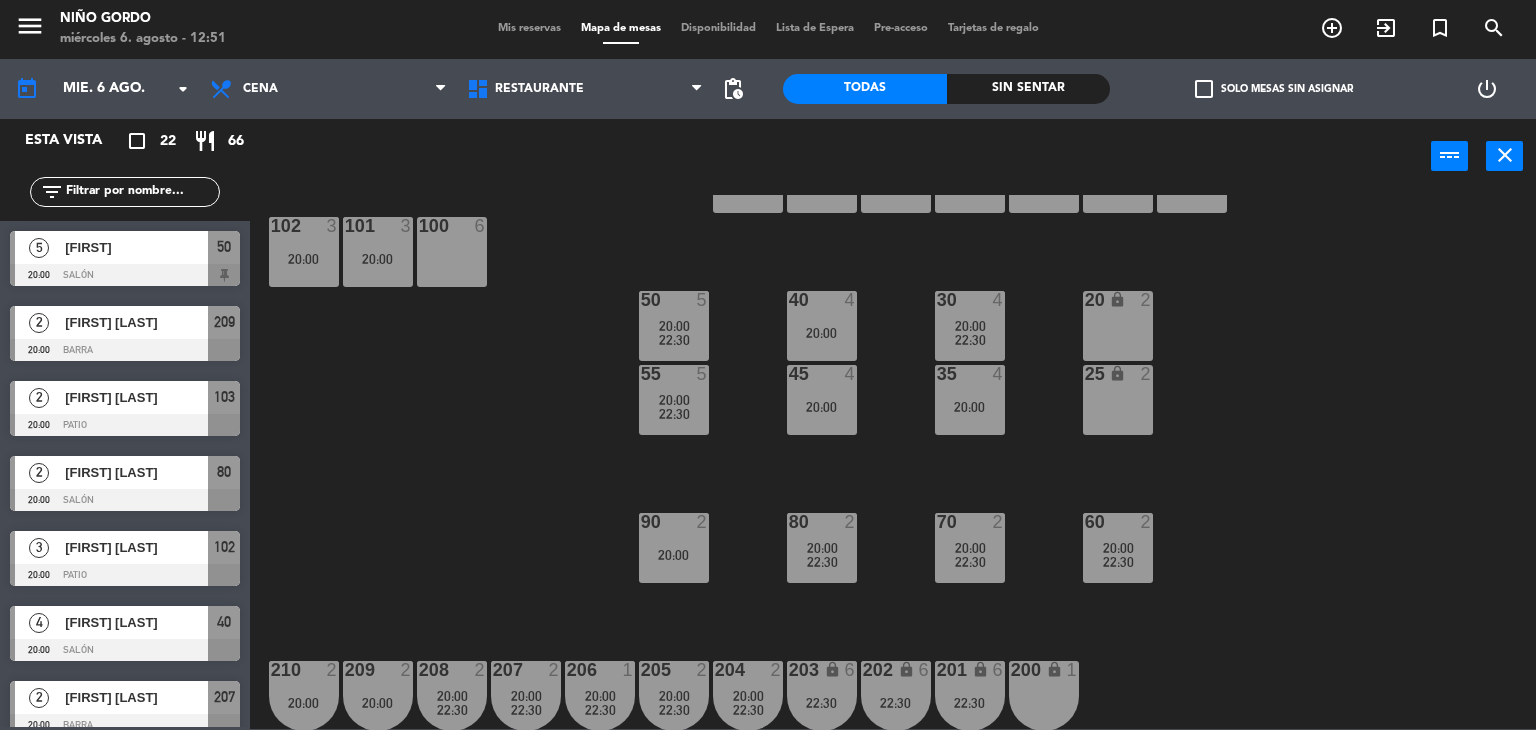 click at bounding box center (969, 522) 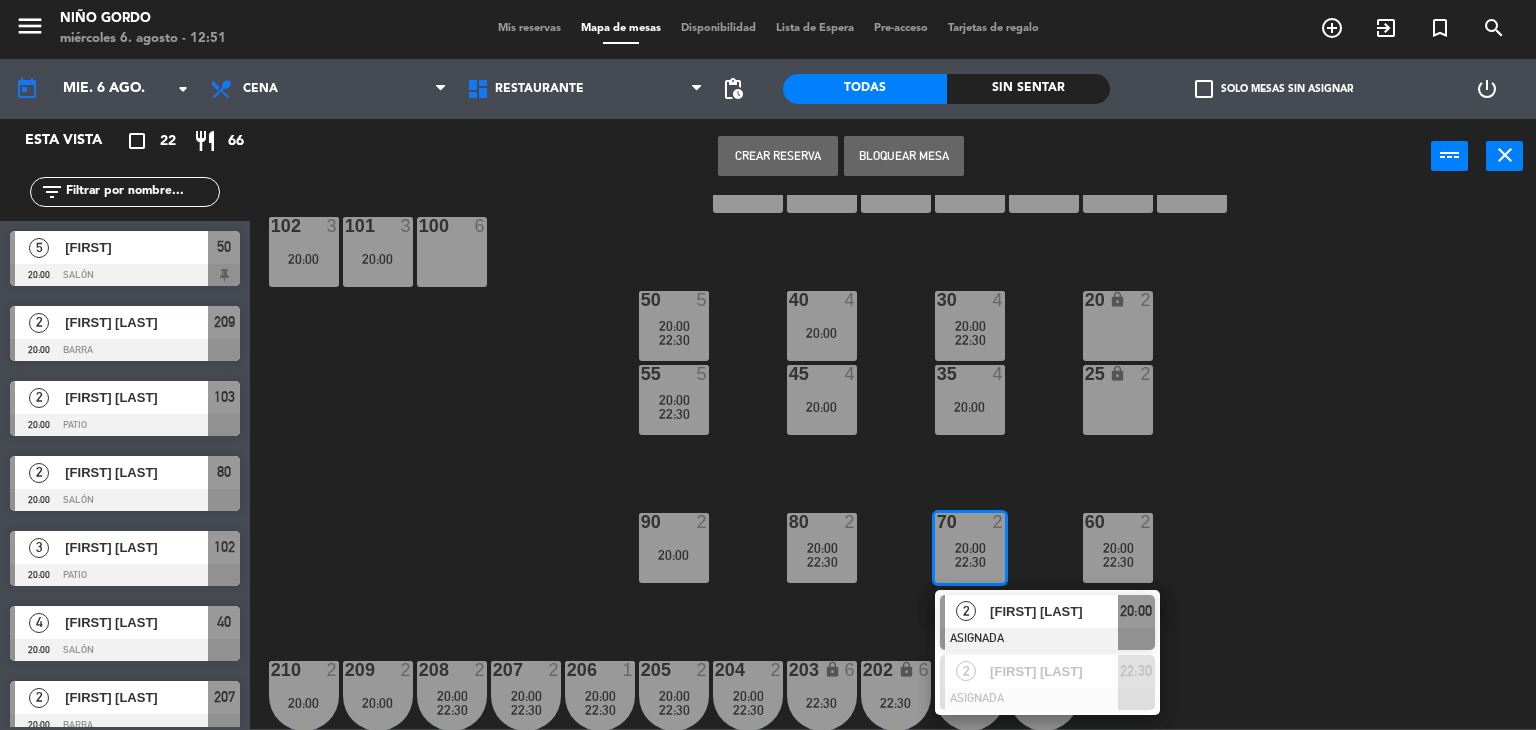 click on "2   [FIRST] [LAST]   ASIGNADA  20:00" at bounding box center [1047, 622] 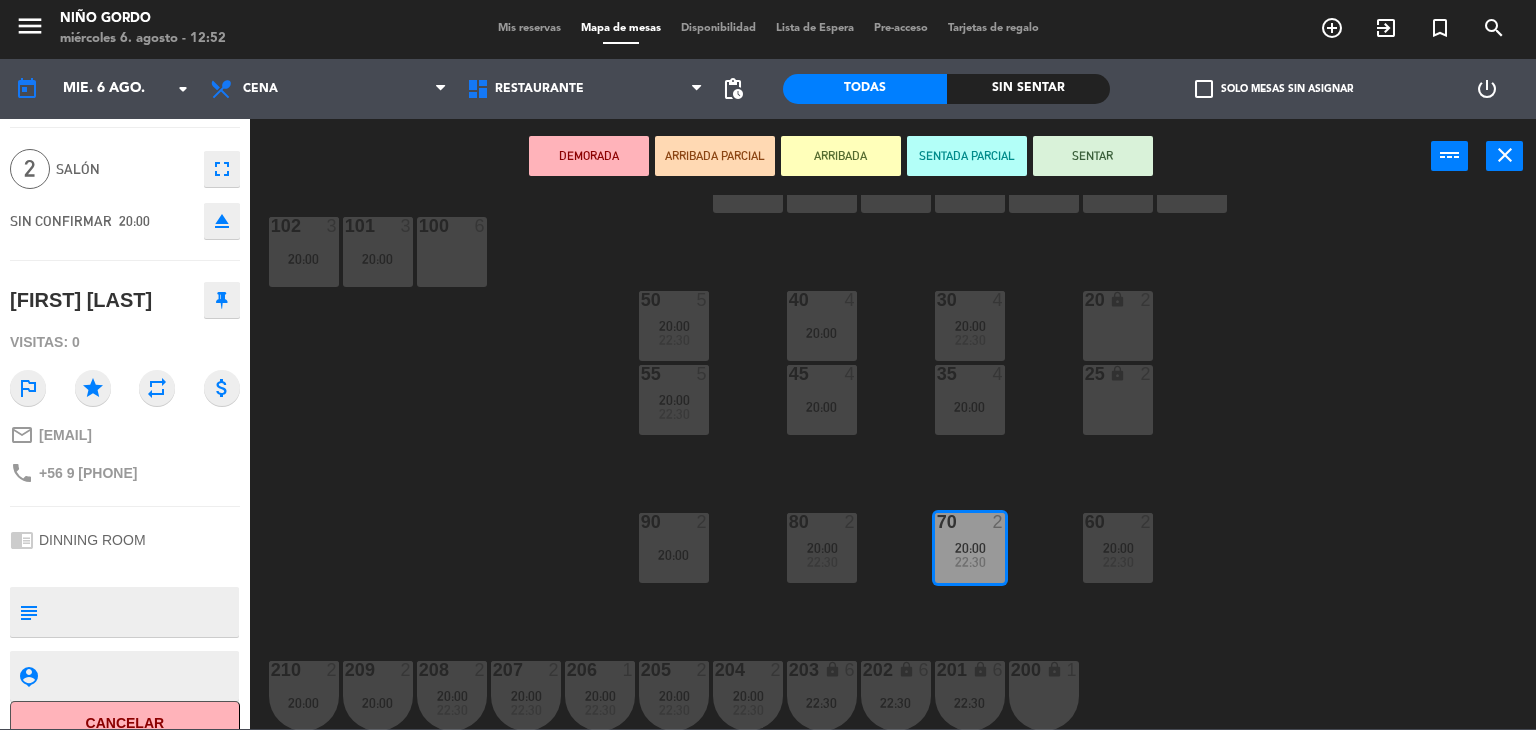 scroll, scrollTop: 78, scrollLeft: 0, axis: vertical 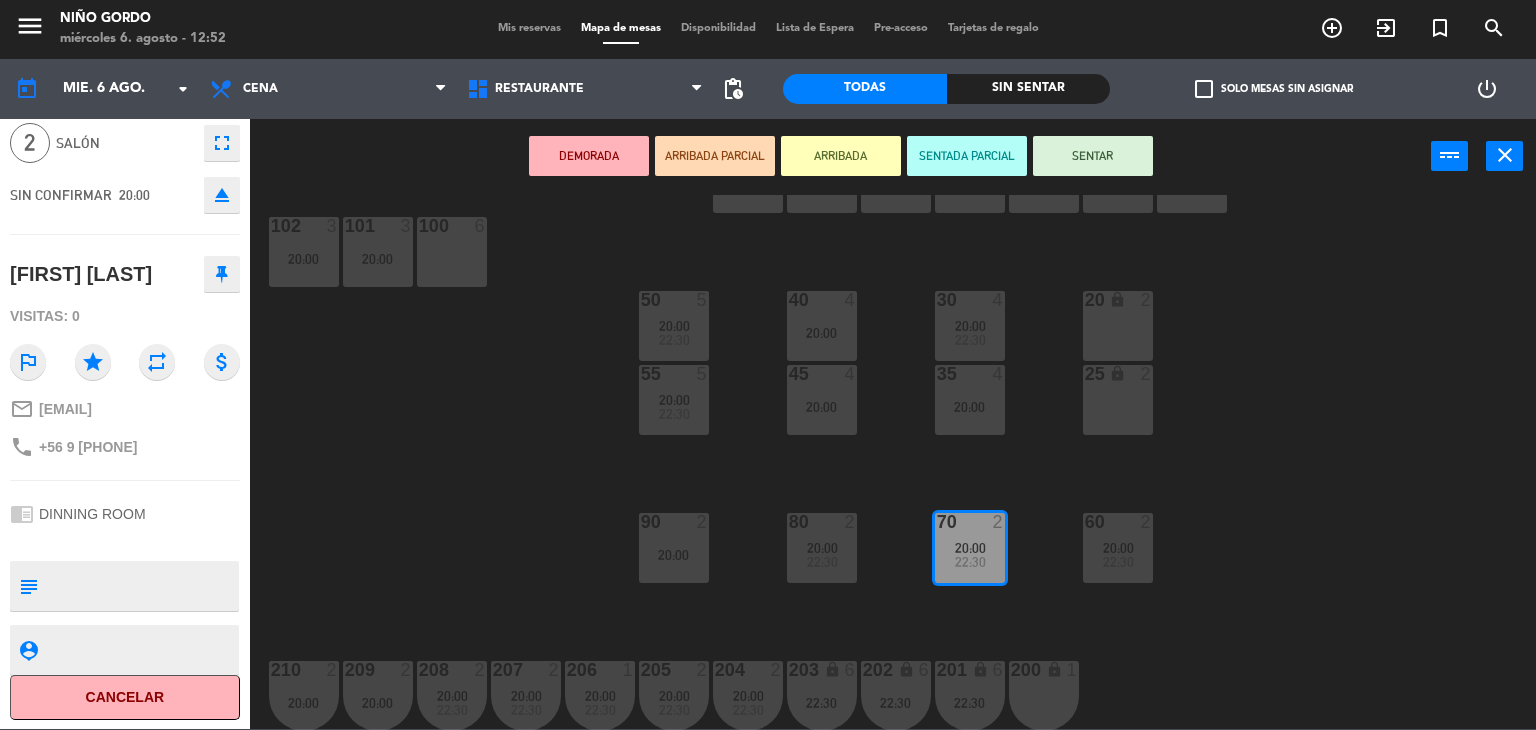 click on "Cancelar" 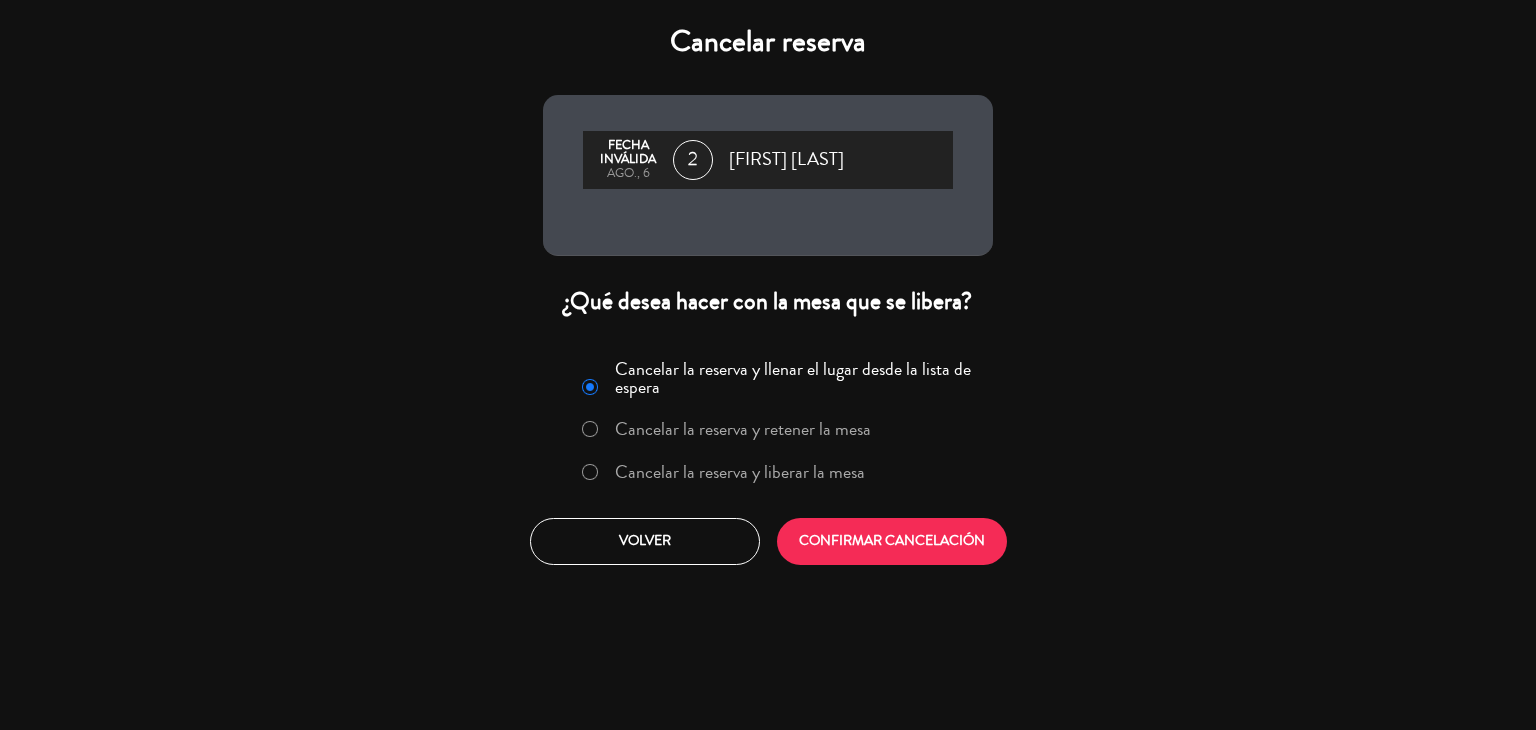 click on "Cancelar la reserva y liberar la mesa" 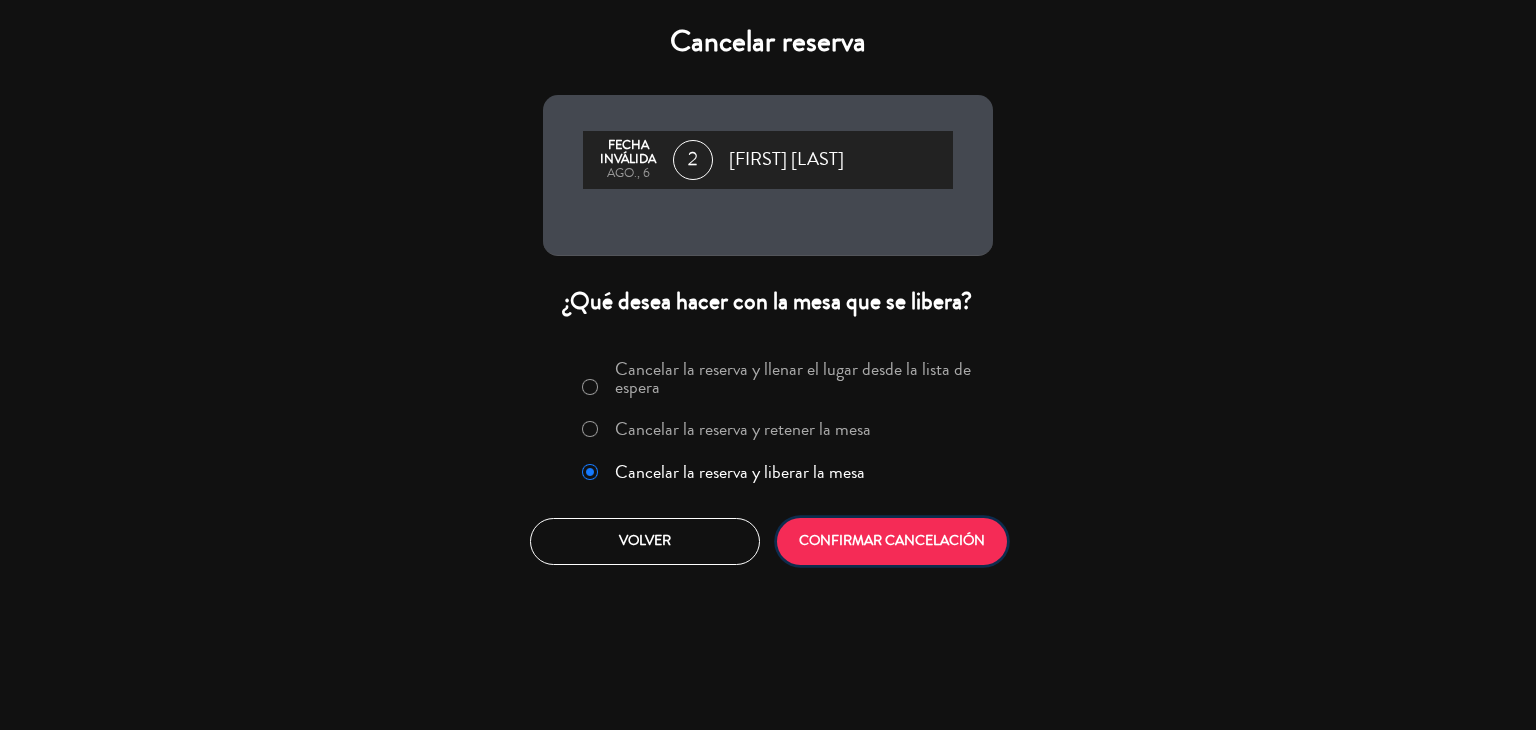 click on "CONFIRMAR CANCELACIÓN" 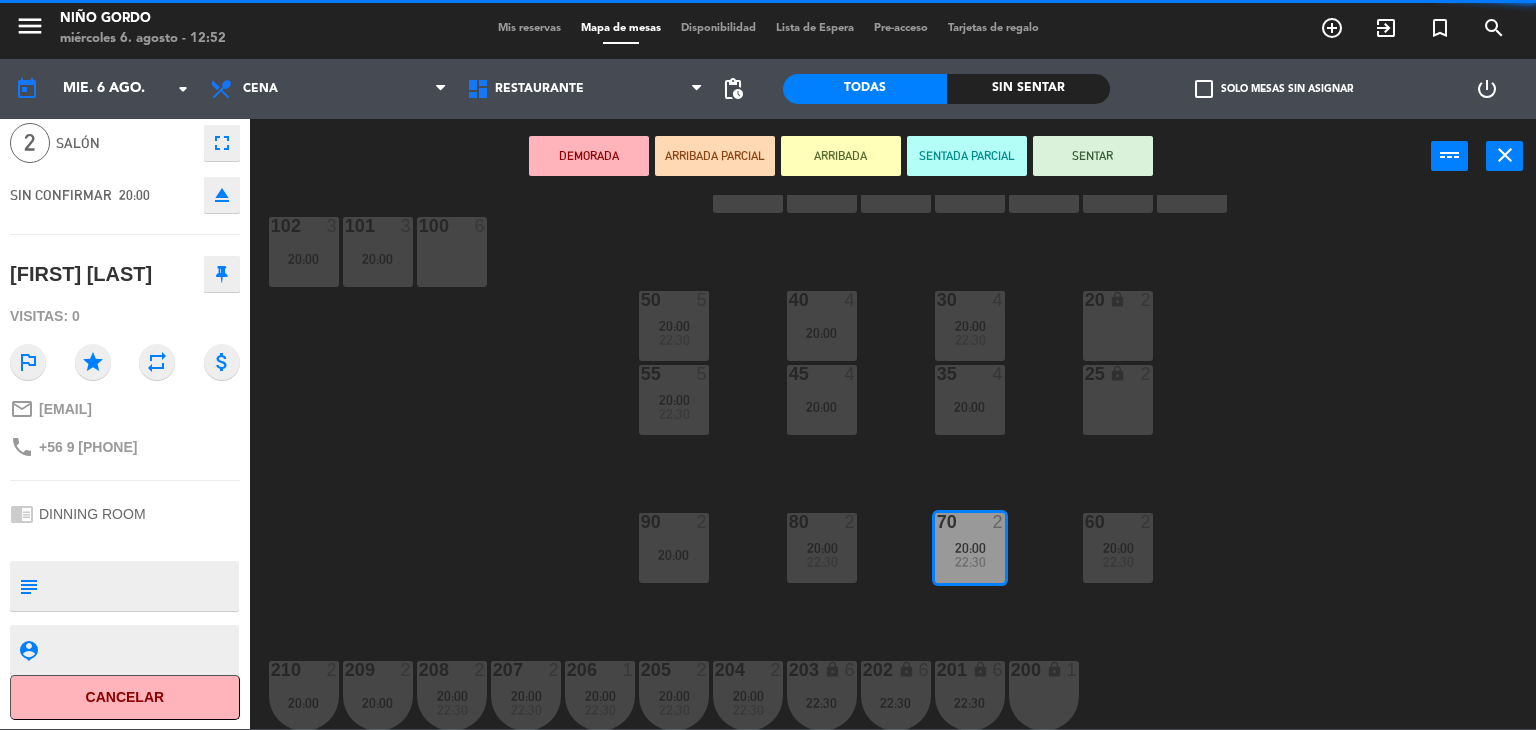 scroll, scrollTop: 1, scrollLeft: 0, axis: vertical 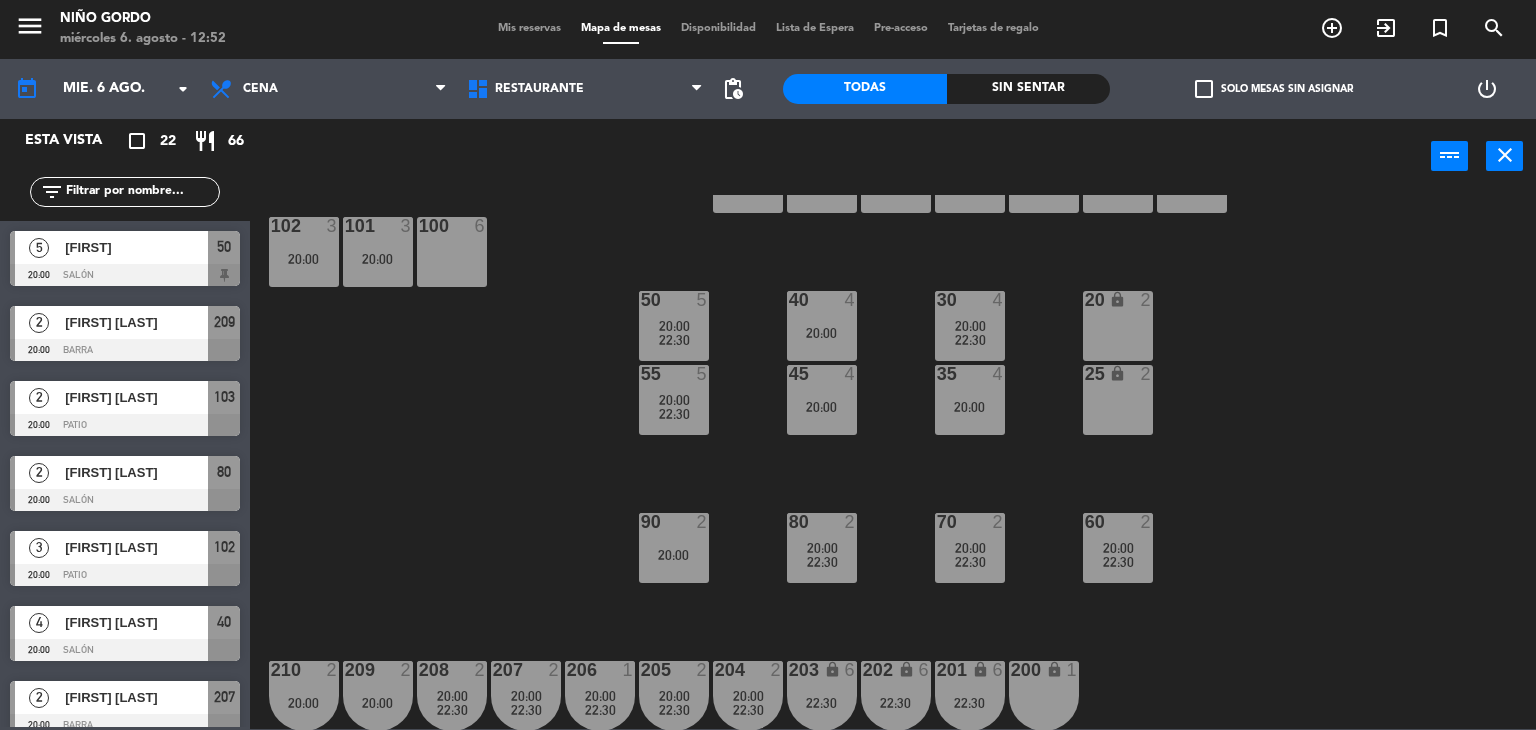 click on "20:00" at bounding box center (822, 548) 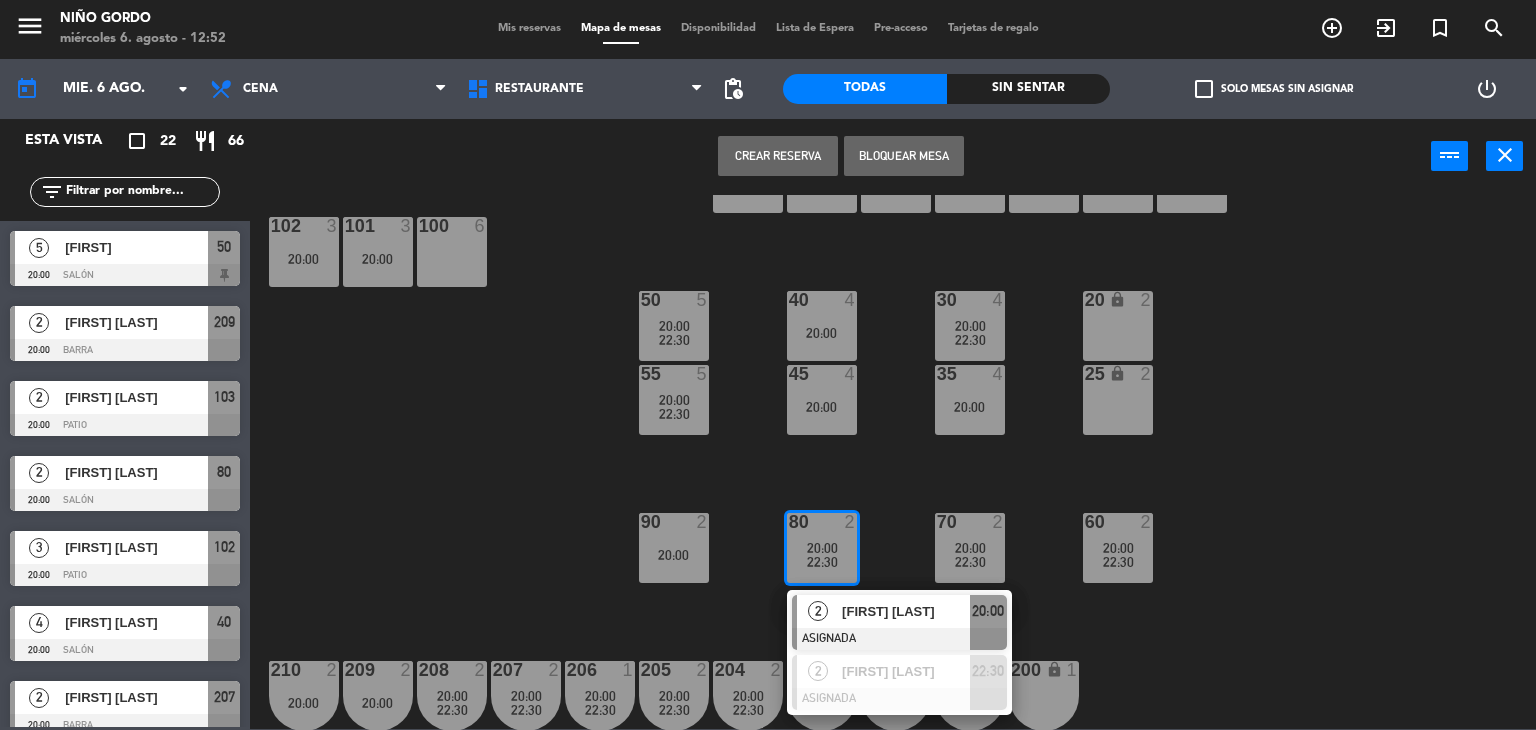click on "[FIRST] [LAST]" at bounding box center [905, 611] 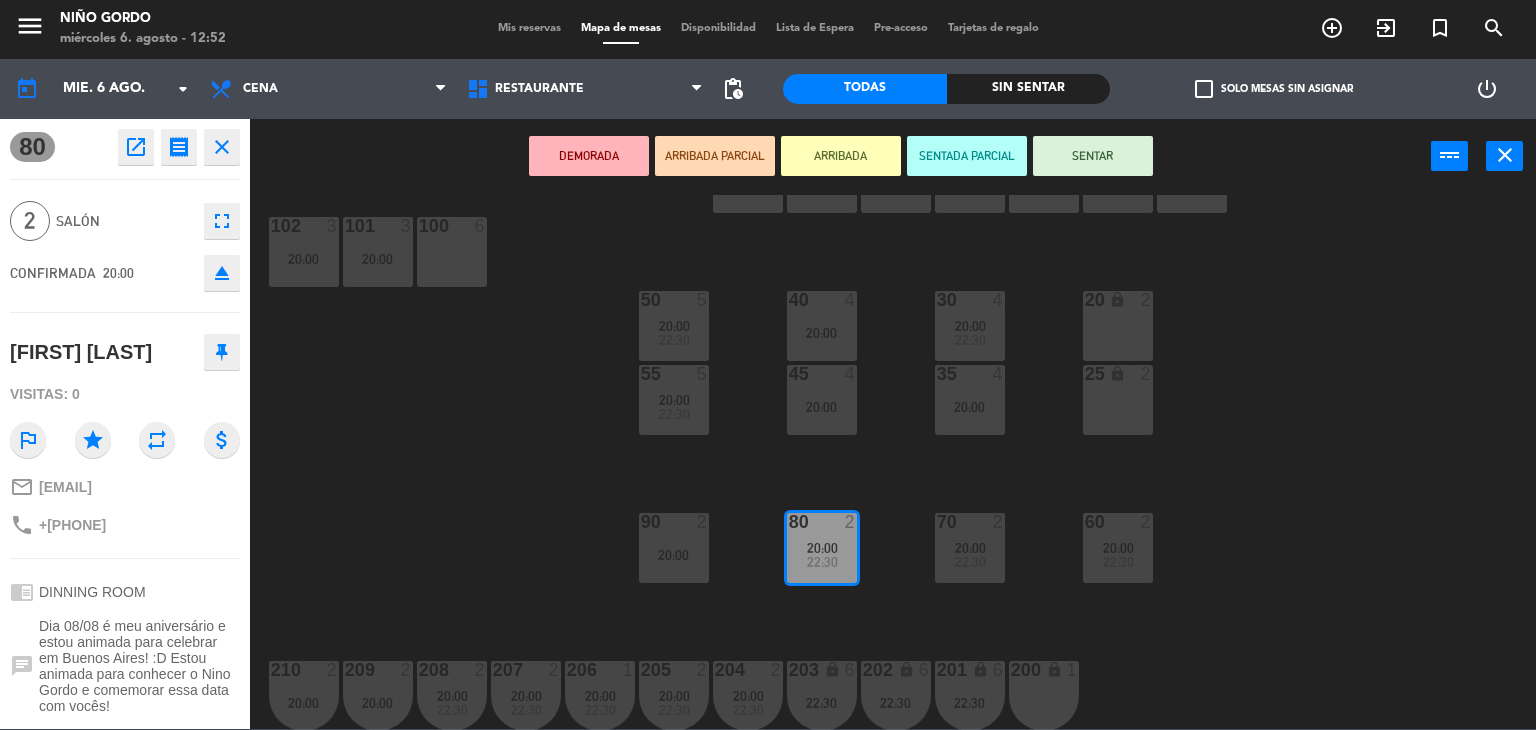 drag, startPoint x: 730, startPoint y: 585, endPoint x: 681, endPoint y: 550, distance: 60.216278 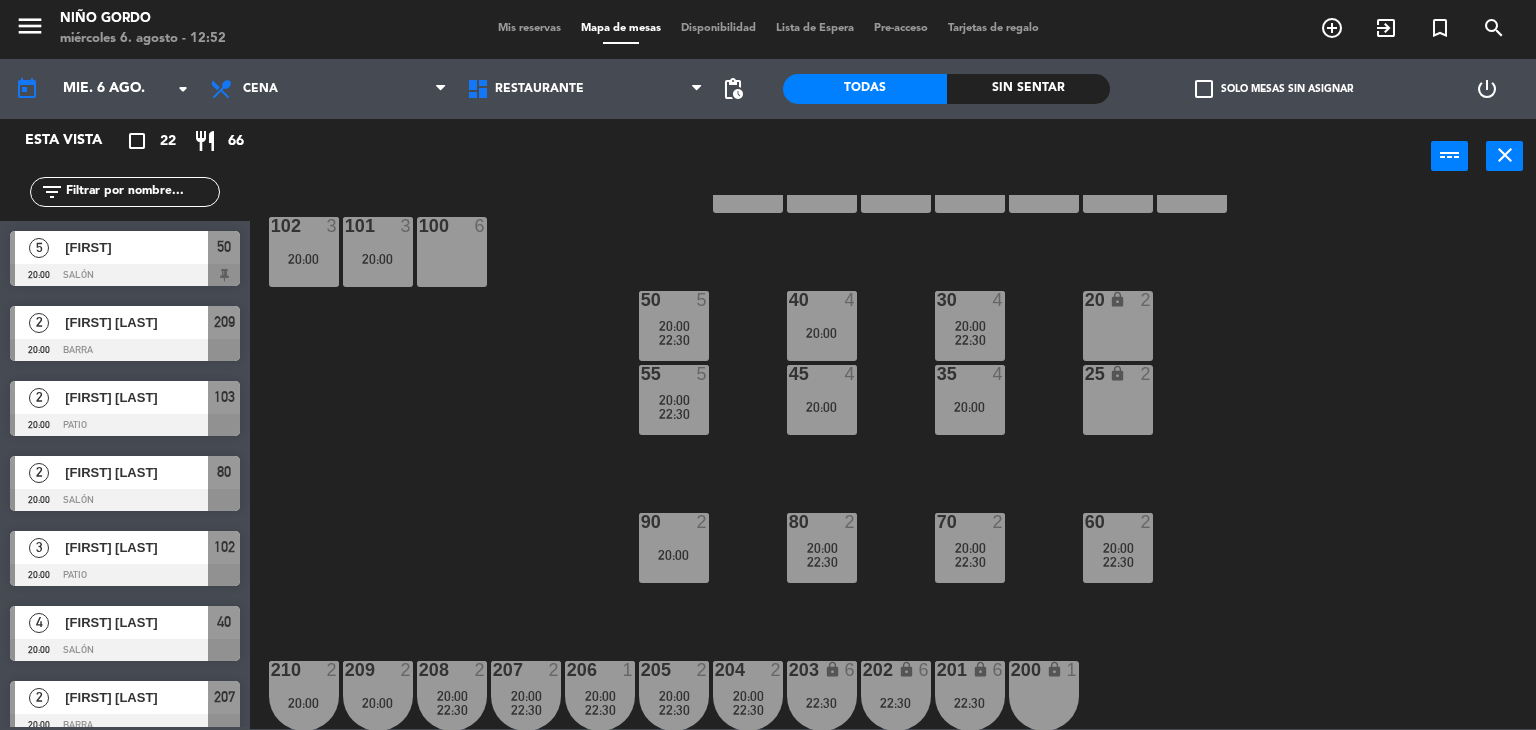 click on "20:00" at bounding box center [674, 555] 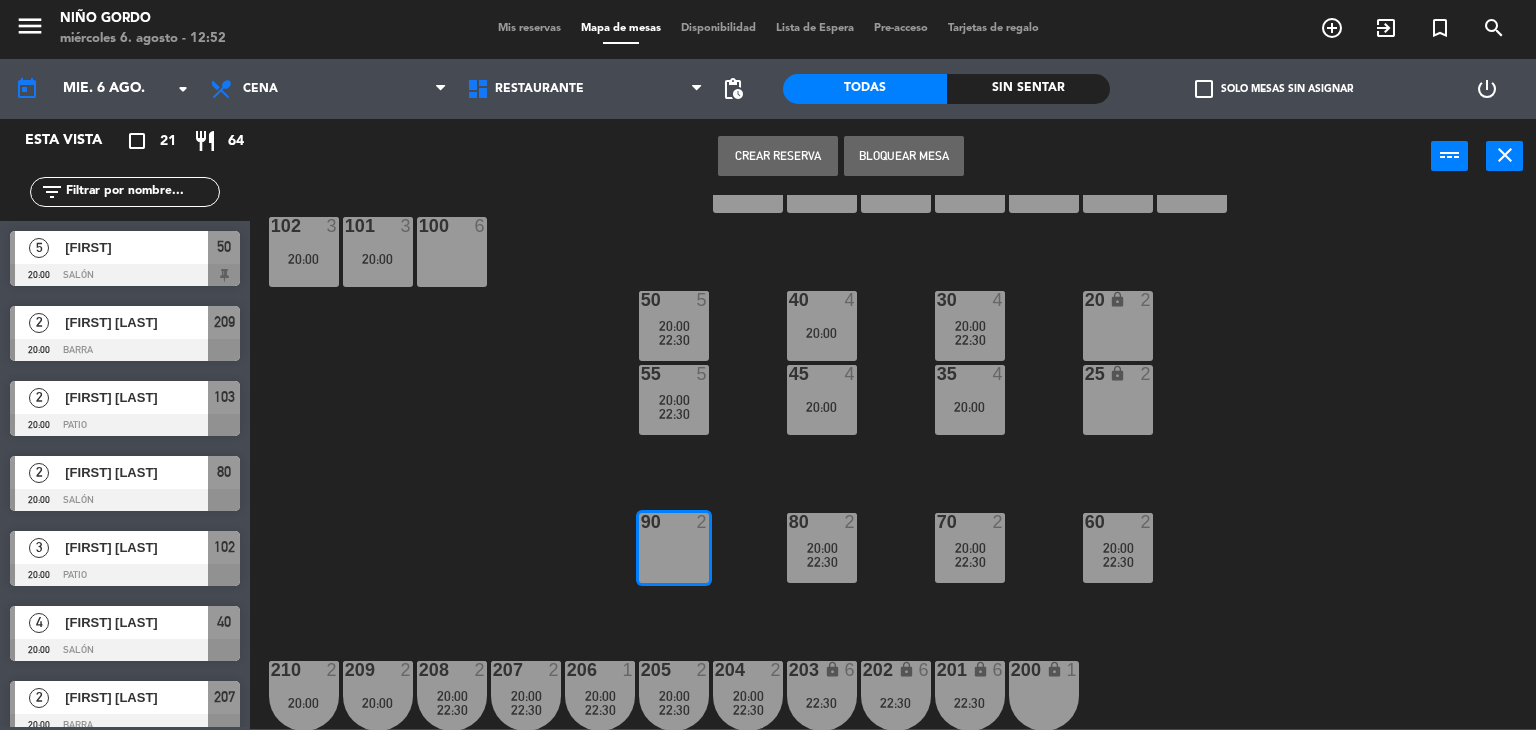 click on "105 lock  8   20:30  104 lock  8   20:30  103  2   20:00  V1 lock  2  V3 lock  2  V9 lock  2  V5 lock  2  V7 lock  3  V11 lock  2  V13 lock  2  V2 lock  3  V6 lock  2  V4 lock  2  V8 lock  2  V10 lock  2  v12 lock  2  V14 lock  2  102  3   20:00  101  3   20:00  100  6  40  4   20:00  50  5   20:00      22:30     30  4   20:00      22:30     20 lock  2  55  5   20:00      22:30     45  4   20:00  35  4   20:00  25 lock  2  90  2  70  2   20:00      22:30     80  2   20:00      22:30     60  2   20:00      22:30     206  1   20:00      22:30     202 lock  6   22:30  207  2   20:00      22:30     203 lock  6   22:30  204  2   20:00      22:30     205  2   20:00      22:30     201 lock  6   22:30  200 lock  1  208  2   20:00      22:30     209  2   20:00  210  2   20:00" 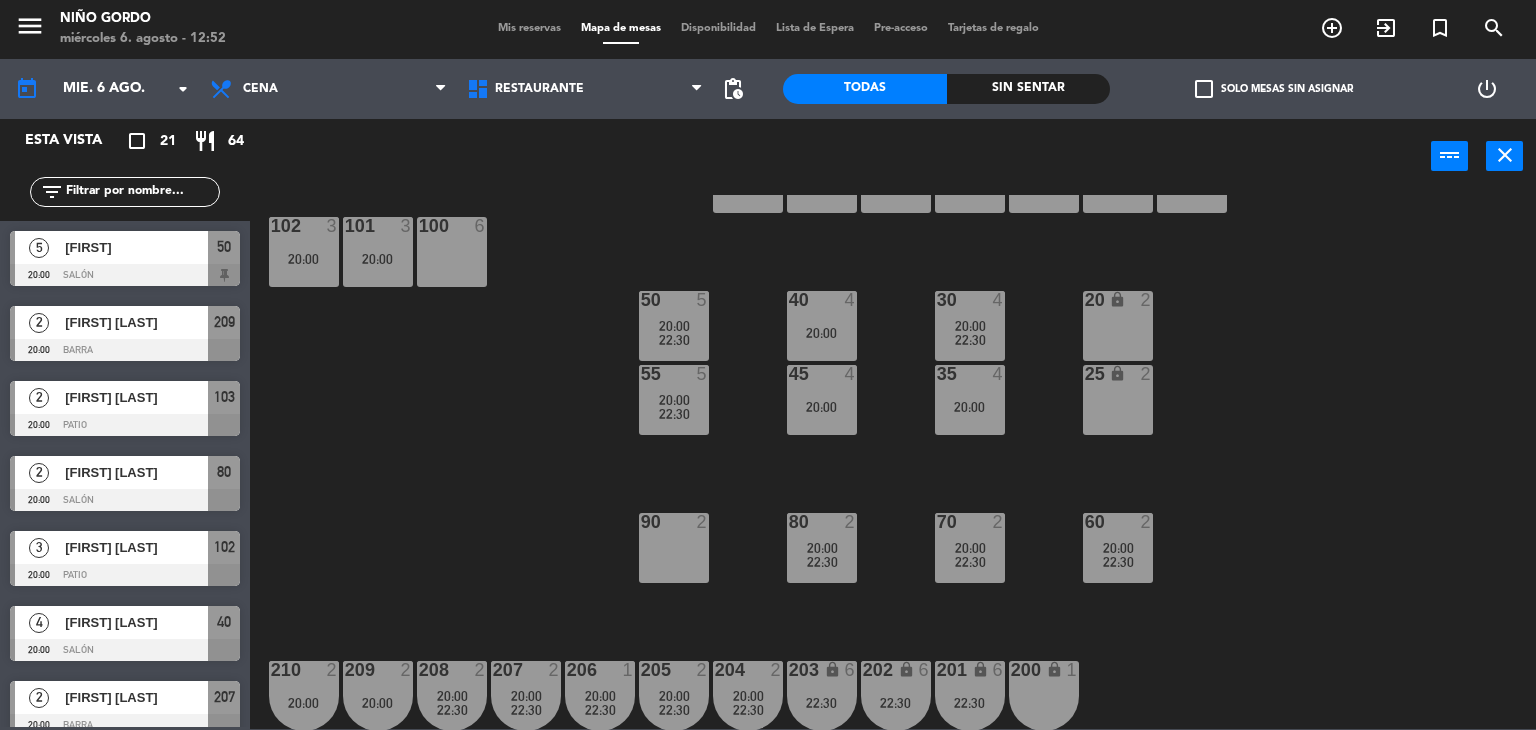 click on "22:30" at bounding box center (970, 562) 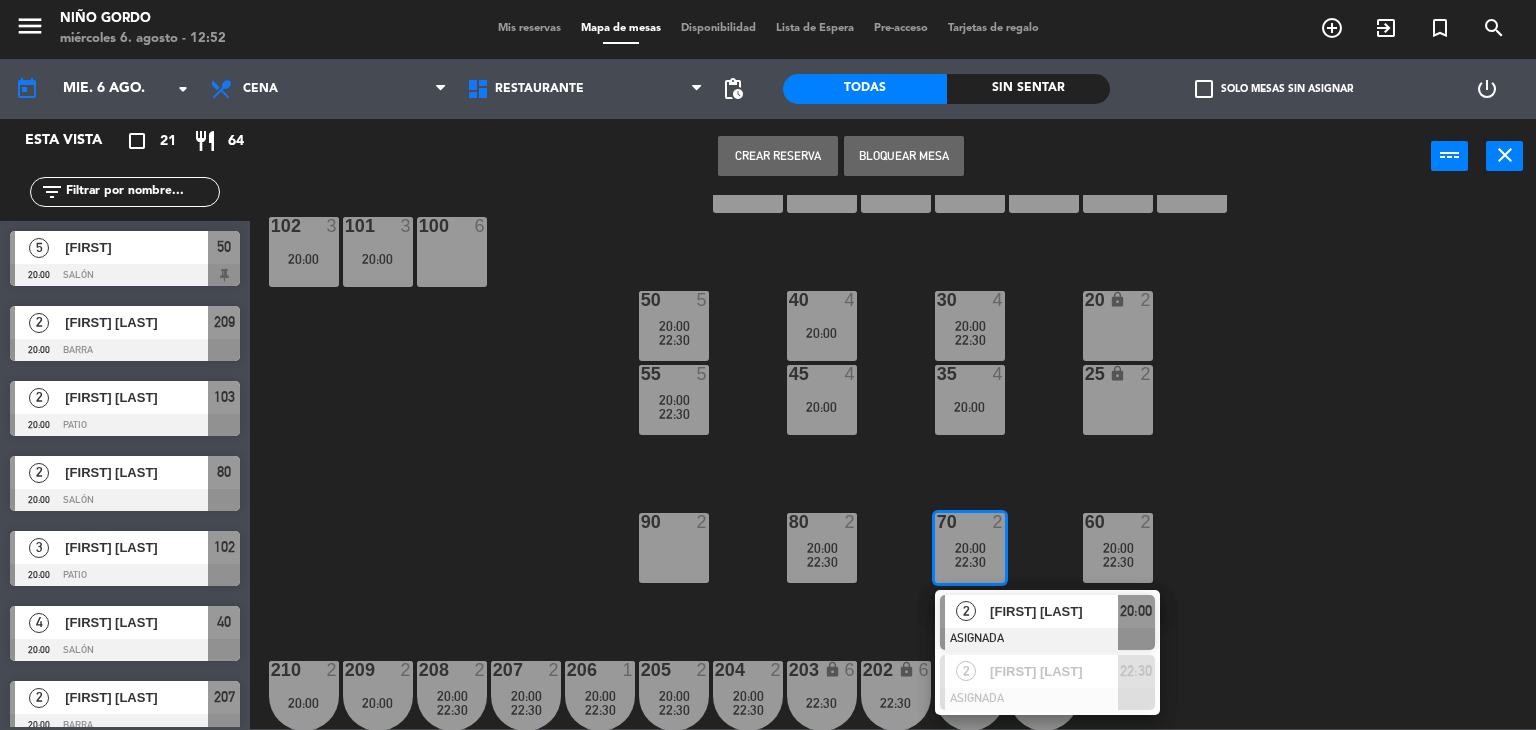click at bounding box center [1047, 639] 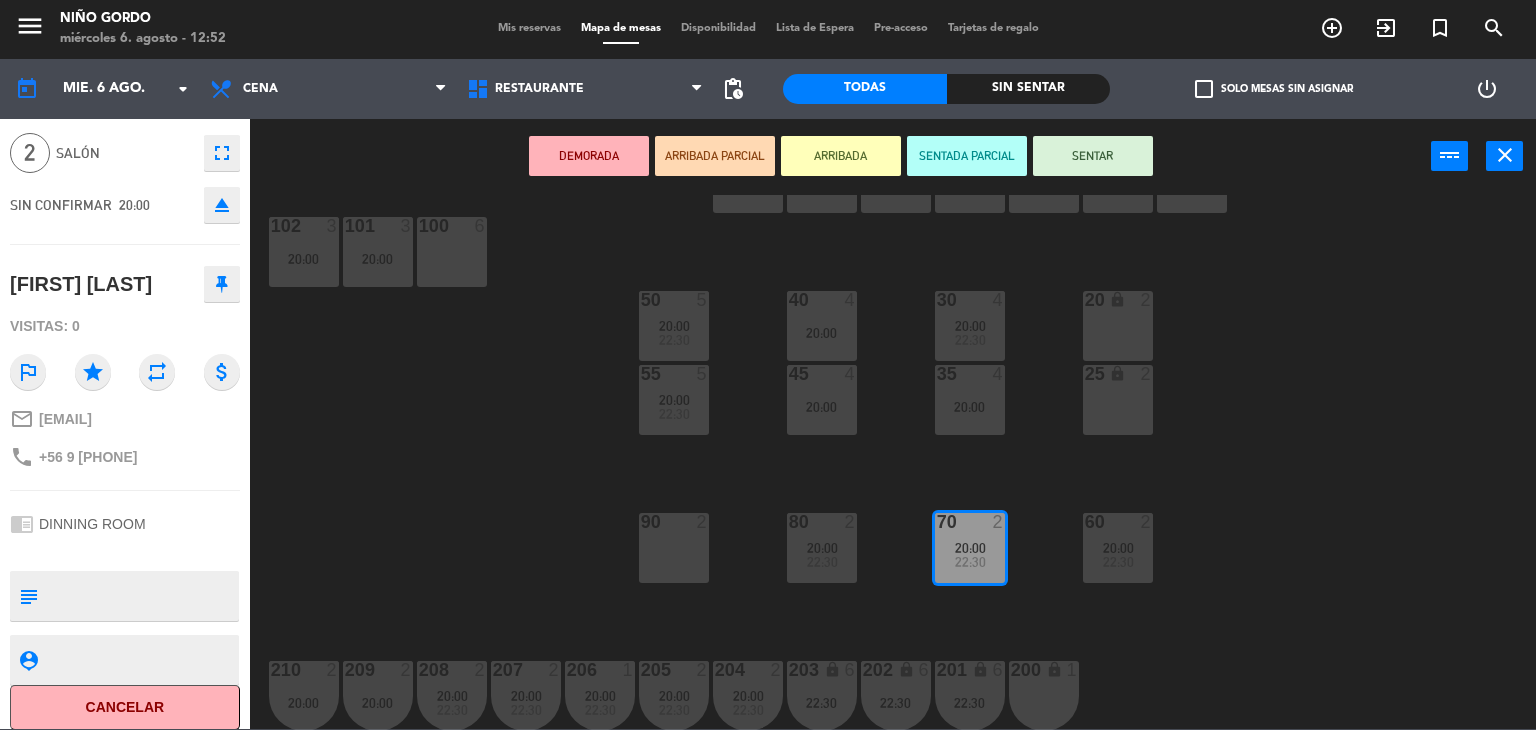 scroll, scrollTop: 78, scrollLeft: 0, axis: vertical 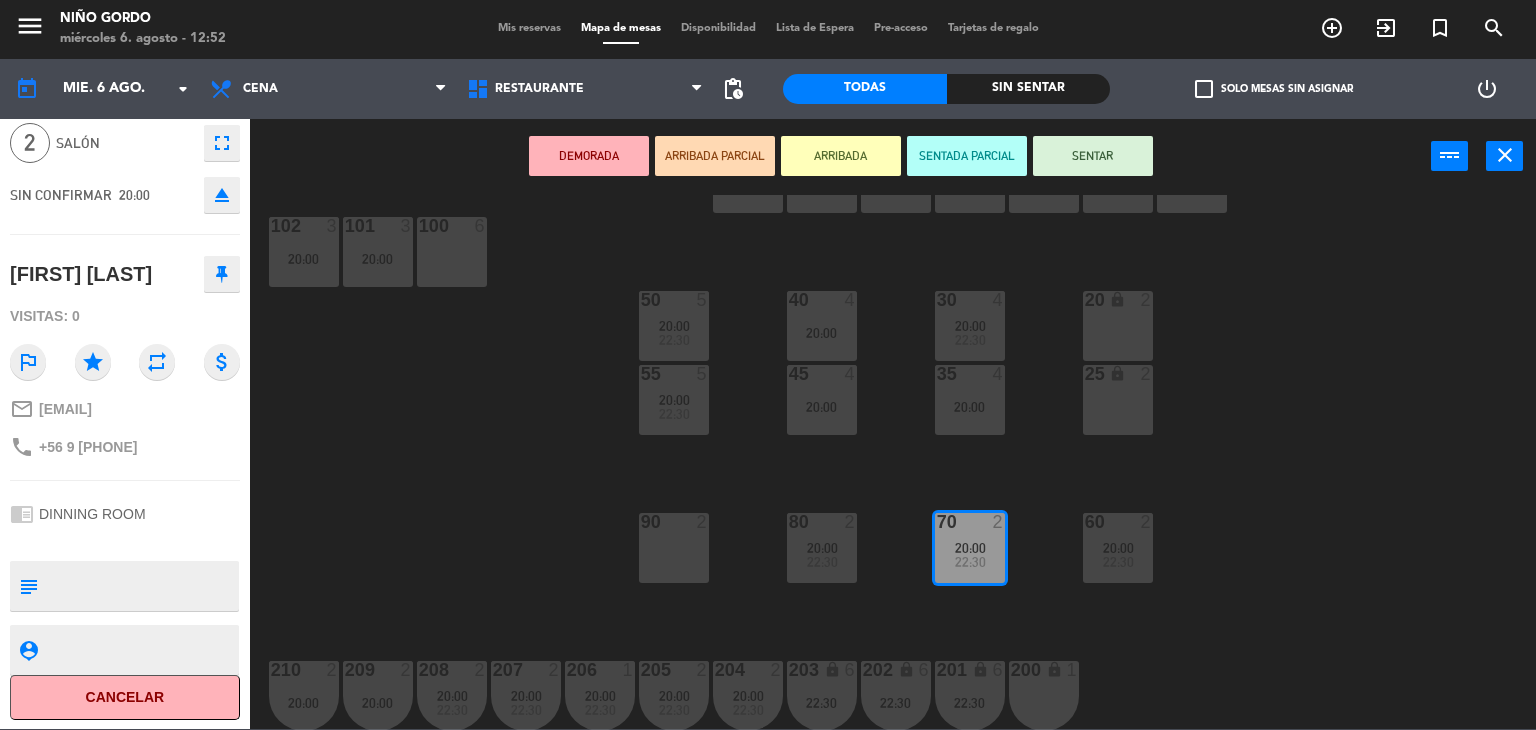 drag, startPoint x: 172, startPoint y: 726, endPoint x: 167, endPoint y: 707, distance: 19.646883 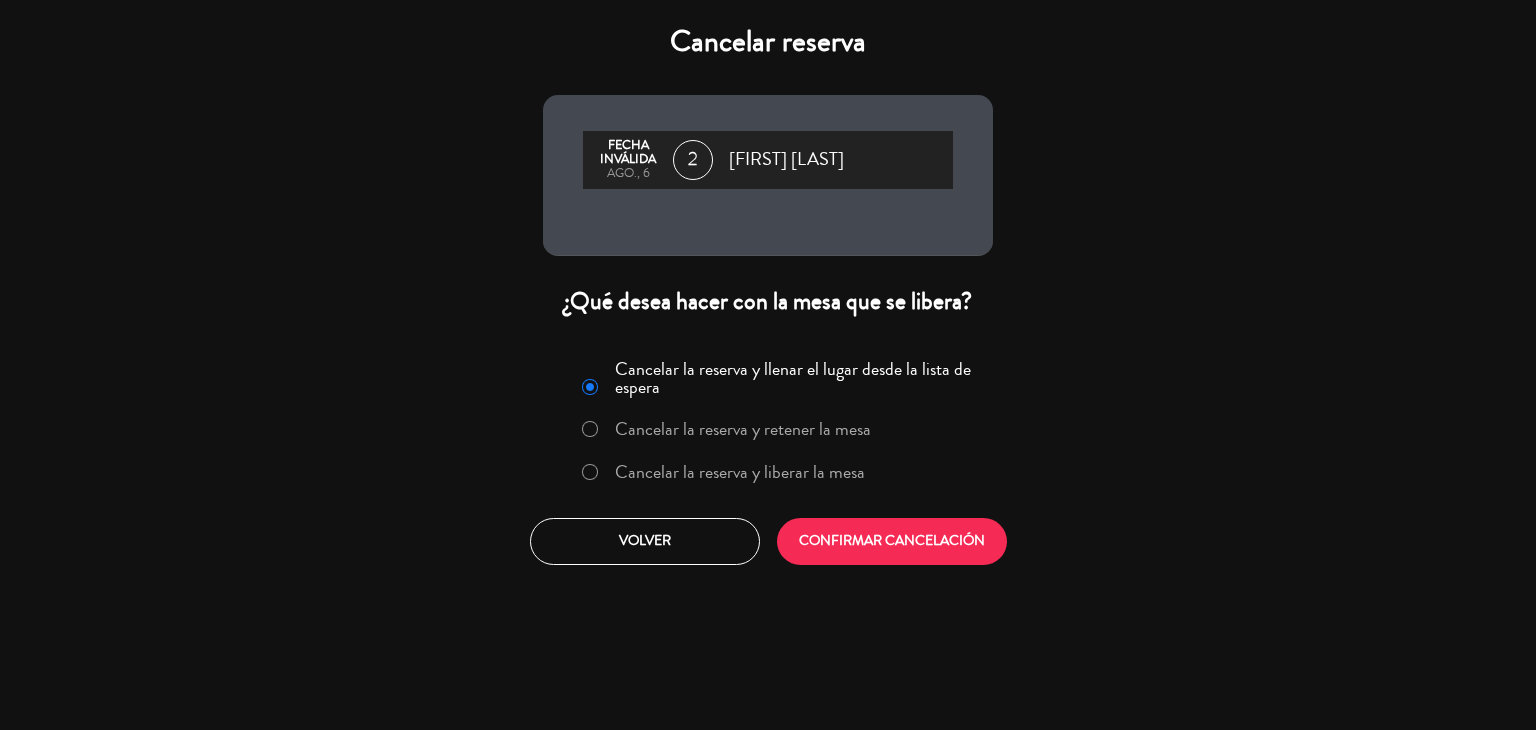 drag, startPoint x: 753, startPoint y: 478, endPoint x: 825, endPoint y: 556, distance: 106.15083 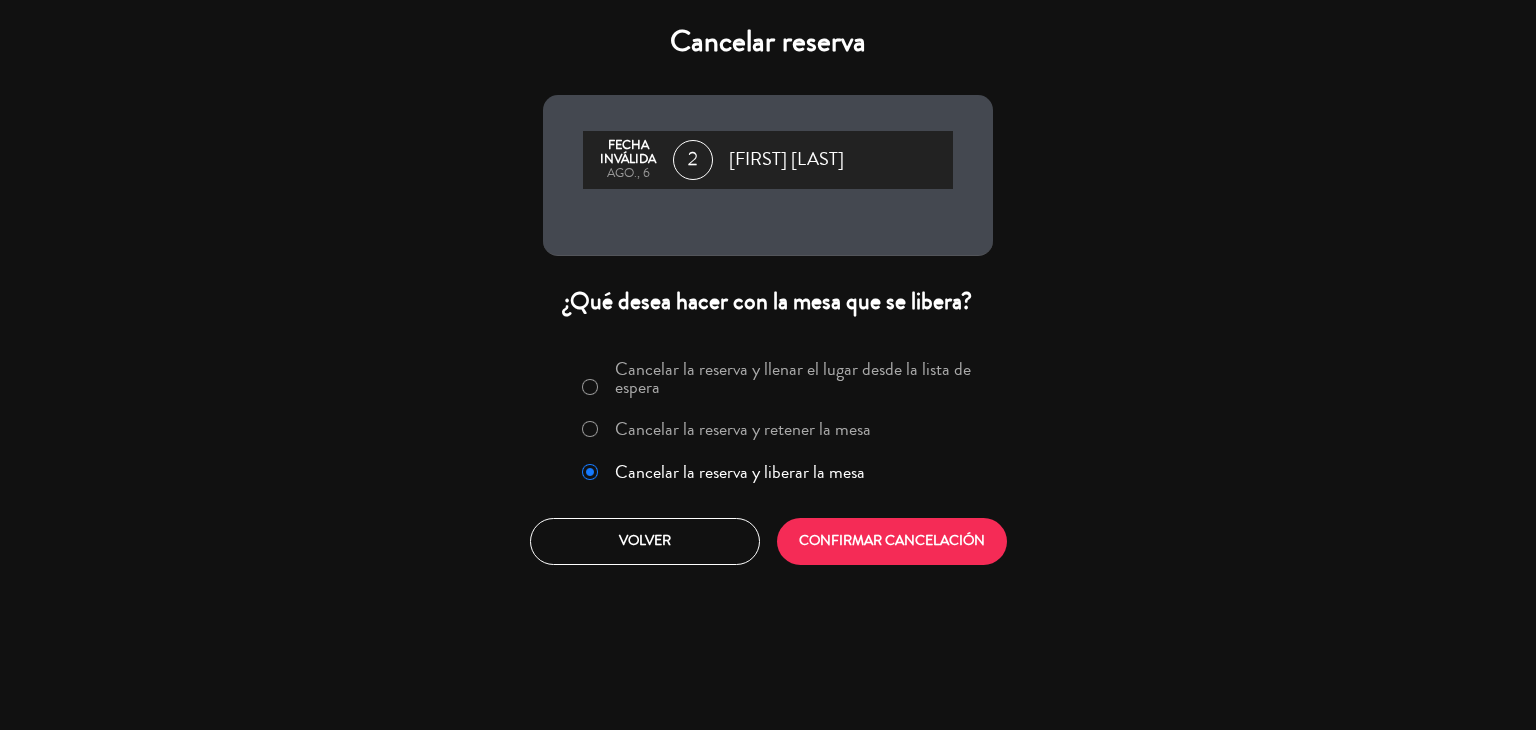 click on "Cancelar la reserva y llenar el lugar desde la lista de espera Cancelar la reserva y retener la mesa Cancelar la reserva y liberar la mesa  Volver   CONFIRMAR CANCELACIÓN" 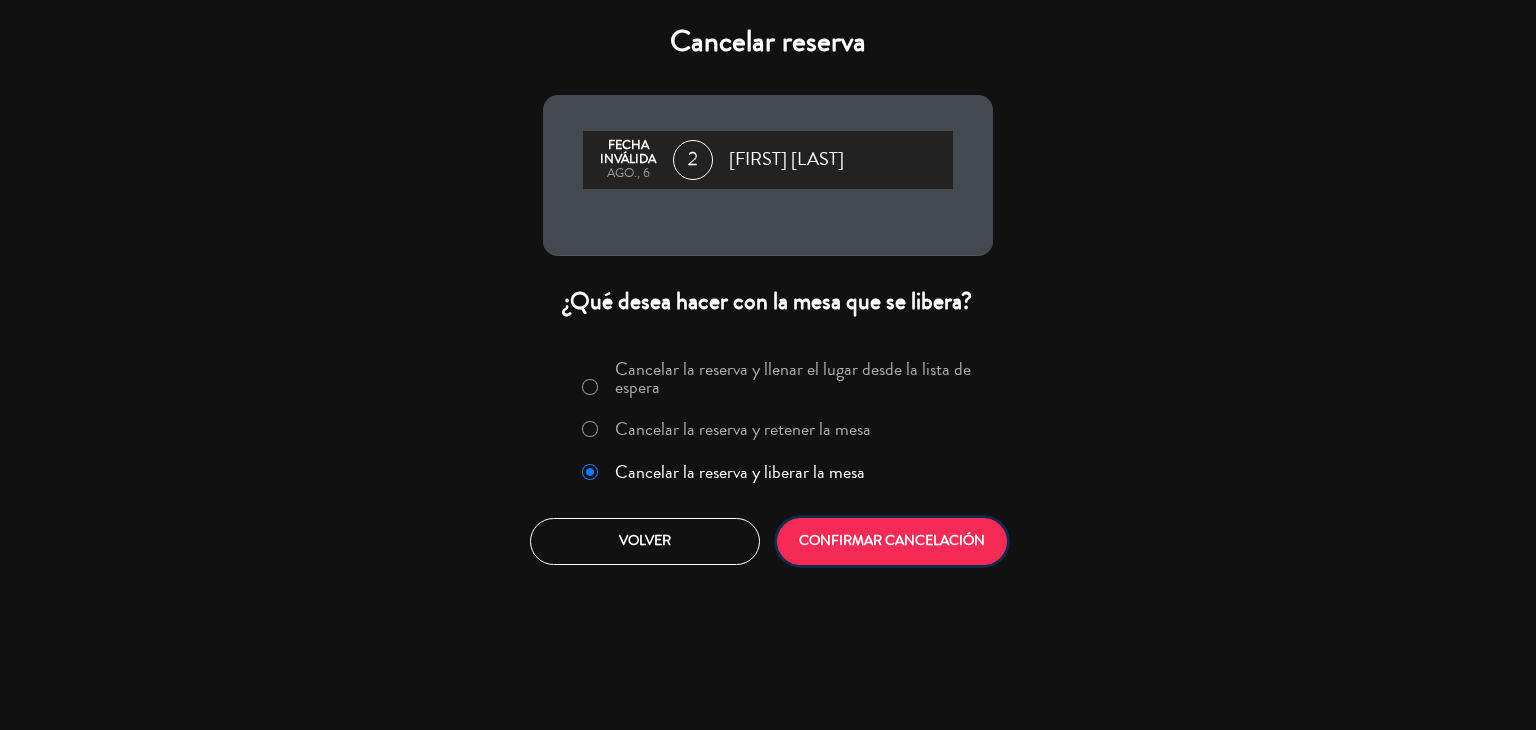 click on "CONFIRMAR CANCELACIÓN" 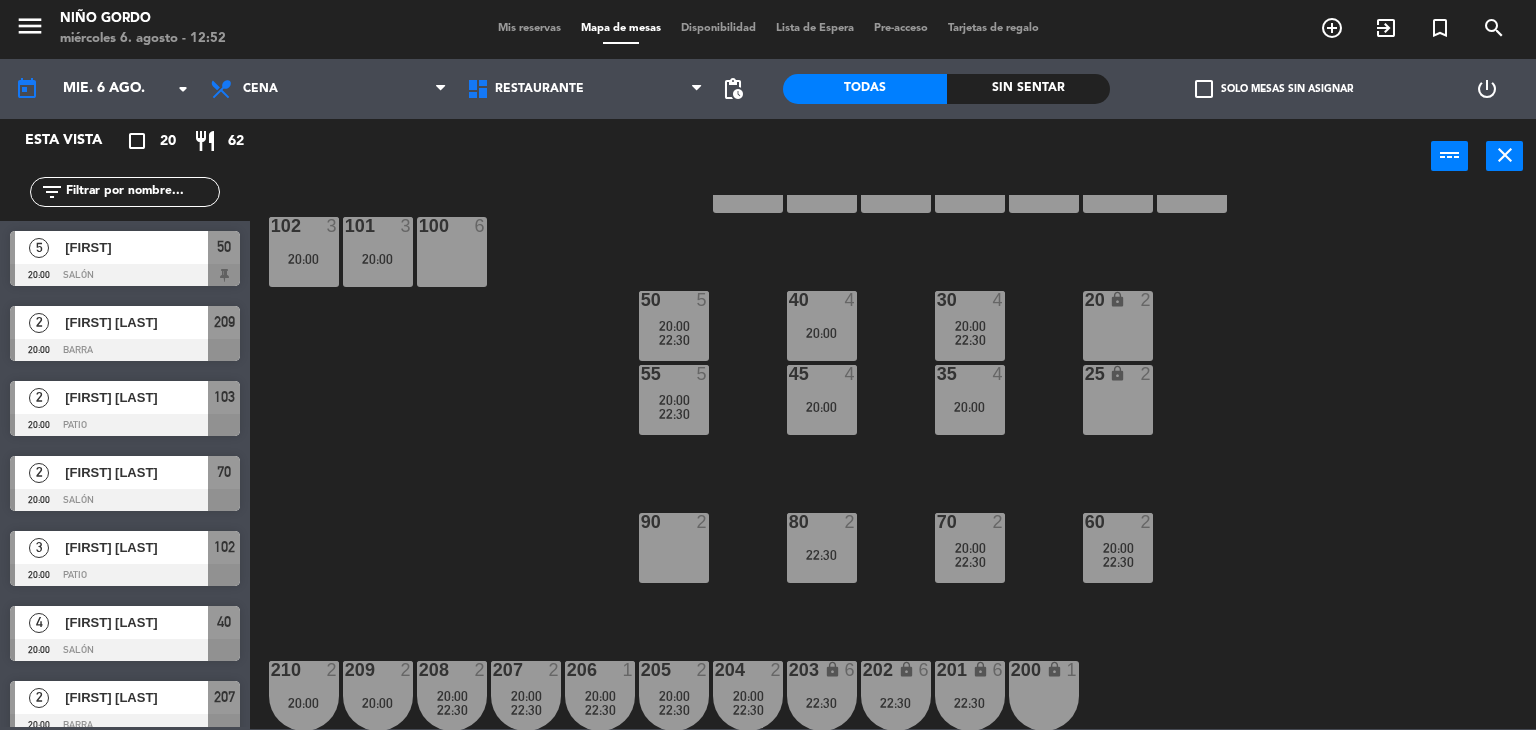 scroll, scrollTop: 1, scrollLeft: 0, axis: vertical 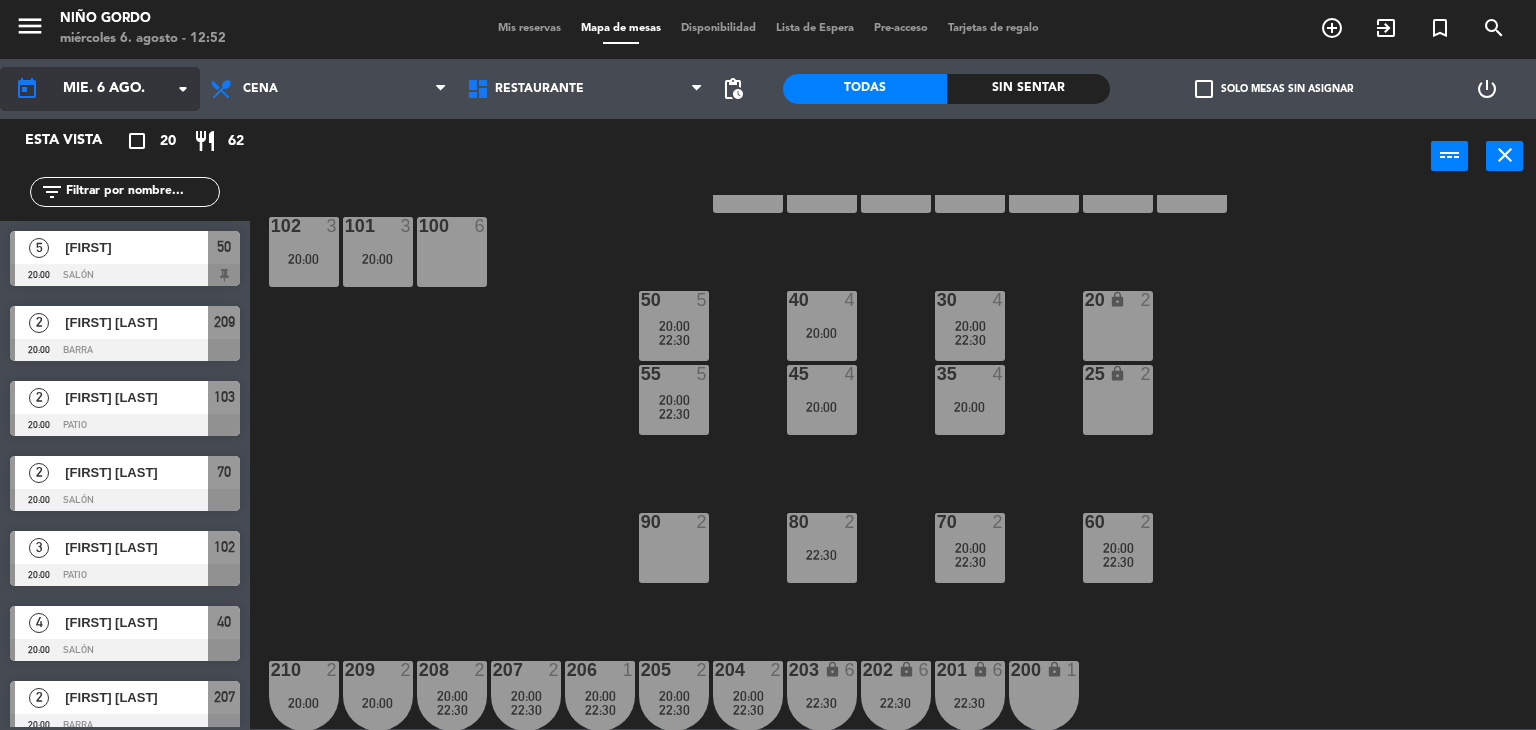 click on "mié. 6 ago." 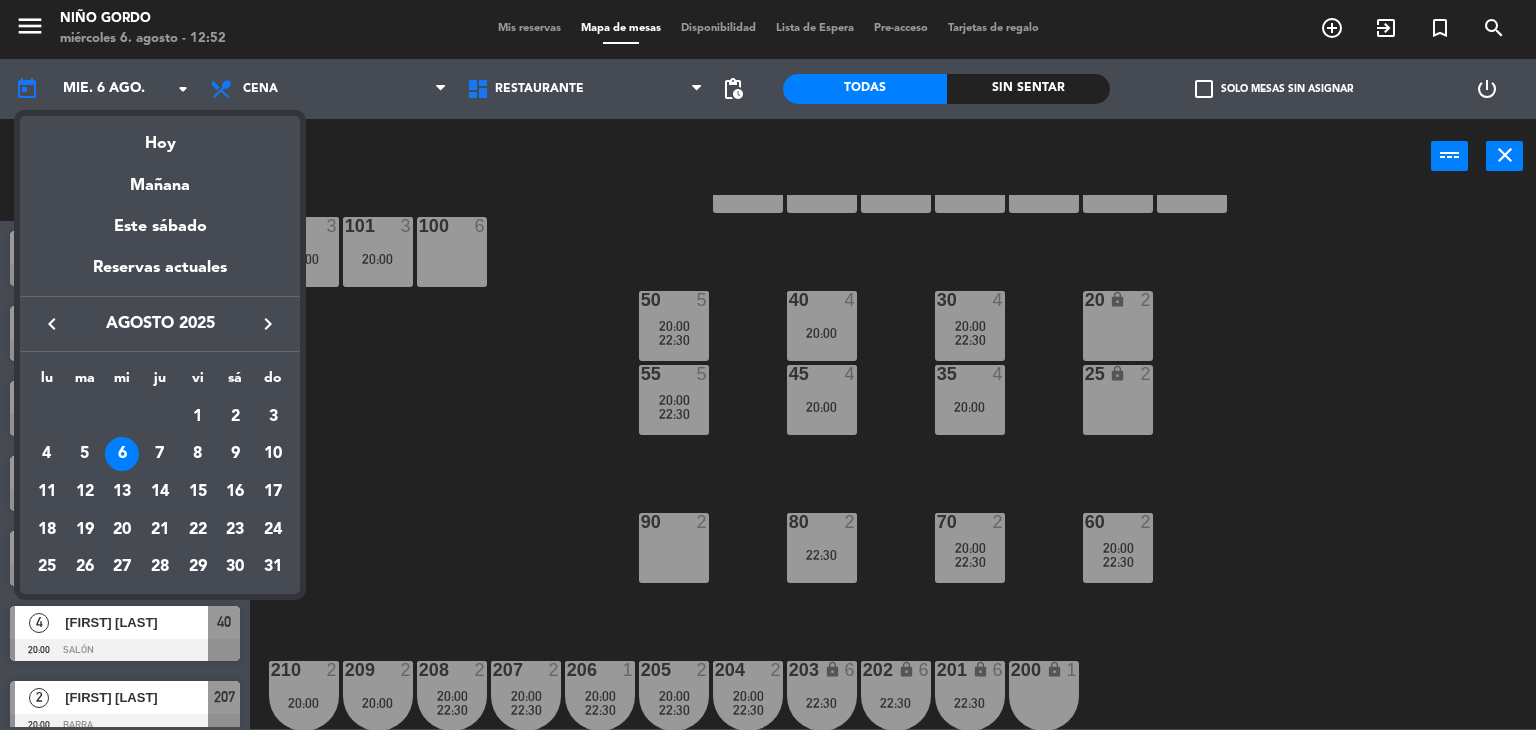drag, startPoint x: 188, startPoint y: 222, endPoint x: 272, endPoint y: 179, distance: 94.36631 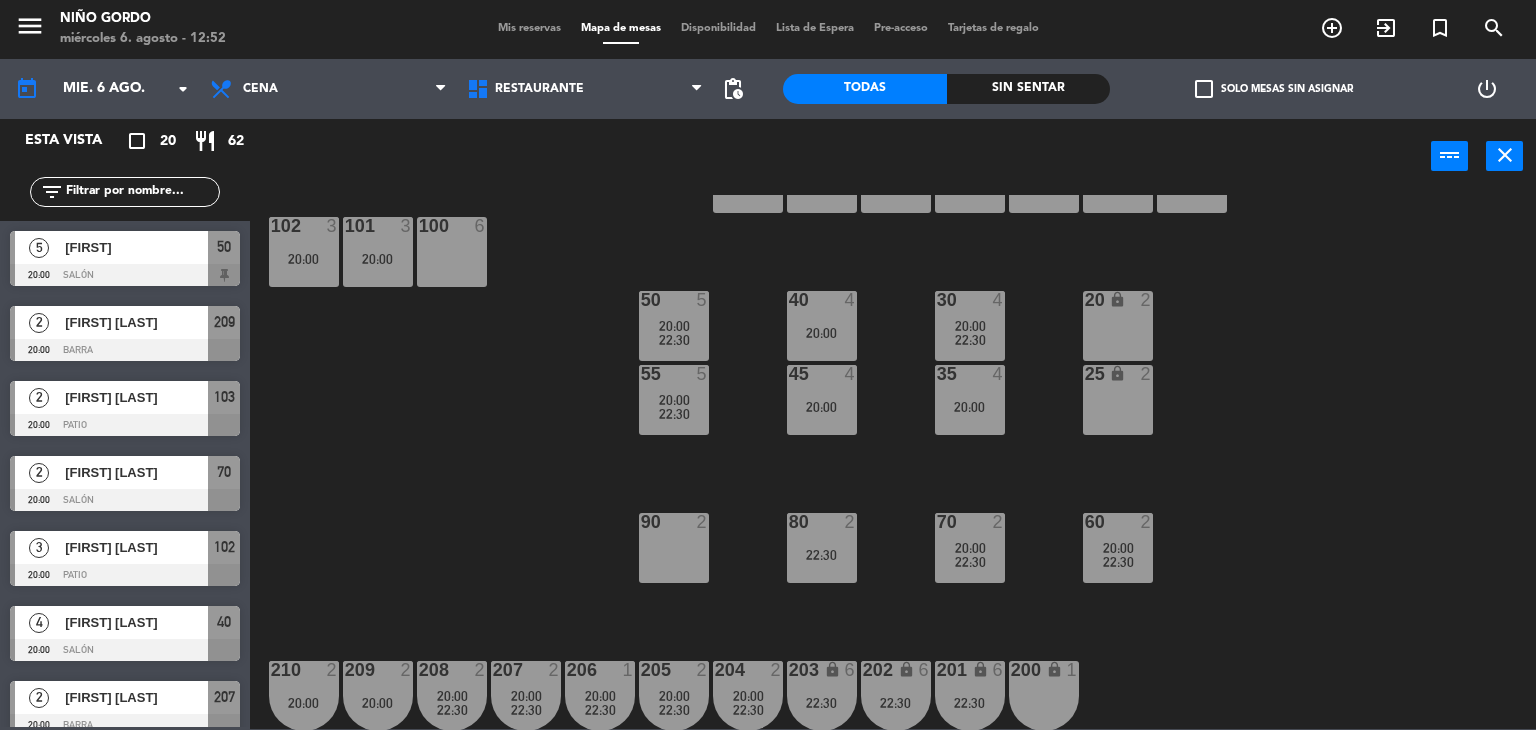 type on "sáb. 9 ago." 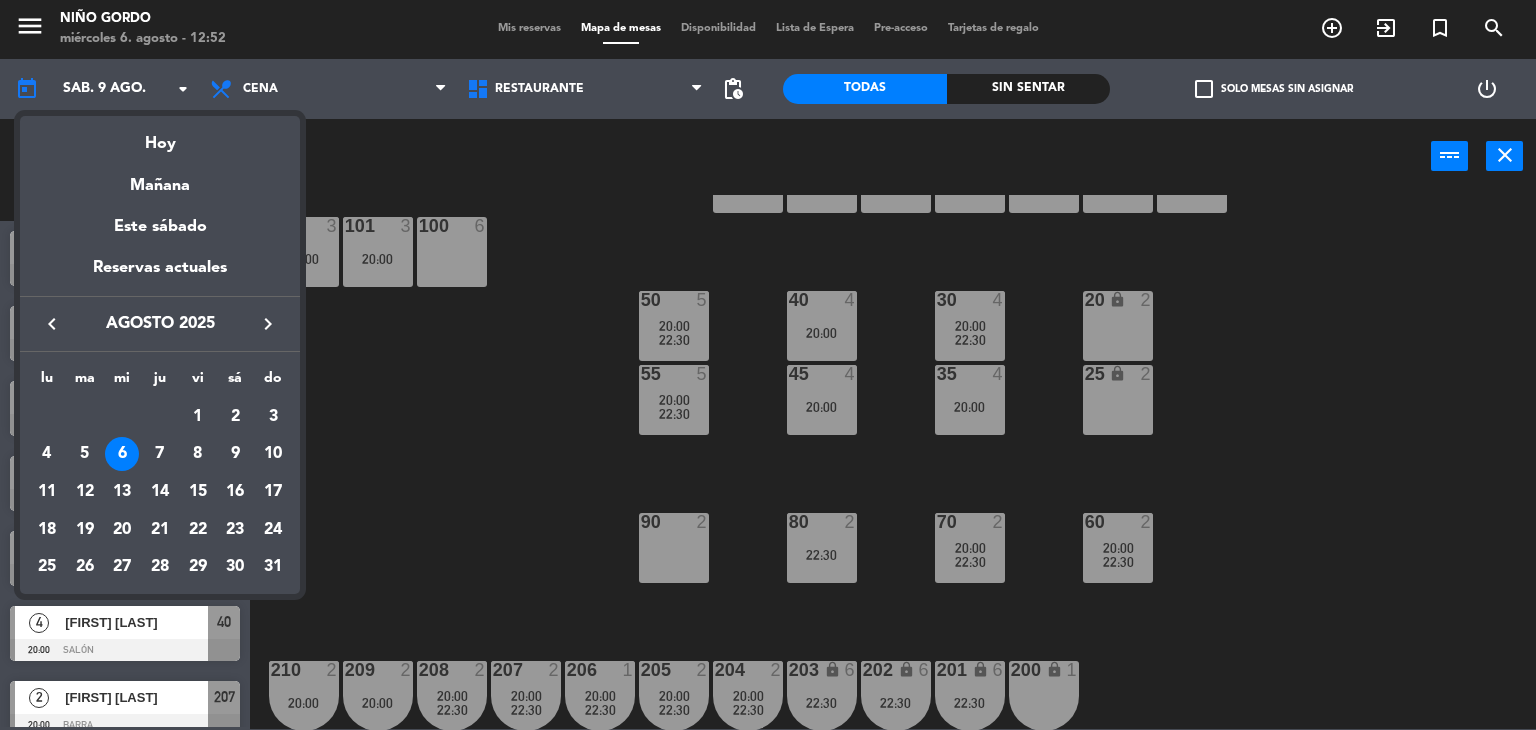 scroll, scrollTop: 0, scrollLeft: 0, axis: both 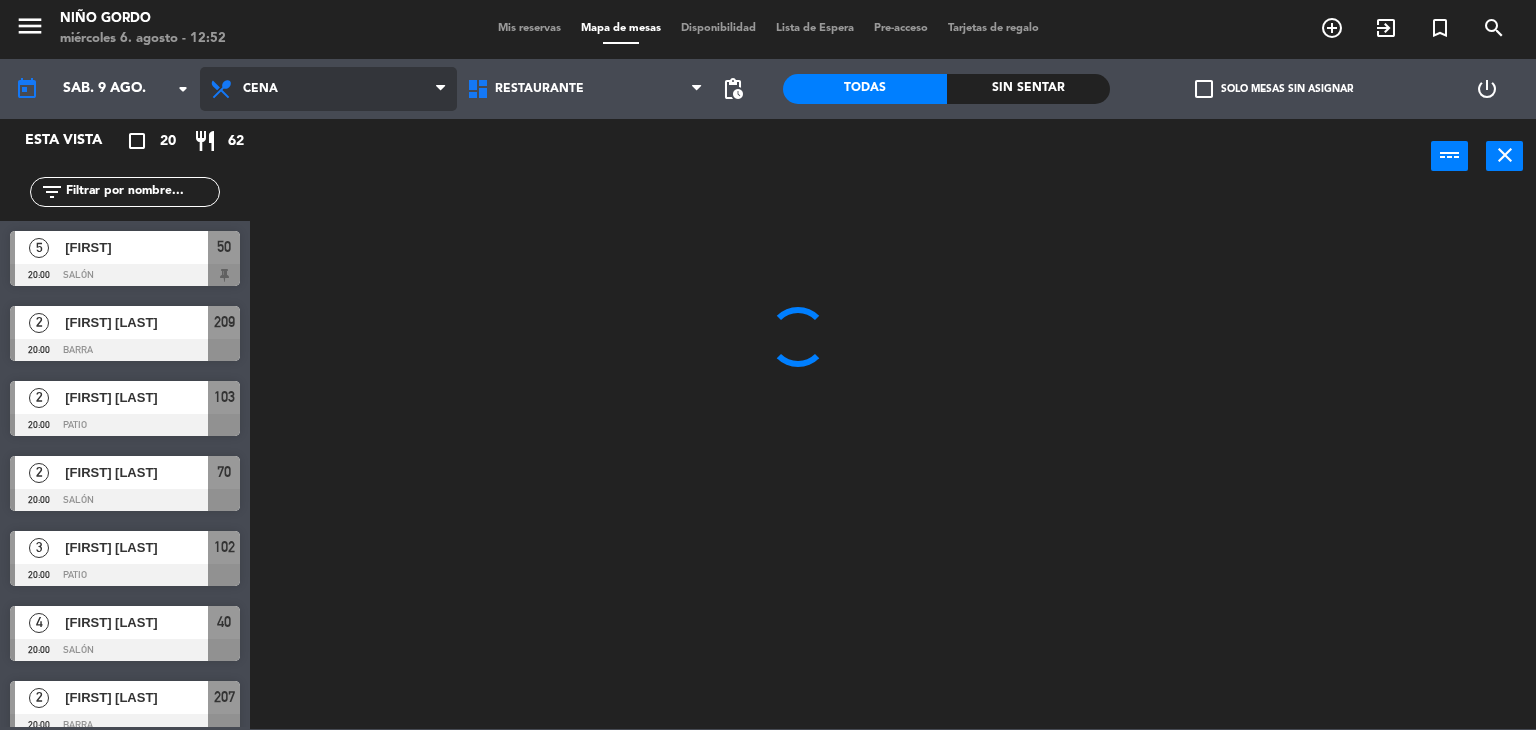 click on "Cena" at bounding box center [328, 89] 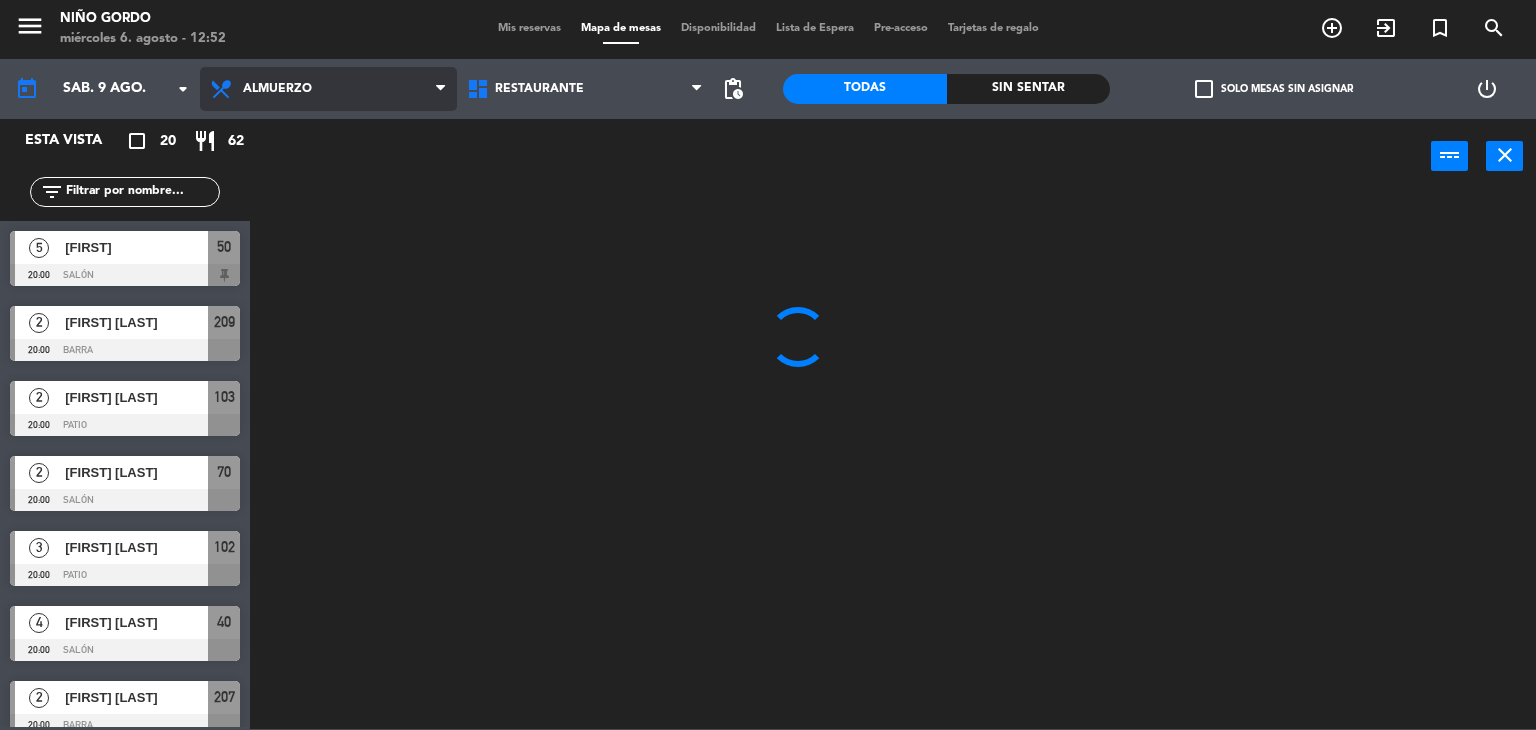 click on "menu  Niño Gordo   miércoles 6. agosto - 12:52   Mis reservas   Mapa de mesas   Disponibilidad   Lista de Espera   Pre-acceso   Tarjetas de regalo  add_circle_outline exit_to_app turned_in_not search today    sáb. 9 ago. arrow_drop_down  Almuerzo  Cena  Almuerzo  Almuerzo  Cena  Restaurante   Restaurante   Restaurante  pending_actions  Todas  Sin sentar  check_box_outline_blank   Solo mesas sin asignar   power_settings_new   Esta vista   crop_square  20  restaurant  62 filter_list  5   [FIRST]   20:00   Salón  50  2   [FIRST] [LAST]   20:00   Barra  209  2   [FIRST] [LAST]   20:00   Patio  103  2   [FIRST] [LAST]   20:00   Patio  102  4   [FIRST] [LAST]   20:00   Salón  40  2   [FIRST] [LAST]   20:00   Barra  207  1   [FIRST] [LAST]   20:00   Barra  206  4   [FIRST] [LAST]   20:00   Salón  30  2   [FIRST] [LAST]   20:00   Barra  204  2   [FIRST] [LAST]   20:00   Salón  60  3   [FIRST] [LAST]   20:00   Patio  101  8  104" 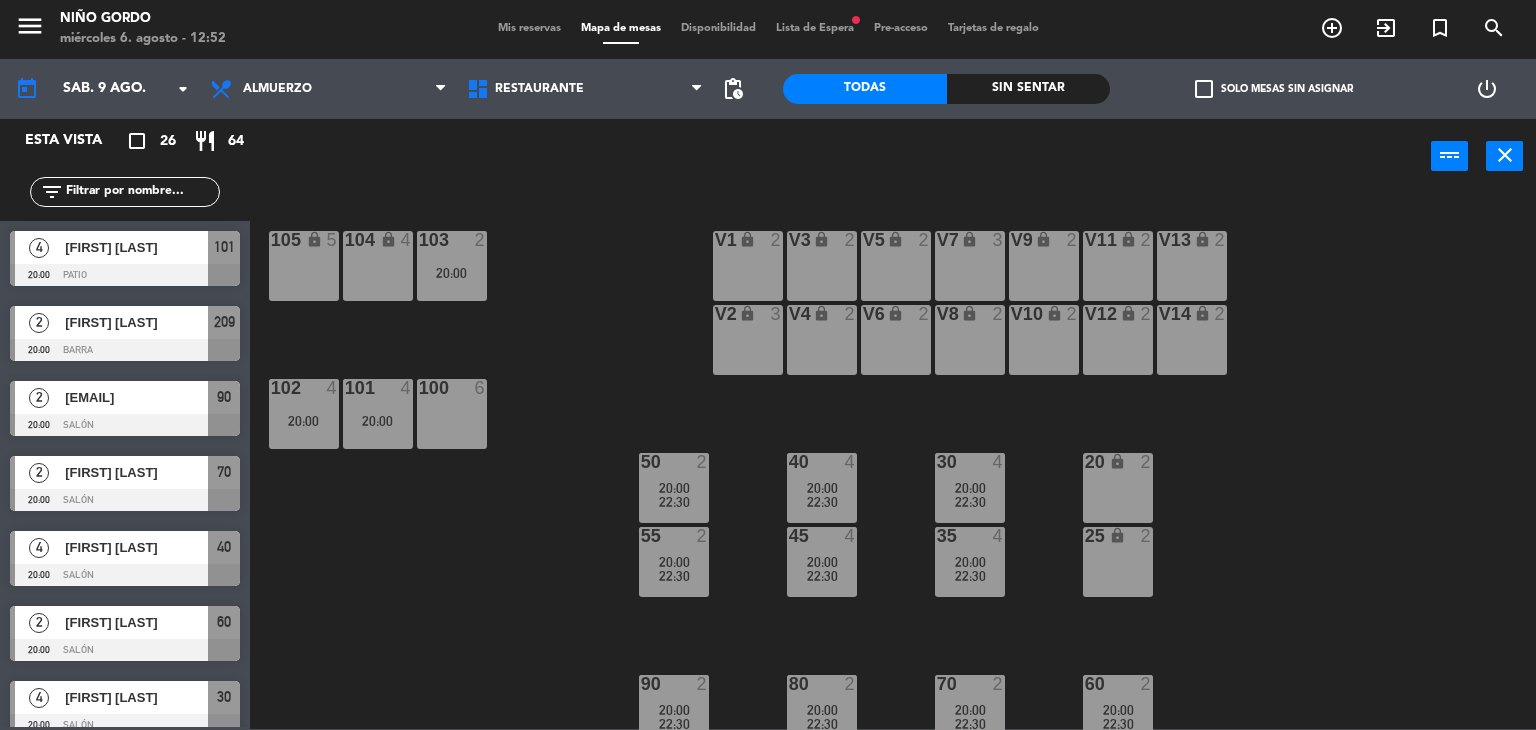 scroll, scrollTop: 162, scrollLeft: 0, axis: vertical 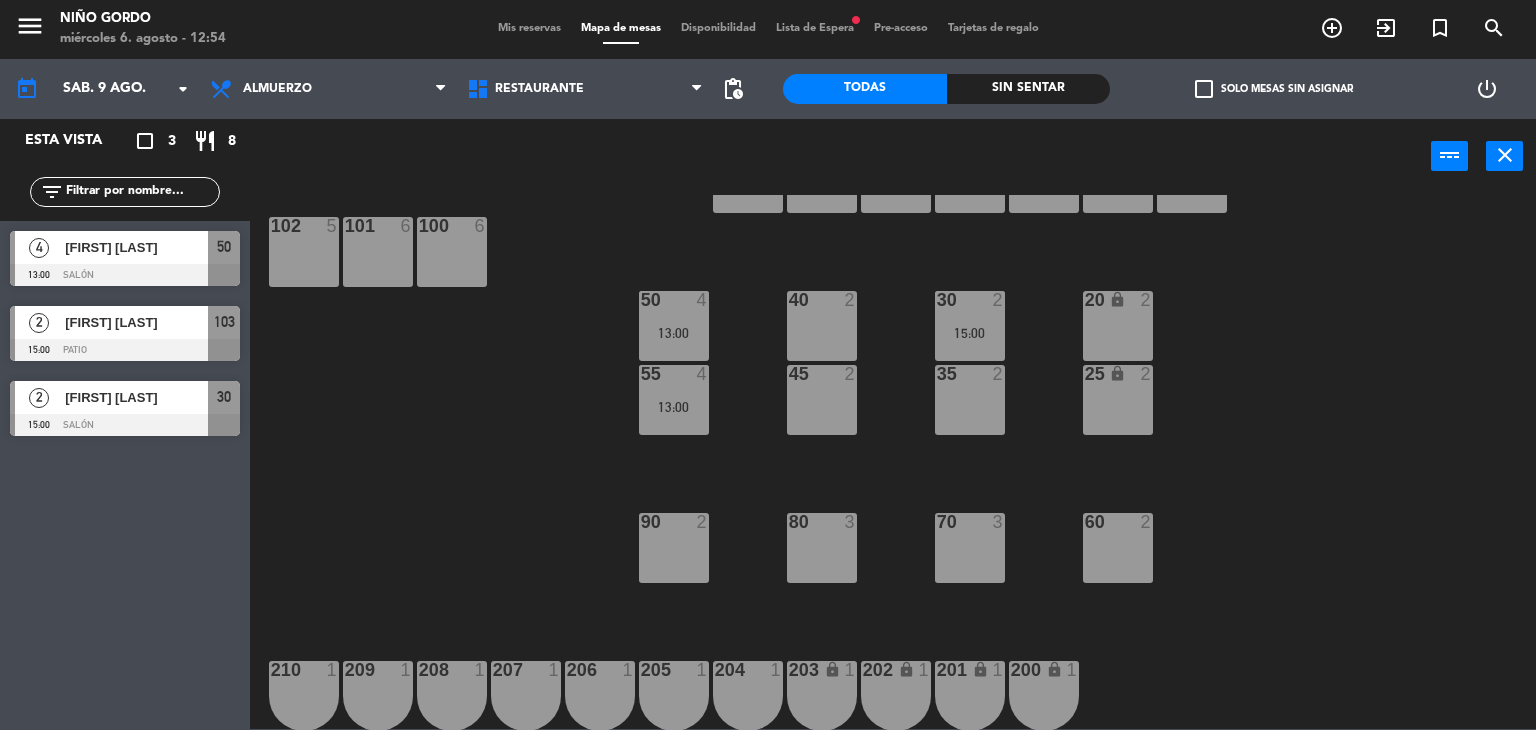 click on "105 lock  5  104 lock  4  103  2   15:00  V1 lock  2  V3 lock  2  V9 lock  2  V5 lock  2  V7 lock  3  V11 lock  2  V13 lock  2  V2 lock  3  V6 lock  2  V4 lock  2  V8 lock  2  V10 lock  2  v12 lock  2  V14 lock  2  102  5  101  6  100  6  40  2  50  4   13:00  30  2   15:00  20 lock  2  55  4   13:00  45  2  35  2  25 lock  2  90  2  70  3  80  3  60  2  206  1  202 lock  1  207  1  203 lock  1  204  1  205  1  201 lock  1  200 lock  1  208  1  209  1  210  1" 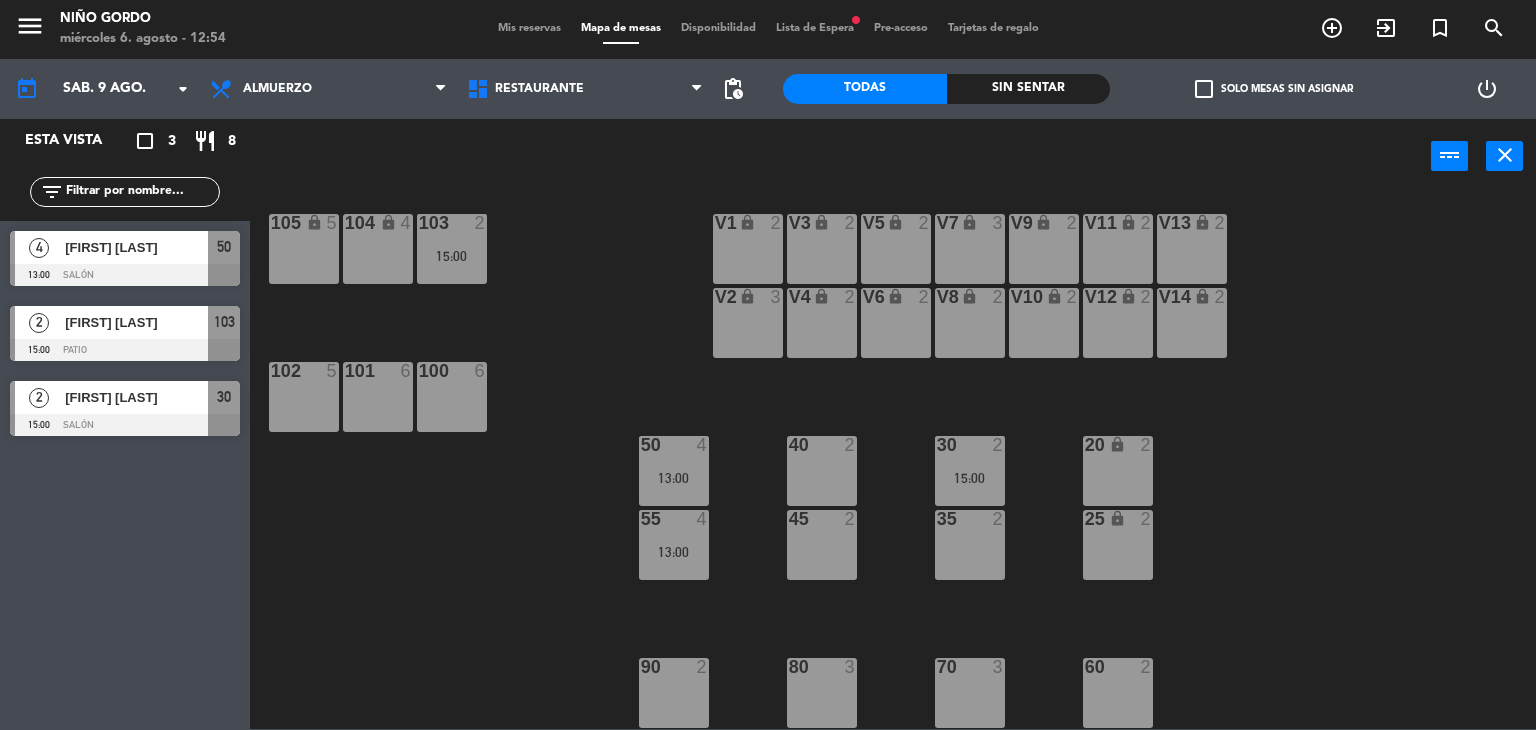 scroll, scrollTop: 0, scrollLeft: 0, axis: both 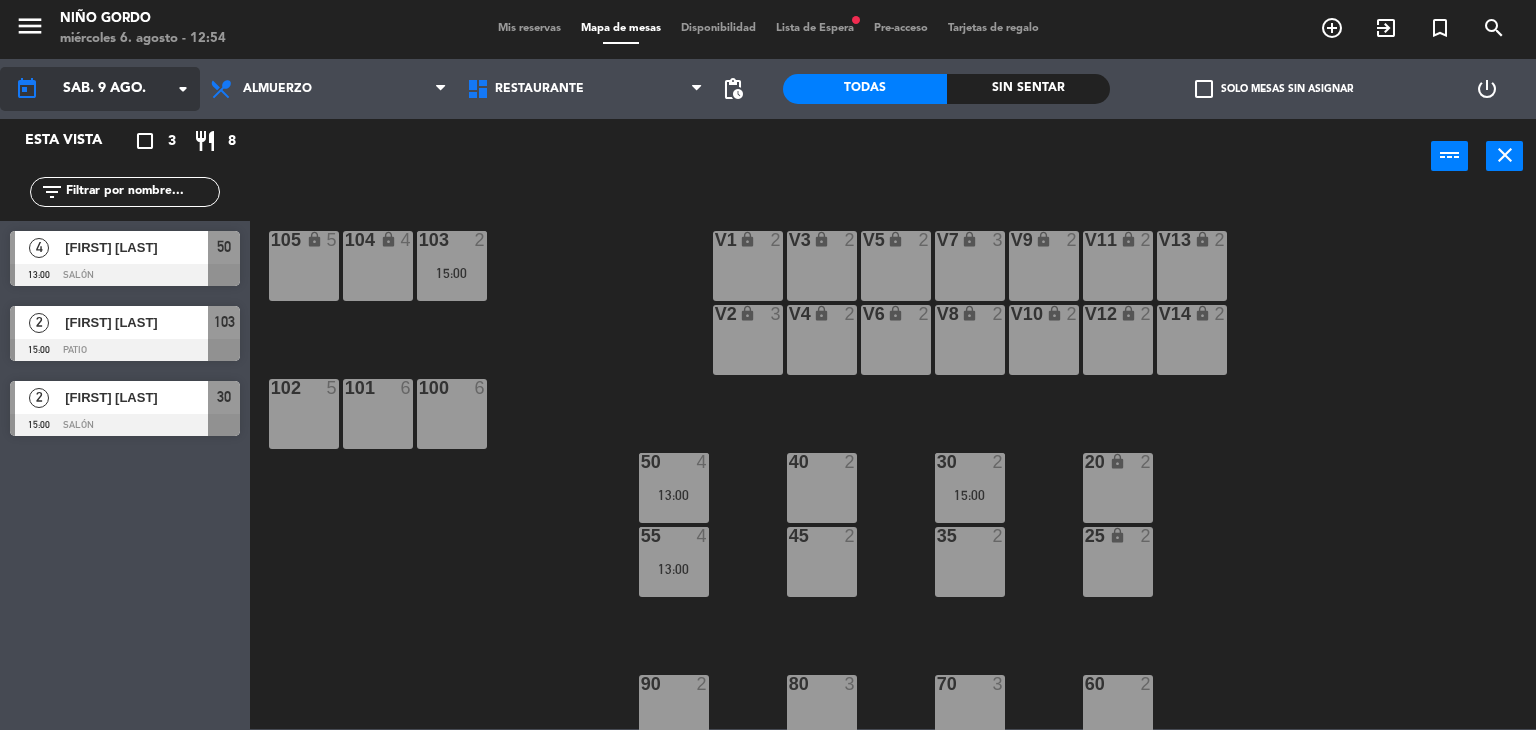 click on "sáb. 9 ago." 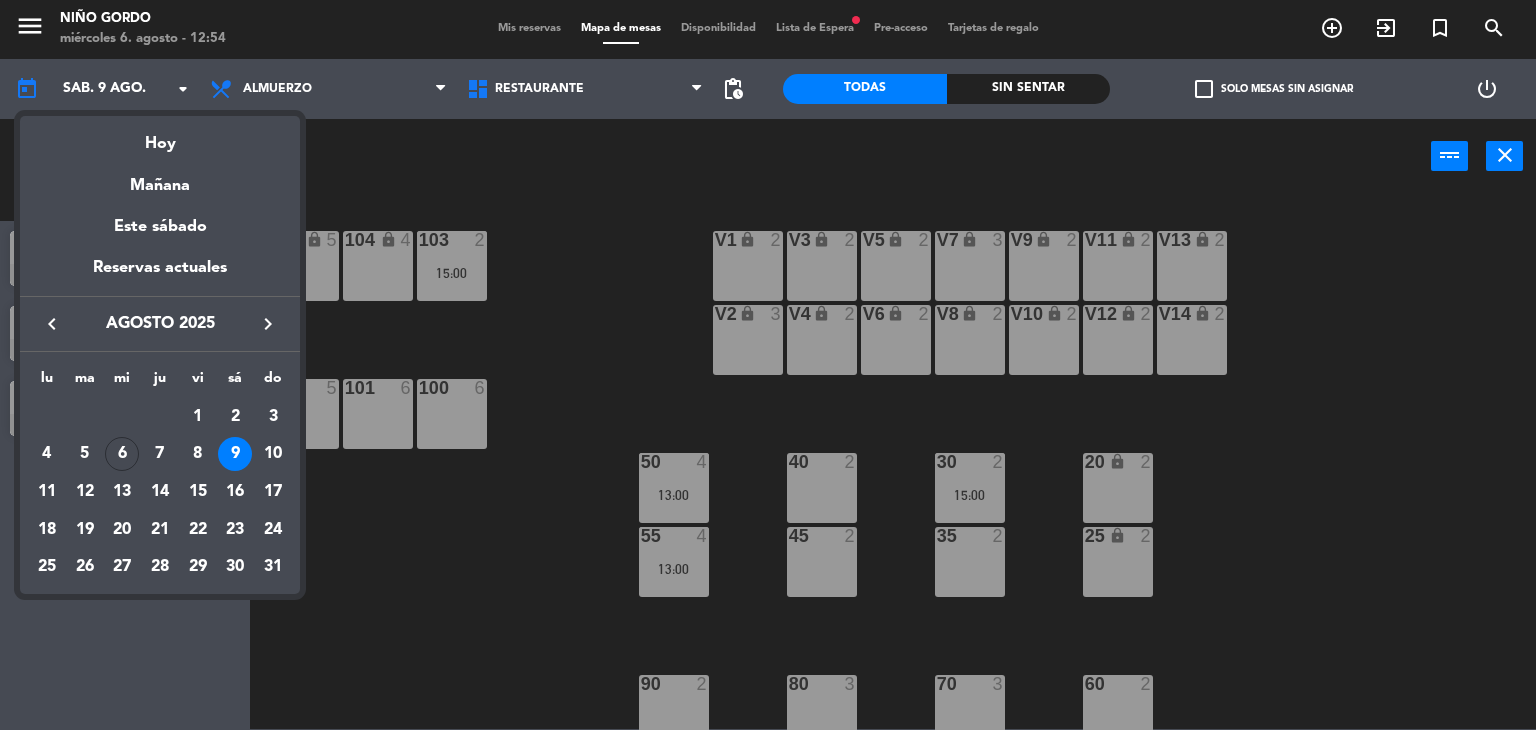 click at bounding box center [768, 365] 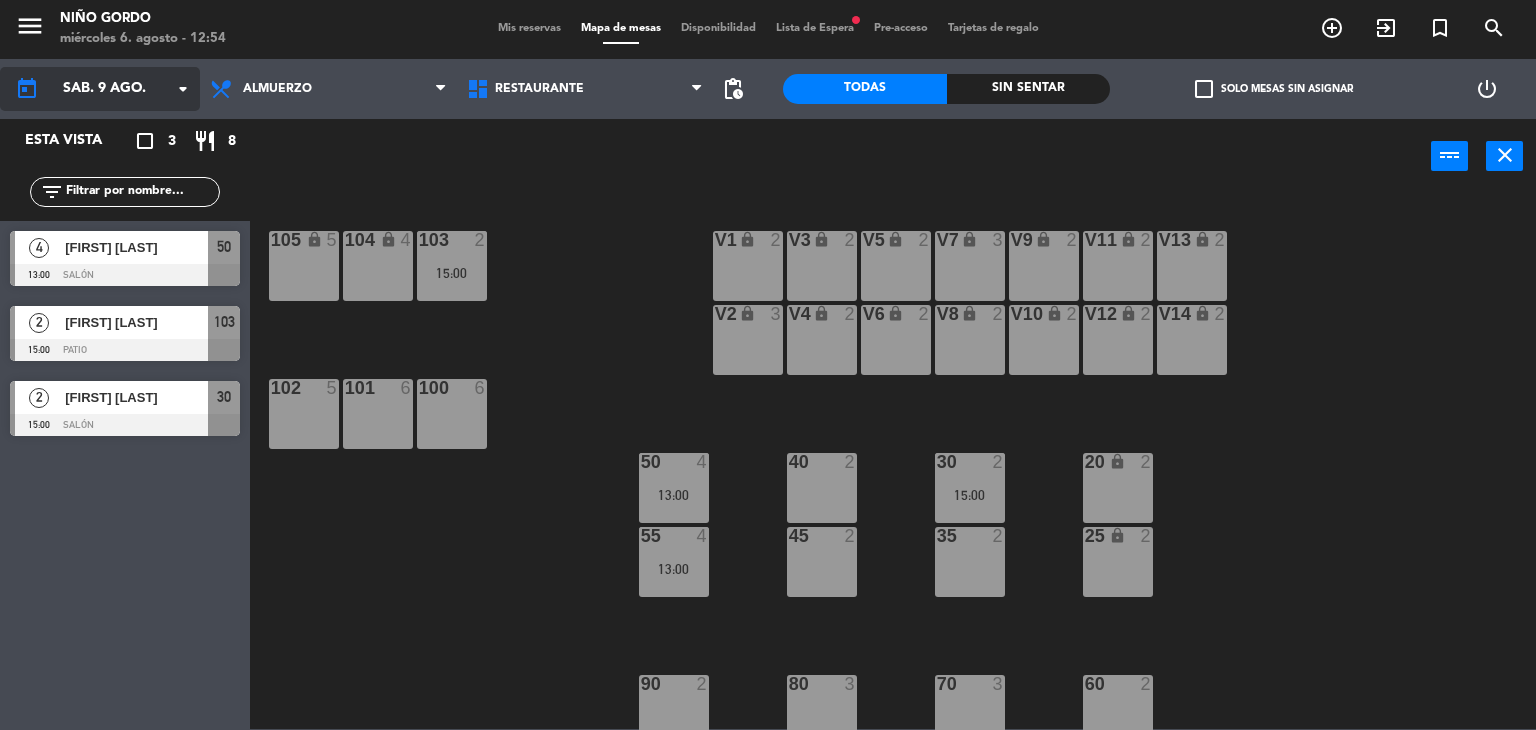 click on "sáb. 9 ago." 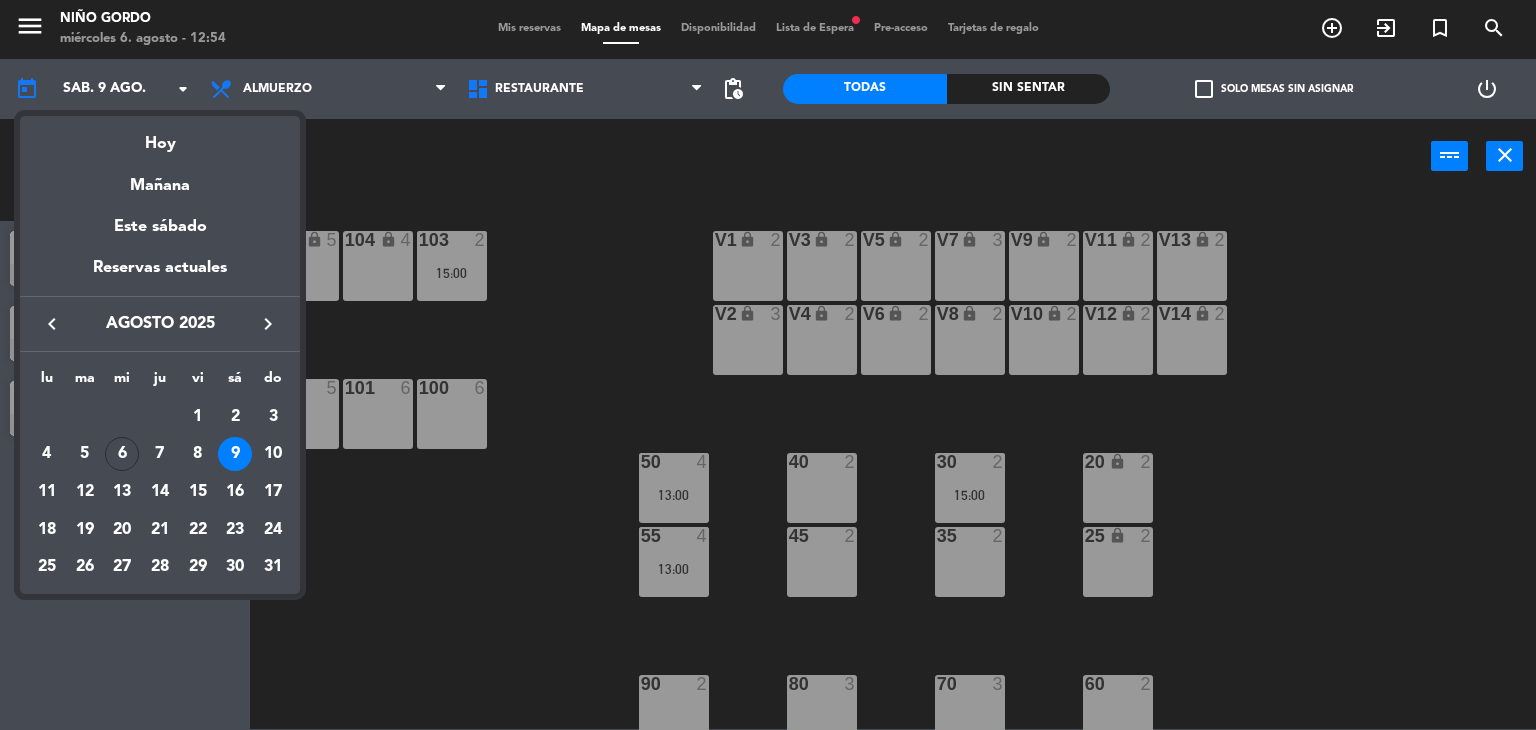 click at bounding box center [768, 365] 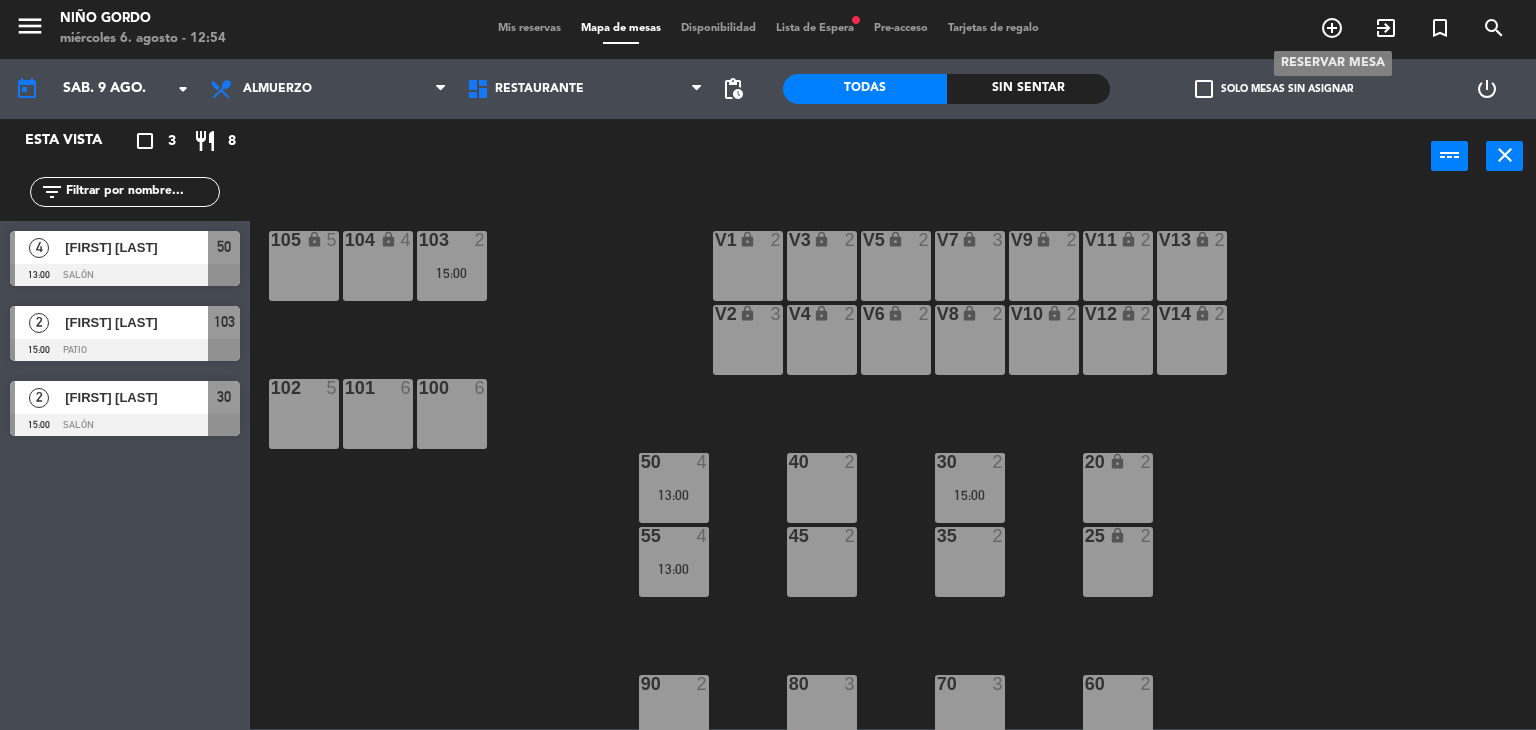 click on "add_circle_outline" at bounding box center (1332, 28) 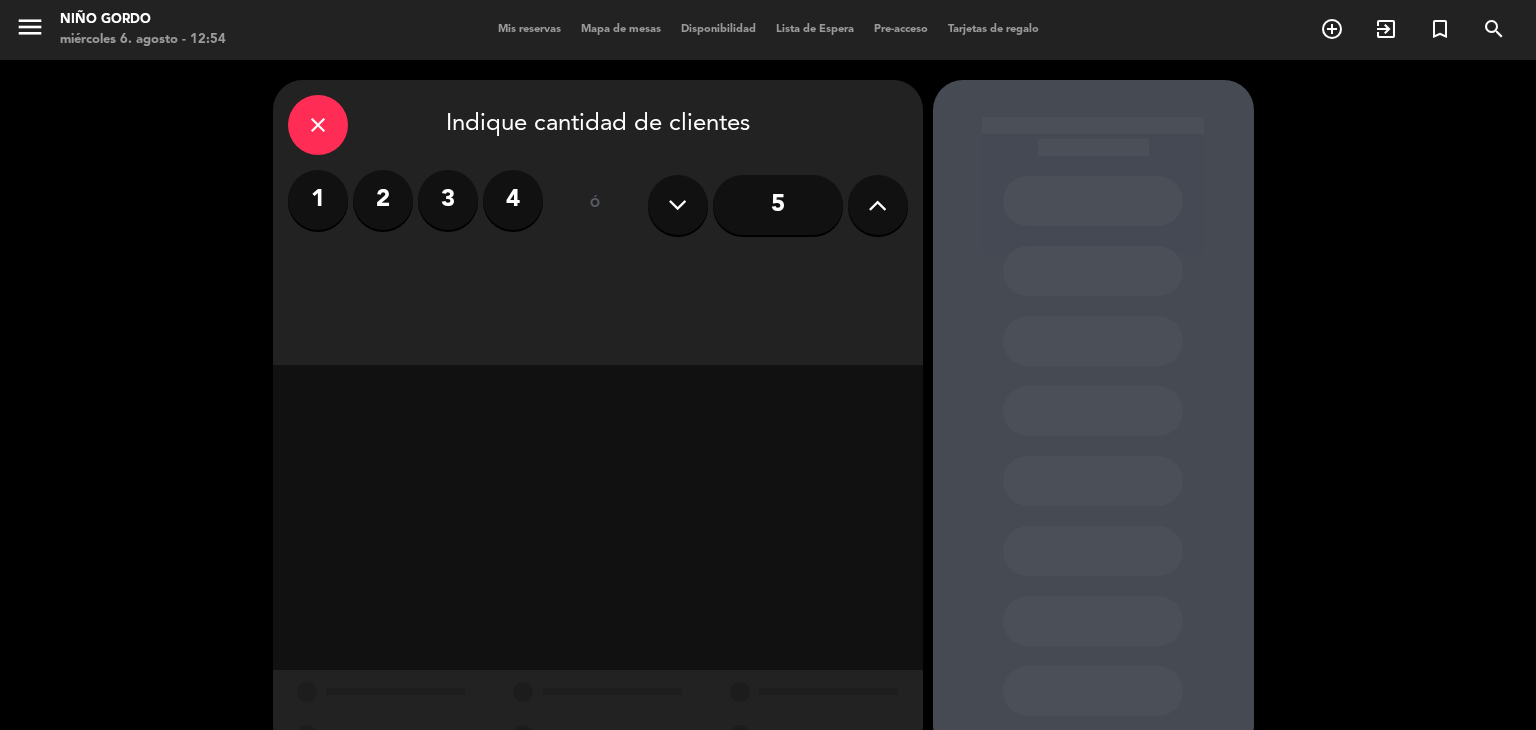 drag, startPoint x: 389, startPoint y: 202, endPoint x: 423, endPoint y: 205, distance: 34.132095 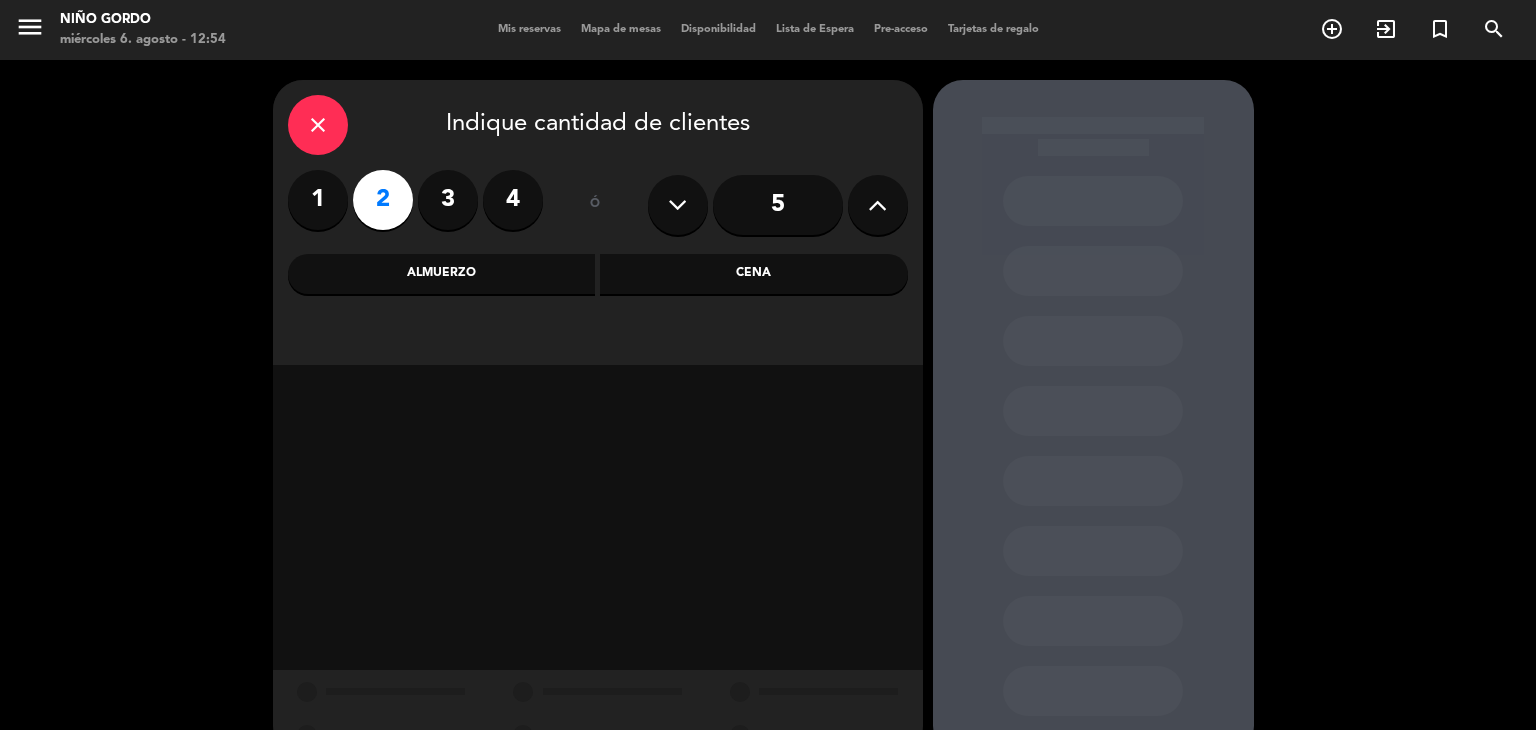 click on "Almuerzo" at bounding box center (442, 274) 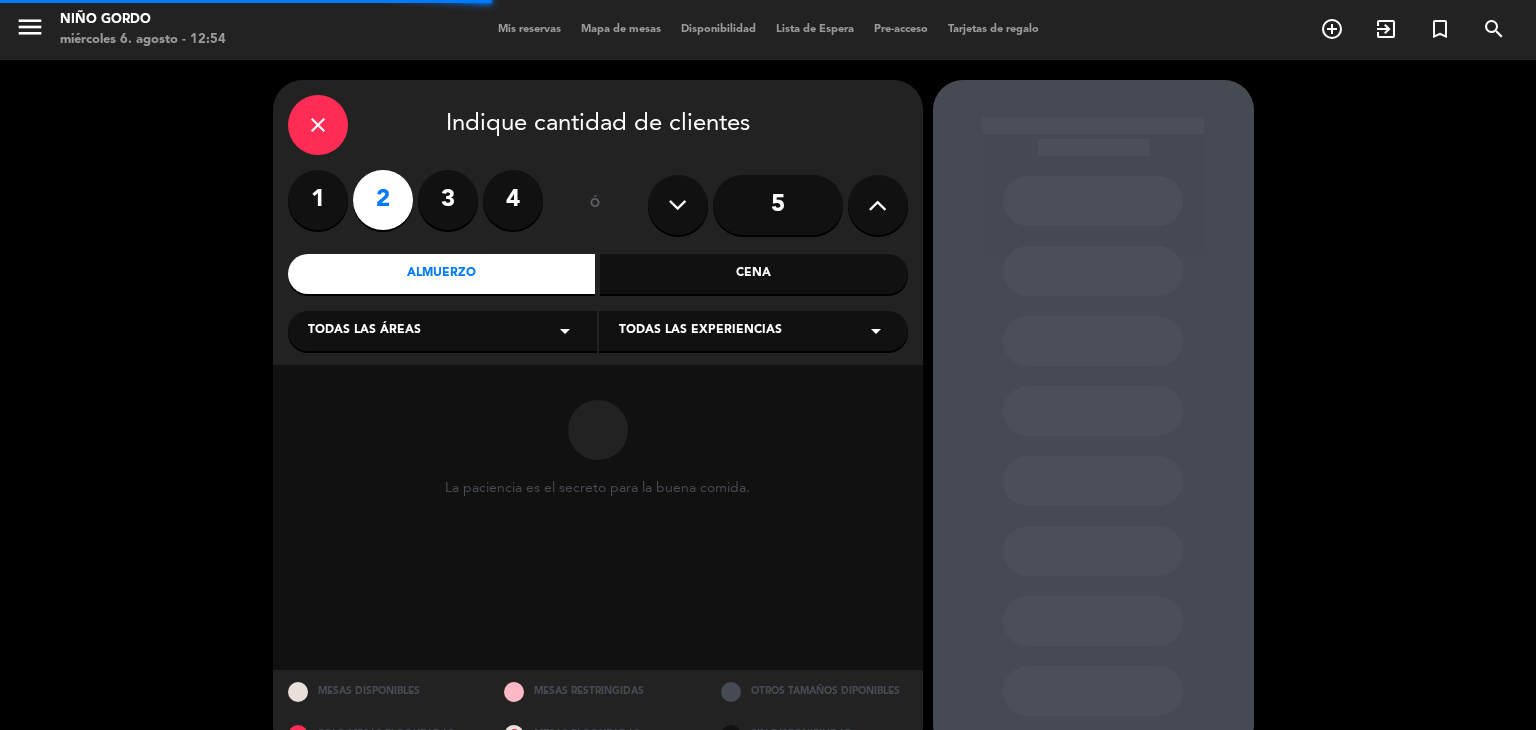 click on "Todas las áreas   arrow_drop_down" at bounding box center [442, 331] 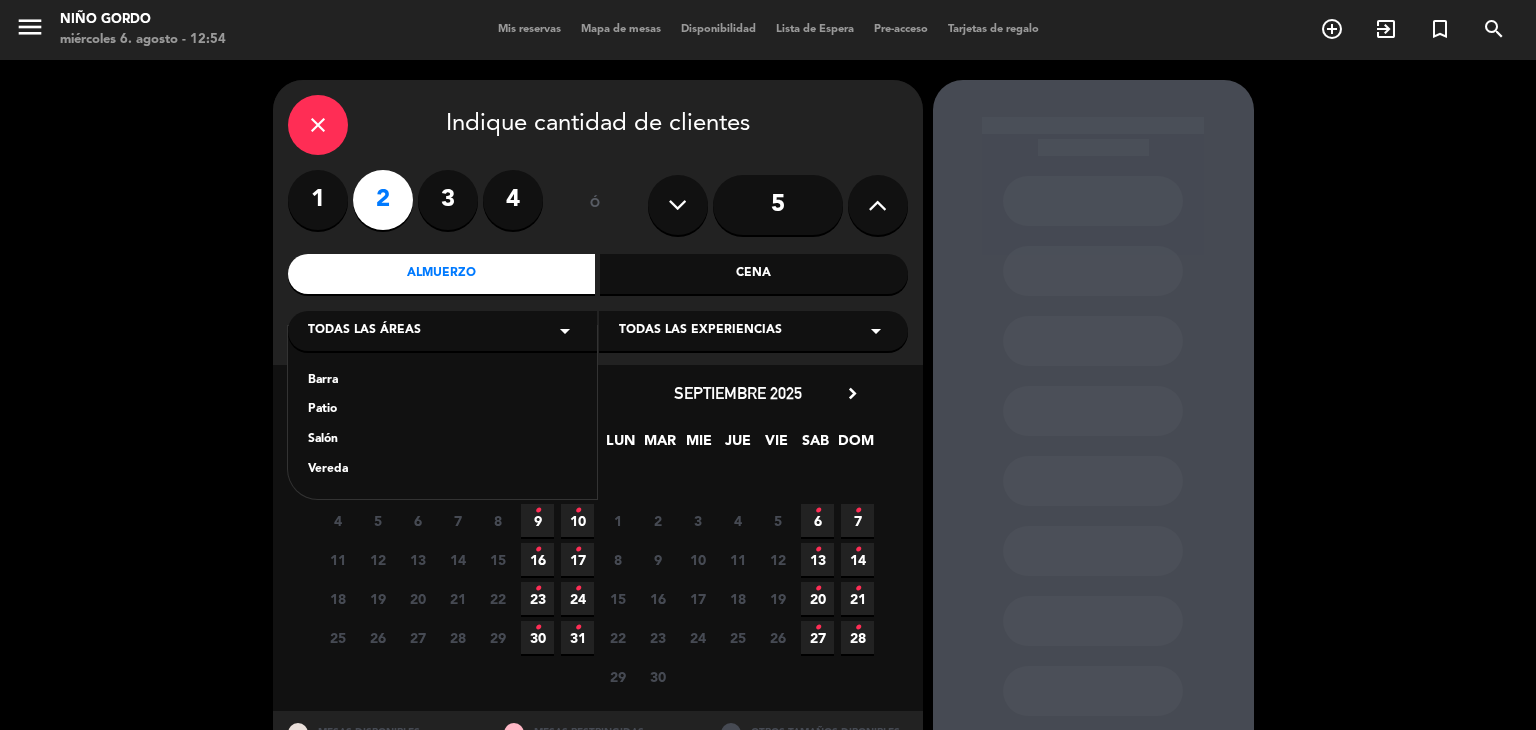click on "Salón" at bounding box center (442, 440) 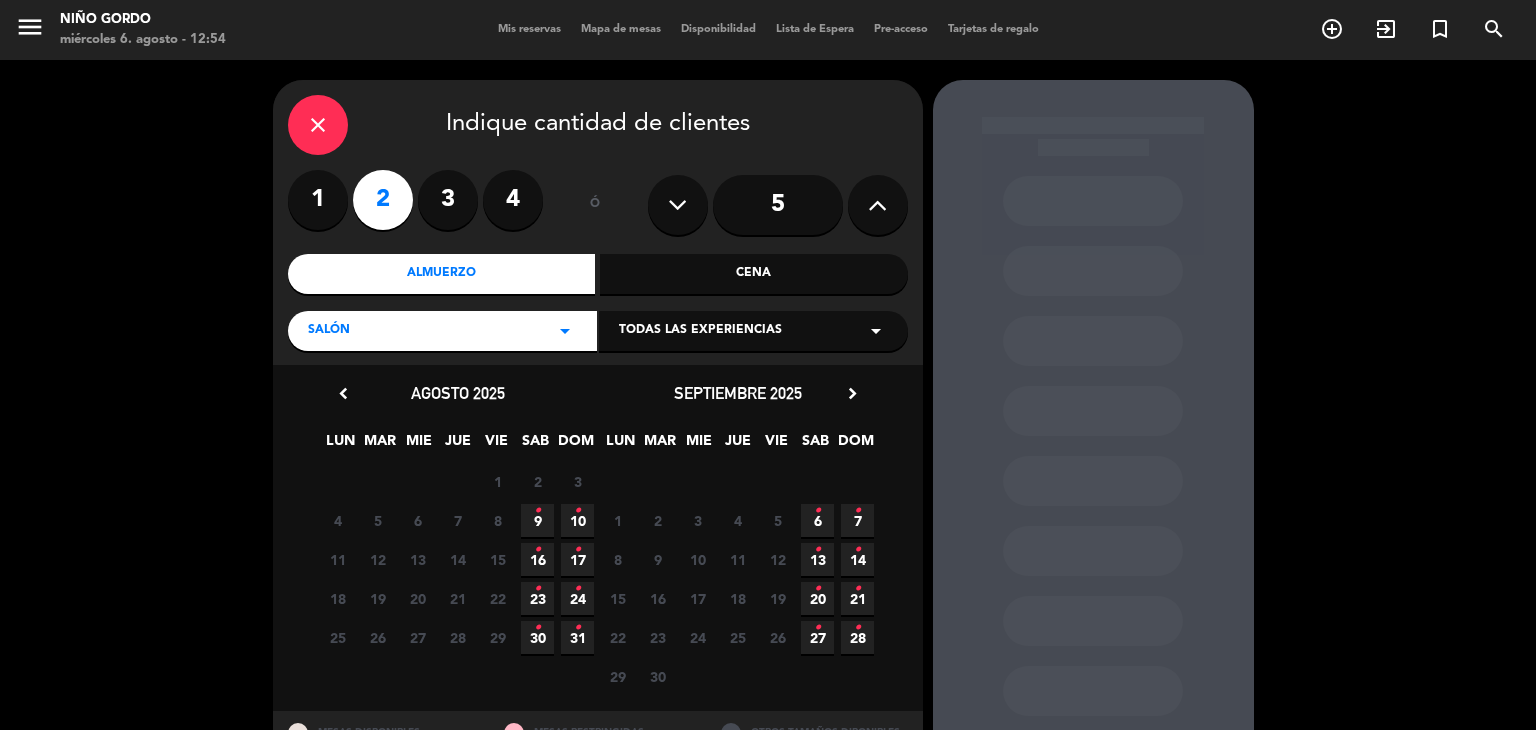 click on "9  •" at bounding box center (537, 520) 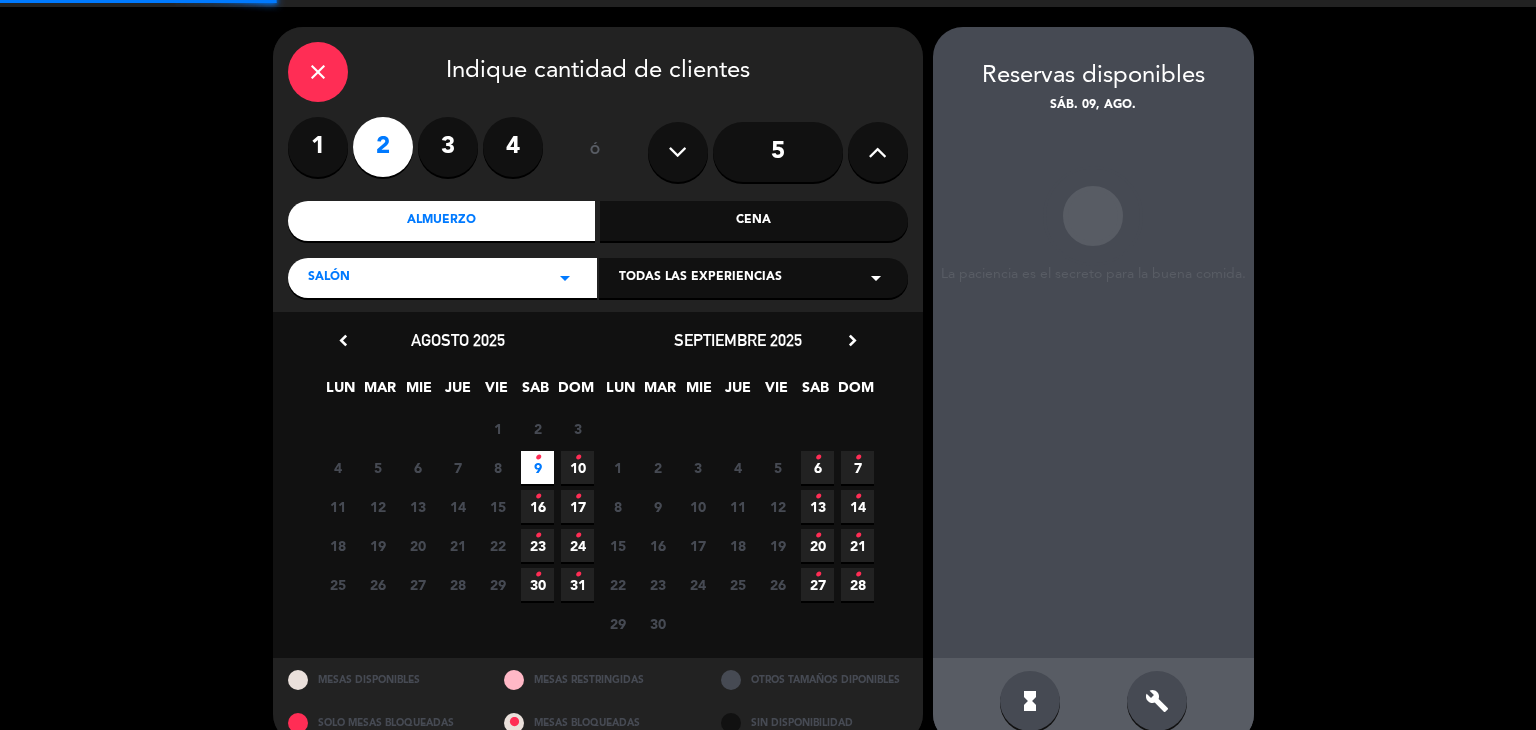 scroll, scrollTop: 80, scrollLeft: 0, axis: vertical 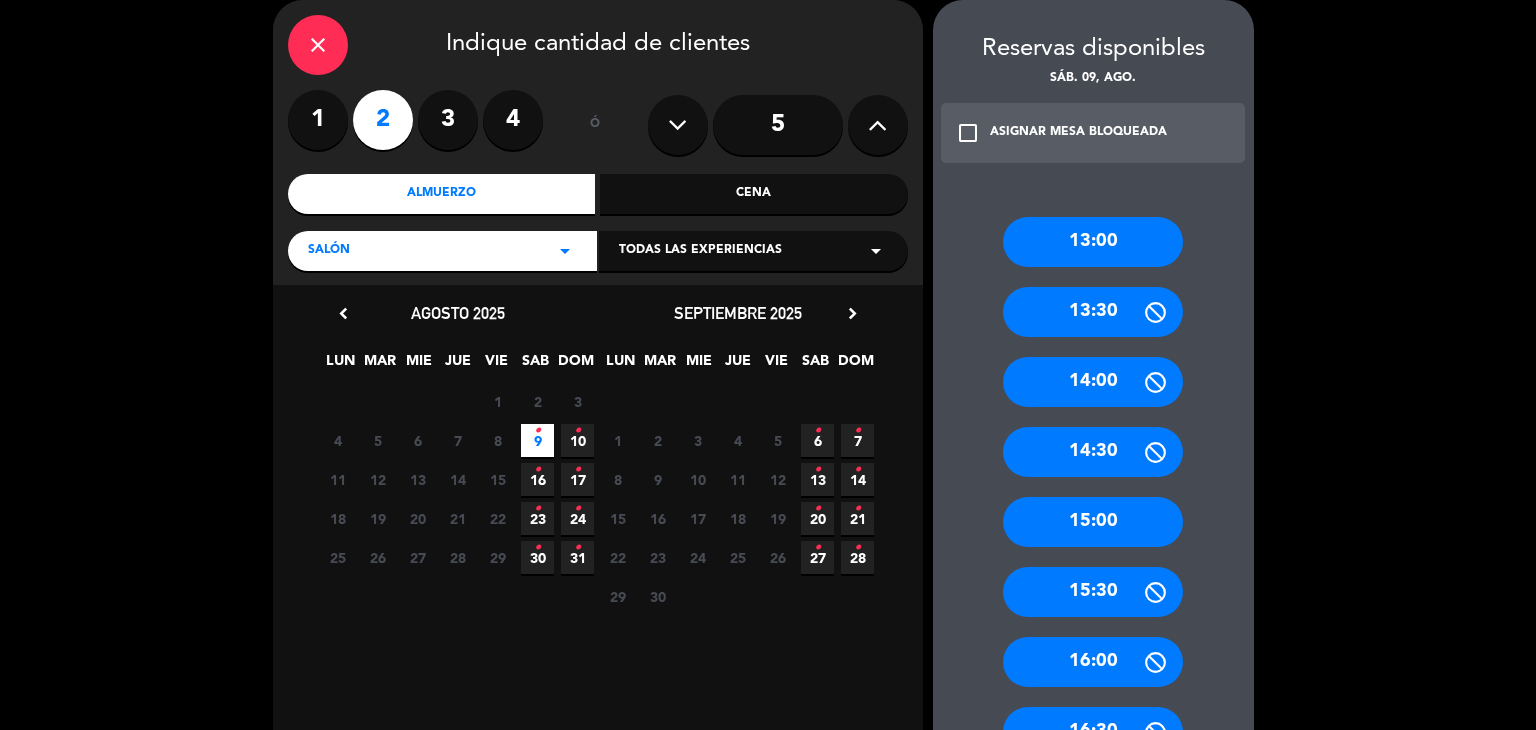 click on "15:00" at bounding box center (1093, 522) 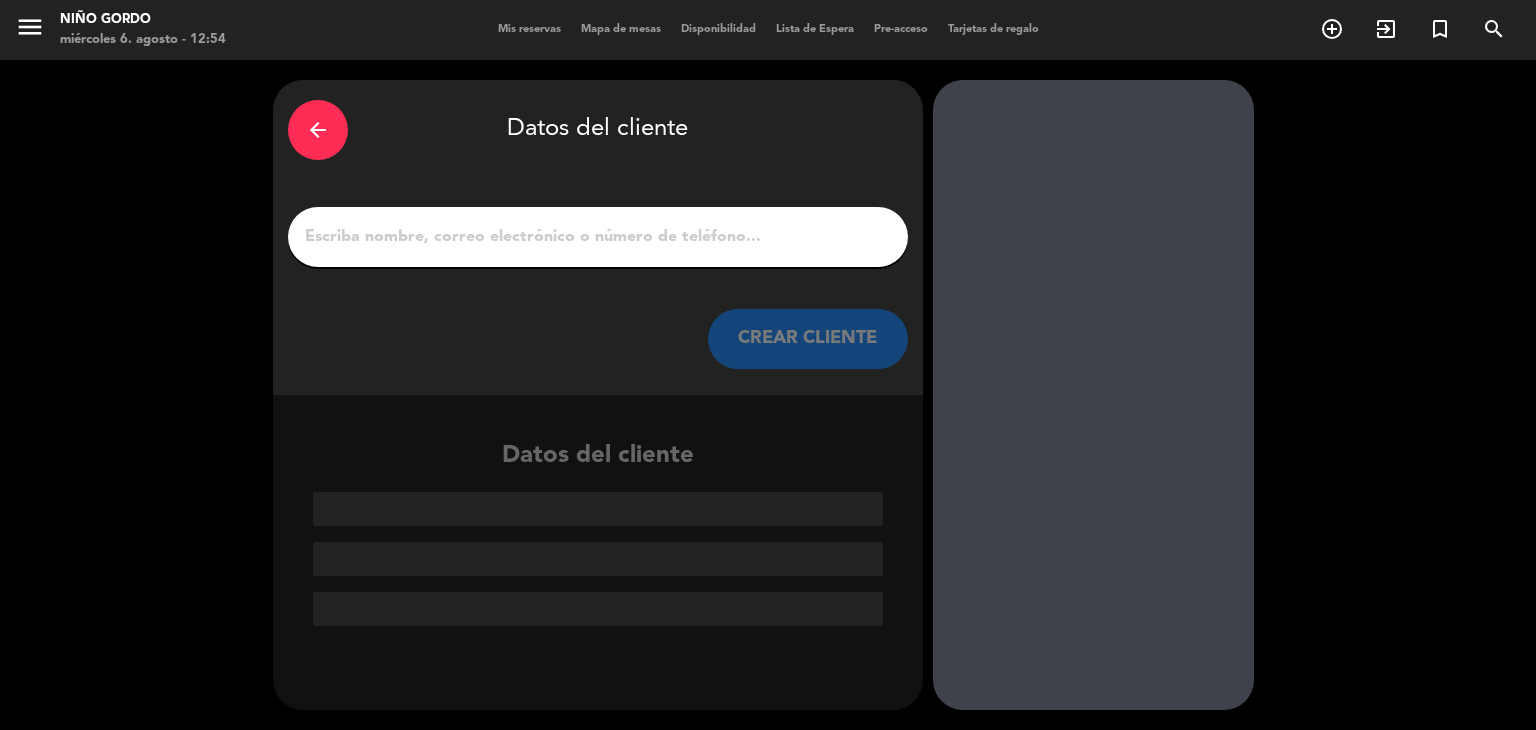 scroll, scrollTop: 0, scrollLeft: 0, axis: both 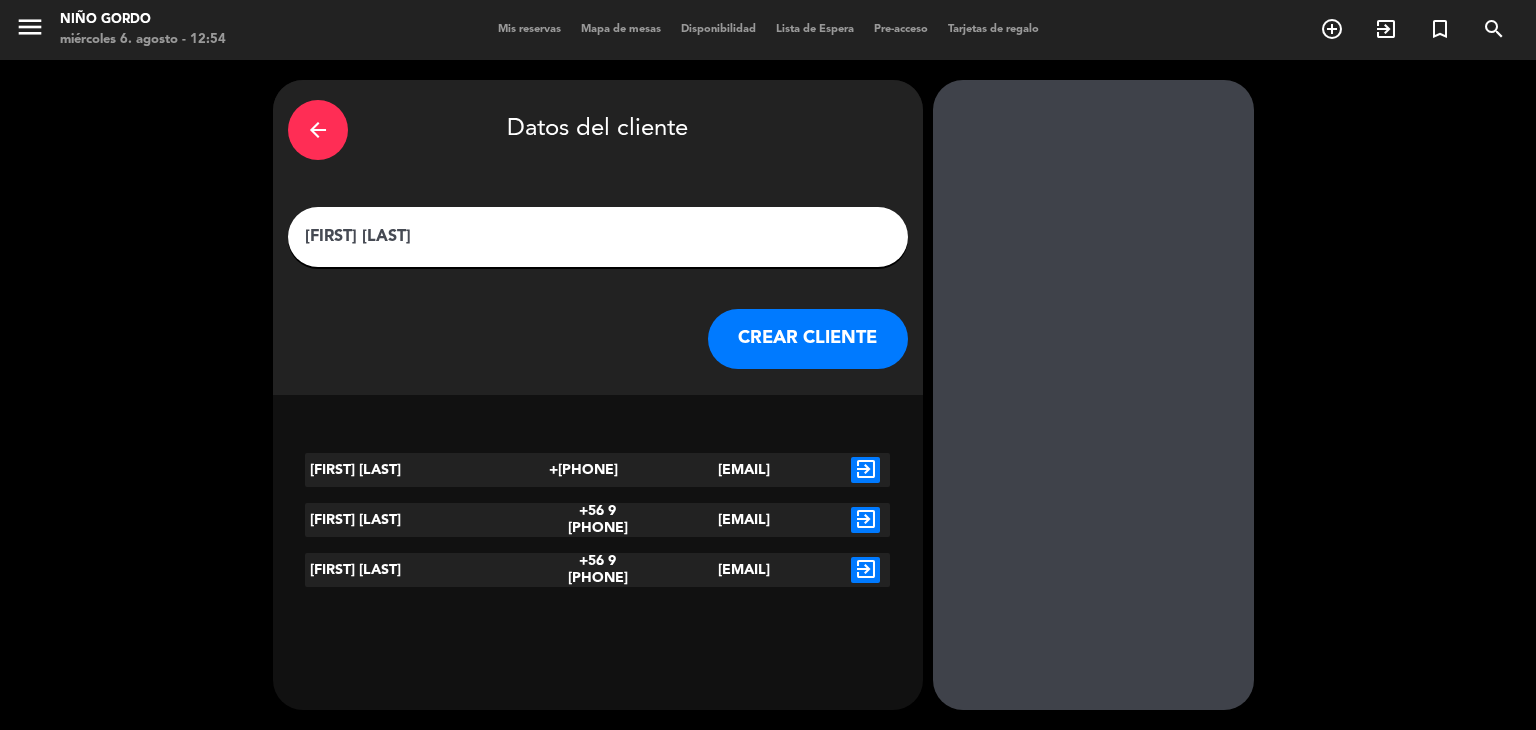 type on "[FIRST] [LAST]" 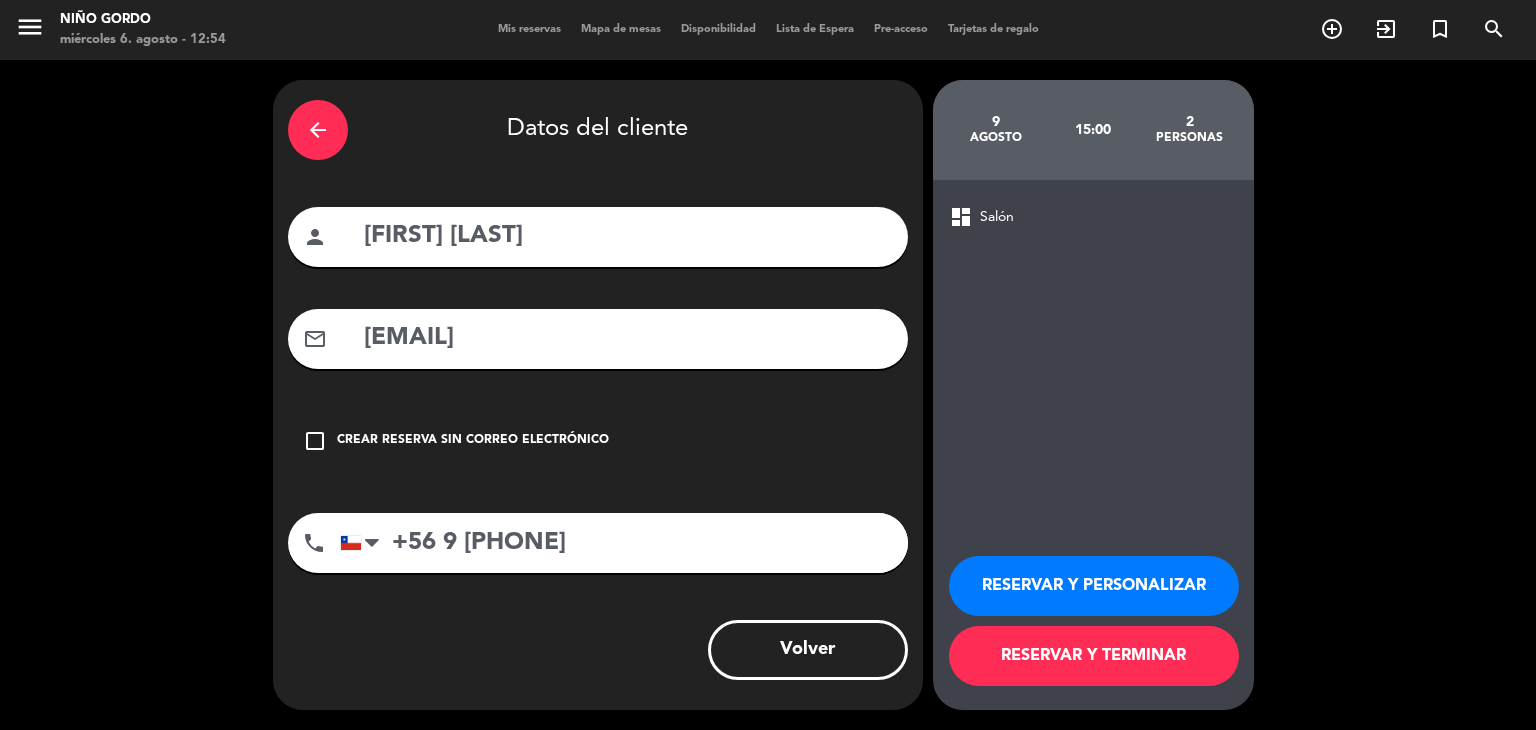 drag, startPoint x: 544, startPoint y: 331, endPoint x: 360, endPoint y: 333, distance: 184.01086 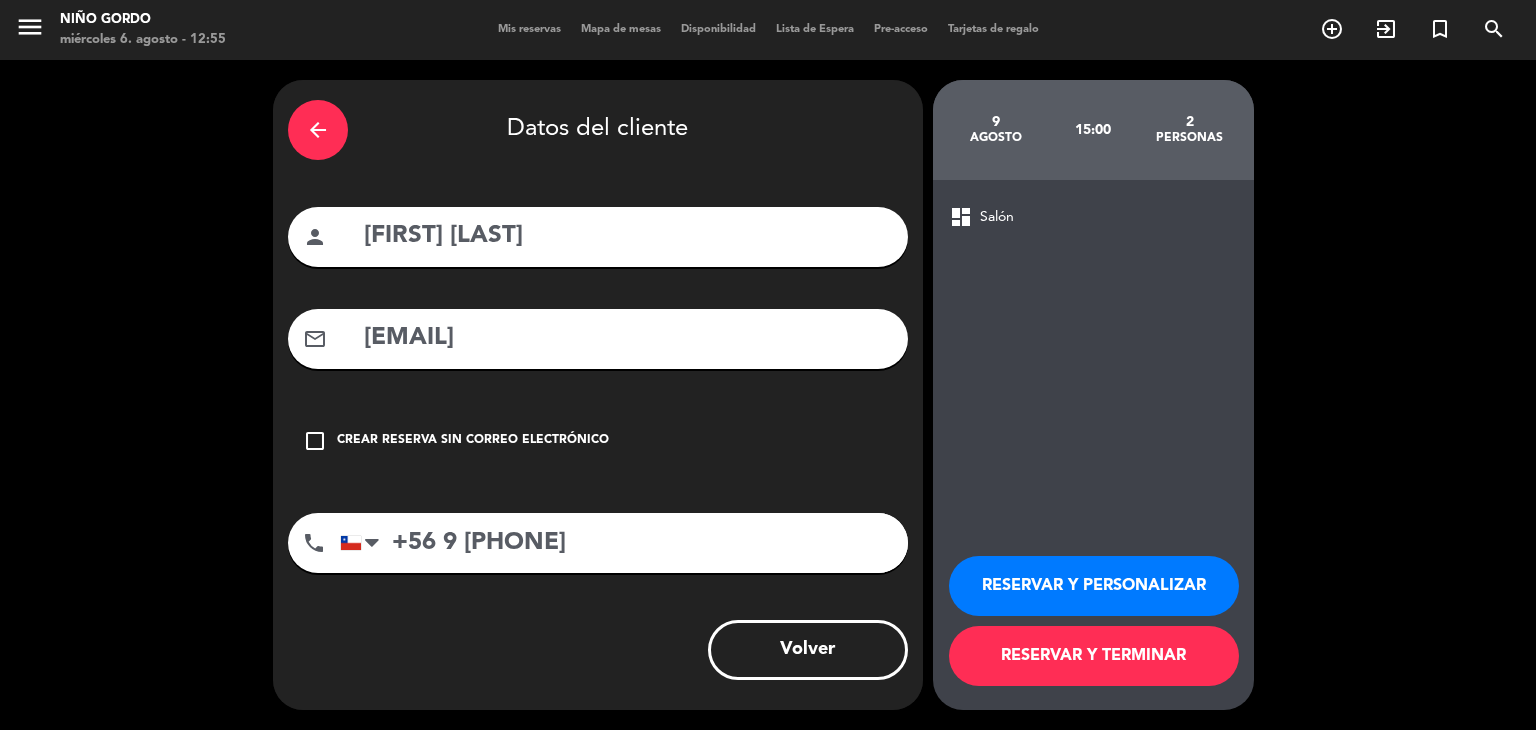 click on "RESERVAR Y PERSONALIZAR" at bounding box center (1094, 586) 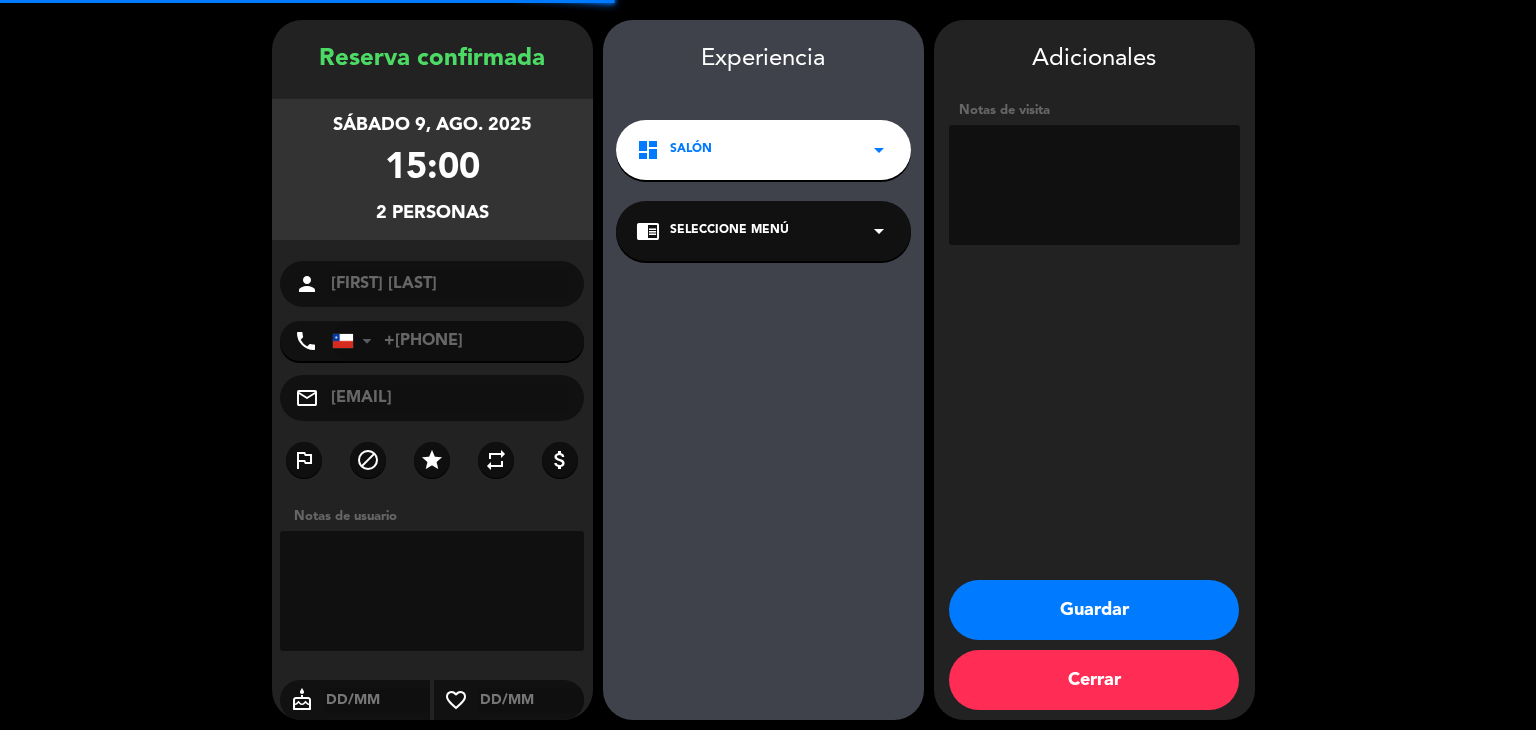 scroll, scrollTop: 69, scrollLeft: 0, axis: vertical 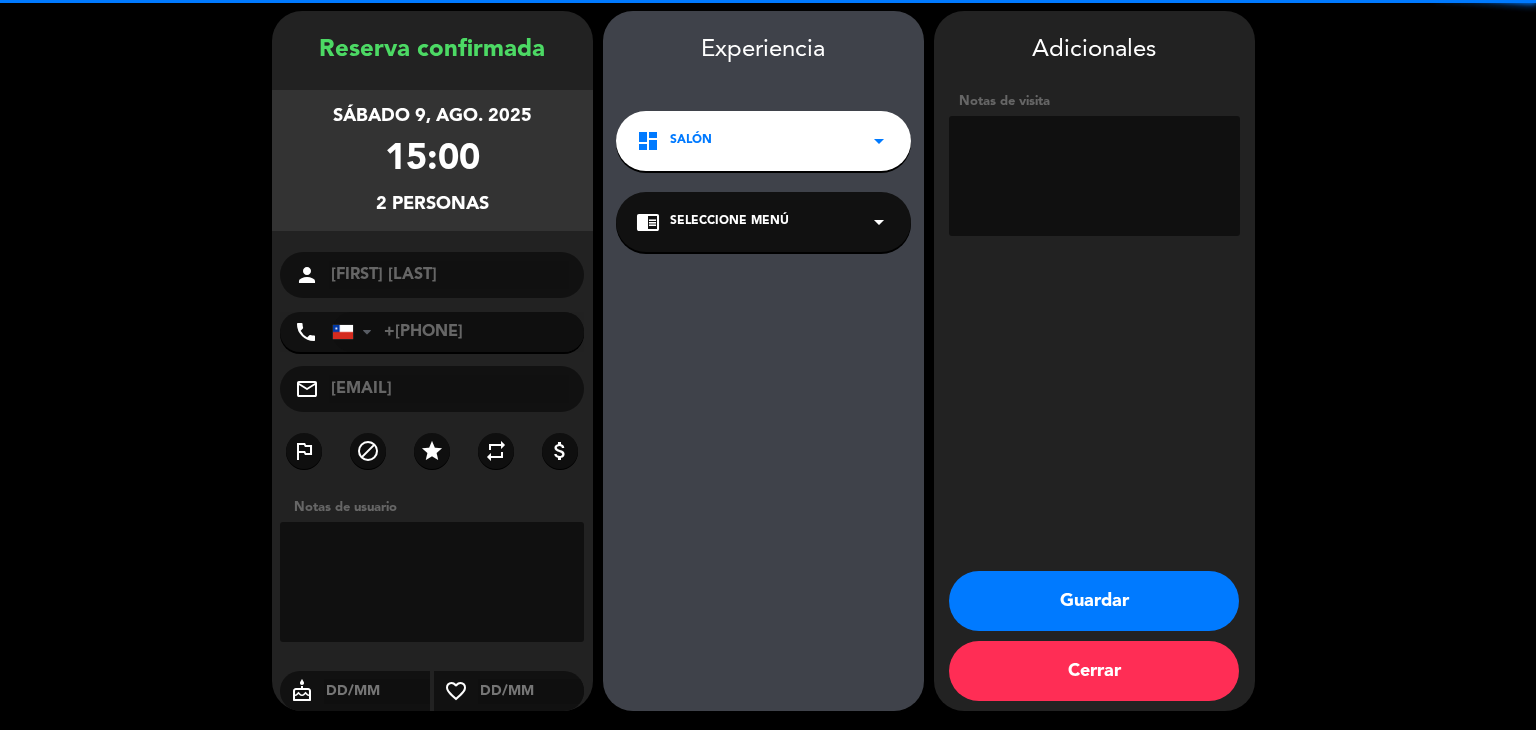 drag, startPoint x: 740, startPoint y: 225, endPoint x: 749, endPoint y: 250, distance: 26.57066 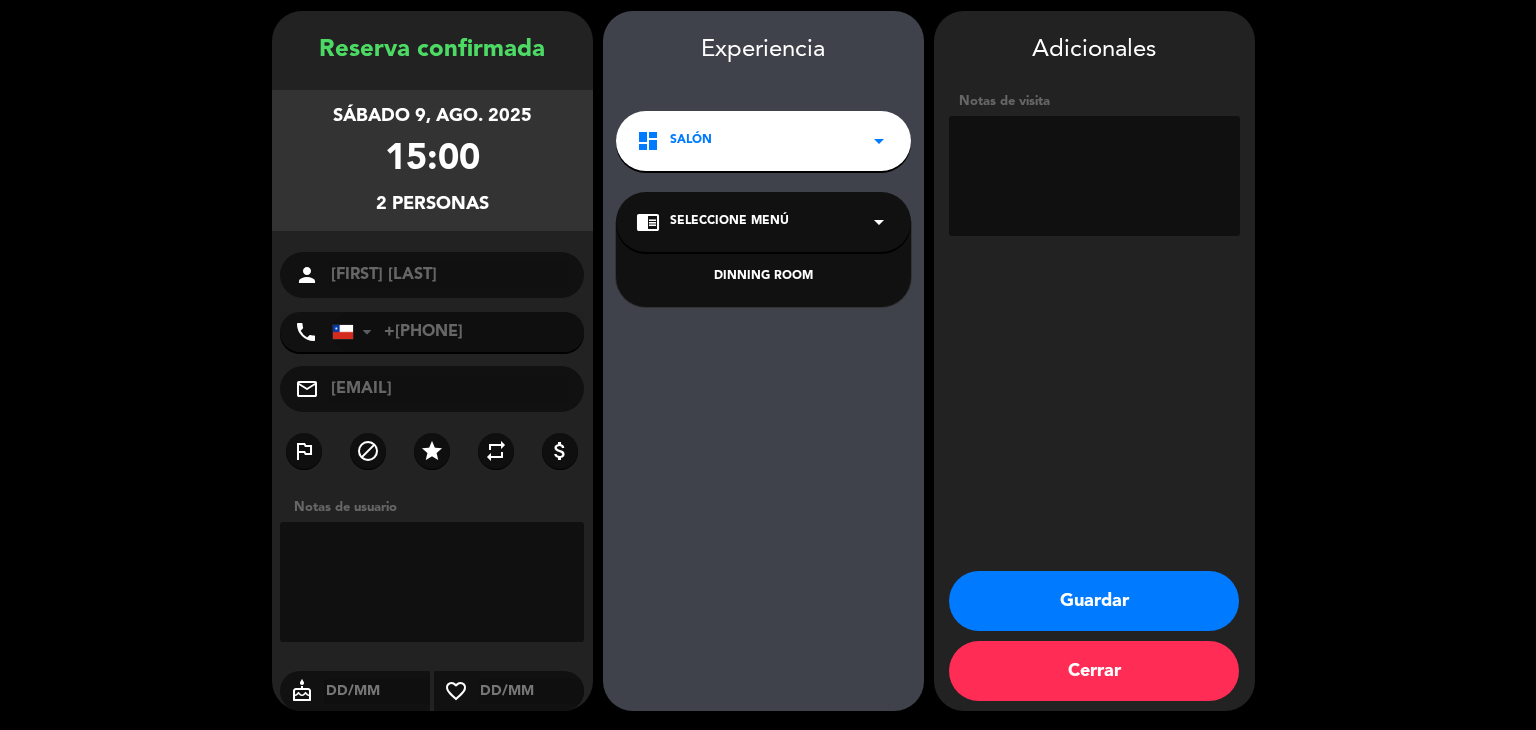 click on "DINNING ROOM" at bounding box center [763, 277] 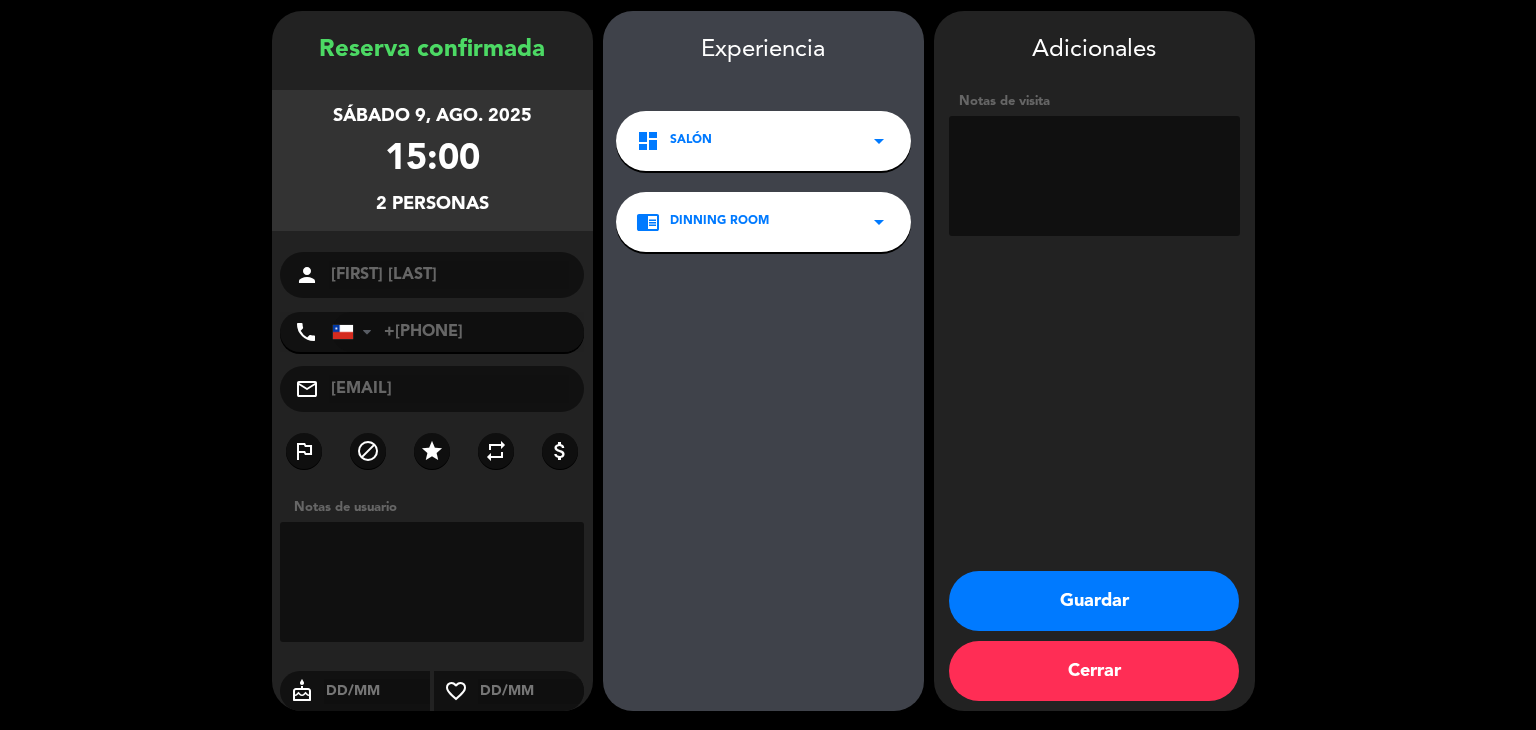 click on "Guardar" at bounding box center (1094, 601) 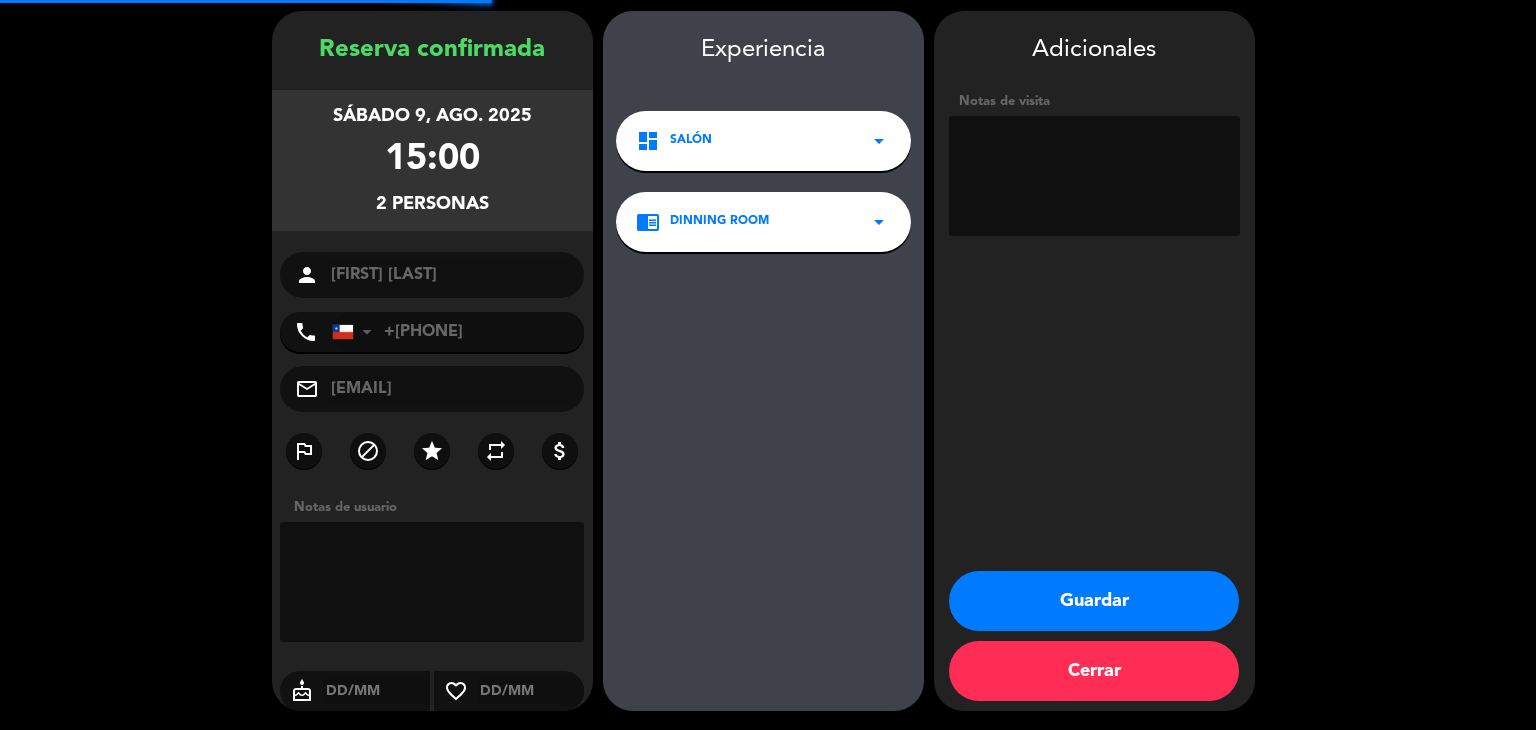 scroll, scrollTop: 0, scrollLeft: 0, axis: both 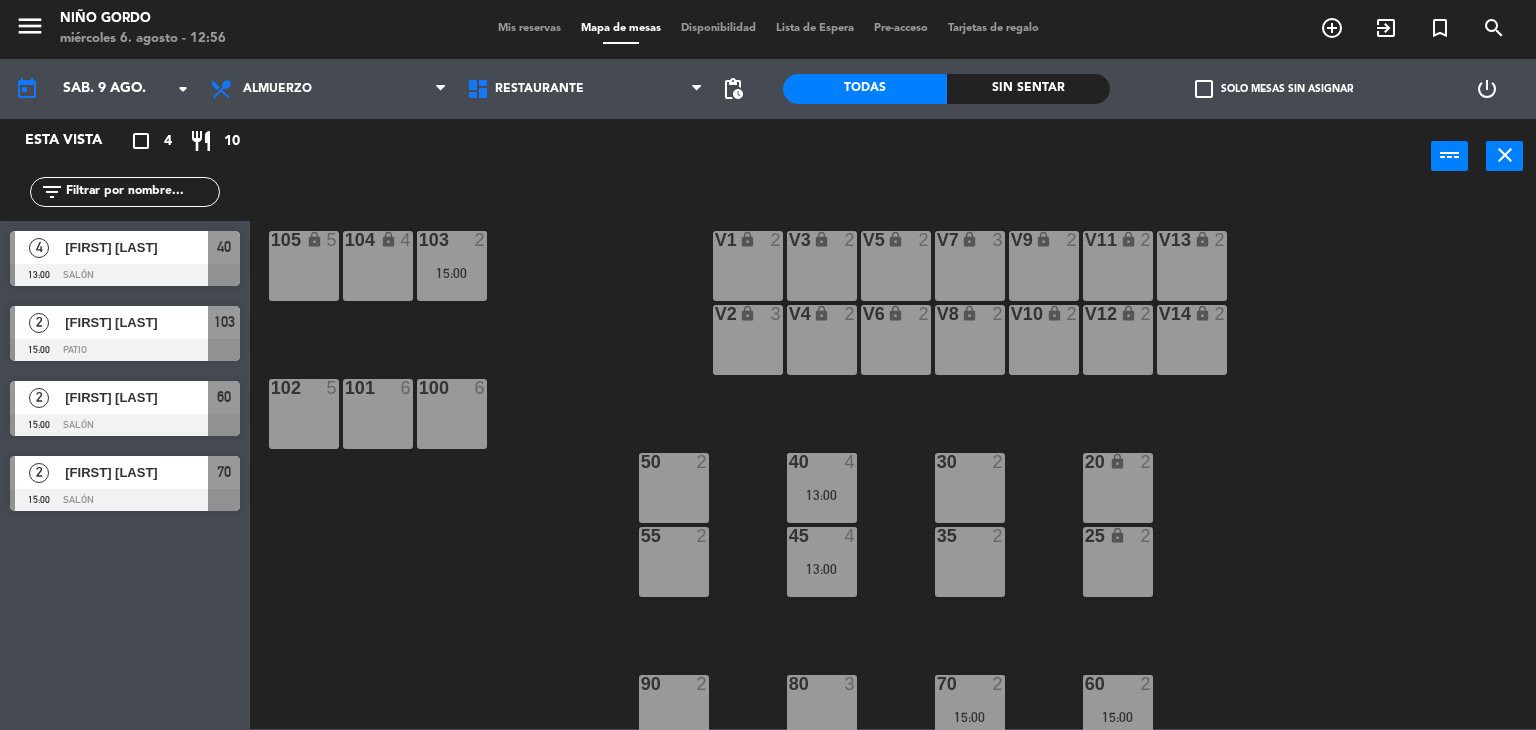 click on "power_input close" at bounding box center (840, 157) 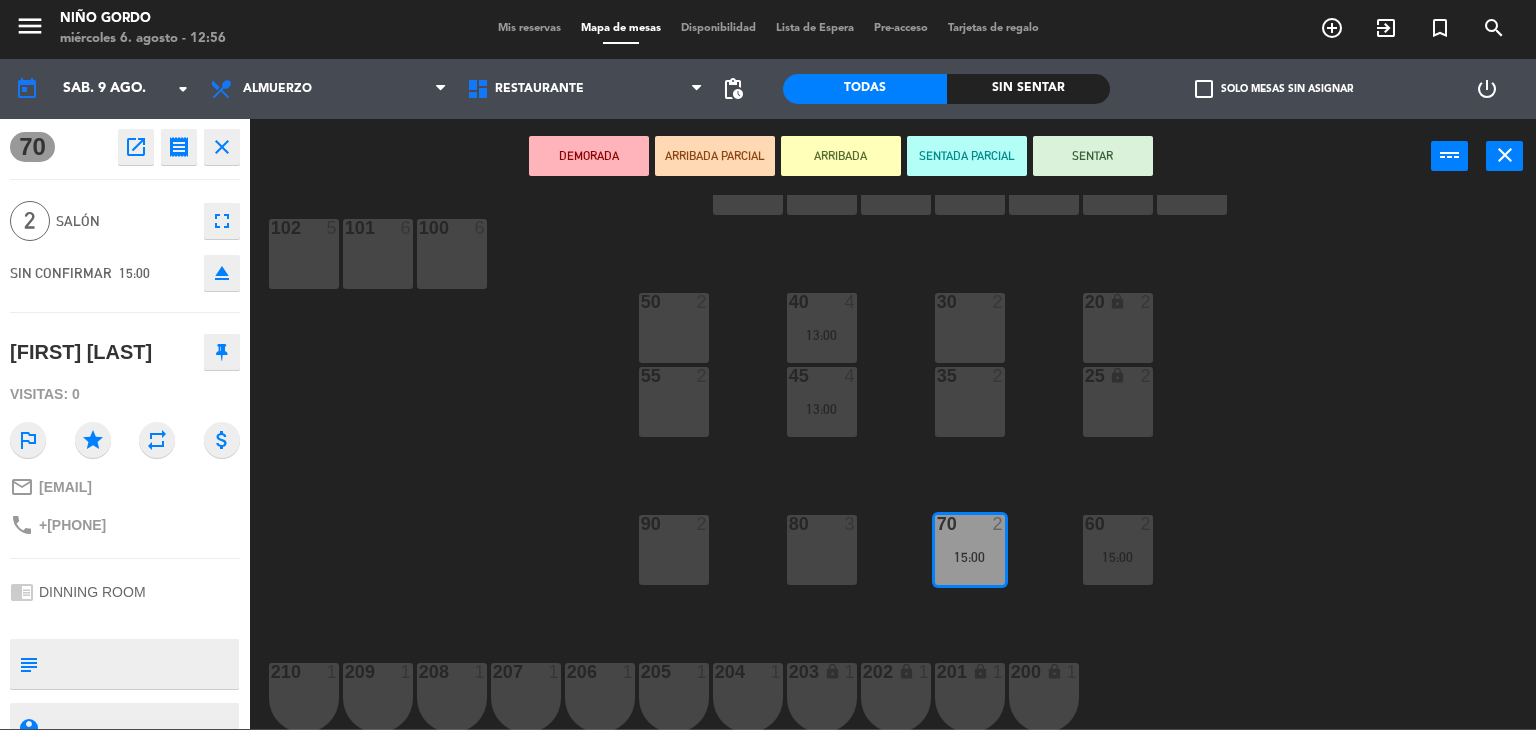 scroll, scrollTop: 162, scrollLeft: 0, axis: vertical 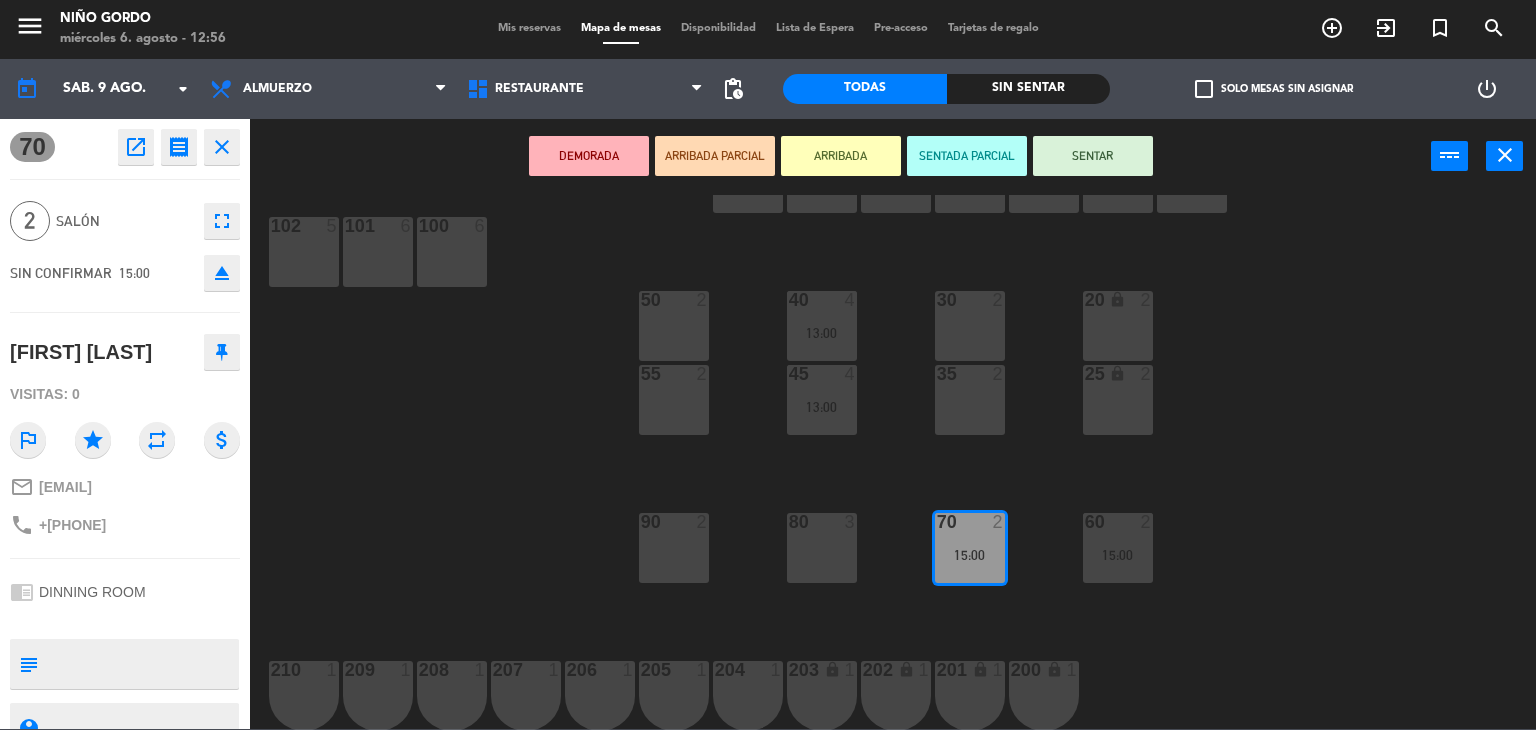 click on "105 lock  5  104 lock  4  103  2   15:00  V1 lock  2  V3 lock  2  V9 lock  2  V5 lock  2  V7 lock  3  V11 lock  2  V13 lock  2  V2 lock  3  V6 lock  2  V4 lock  2  V8 lock  2  V10 lock  2  v12 lock  2  V14 lock  2  102  5  101  6  100  6  40  4   13:00  50  2  30  2  20 lock  2  55  2  45  4   13:00  35  2  25 lock  2  90  2  70  2   15:00  80  3  60  2   15:00  206  1  202 lock  1  207  1  203 lock  1  204  1  205  1  201 lock  1  200 lock  1  208  1  209  1  210  1" 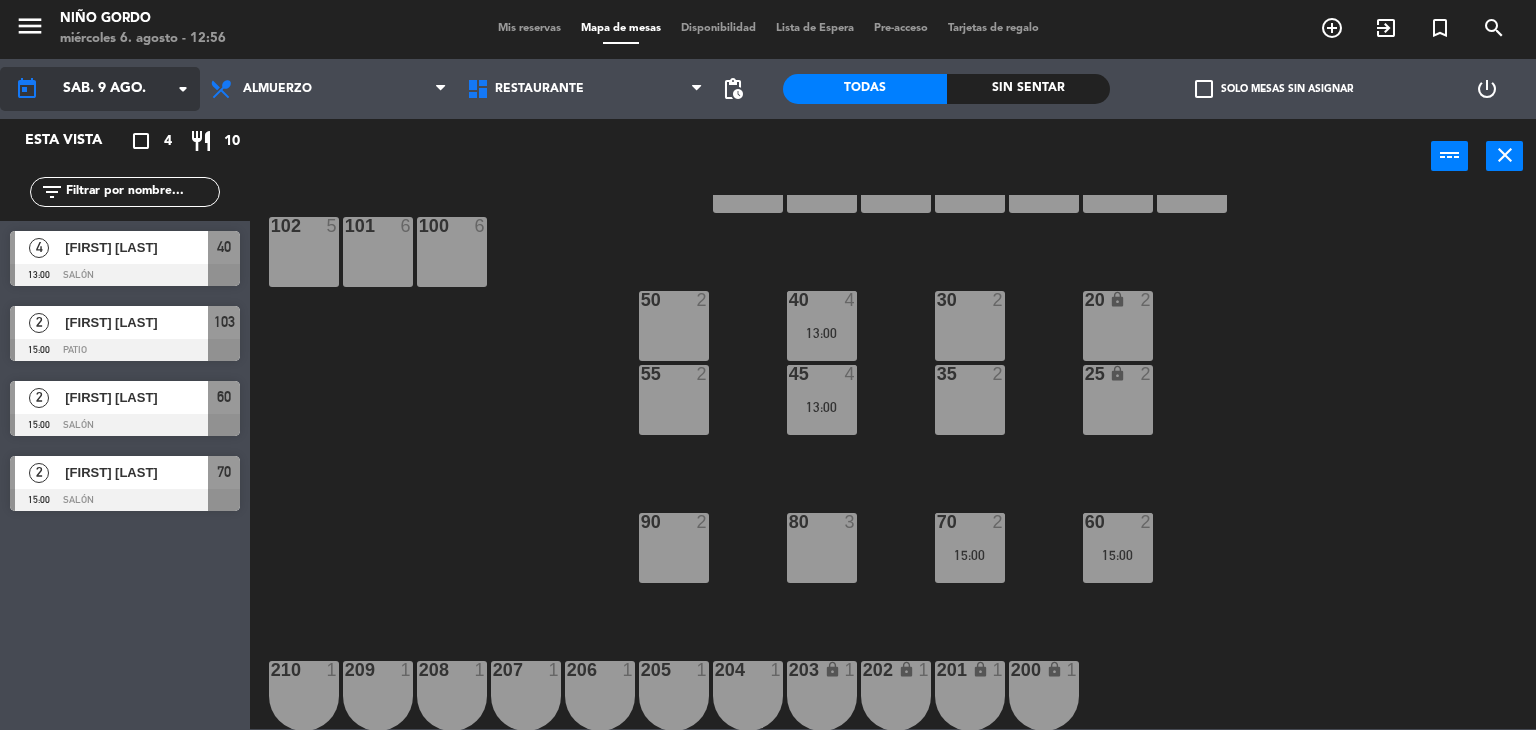 click on "sáb. 9 ago." 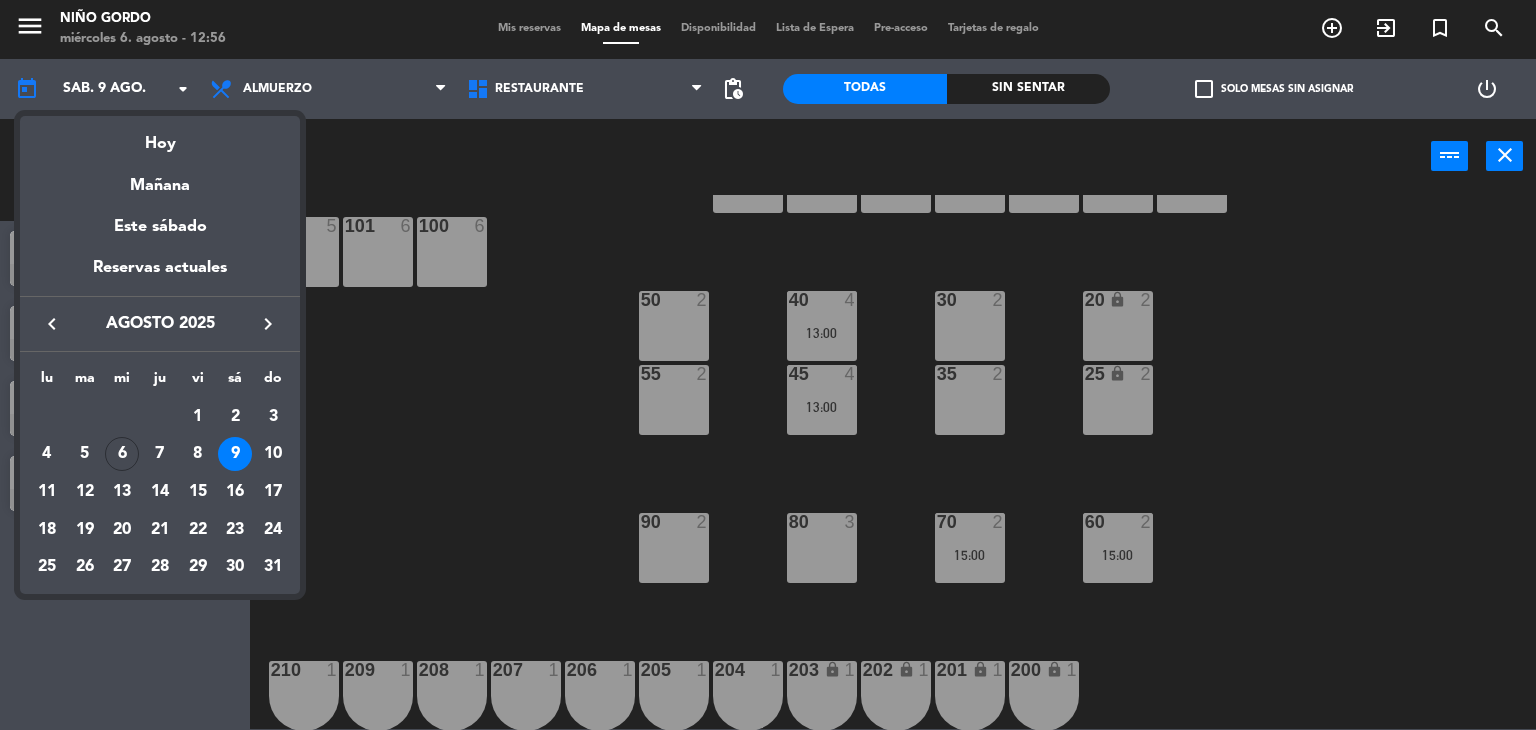 click on "Hoy" at bounding box center (160, 136) 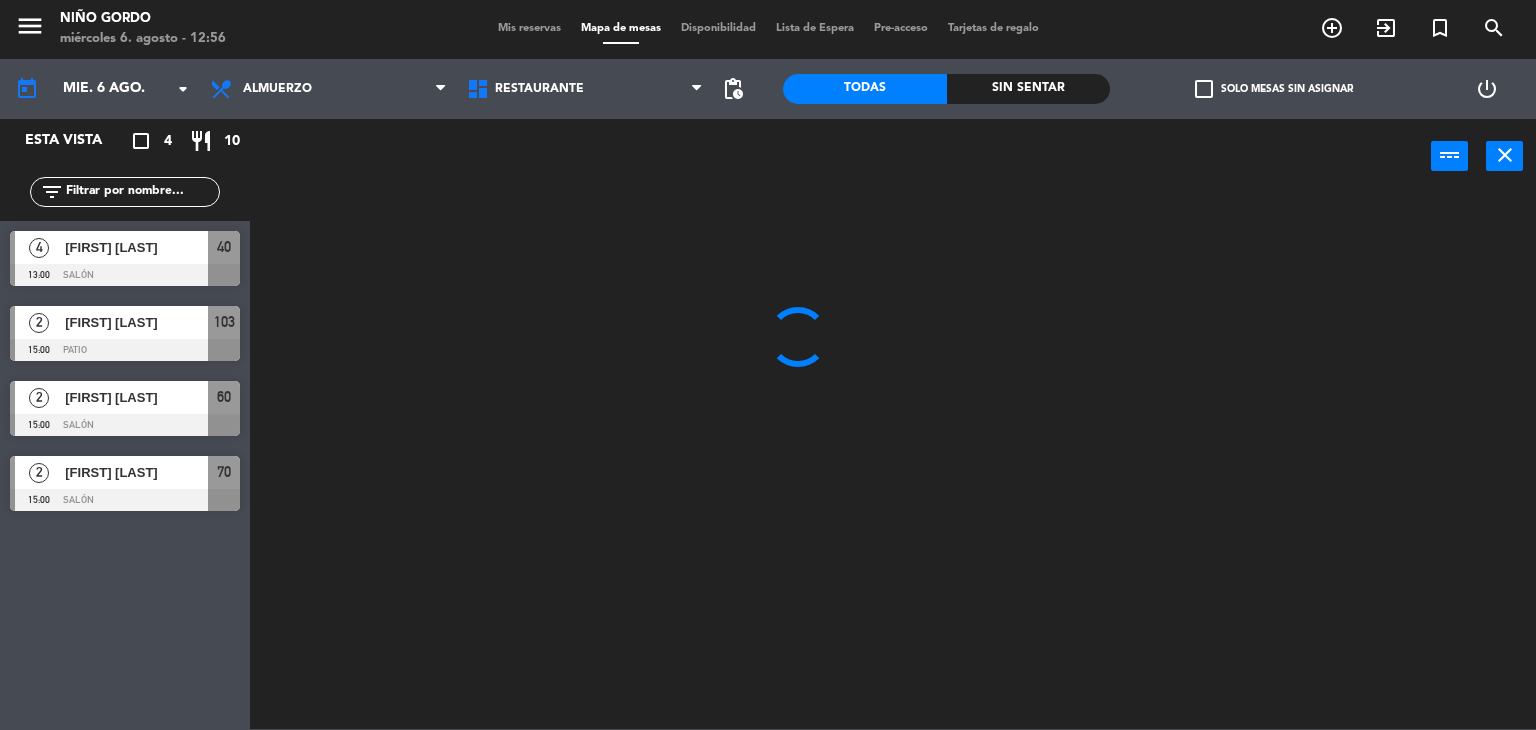 scroll, scrollTop: 0, scrollLeft: 0, axis: both 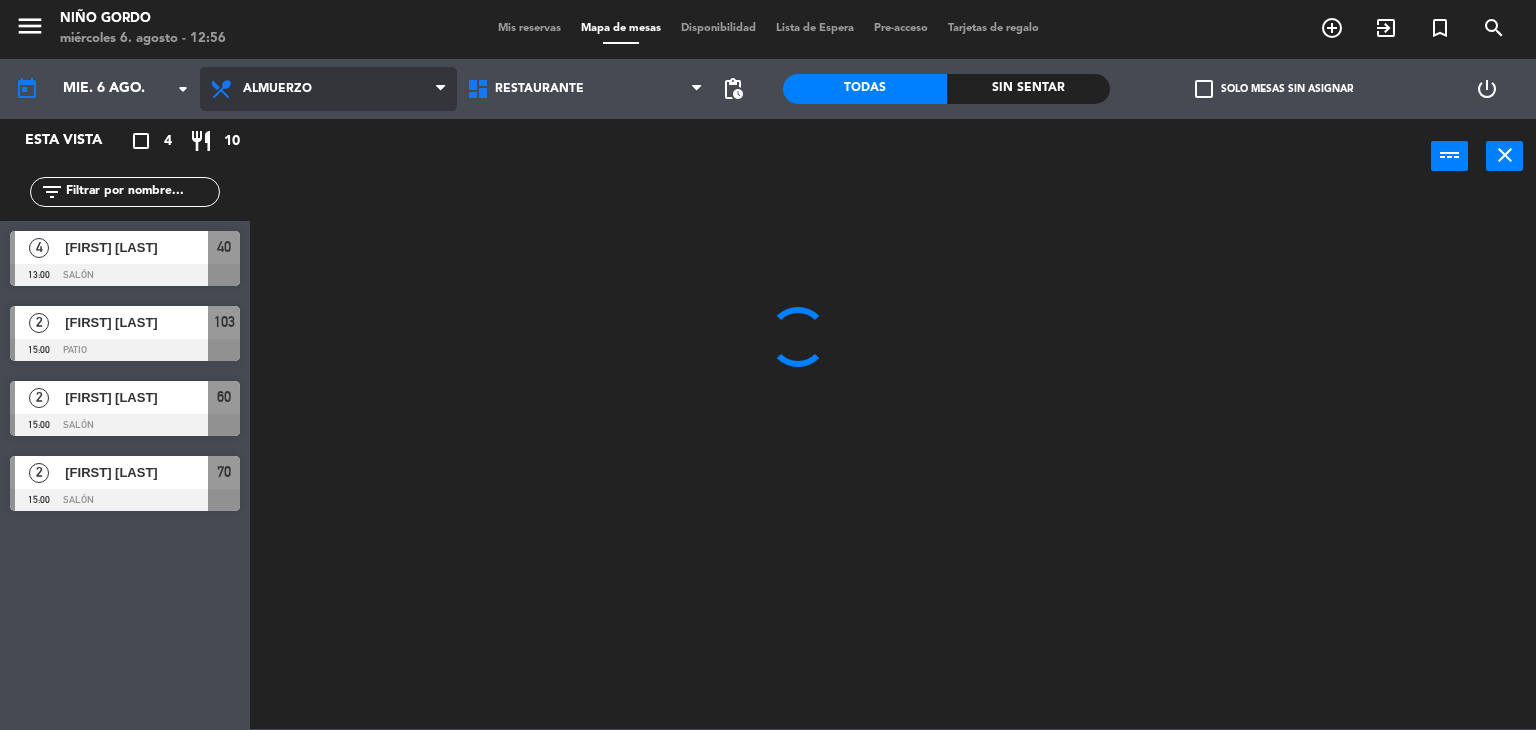 drag, startPoint x: 370, startPoint y: 96, endPoint x: 408, endPoint y: 177, distance: 89.470665 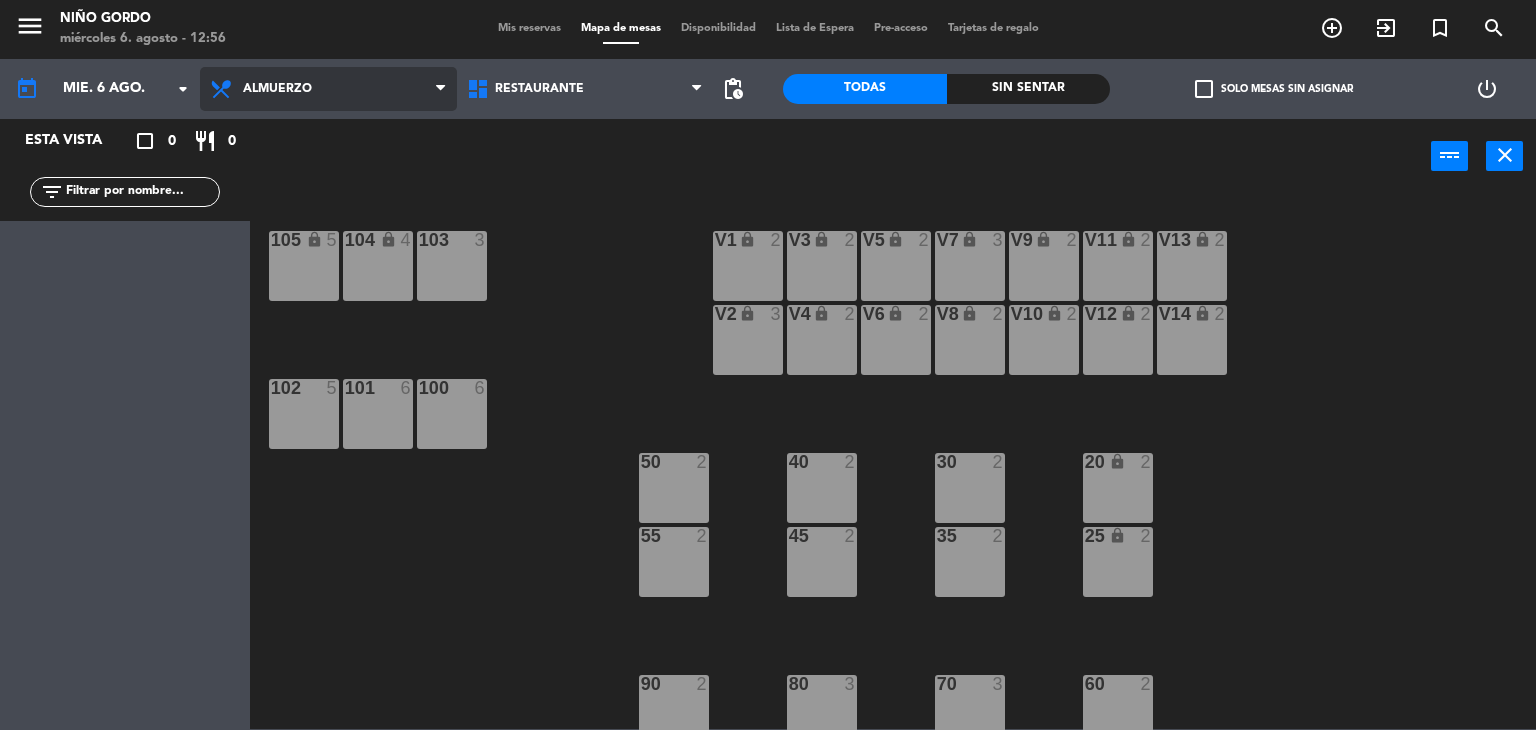 click on "Almuerzo" at bounding box center [328, 89] 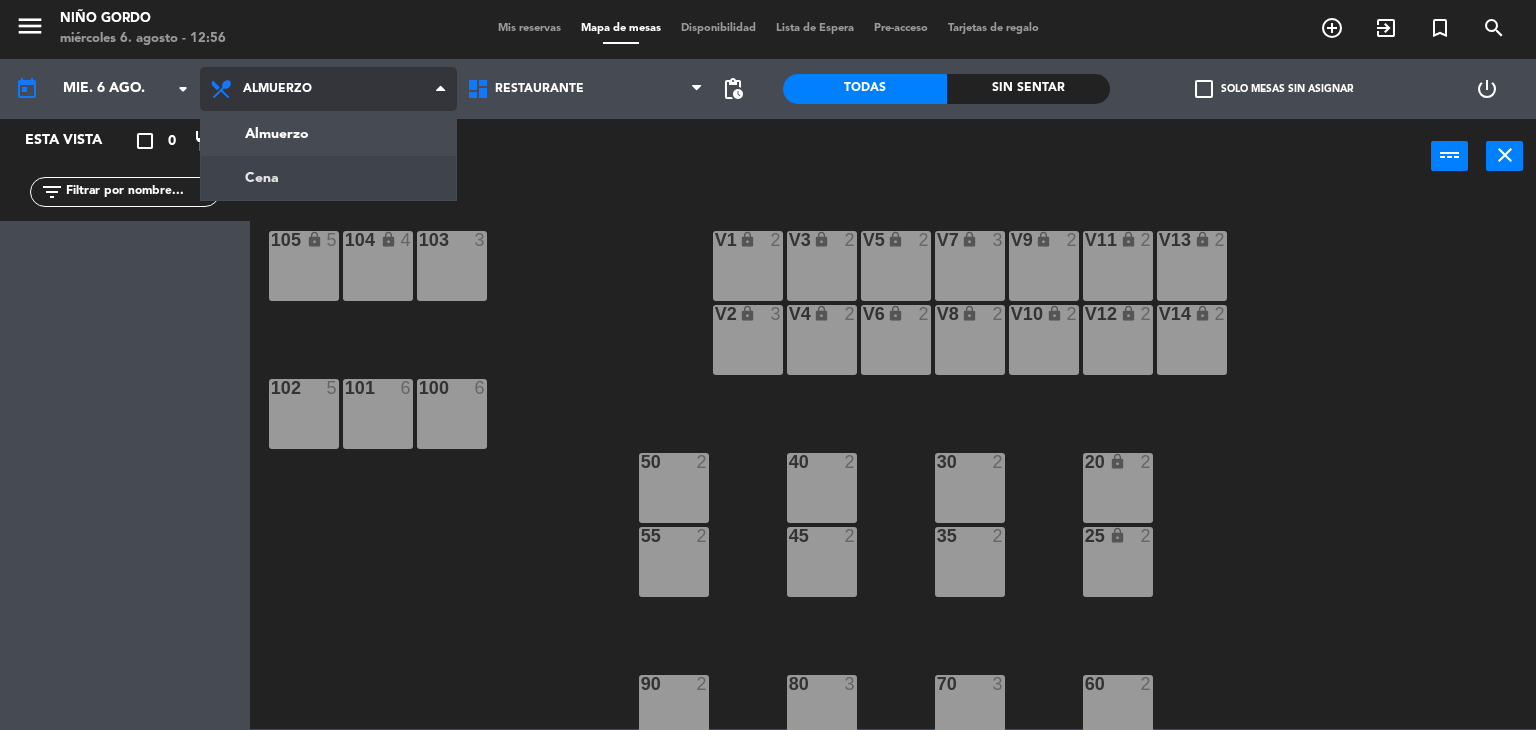 click on "menu  Niño Gordo   miércoles 6. agosto - 12:56   Mis reservas   Mapa de mesas   Disponibilidad   Lista de Espera   Pre-acceso   Tarjetas de regalo  add_circle_outline exit_to_app turned_in_not search today    mié. 6 ago. arrow_drop_down  Almuerzo  Cena  Almuerzo  Almuerzo  Cena  Restaurante   Restaurante   Restaurante  pending_actions  Todas  Sin sentar  check_box_outline_blank   Solo mesas sin asignar   power_settings_new   Esta vista   crop_square  0  restaurant  0 filter_list power_input close 105 lock  5  104 lock  4  103  3  V1 lock  2  V3 lock  2  V9 lock  2  V5 lock  2  V7 lock  3  V11 lock  2  V13 lock  2  V2 lock  3  V6 lock  2  V4 lock  2  V8 lock  2  V10 lock  2  v12 lock  2  V14 lock  2  102  5  101  6  100  6  40  2  50  2  30  2  20 lock  2  55  2  45  2  35  2  25 lock  2  90  2  70  3  80  3  60  2  206  1  202 lock  1  207  1  203 lock  1  204  1  205  1  201 lock  1  200 lock  1  208  1  209  1  210  1" 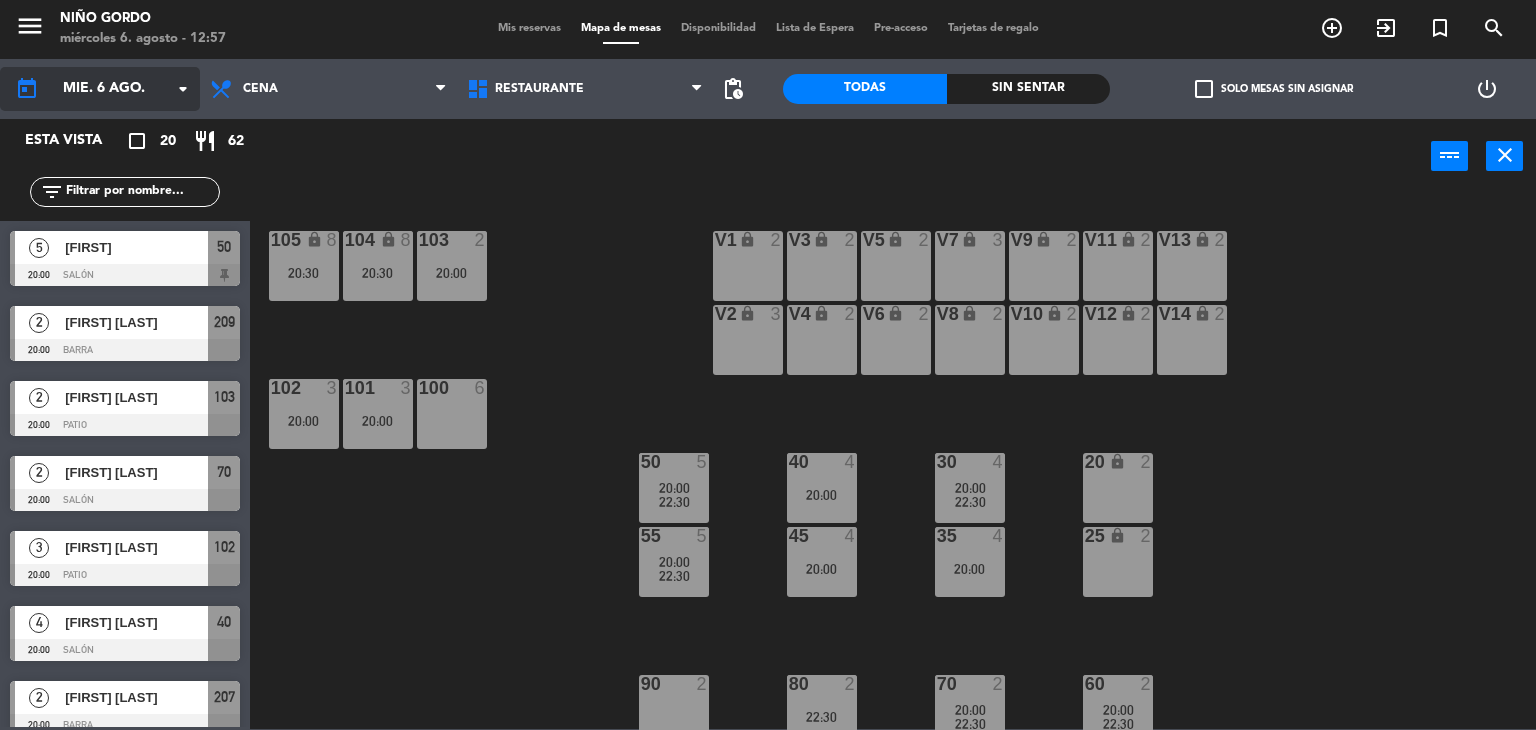 click on "mié. 6 ago." 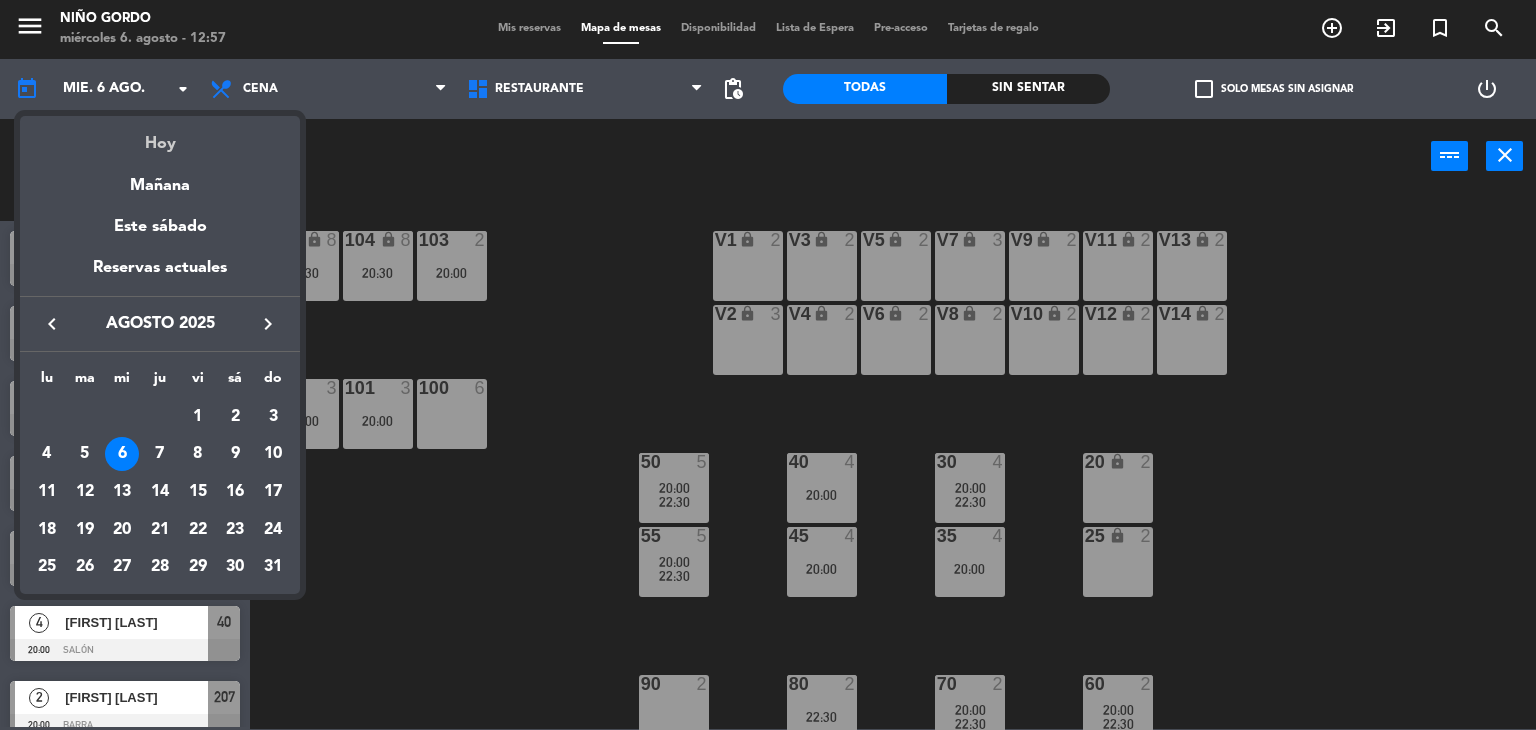 click on "Hoy" at bounding box center [160, 136] 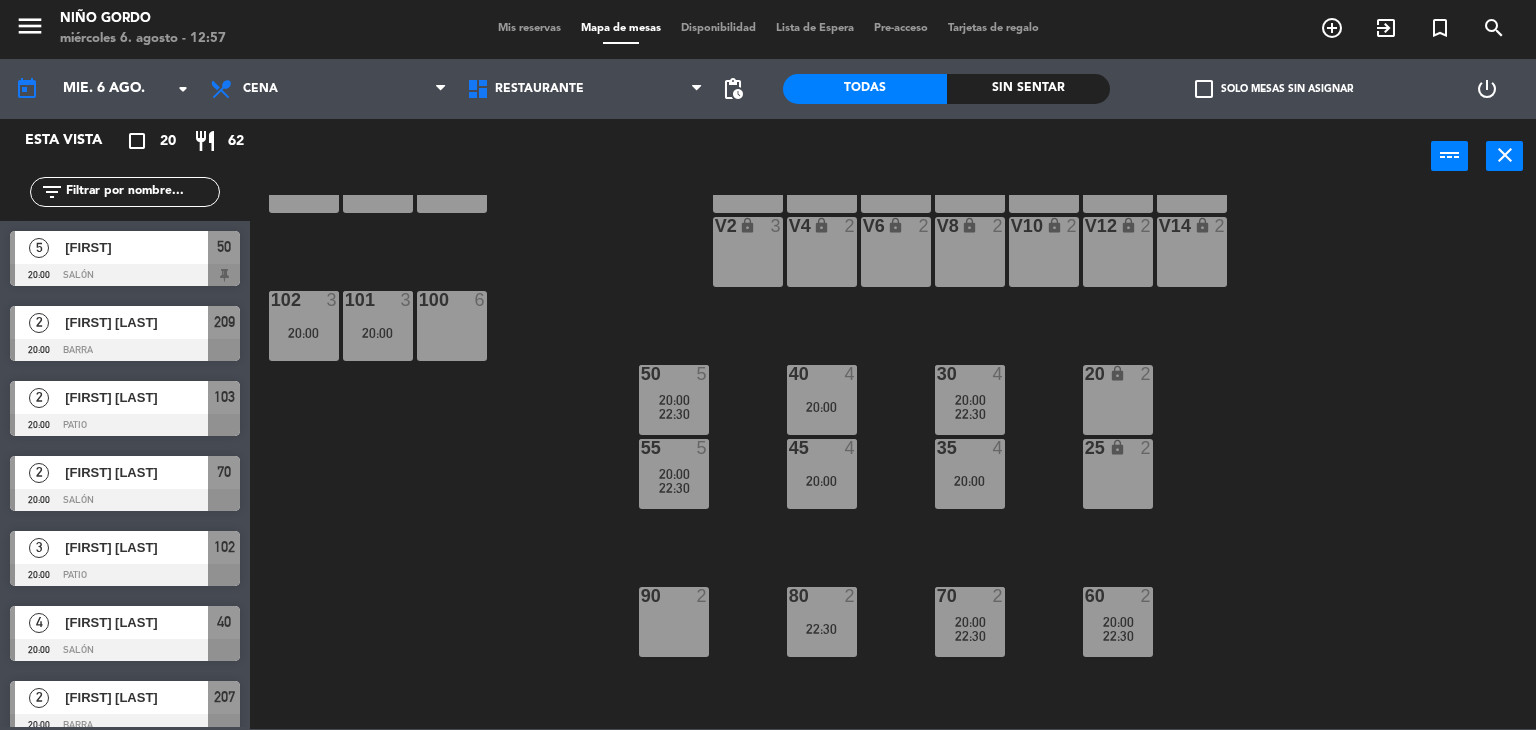 scroll, scrollTop: 162, scrollLeft: 0, axis: vertical 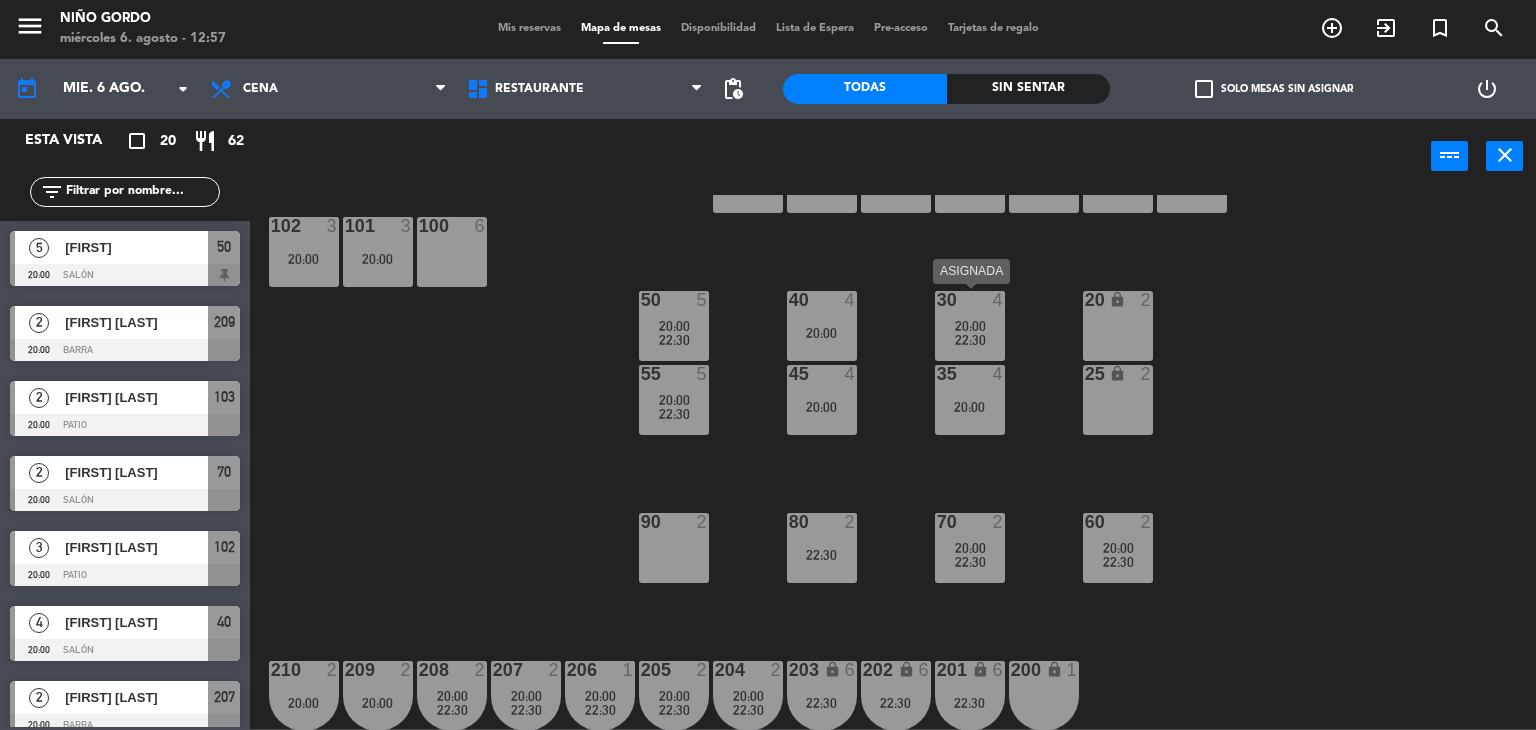 click on "20:00" at bounding box center [970, 326] 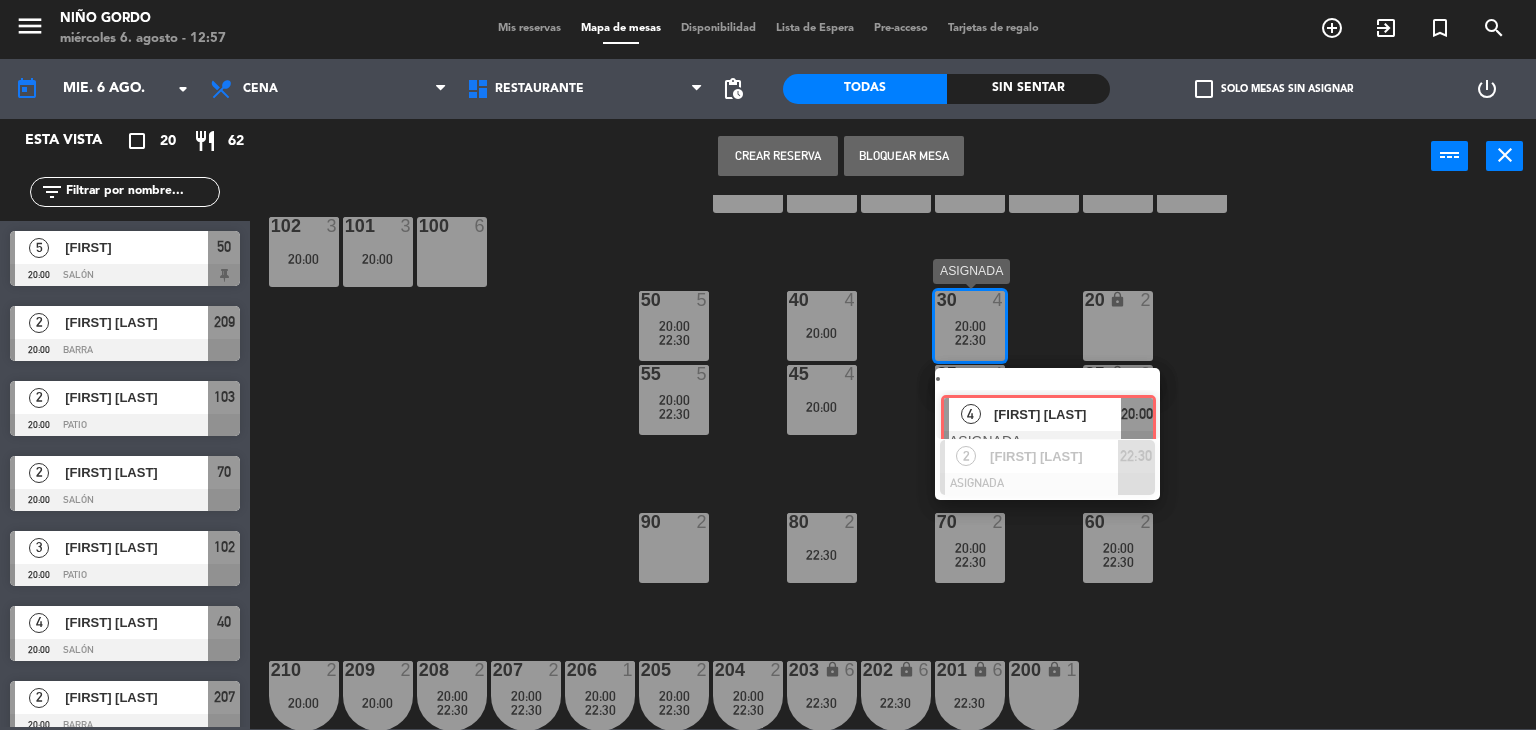 click on "4   [FIRST] [LAST]   ASIGNADA  20:00" at bounding box center (1047, 404) 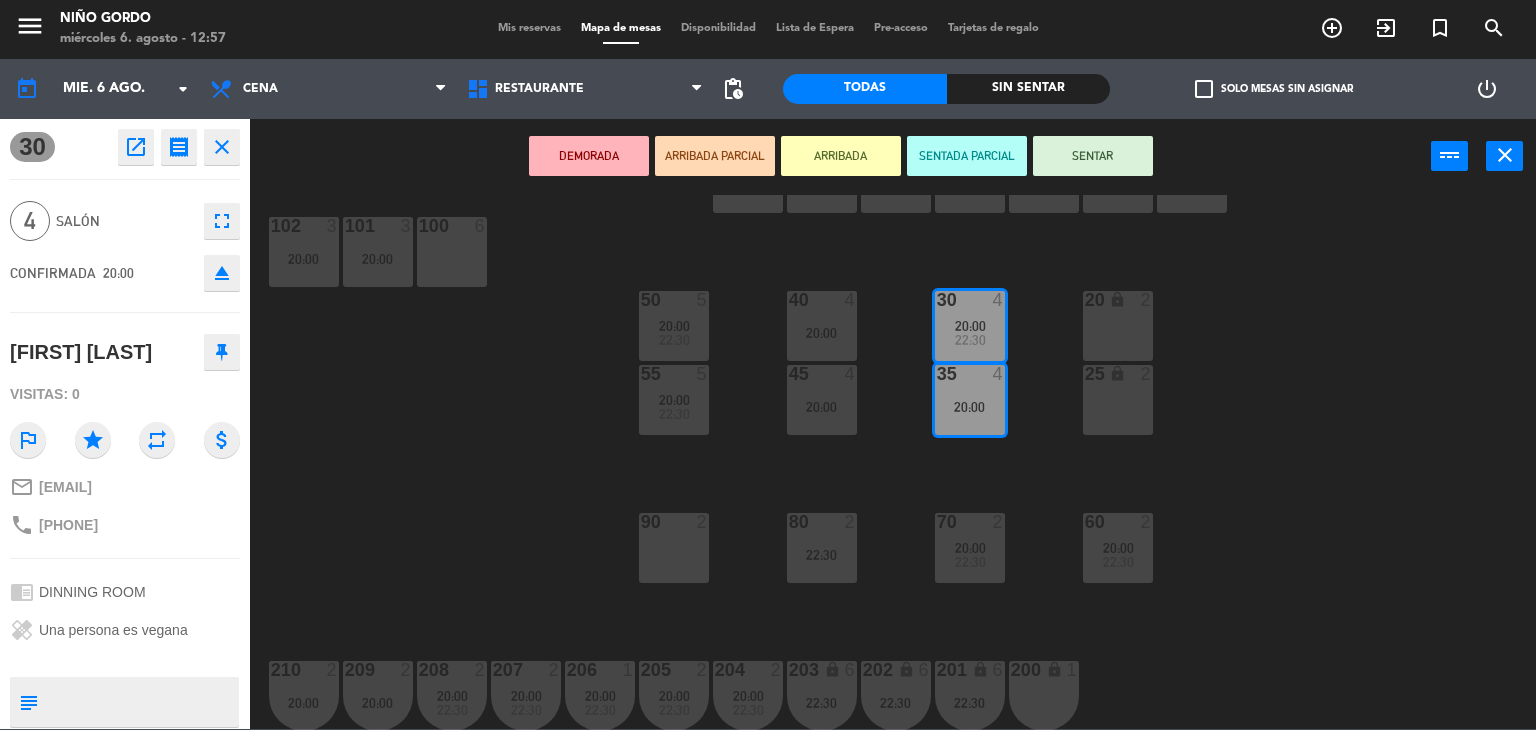 click on "[PHONE]" 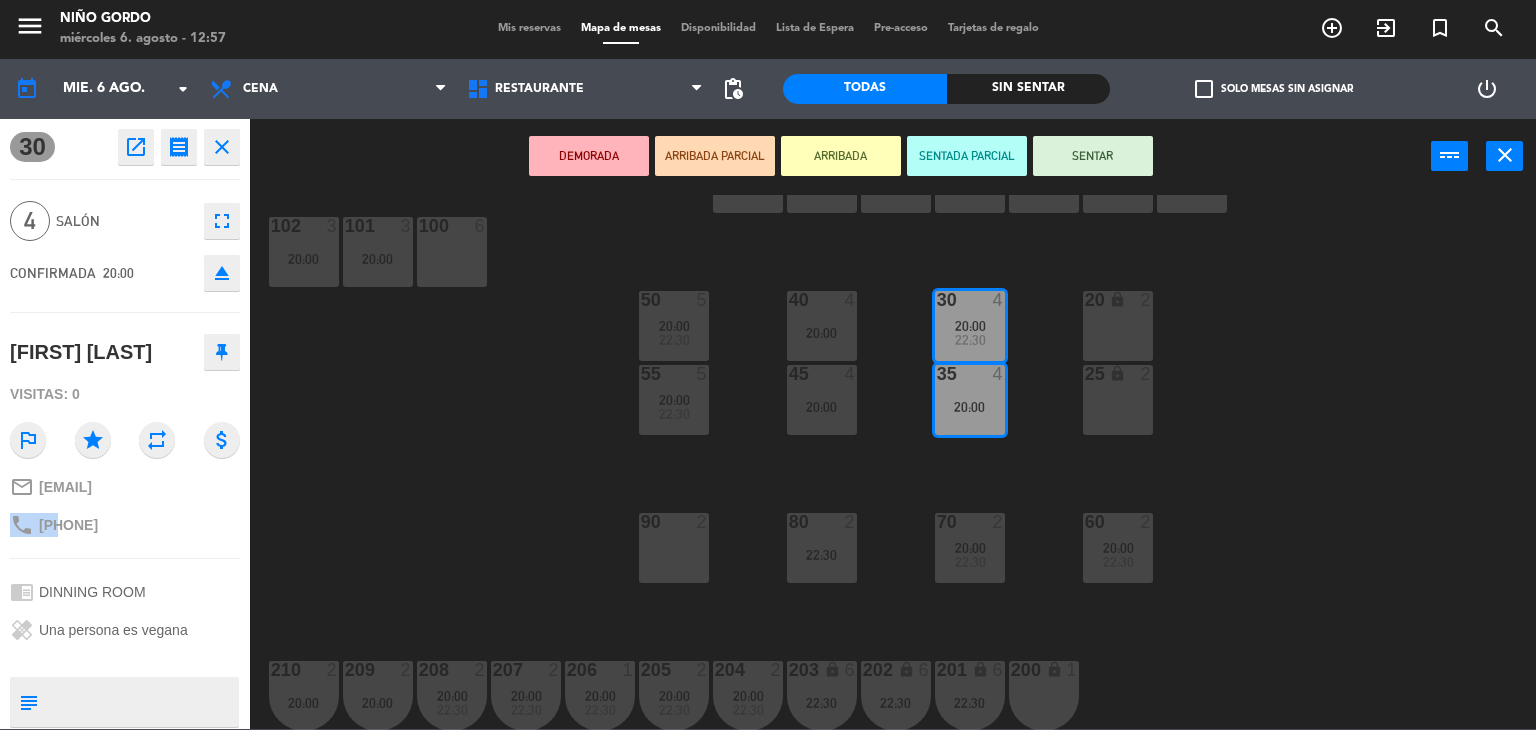 click on "[PHONE]" 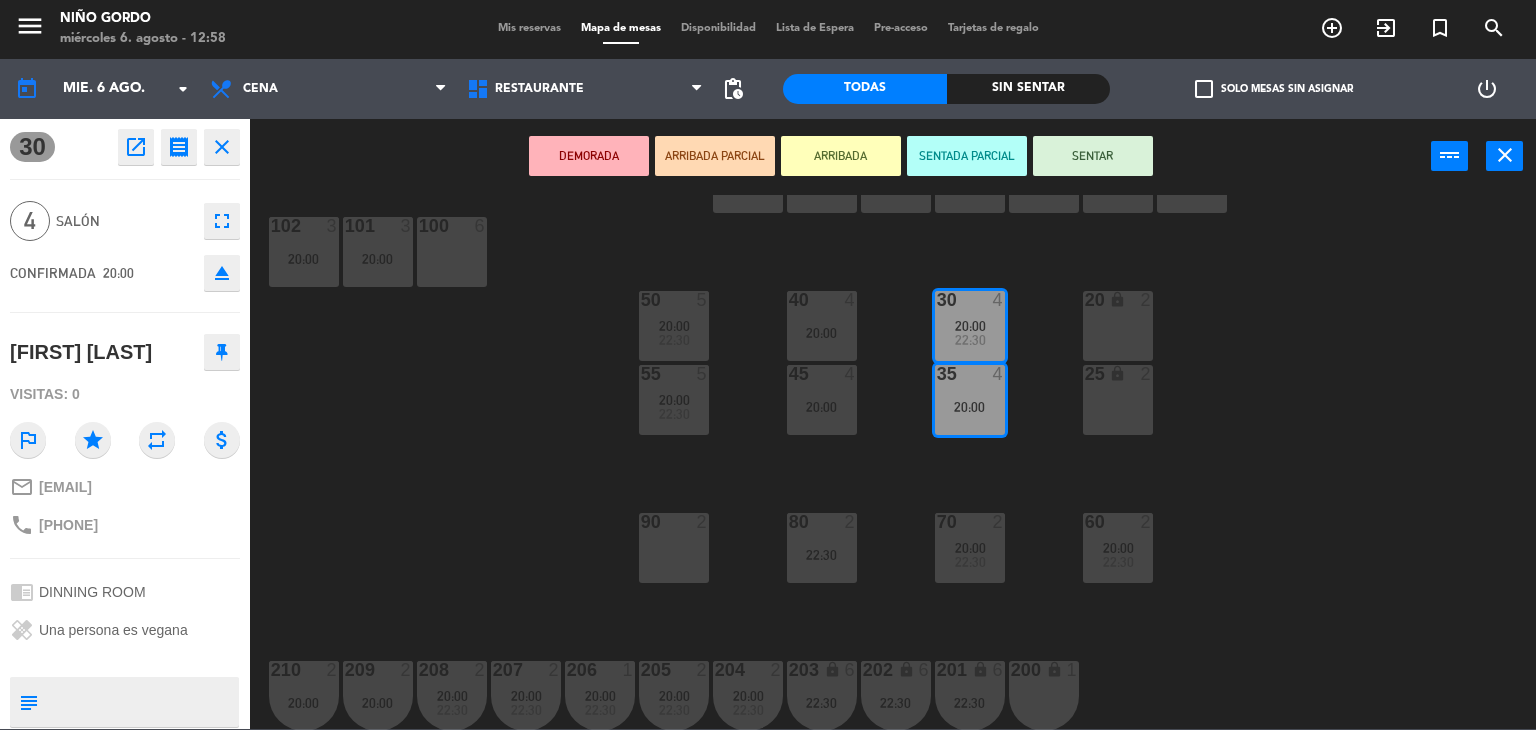 click on "[FIRST] [LAST]" 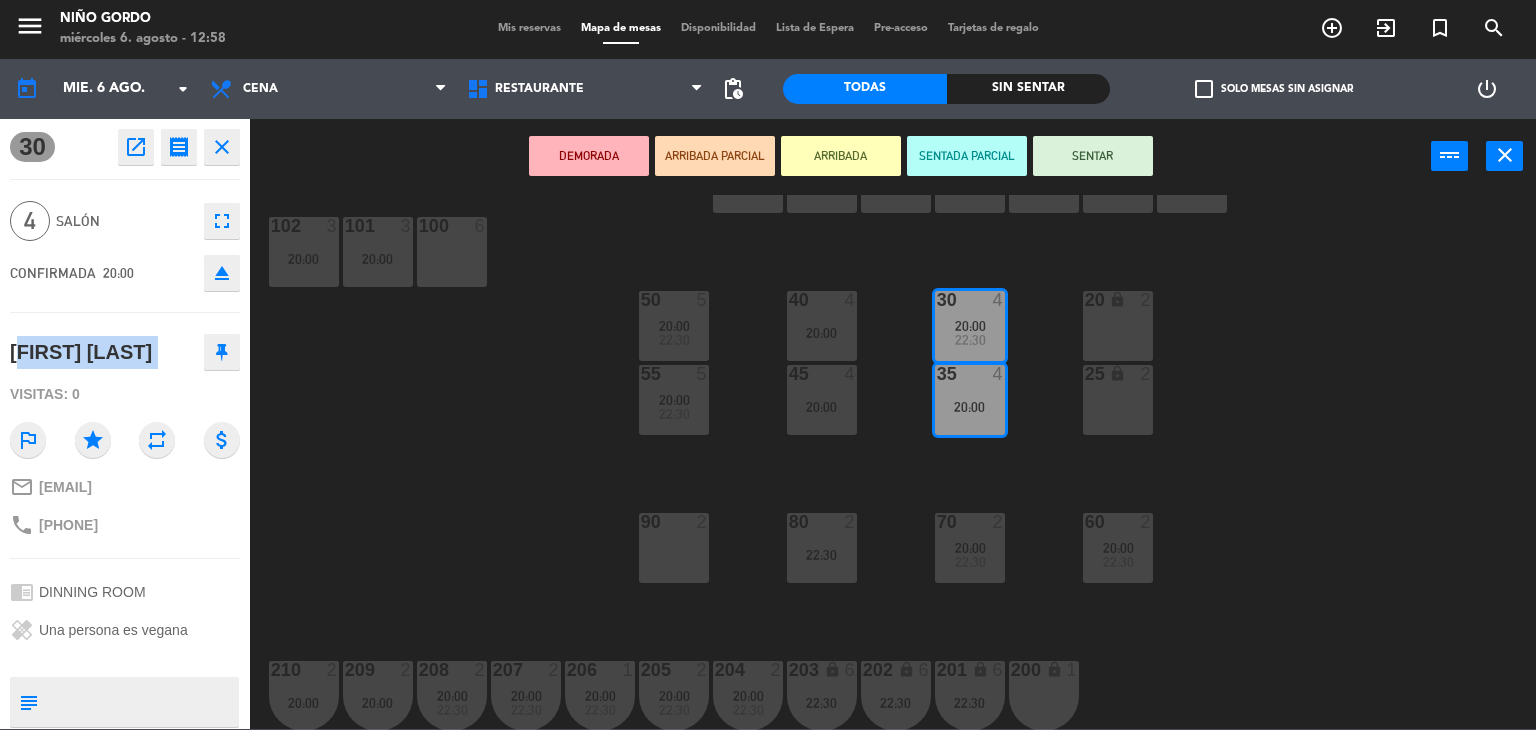 click on "[FIRST] [LAST]" 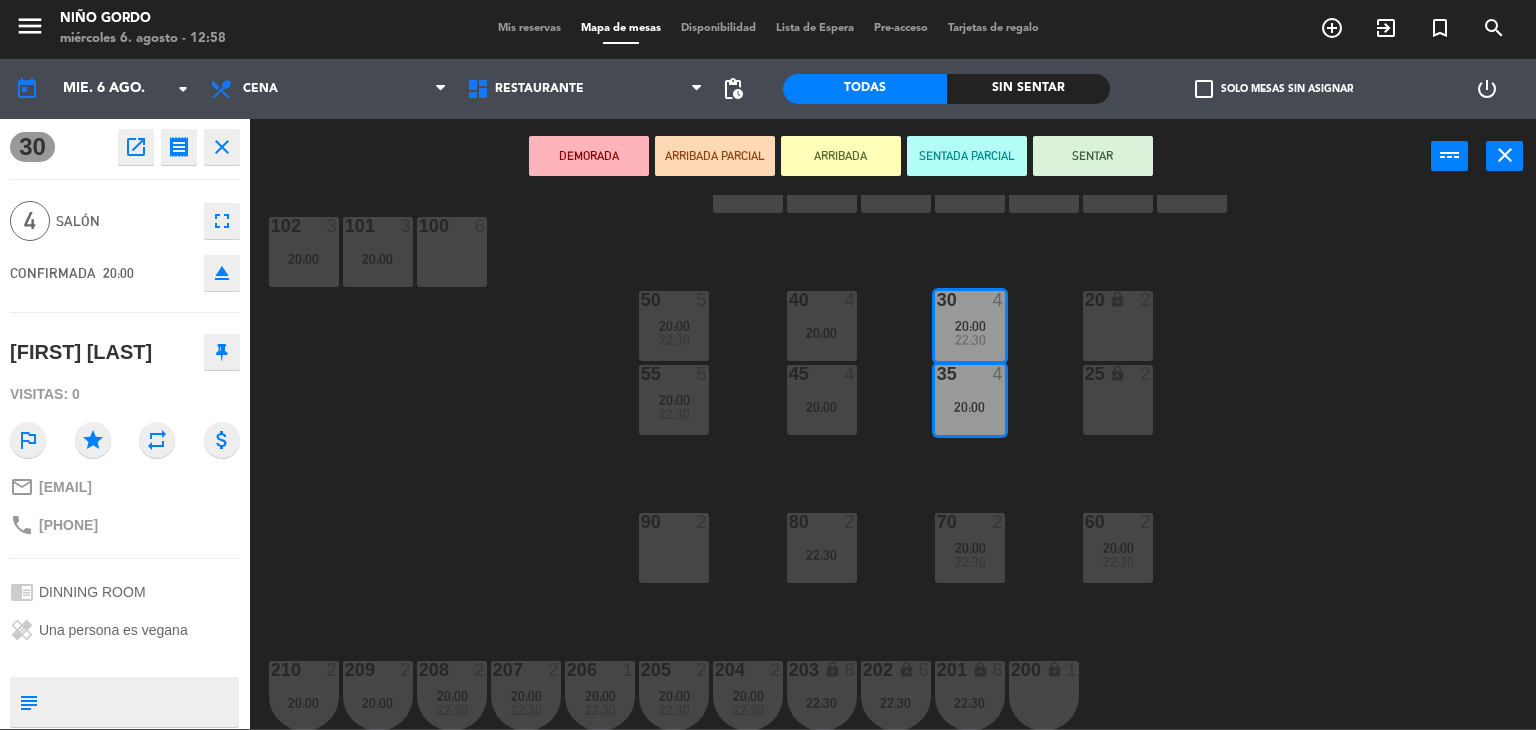 drag, startPoint x: 519, startPoint y: 408, endPoint x: 815, endPoint y: 438, distance: 297.5164 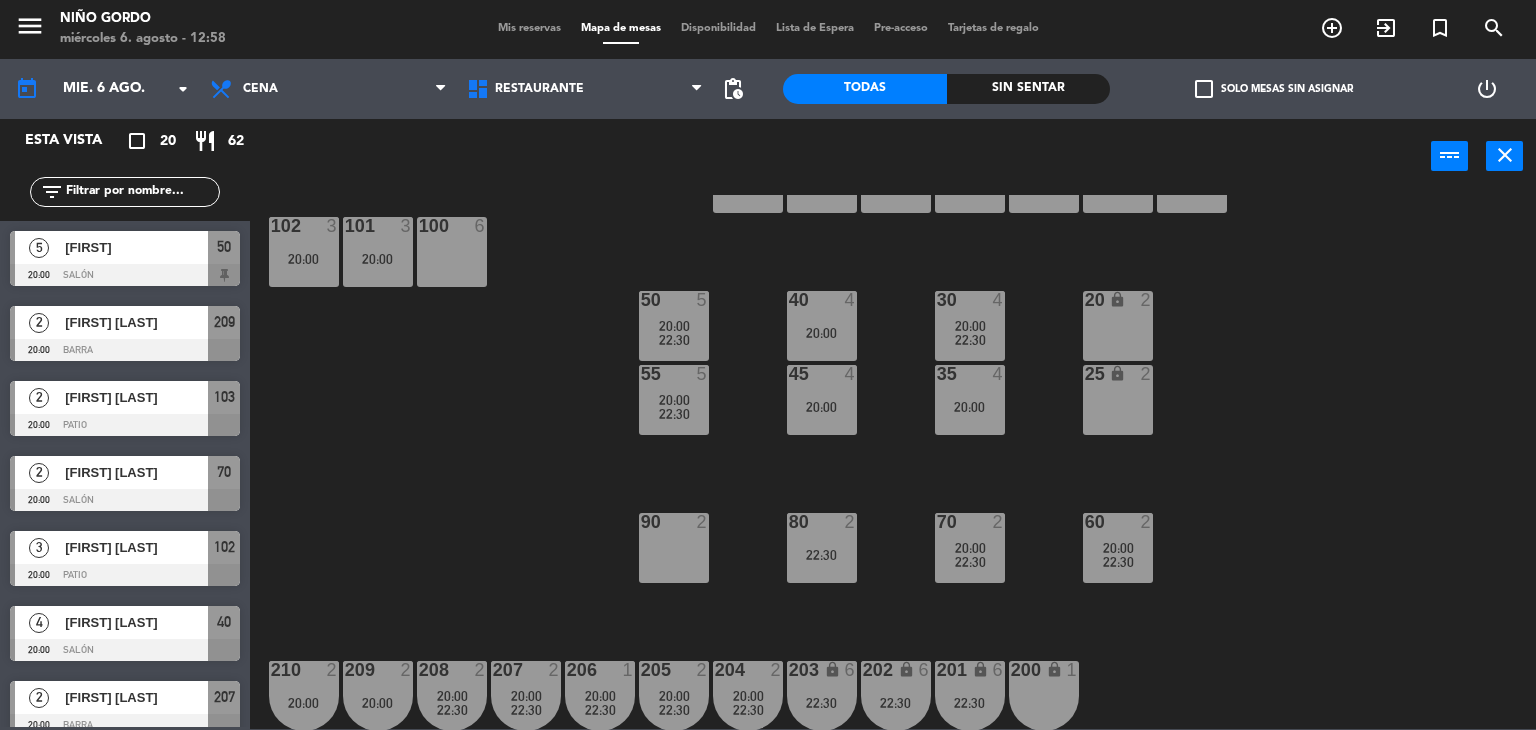 click on "40  4   20:00" at bounding box center (822, 326) 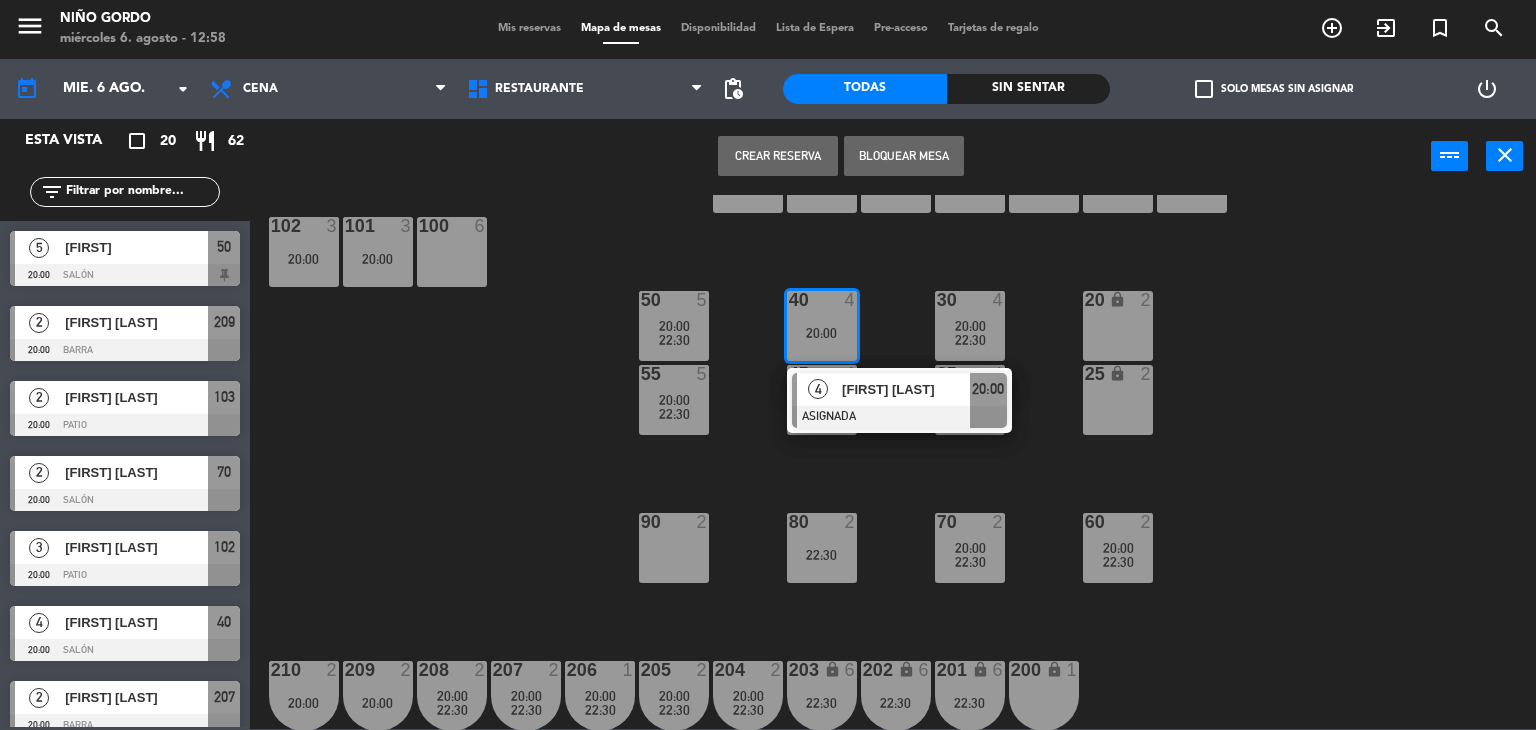 click on "[FIRST] [LAST]" at bounding box center (906, 389) 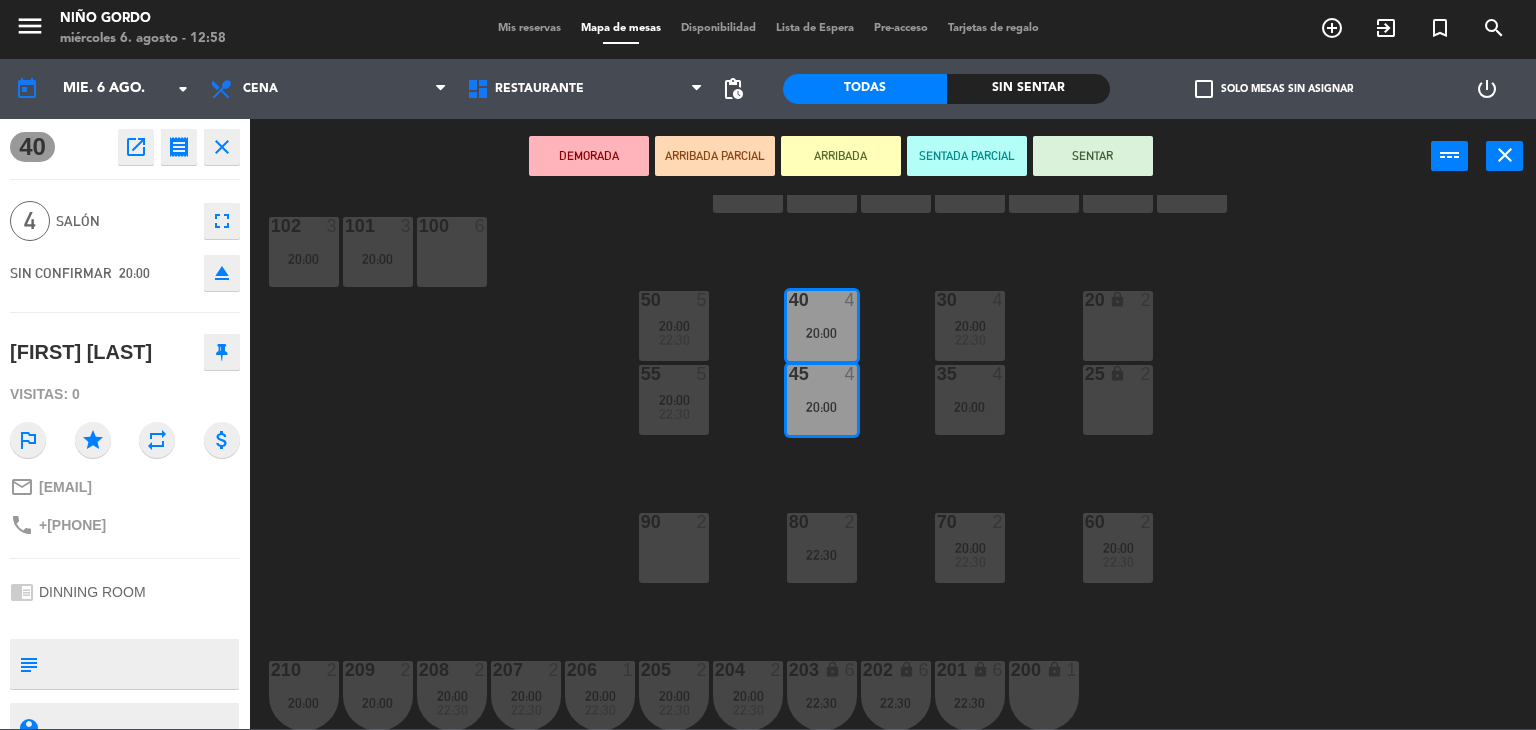 click on "+[PHONE]" 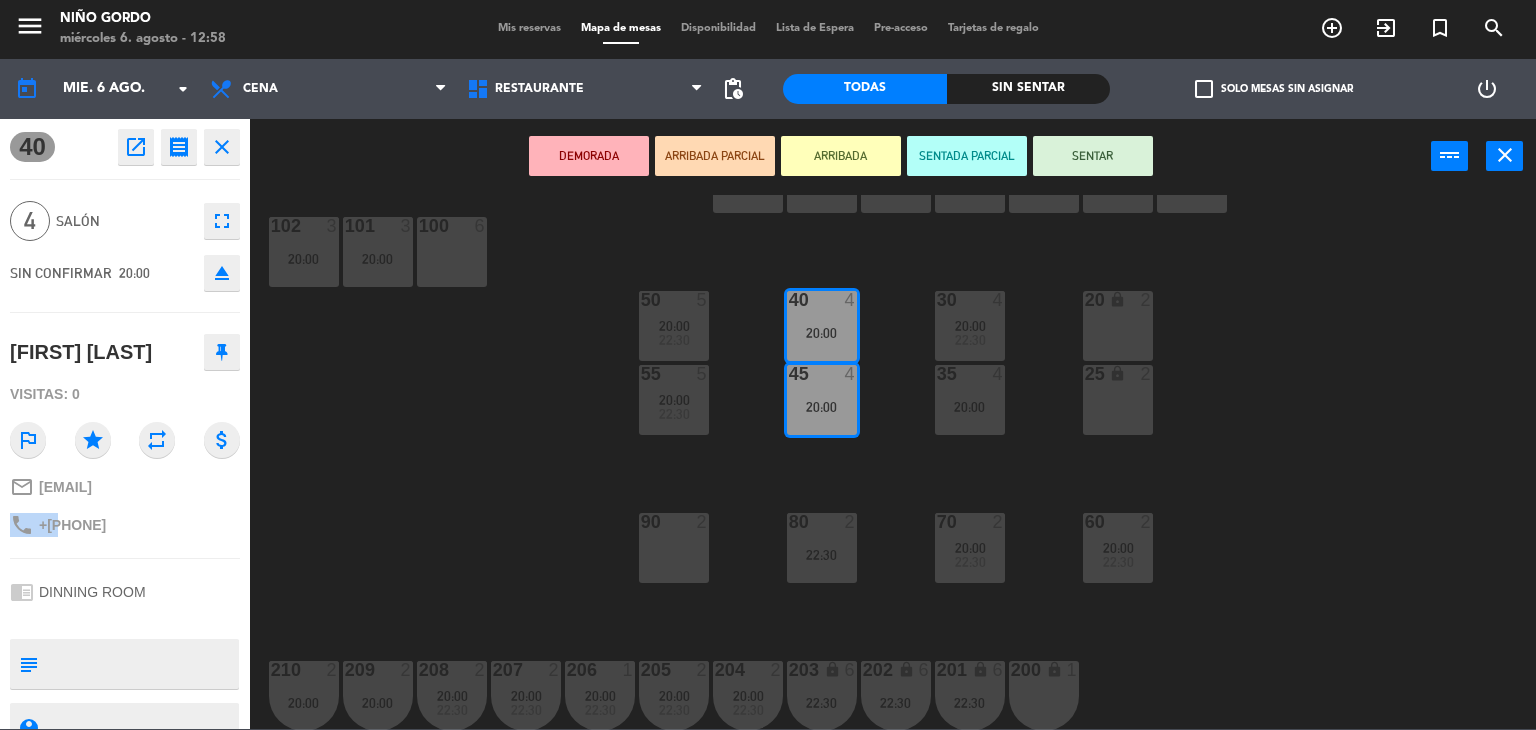 click on "+[PHONE]" 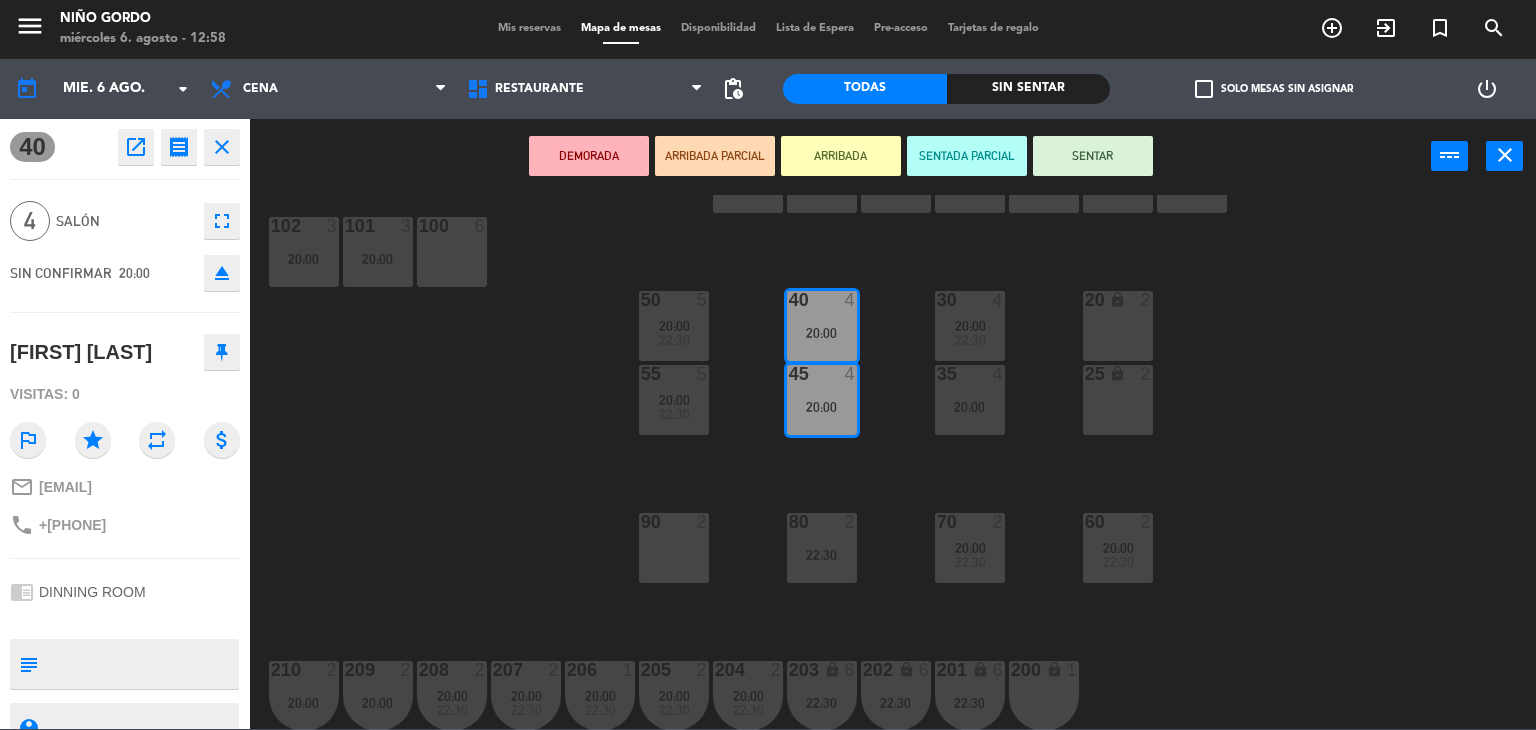 click on "[FIRST] [LAST]" 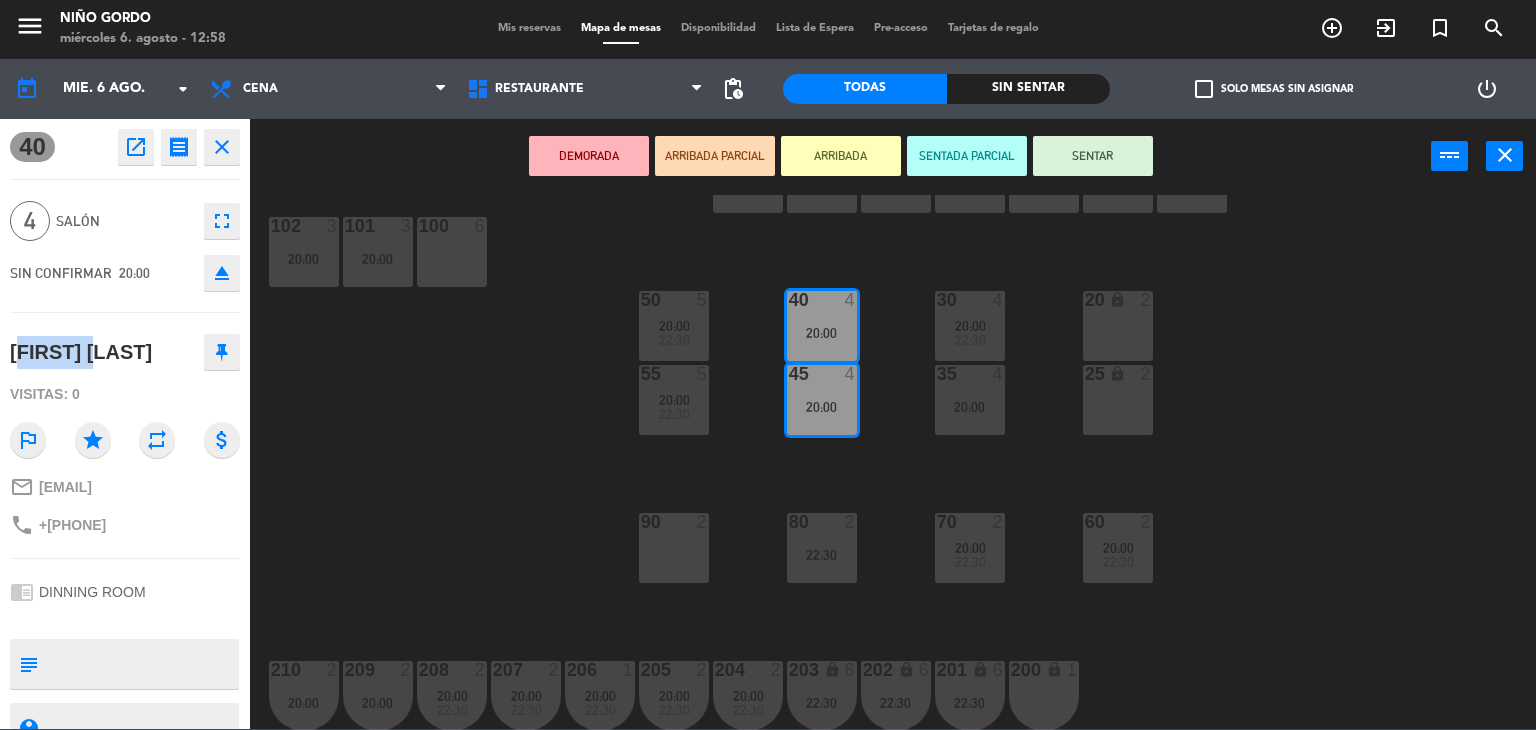 click on "[FIRST] [LAST]" 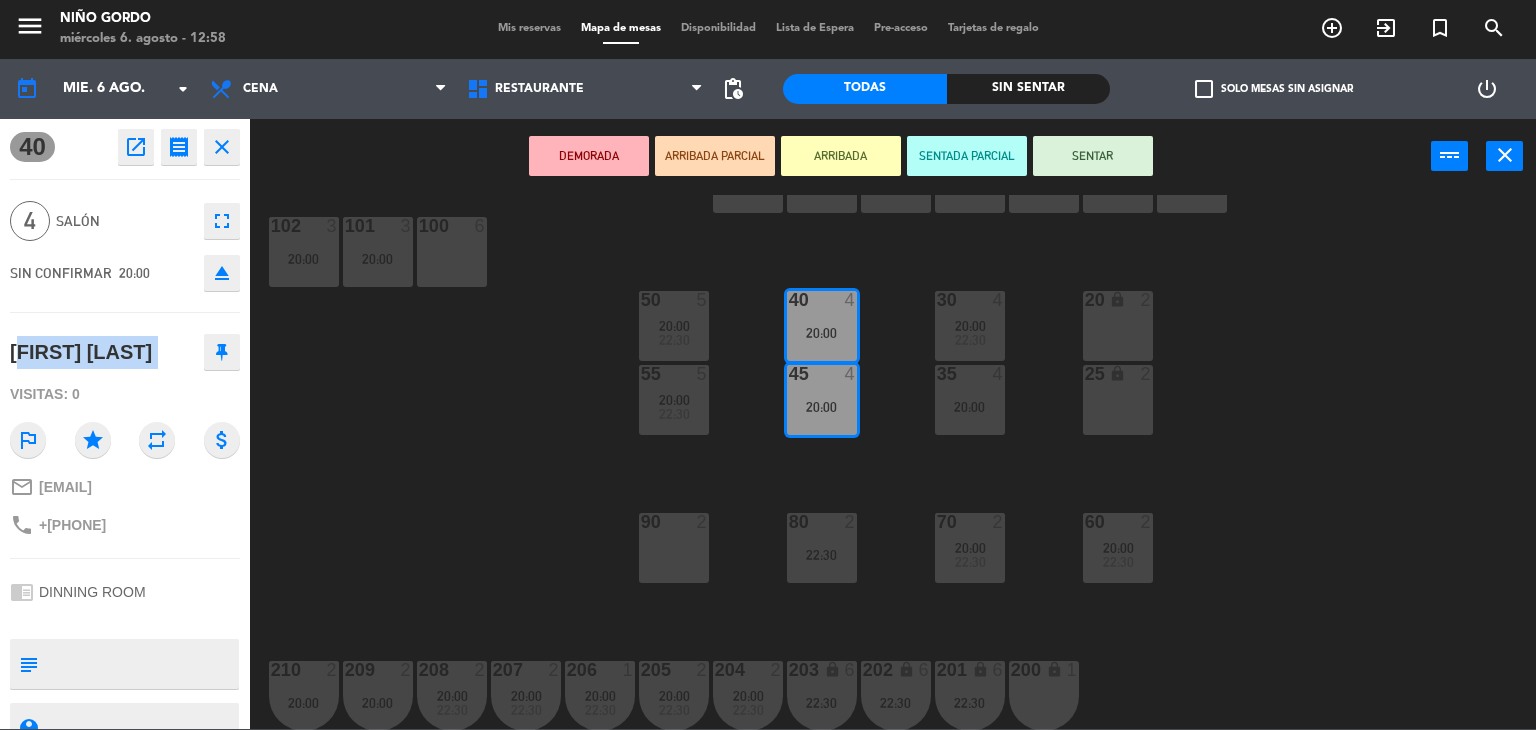 click on "[FIRST] [LAST]" 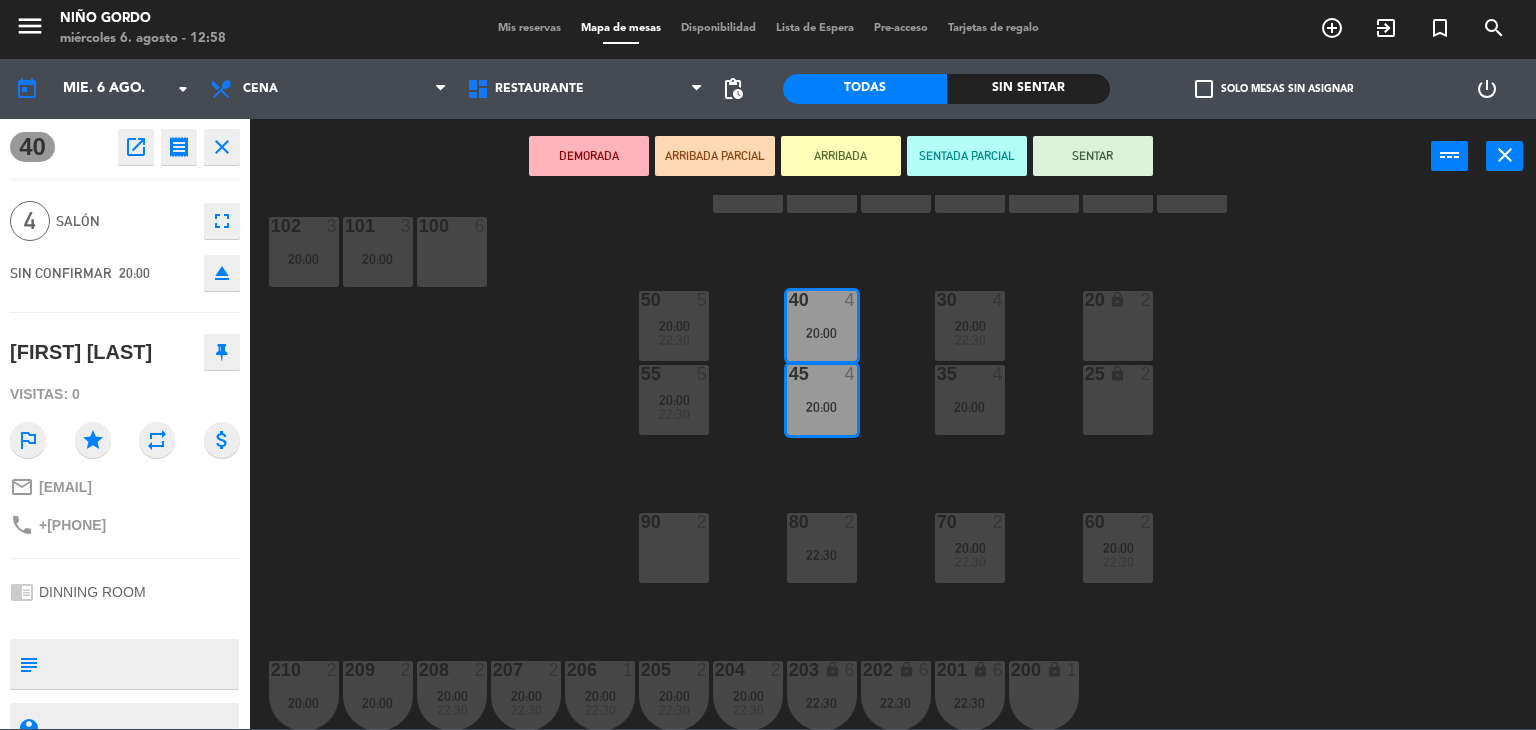 drag, startPoint x: 390, startPoint y: 393, endPoint x: 509, endPoint y: 379, distance: 119.8207 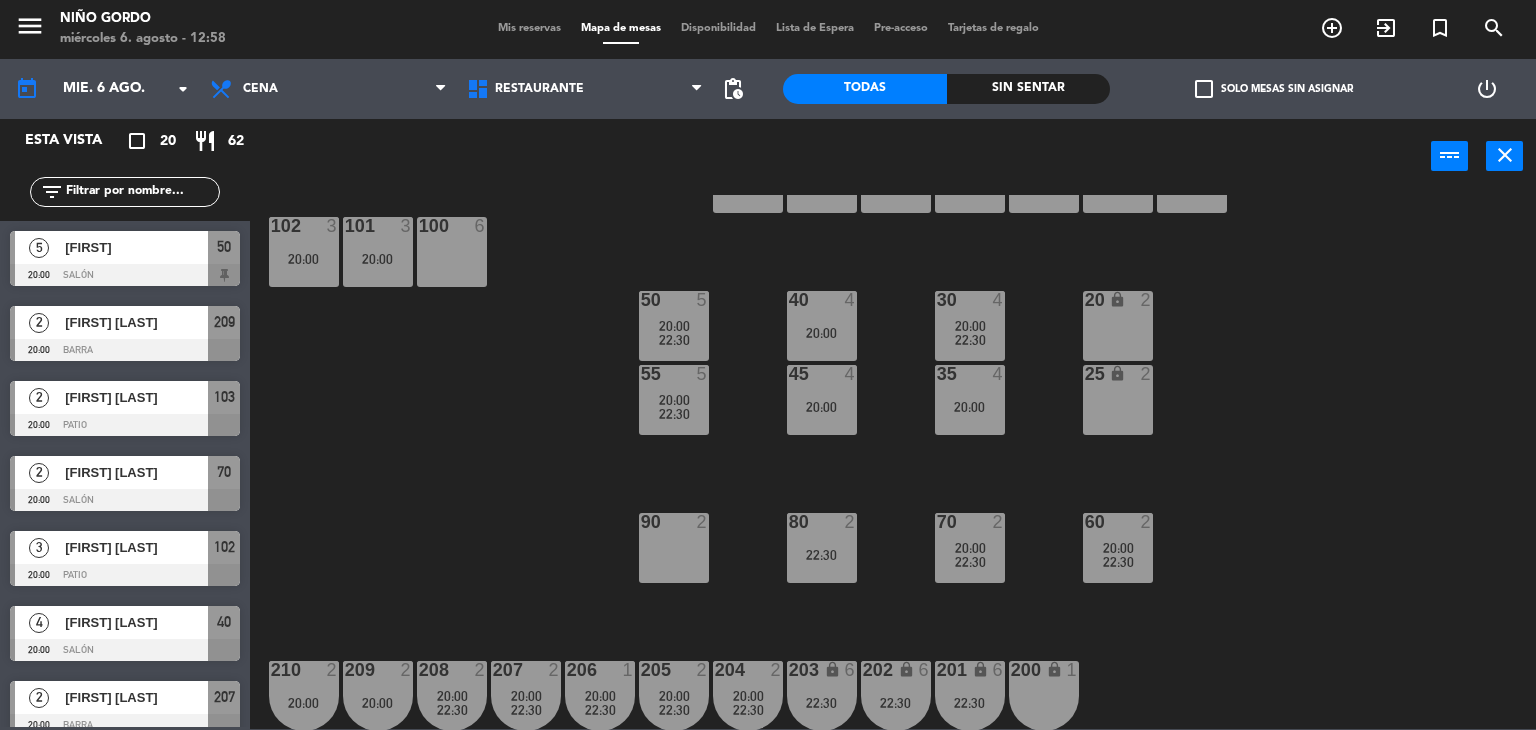 scroll, scrollTop: 1, scrollLeft: 0, axis: vertical 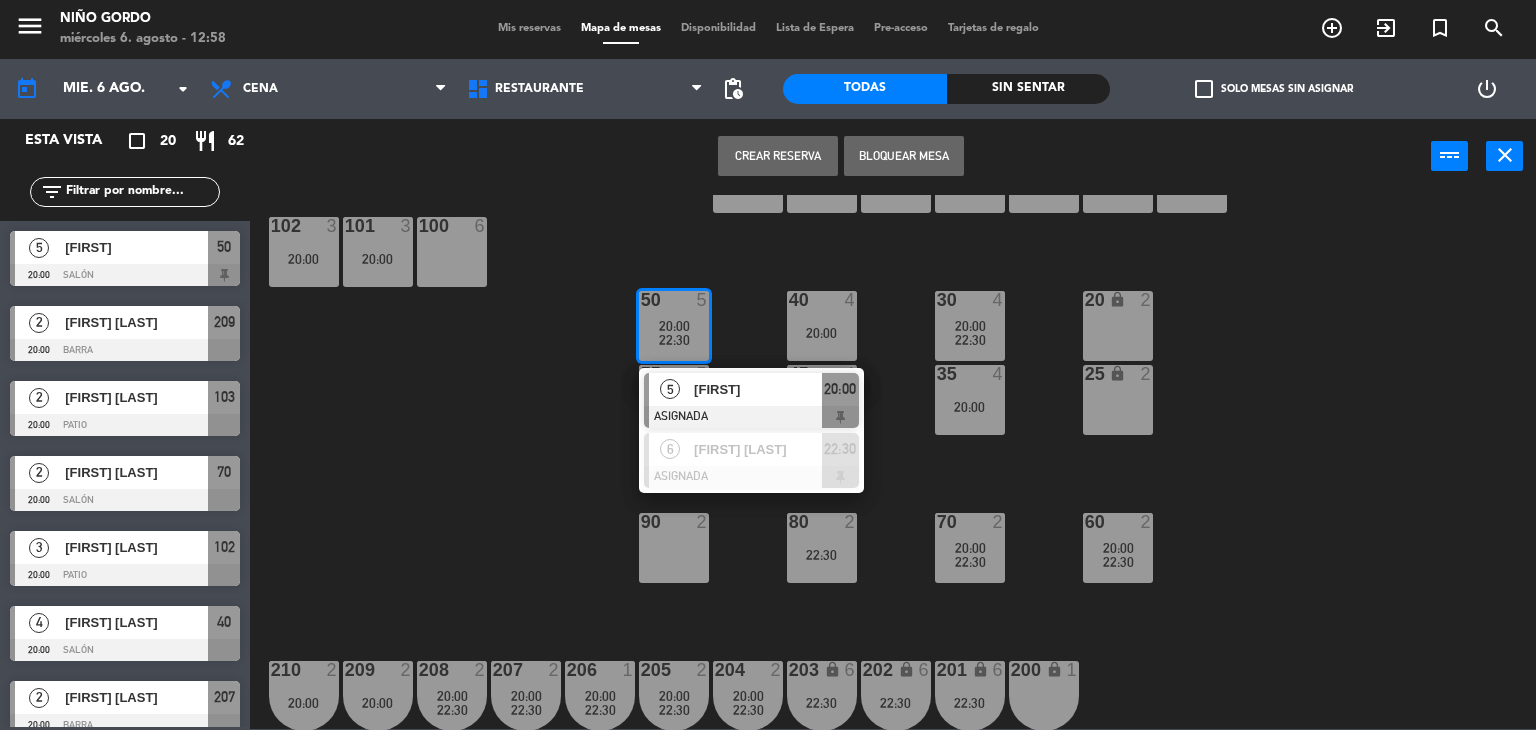 click on "[FIRST]" at bounding box center (758, 389) 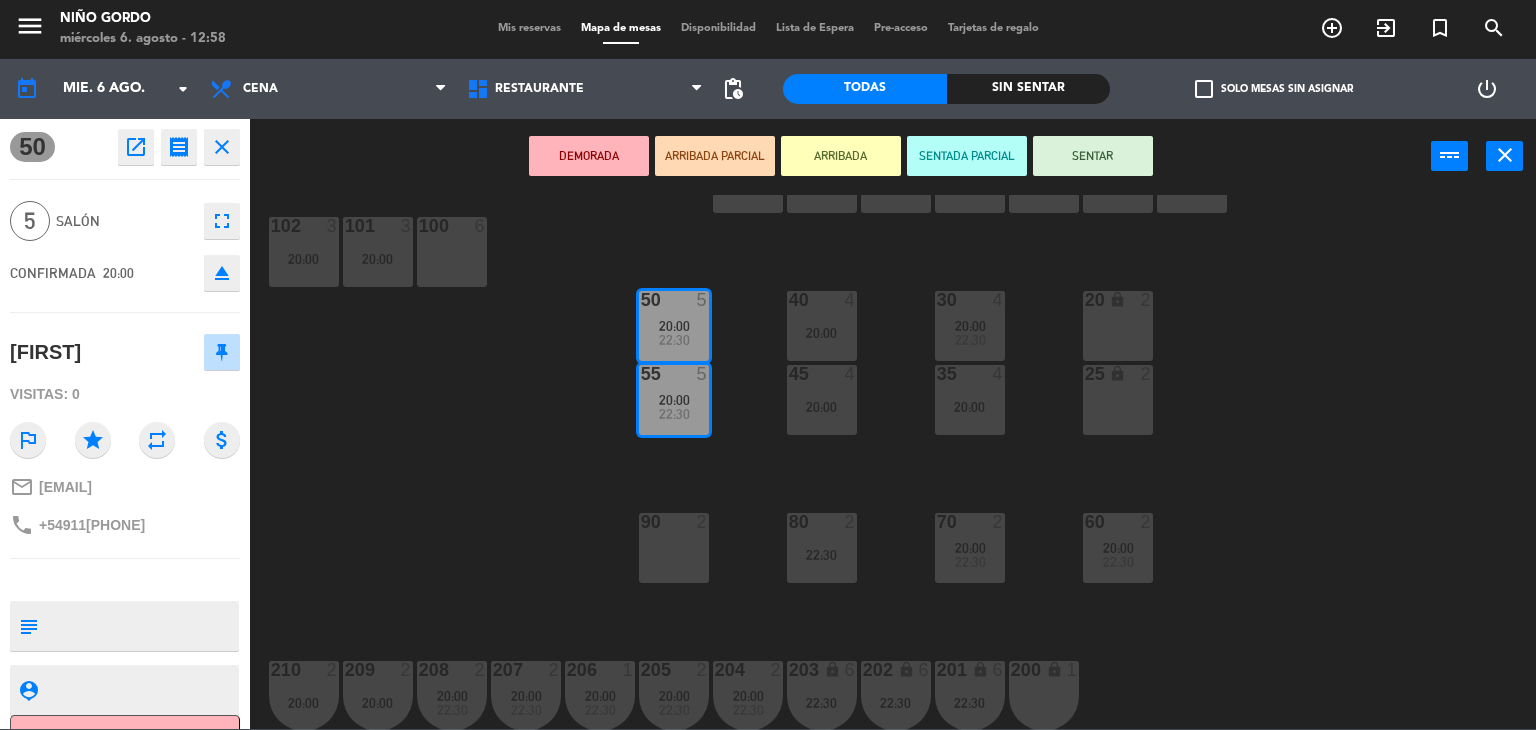 click on "+54911[PHONE]" 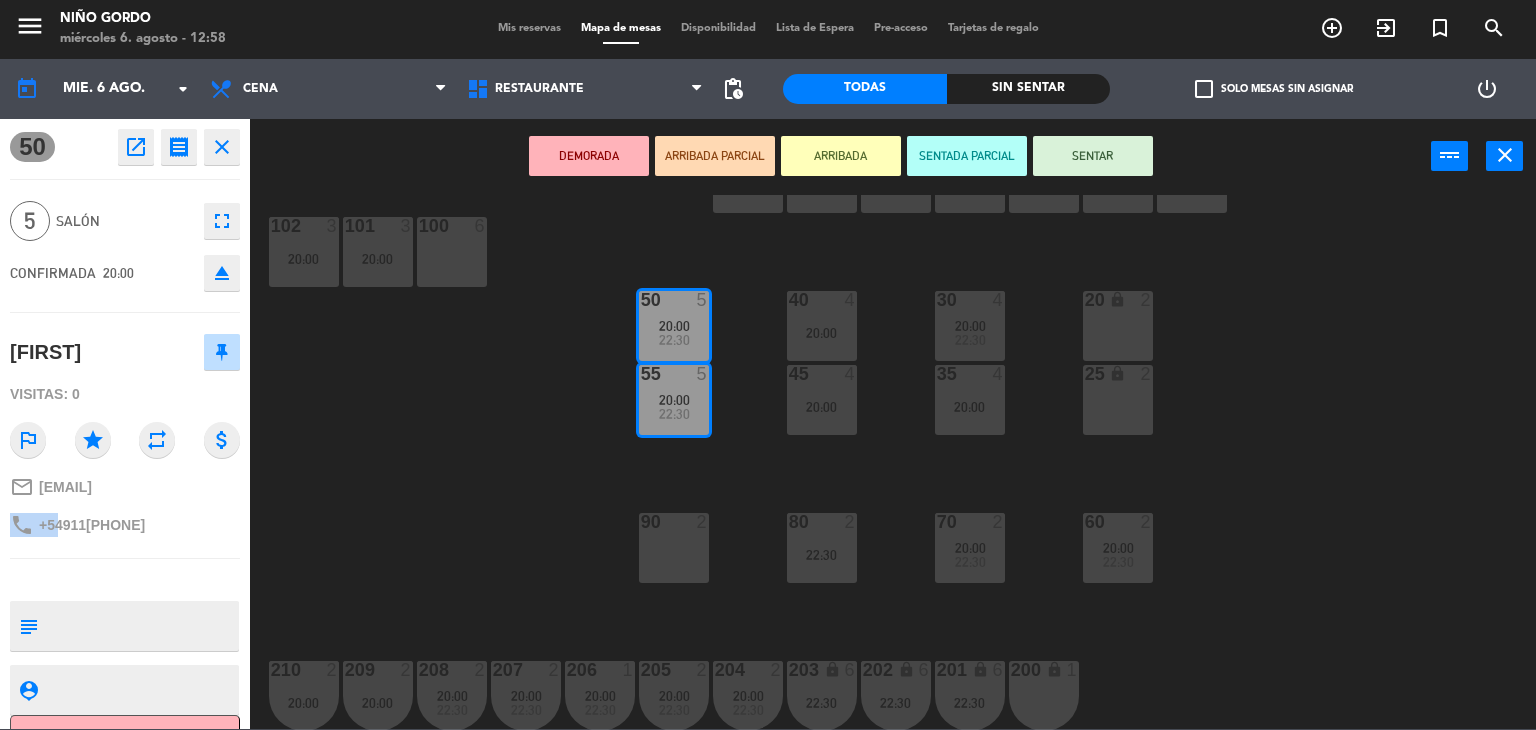 click on "+54911[PHONE]" 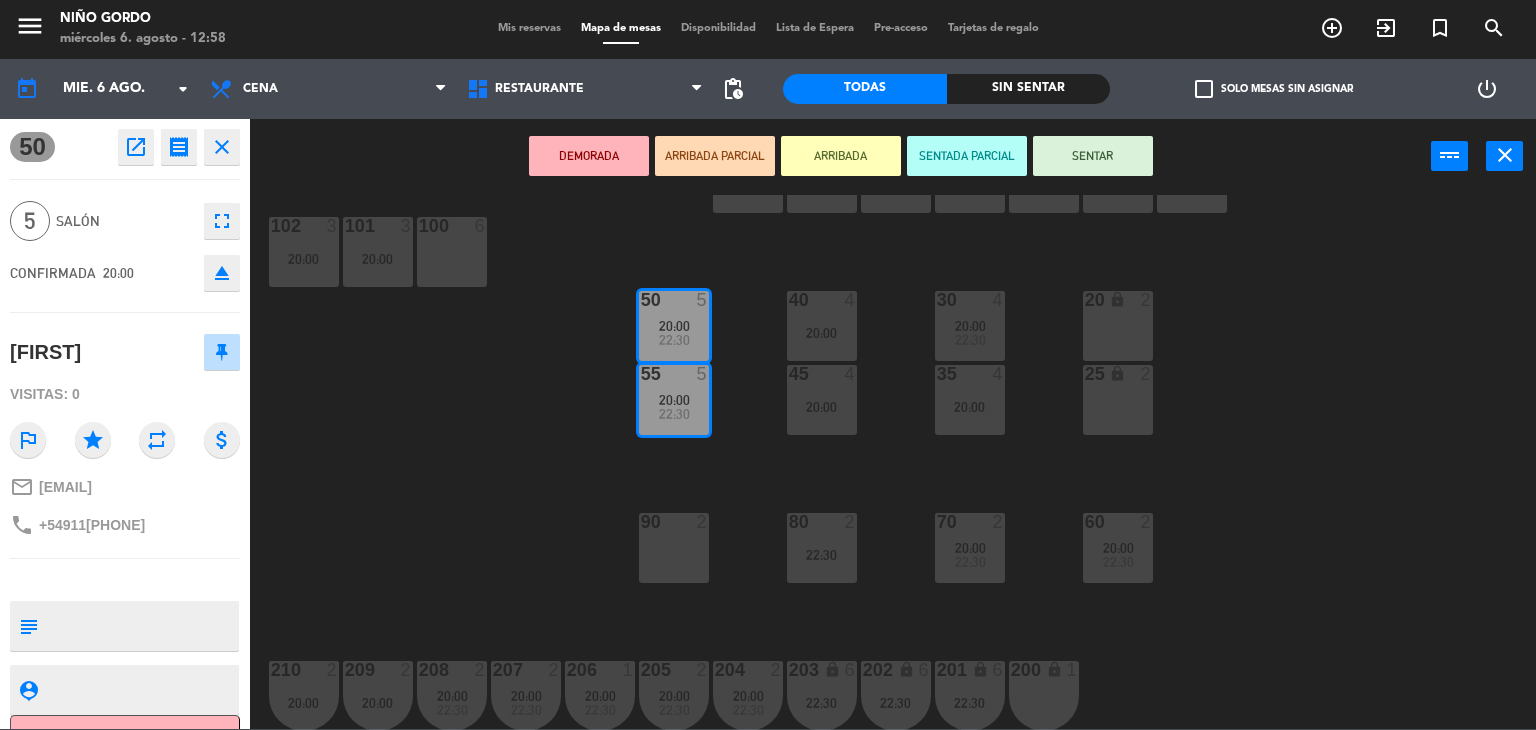 click on "[FIRST]" 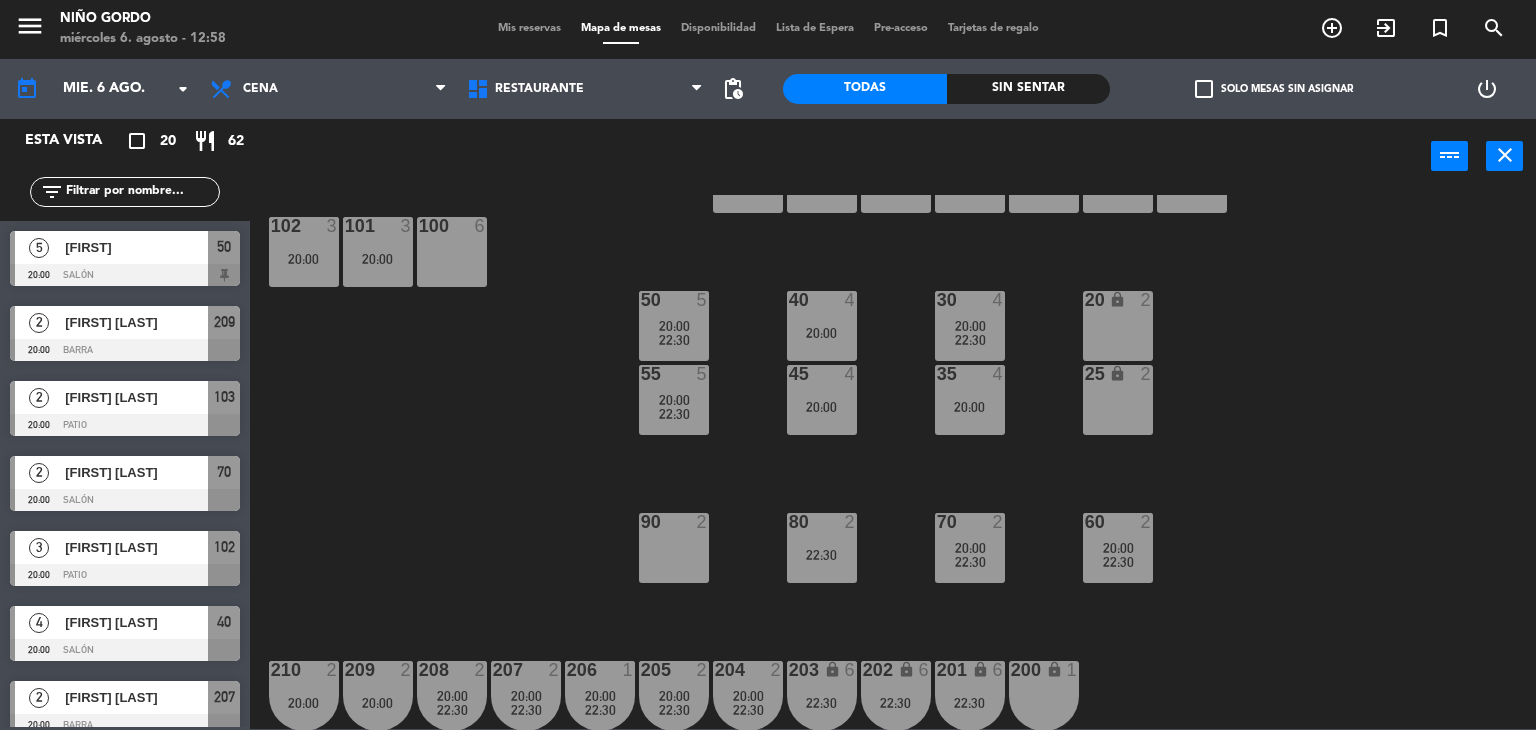 scroll, scrollTop: 1, scrollLeft: 0, axis: vertical 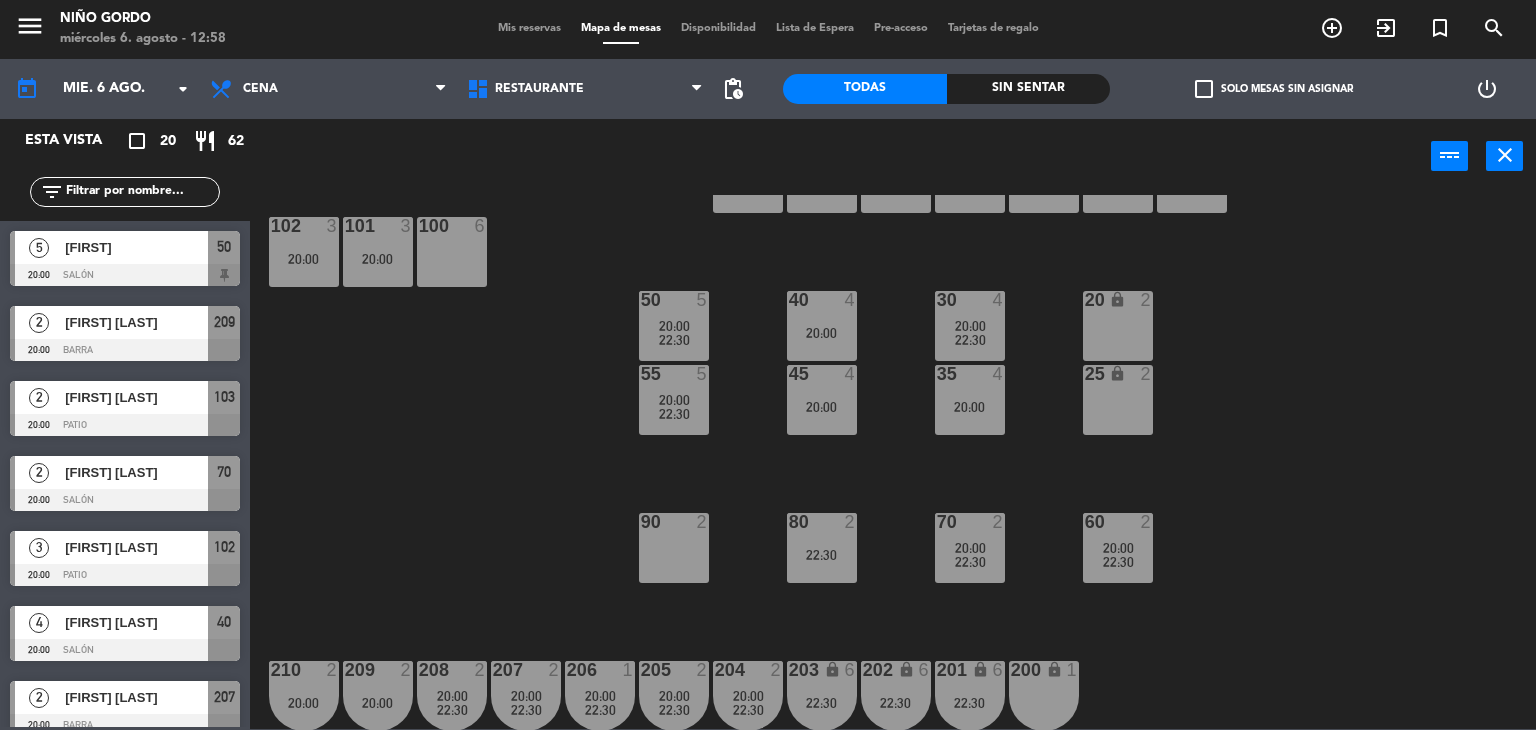 click on "105 lock  8   20:30  104 lock  8   20:30  103  2   20:00  V1 lock  2  V3 lock  2  V9 lock  2  V5 lock  2  V7 lock  3  V11 lock  2  V13 lock  2  V2 lock  3  V6 lock  2  V4 lock  2  V8 lock  2  V10 lock  2  v12 lock  2  V14 lock  2  102  3   20:00  101  3   20:00  100  6  40  4   20:00  50  5   20:00      22:30     30  4   20:00      22:30     20 lock  2  55  5   20:00      22:30     45  4   20:00  35  4   20:00  25 lock  2  90  2  70  2   20:00      22:30     80  2   22:30  60  2   20:00      22:30     206  1   20:00      22:30     202 lock  6   22:30  207  2   20:00      22:30     203 lock  6   22:30  204  2   20:00      22:30     205  2   20:00      22:30     201 lock  6   22:30  200 lock  1  208  2   20:00      22:30     209  2   20:00  210  2   20:00" 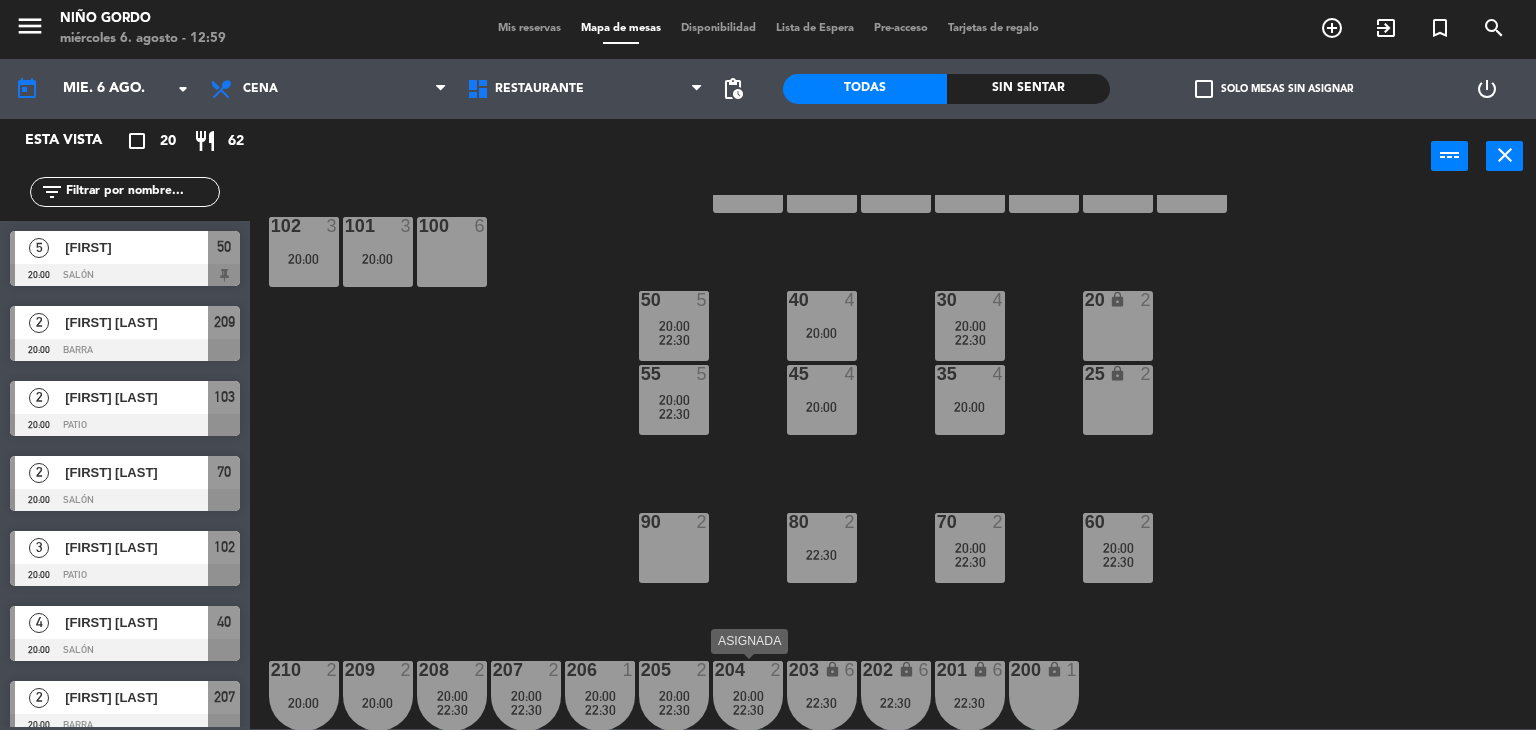 click on "20:00" at bounding box center (748, 696) 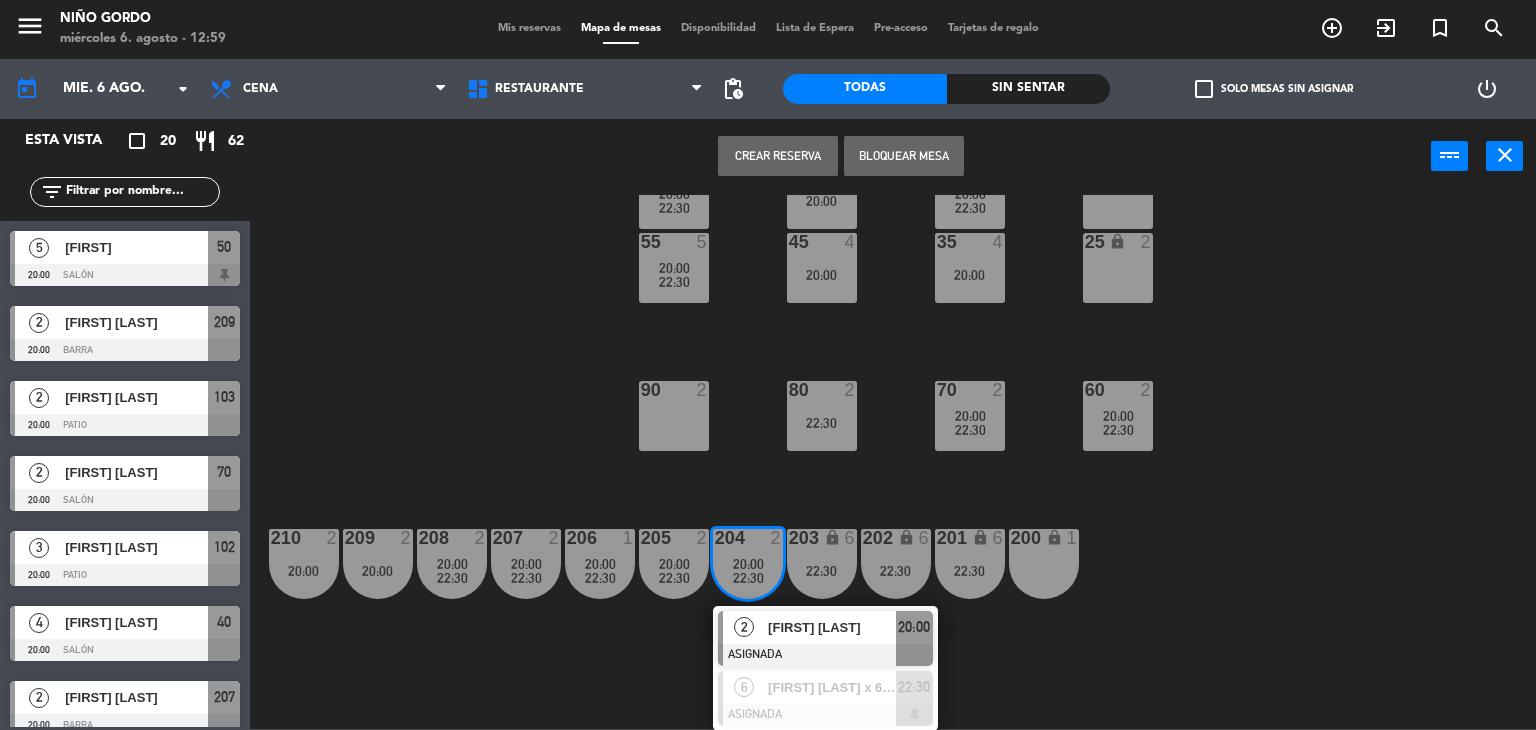 click on "2   [FIRST] [LAST]   ASIGNADA  20:00" at bounding box center (825, 638) 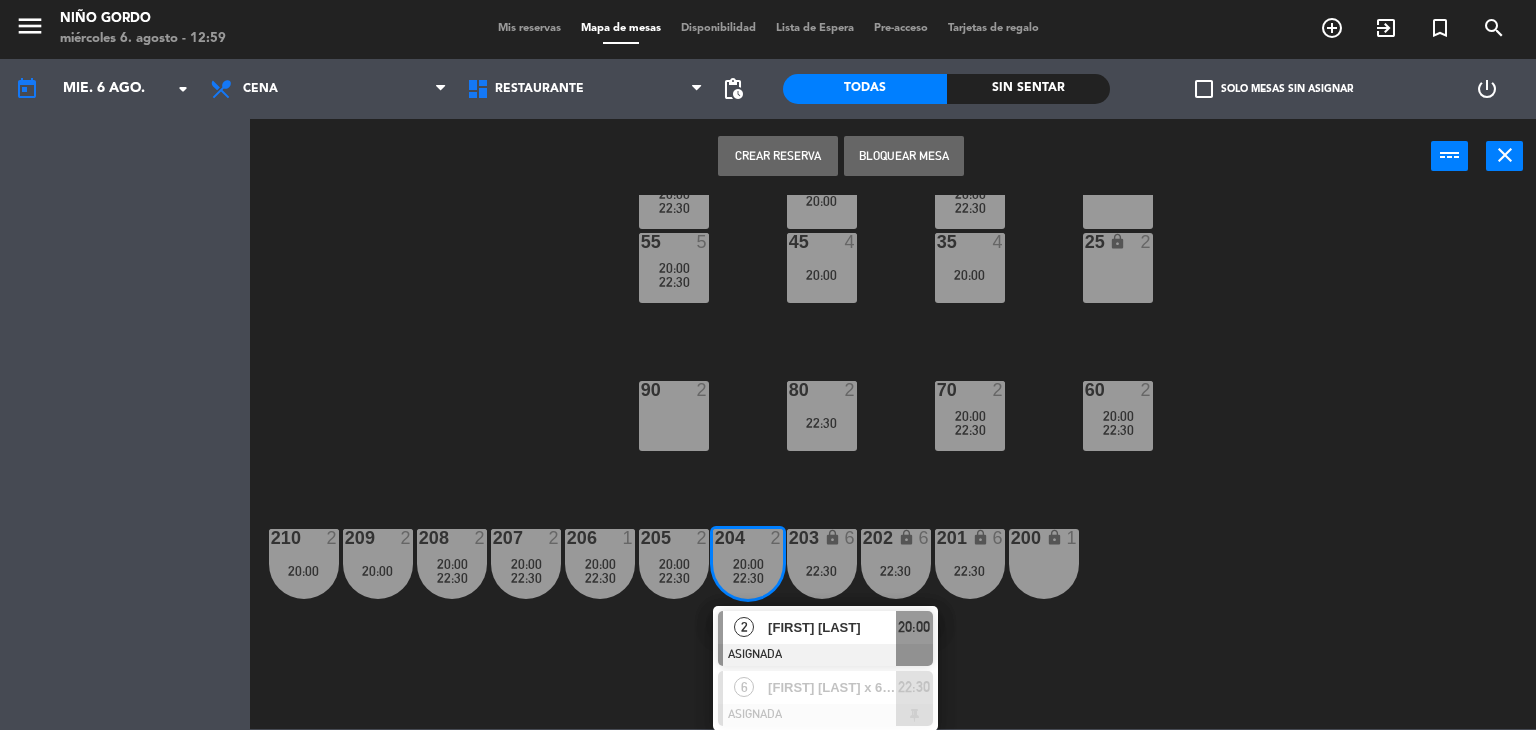 scroll, scrollTop: 162, scrollLeft: 0, axis: vertical 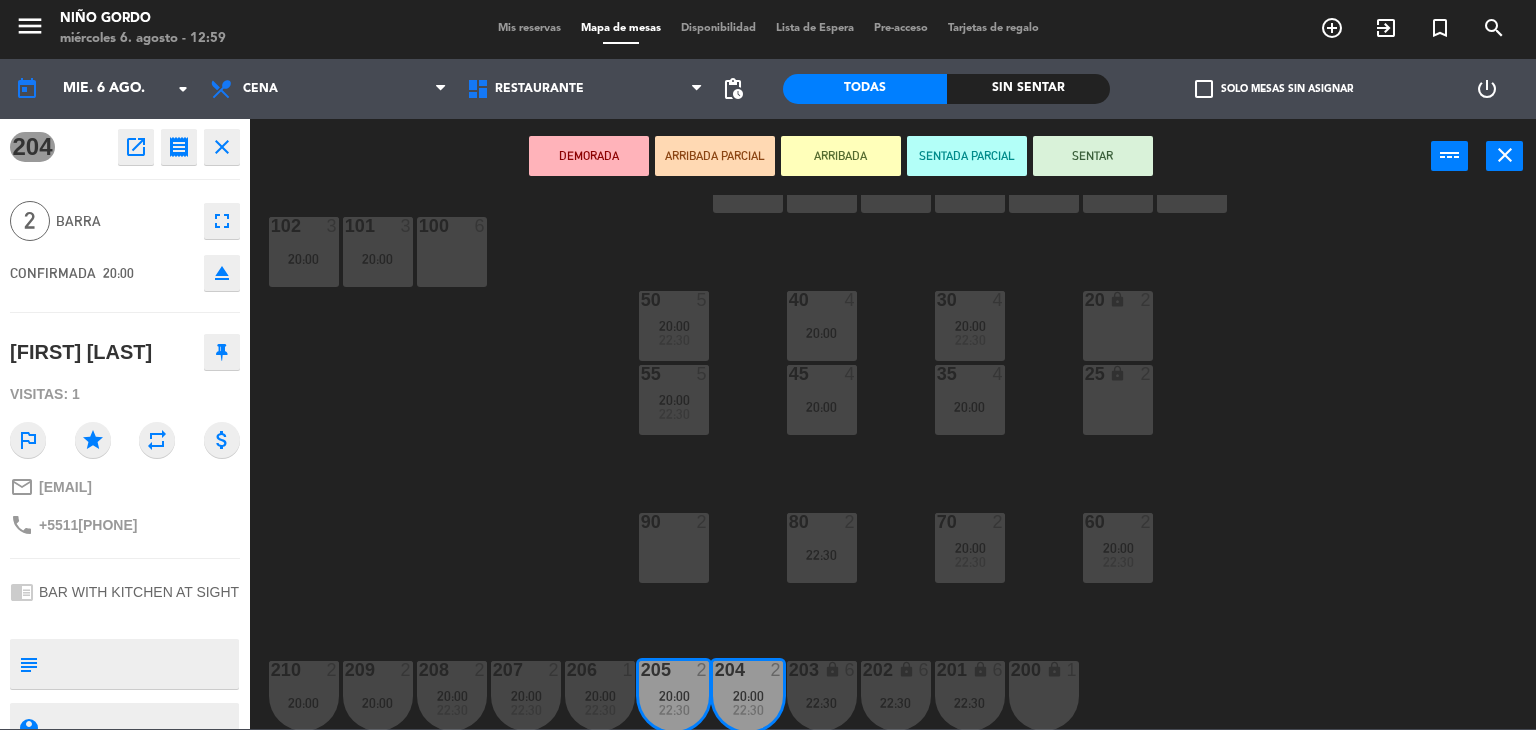 click on "phone [PHONE]" 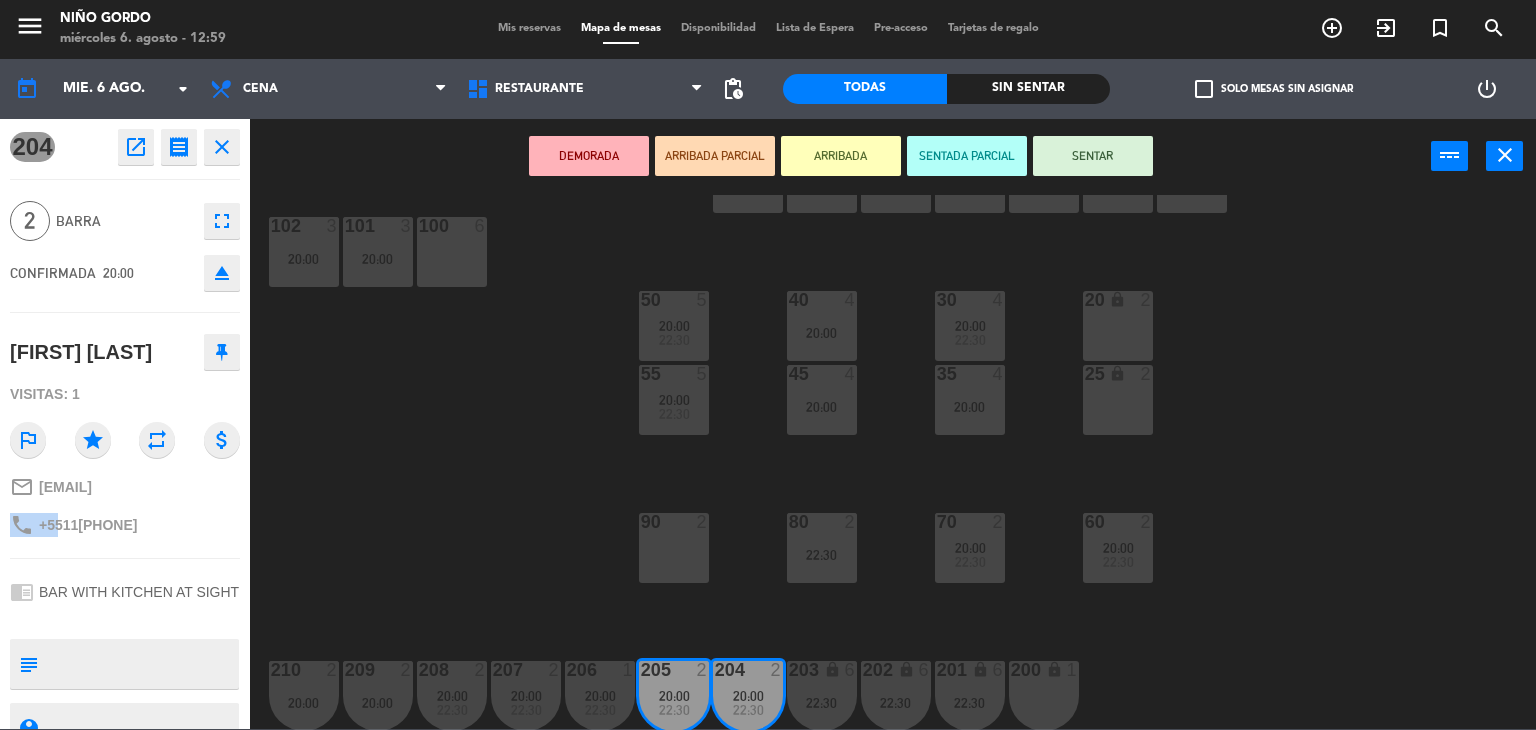click on "phone [PHONE]" 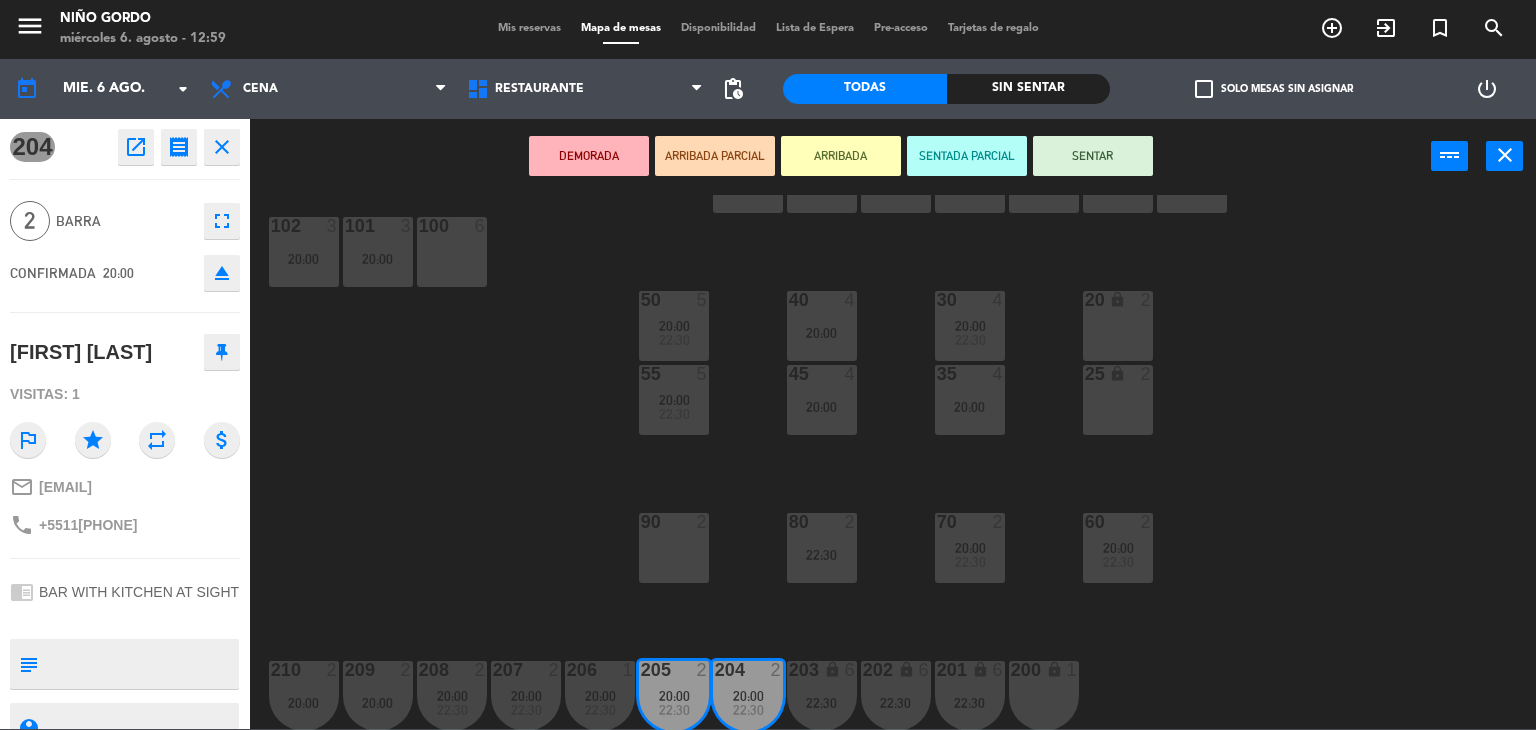 click on "[FIRST] [LAST]" 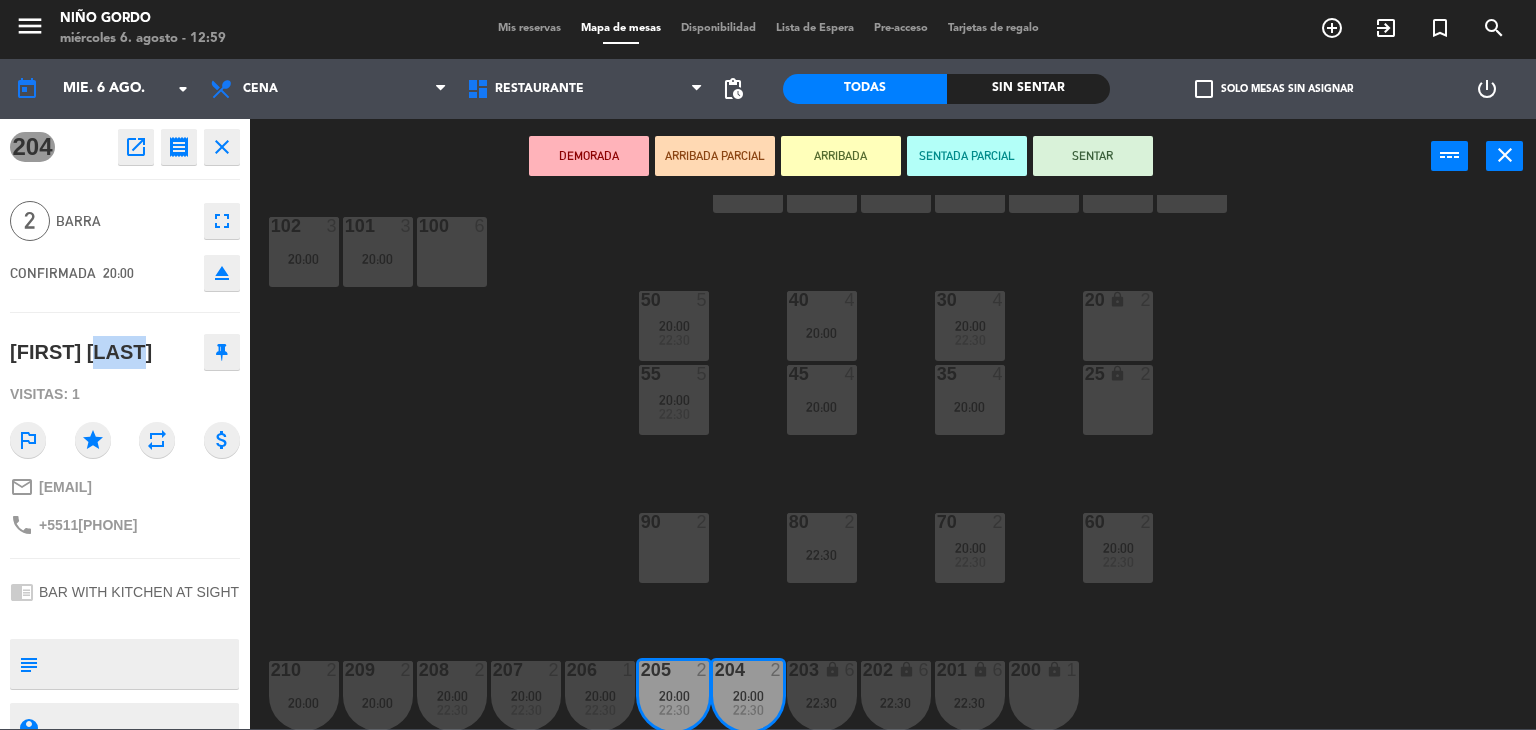 click on "[FIRST] [LAST]" 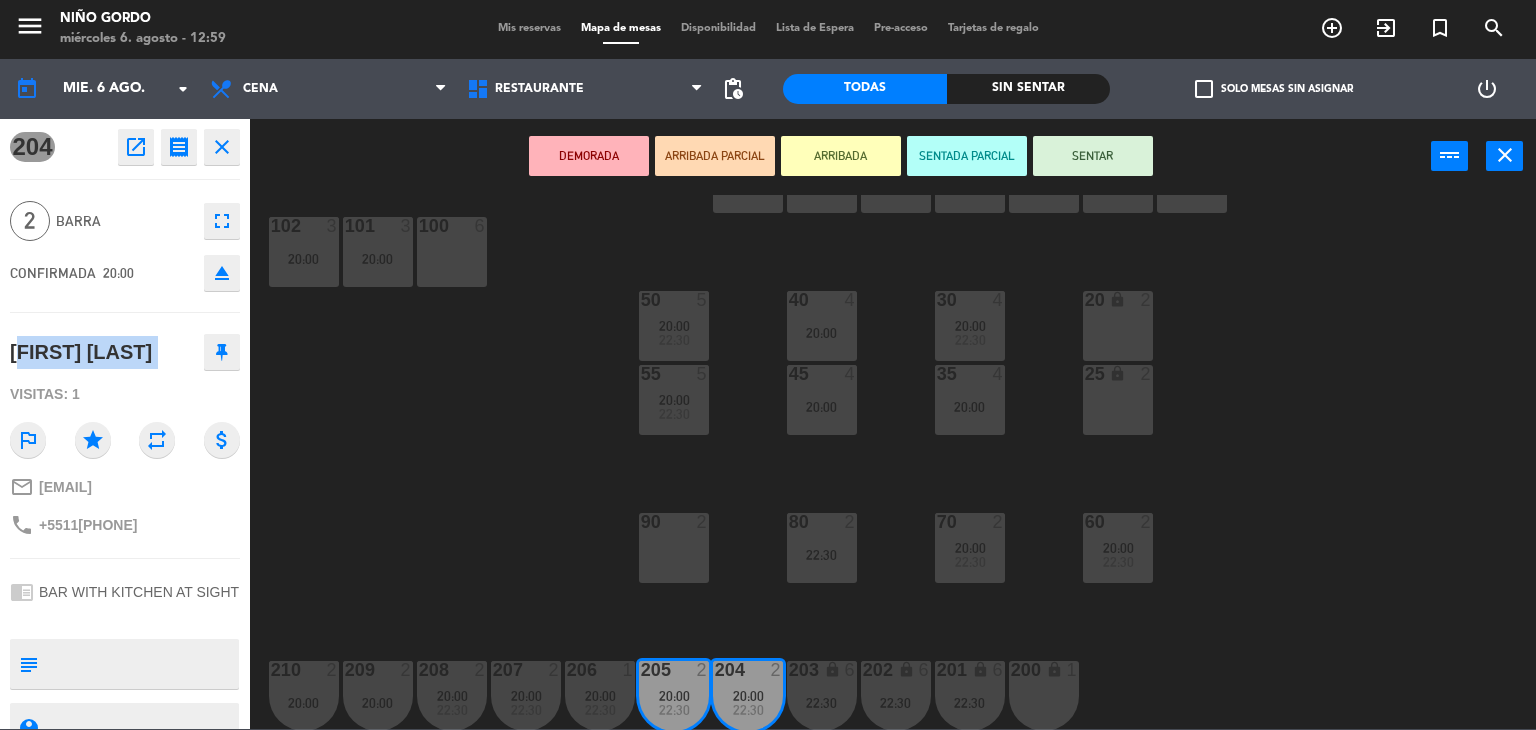 click on "[FIRST] [LAST]" 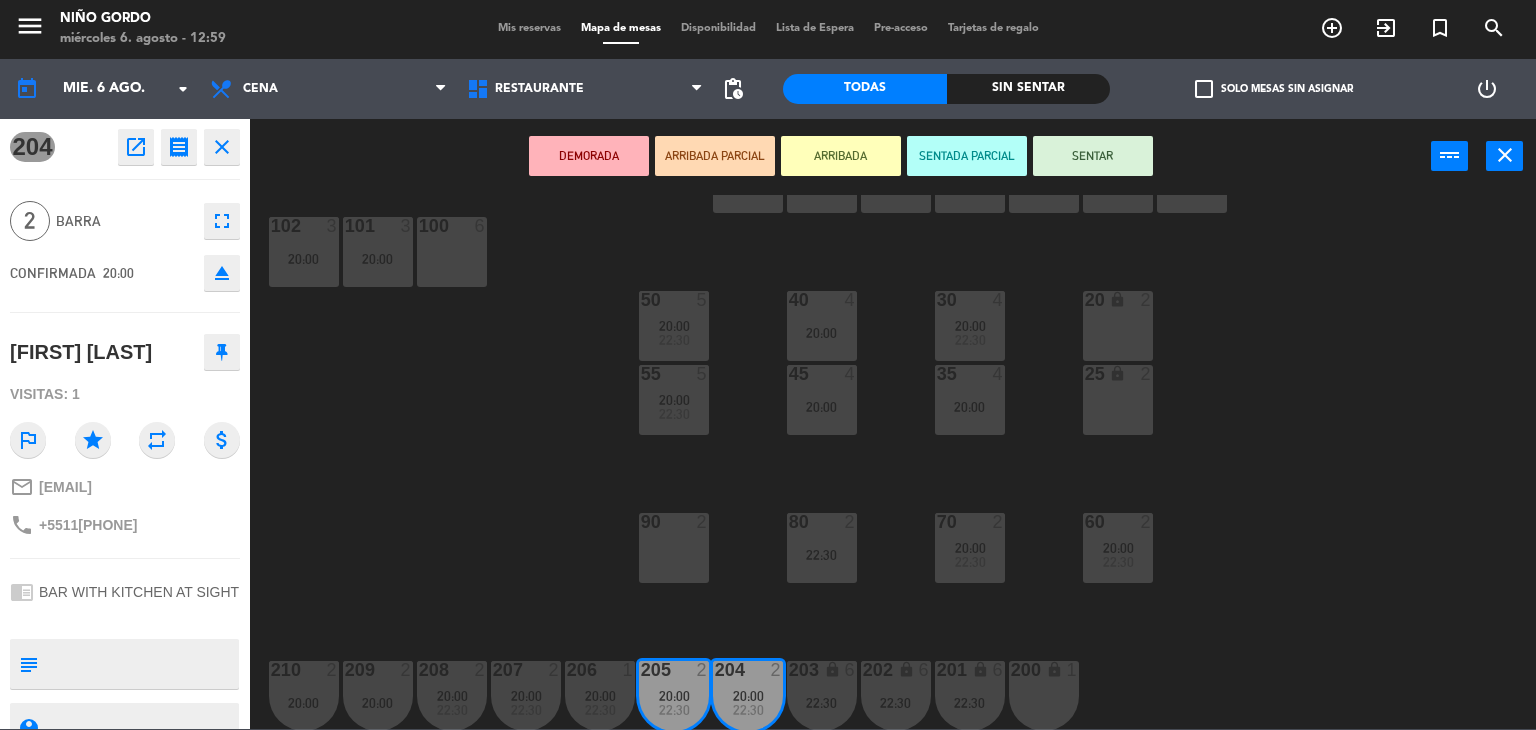 click on "105 lock  8   20:30  104 lock  8   20:30  103  2   20:00  V1 lock  2  V3 lock  2  V9 lock  2  V5 lock  2  V7 lock  3  V11 lock  2  V13 lock  2  V2 lock  3  V6 lock  2  V4 lock  2  V8 lock  2  V10 lock  2  v12 lock  2  V14 lock  2  102  3   20:00  101  3   20:00  100  6  40  4   20:00  50  5   20:00      22:30     30  4   20:00      22:30     20 lock  2  55  5   20:00      22:30     45  4   20:00  35  4   20:00  25 lock  2  90  2  70  2   20:00      22:30     80  2   22:30  60  2   20:00      22:30     206  1   20:00      22:30     202 lock  6   22:30  207  2   20:00      22:30     203 lock  6   22:30  204  2   20:00      22:30     205  2   20:00      22:30     201 lock  6   22:30  200 lock  1  208  2   20:00      22:30     209  2   20:00  210  2   20:00" 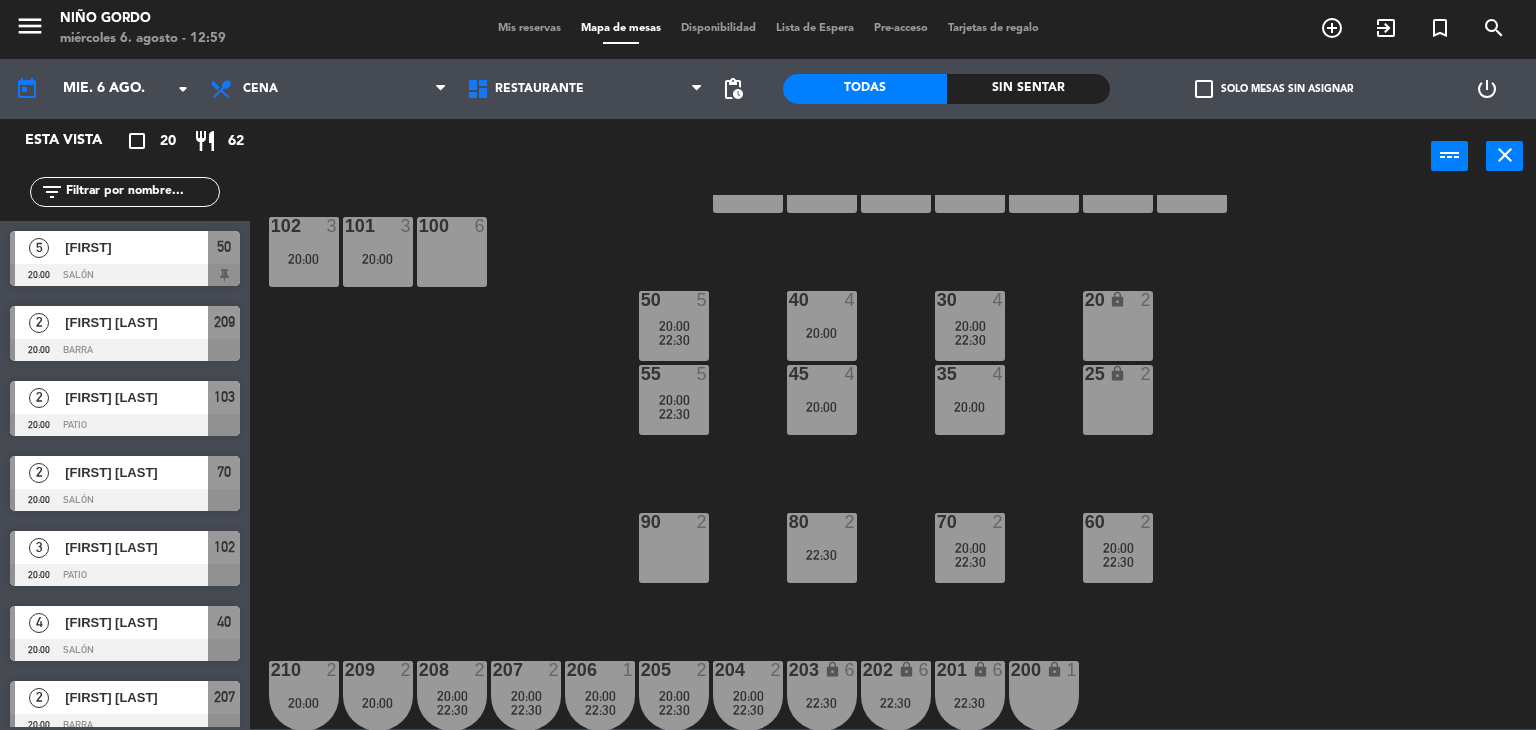 scroll, scrollTop: 1, scrollLeft: 0, axis: vertical 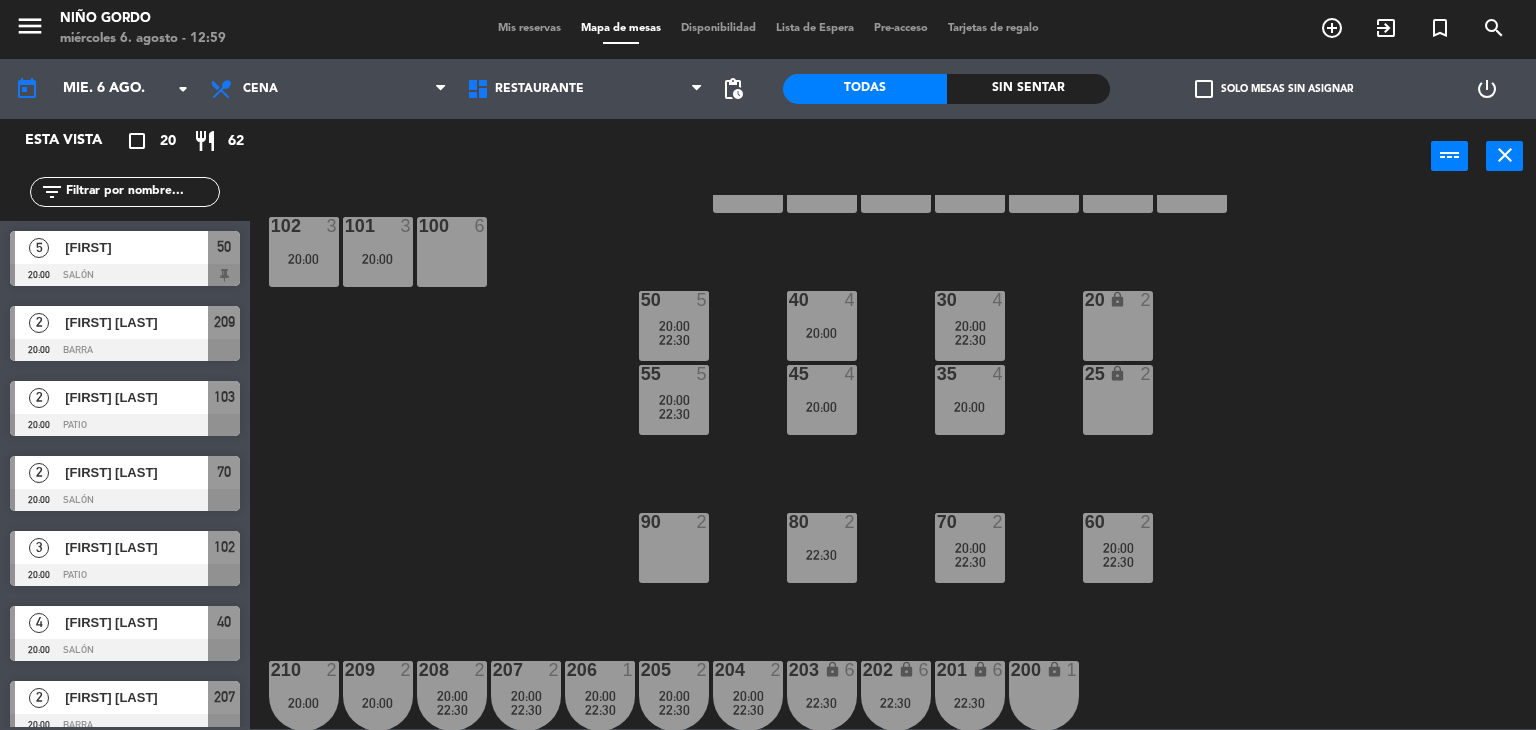 click on "22:30" at bounding box center (600, 710) 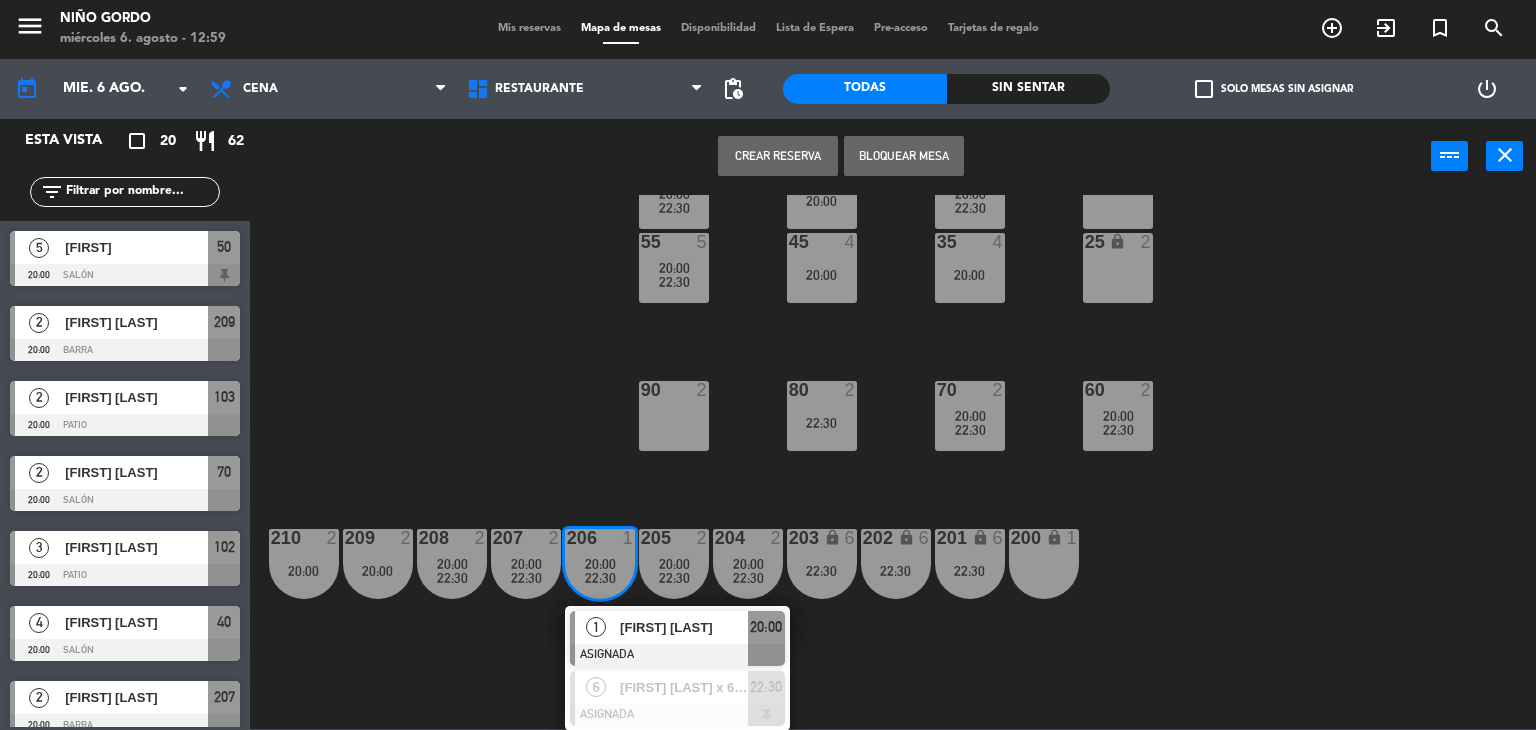 click at bounding box center (677, 655) 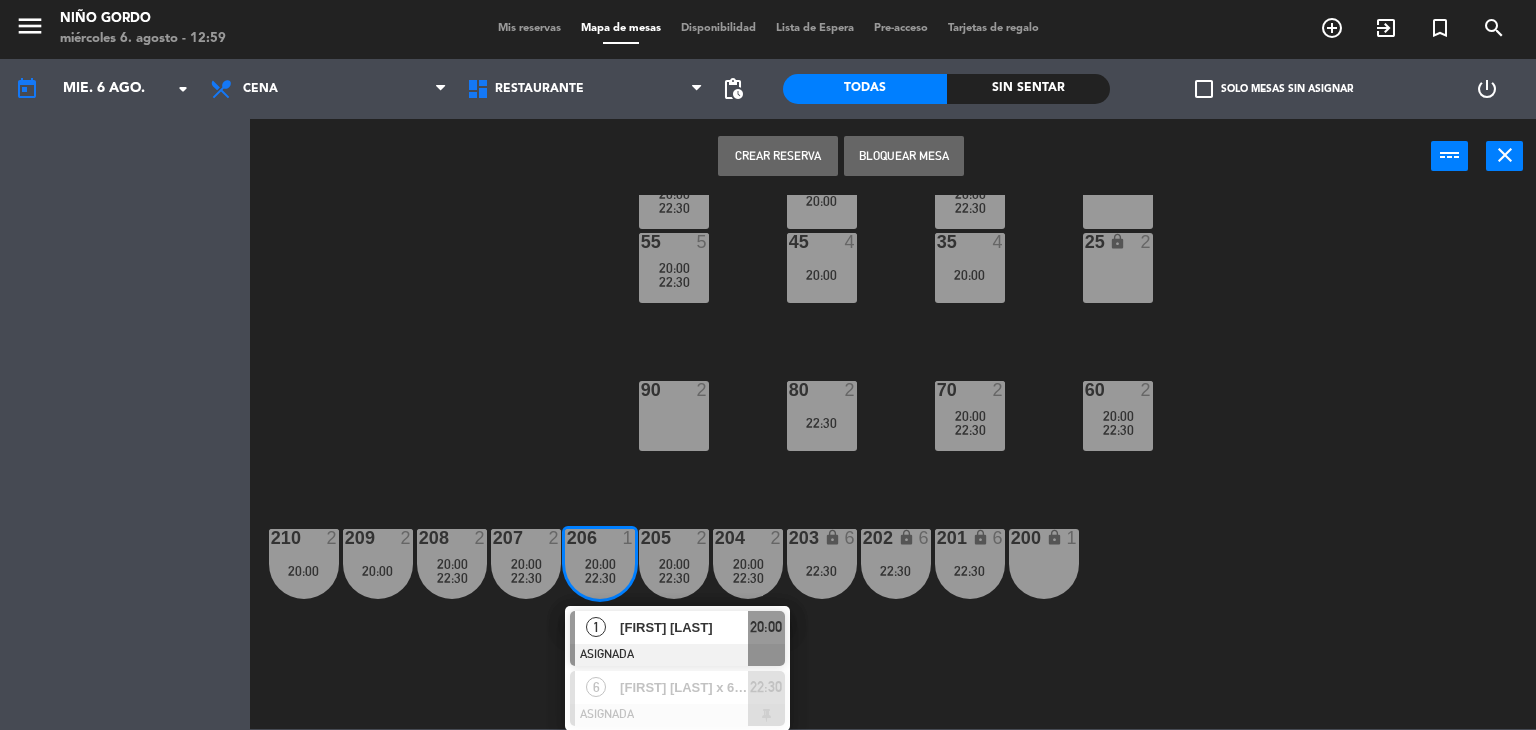 scroll, scrollTop: 162, scrollLeft: 0, axis: vertical 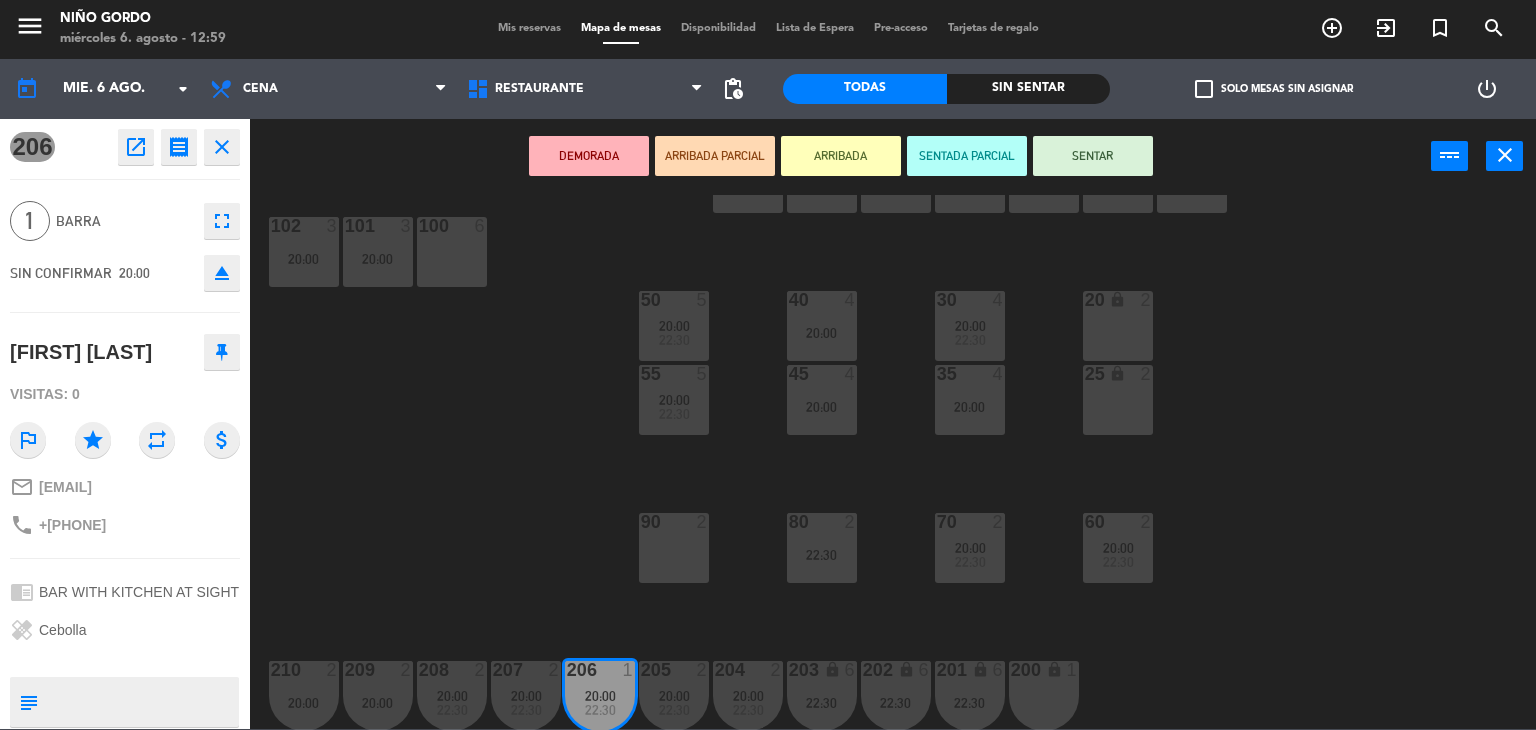 click on "+[PHONE]" 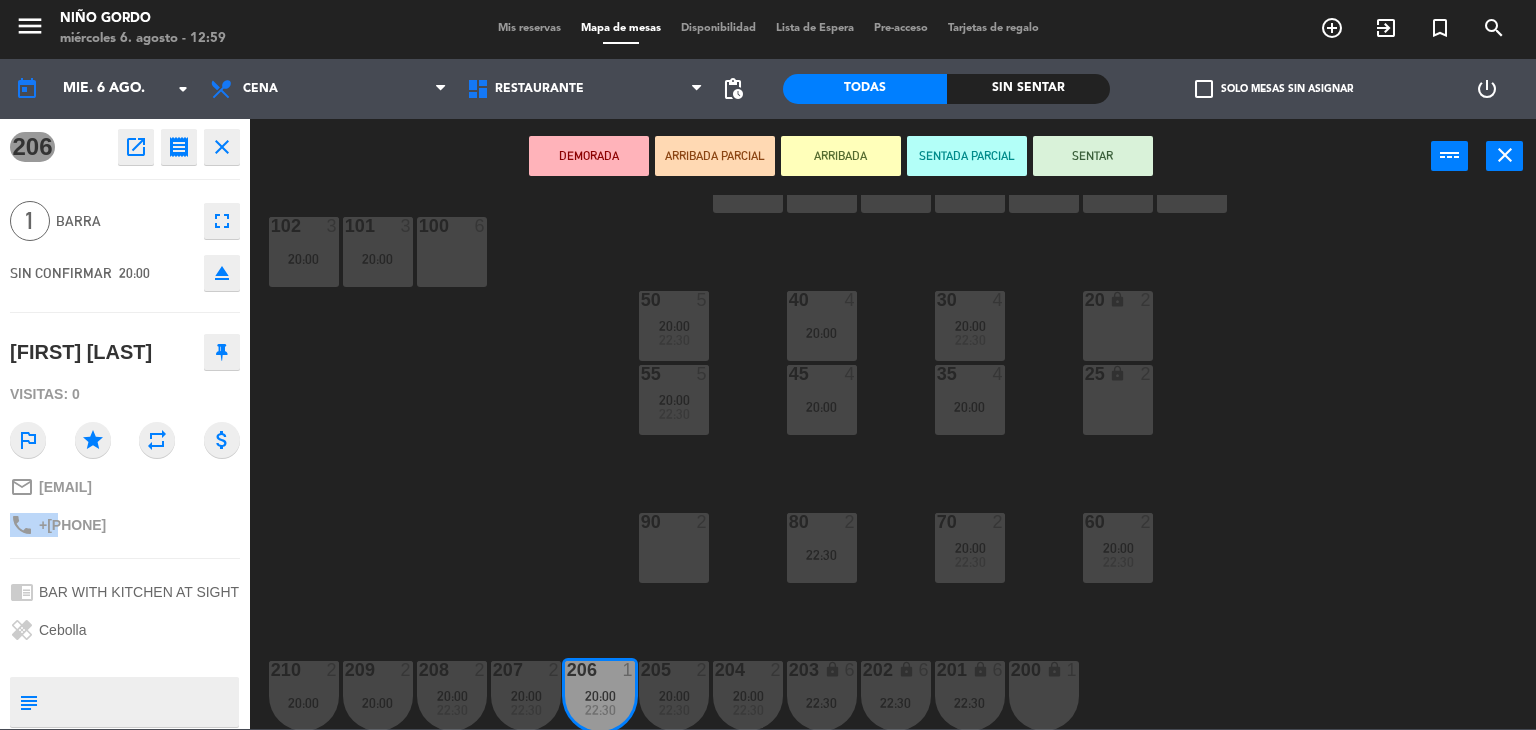 click on "+[PHONE]" 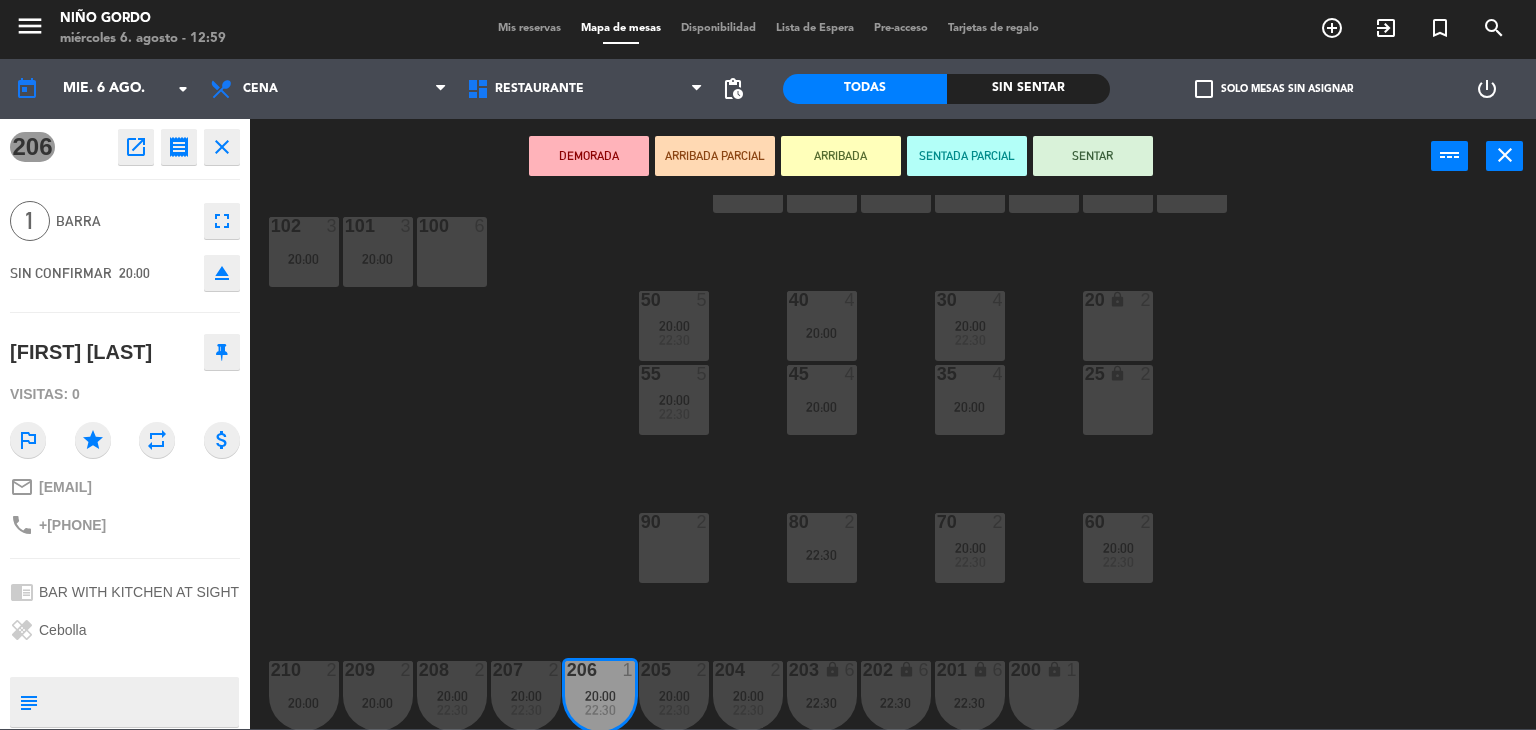 click on "[FIRST] [LAST]" 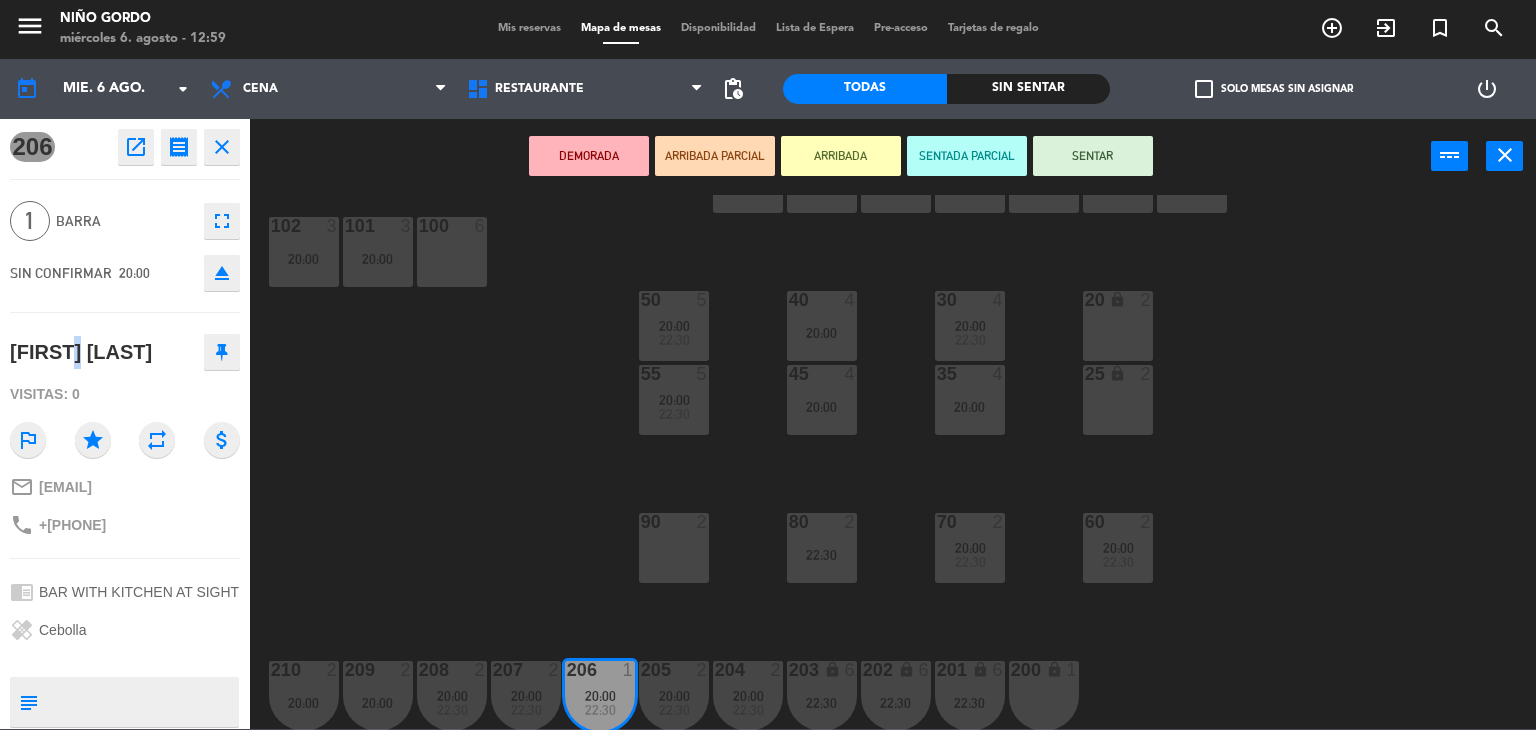 click on "[FIRST] [LAST]" 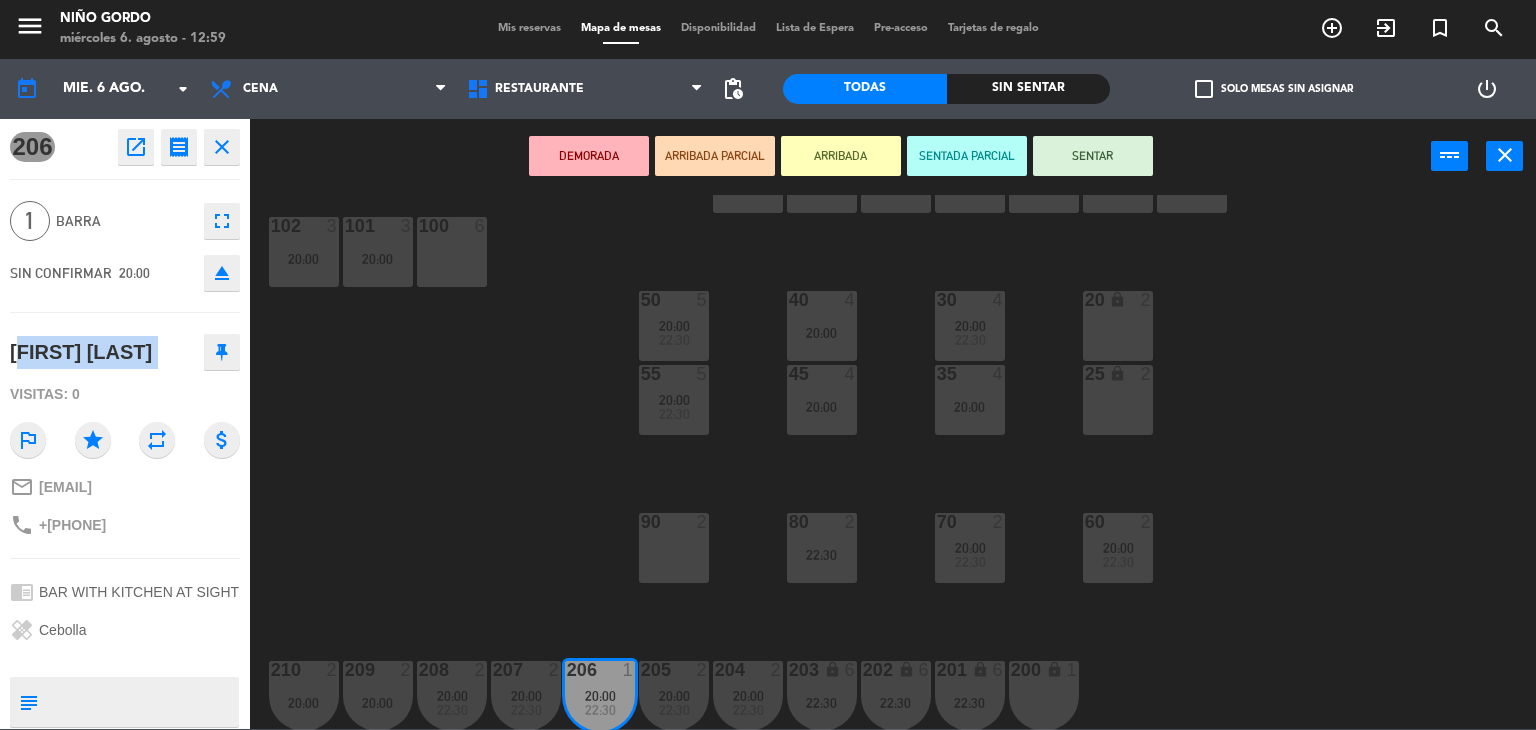 click on "[FIRST] [LAST]" 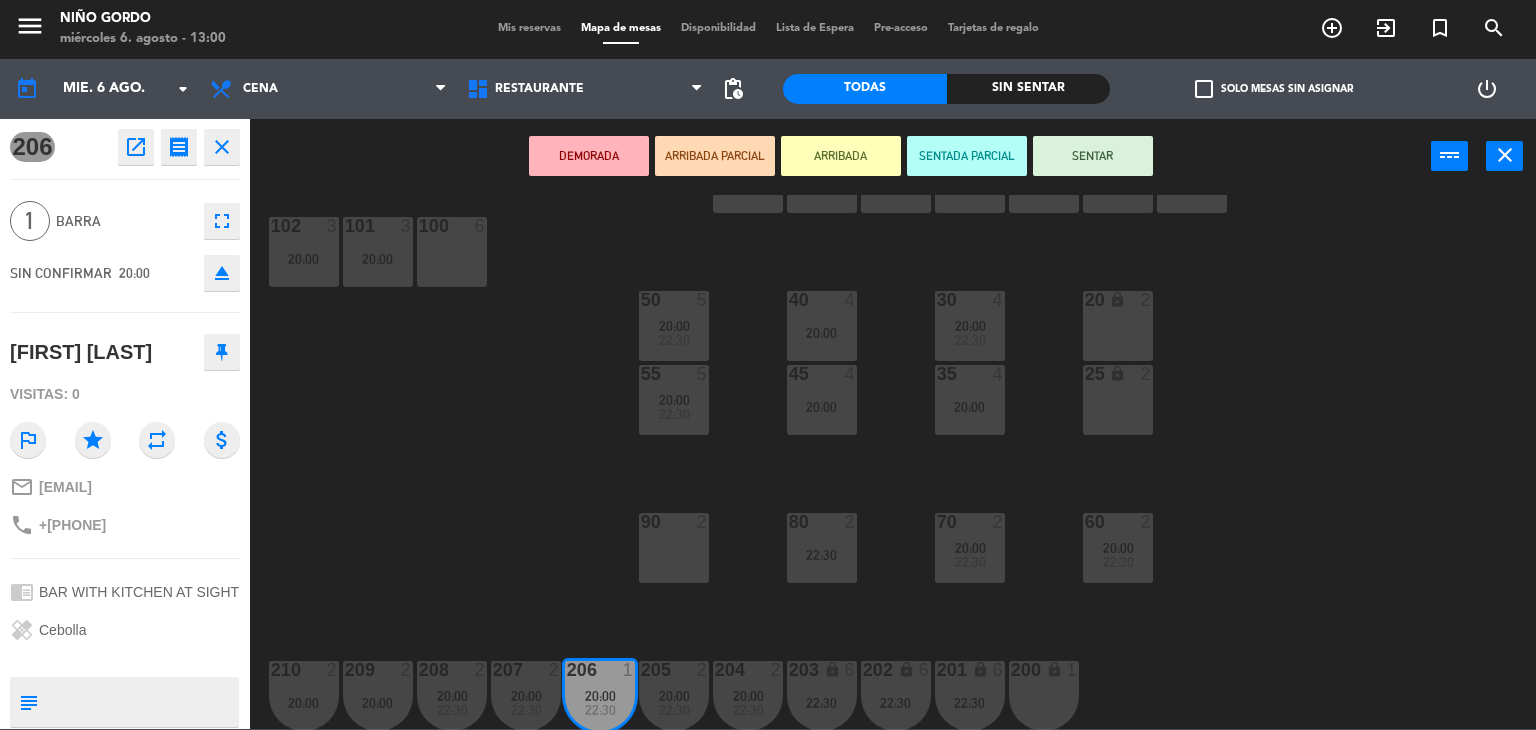click on "105 lock  8   20:30  104 lock  8   20:30  103  2   20:00  V1 lock  2  V3 lock  2  V9 lock  2  V5 lock  2  V7 lock  3  V11 lock  2  V13 lock  2  V2 lock  3  V6 lock  2  V4 lock  2  V8 lock  2  V10 lock  2  v12 lock  2  V14 lock  2  102  3   20:00  101  3   20:00  100  6  40  4   20:00  50  5   20:00      22:30     30  4   20:00      22:30     20 lock  2  55  5   20:00      22:30     45  4   20:00  35  4   20:00  25 lock  2  90  2  70  2   20:00      22:30     80  2   22:30  60  2   20:00      22:30     206  1   20:00      22:30     202 lock  6   22:30  207  2   20:00      22:30     203 lock  6   22:30  204  2   20:00      22:30     205  2   20:00      22:30     201 lock  6   22:30  200 lock  1  208  2   20:00      22:30     209  2   20:00  210  2   20:00" 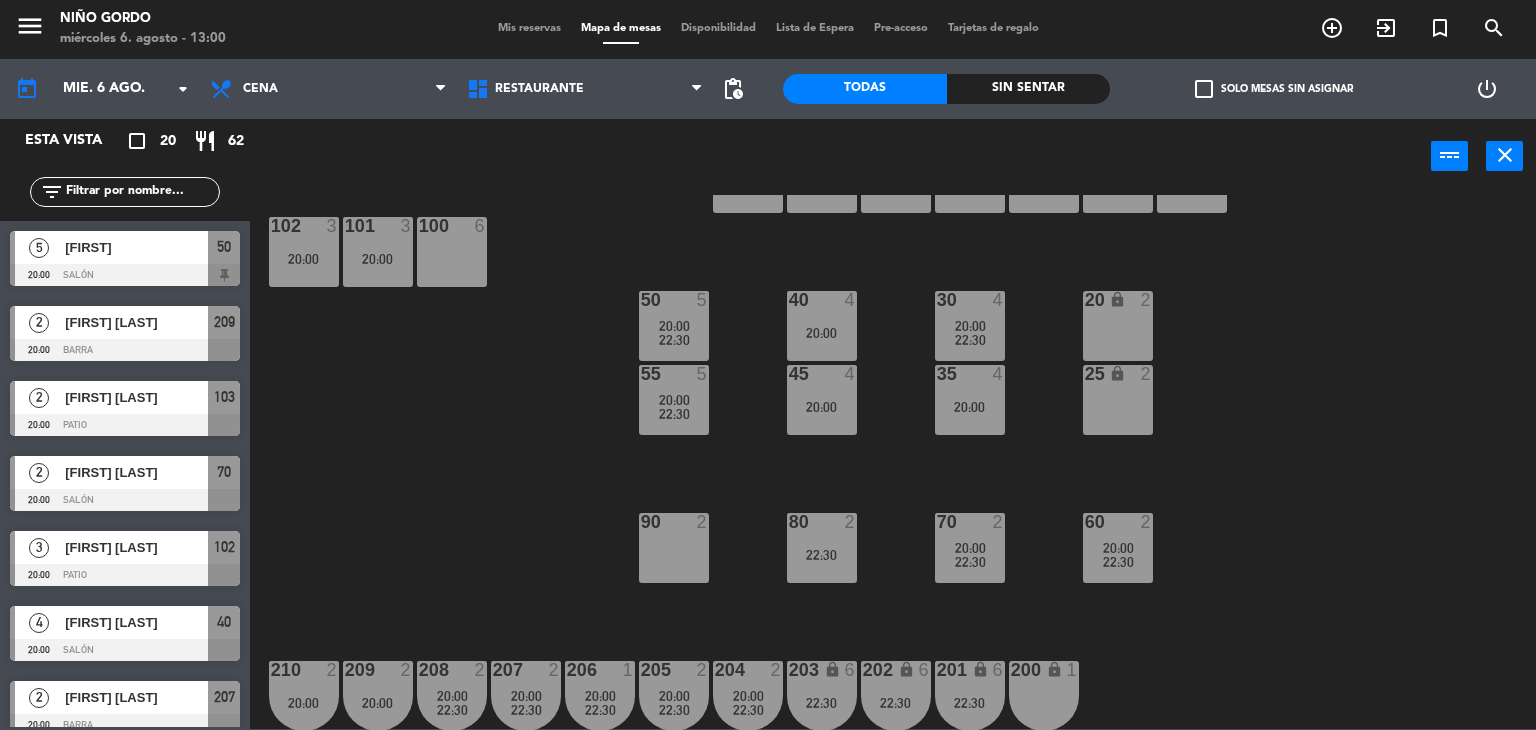 scroll, scrollTop: 1, scrollLeft: 0, axis: vertical 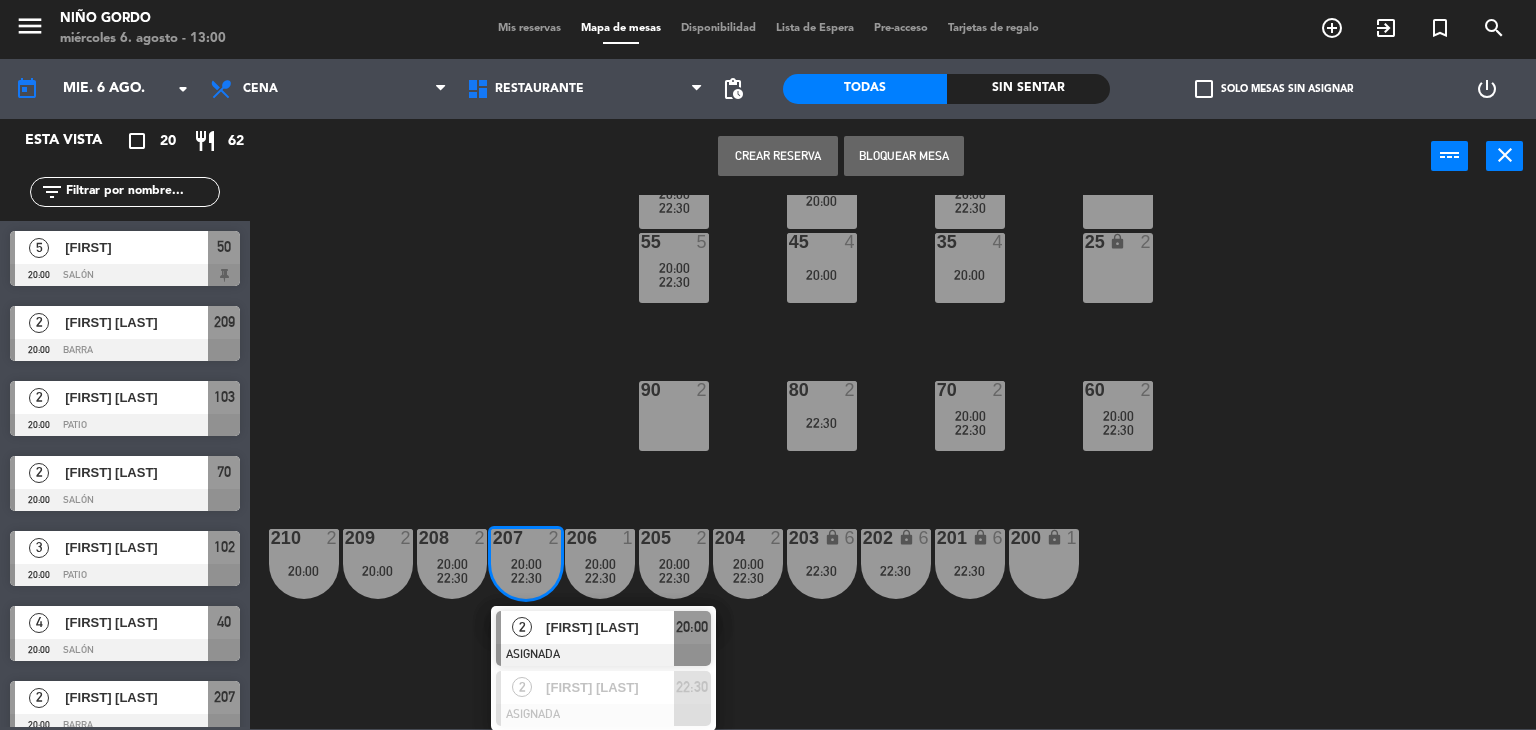 click on "2   [FIRST] [LAST]   ASIGNADA  20:00" at bounding box center (603, 638) 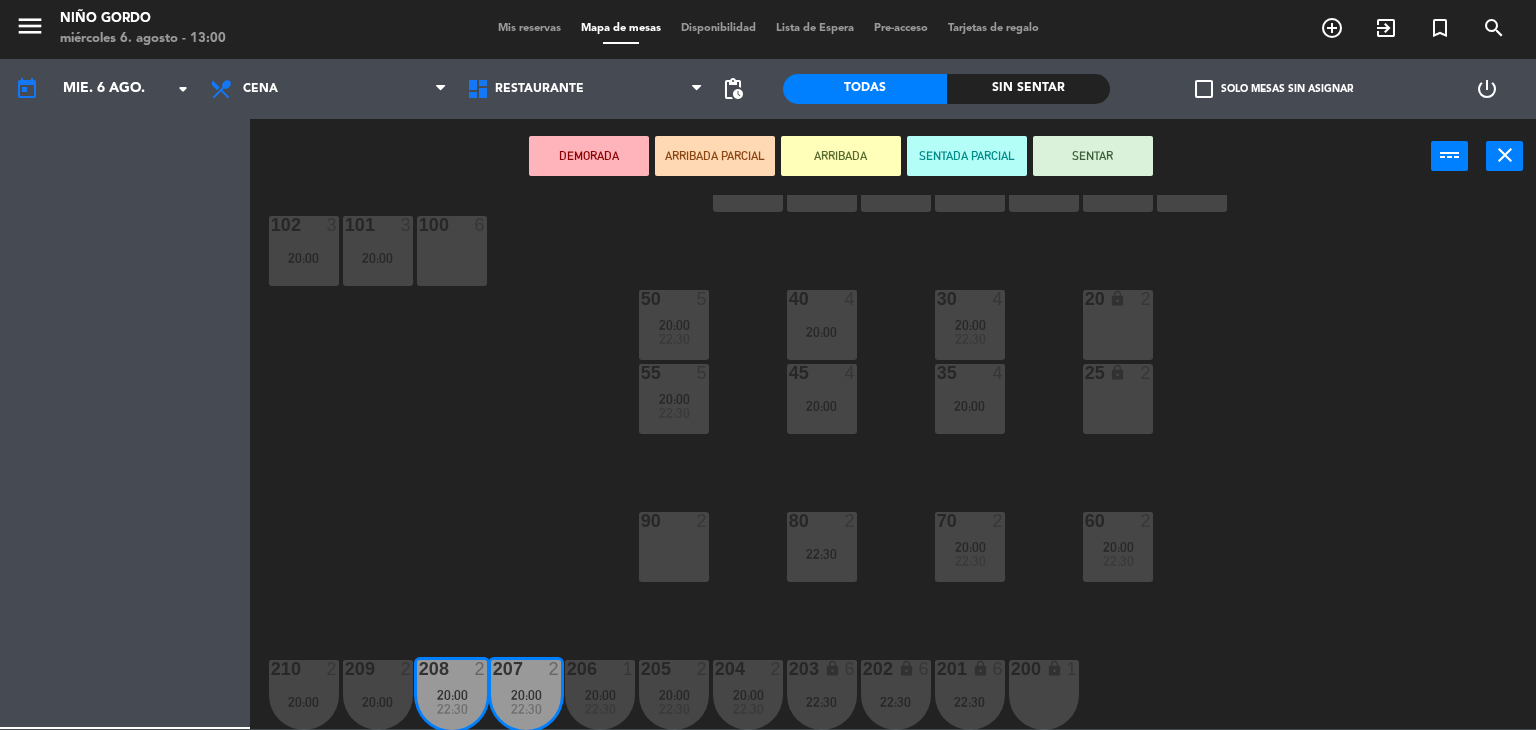 scroll, scrollTop: 162, scrollLeft: 0, axis: vertical 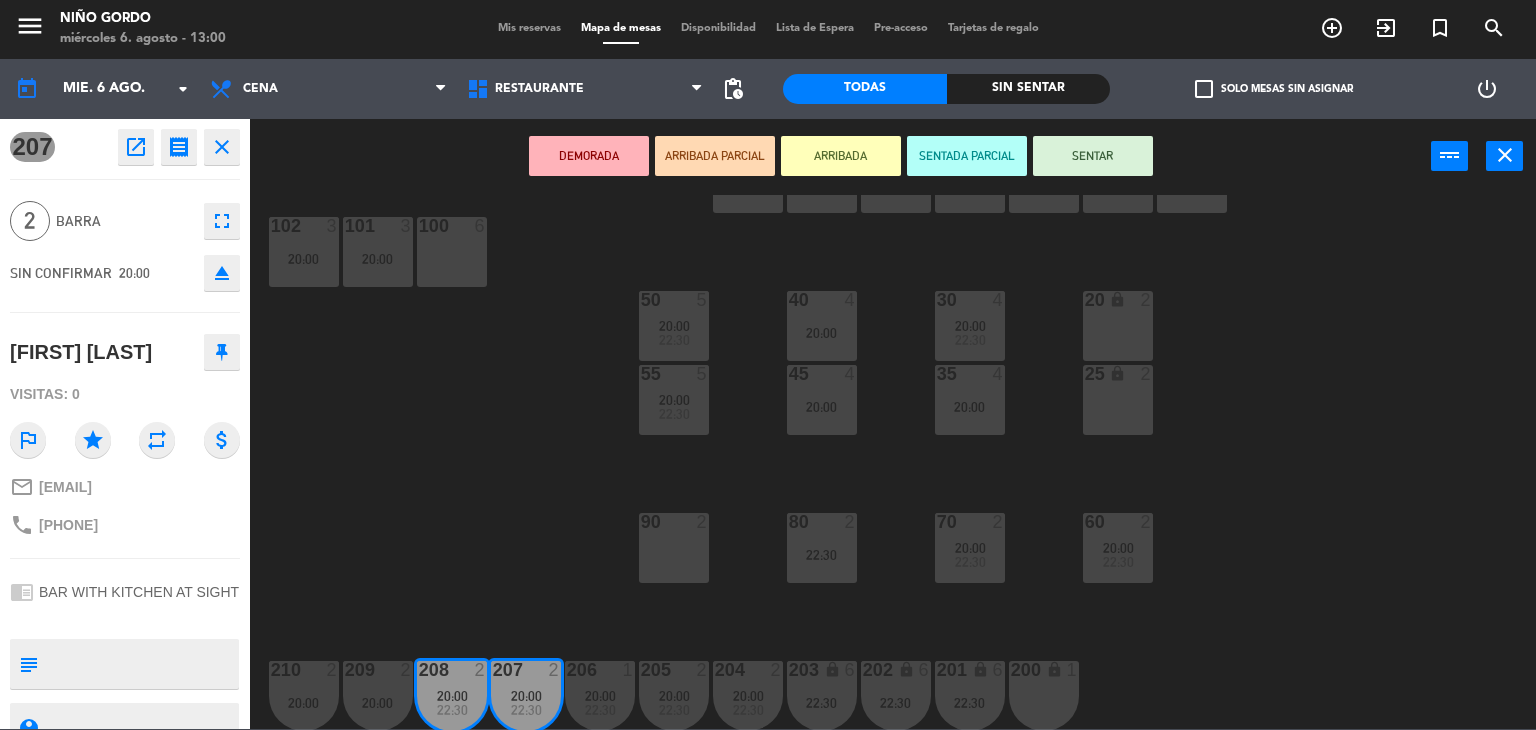 click on "[EMAIL]" 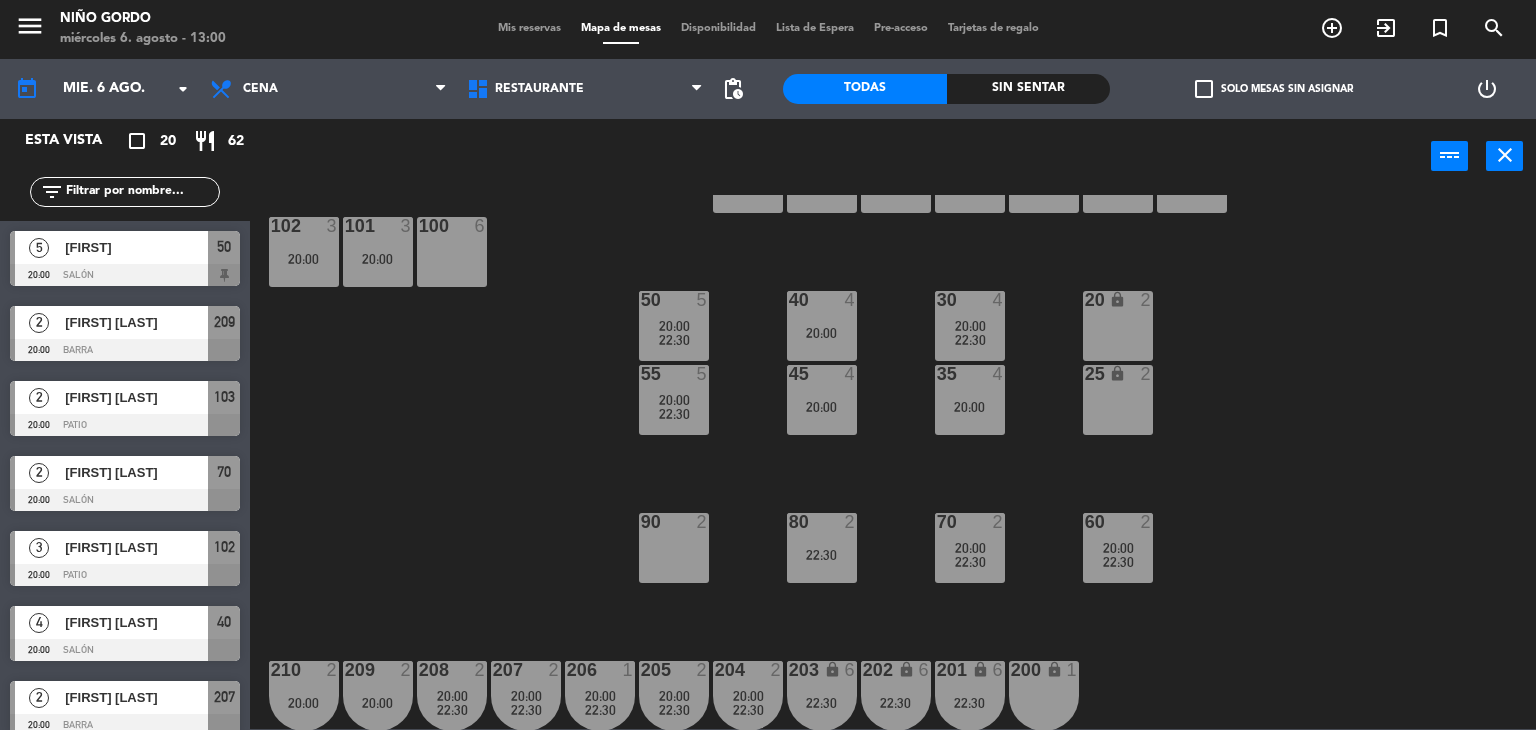scroll, scrollTop: 1, scrollLeft: 0, axis: vertical 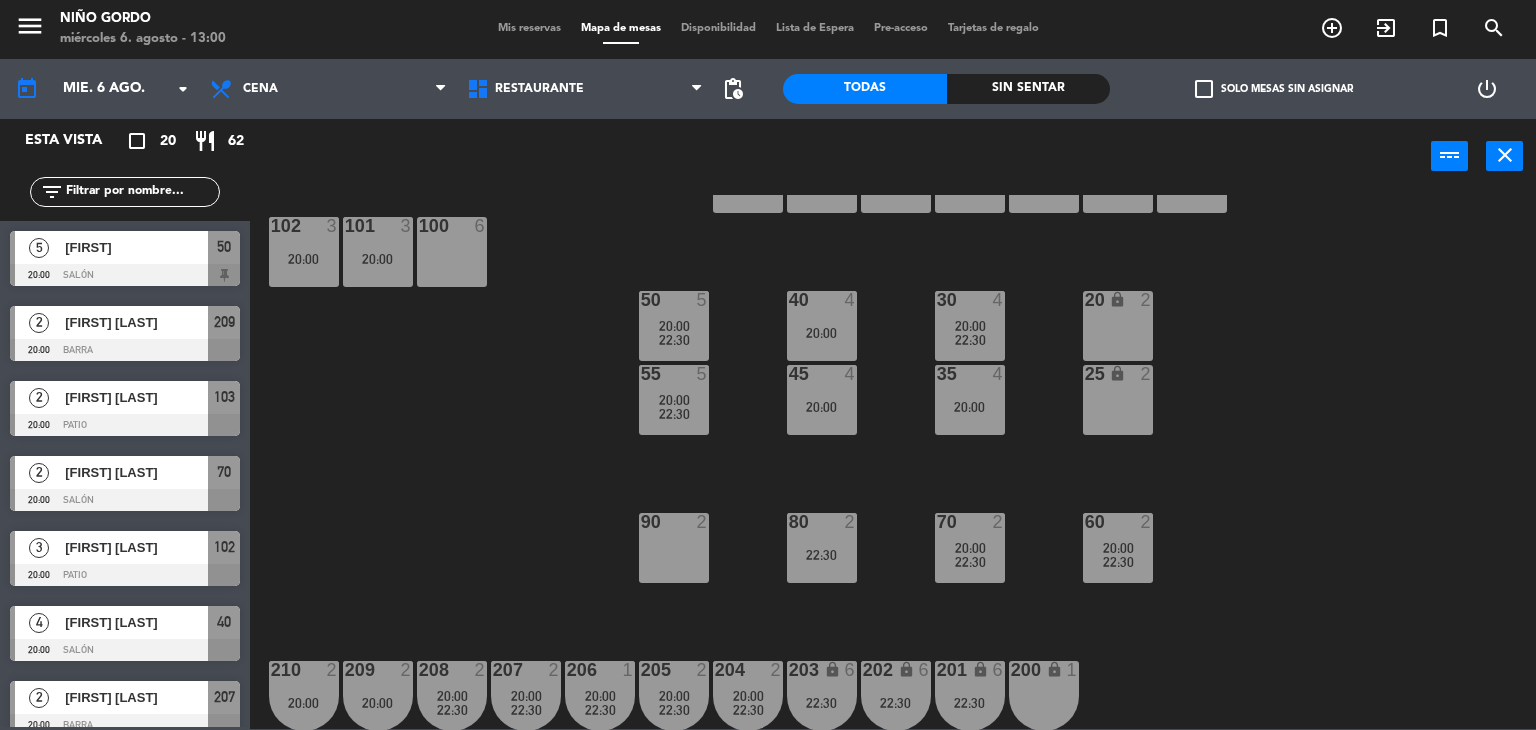 click on "22:30" at bounding box center (526, 710) 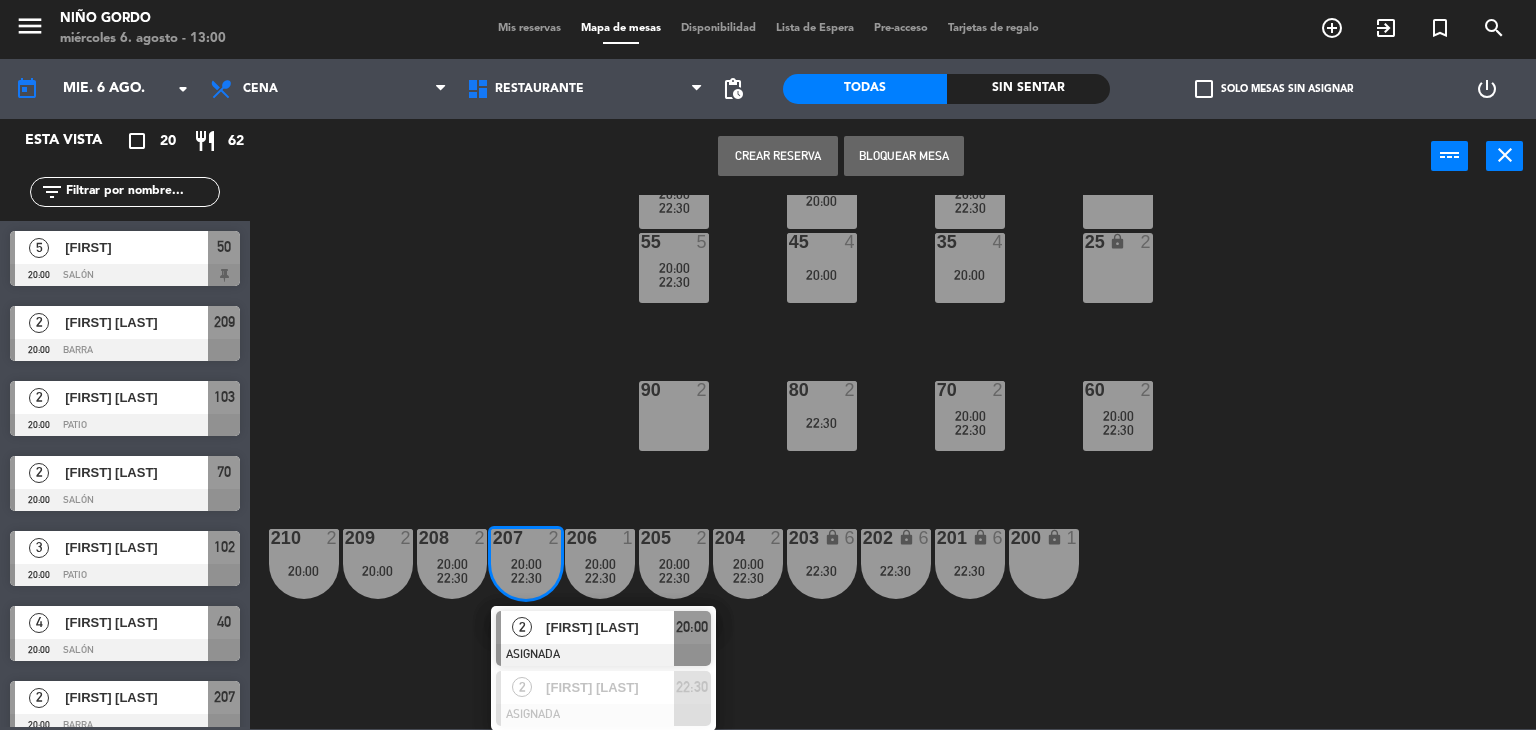click on "[FIRST] [LAST]" at bounding box center [610, 627] 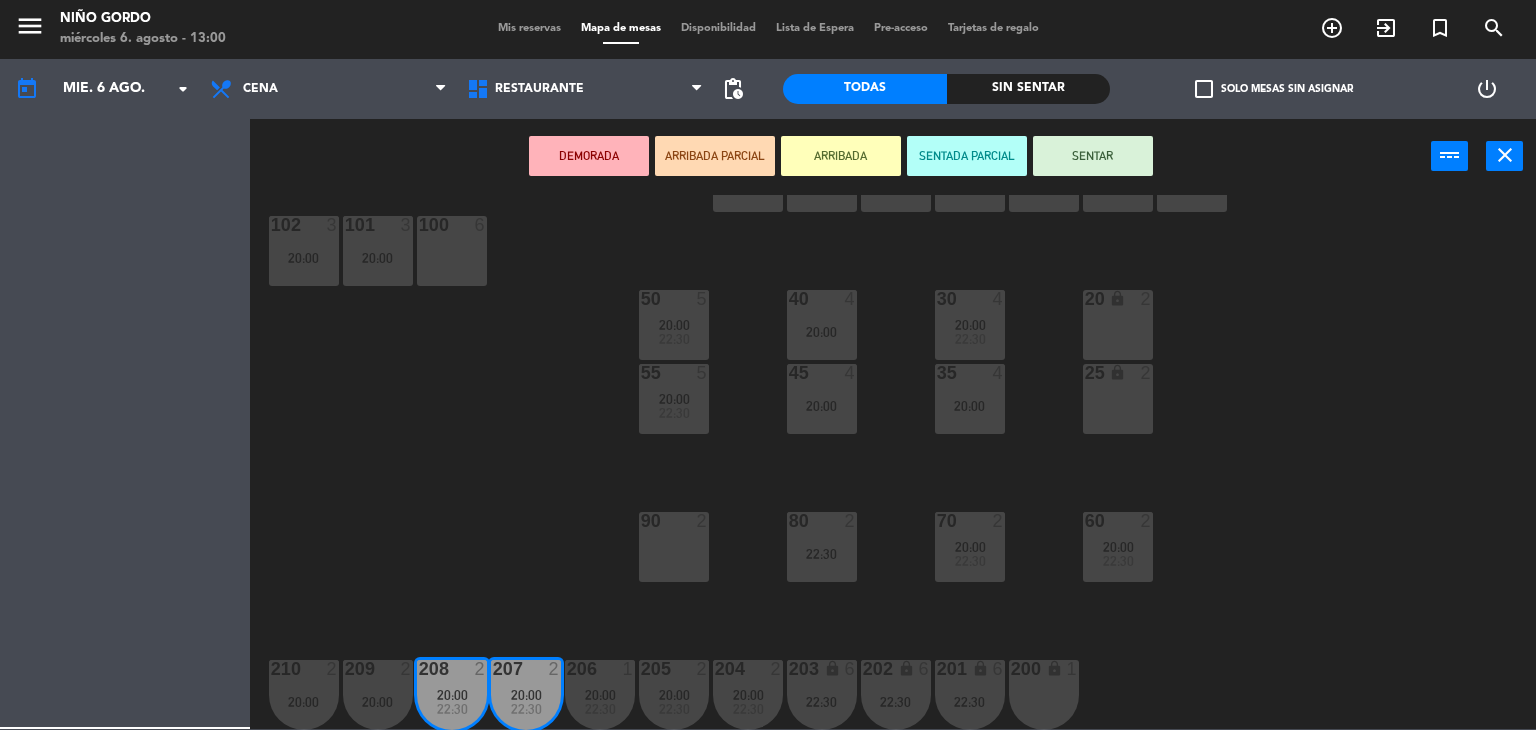 scroll, scrollTop: 162, scrollLeft: 0, axis: vertical 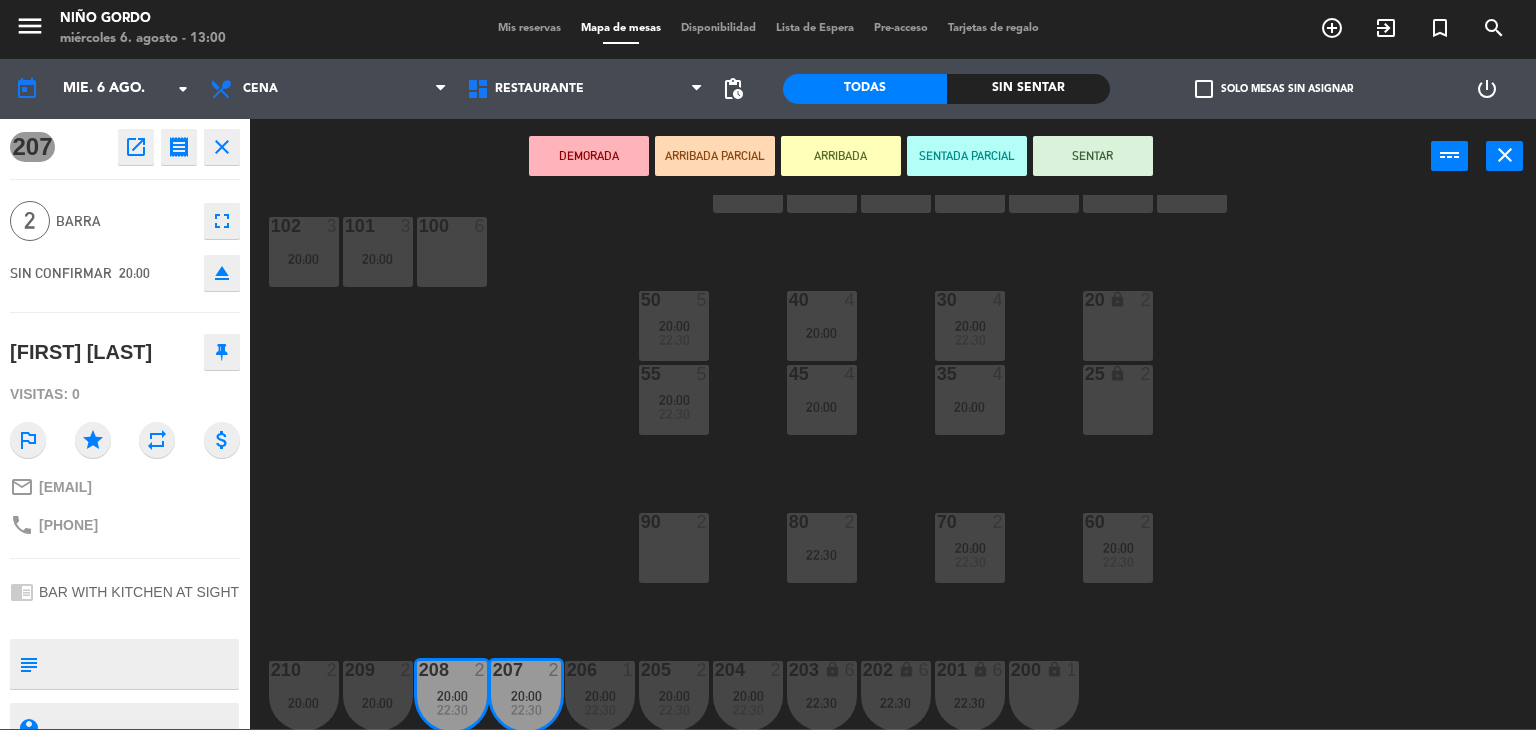 click on "[PHONE]" 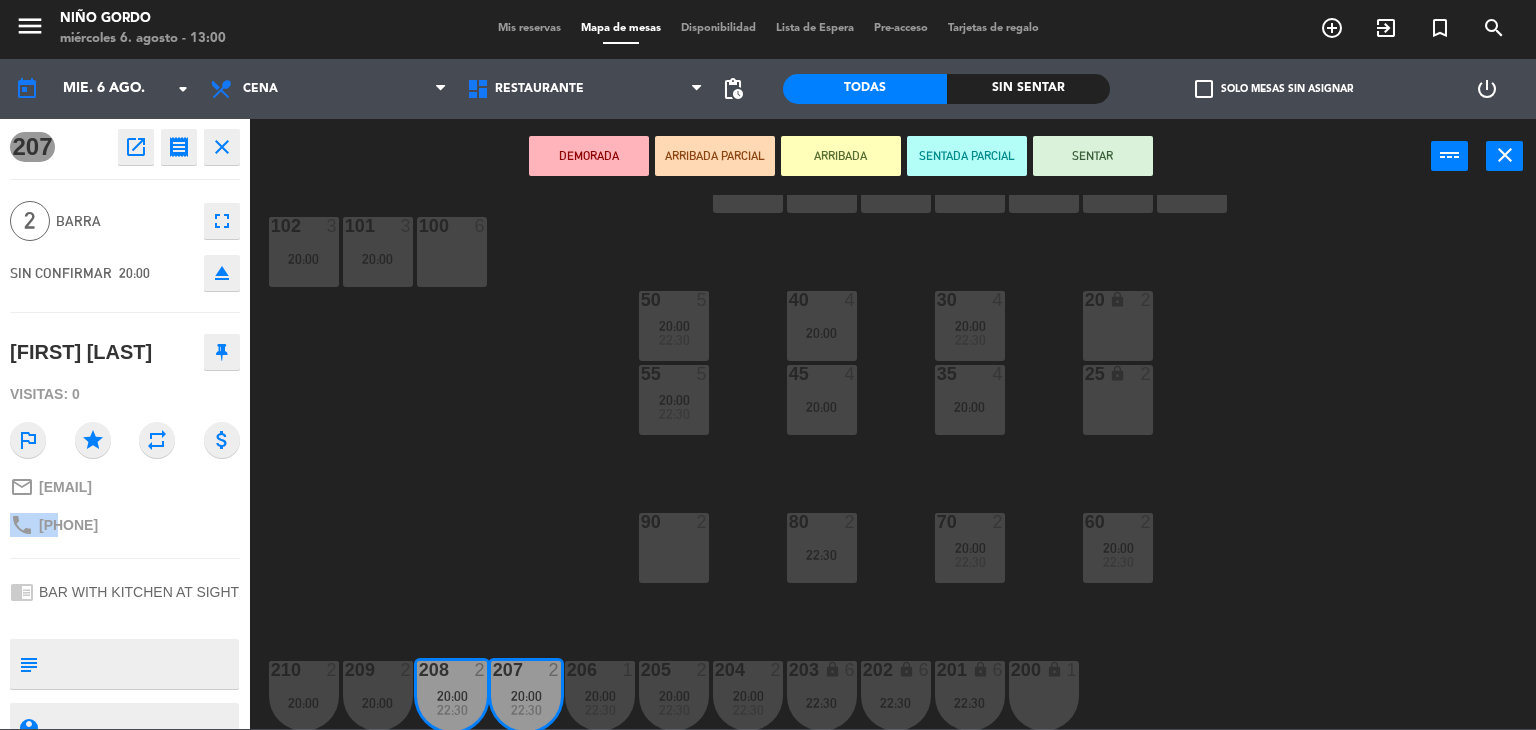 click on "[PHONE]" 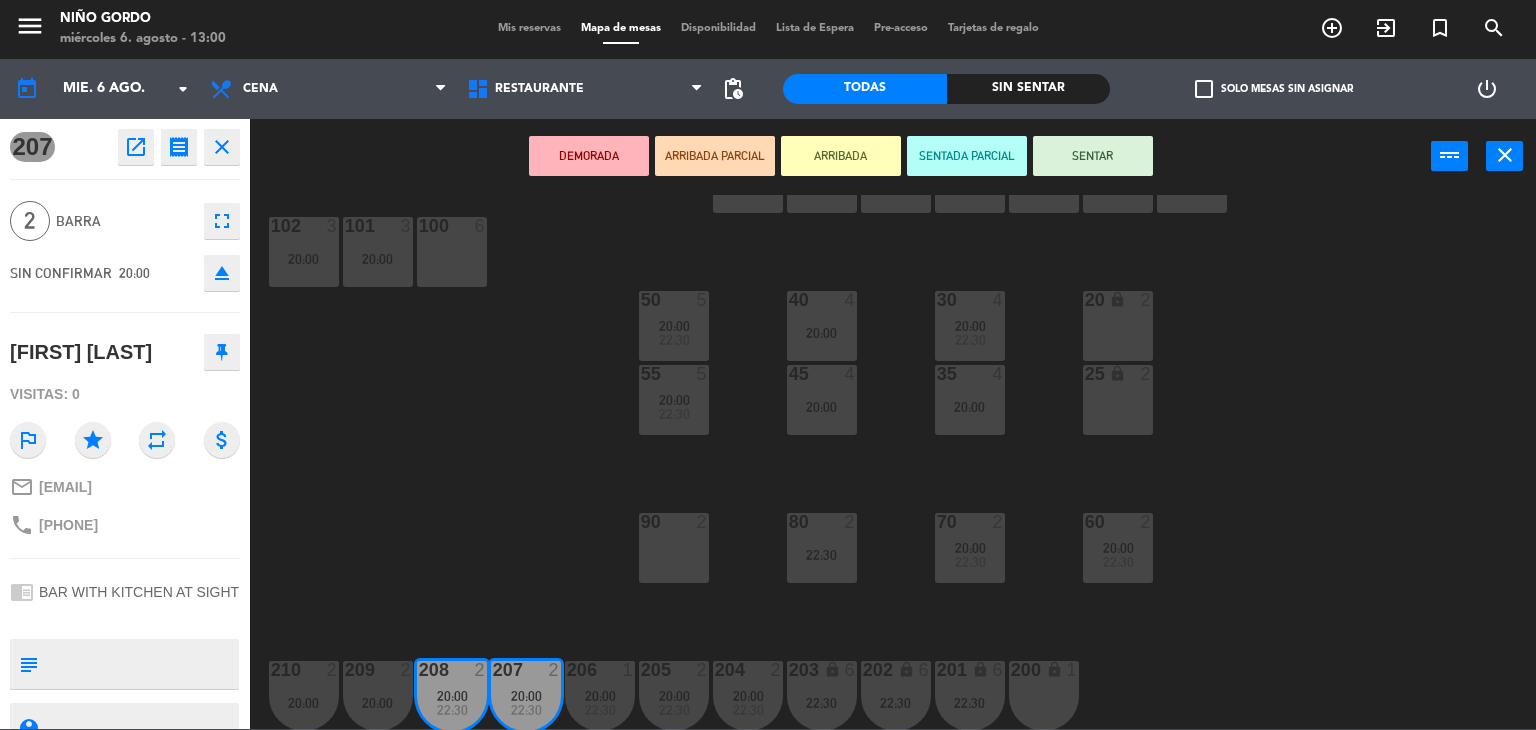 click on "[FIRST] [LAST]" 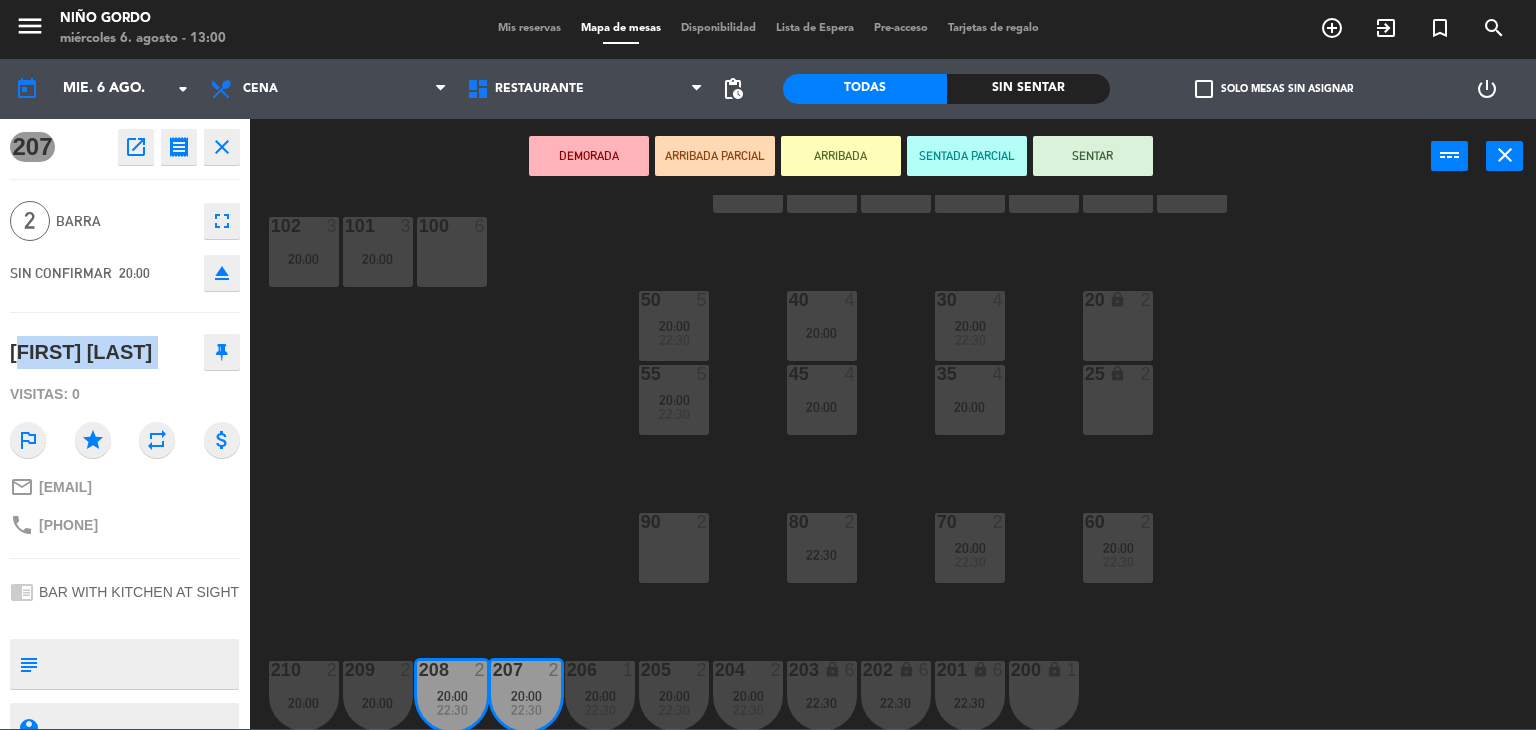 click on "[FIRST] [LAST]" 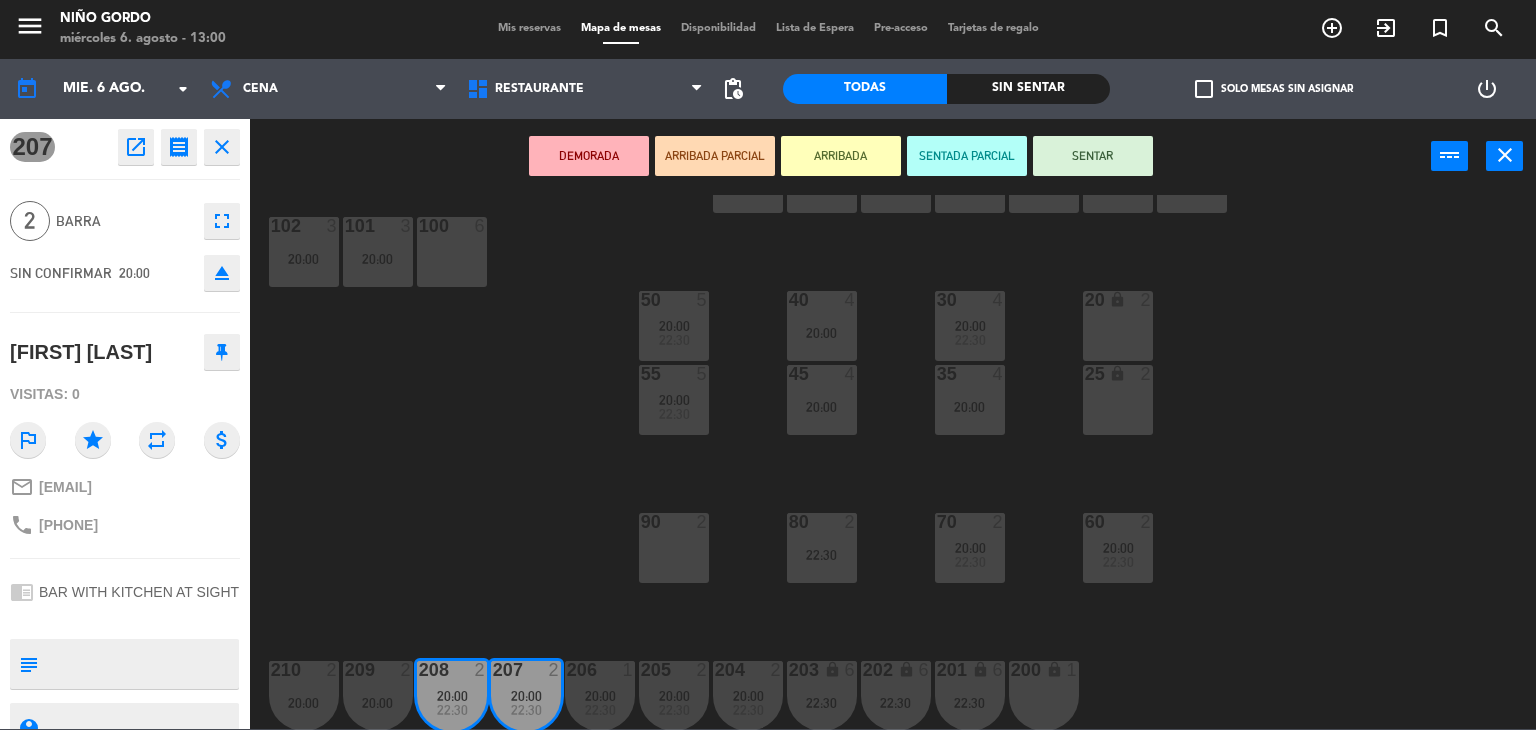 drag, startPoint x: 418, startPoint y: 365, endPoint x: 439, endPoint y: 592, distance: 227.9693 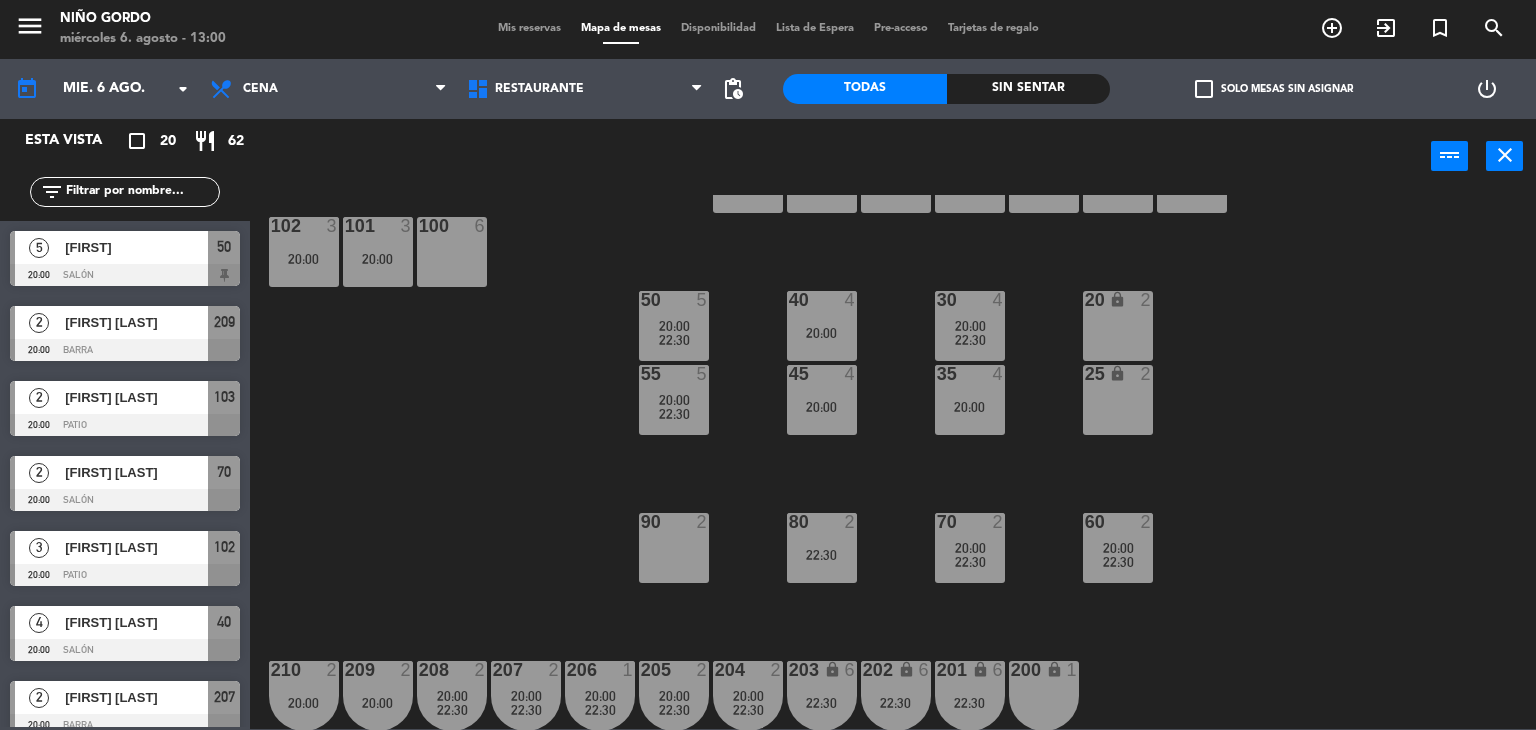 click on "209  2   20:00" at bounding box center [378, 696] 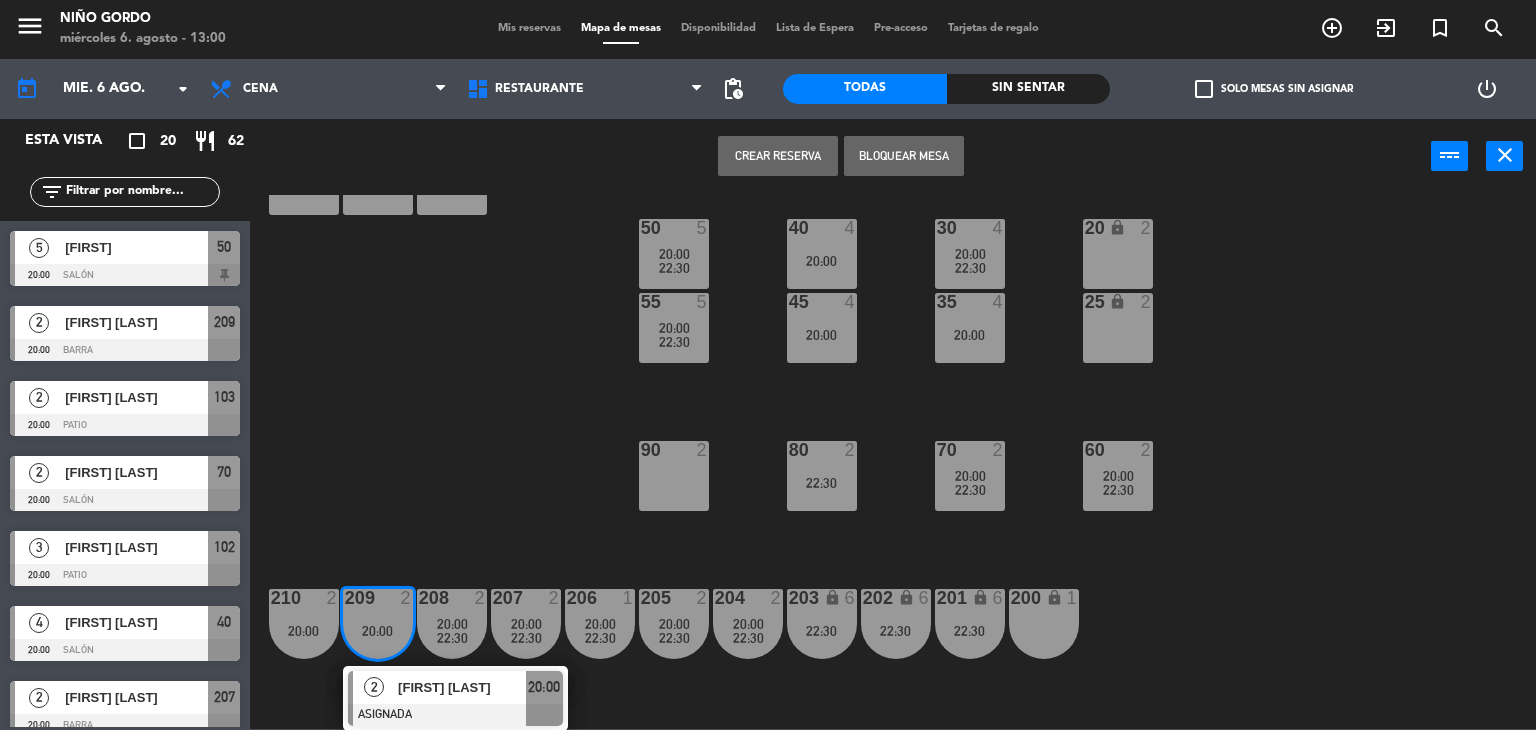 click on "2" at bounding box center [374, 687] 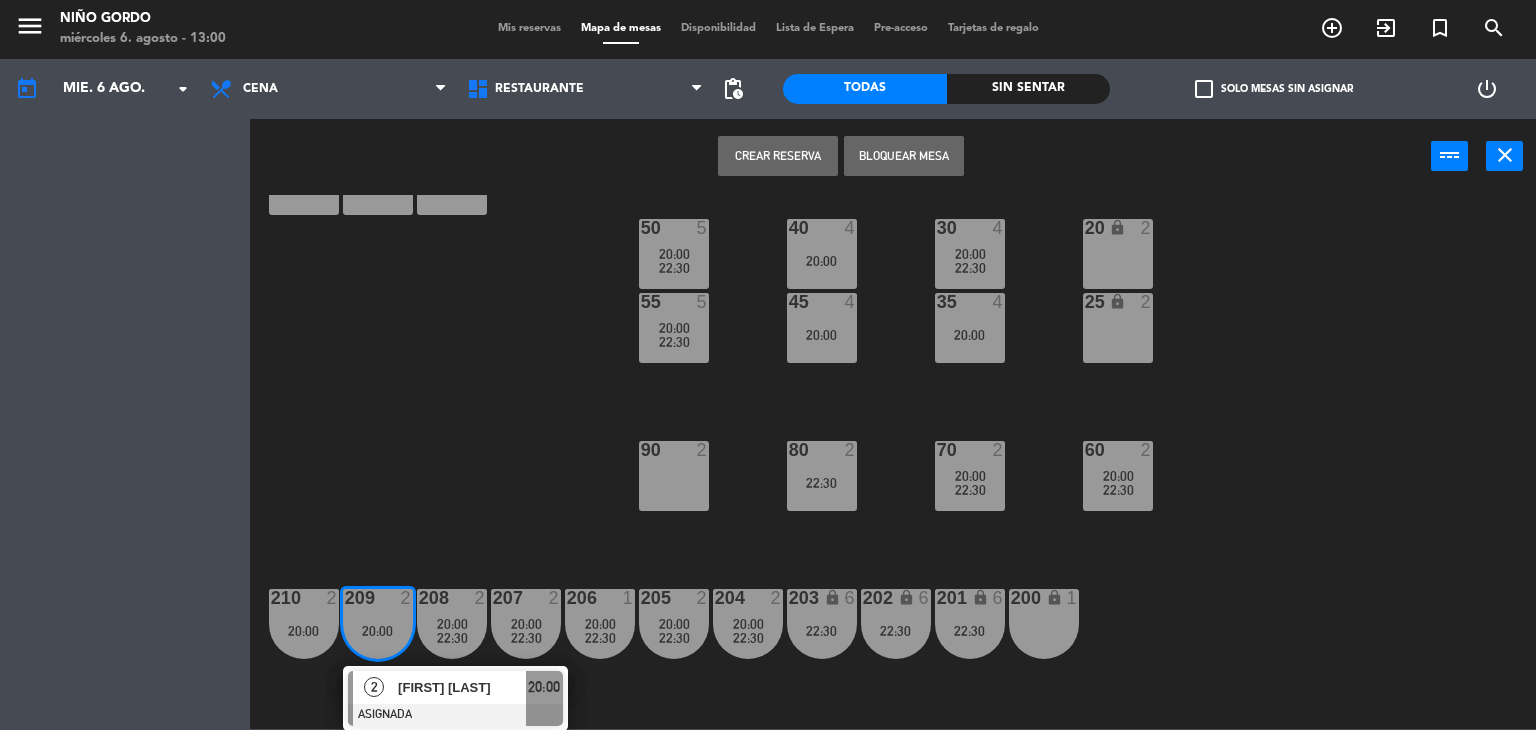 scroll, scrollTop: 162, scrollLeft: 0, axis: vertical 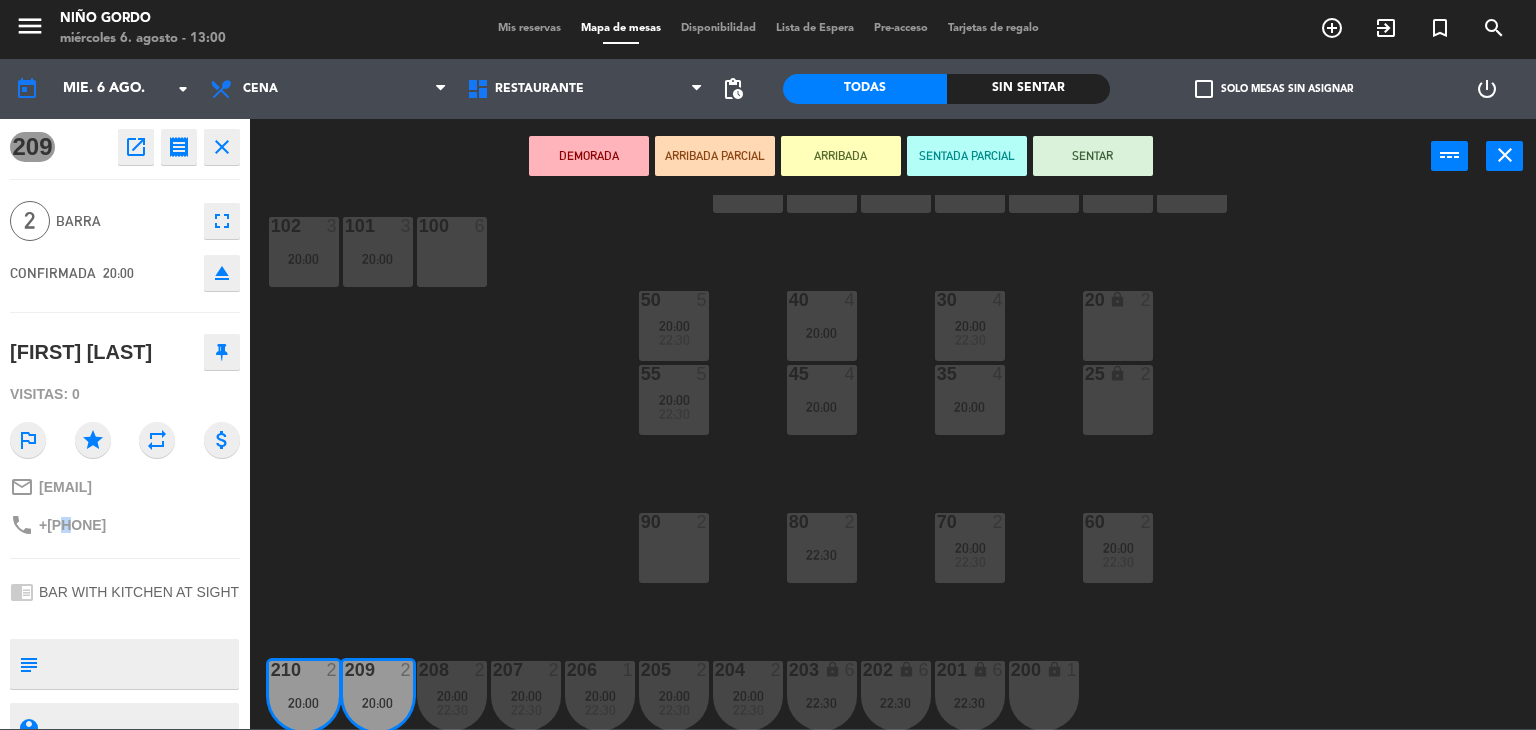 click on "+[PHONE]" 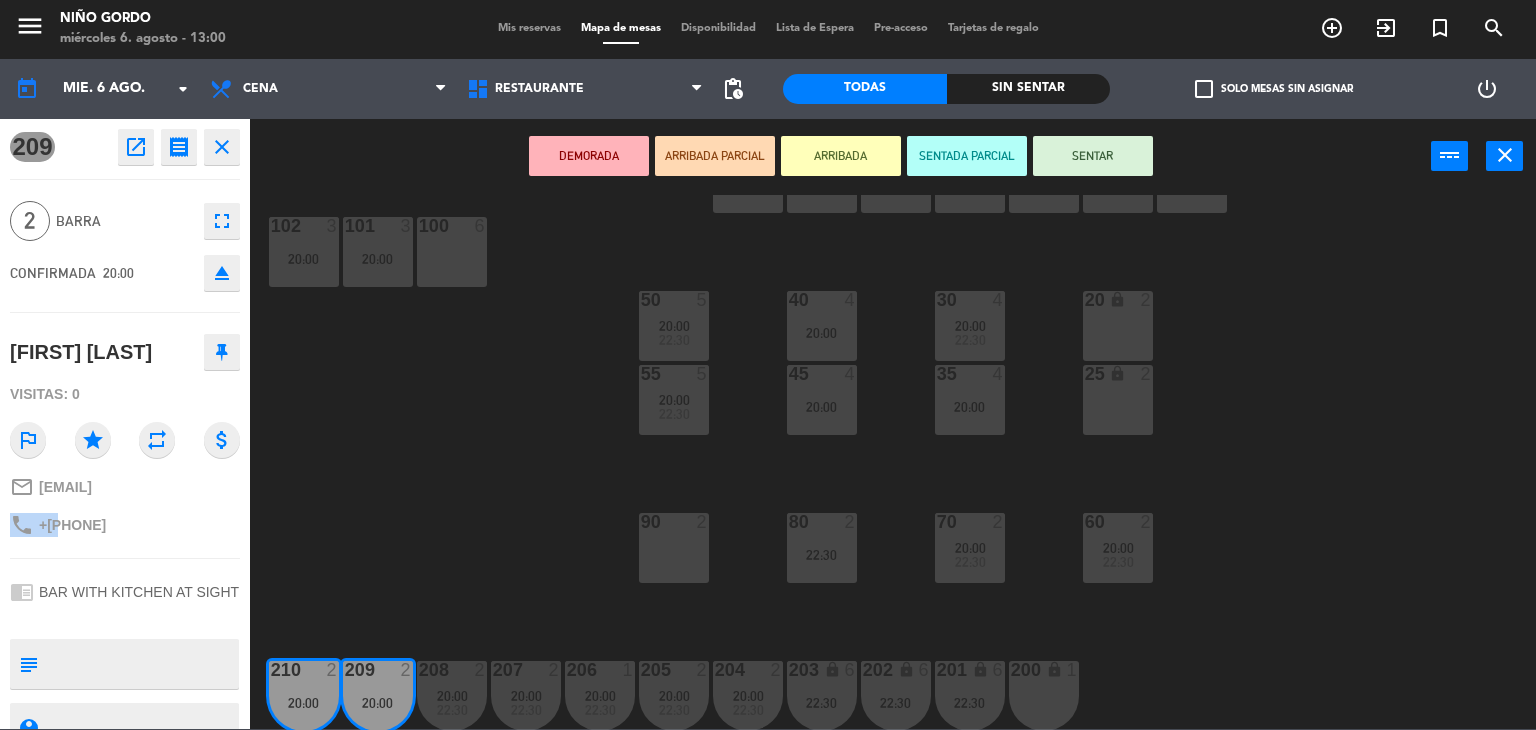 click on "+[PHONE]" 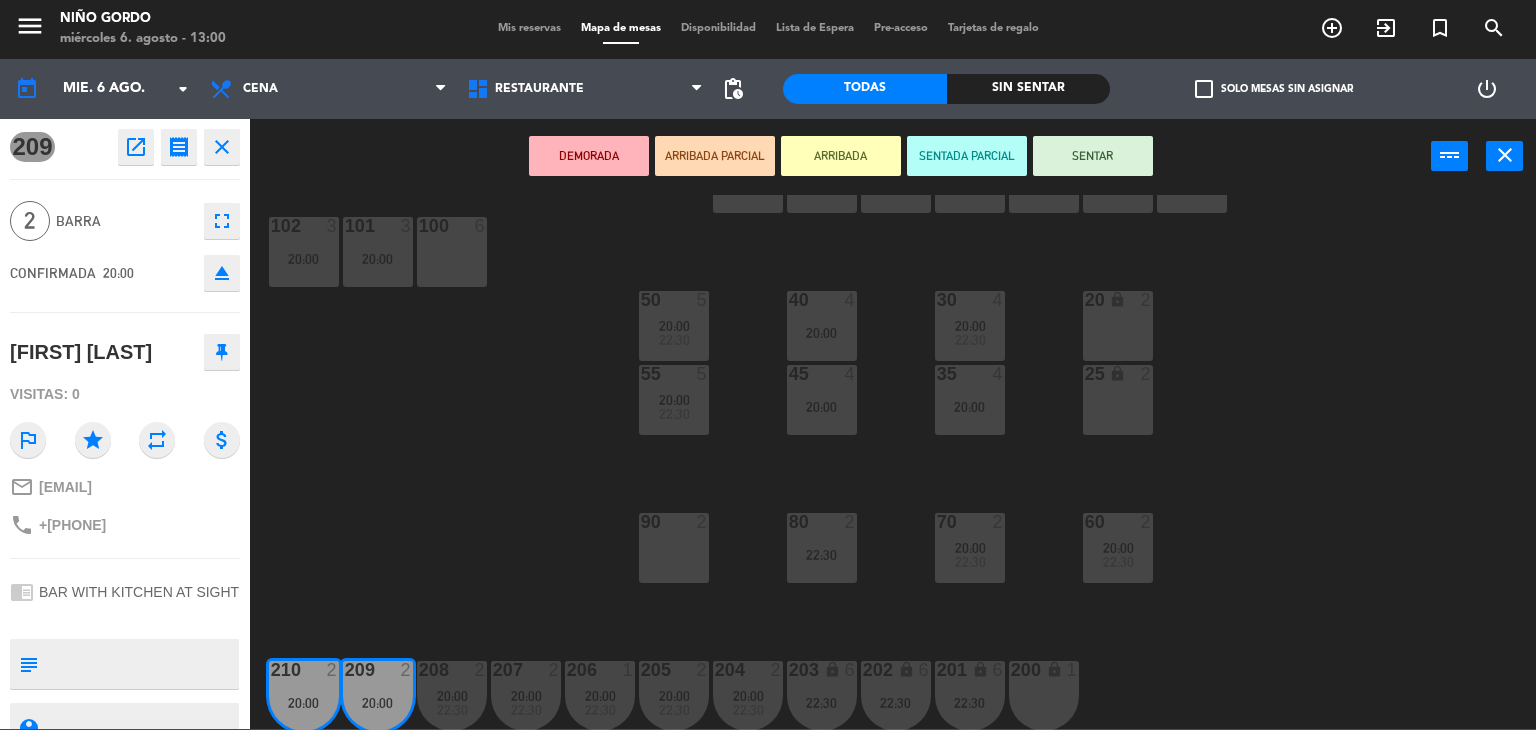 click on "[FIRST] [LAST]" 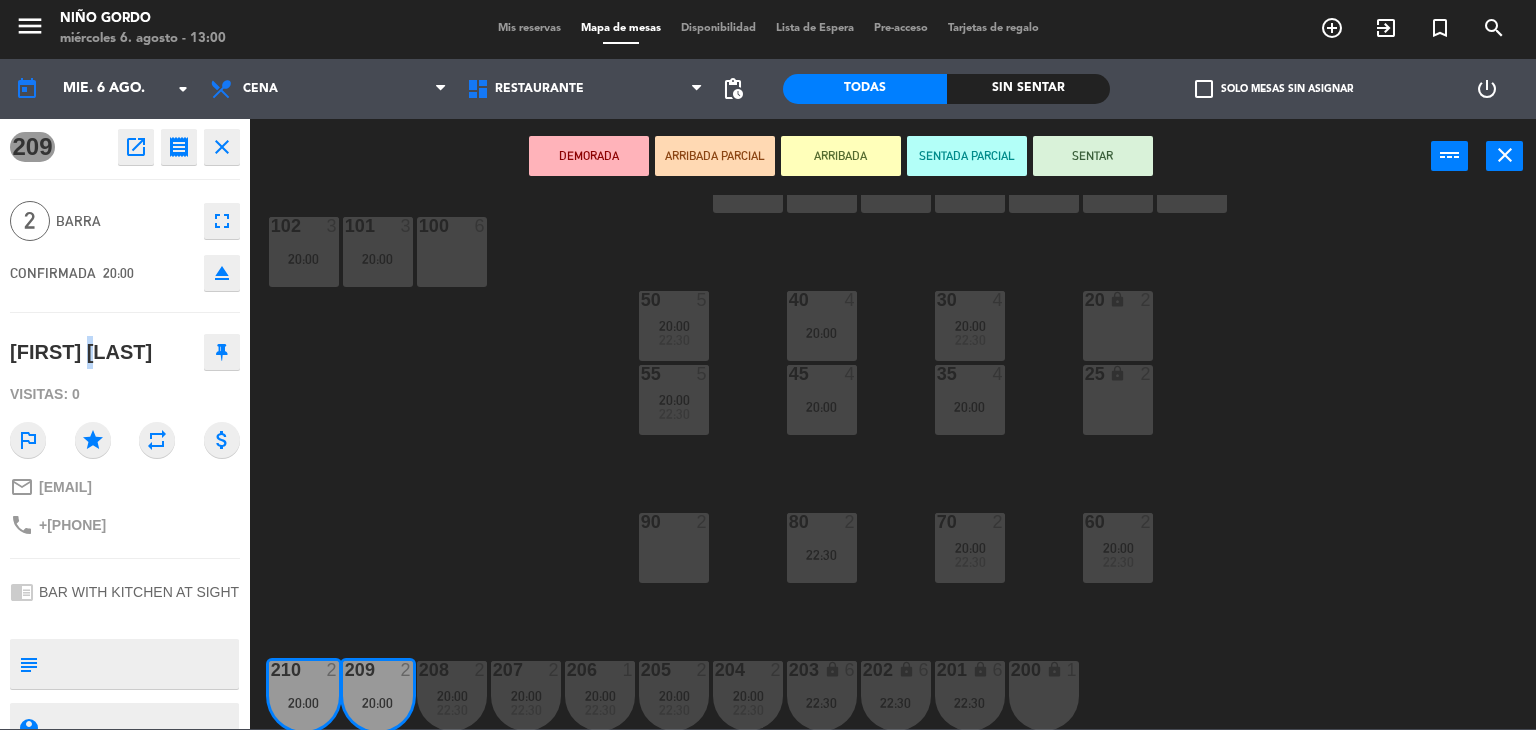 click on "[FIRST] [LAST]" 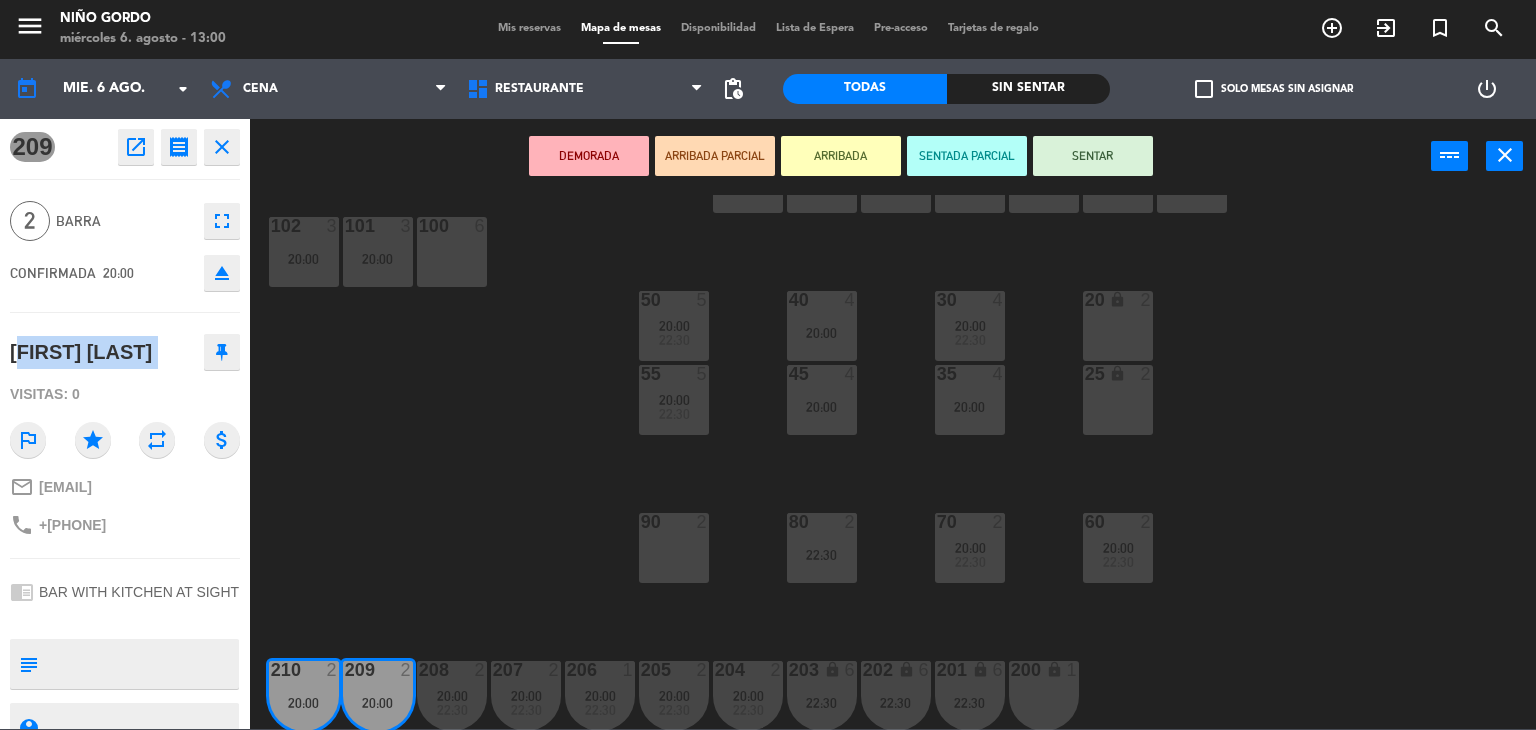 click on "[FIRST] [LAST]" 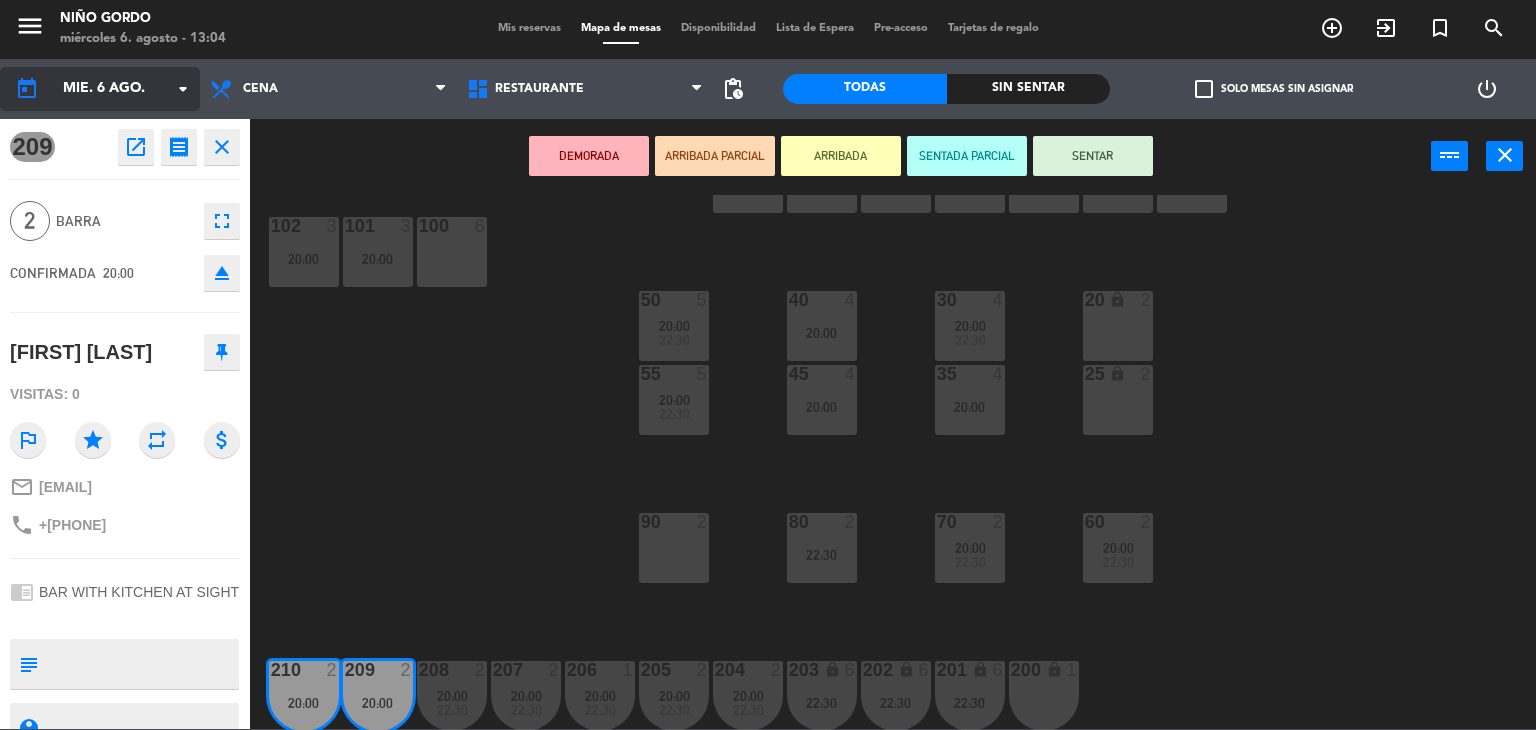 click on "mié. 6 ago." 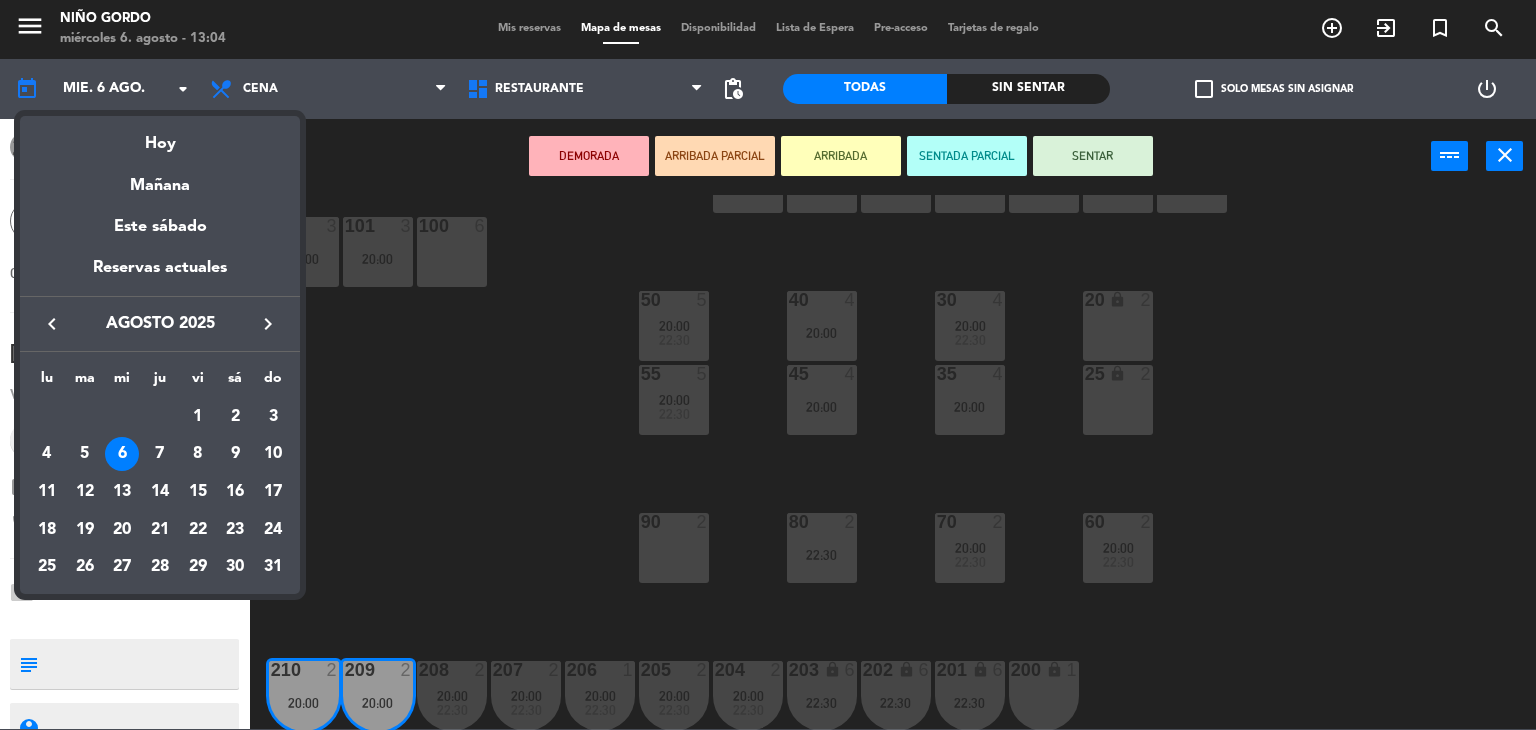 drag, startPoint x: 166, startPoint y: 149, endPoint x: 135, endPoint y: 127, distance: 38.013157 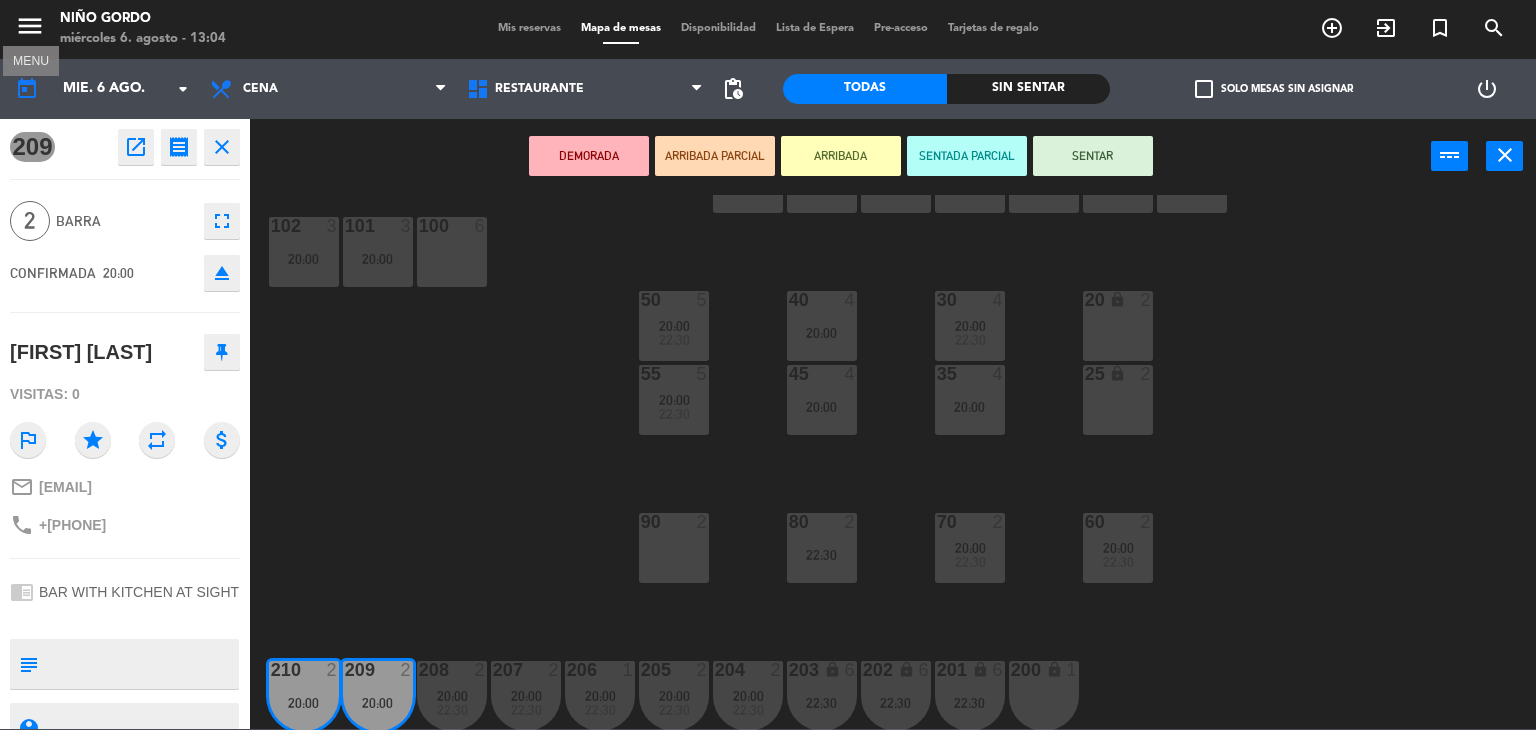 click on "menu" at bounding box center (30, 26) 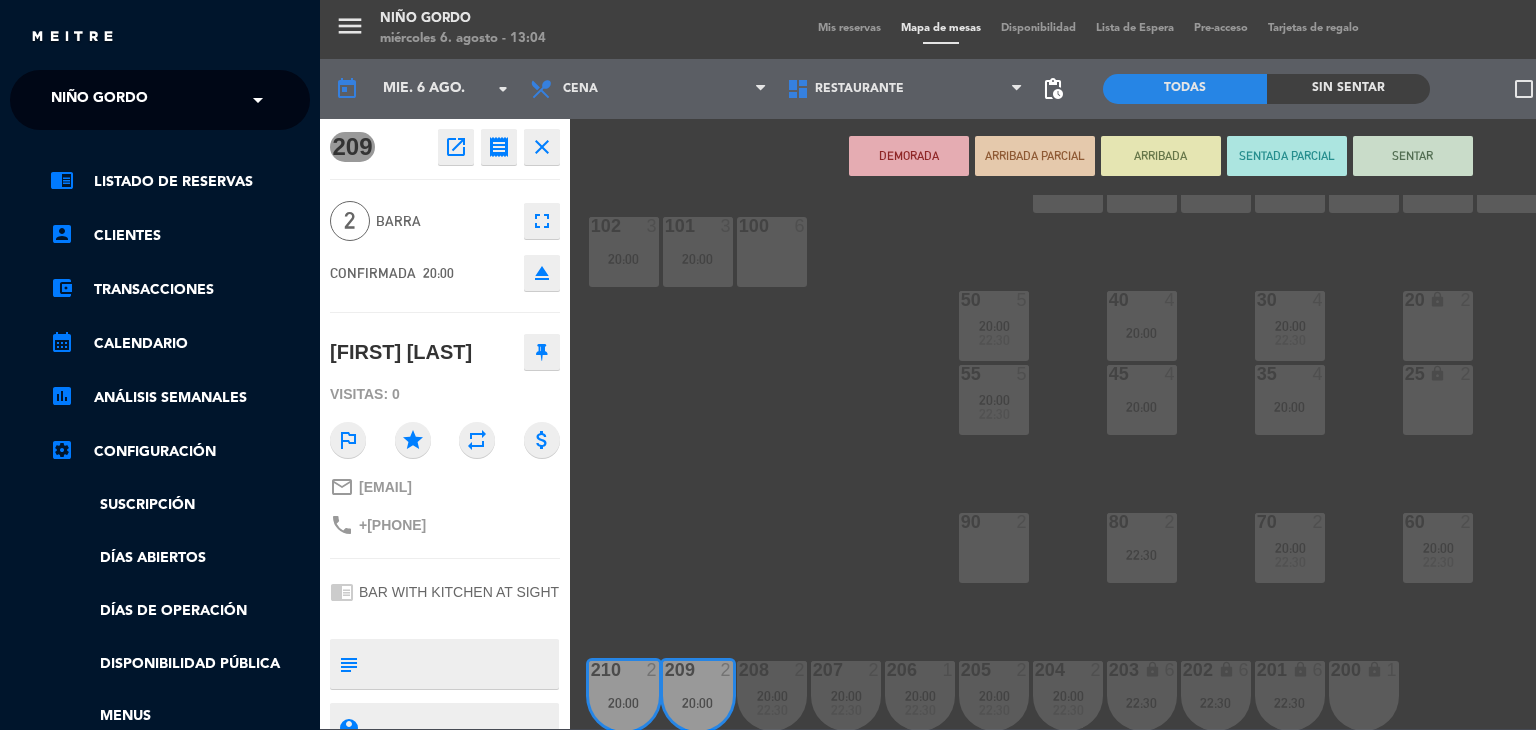 click on "Niño Gordo" 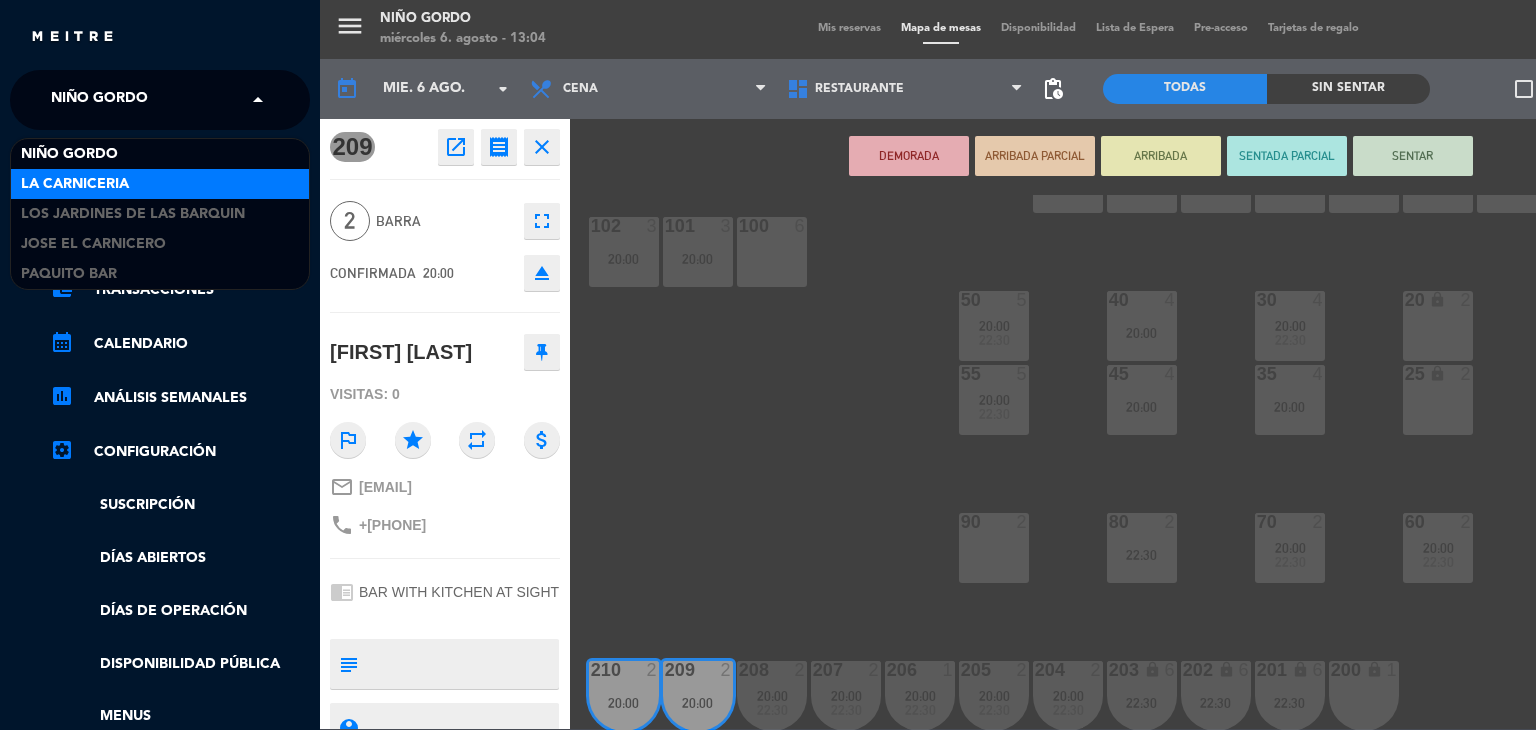 click on "La Carniceria" at bounding box center (160, 184) 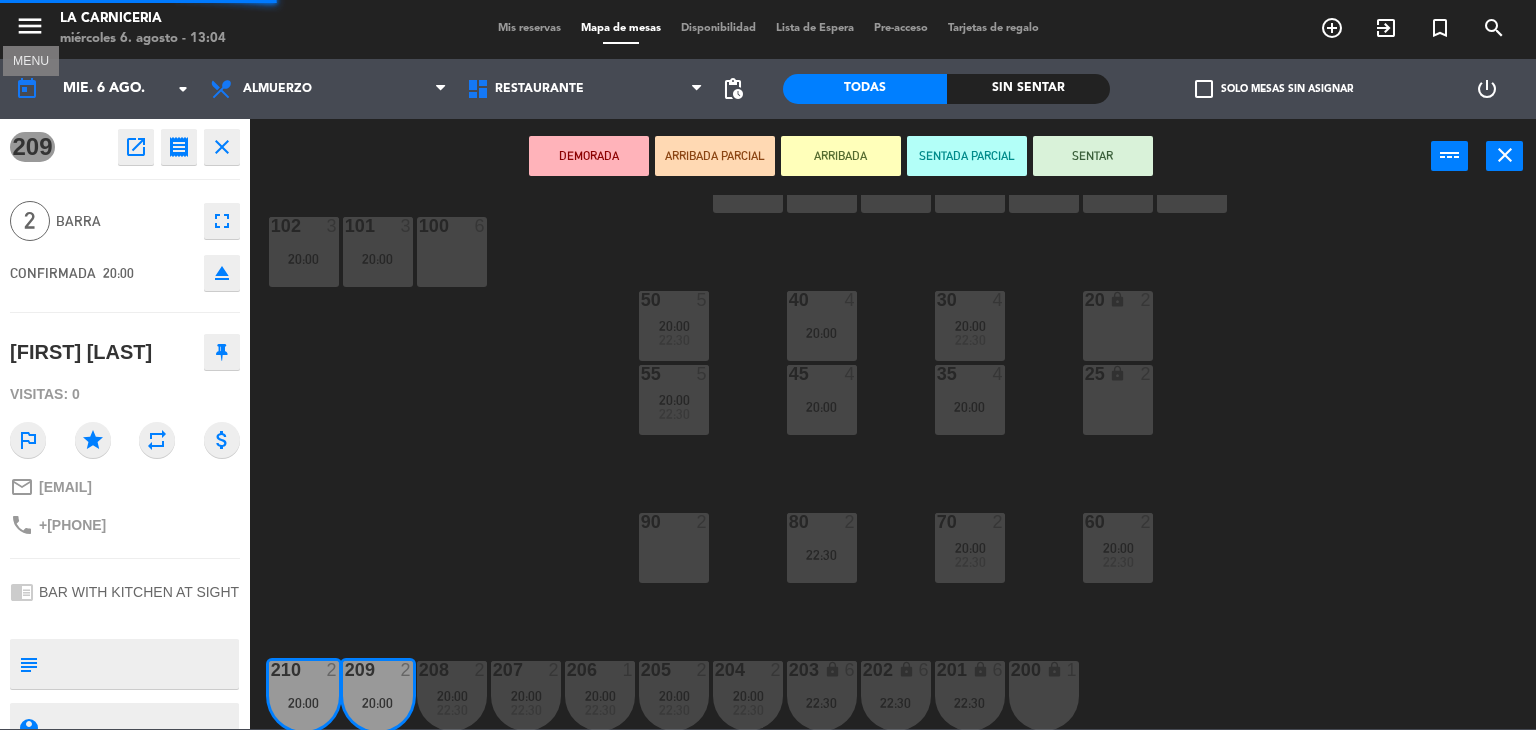 click on "menu" at bounding box center [30, 26] 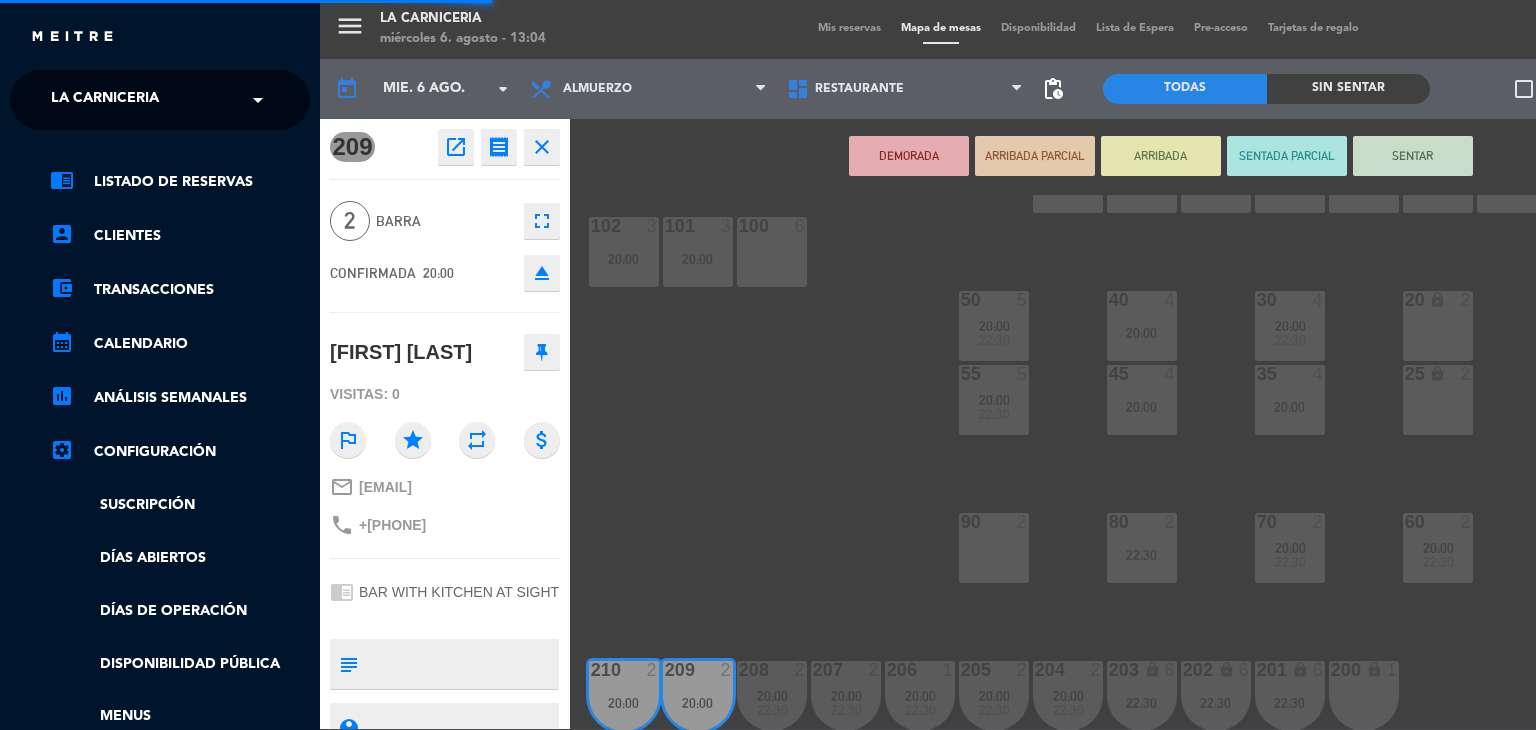 click on "La Carniceria" 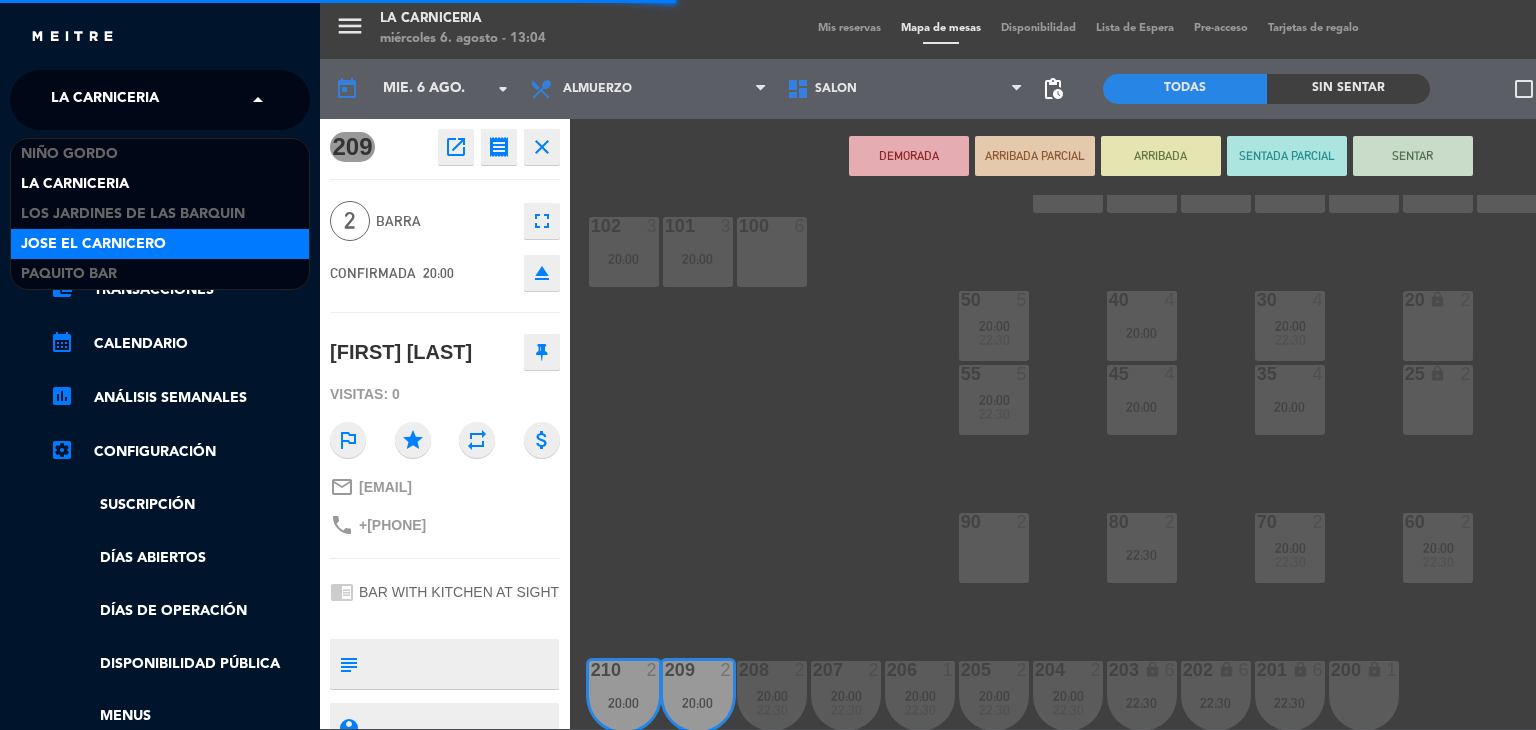 click on "Jose El Carnicero" at bounding box center [93, 244] 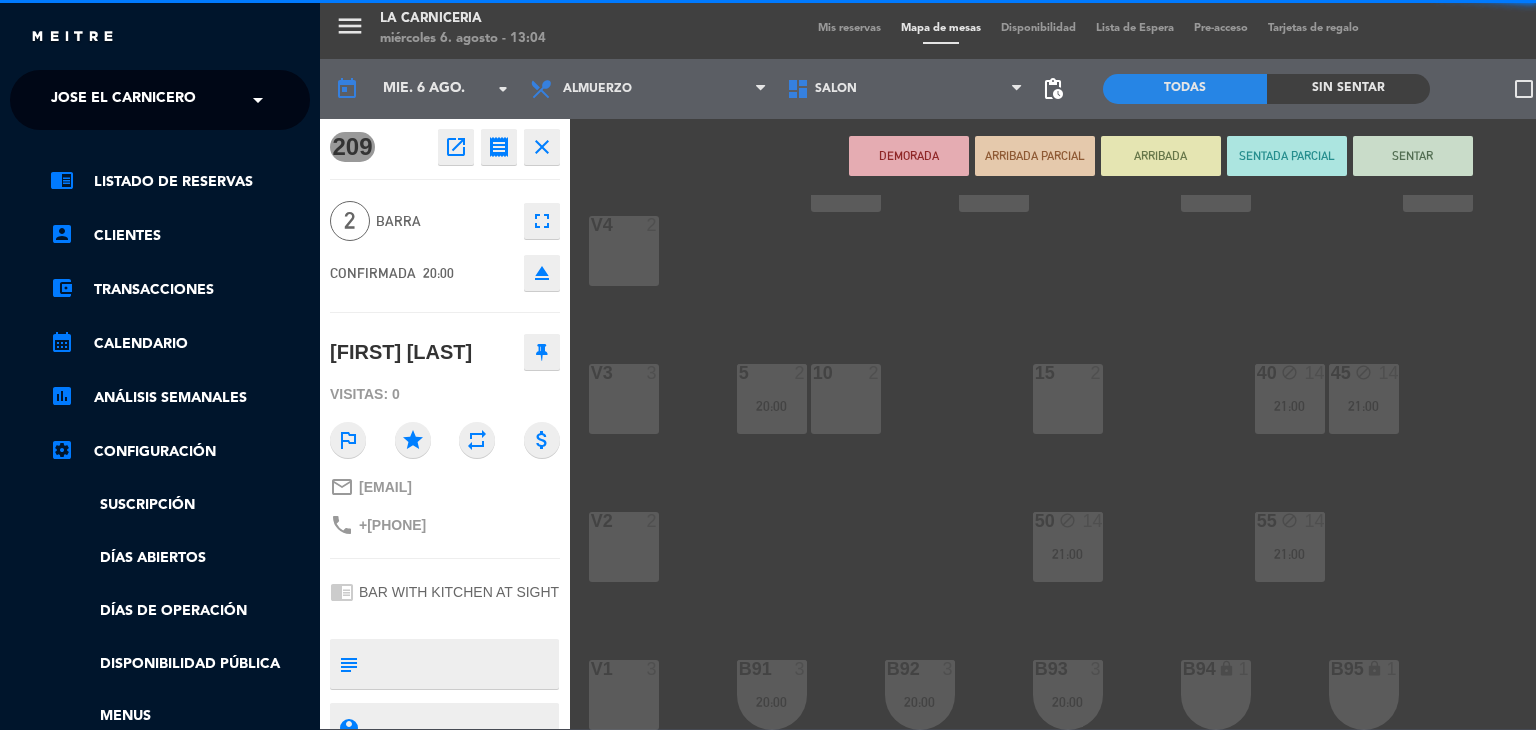 scroll, scrollTop: 88, scrollLeft: 0, axis: vertical 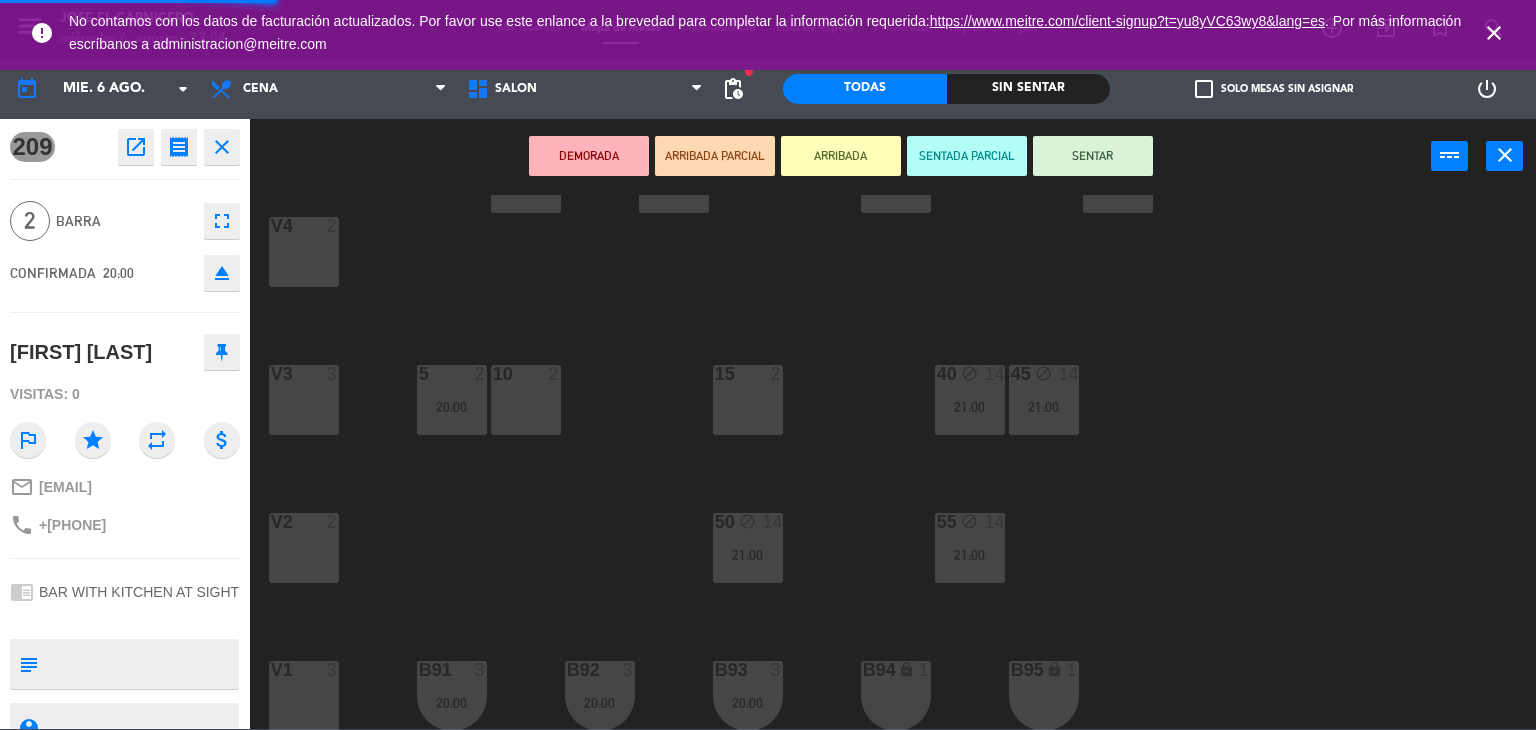 click on "close" 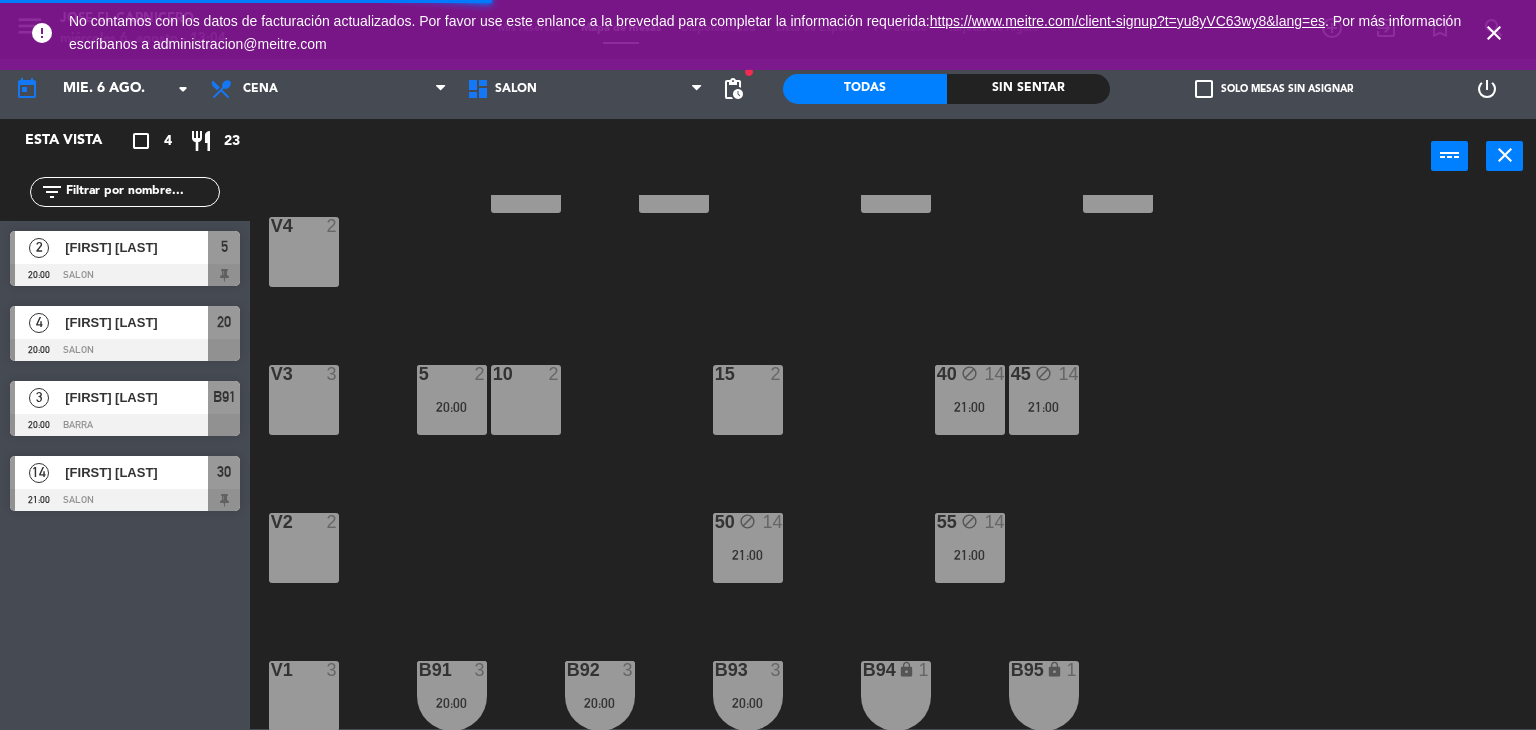 click on "[NUMBER]  [NUMBER]   20:00  [NUMBER]  [NUMBER]   20:00  [NUMBER] block  14   21:00  [NUMBER] block  14   21:00  V4  2  5  2   20:00  10  2  15  2  40 block  14   21:00  45 block  14   21:00  V3  3  50 block  14   21:00  55 block  14   21:00  V2  2  V1  3  B91  3   20:00  B92  3   20:00  B93  3   20:00  B94 lock  1  B95 lock  1" 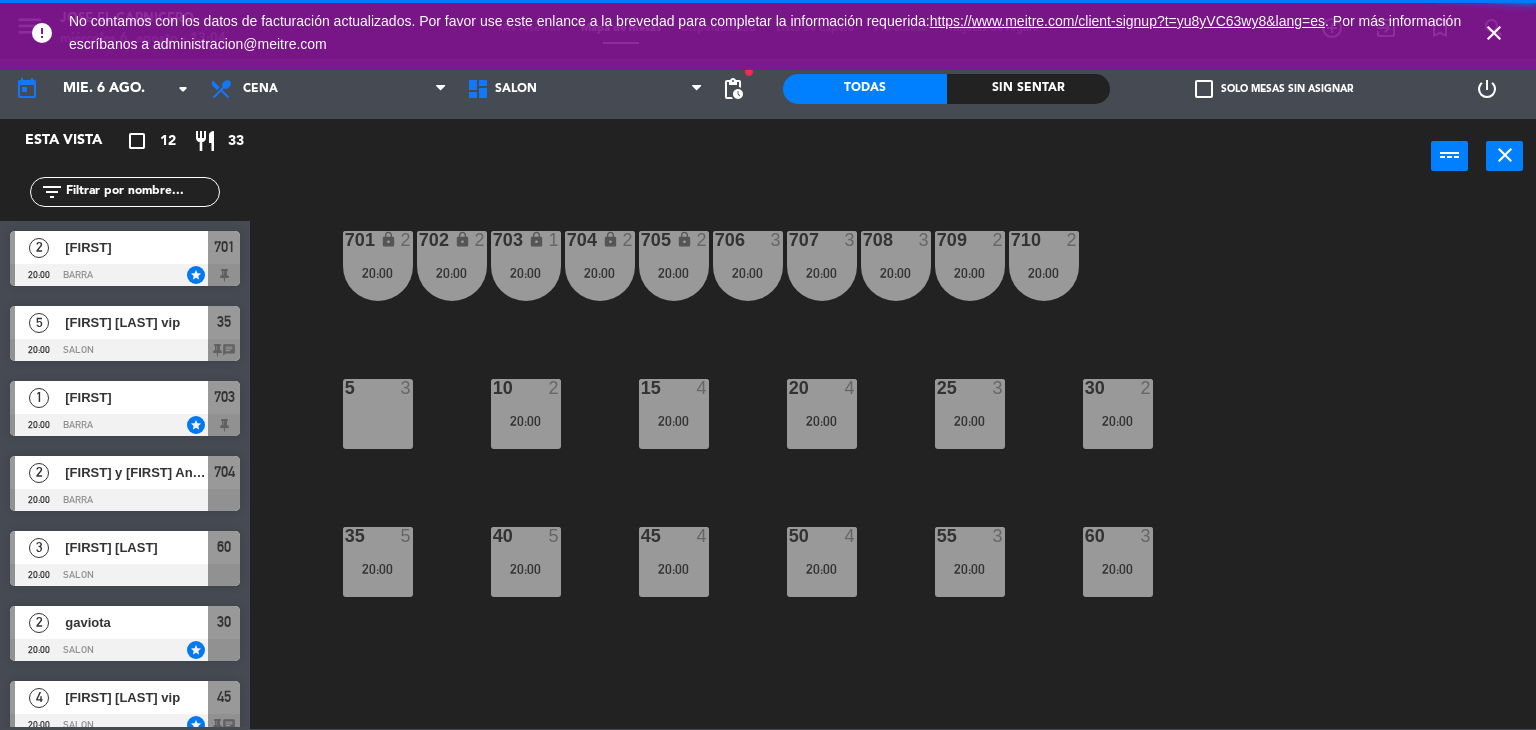 scroll, scrollTop: 0, scrollLeft: 0, axis: both 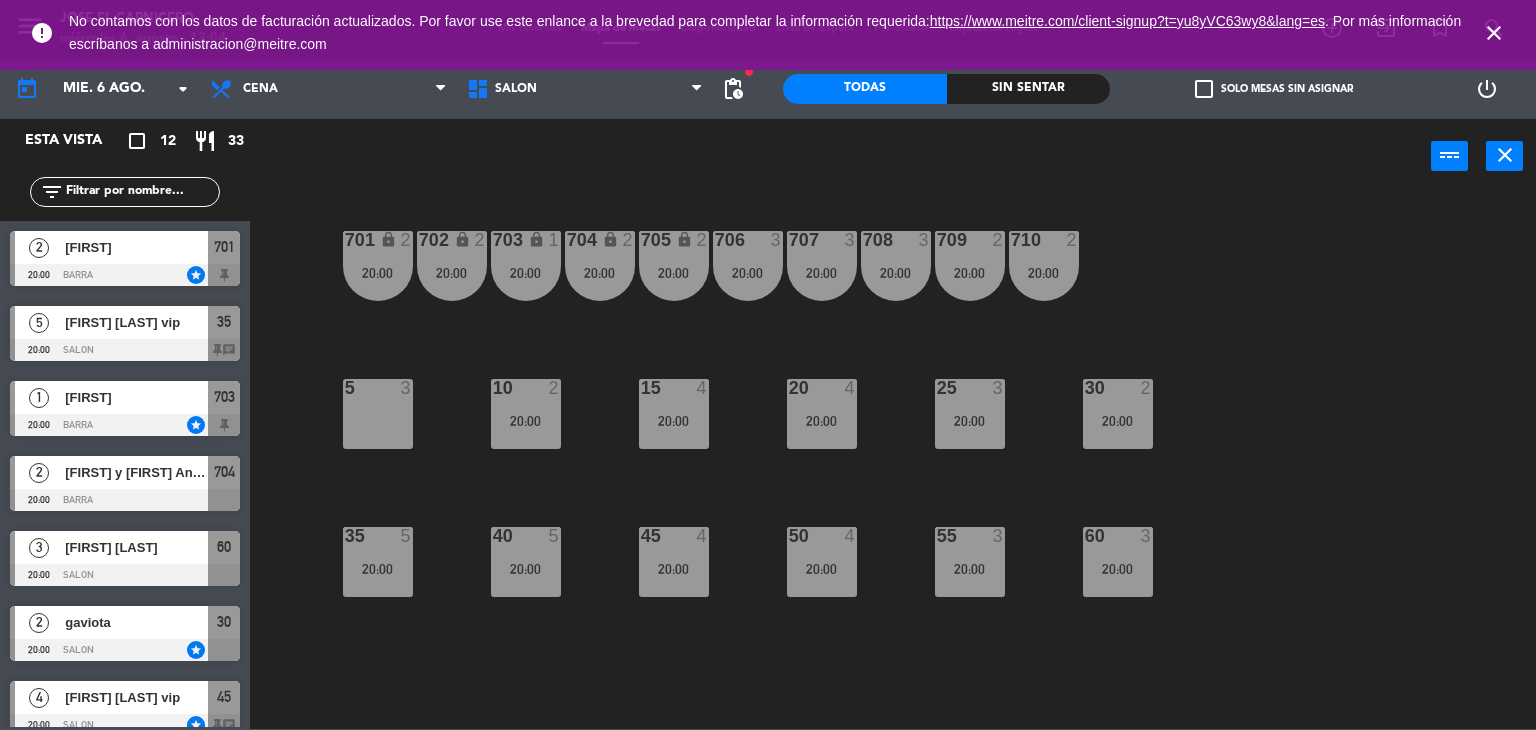 click on "close" at bounding box center (1494, 33) 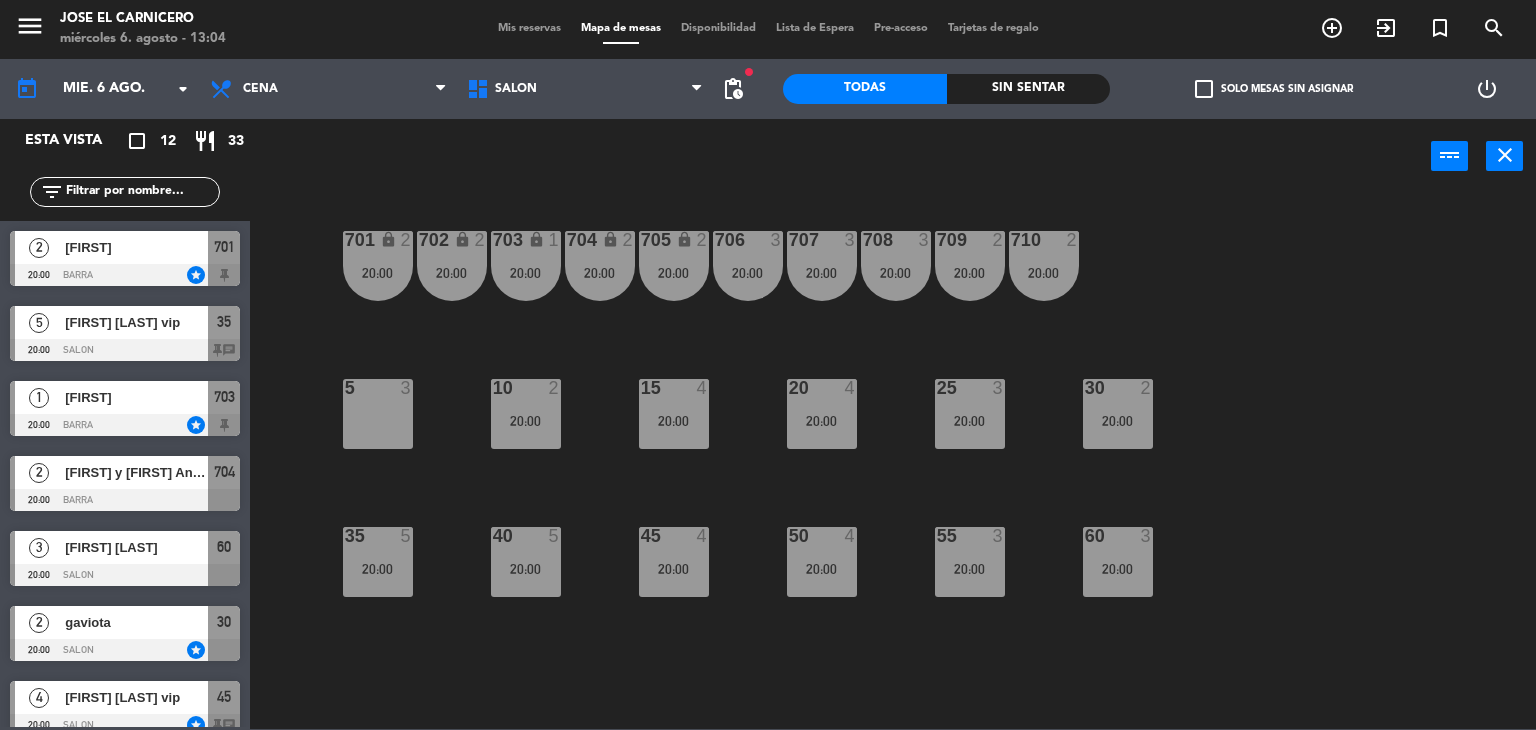 click on "701 lock  2   20:00  702 lock  2   20:00  703 lock  1   20:00  704 lock  2   20:00  705 lock  2   20:00  706  3   20:00  707  3   20:00  708  3   20:00  709  2   20:00  710  2   20:00  5  3  10  2   20:00  15  4   20:00  20  4   20:00  25  3   20:00  30  2   20:00  35  5   20:00  40  5   20:00  45  4   20:00  50  4   20:00  55  3   20:00  60  3   20:00" 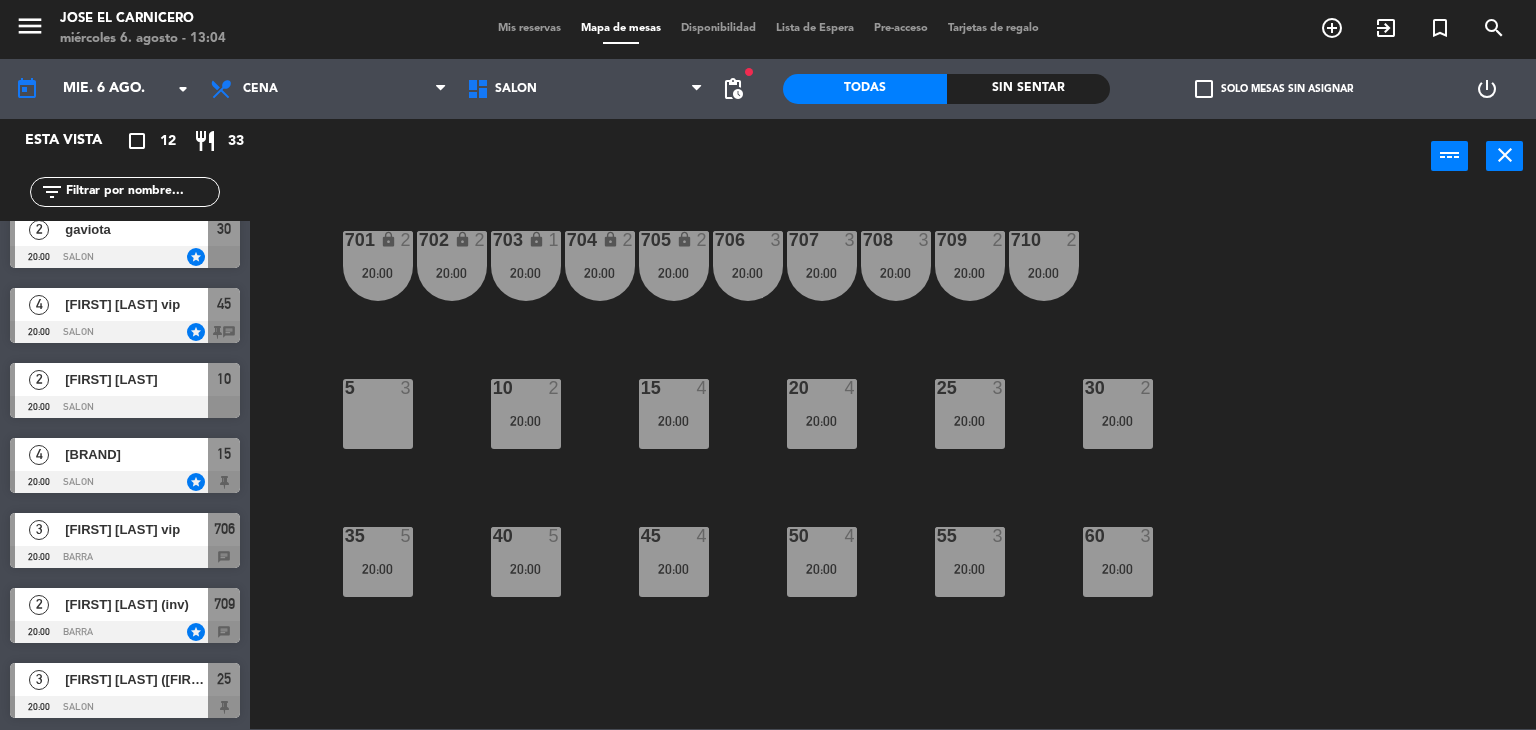scroll, scrollTop: 0, scrollLeft: 0, axis: both 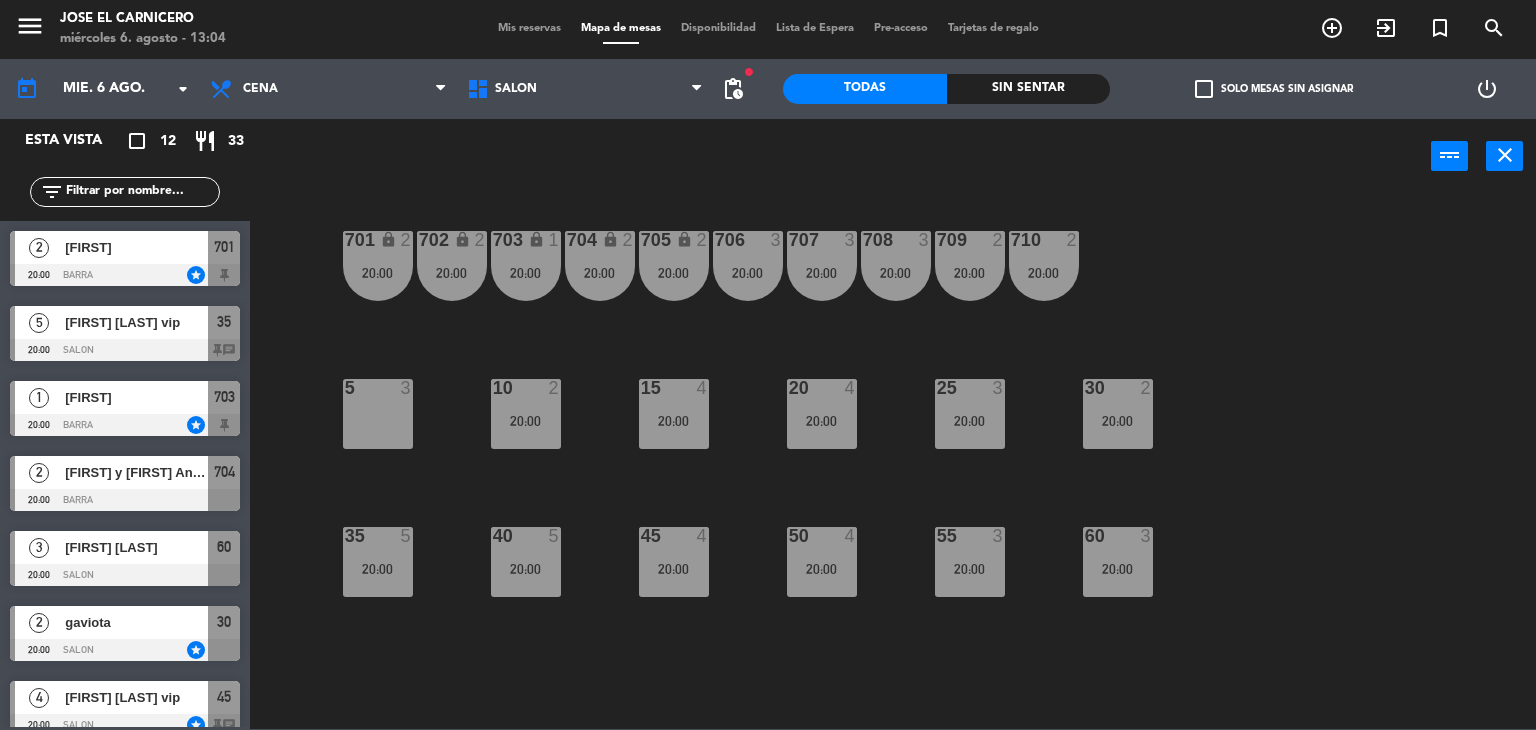 click on "701 lock  2   20:00  702 lock  2   20:00  703 lock  1   20:00  704 lock  2   20:00  705 lock  2   20:00  706  3   20:00  707  3   20:00  708  3   20:00  709  2   20:00  710  2   20:00  5  3  10  2   20:00  15  4   20:00  20  4   20:00  25  3   20:00  30  2   20:00  35  5   20:00  40  5   20:00  45  4   20:00  50  4   20:00  55  3   20:00  60  3   20:00" 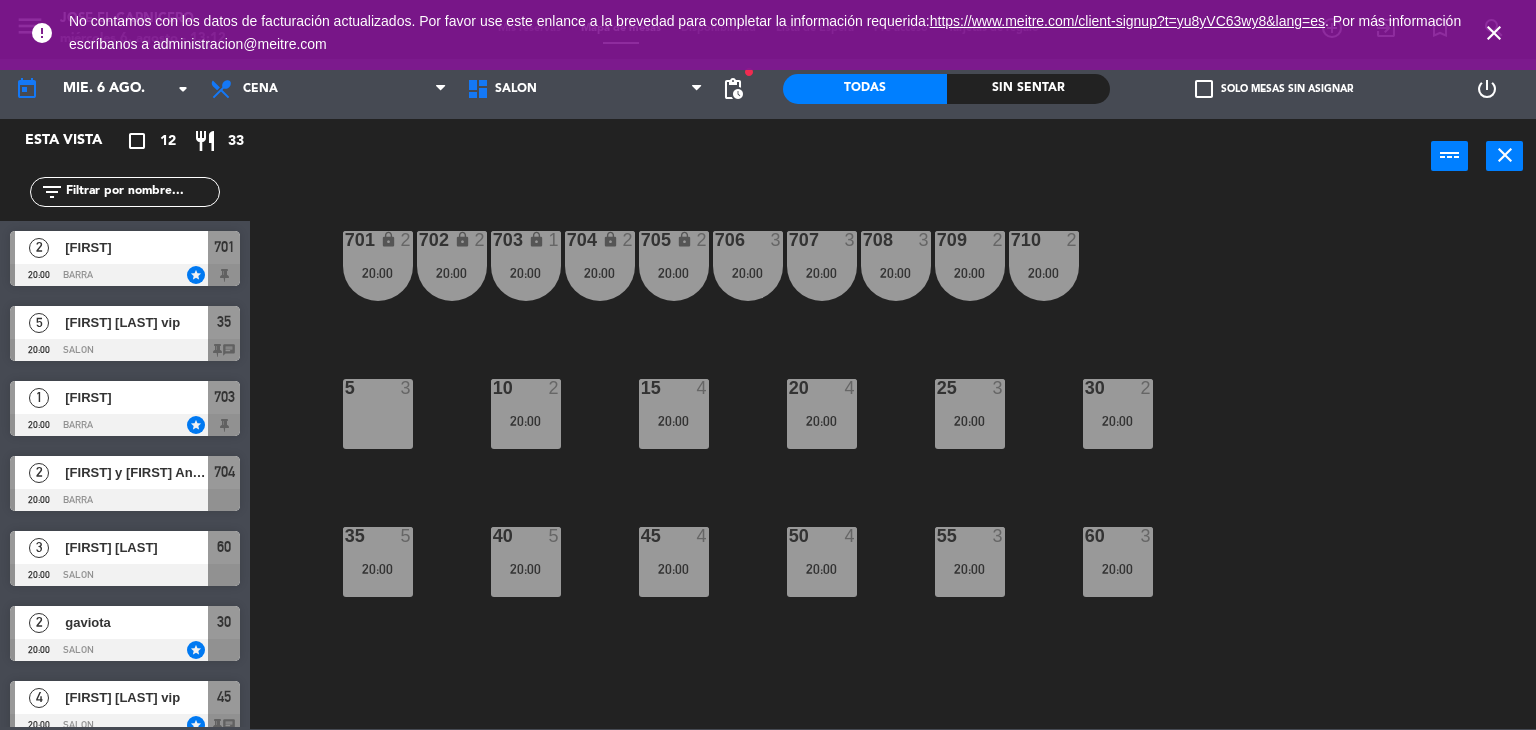 click on "701 lock  2   20:00  702 lock  2   20:00  703 lock  1   20:00  704 lock  2   20:00  705 lock  2   20:00  706  3   20:00  707  3   20:00  708  3   20:00  709  2   20:00  710  2   20:00  5  3  10  2   20:00  15  4   20:00  20  4   20:00  25  3   20:00  30  2   20:00  35  5   20:00  40  5   20:00  45  4   20:00  50  4   20:00  55  3   20:00  60  3   20:00" 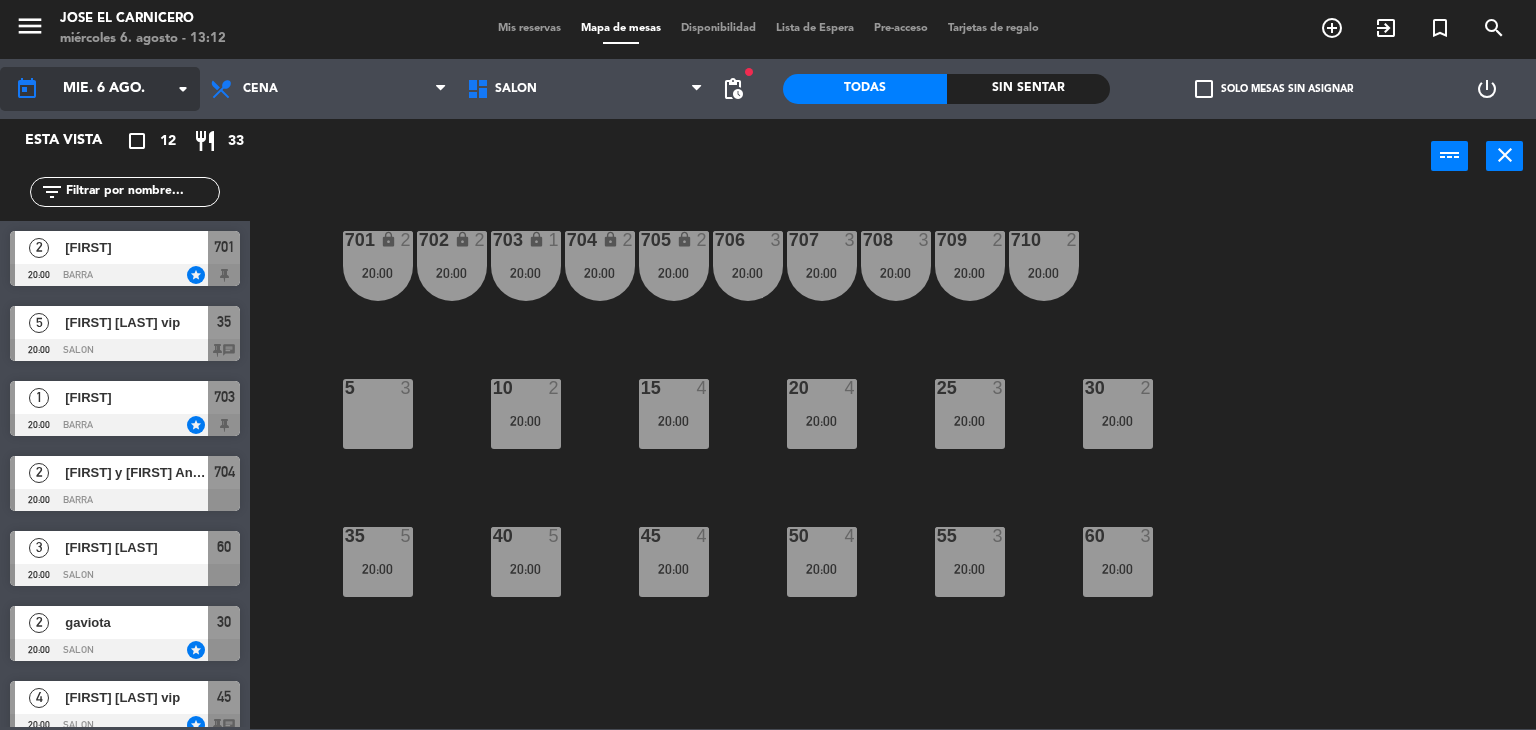 click on "mié. 6 ago." 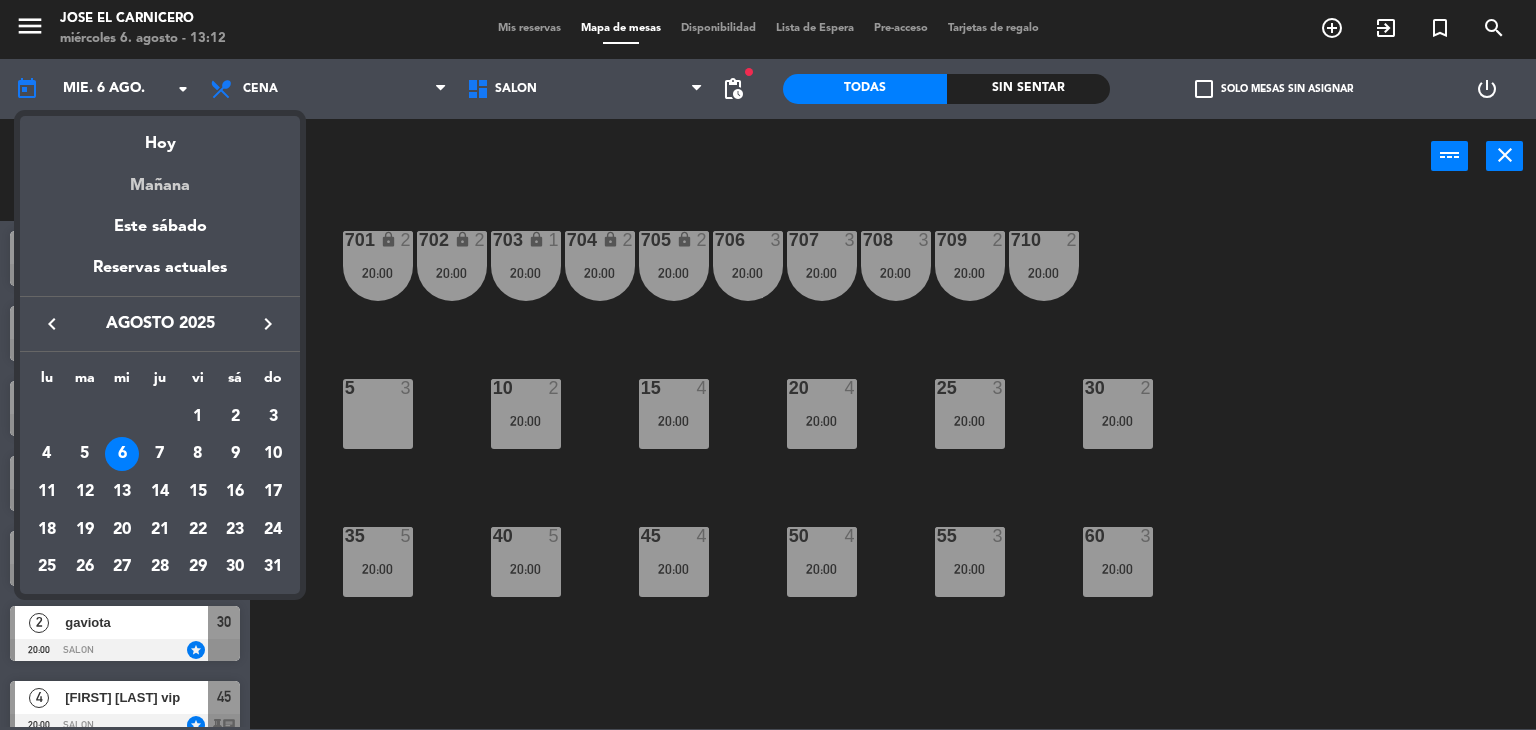 click on "Mañana" at bounding box center [160, 178] 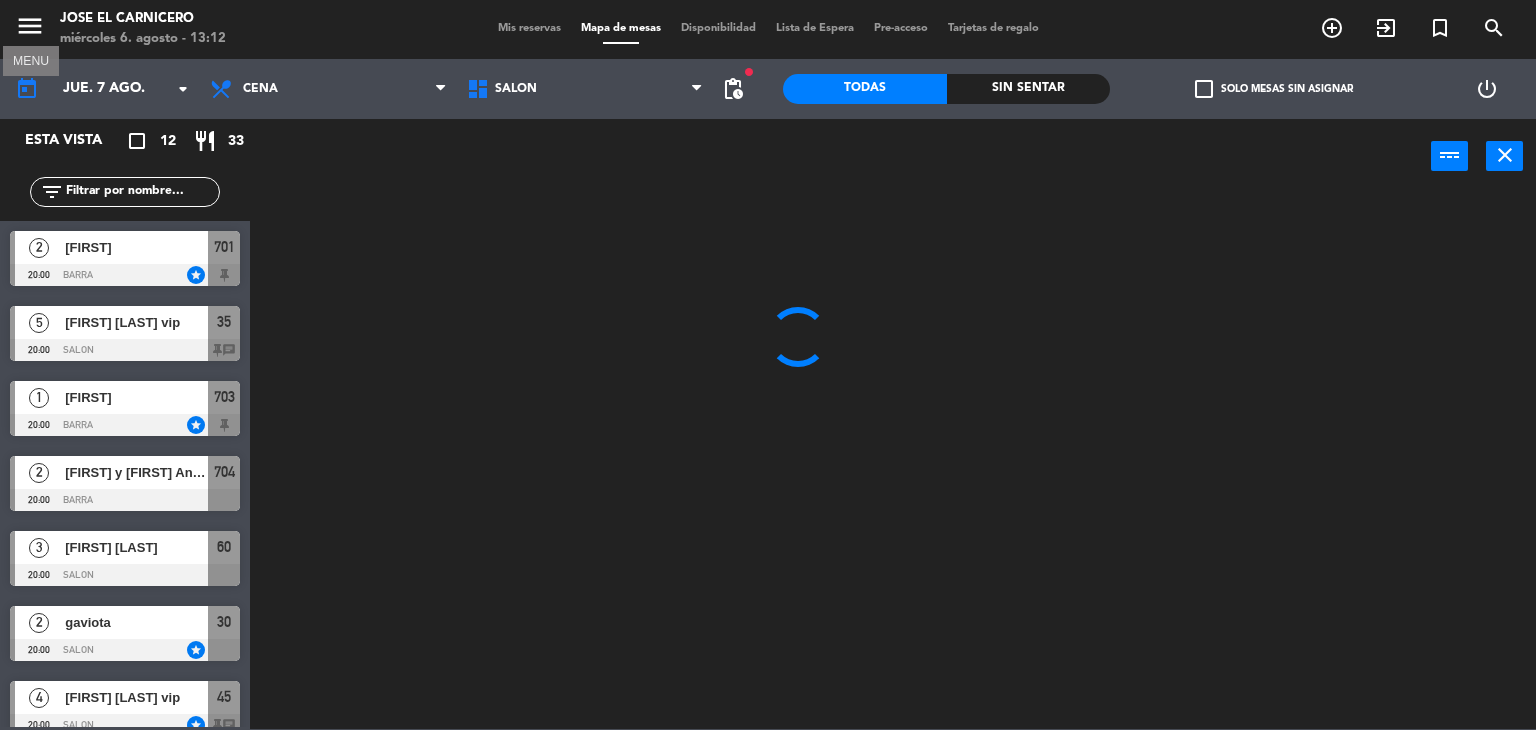 click on "menu" at bounding box center [30, 26] 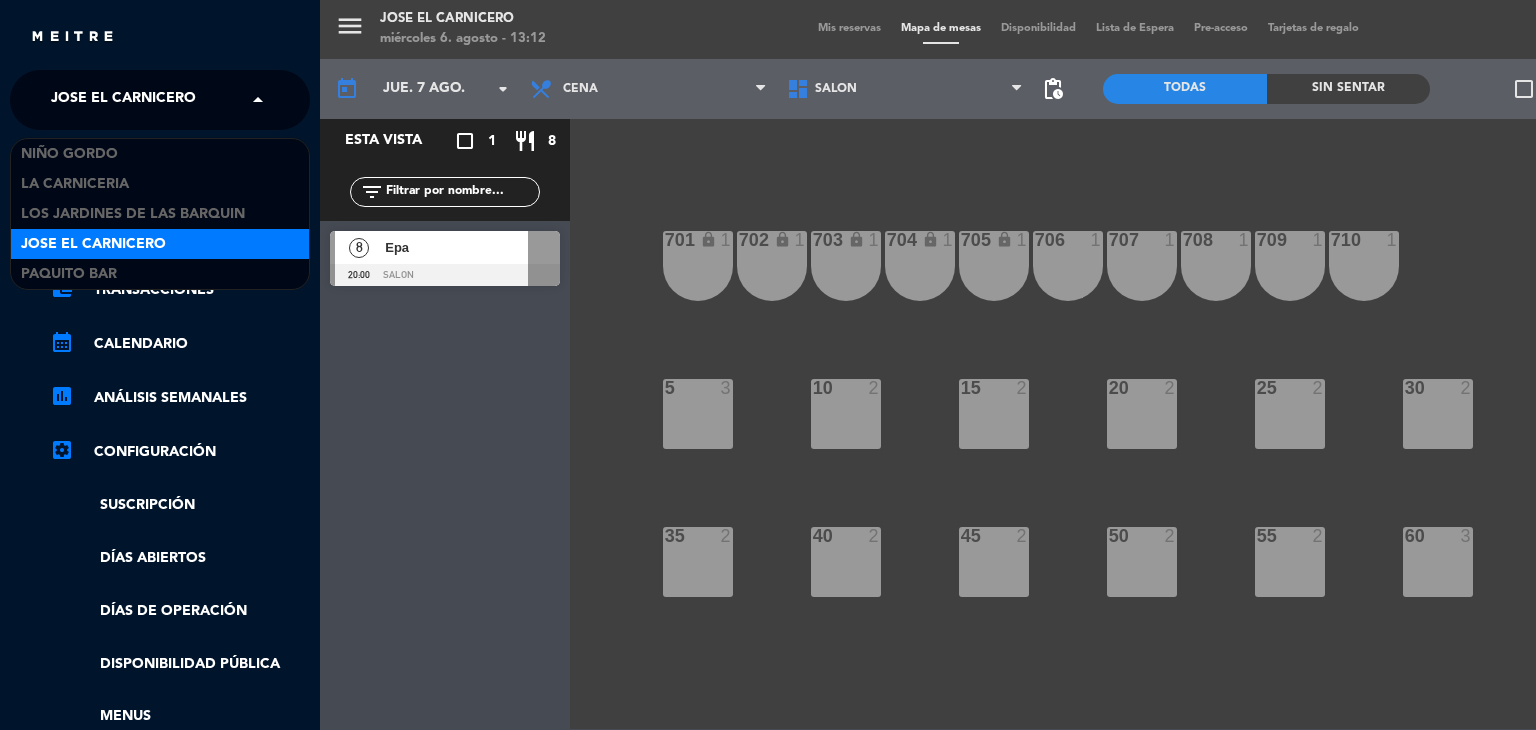 click on "Jose El Carnicero" 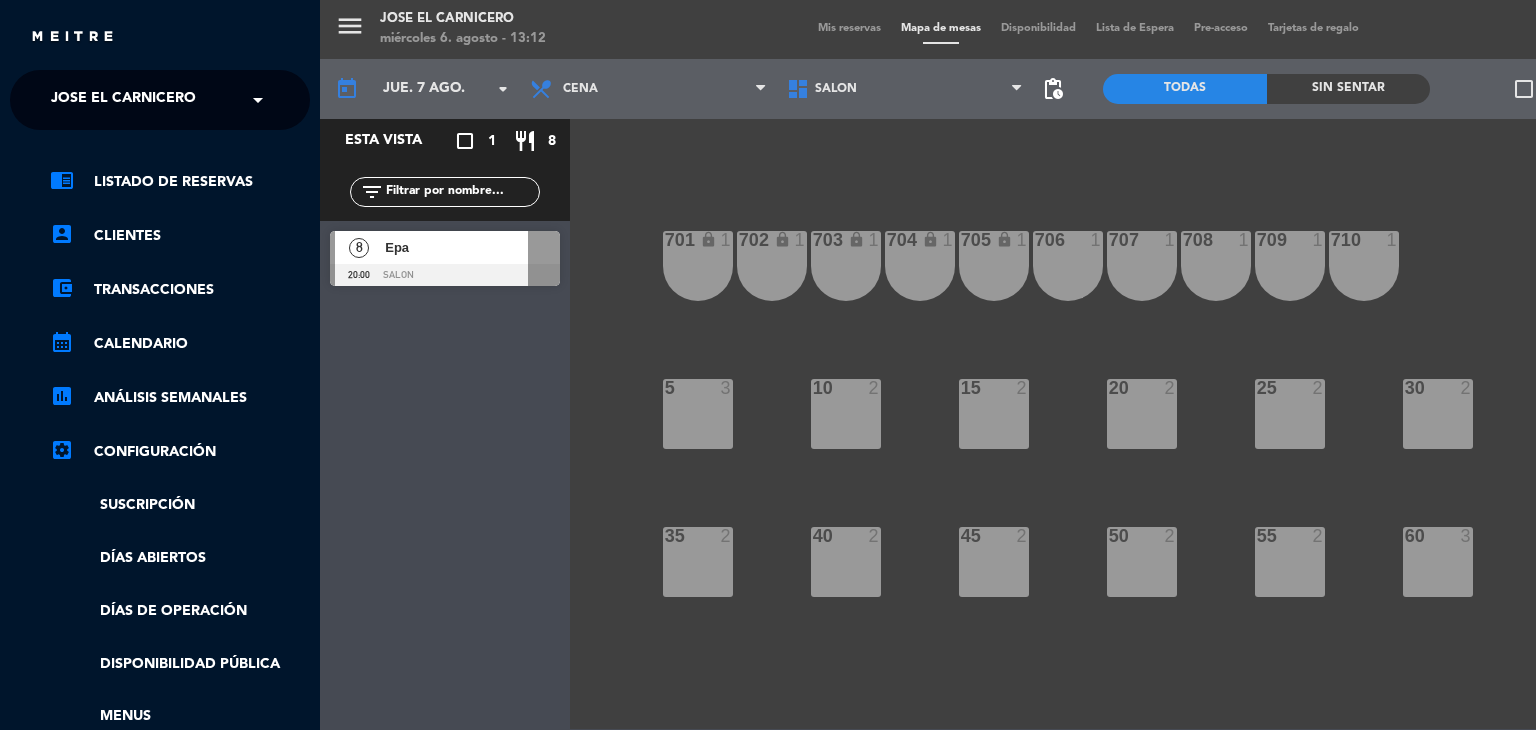 click on "Esta vista   crop_square  1  restaurant  8 filter_list  8   Epa   20:00   SALON" 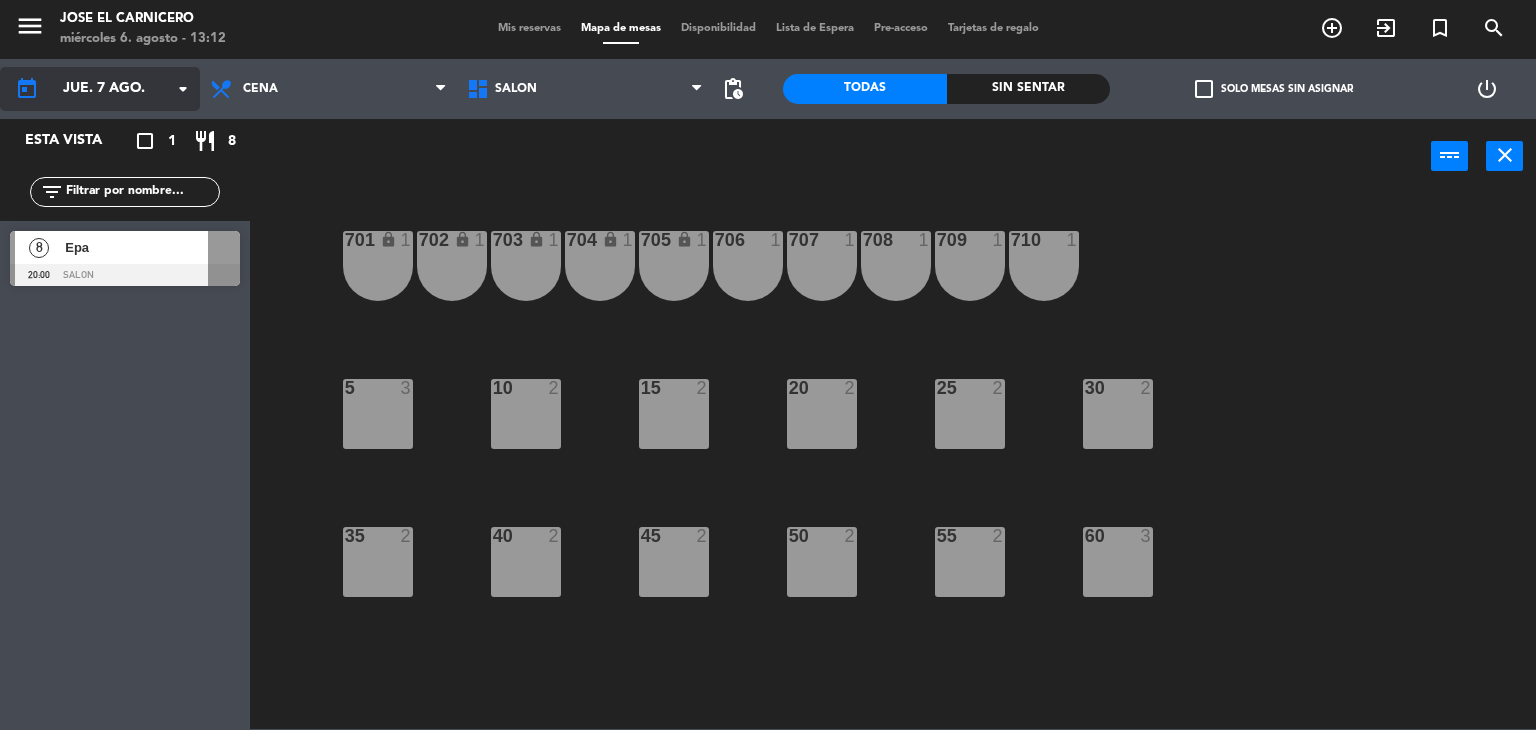 click on "arrow_drop_down" 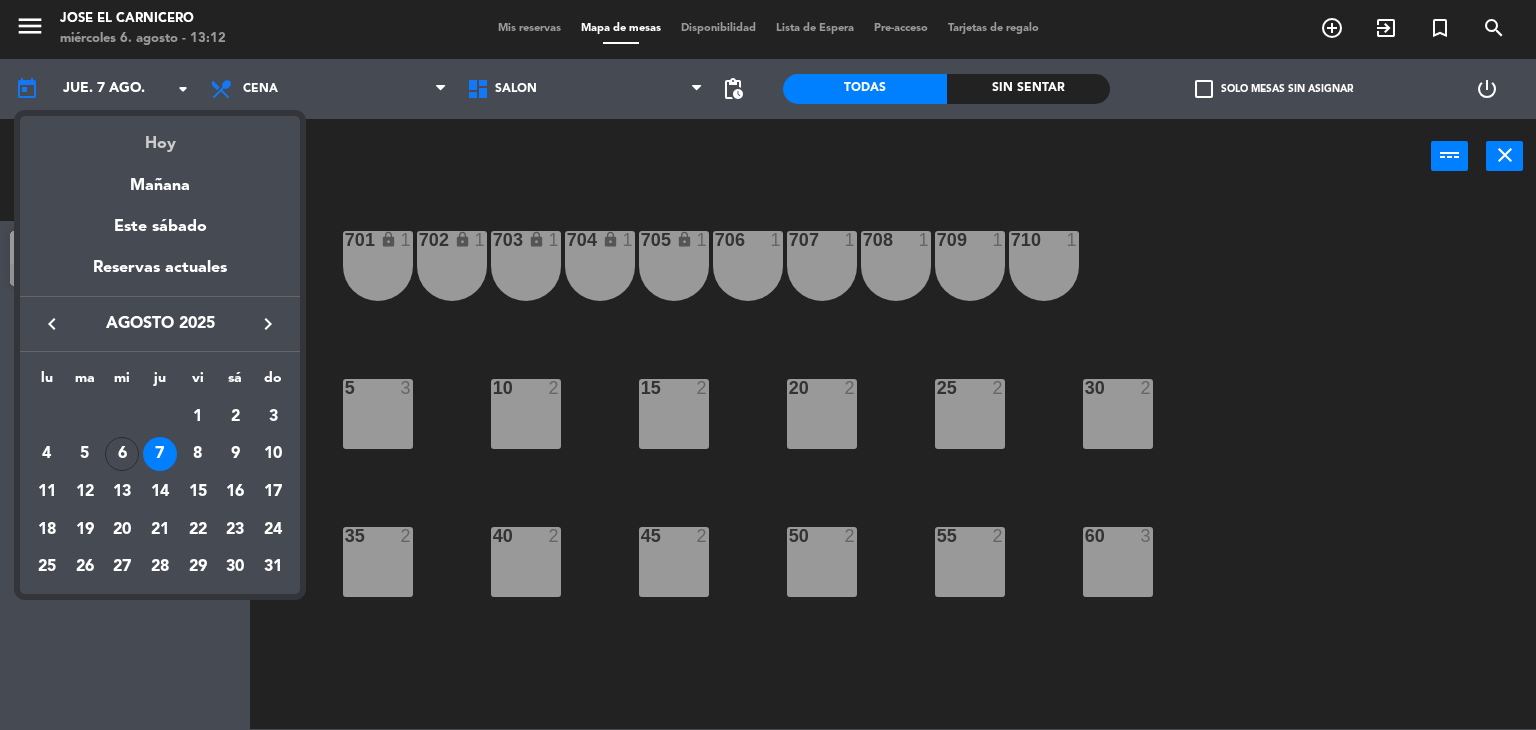 click on "Hoy" at bounding box center [160, 136] 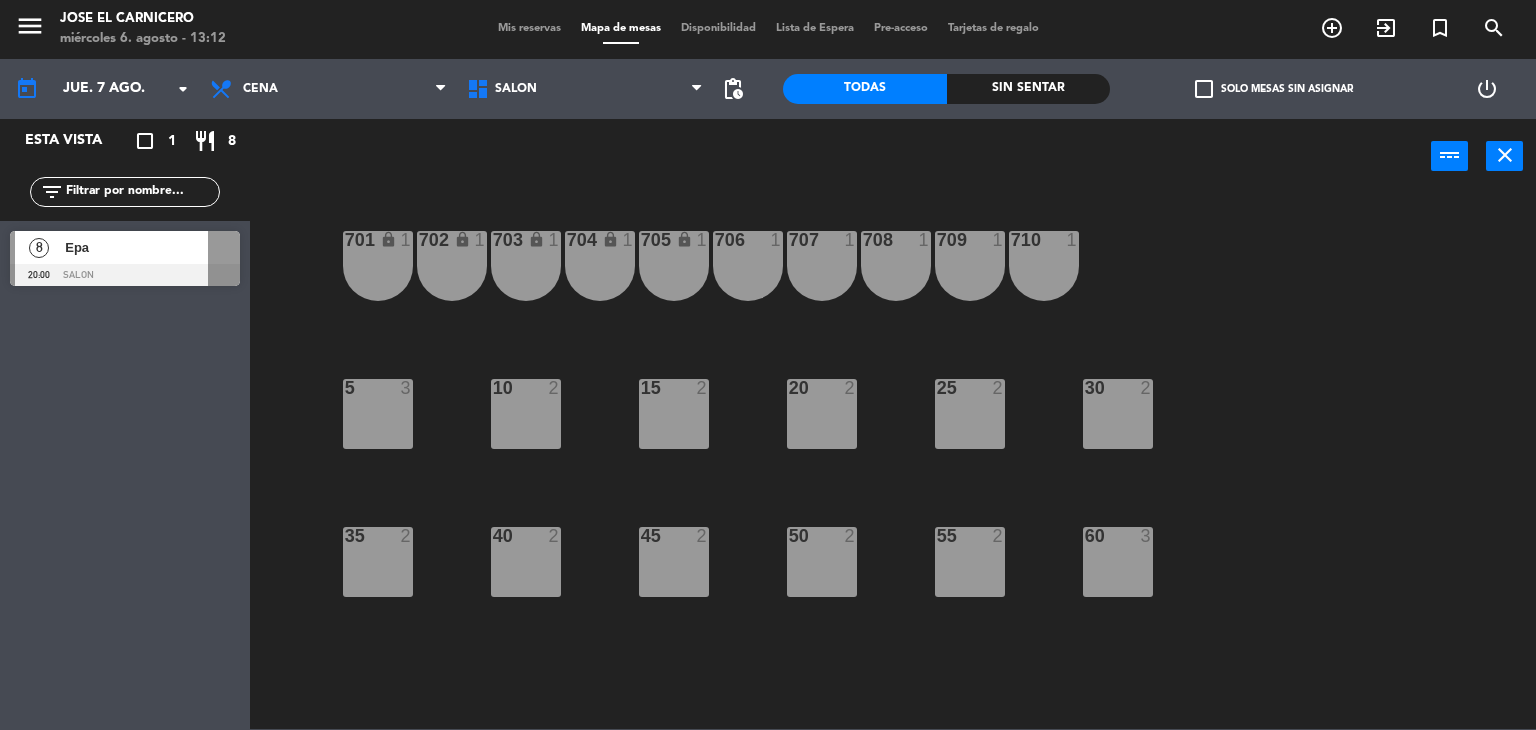 type on "mié. 6 ago." 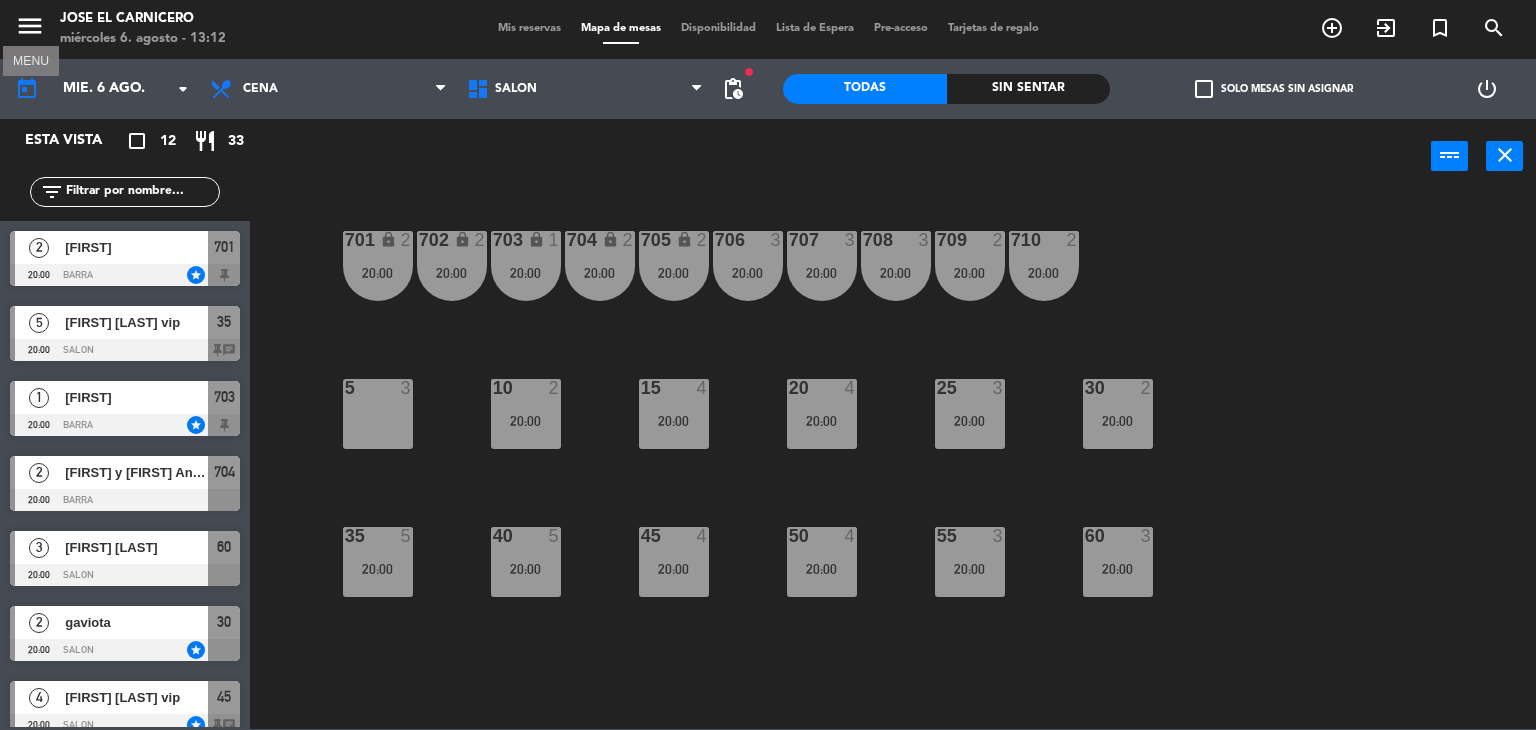 click on "menu" at bounding box center [30, 26] 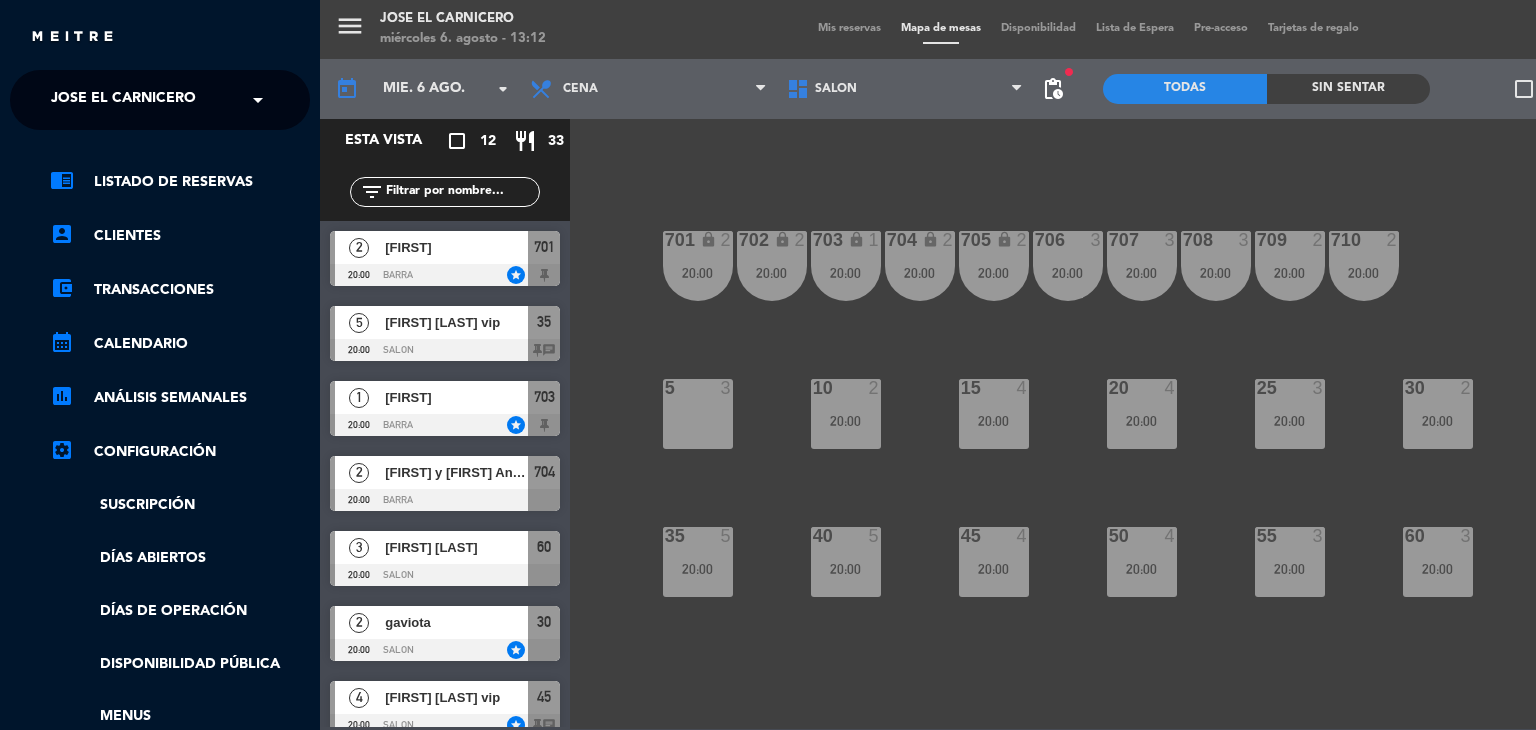 click on "Jose El Carnicero" 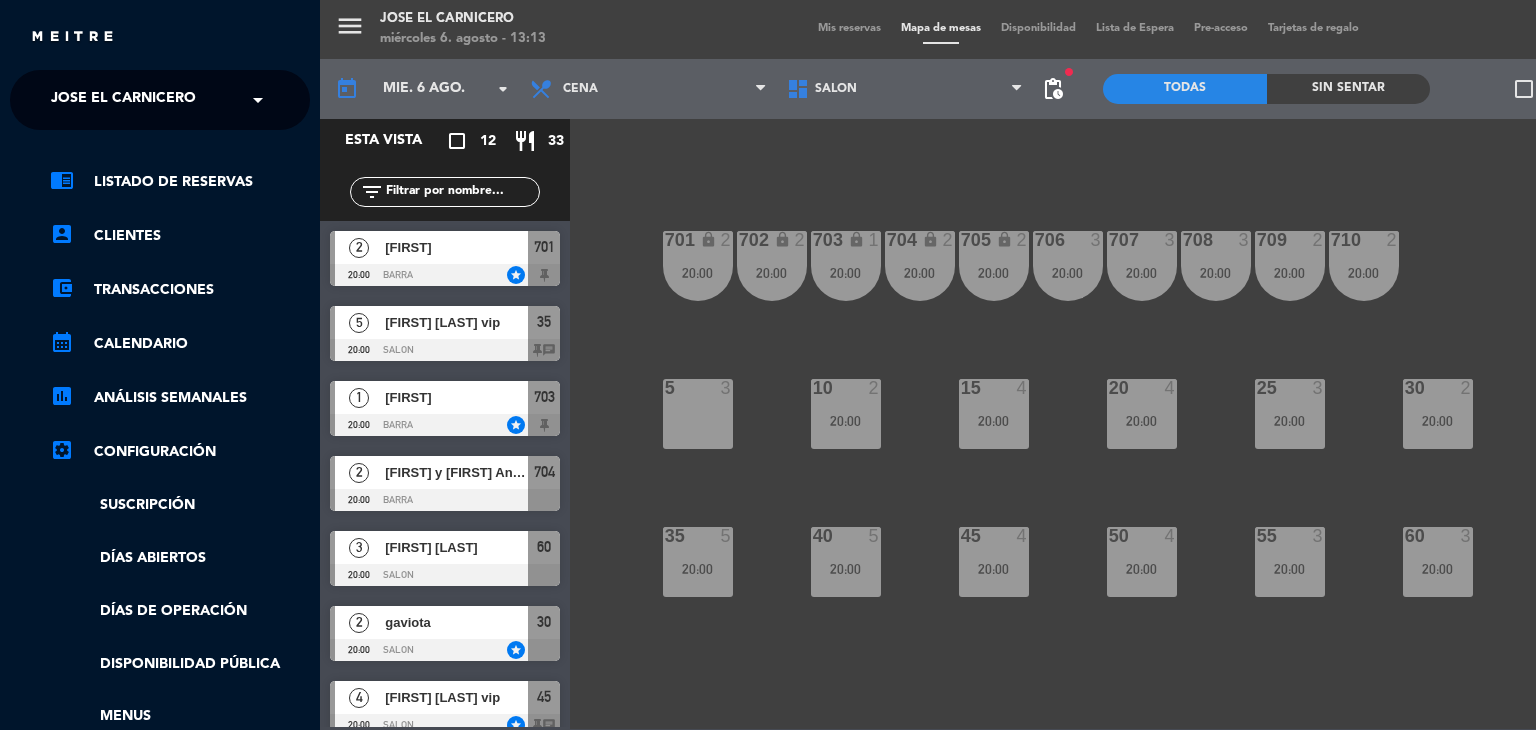 click on "menu  Jose El Carnicero   miércoles 6. agosto - 13:13   Mis reservas   Mapa de mesas   Disponibilidad   Lista de Espera   Pre-acceso   Tarjetas de regalo  add_circle_outline exit_to_app turned_in_not search today    mié. 6 ago. arrow_drop_down  Cena  Cena  Cena  SALON   SALON   SALON  fiber_manual_record pending_actions  Todas  Sin sentar  check_box_outline_blank   Solo mesas sin asignar   power_settings_new   Esta vista   crop_square  12  restaurant  33 filter_list  2   [FIRST] [LAST]   20:00   BARRA  star 701  5   [FIRST] [LAST] vip   20:00   SALON  35 chat  1   [FIRST]   20:00   BARRA  star 703  2   [FIRST] [LAST]   20:00   BARRA  704  3   [FIRST] [LAST]   20:00   SALON  60  2   [FIRST]   20:00   SALON  star 30  4   [FIRST] [LAST] vip   20:00   SALON  star 45 chat  2   [FIRST] [LAST]   20:00   SALON  10  4   [FIRST] [LAST]   20:00   SALON  star 15  3   [FIRST] [LAST] vip   20:00   BARRA  706 chat  2   [FIRST] [LAST] vip (inv)   20:00   BARRA  star 709 chat  3   20:00   SALON  25 5" at bounding box center (1088, 365) 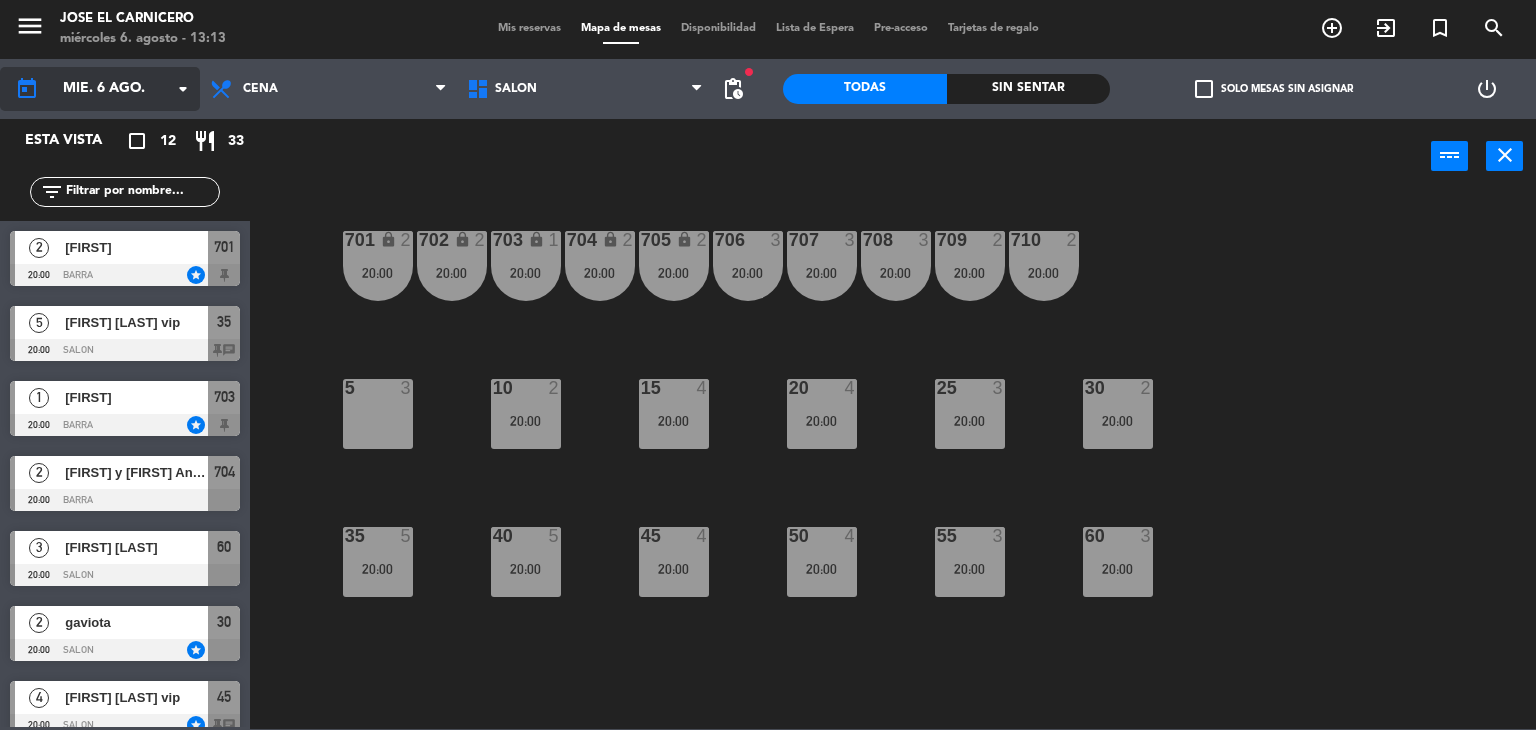 click on "mié. 6 ago." 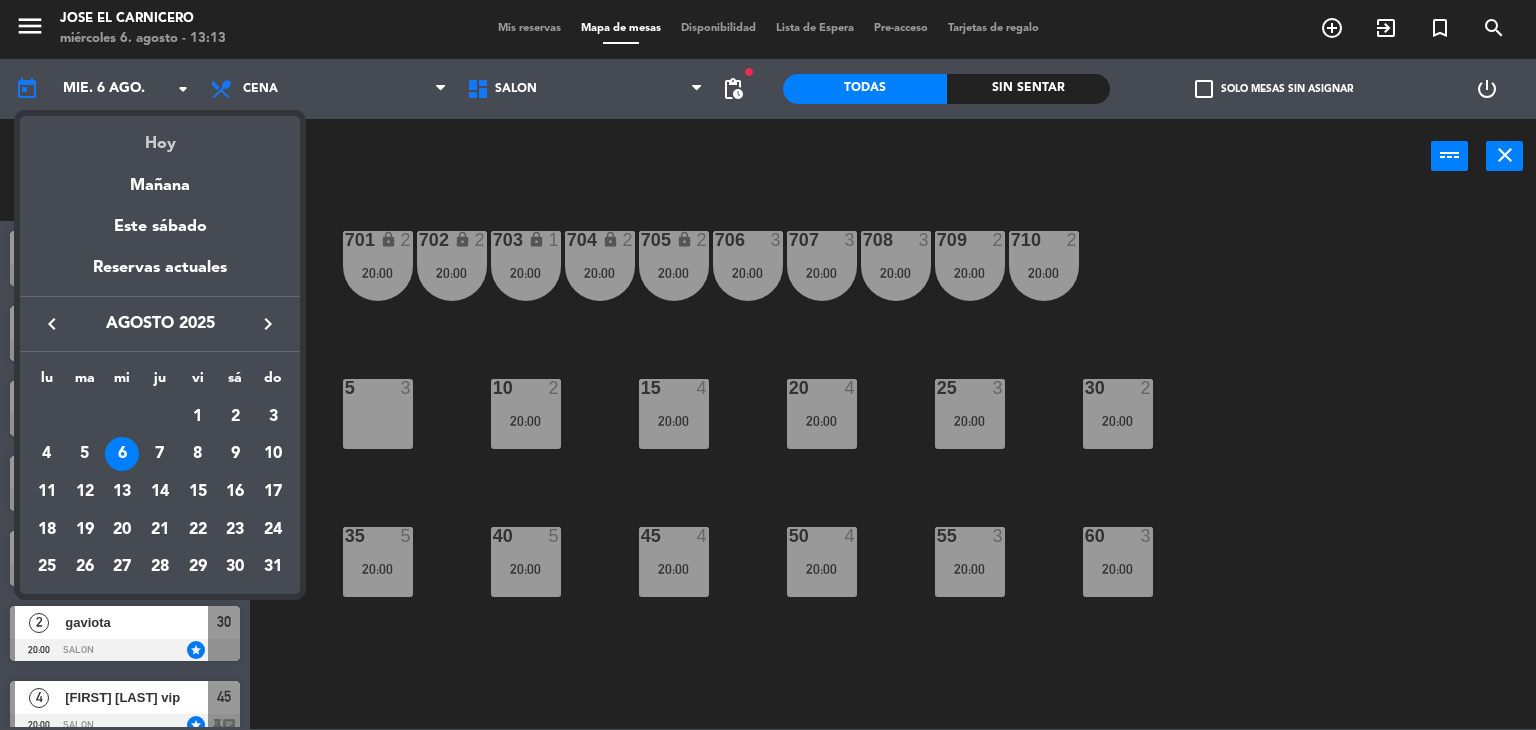 click on "Hoy" at bounding box center [160, 136] 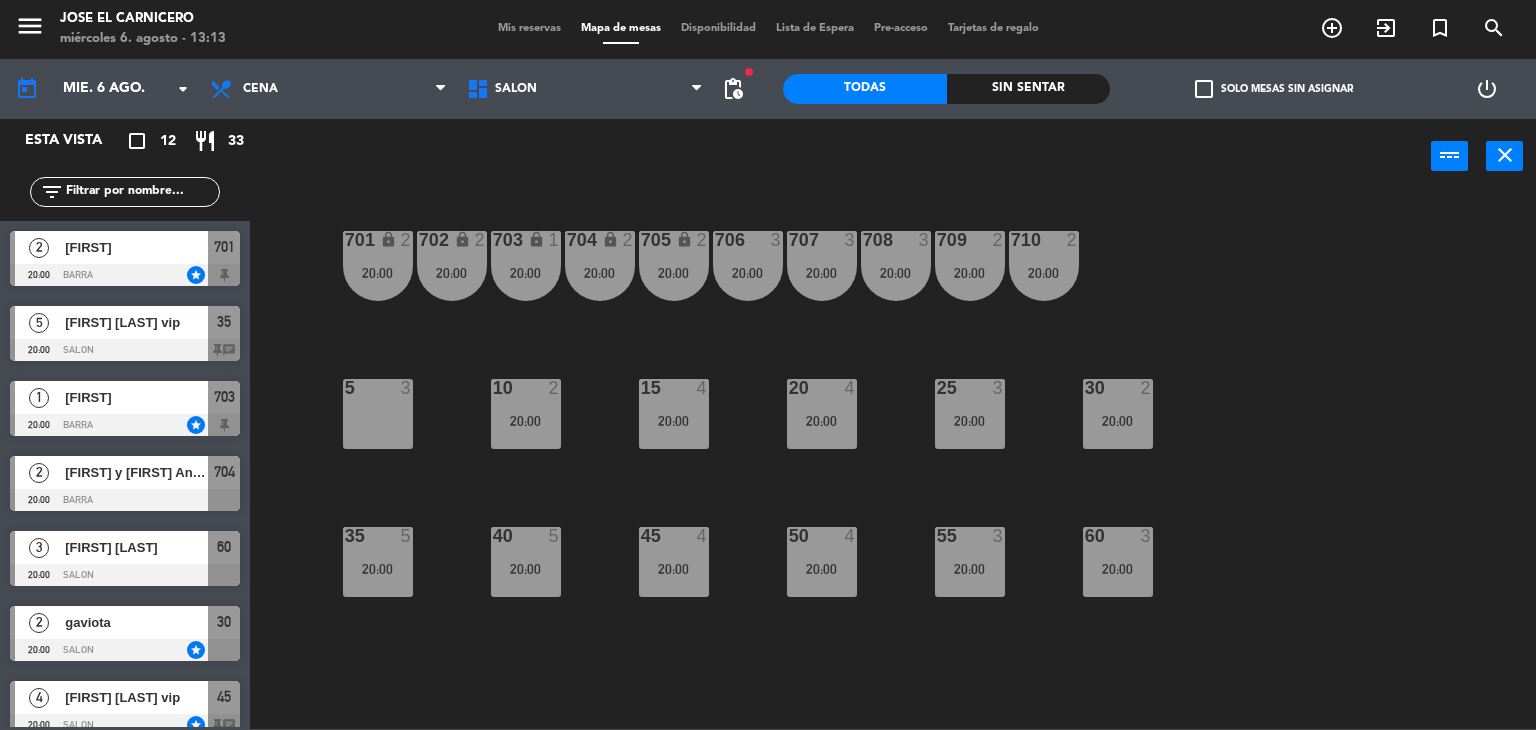 click on "power_input close" at bounding box center [840, 157] 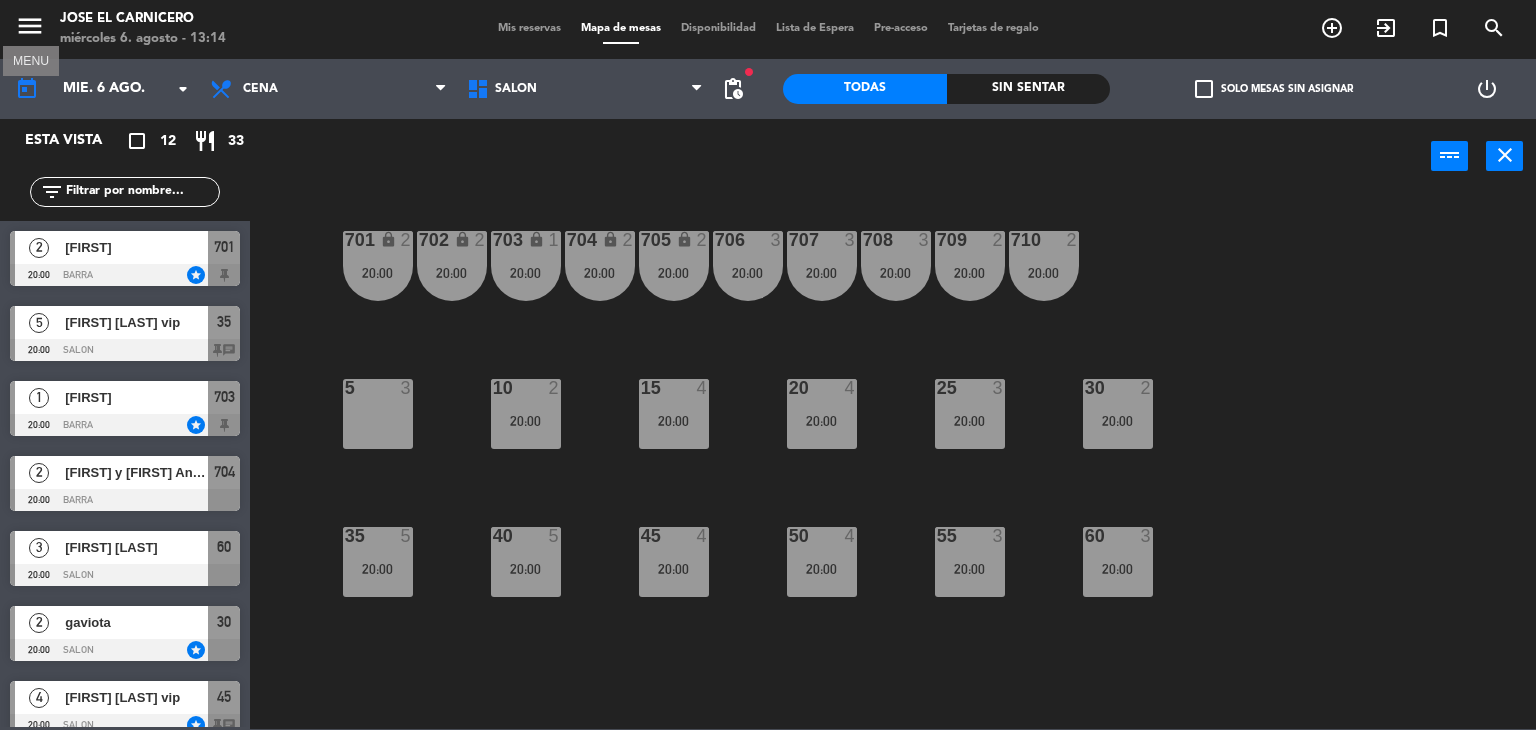 click on "menu" at bounding box center (30, 26) 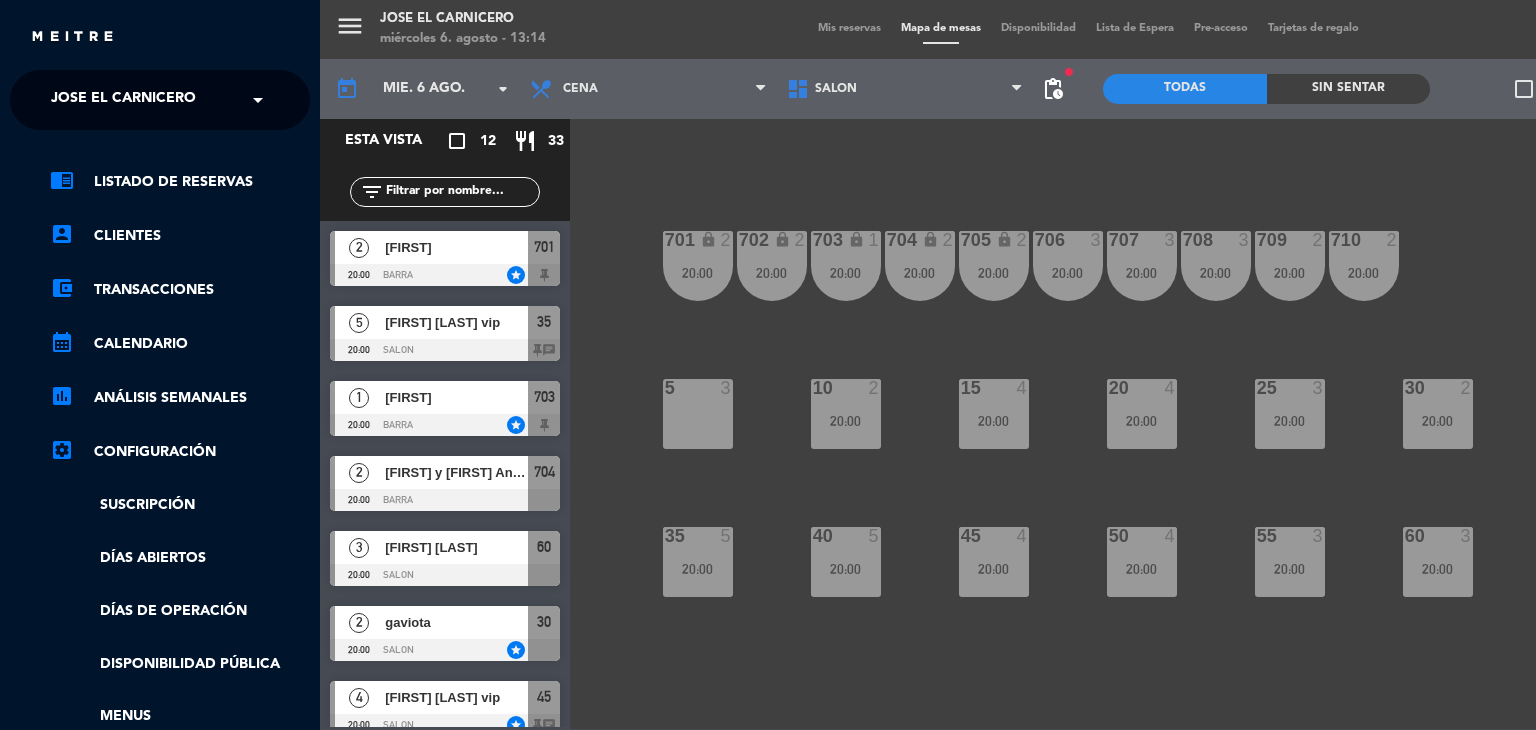 drag, startPoint x: 91, startPoint y: 89, endPoint x: 99, endPoint y: 101, distance: 14.422205 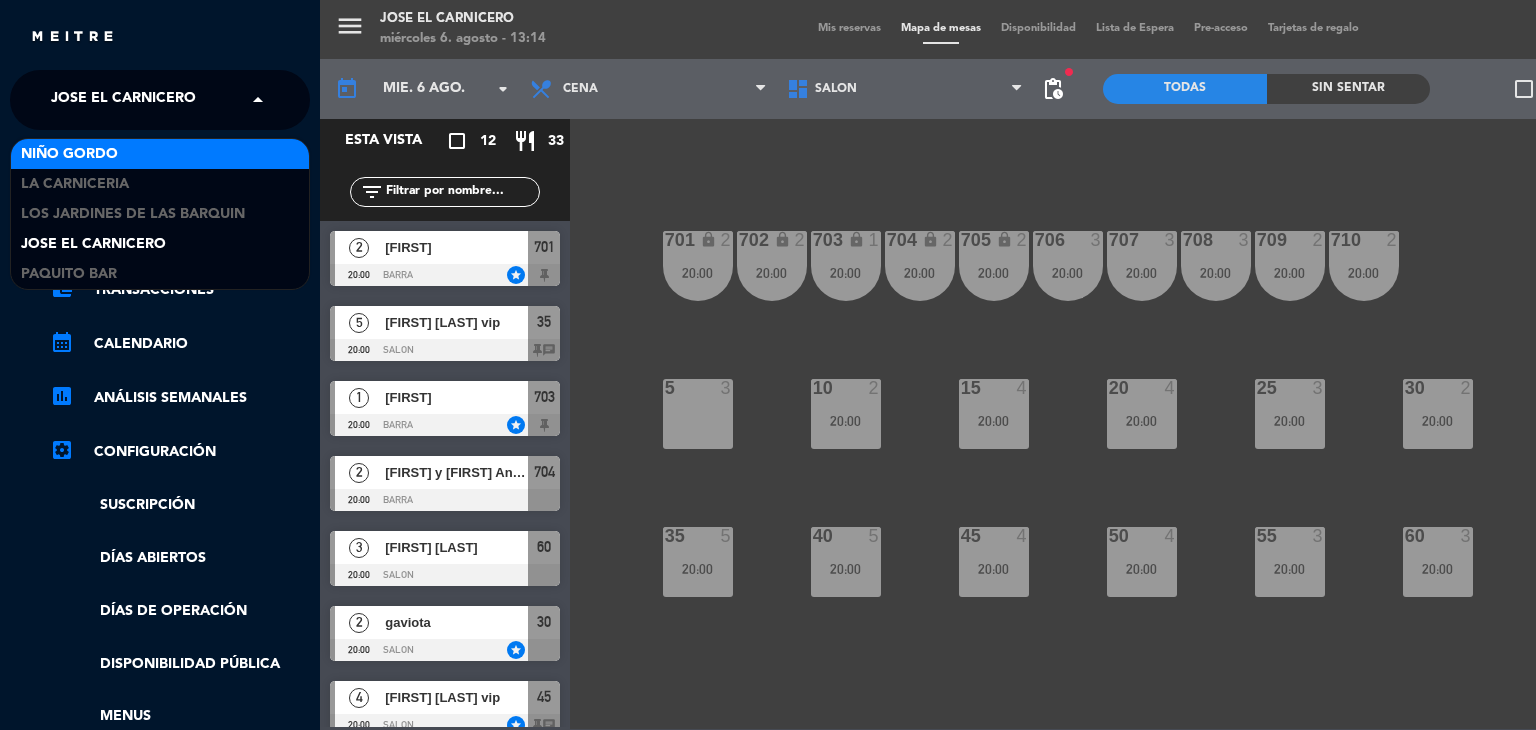click on "Niño Gordo" at bounding box center [160, 154] 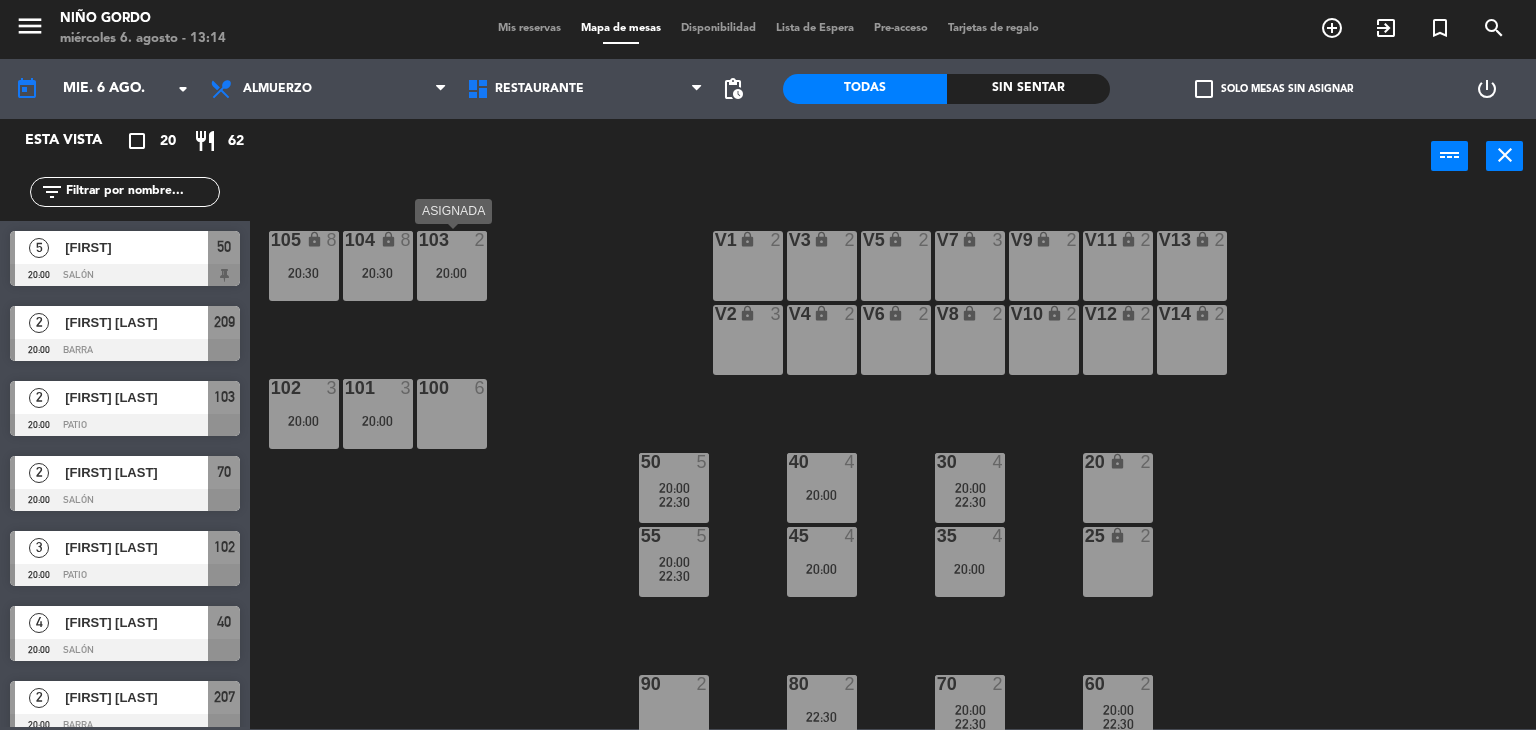 click on "20:00" at bounding box center [452, 273] 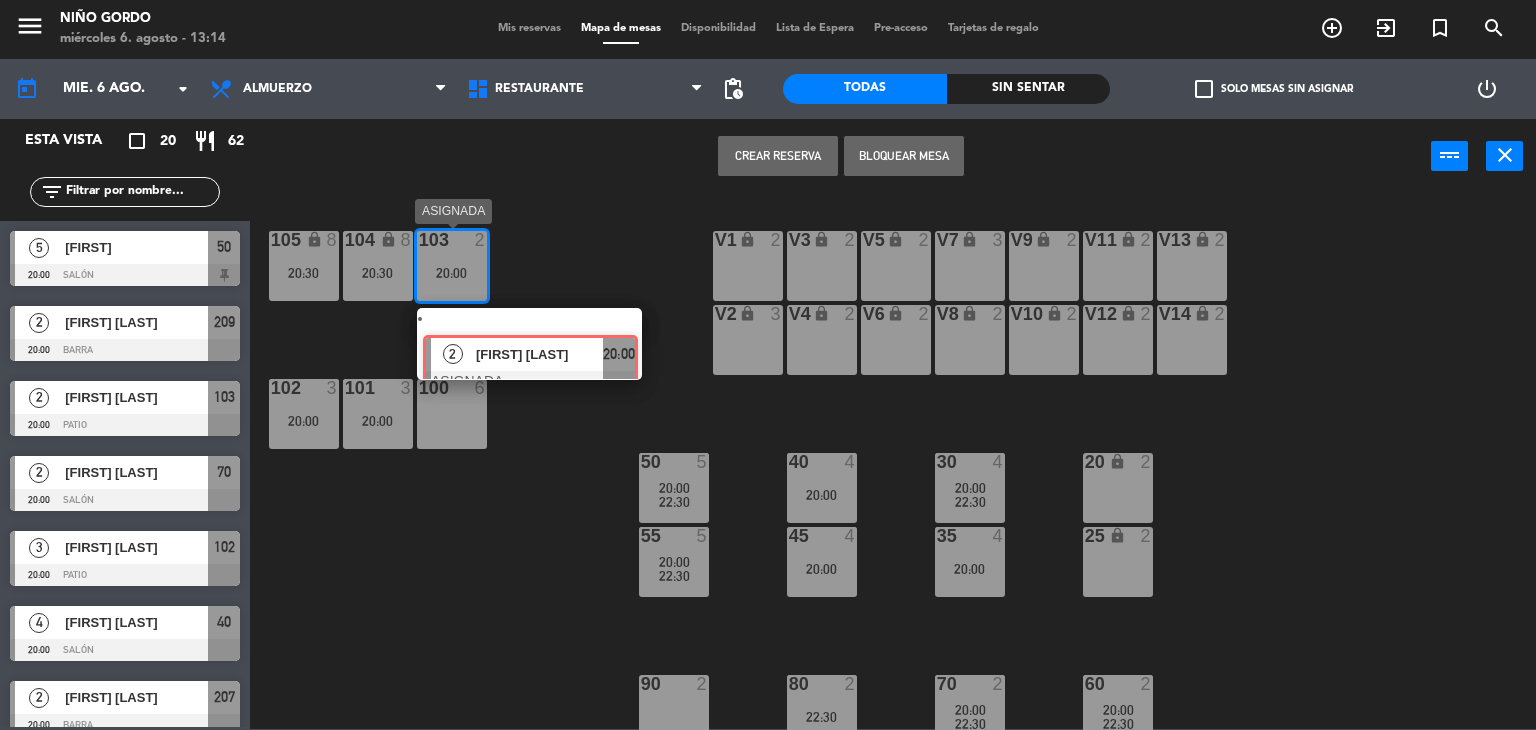 click on "2   [FIRST] [LAST]   ASIGNADA  20:00" at bounding box center (529, 344) 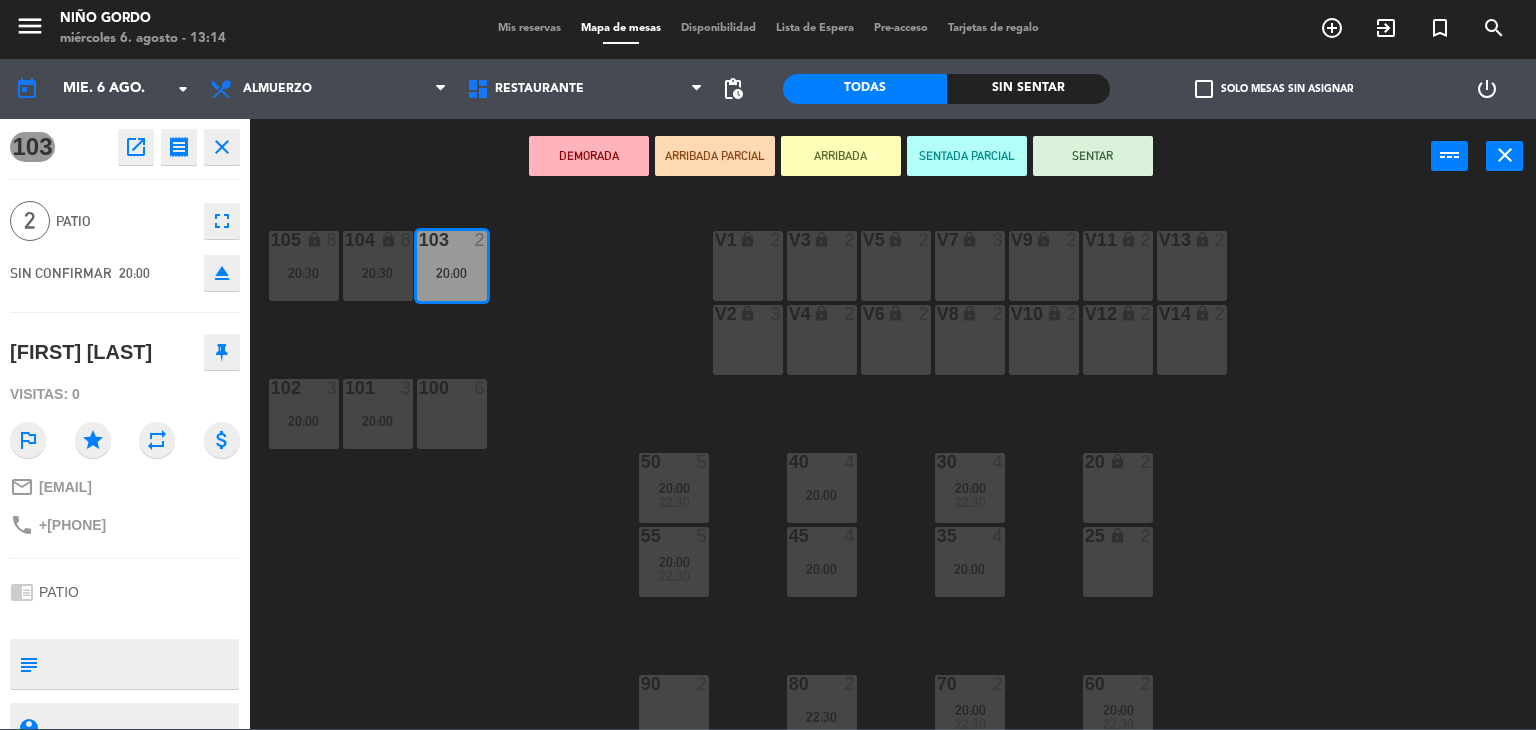 click on "+[PHONE]" 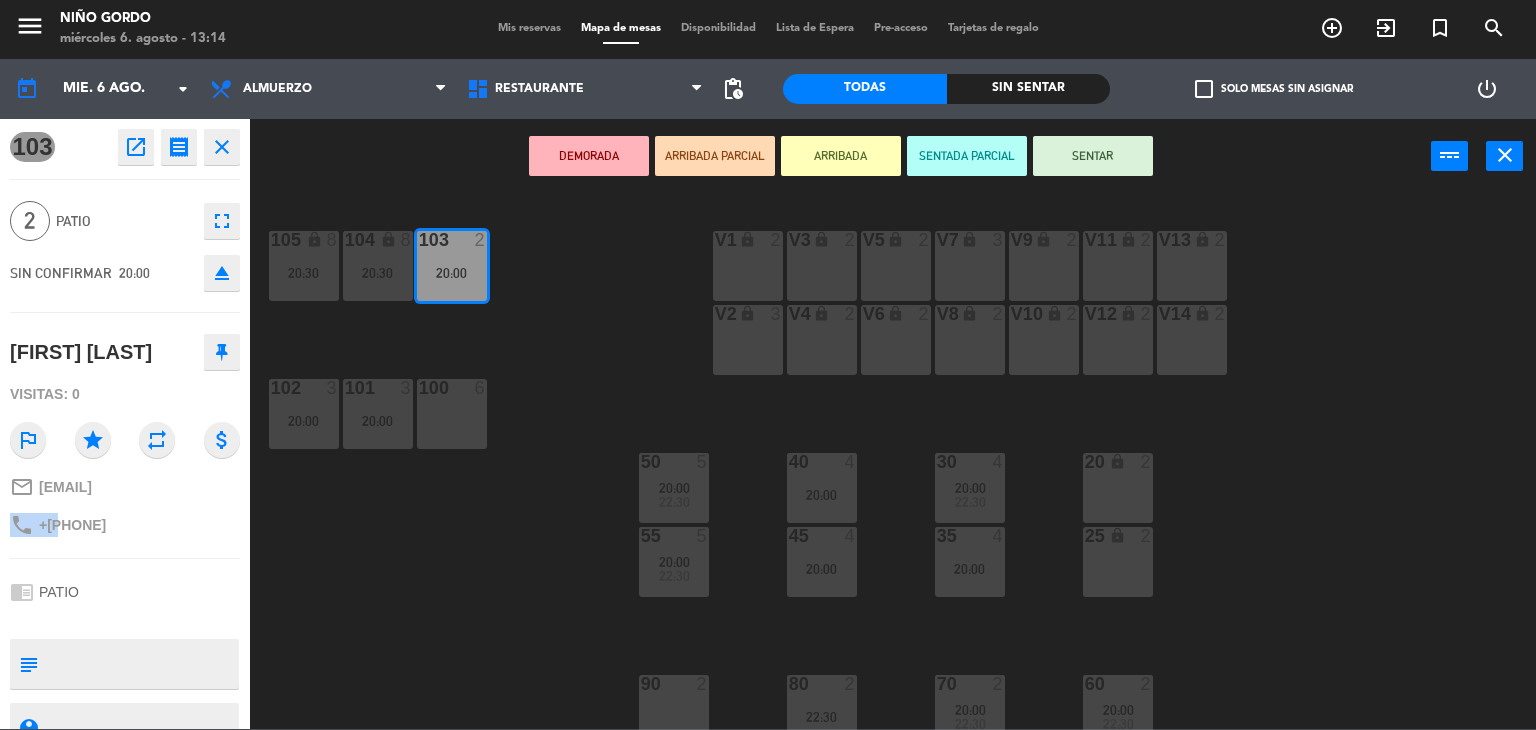 click on "+[PHONE]" 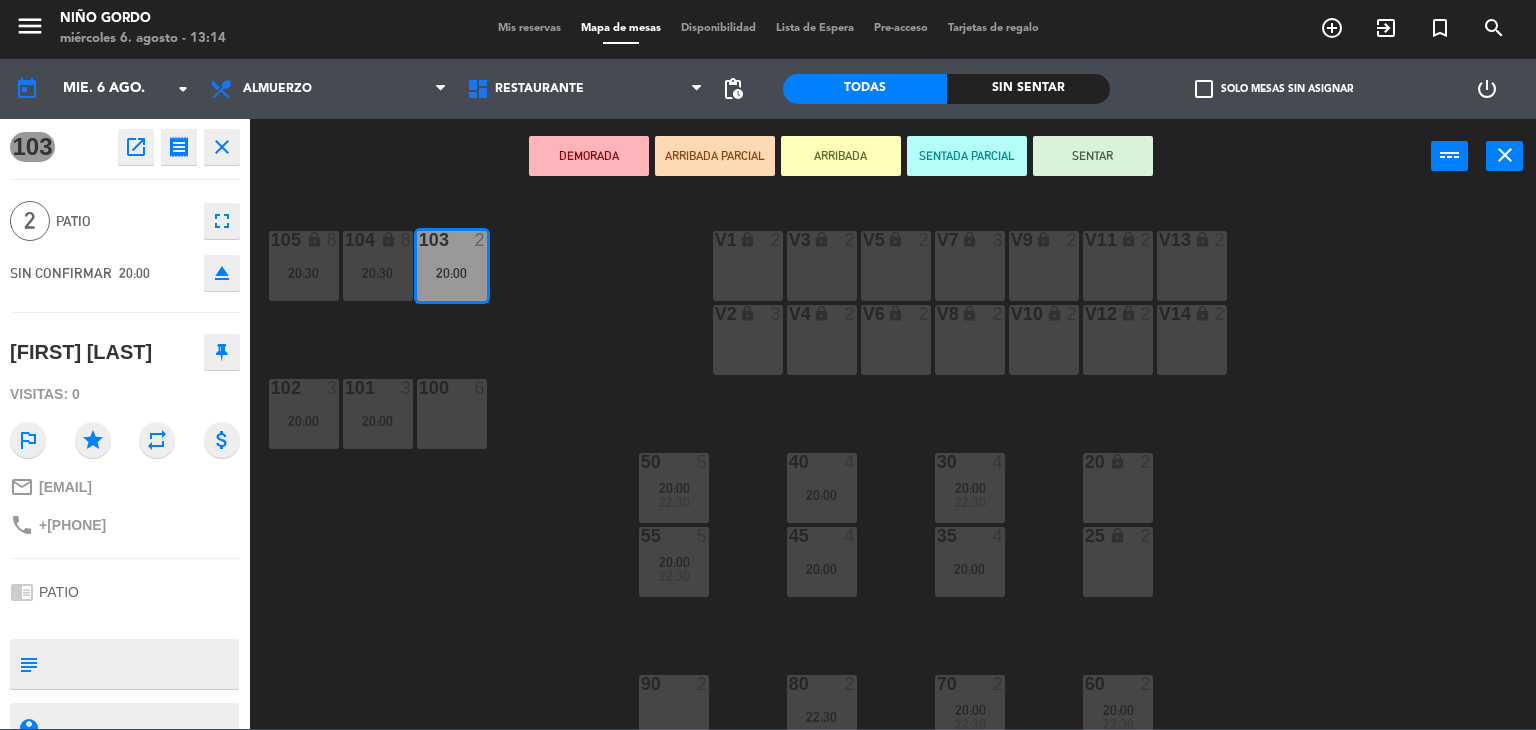 click on "[FIRST] [LAST]" 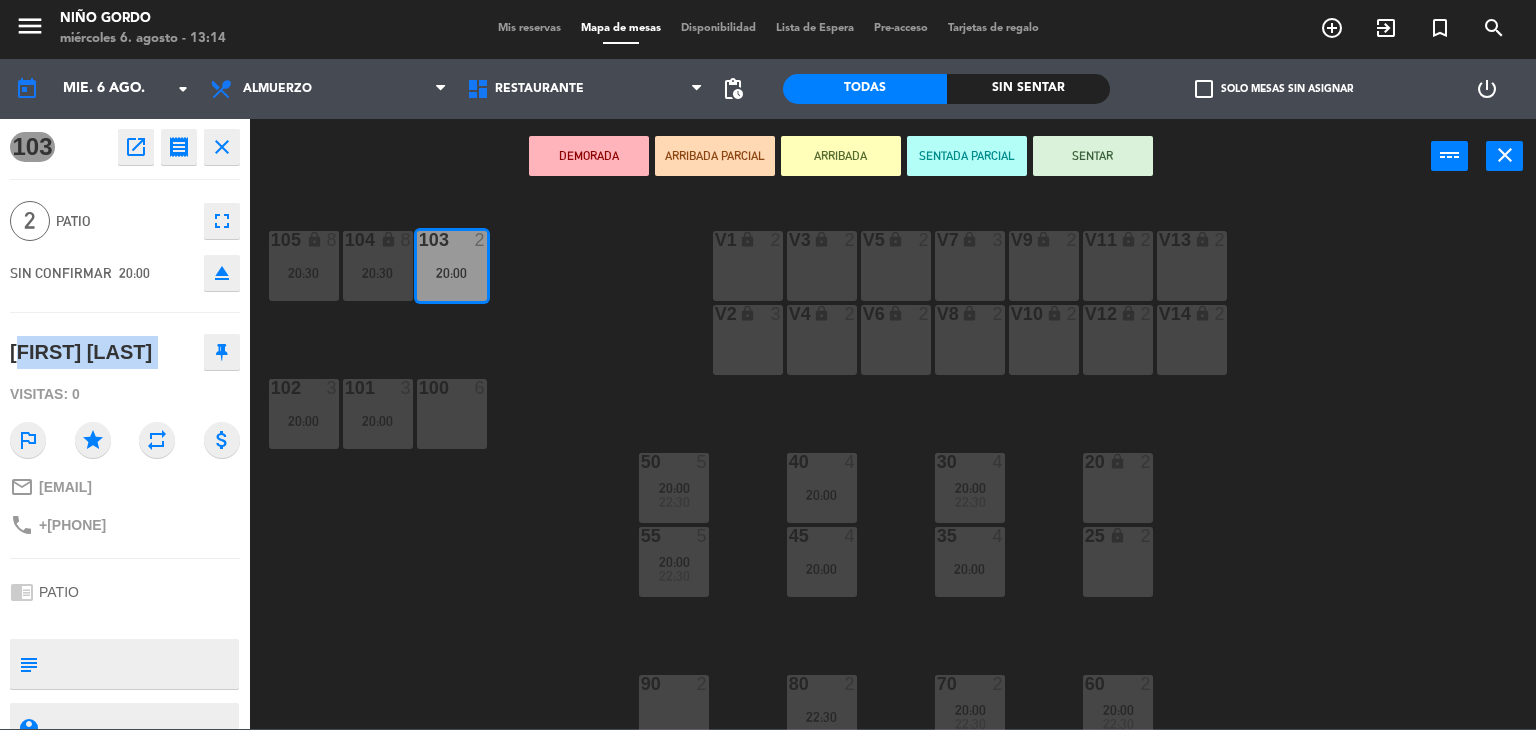 click on "[FIRST] [LAST]" 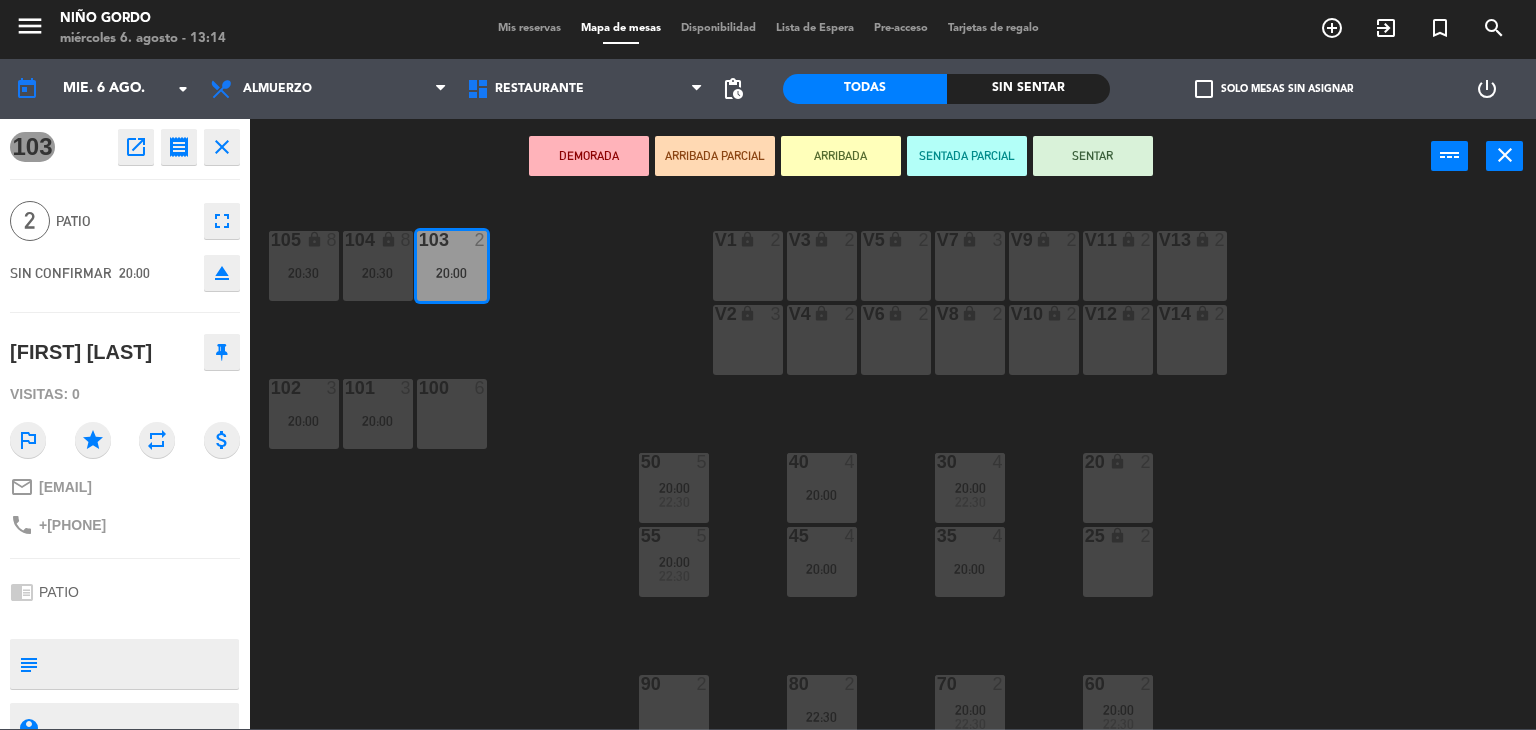 drag, startPoint x: 575, startPoint y: 246, endPoint x: 500, endPoint y: 256, distance: 75.66373 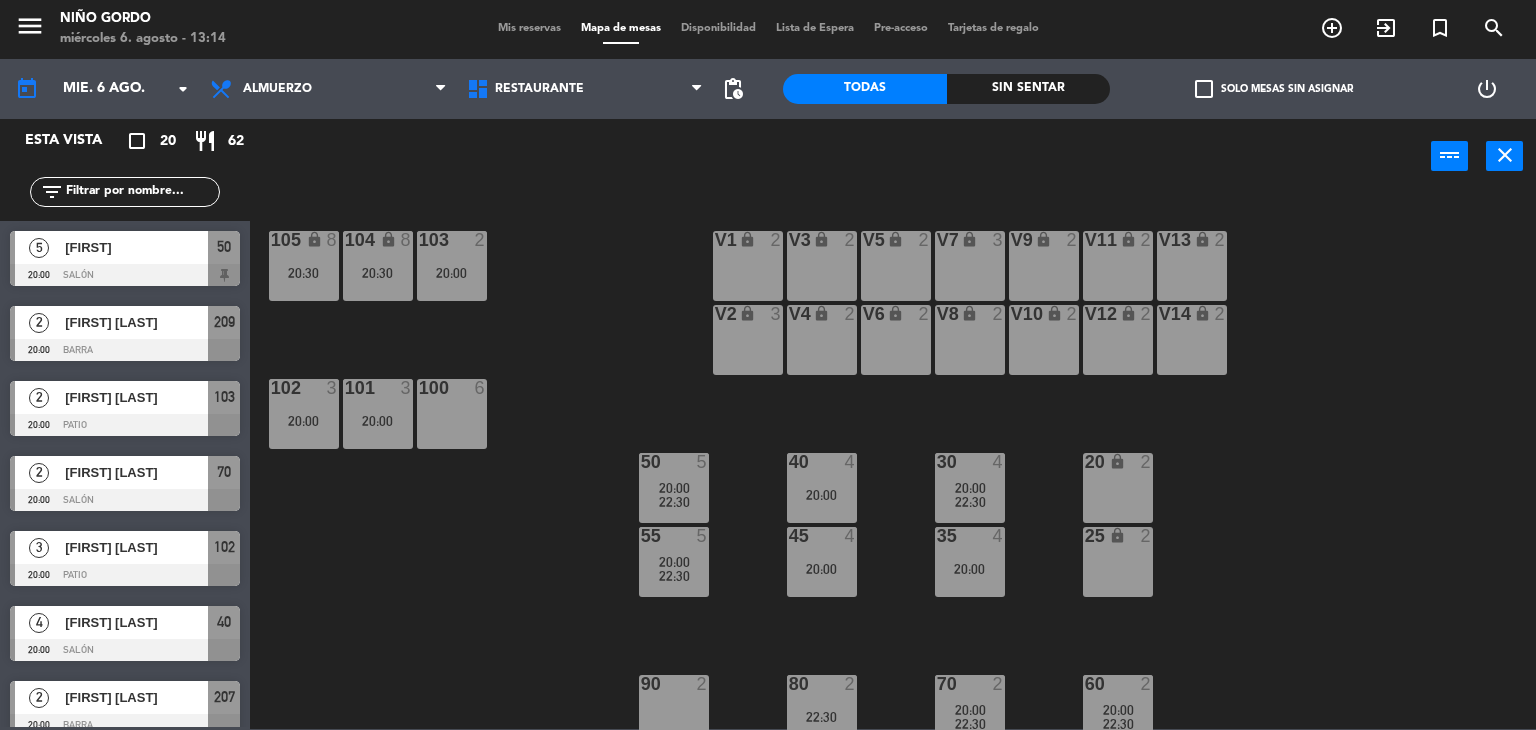 click on "104 lock  8   20:30" at bounding box center [378, 266] 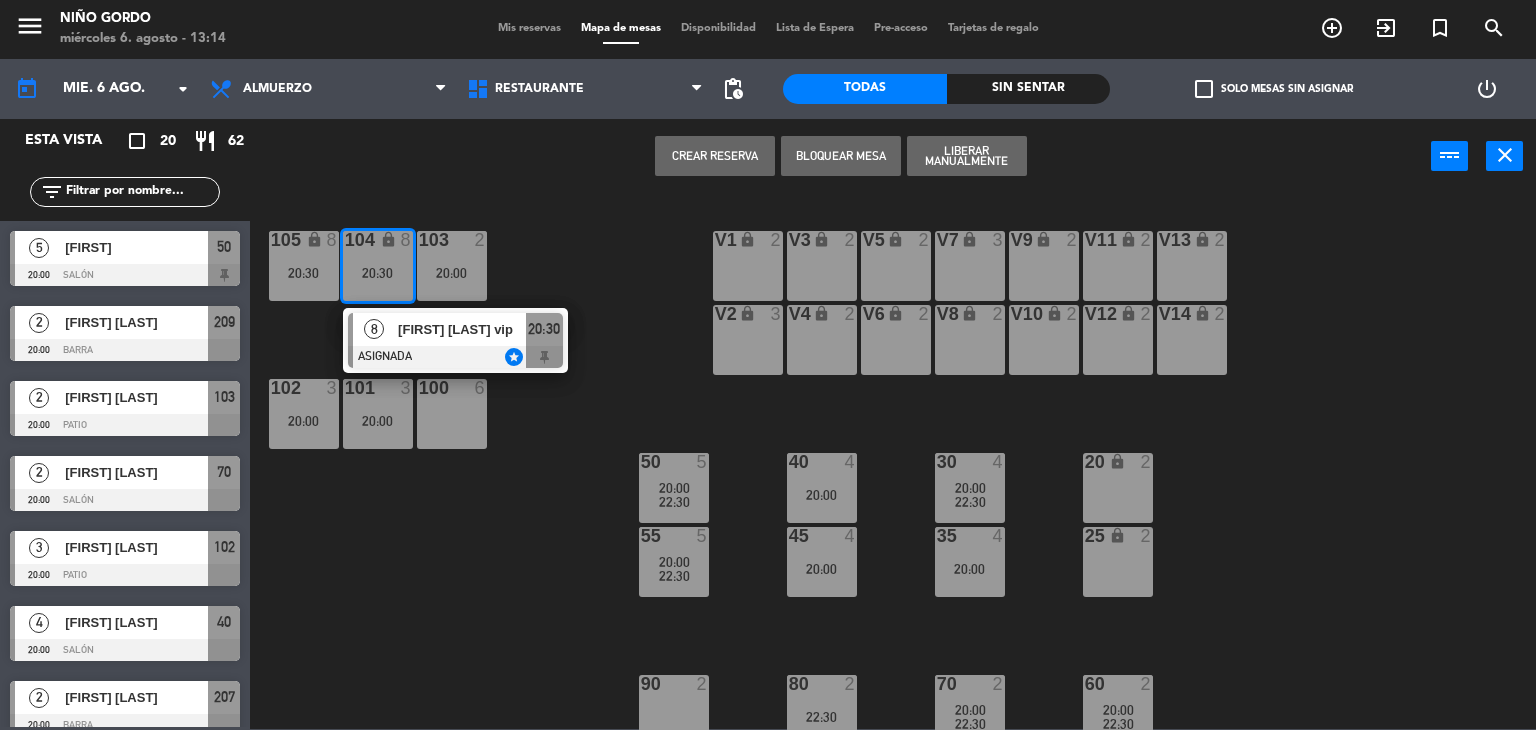 click on "[FIRST] [LAST] vip" at bounding box center (462, 329) 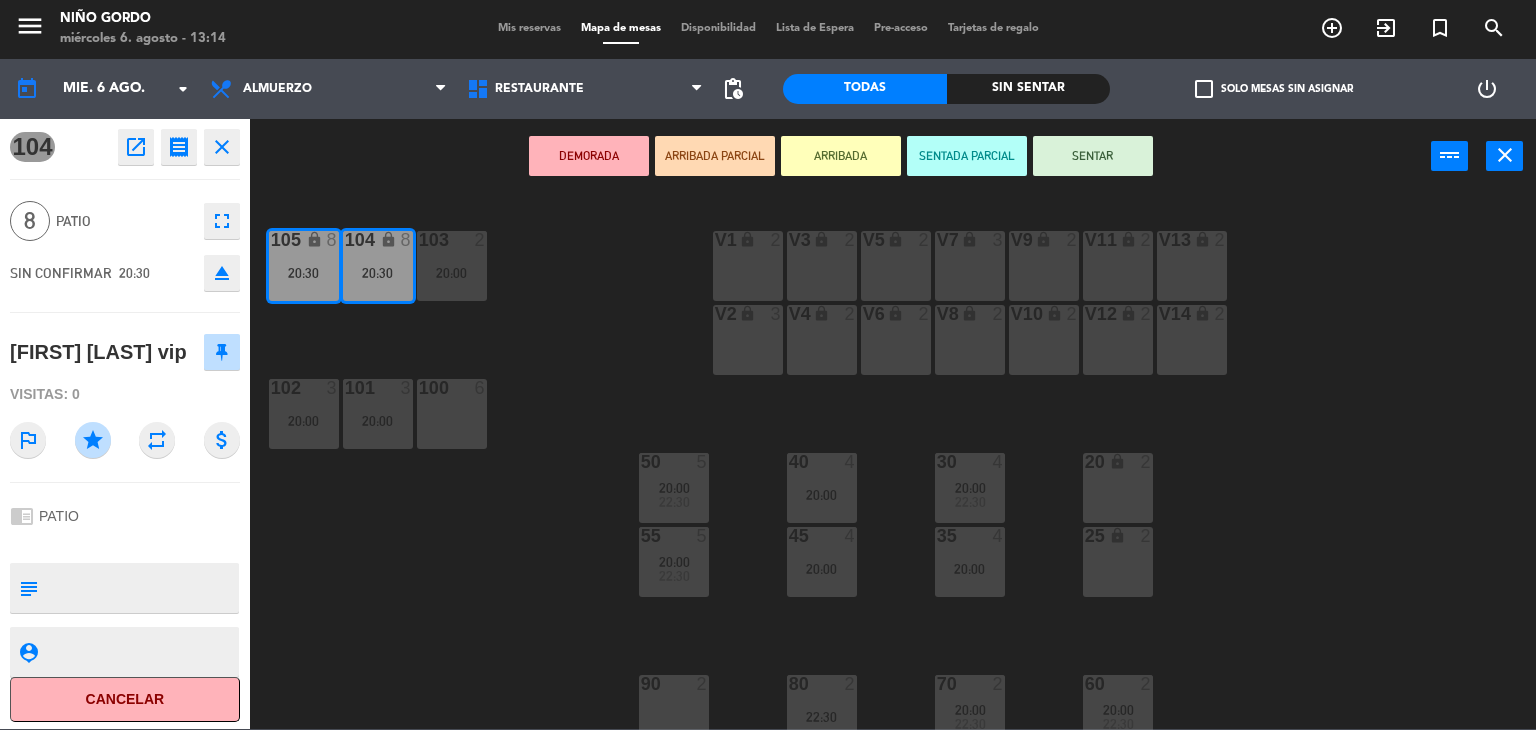 click on "105 lock  8   20:30  104 lock  8   20:30  103  2   20:00  V1 lock  2  V3 lock  2  V9 lock  2  V5 lock  2  V7 lock  3  V11 lock  2  V13 lock  2  V2 lock  3  V6 lock  2  V4 lock  2  V8 lock  2  V10 lock  2  v12 lock  2  V14 lock  2  102  3   20:00  101  3   20:00  100  6  40  4   20:00  50  5   20:00      22:30     30  4   20:00      22:30     20 lock  2  55  5   20:00      22:30     45  4   20:00  35  4   20:00  25 lock  2  90  2  70  2   20:00      22:30     80  2   22:30  60  2   20:00      22:30     206  1   20:00      22:30     202 lock  6   22:30  207  2   20:00      22:30     203 lock  6   22:30  204  2   20:00      22:30     205  2   20:00      22:30     201 lock  6   22:30  200 lock  1  208  2   20:00      22:30     209  2   20:00  210  2   20:00" 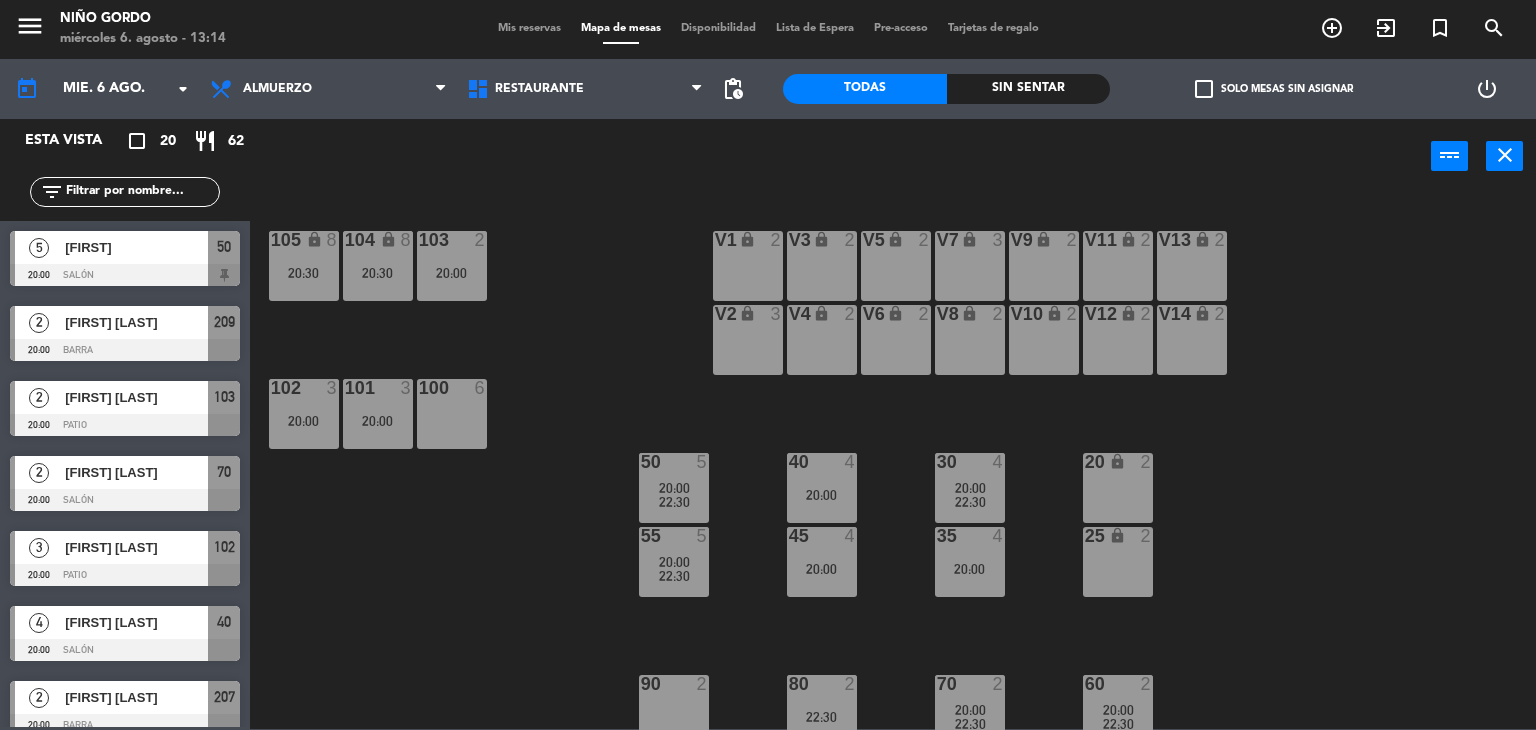 click on "105 lock  8   20:30  104 lock  8   20:30  103  2   20:00  V1 lock  2  V3 lock  2  V9 lock  2  V5 lock  2  V7 lock  3  V11 lock  2  V13 lock  2  V2 lock  3  V6 lock  2  V4 lock  2  V8 lock  2  V10 lock  2  v12 lock  2  V14 lock  2  102  3   20:00  101  3   20:00  100  6  40  4   20:00  50  5   20:00      22:30     30  4   20:00      22:30     20 lock  2  55  5   20:00      22:30     45  4   20:00  35  4   20:00  25 lock  2  90  2  70  2   20:00      22:30     80  2   22:30  60  2   20:00      22:30     206  1   20:00      22:30     202 lock  6   22:30  207  2   20:00      22:30     203 lock  6   22:30  204  2   20:00      22:30     205  2   20:00      22:30     201 lock  6   22:30  200 lock  1  208  2   20:00      22:30     209  2   20:00  210  2   20:00" 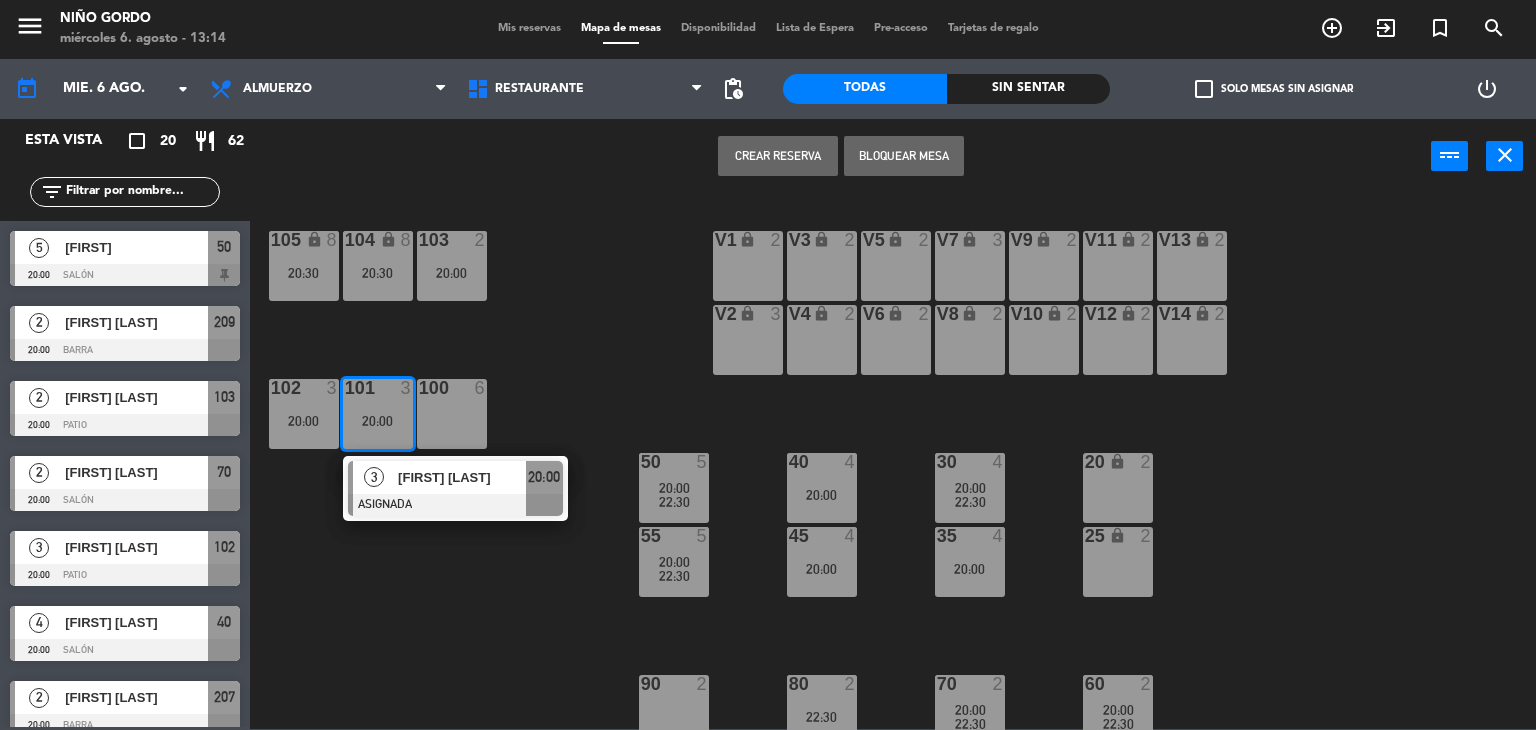 click on "[FIRST] [LAST]" at bounding box center (462, 477) 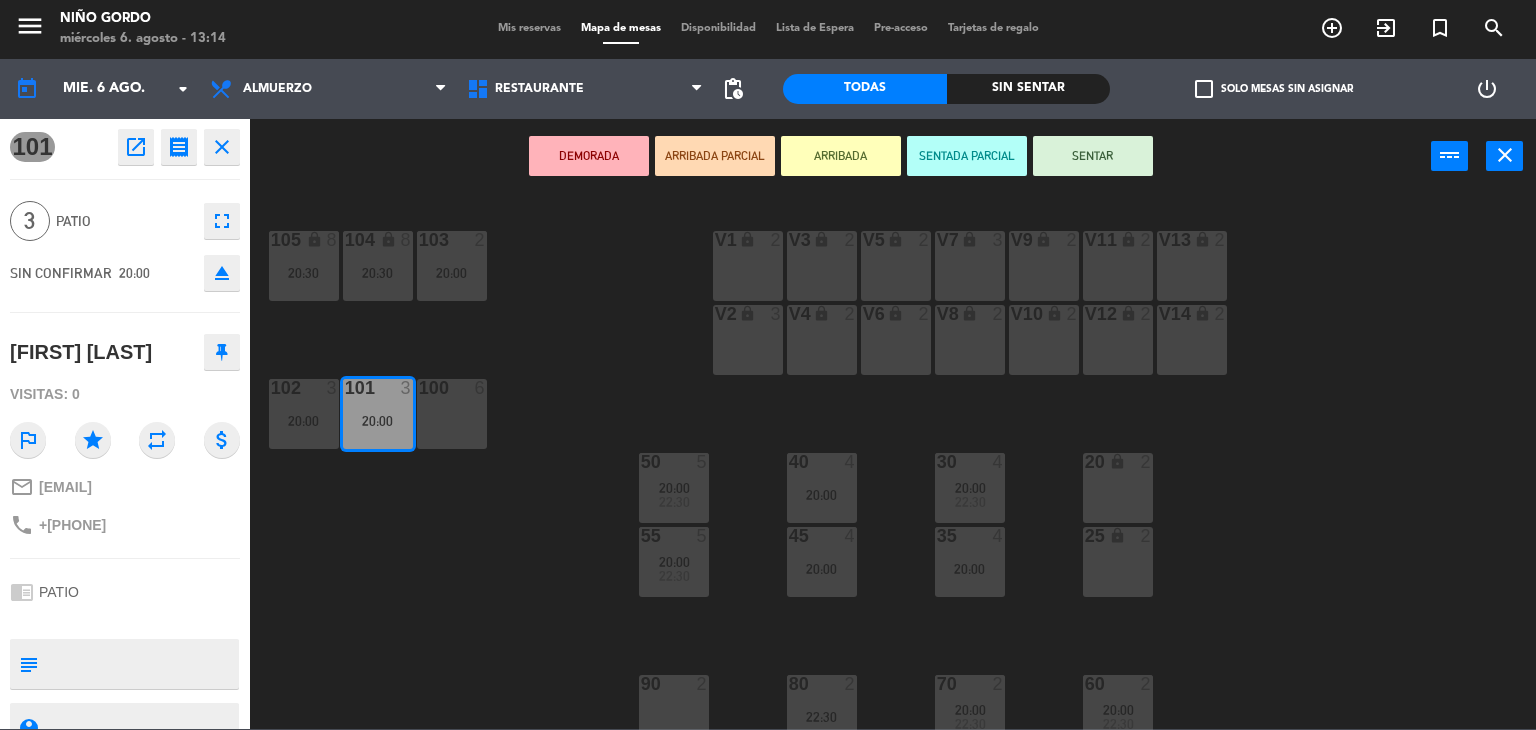 click on "phone +5582[PHONE]" 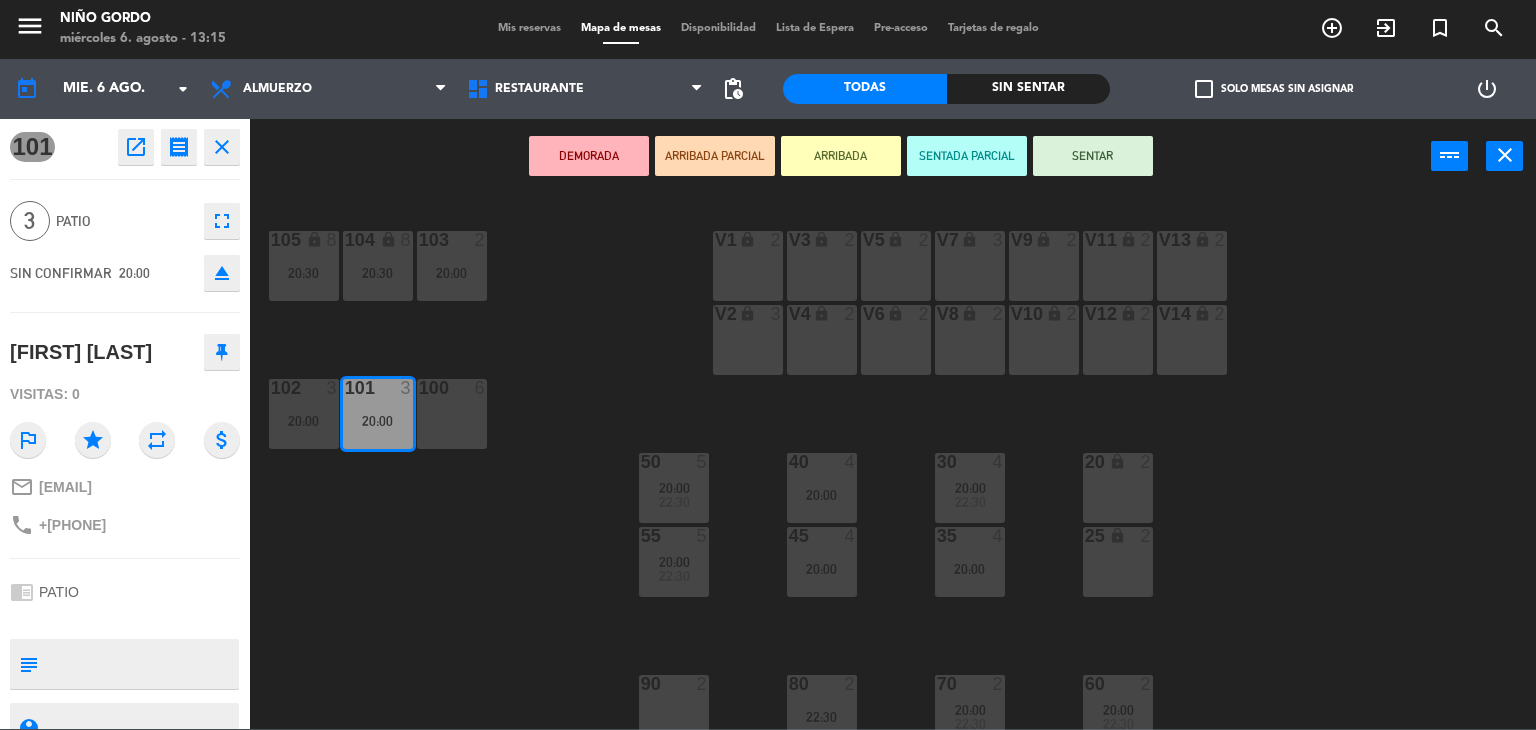 click on "phone +5582[PHONE]" 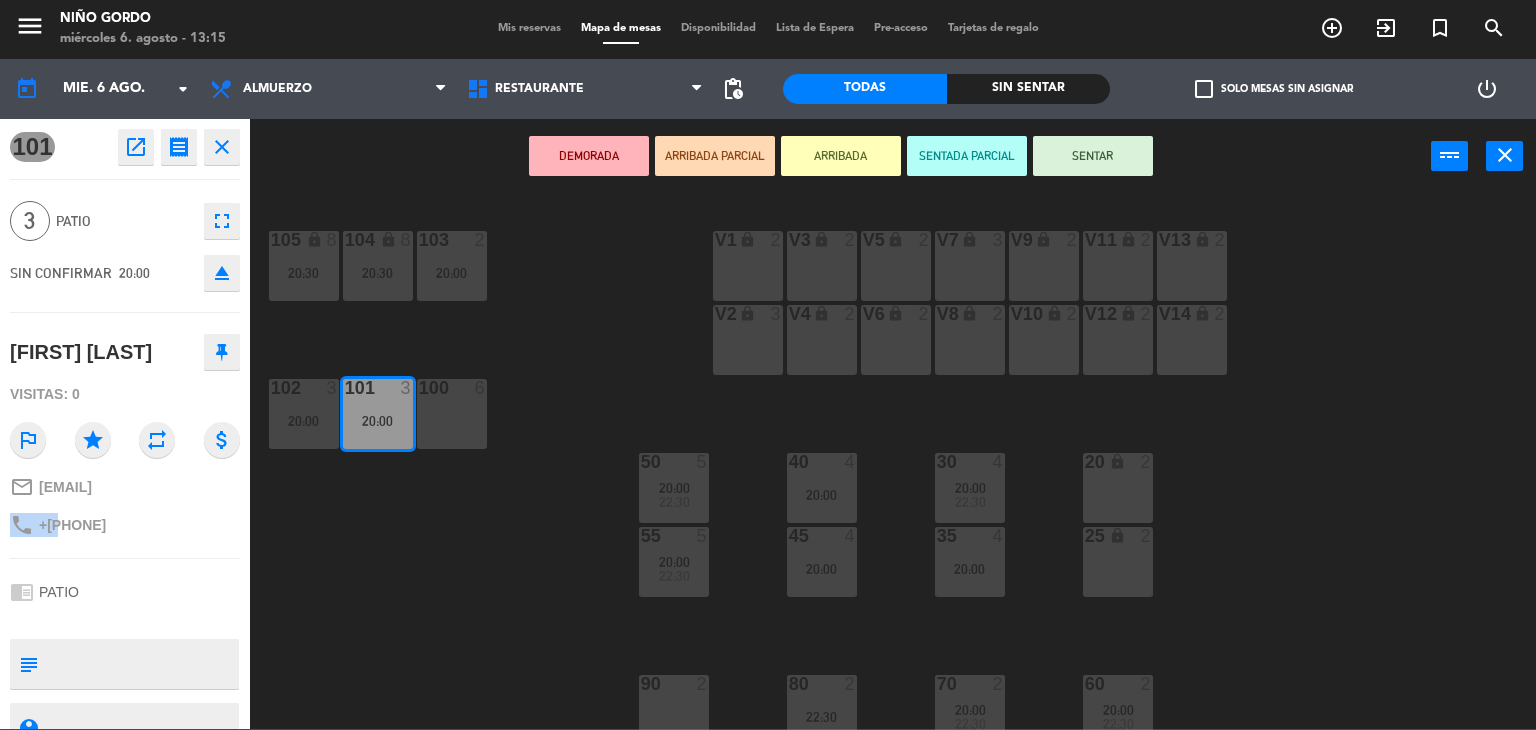 click on "phone +5582[PHONE]" 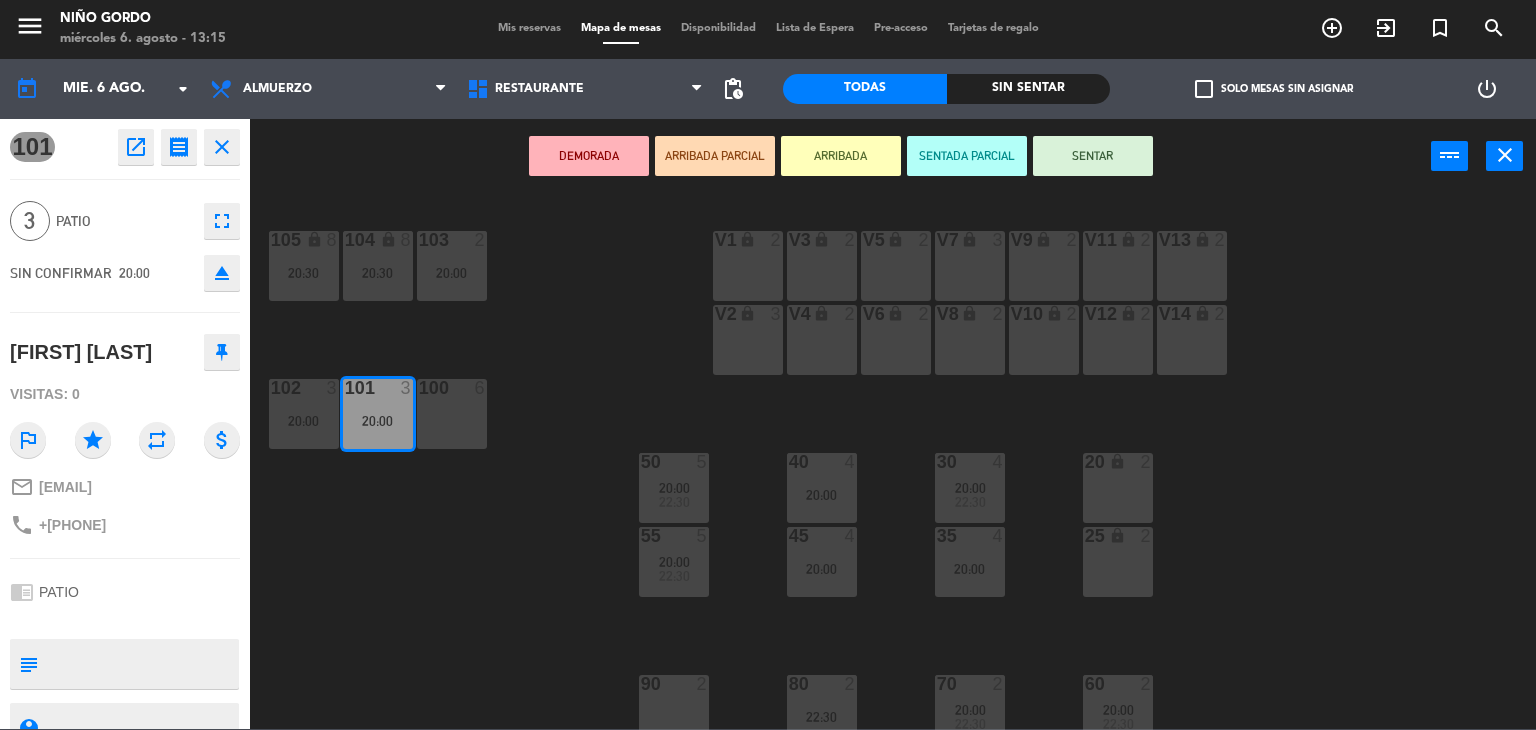 click on "[FIRST] [LAST]" 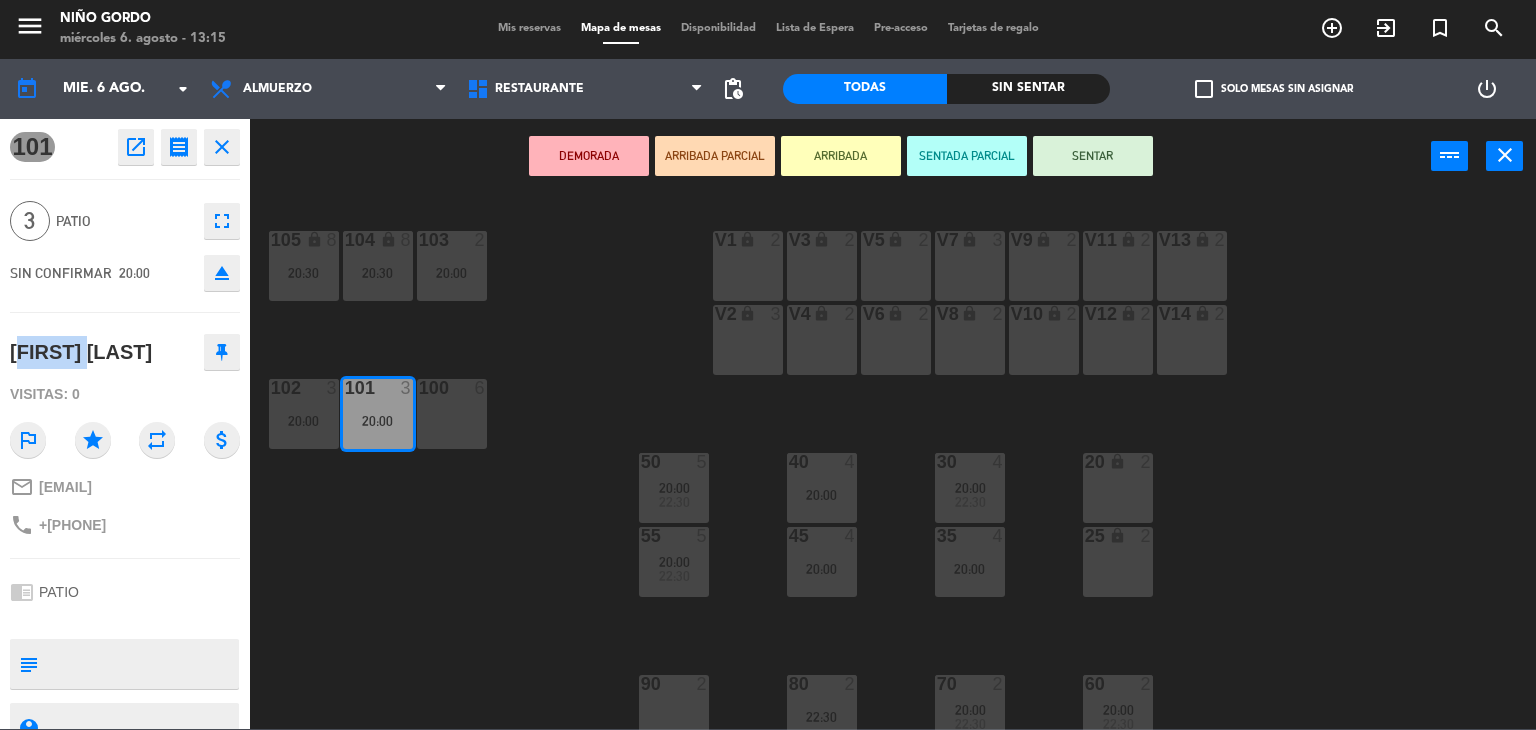 click on "[FIRST] [LAST]" 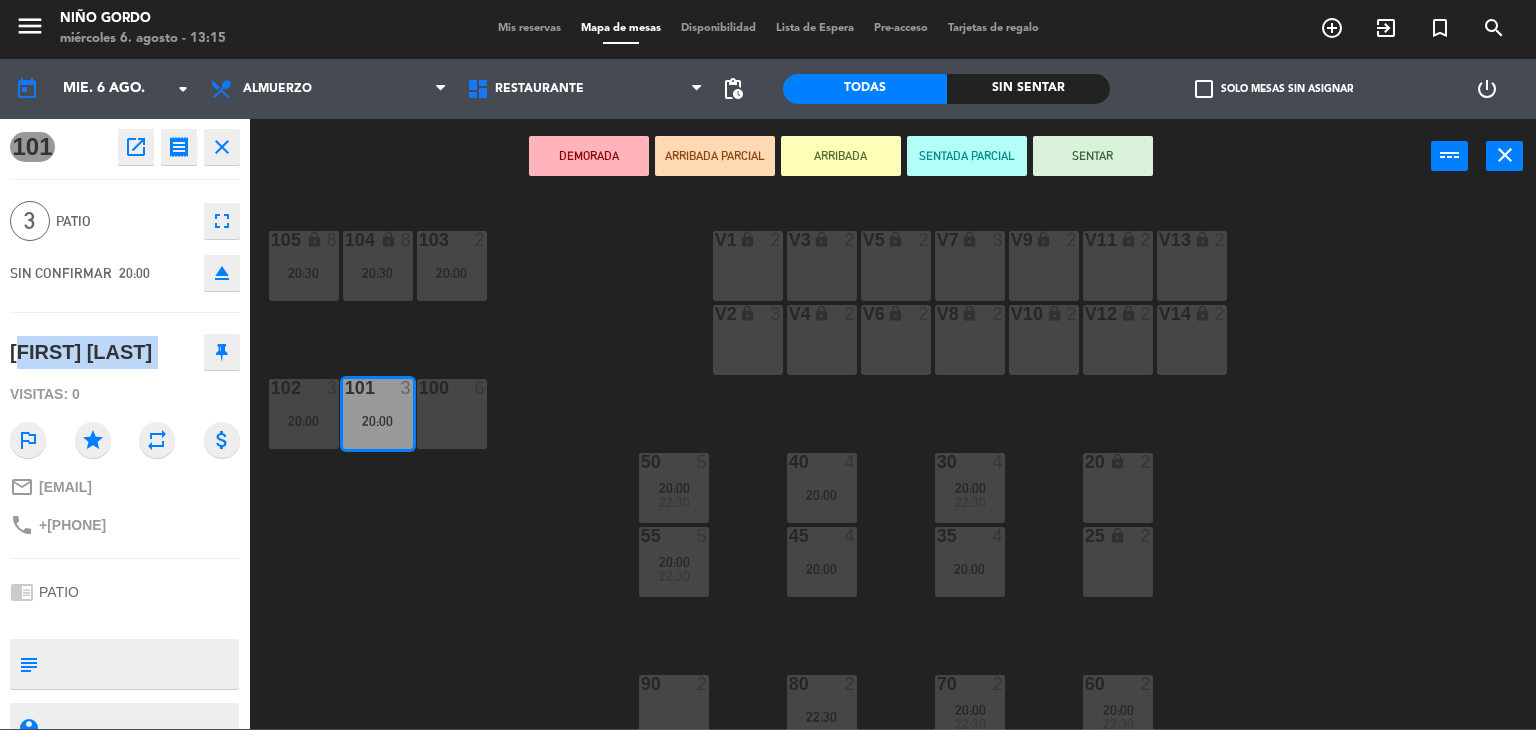 click on "[FIRST] [LAST]" 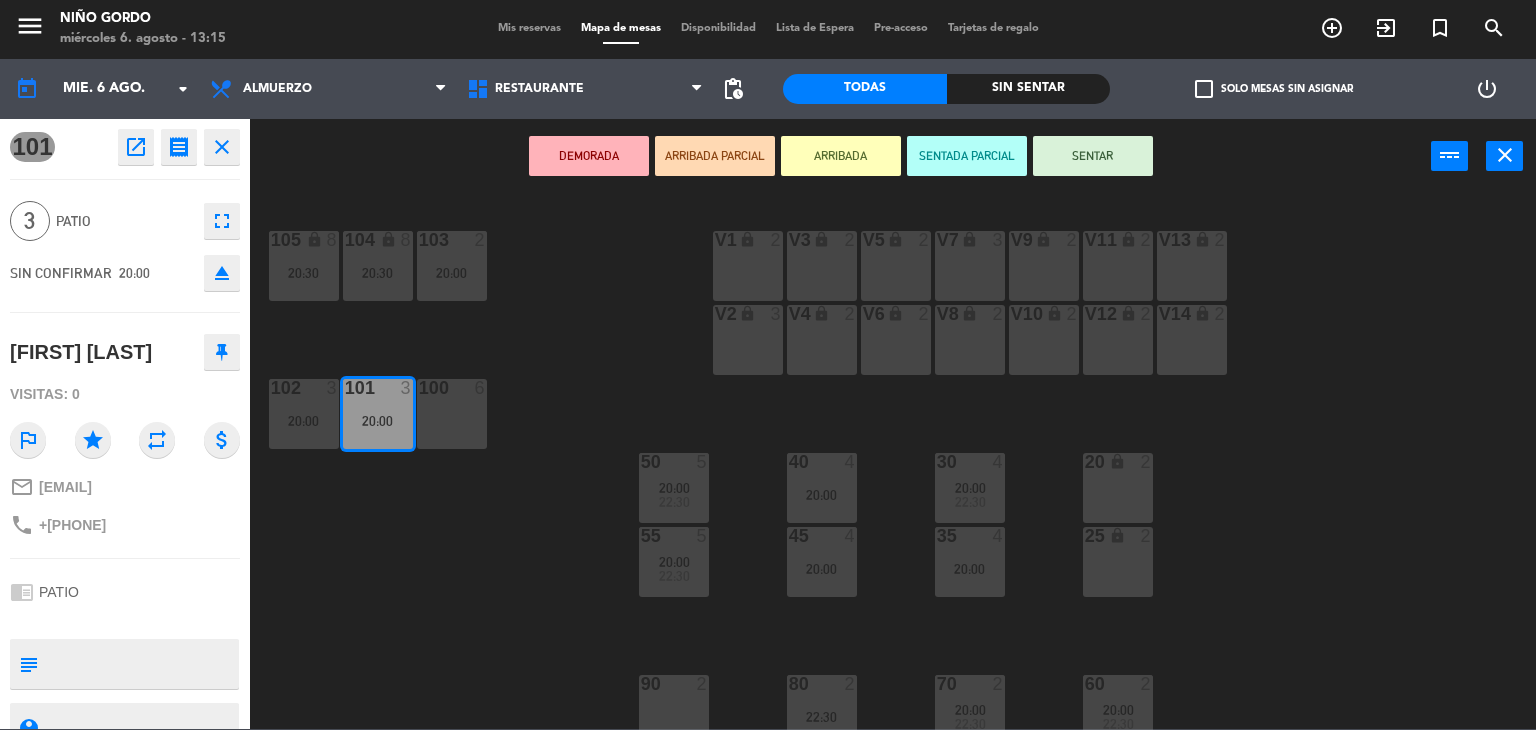 drag, startPoint x: 337, startPoint y: 565, endPoint x: 331, endPoint y: 540, distance: 25.70992 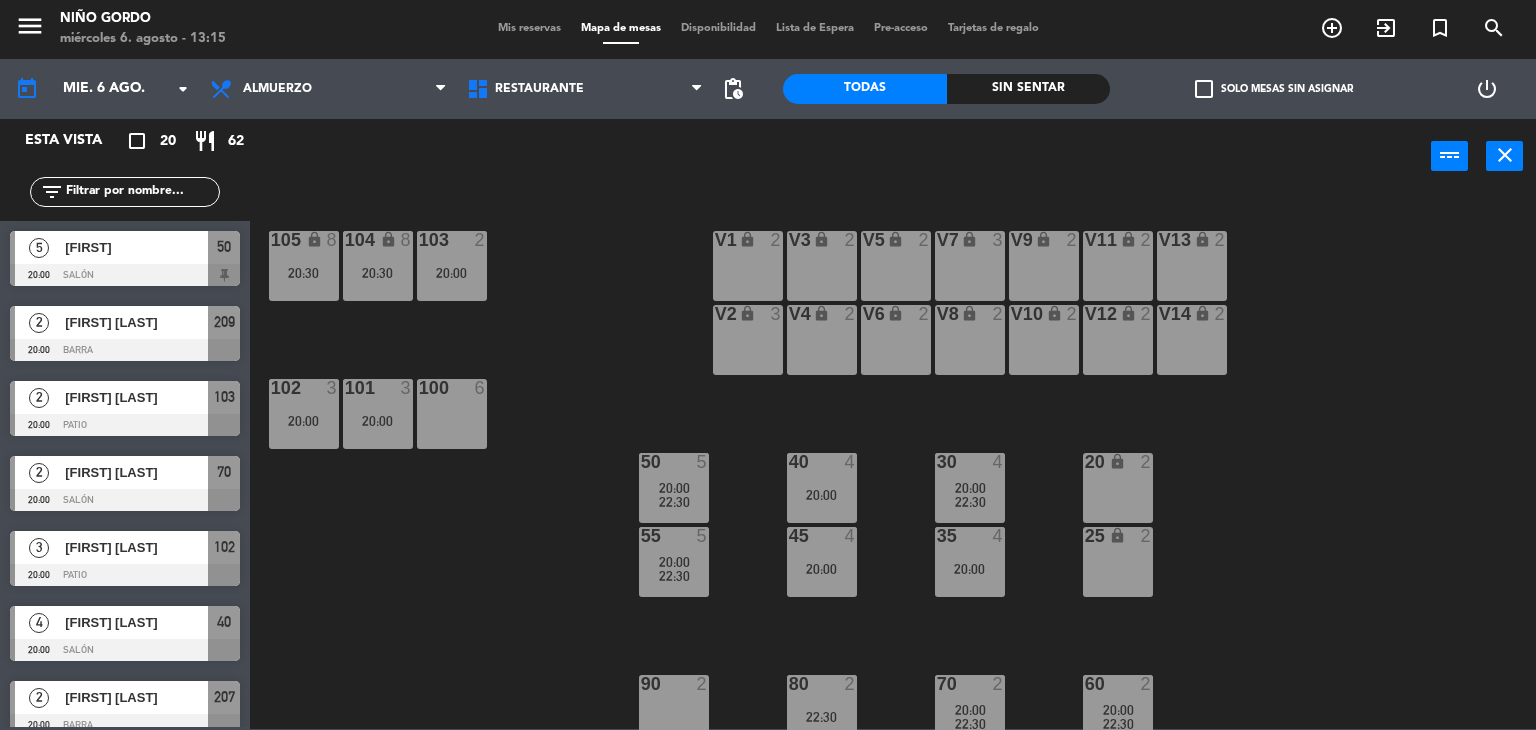 scroll, scrollTop: 1, scrollLeft: 0, axis: vertical 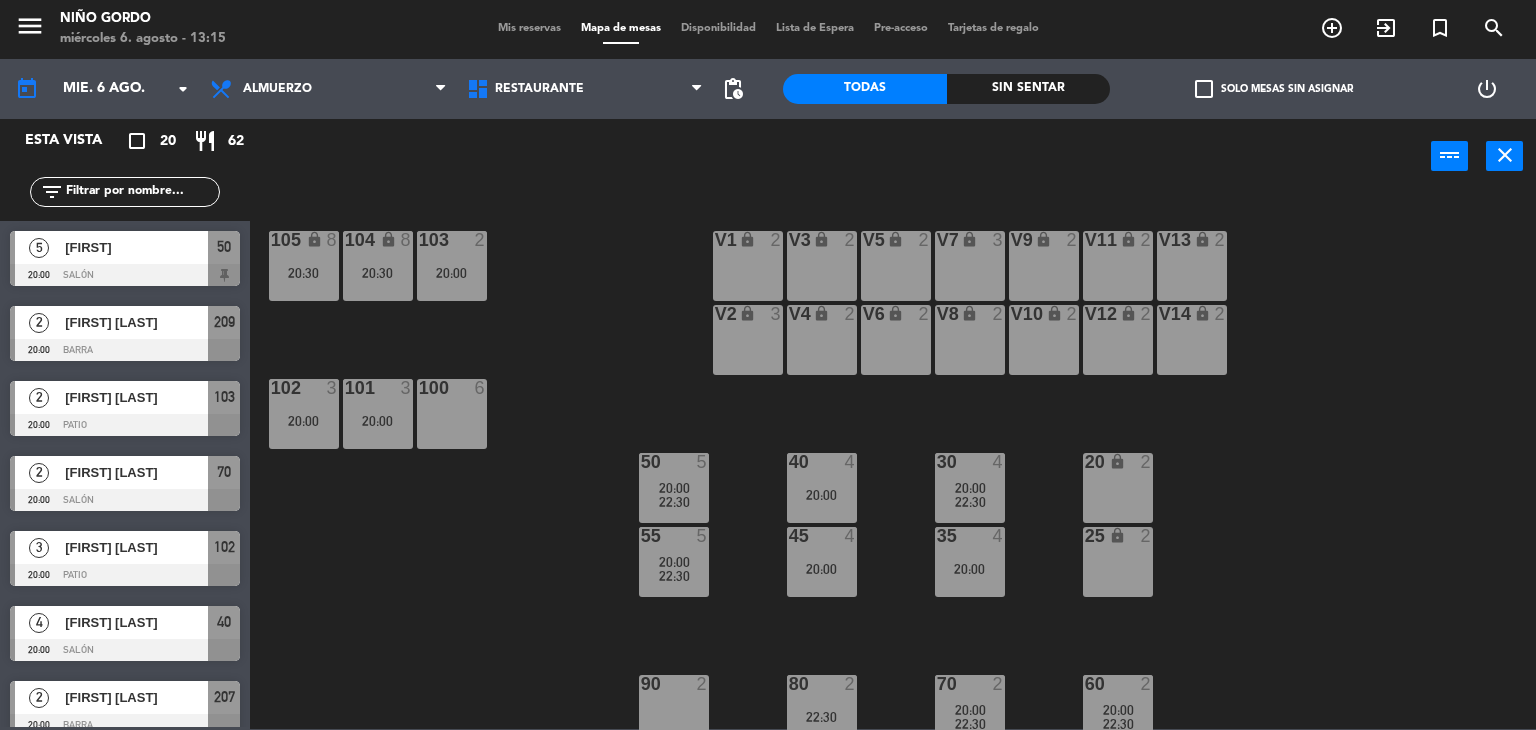 click on "102  3   20:00" at bounding box center (304, 414) 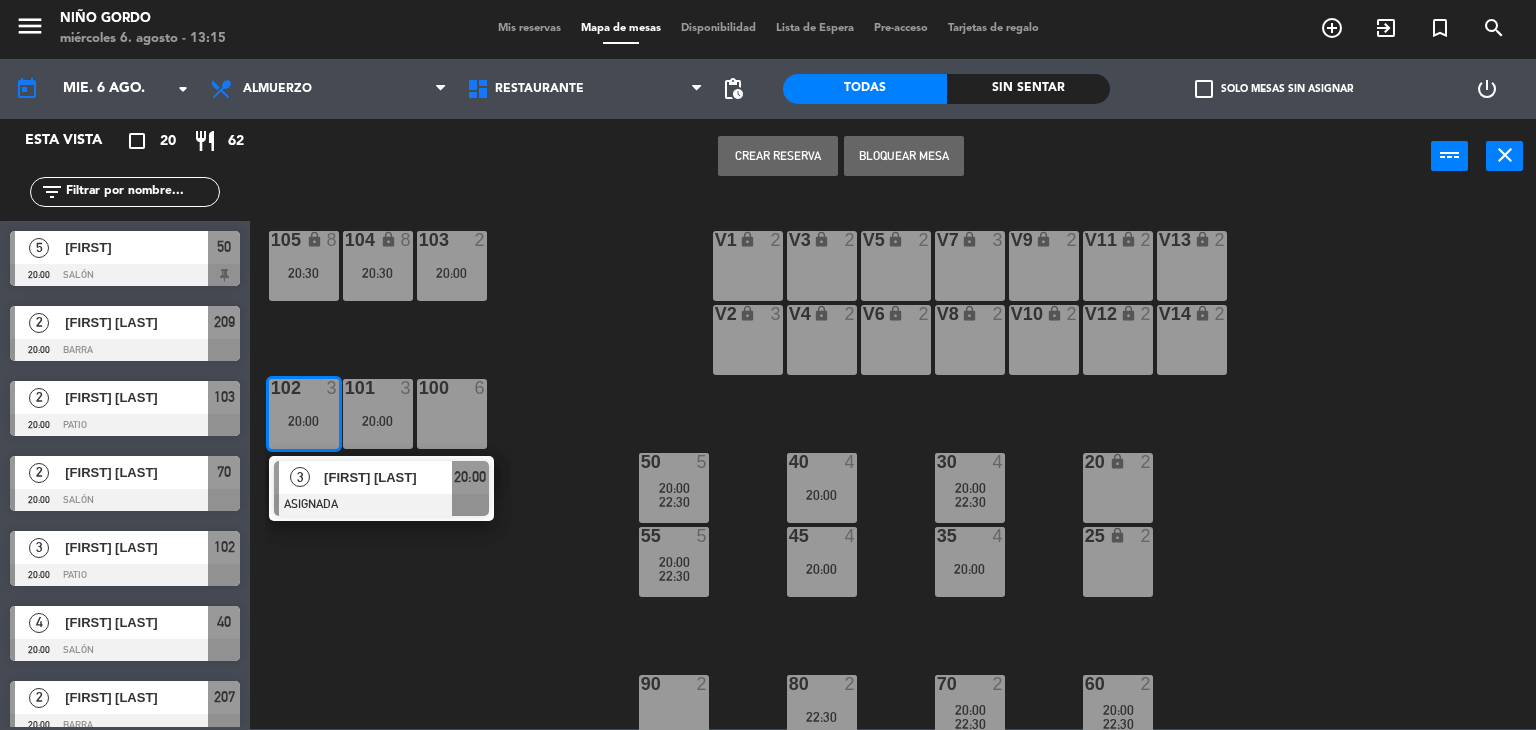 click on "[FIRST] [LAST]   ASIGNADA  20:00" 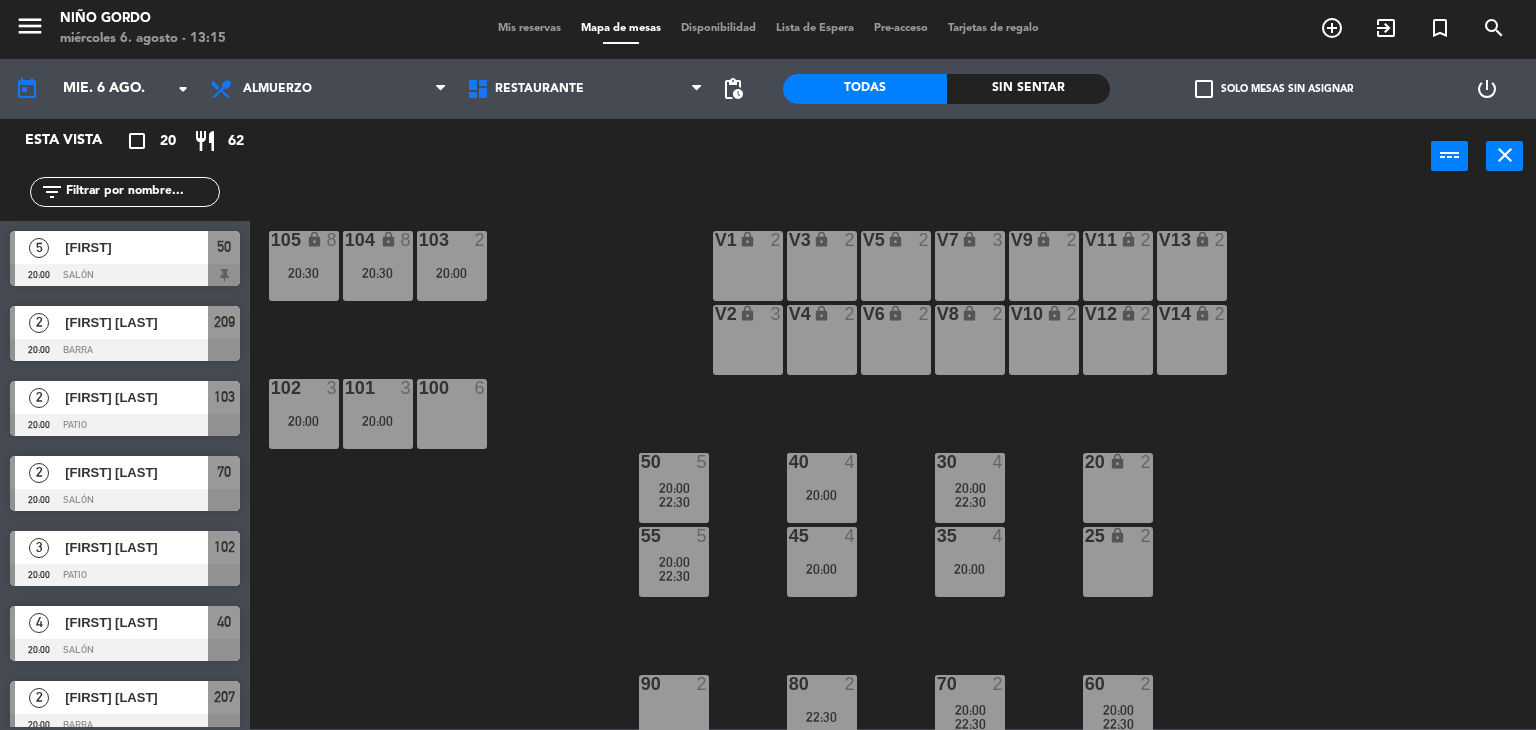 click on "102  3   20:00" at bounding box center (304, 414) 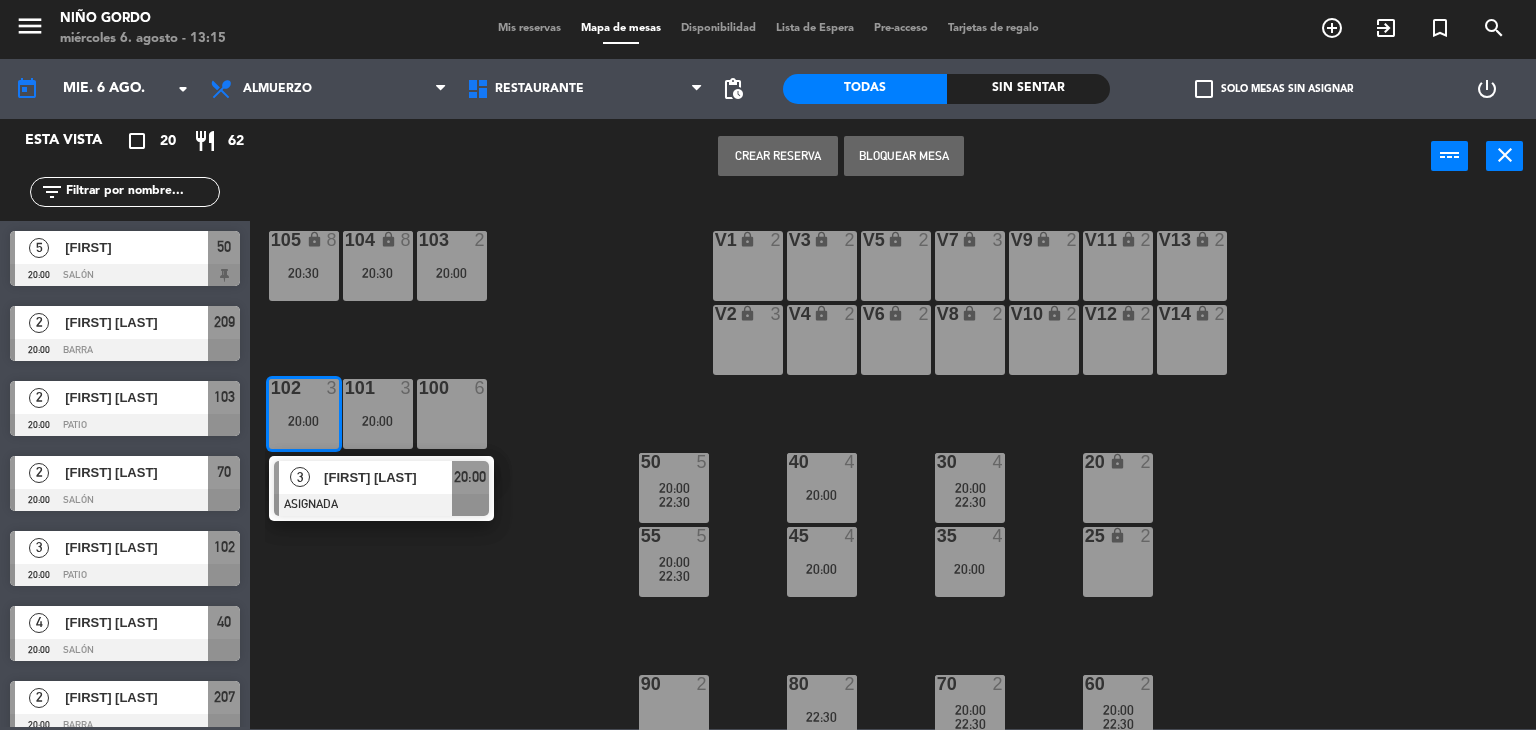 click on "3   [LAST]   ASIGNADA  20:00" at bounding box center [381, 488] 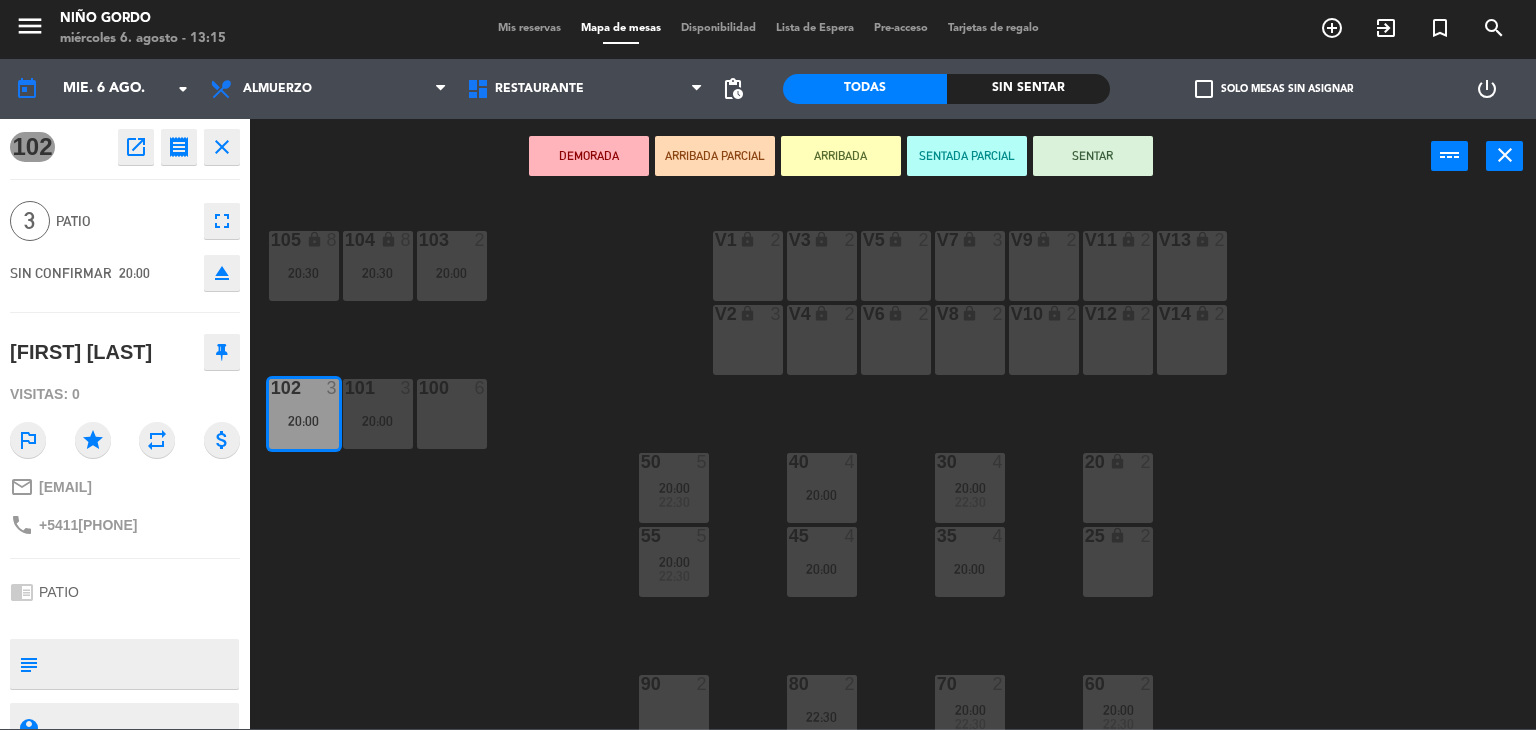 click on "+5411[PHONE]" 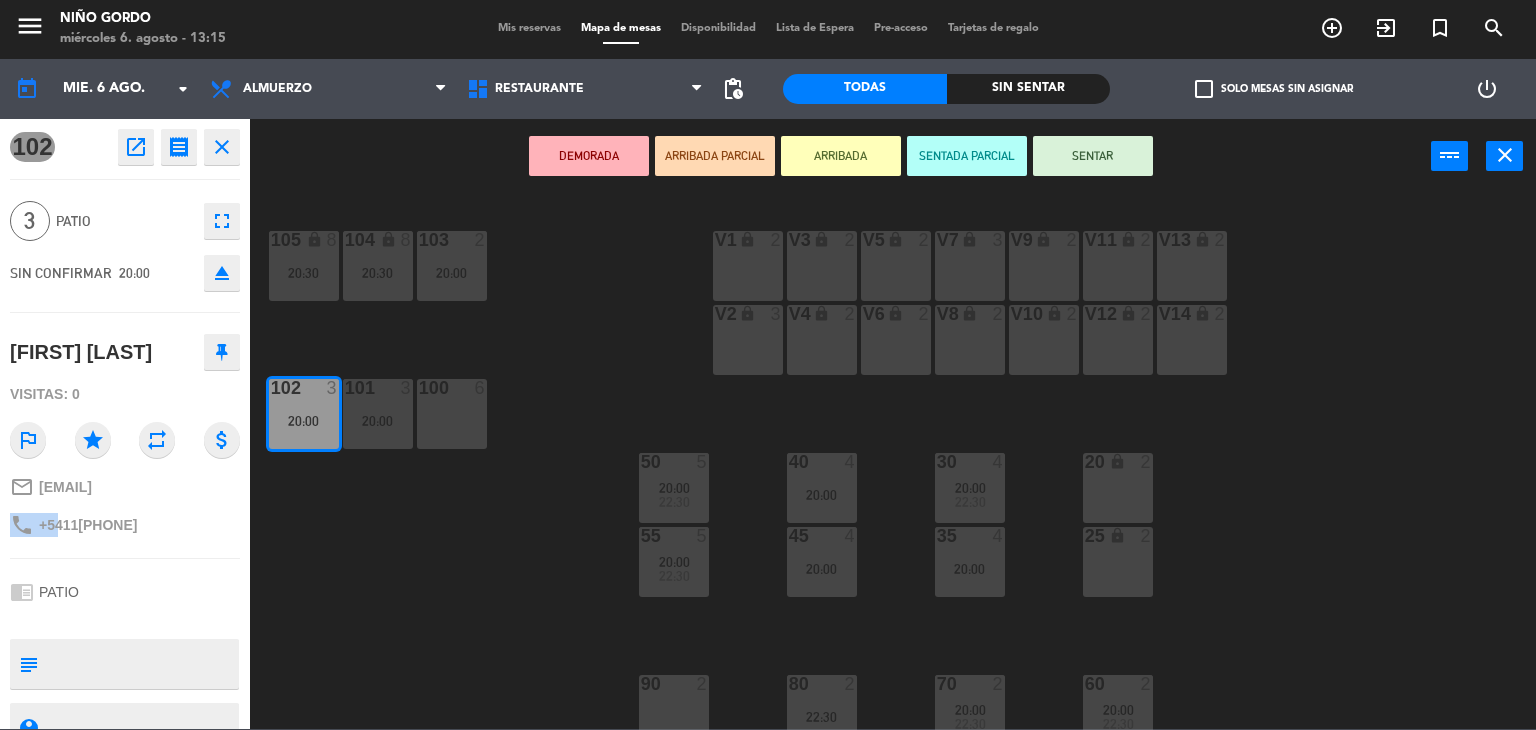 click on "+5411[PHONE]" 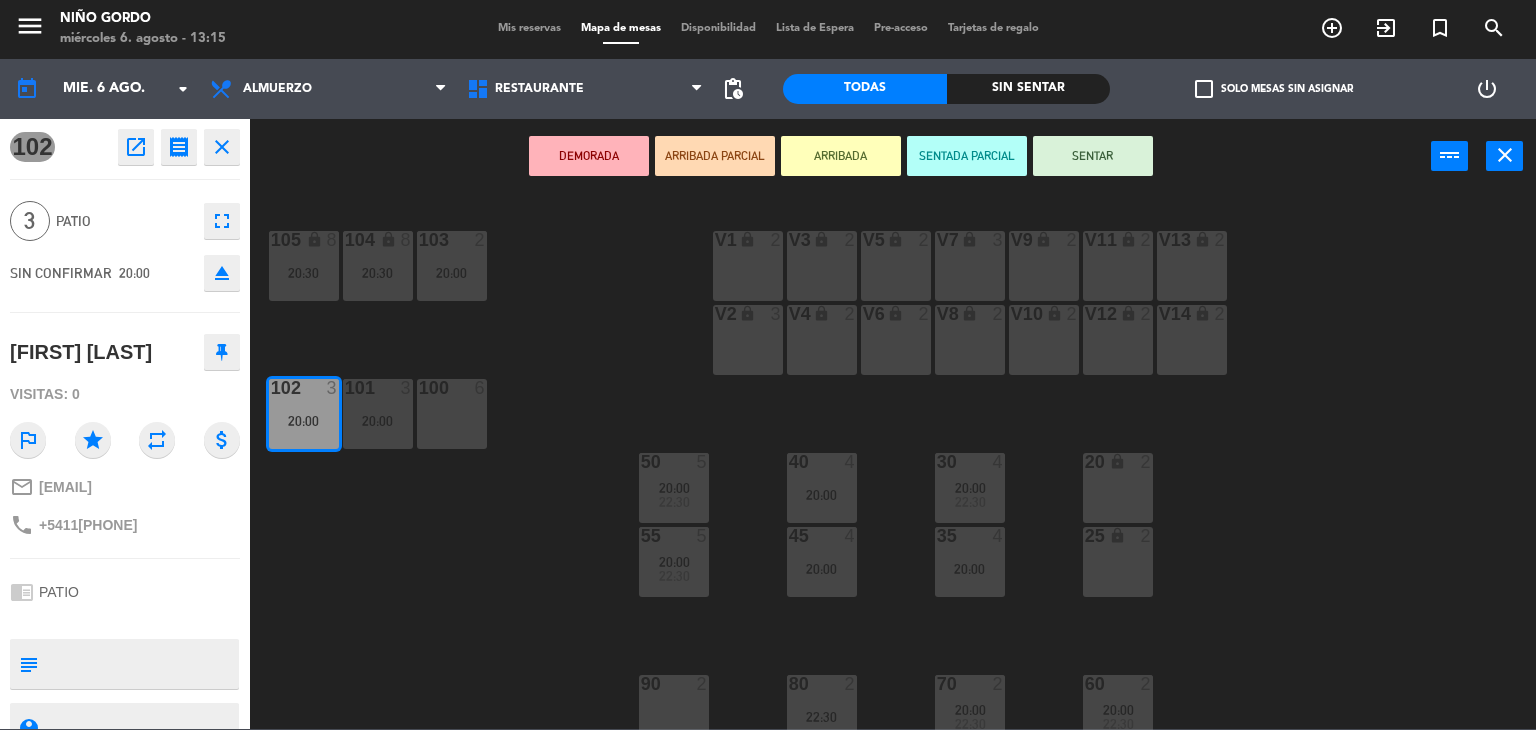 click on "[FIRST] [LAST]" 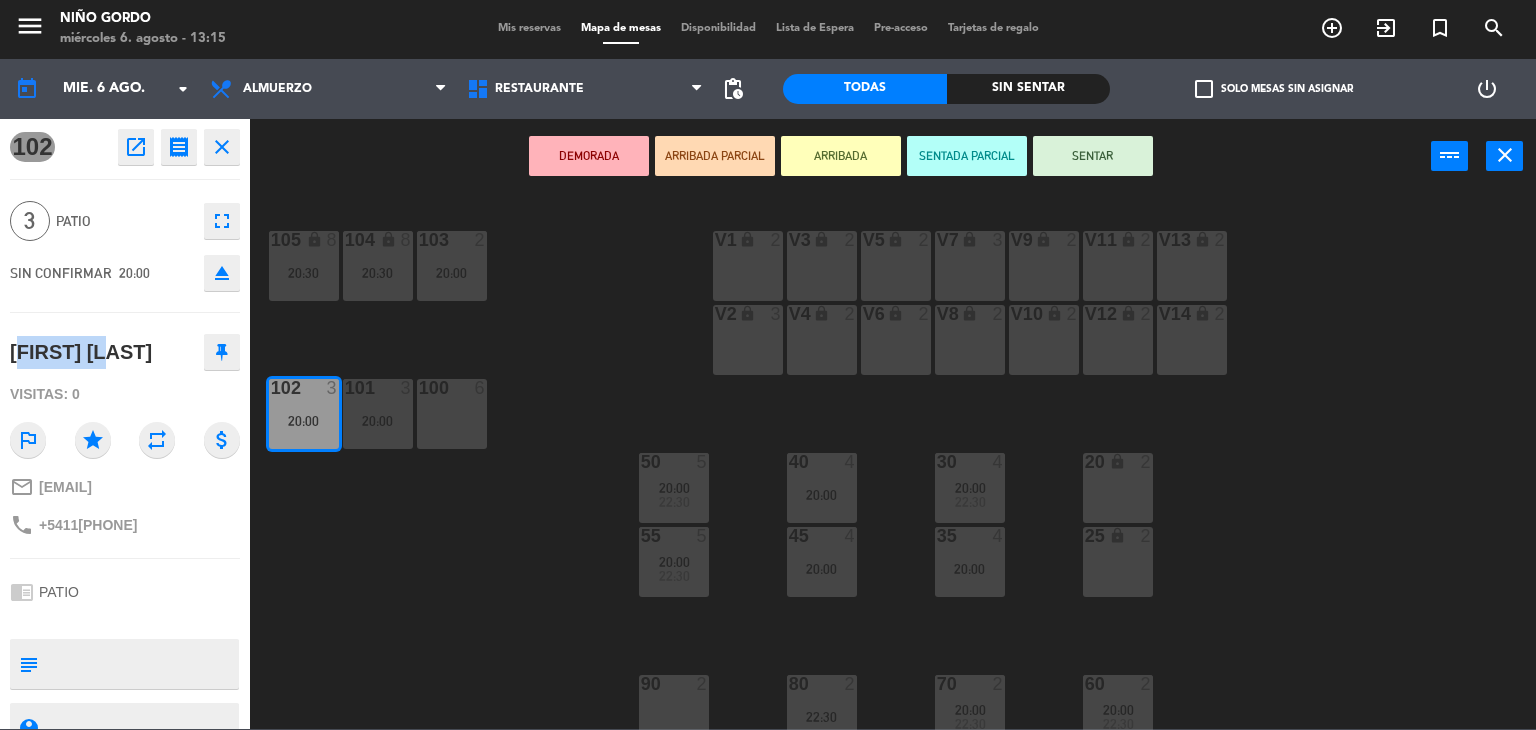 click on "[FIRST] [LAST]" 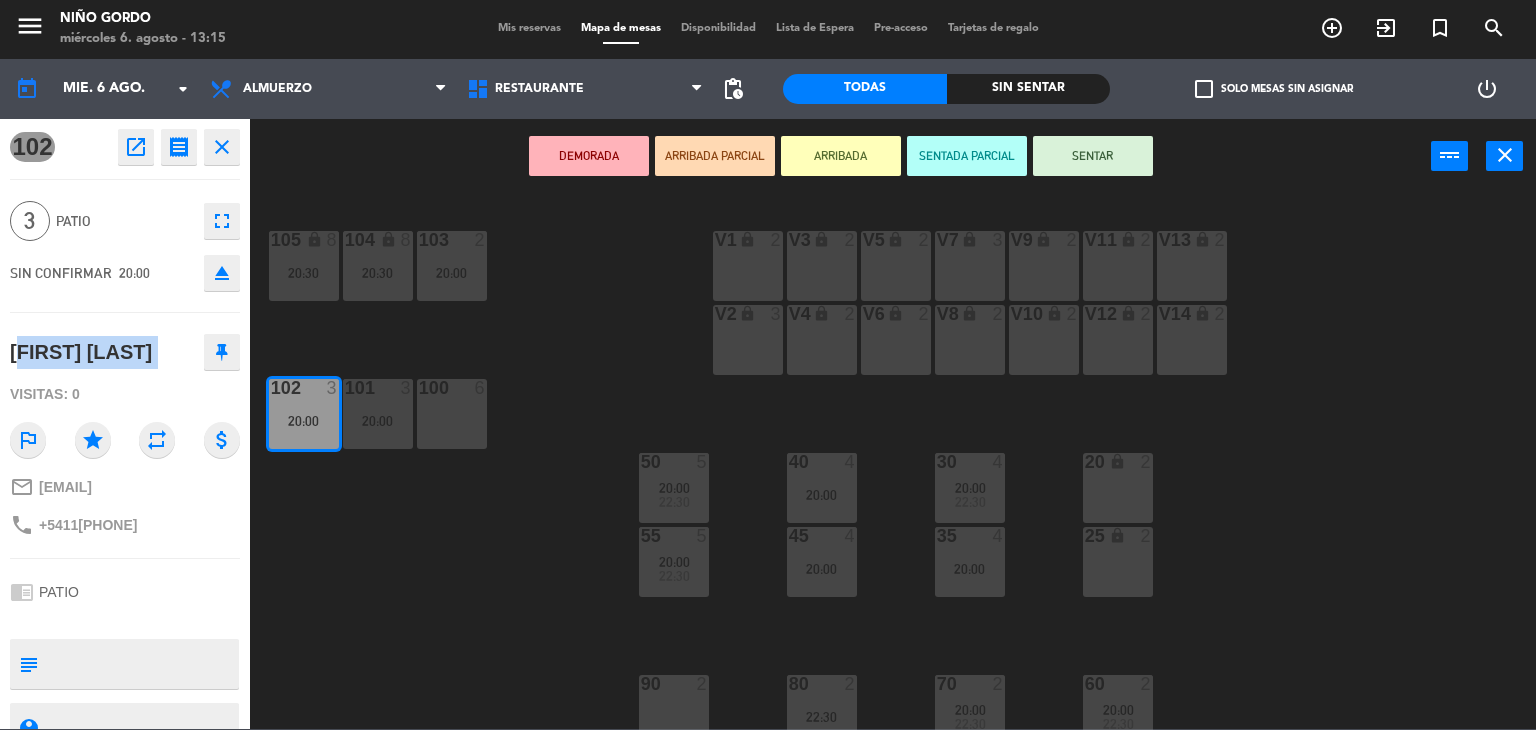 click on "[FIRST] [LAST]" 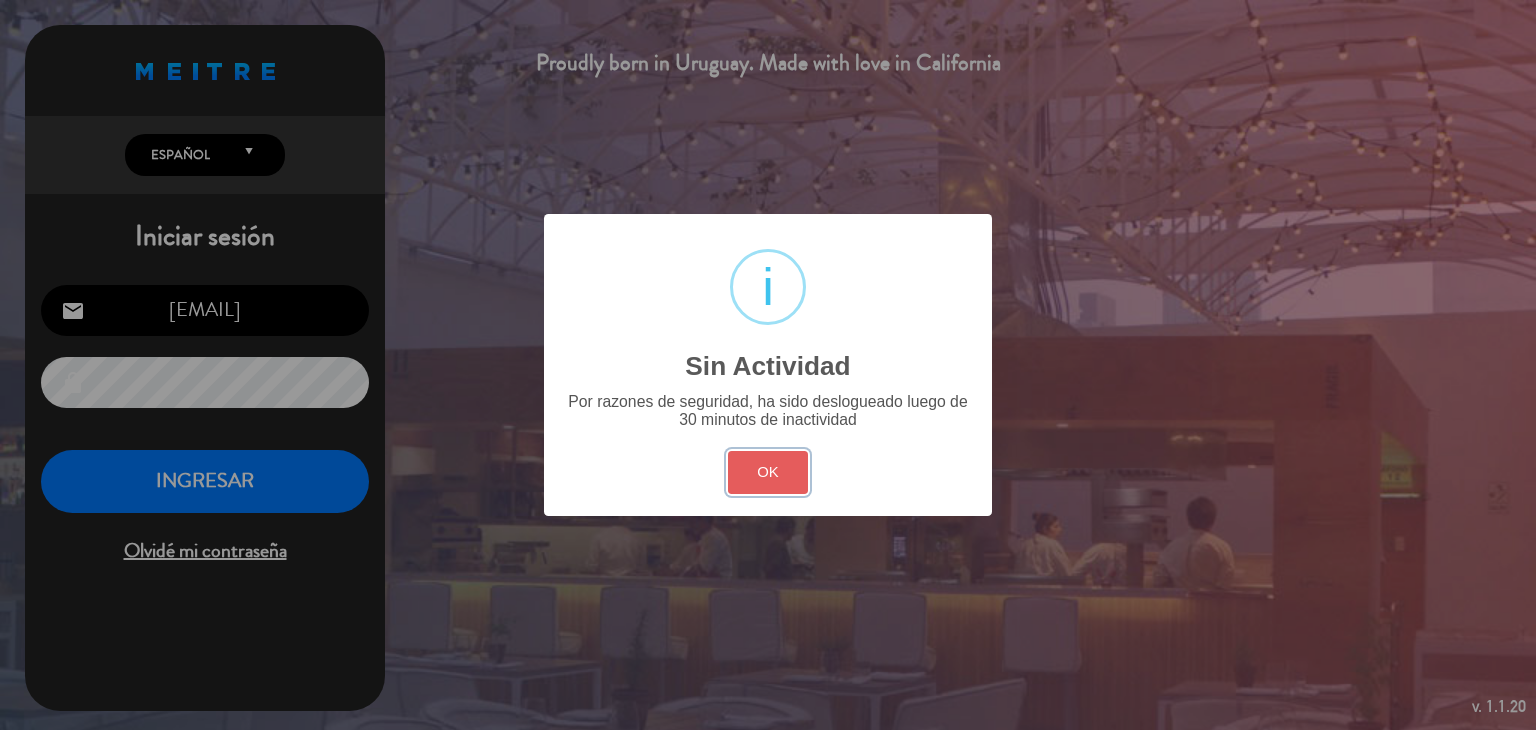 click on "OK" at bounding box center (768, 472) 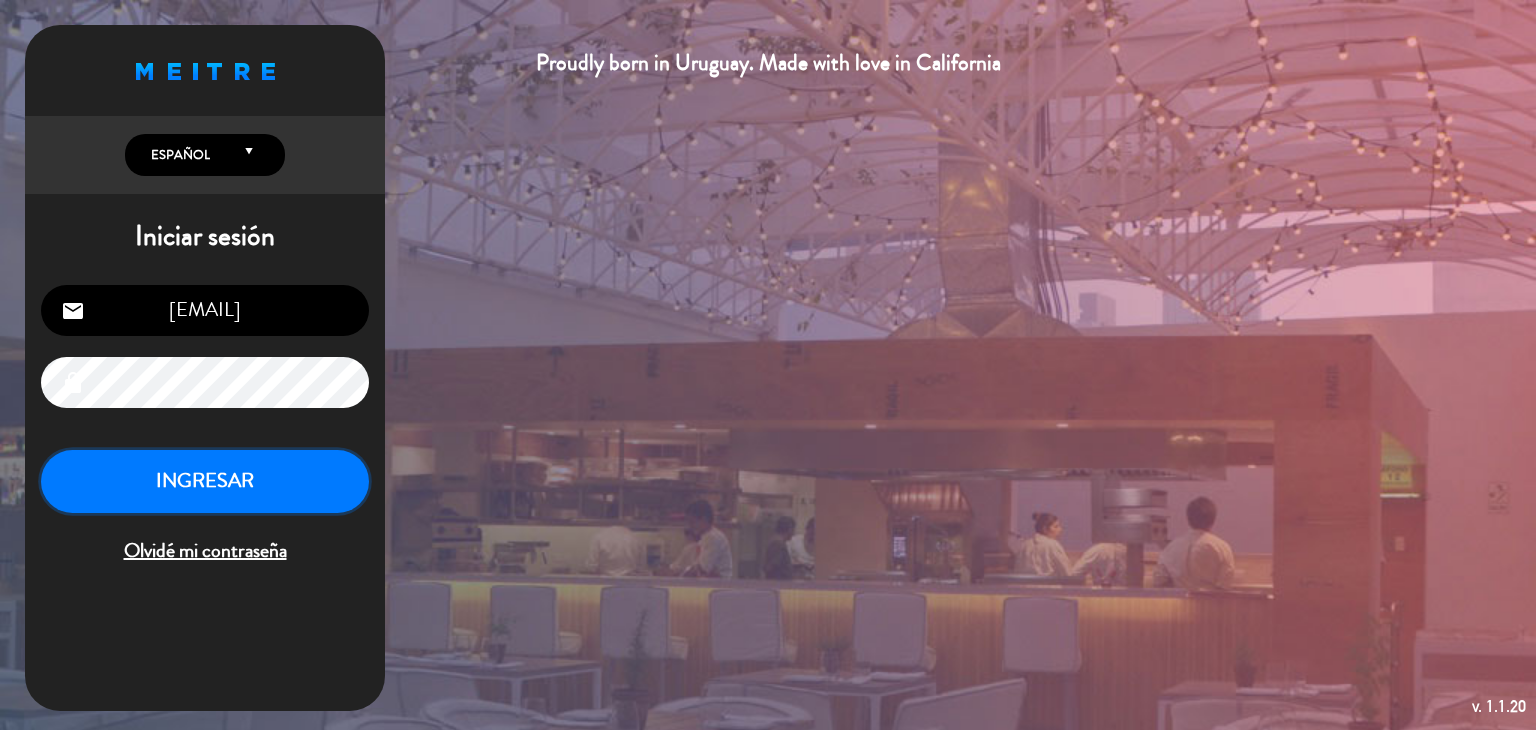 click on "INGRESAR" at bounding box center [205, 481] 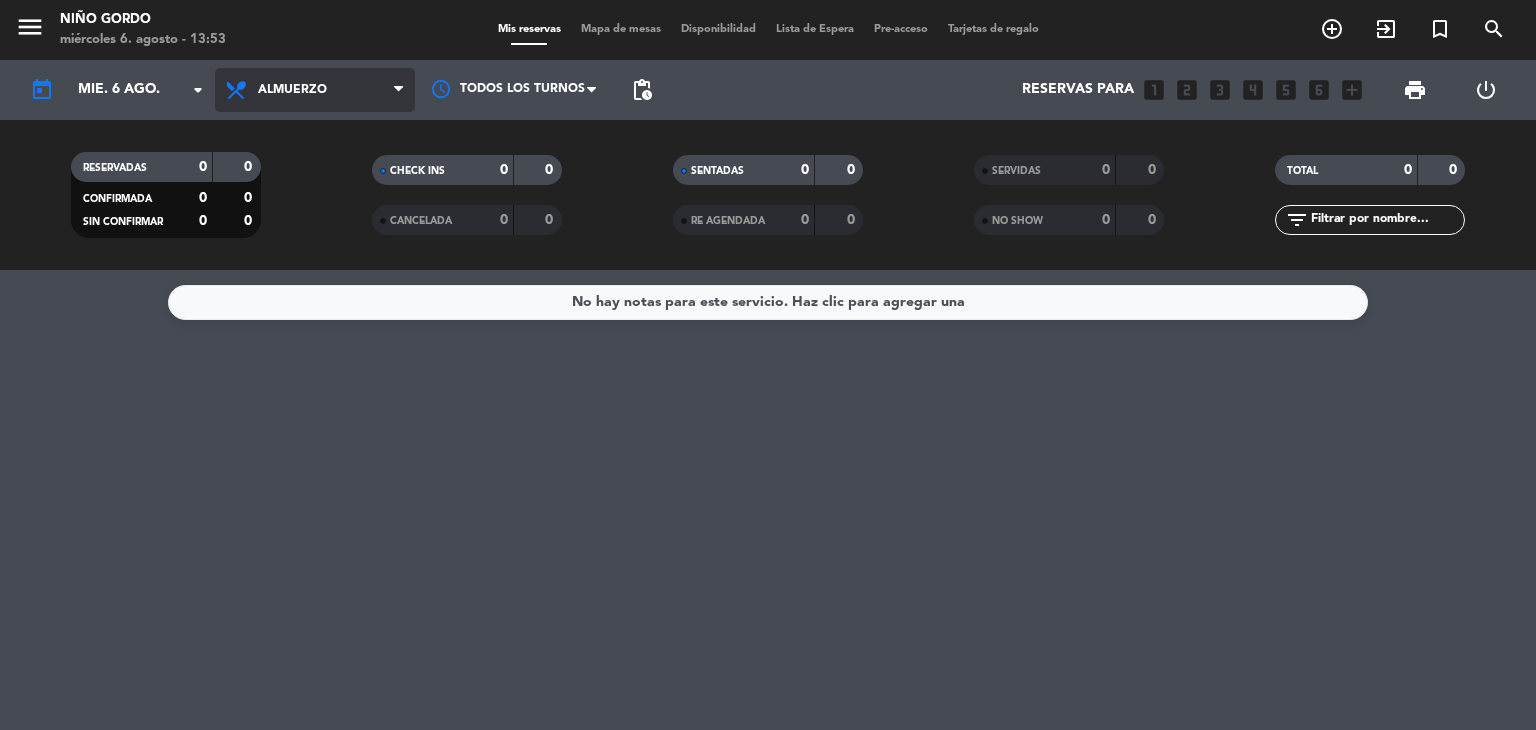 drag, startPoint x: 284, startPoint y: 86, endPoint x: 288, endPoint y: 119, distance: 33.24154 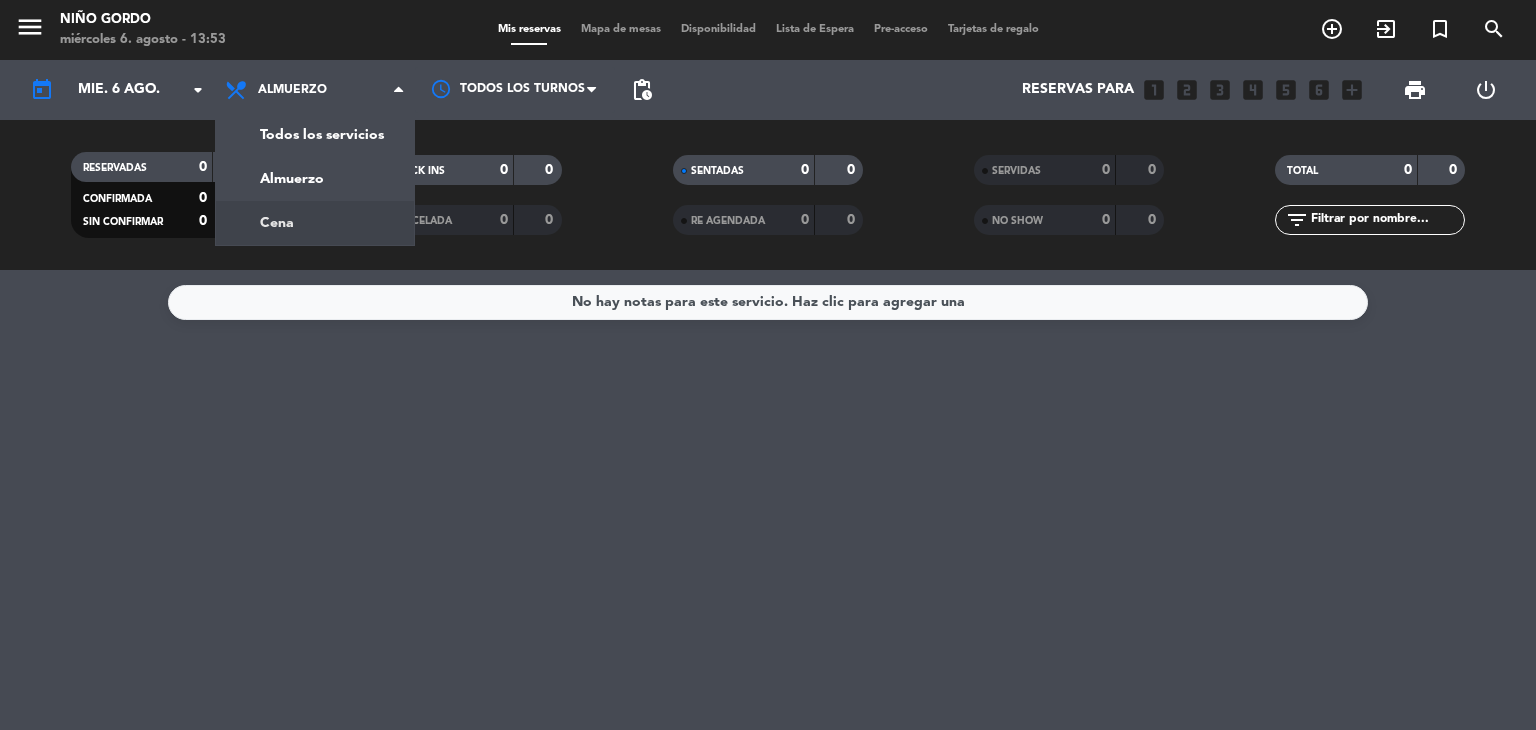 click on "menu  Niño Gordo   miércoles 6. agosto - 13:53   Mis reservas   Mapa de mesas   Disponibilidad   Lista de Espera   Pre-acceso   Tarjetas de regalo  add_circle_outline exit_to_app turned_in_not search today    mié. 6 ago. arrow_drop_down  Todos los servicios  Almuerzo  Cena  Almuerzo  Todos los servicios  Almuerzo  Cena Todos los turnos pending_actions  Reservas para   looks_one   looks_two   looks_3   looks_4   looks_5   looks_6   add_box  print  power_settings_new   RESERVADAS   0   0   CONFIRMADA   0   0   SIN CONFIRMAR   0   0   CHECK INS   0   0   CANCELADA   0   0   SENTADAS   0   0   RE AGENDADA   0   0   SERVIDAS   0   0   NO SHOW   0   0   TOTAL   0   0  filter_list" 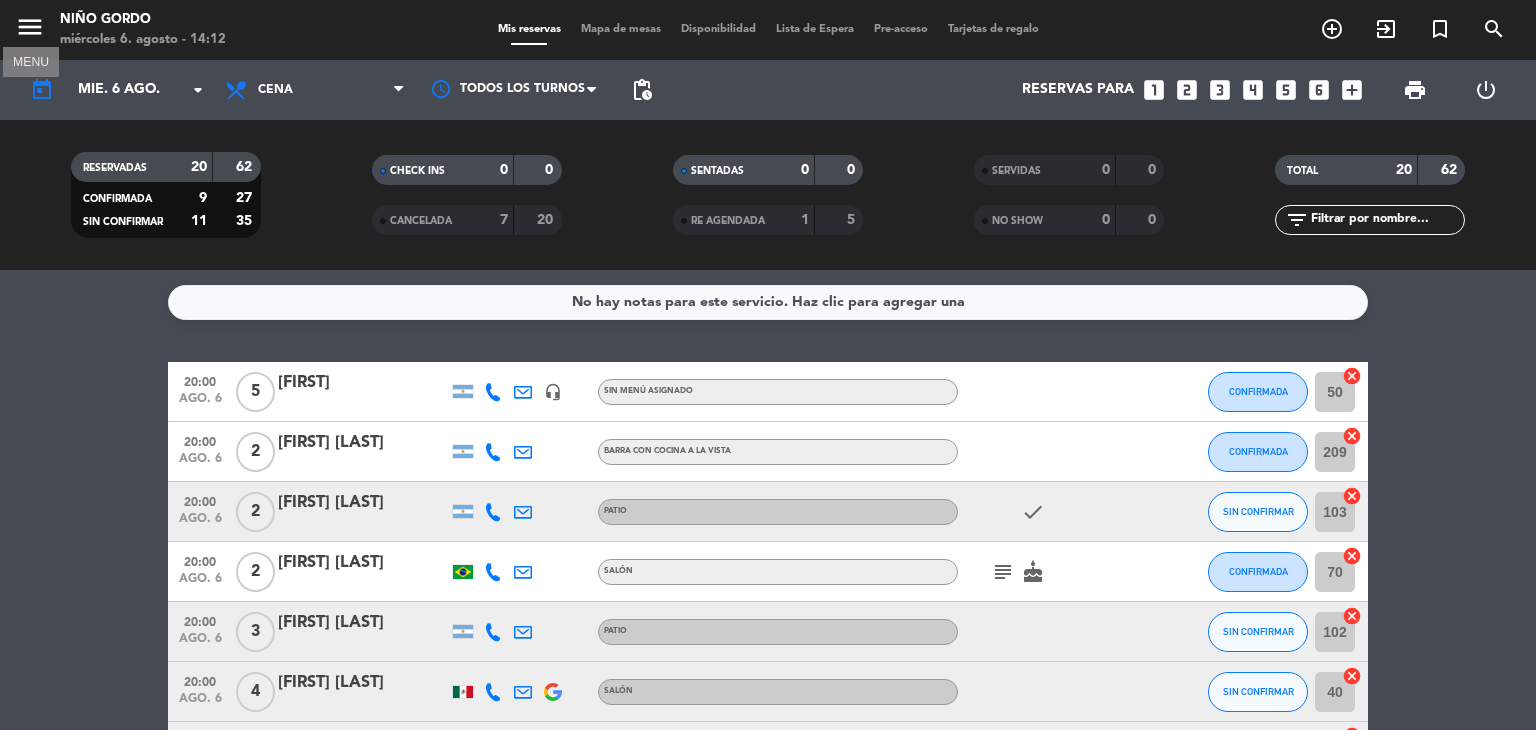 click on "menu" at bounding box center [30, 27] 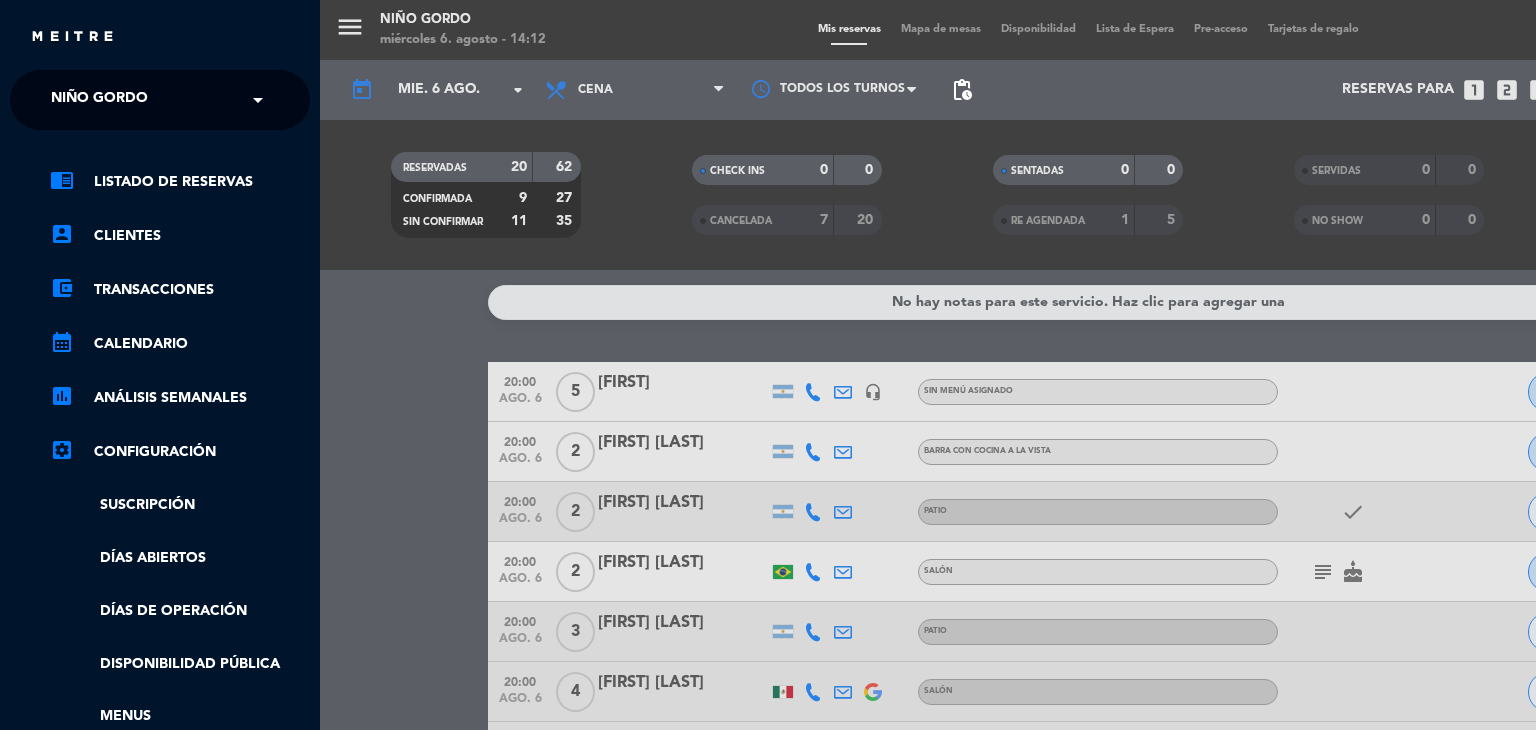 click on "Niño Gordo" 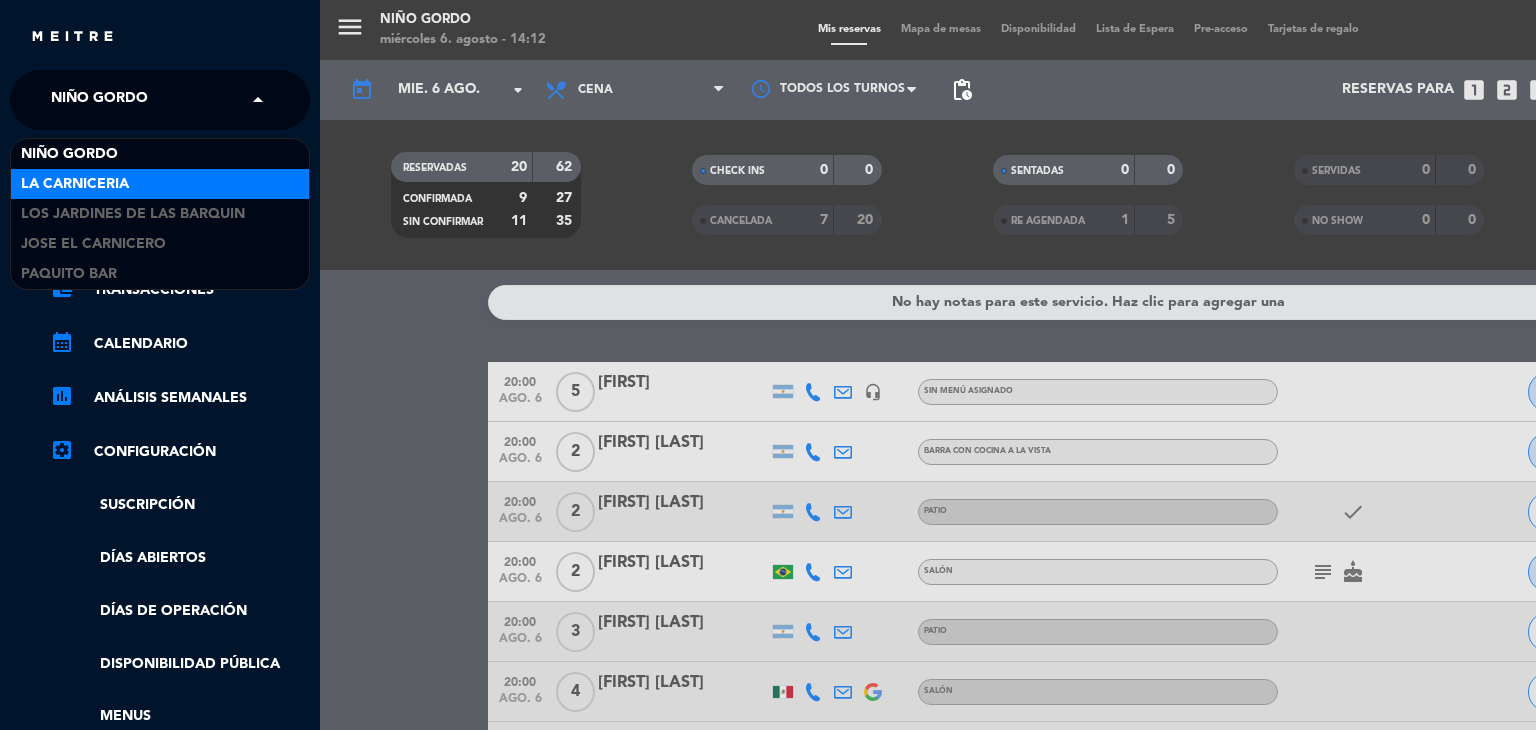 click on "La Carniceria" at bounding box center (75, 184) 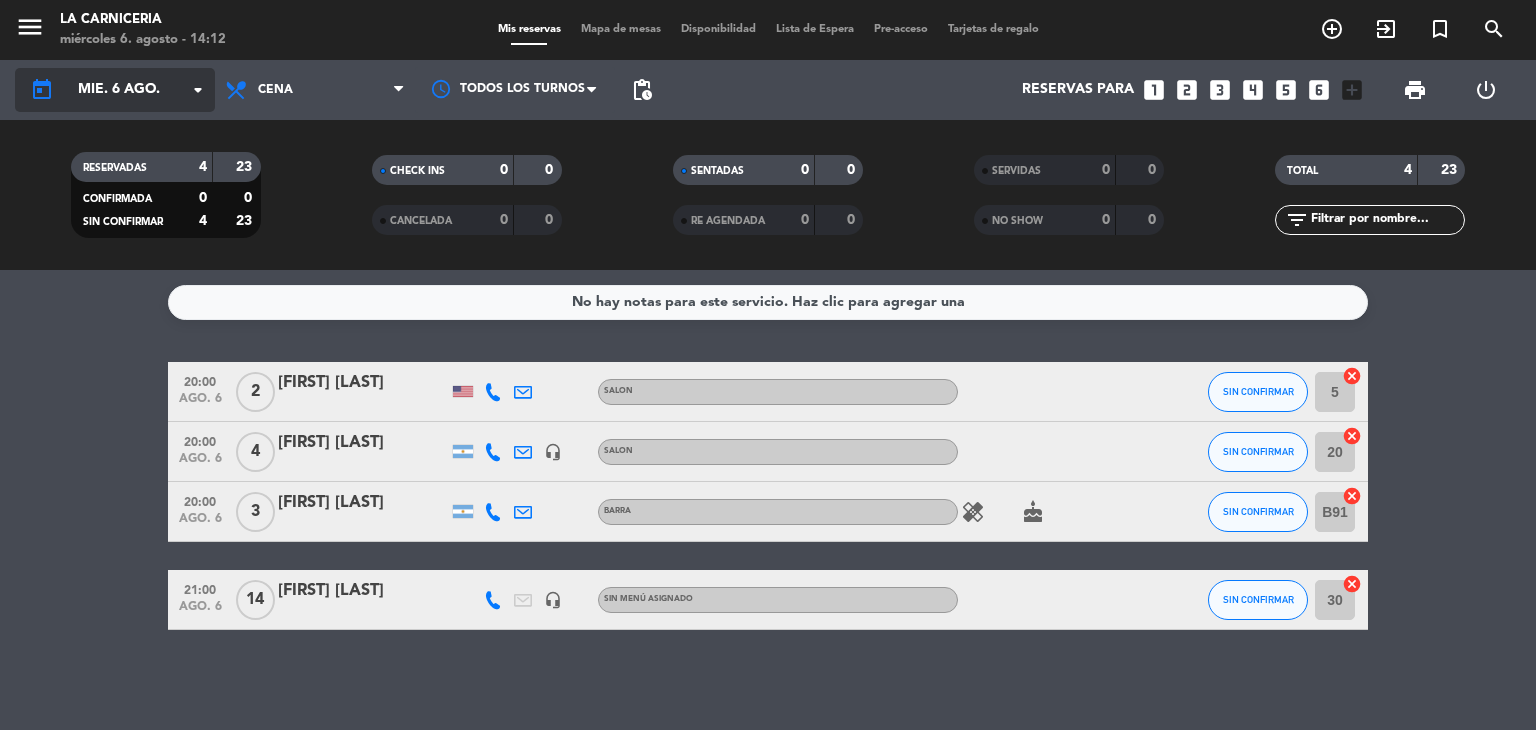 click on "mié. 6 ago." 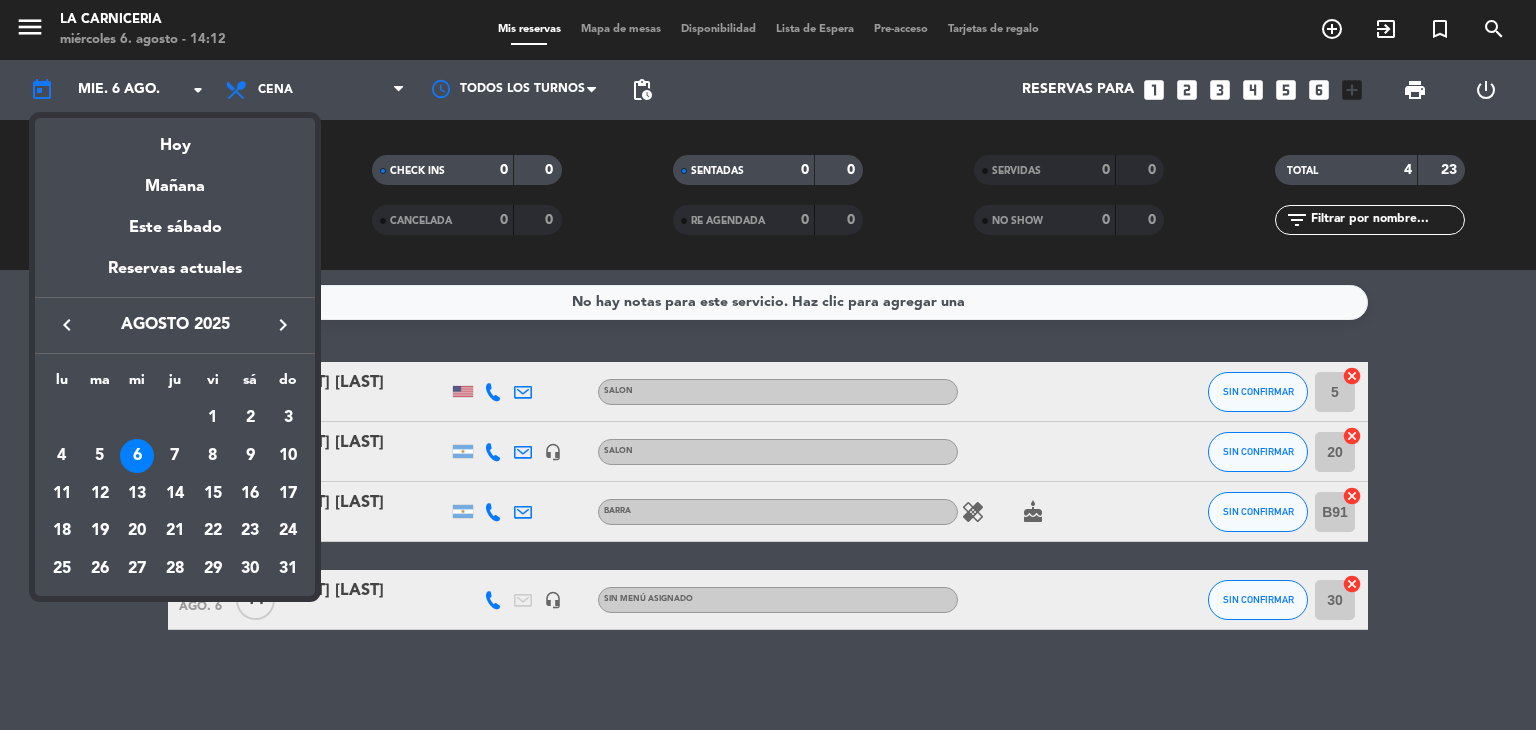 drag, startPoint x: 61, startPoint y: 491, endPoint x: 68, endPoint y: 483, distance: 10.630146 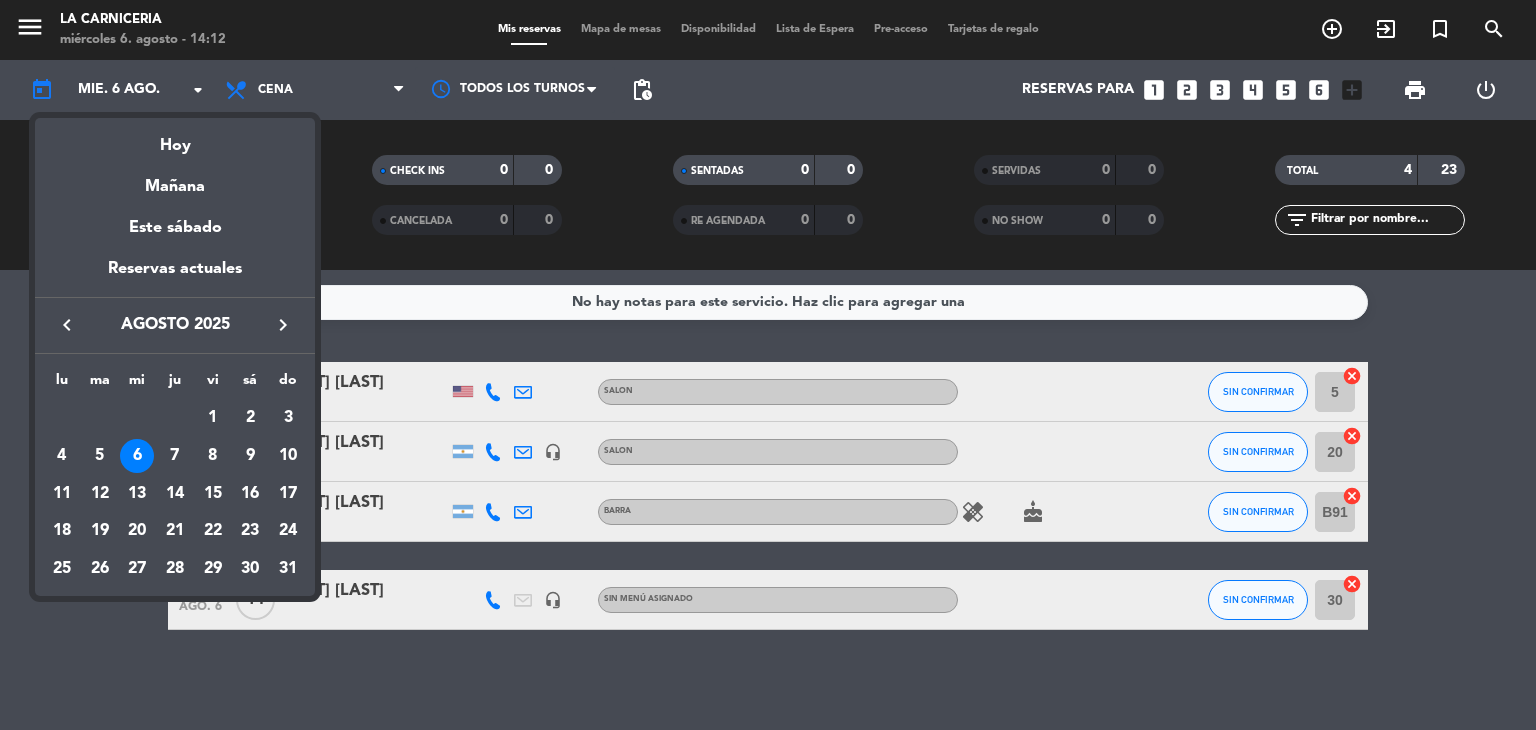 click on "11" at bounding box center (62, 494) 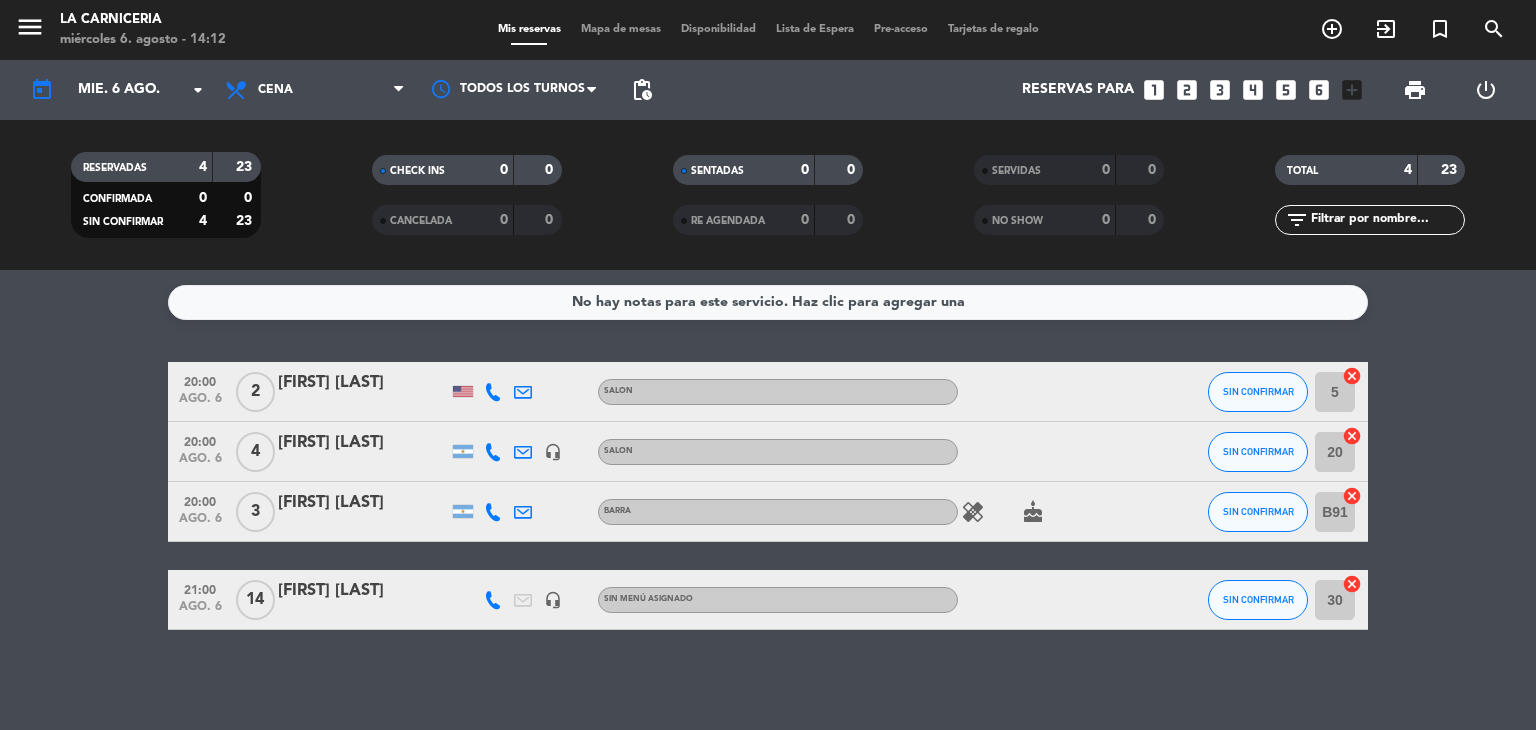 type on "lun. 11 ago." 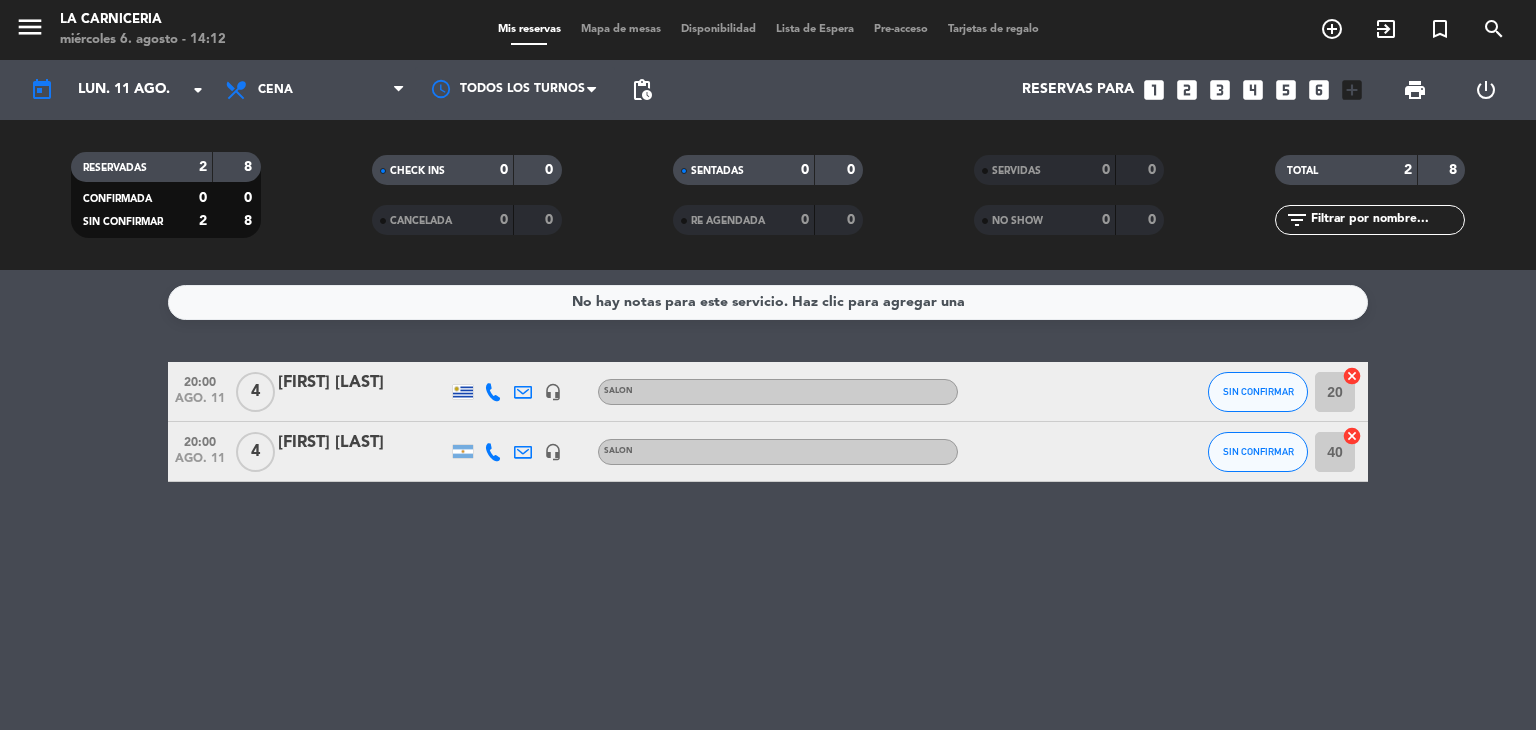 click on "menu  La Carniceria   miércoles 6. agosto - 14:12   Mis reservas   Mapa de mesas   Disponibilidad   Lista de Espera   Pre-acceso   Tarjetas de regalo  add_circle_outline exit_to_app turned_in_not search" 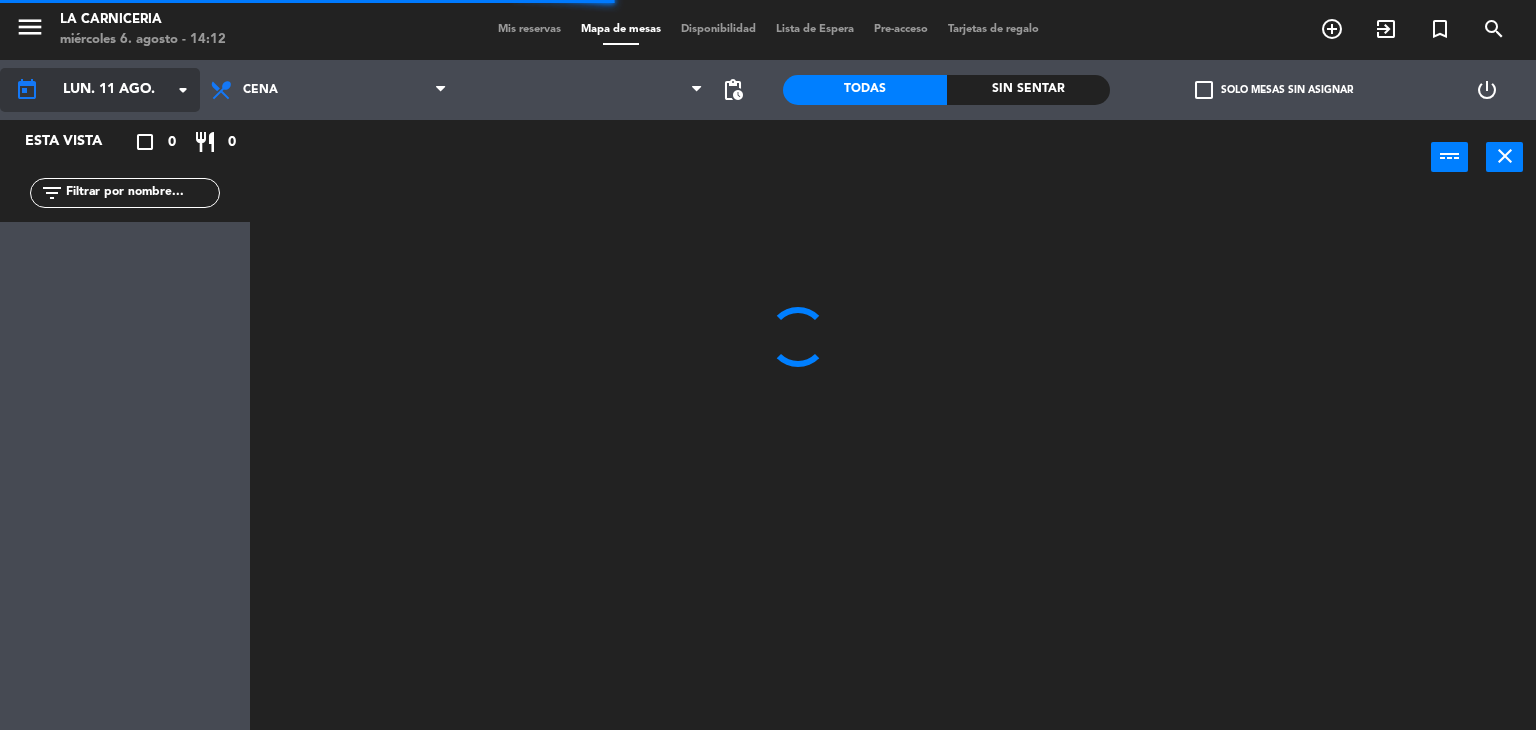 click on "lun. 11 ago." 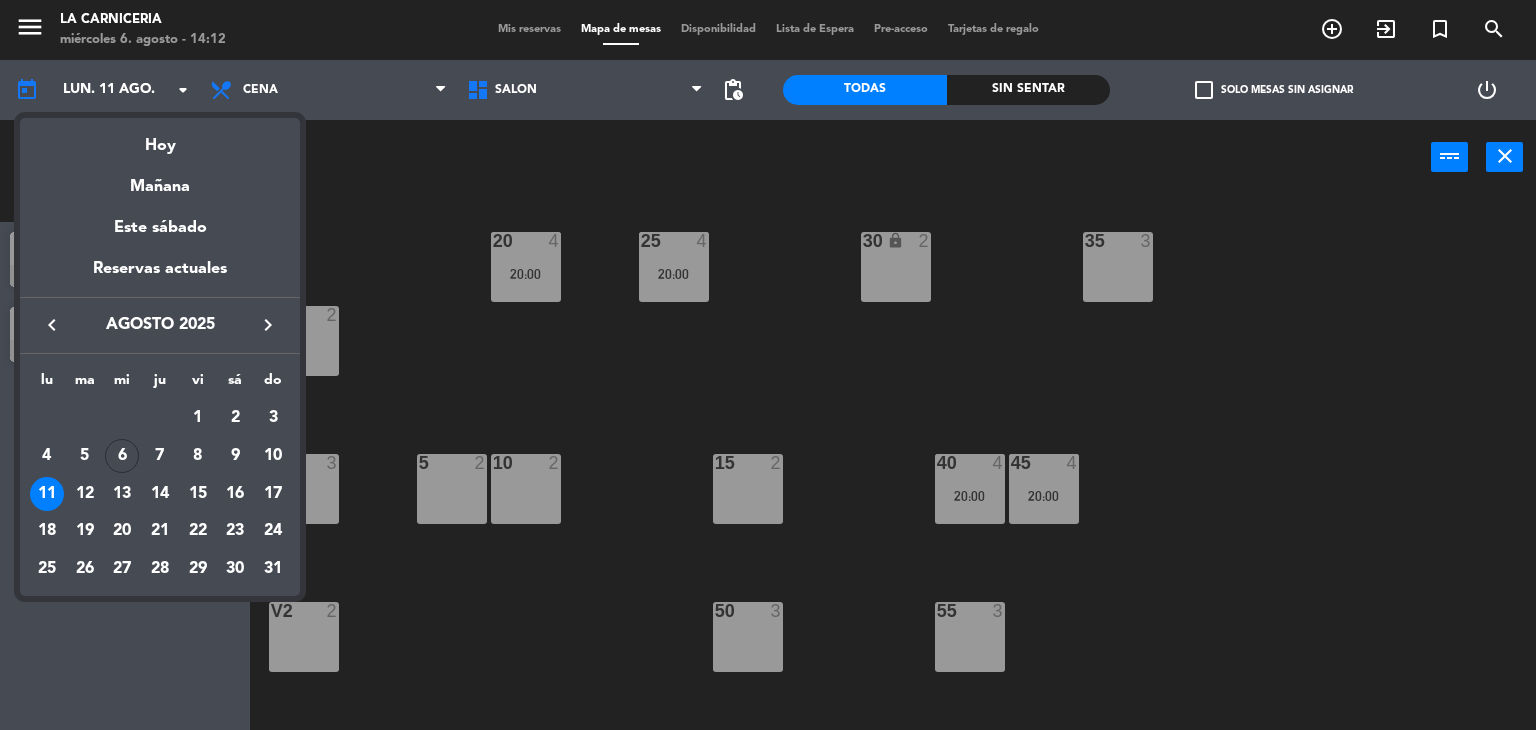drag, startPoint x: 122, startPoint y: 671, endPoint x: 159, endPoint y: 650, distance: 42.544094 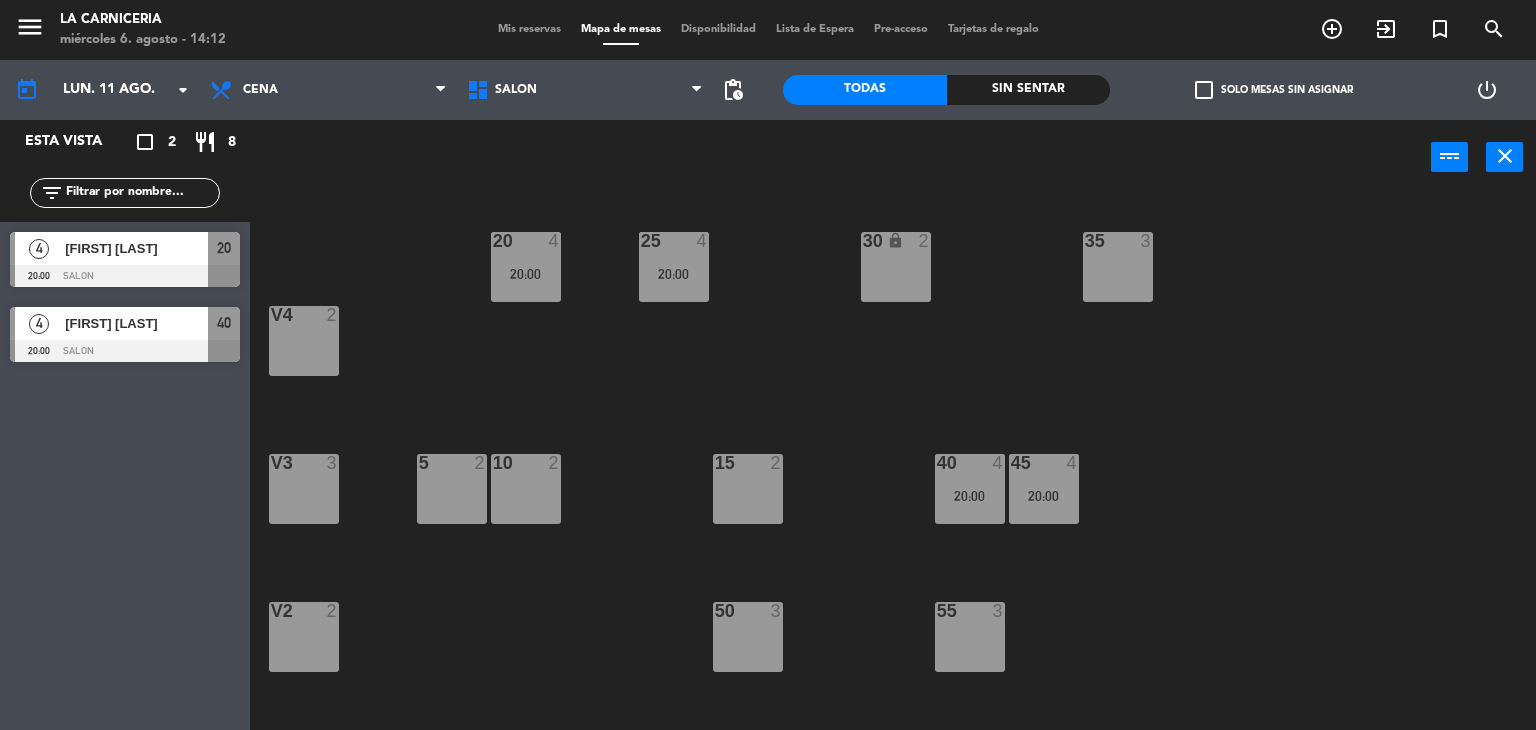click on "[FIRST] [LAST]" at bounding box center [135, 323] 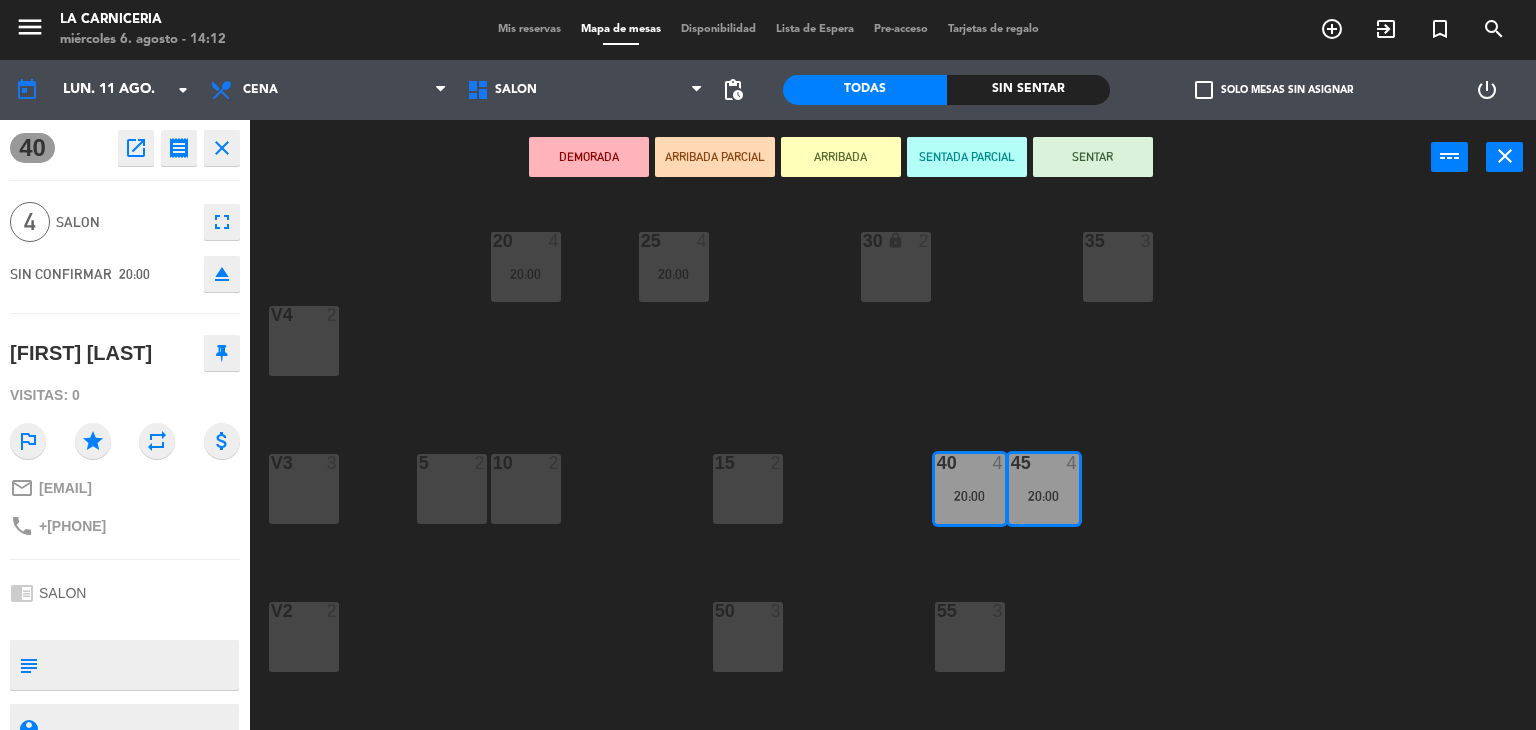 click on "open_in_new" 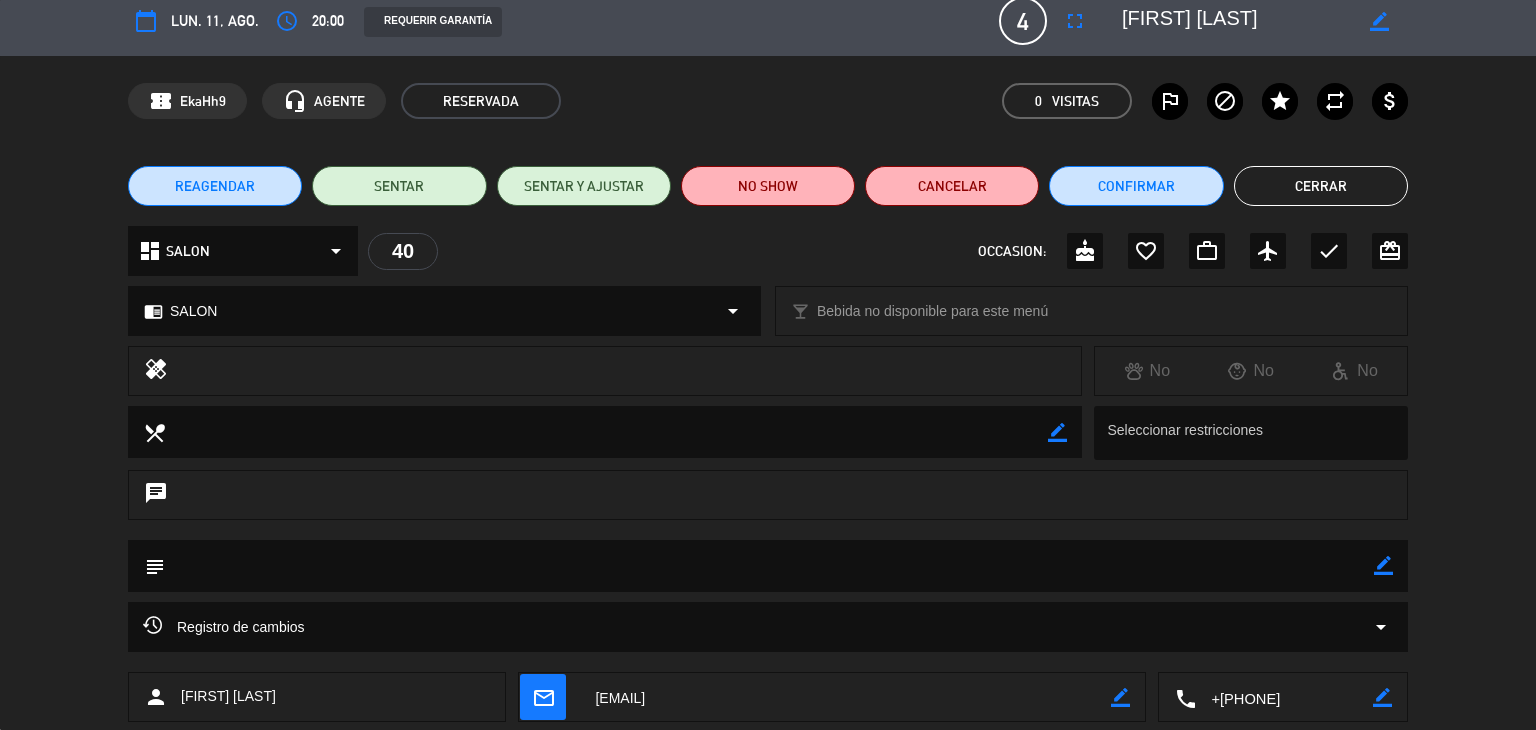 scroll, scrollTop: 0, scrollLeft: 0, axis: both 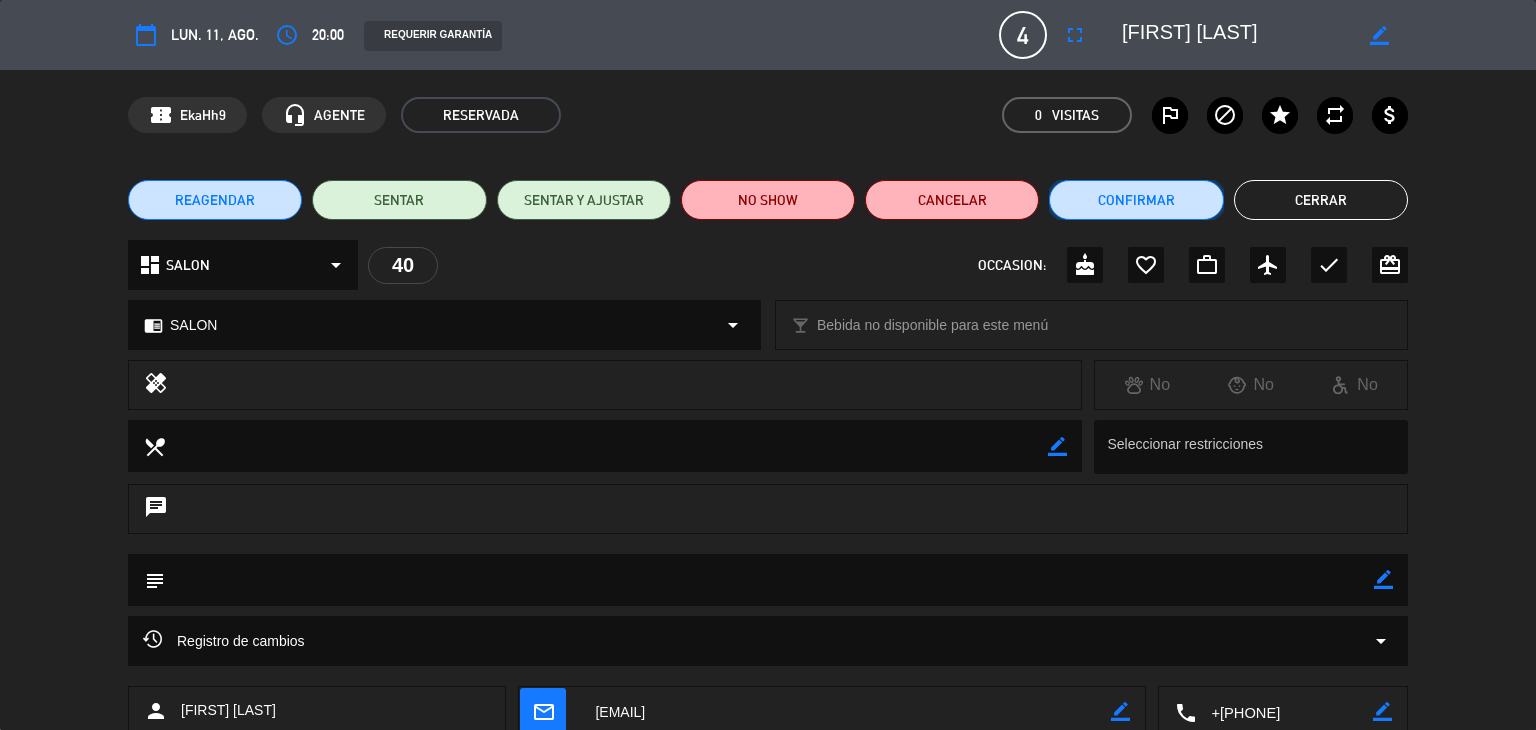 click on "Confirmar" 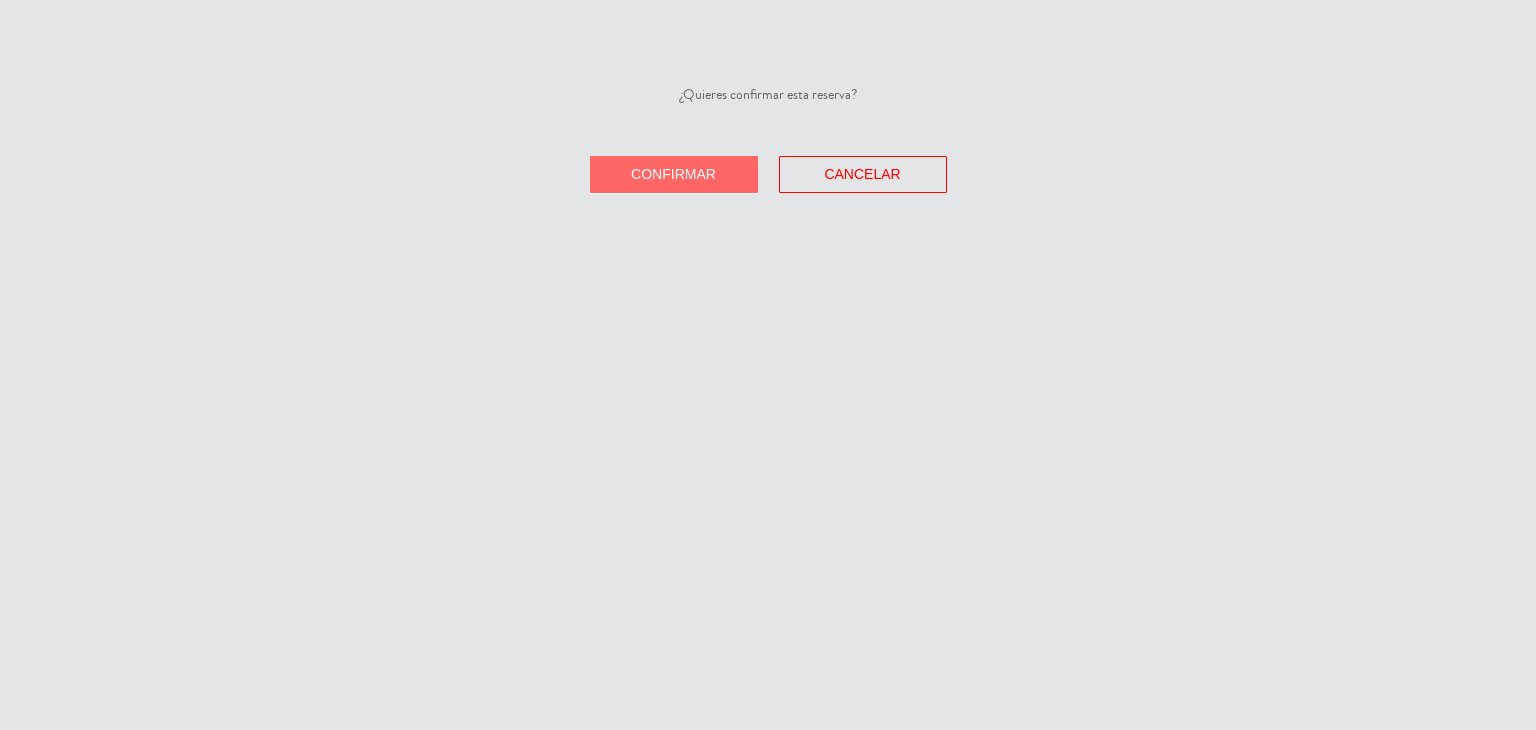 click on "Confirmar" 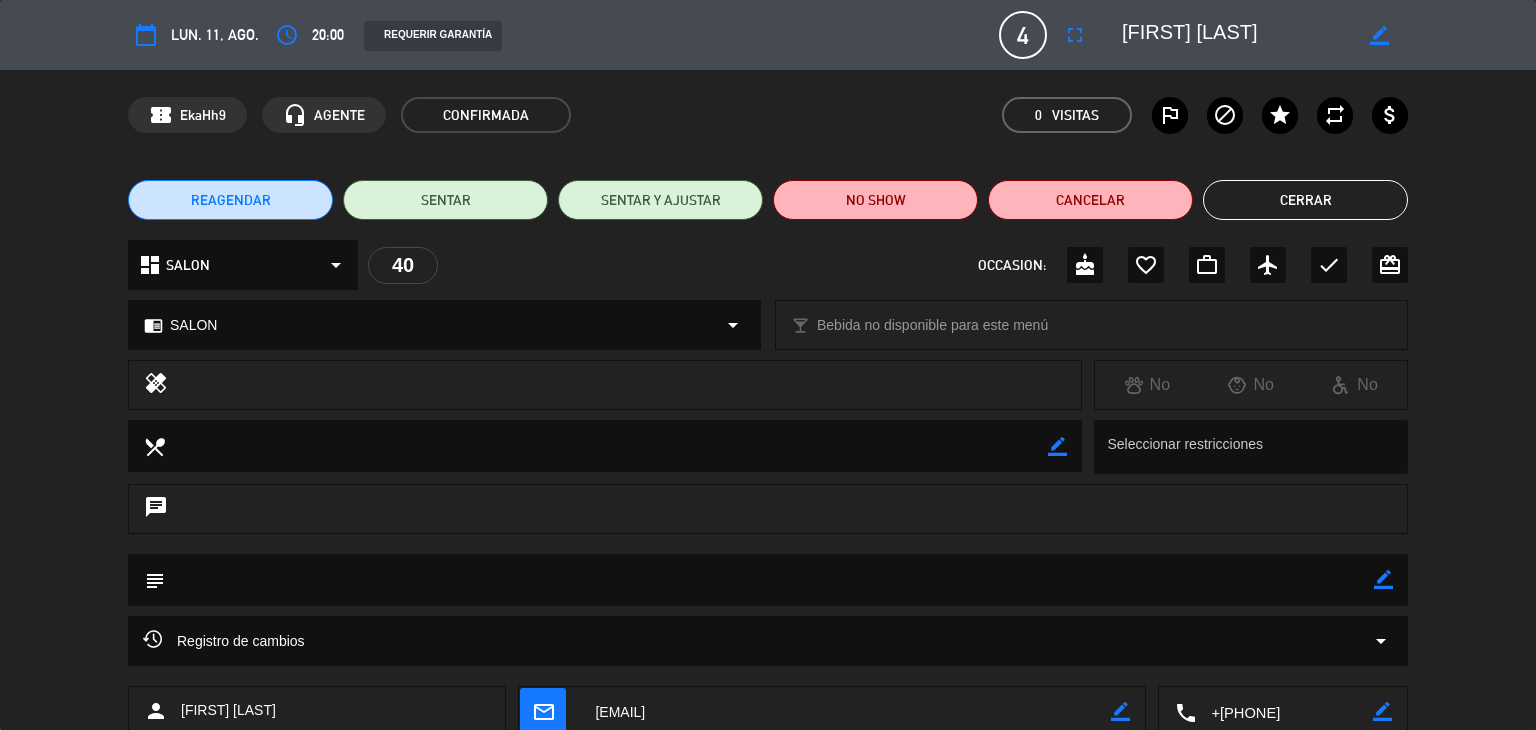 click on "Cerrar" 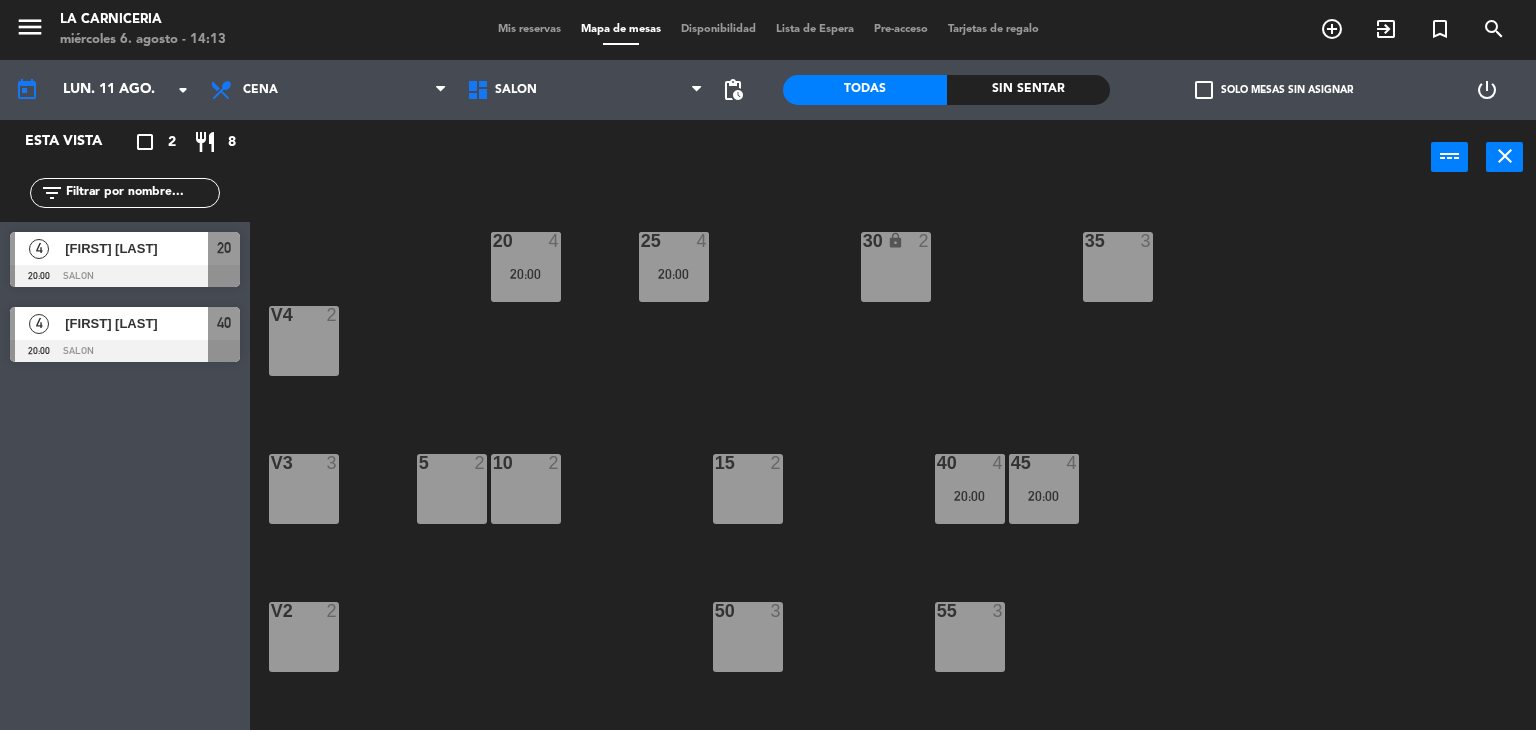 click at bounding box center [125, 351] 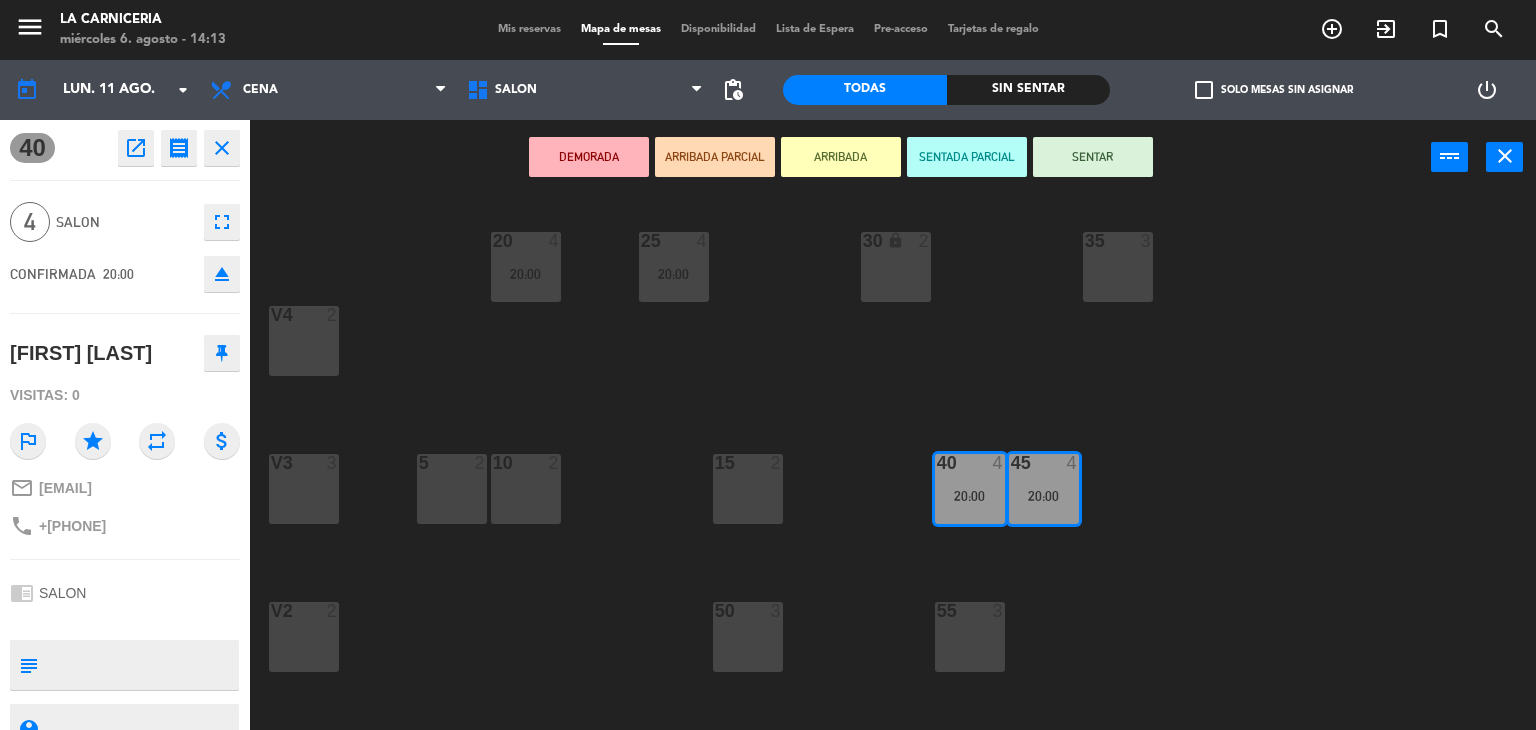 click on "20  4   20:00  25  4   20:00  30 lock  2  35  3  V4  2  5  2  10  2  15  2  40  4   20:00  45  4   20:00  V3  3  50  3  55  3  V2  2  V1  3  B91  1  B92  1  B93  1  B94 lock  1  B95 lock  1" 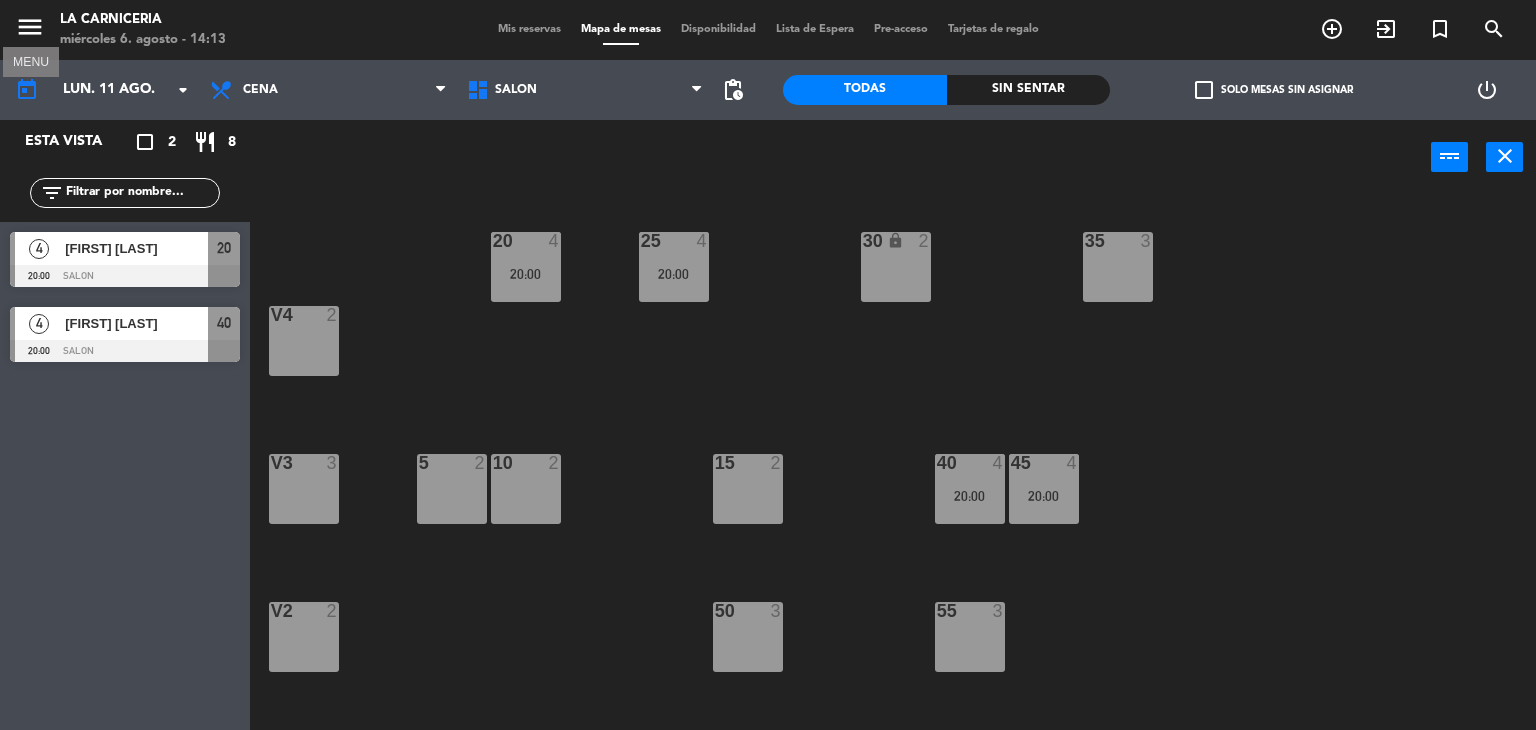 click on "menu" at bounding box center (30, 27) 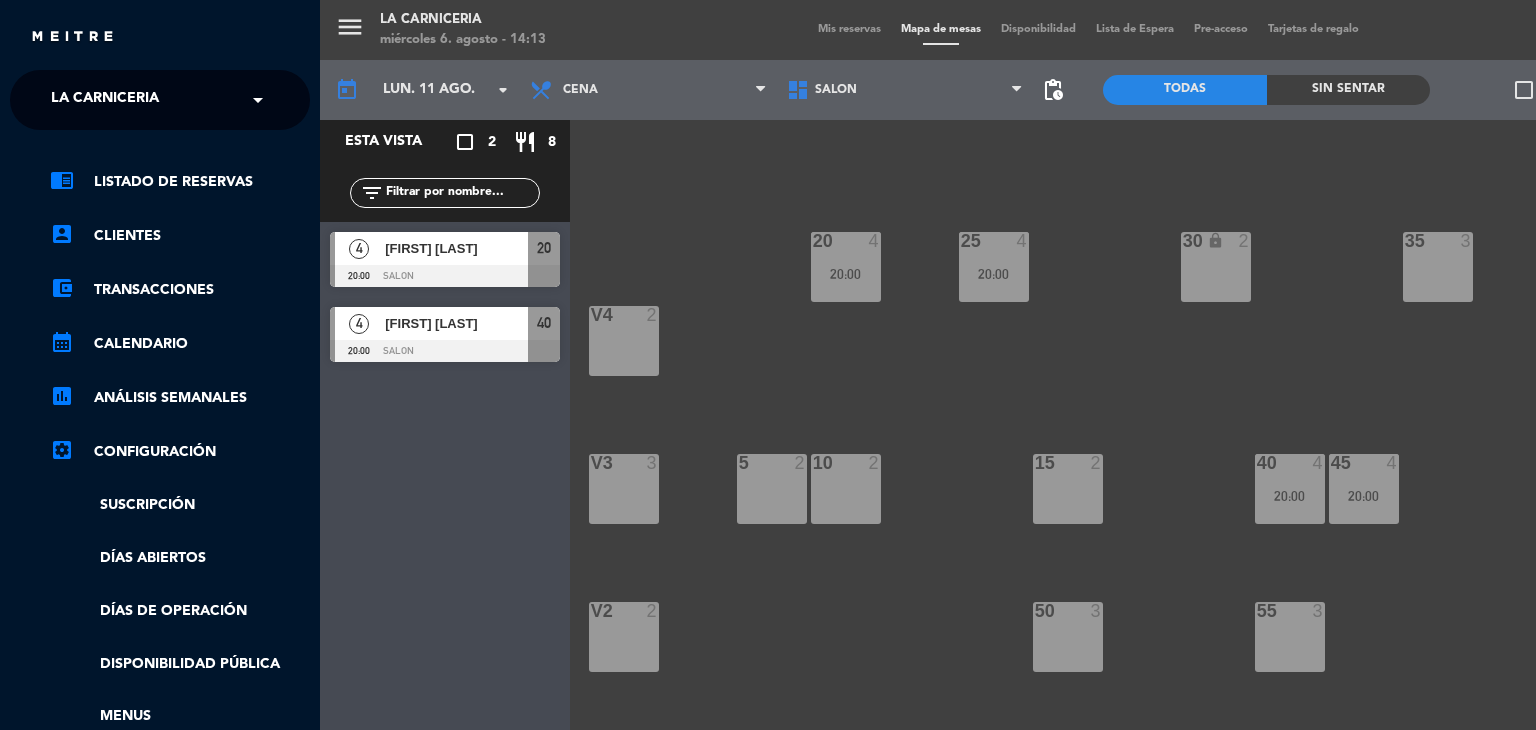 drag, startPoint x: 86, startPoint y: 68, endPoint x: 104, endPoint y: 83, distance: 23.43075 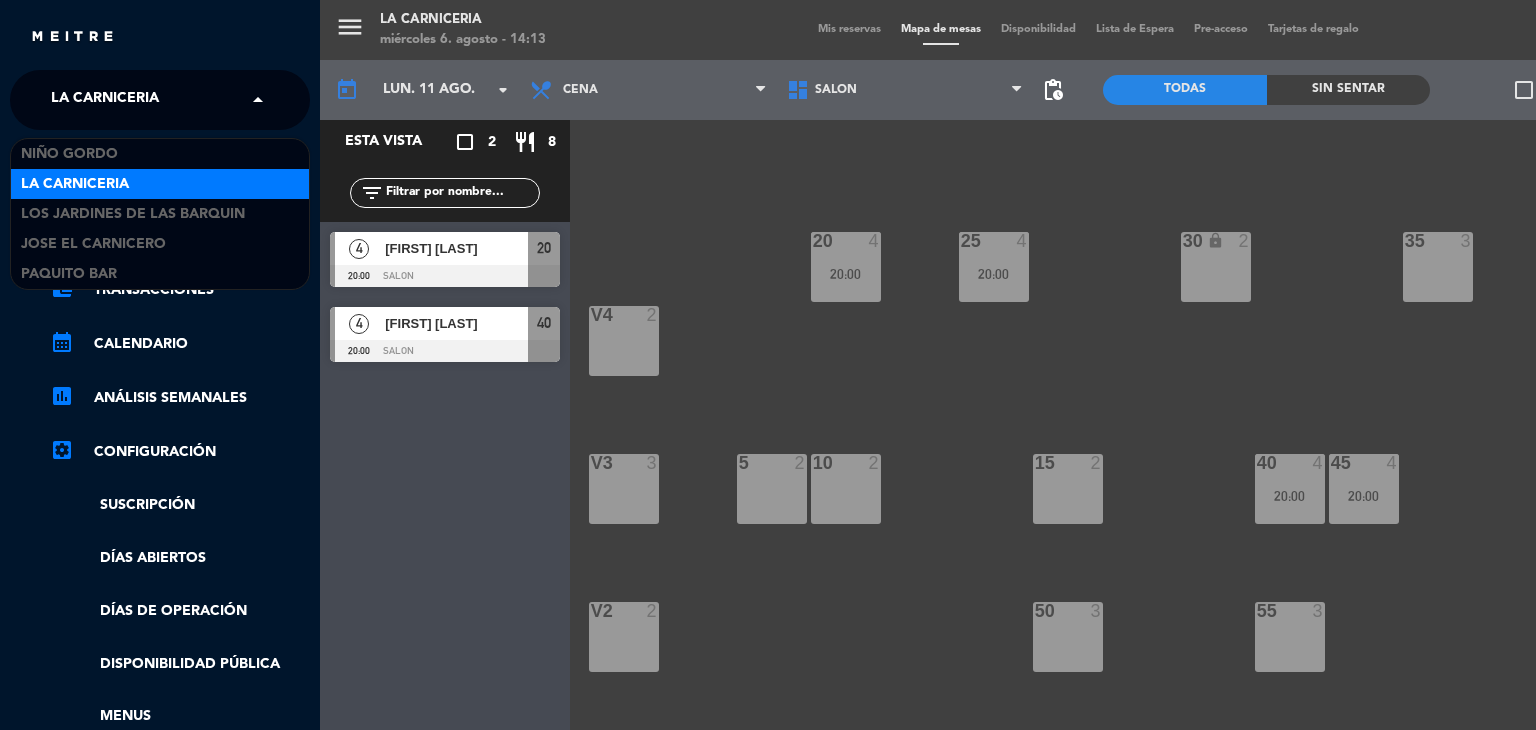 click on "La Carniceria" 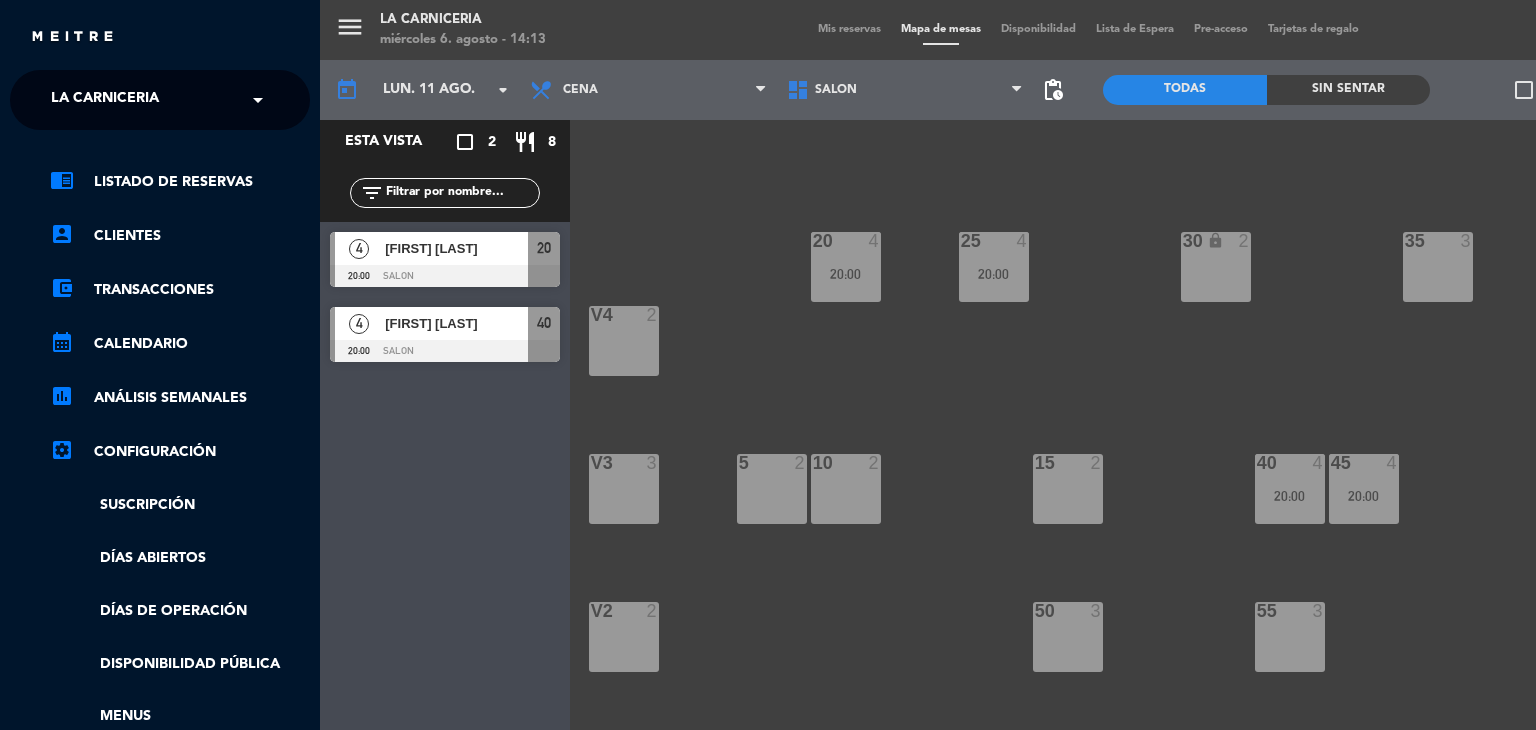 drag, startPoint x: 125, startPoint y: 95, endPoint x: 119, endPoint y: 127, distance: 32.55764 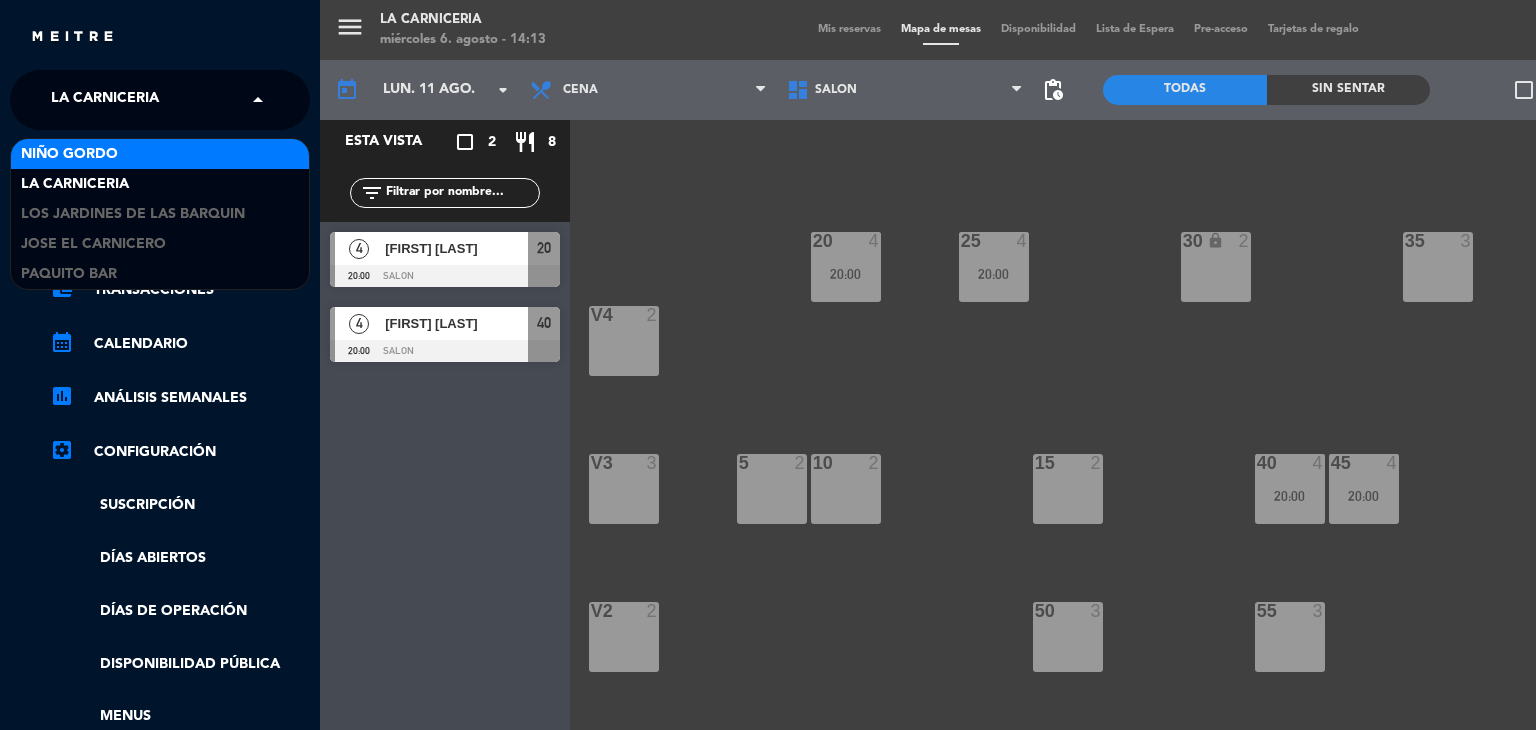 click on "Niño Gordo" at bounding box center (160, 154) 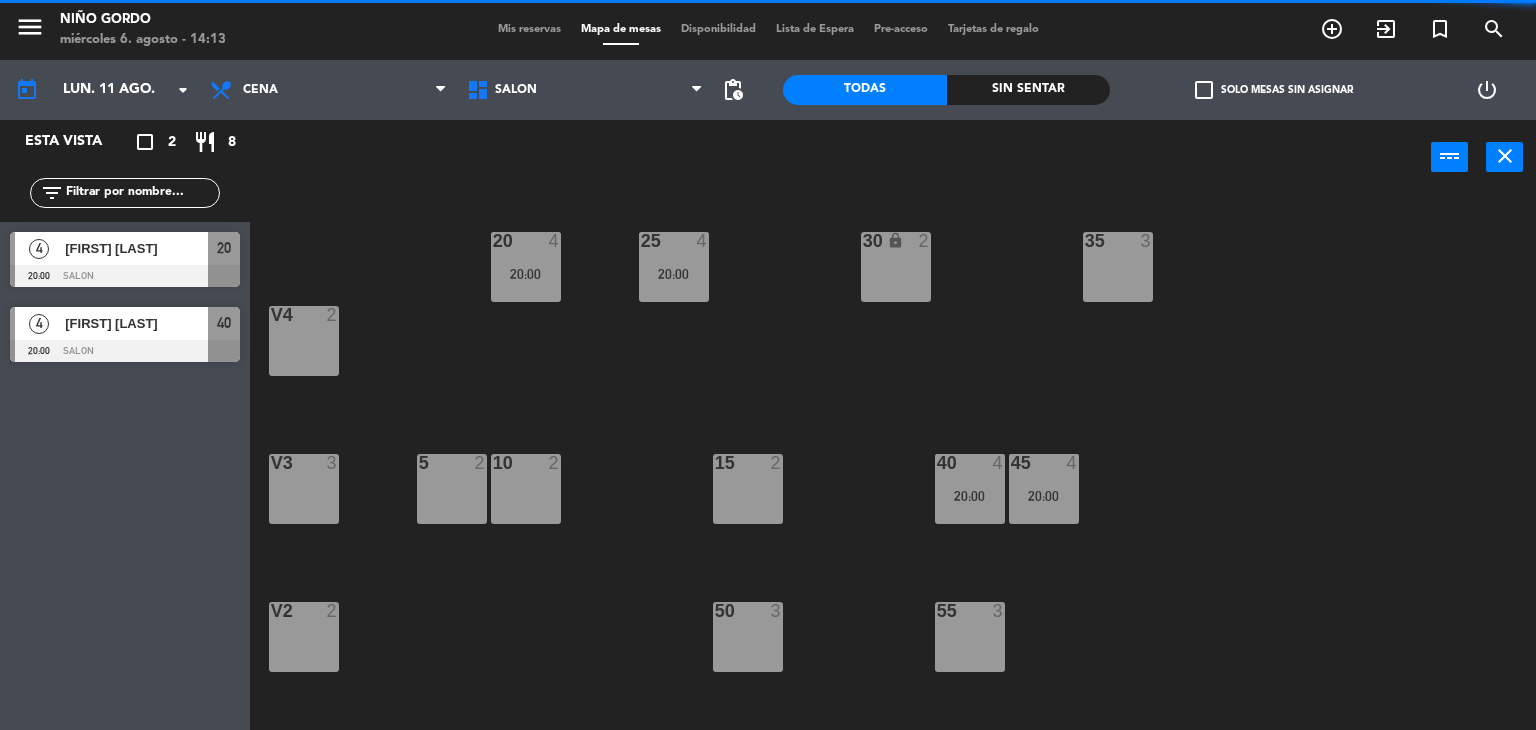 click on "menu  Niño Gordo   miércoles 6. agosto - 14:13   Mis reservas   Mapa de mesas   Disponibilidad   Lista de Espera   Pre-acceso   Tarjetas de regalo  add_circle_outline exit_to_app turned_in_not search" 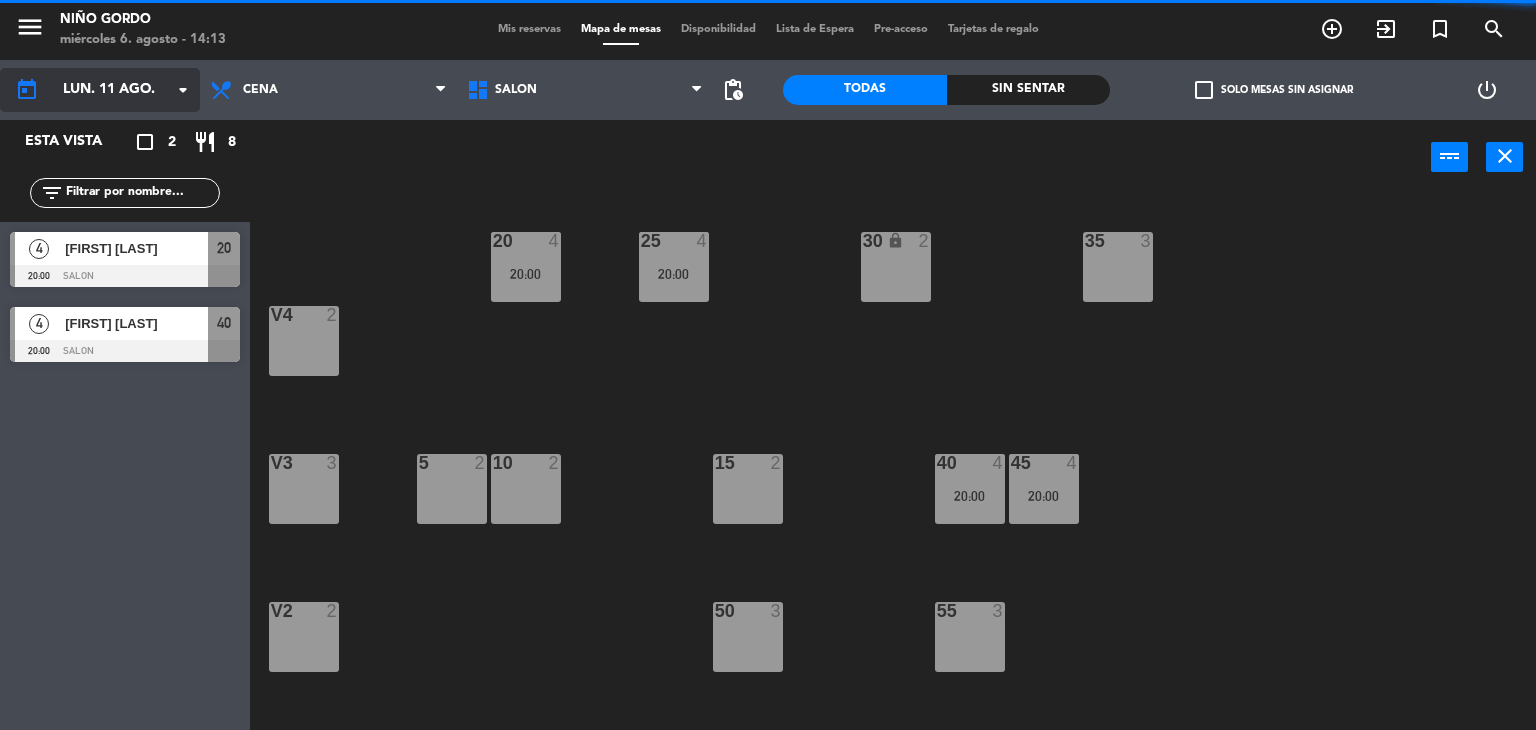 click on "lun. 11 ago." 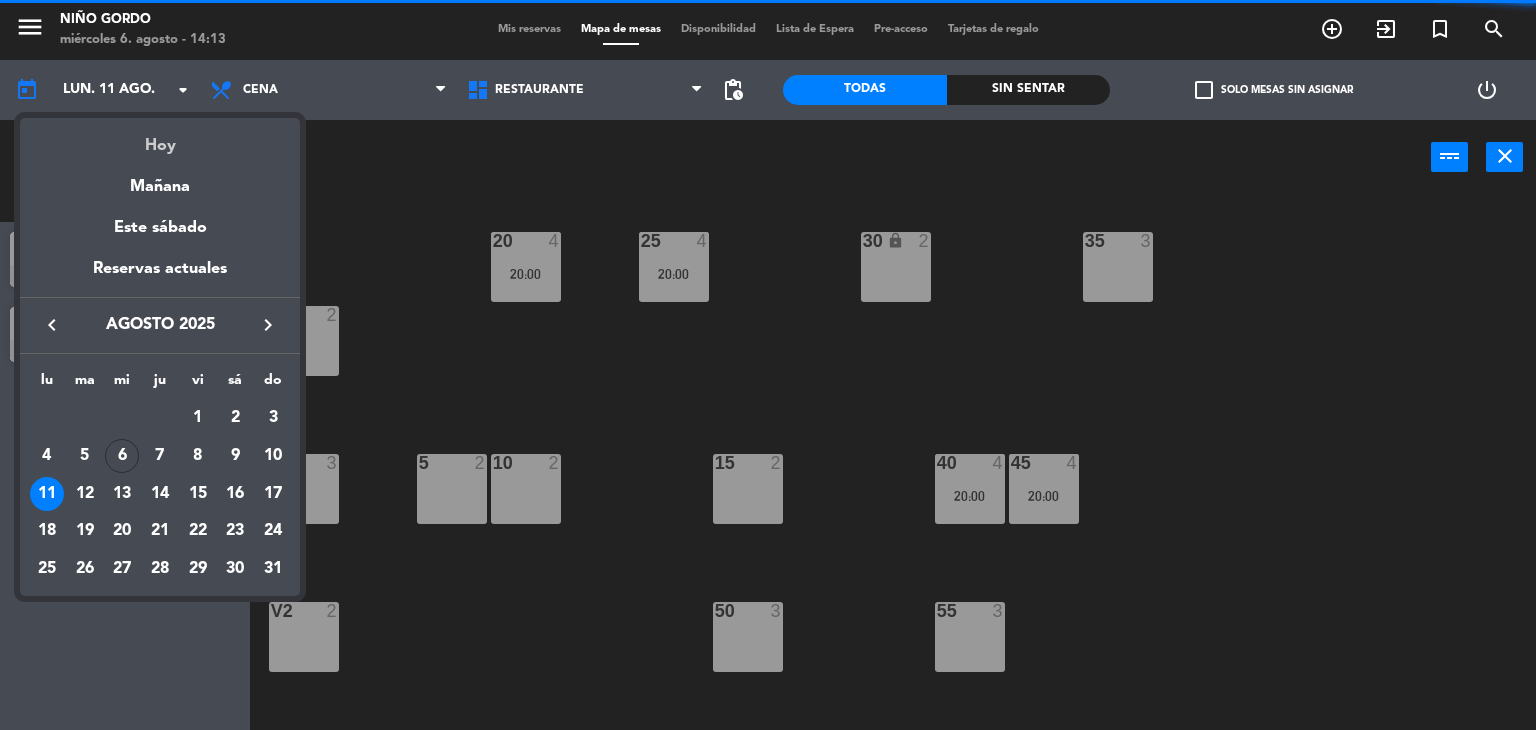 click on "Hoy" at bounding box center (160, 138) 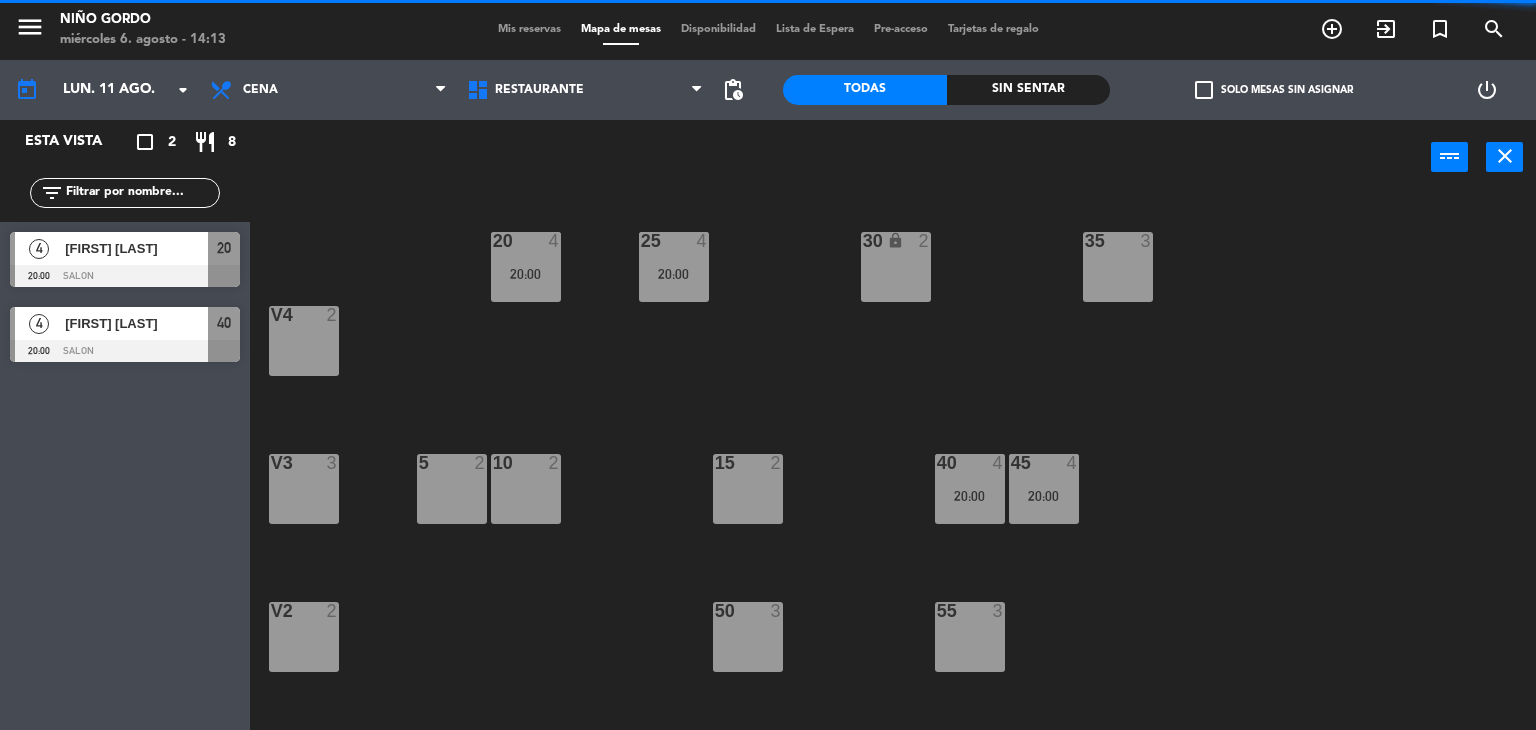 type on "mié. 6 ago." 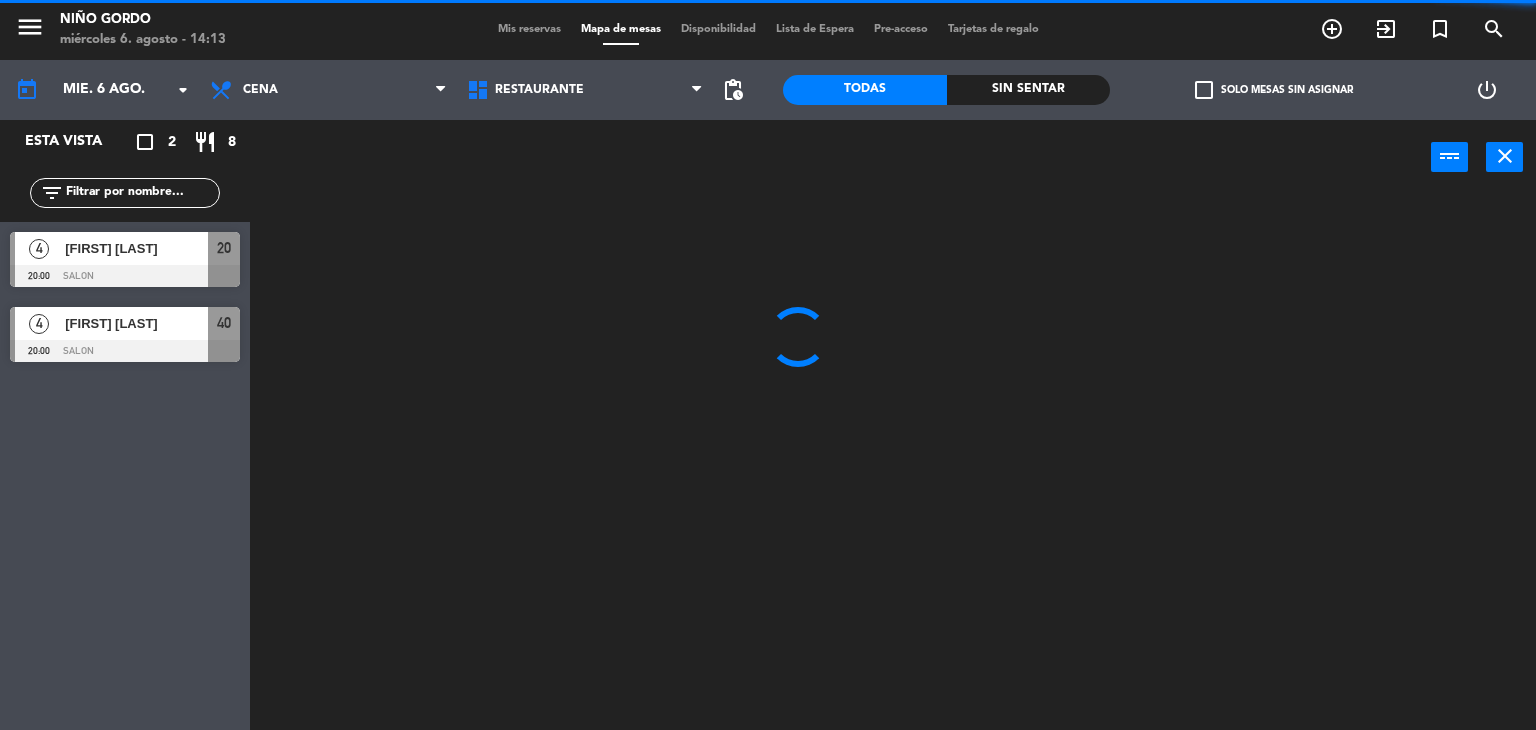 click 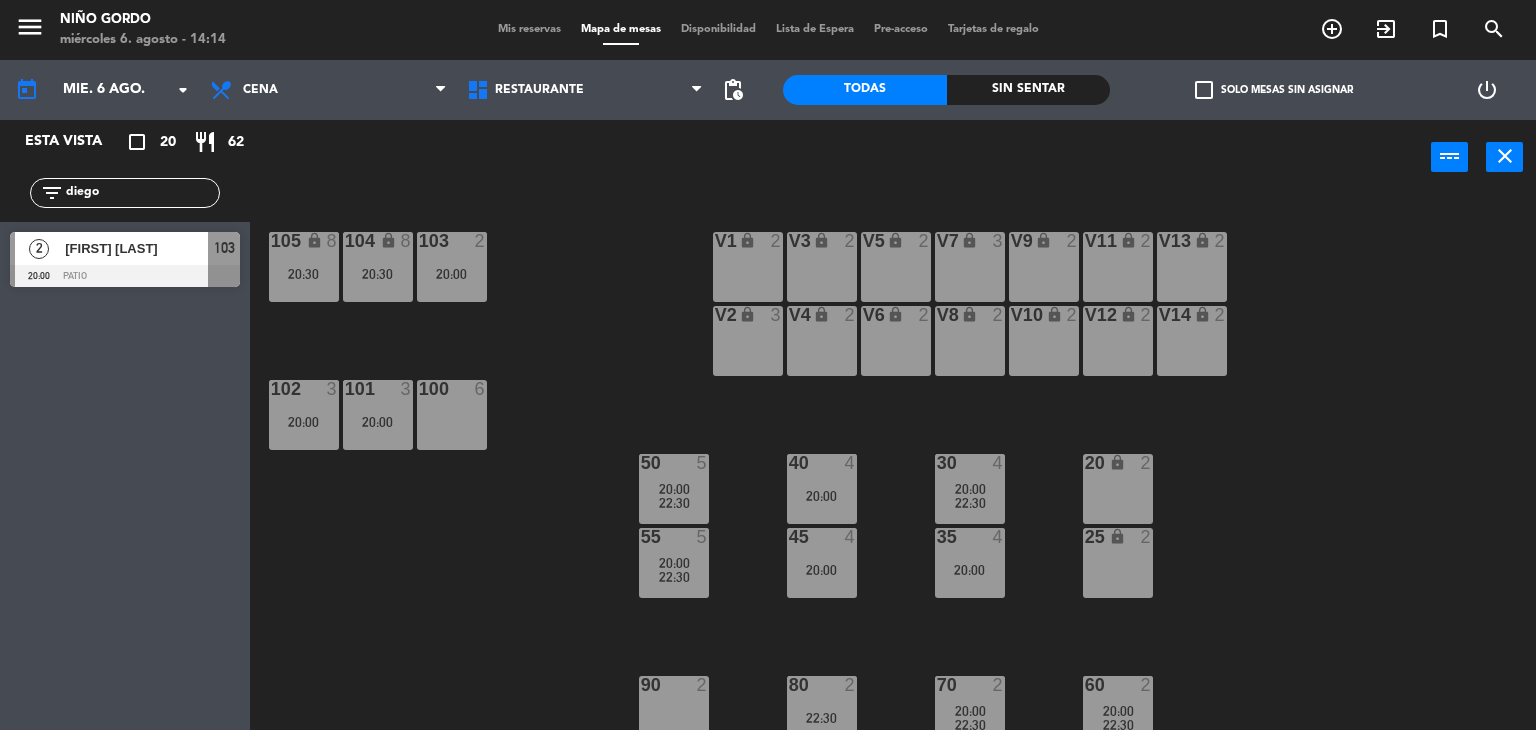 type on "diego" 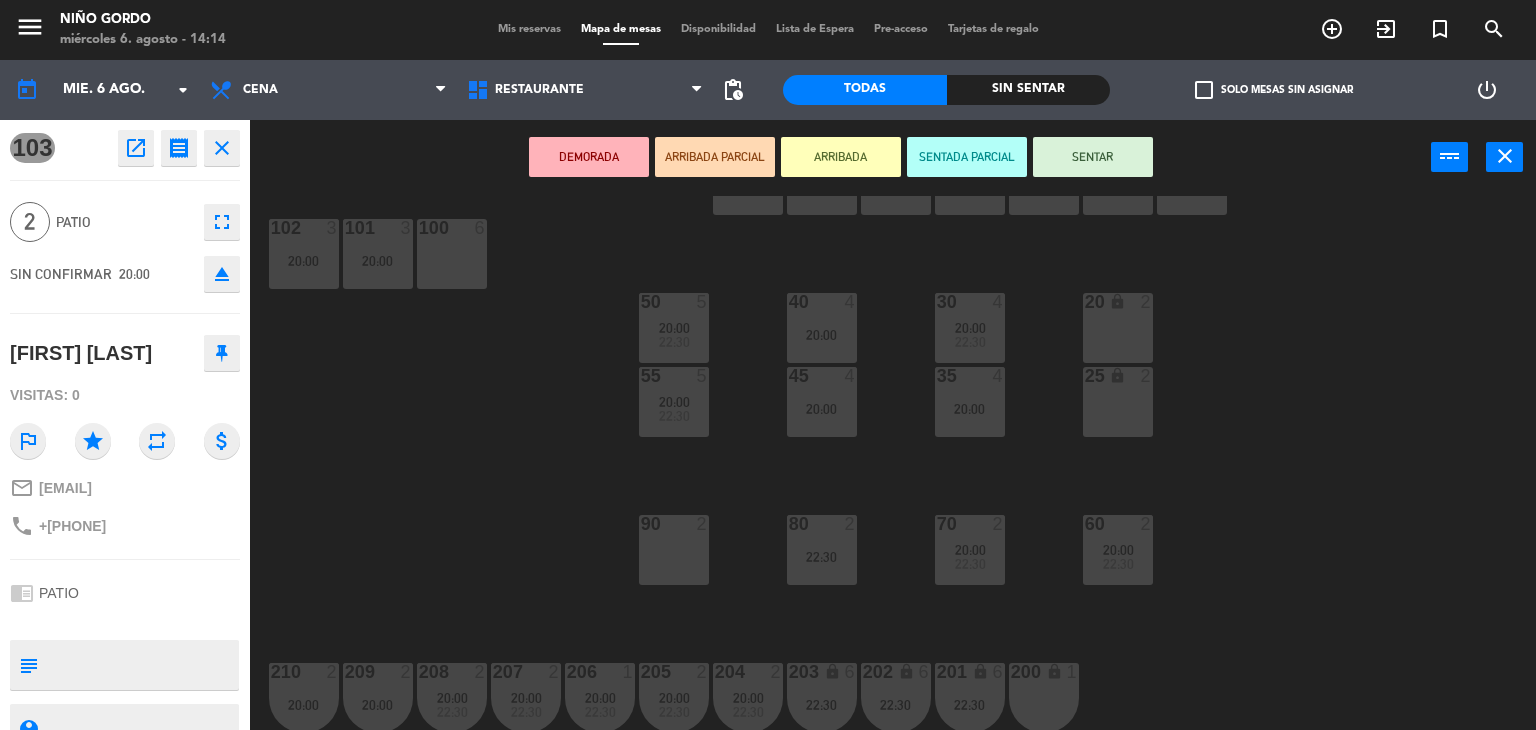 scroll, scrollTop: 162, scrollLeft: 0, axis: vertical 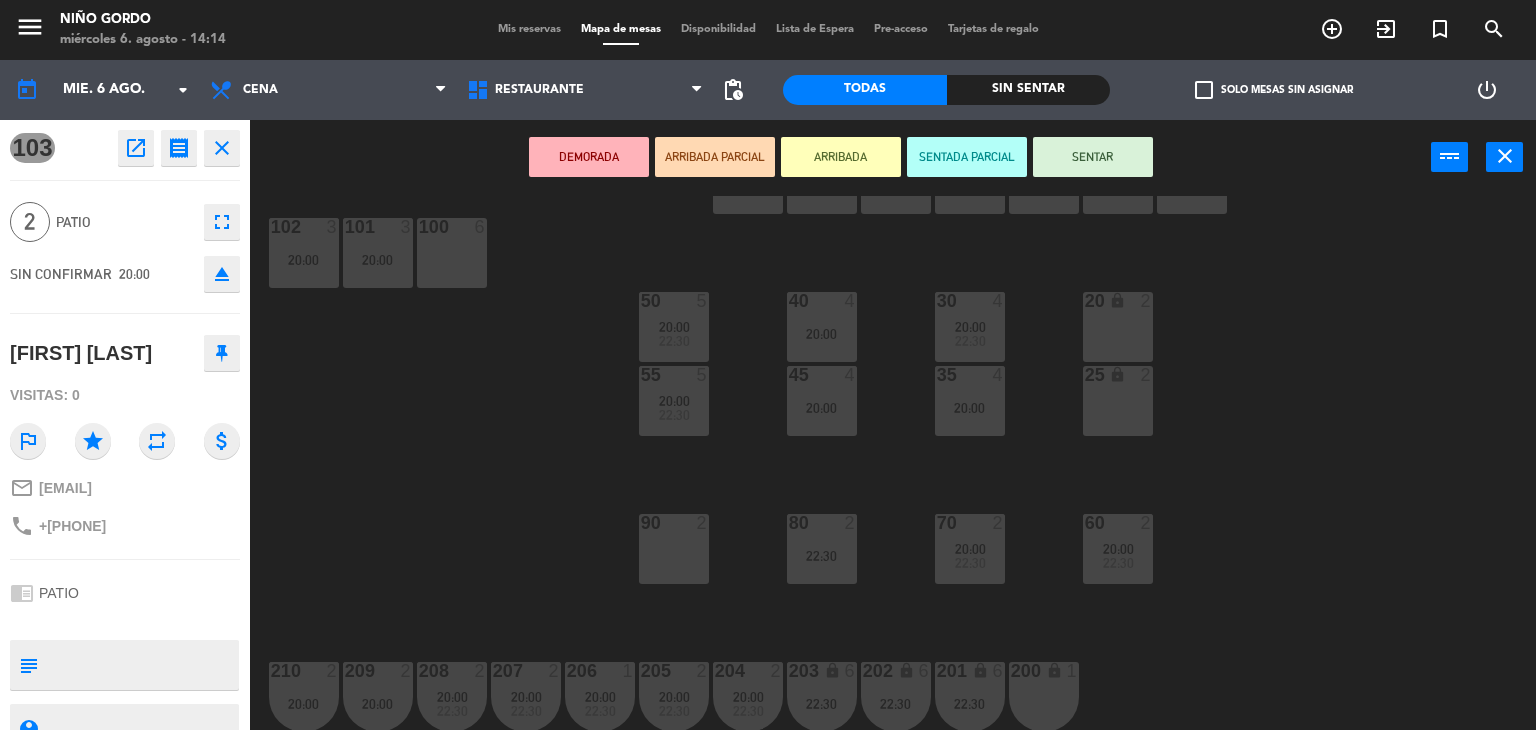 click at bounding box center (673, 523) 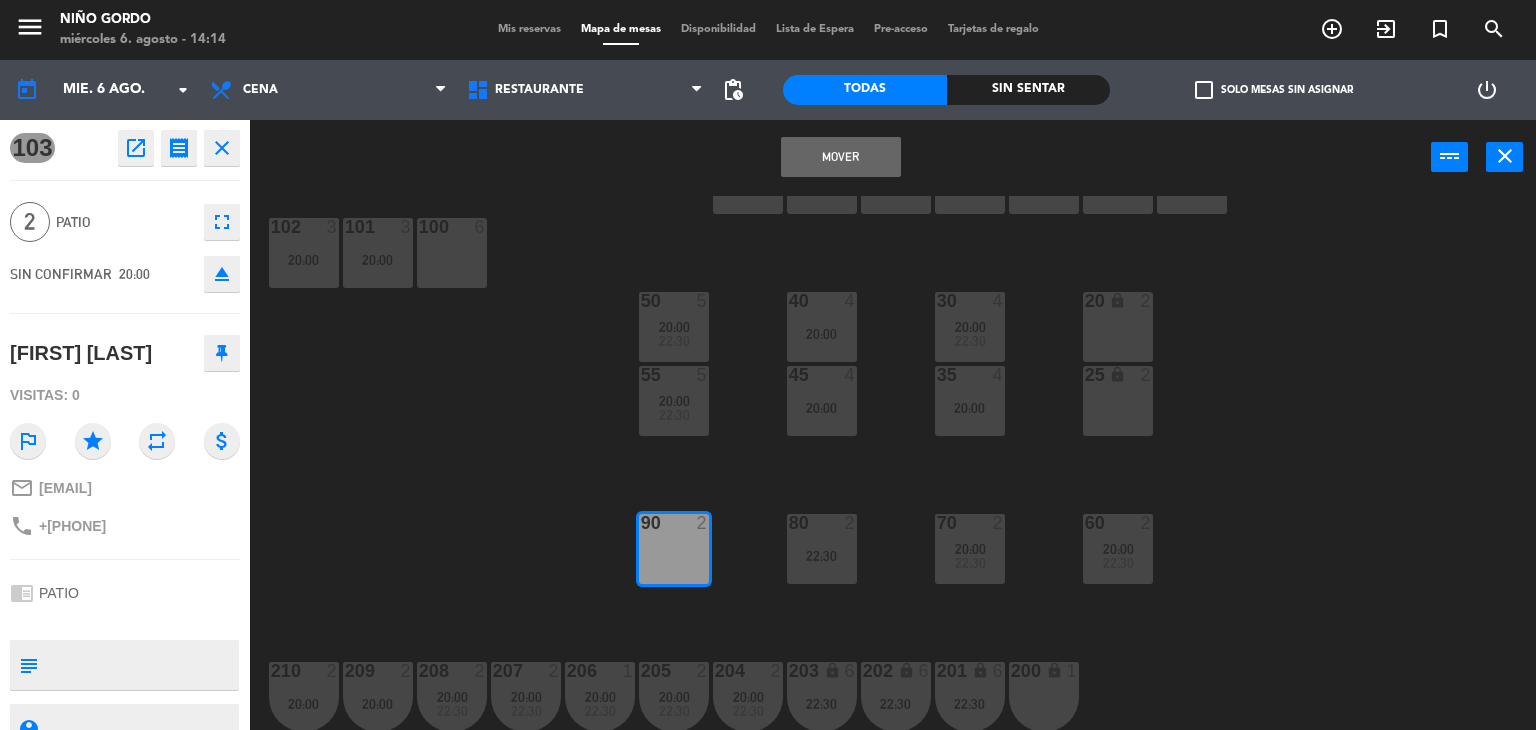 click on "Mover" at bounding box center (841, 157) 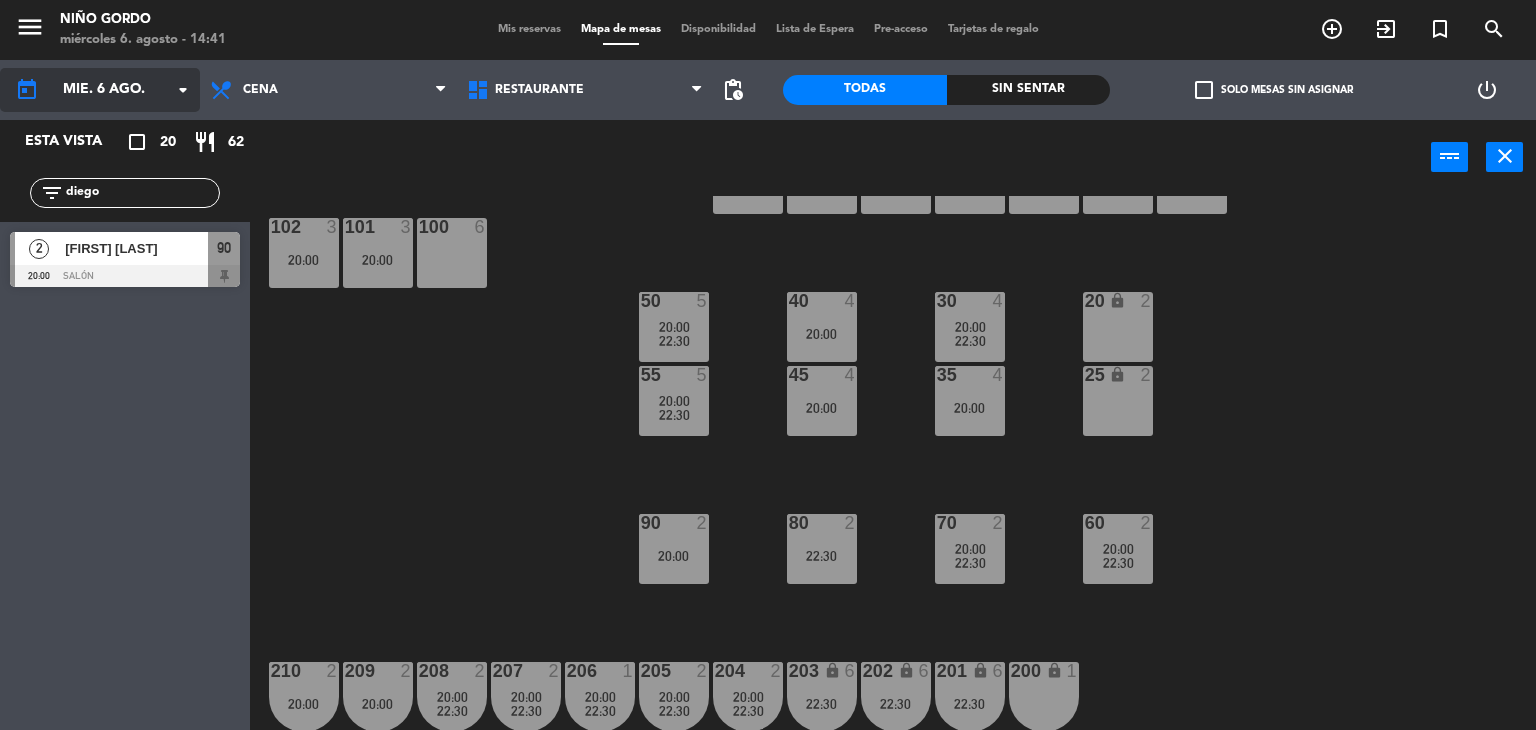 click on "mié. 6 ago." 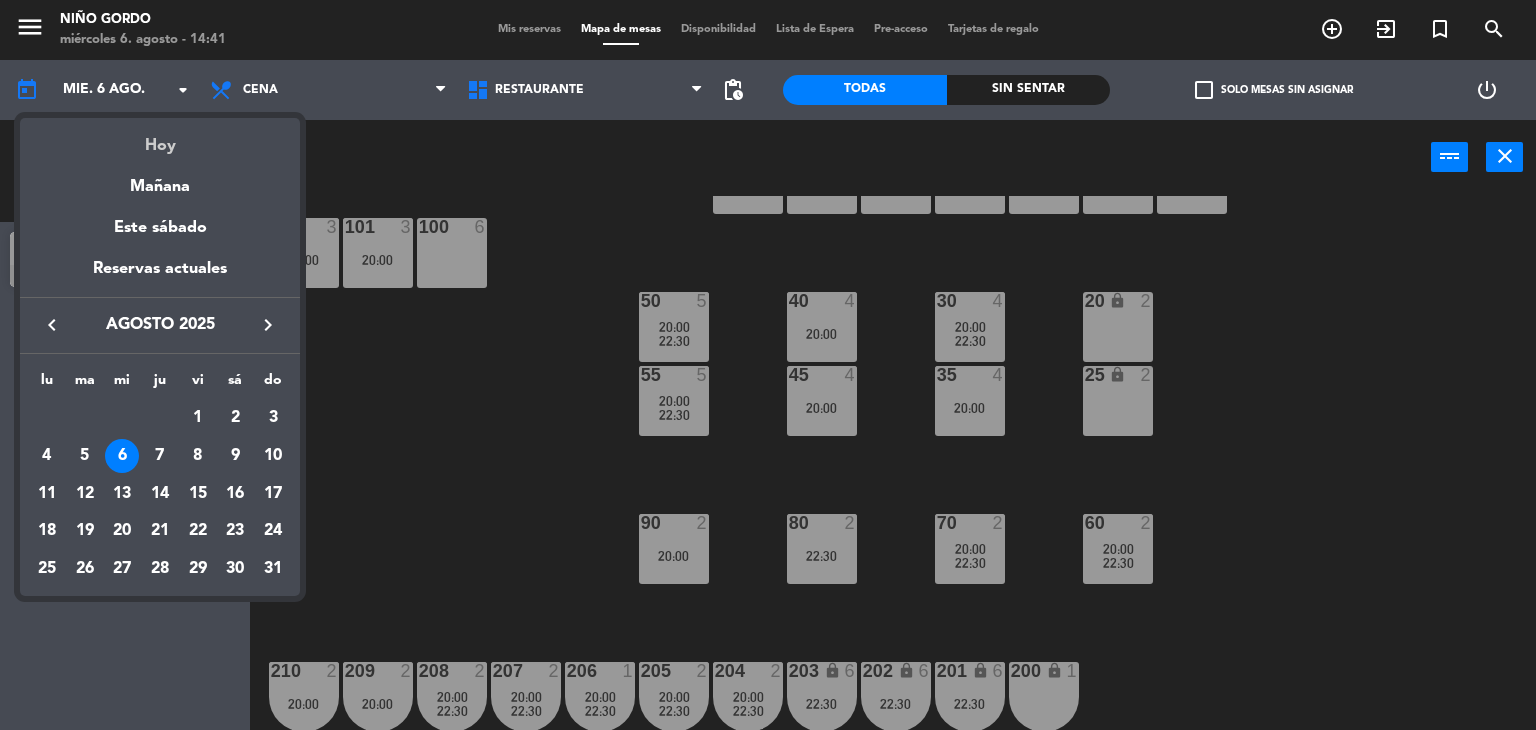 click on "Hoy" at bounding box center [160, 138] 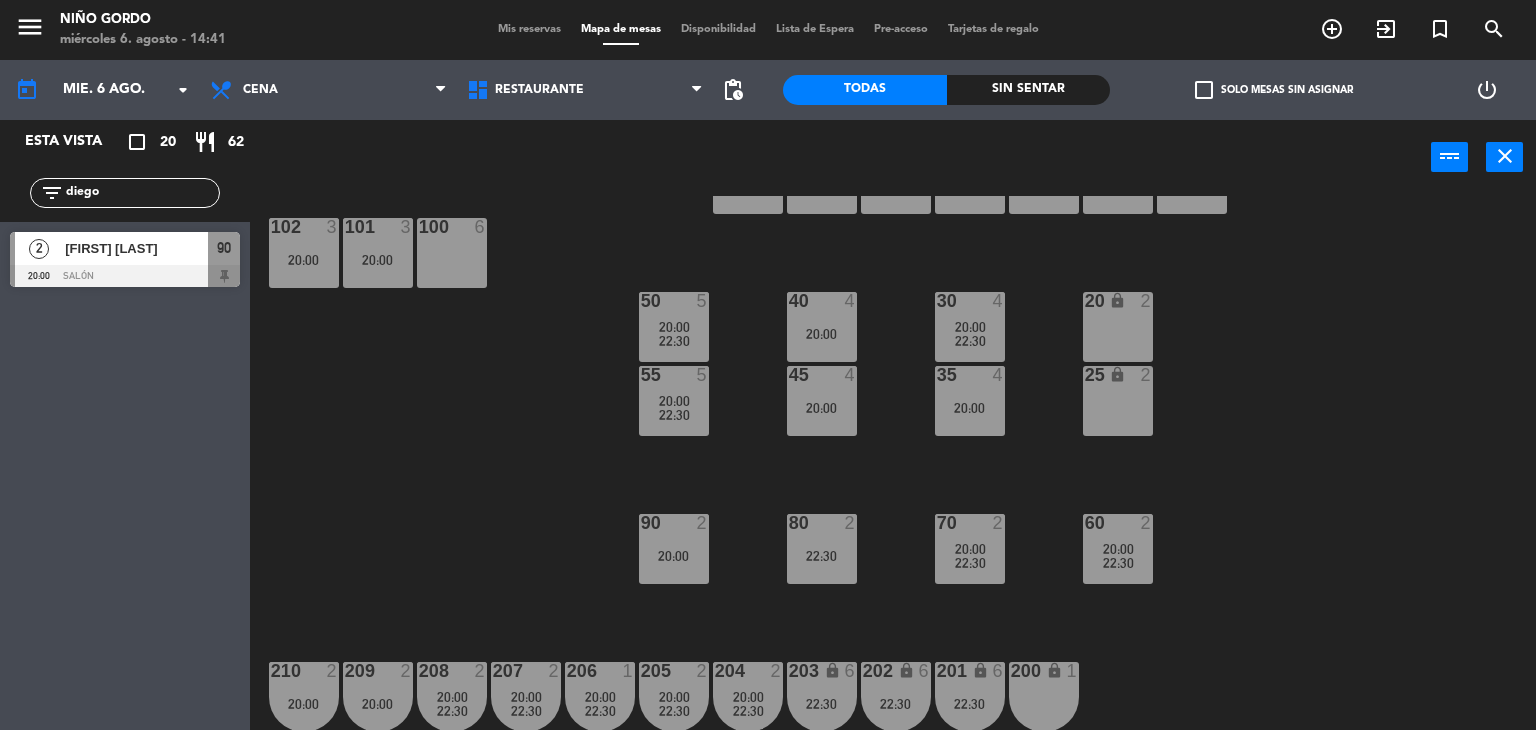click on "diego" 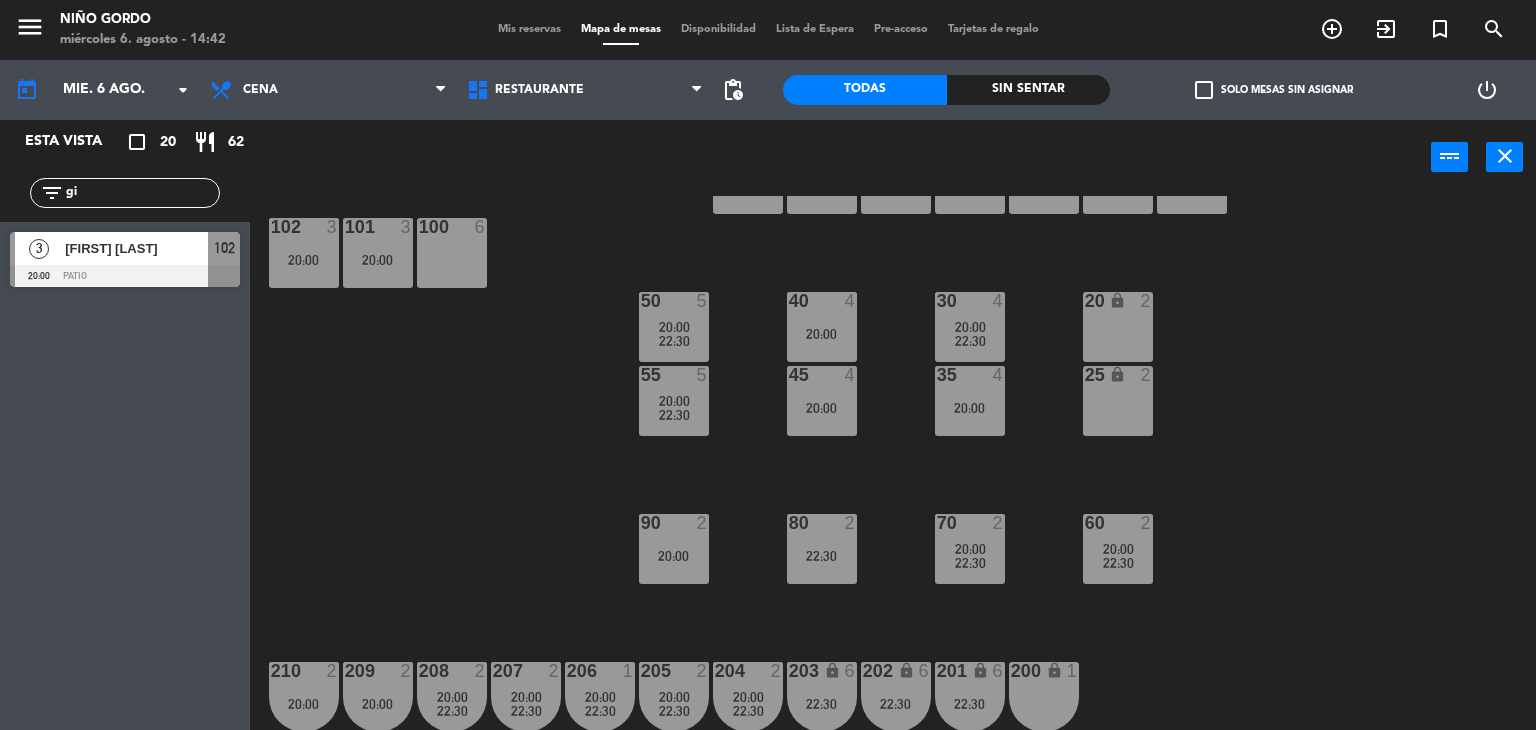 type on "gi" 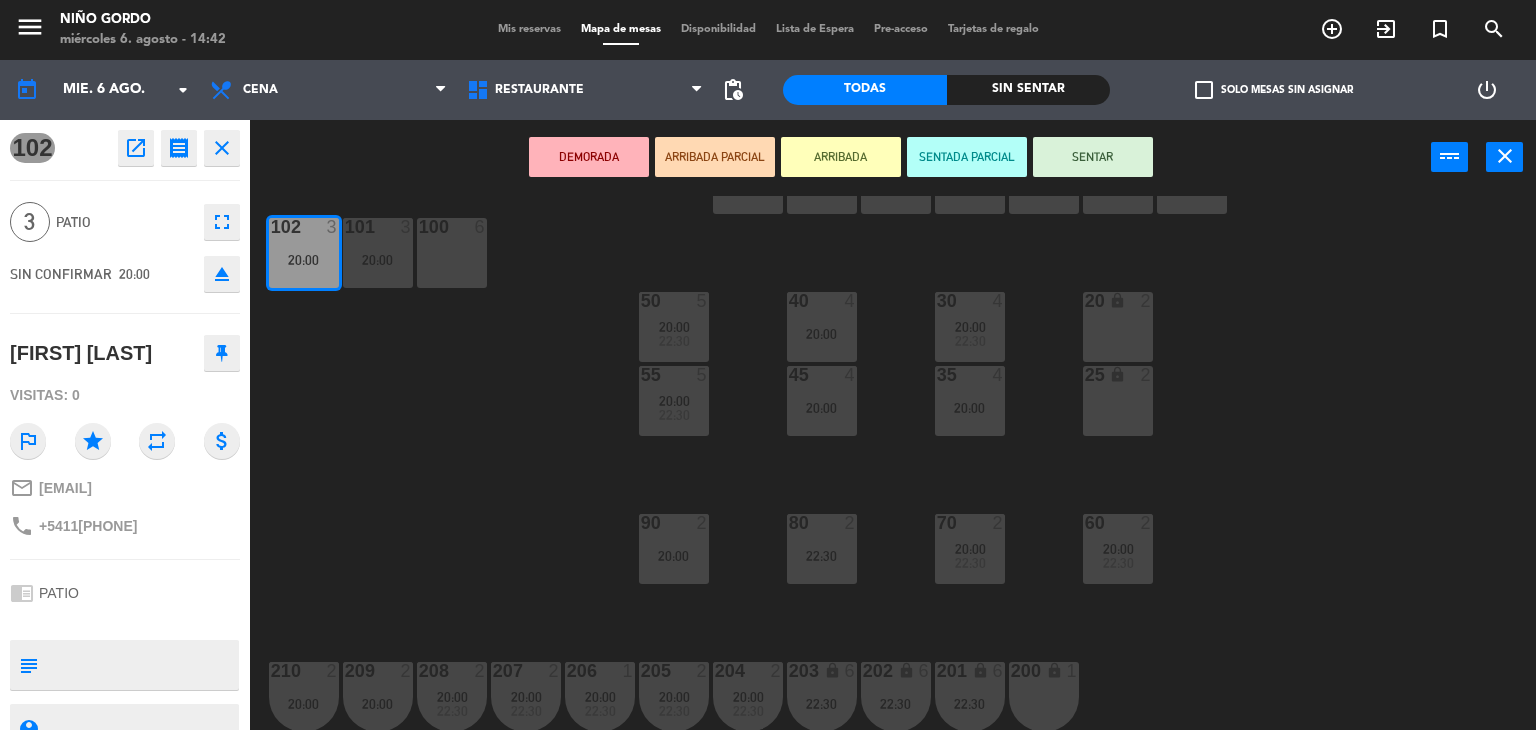 scroll, scrollTop: 108, scrollLeft: 0, axis: vertical 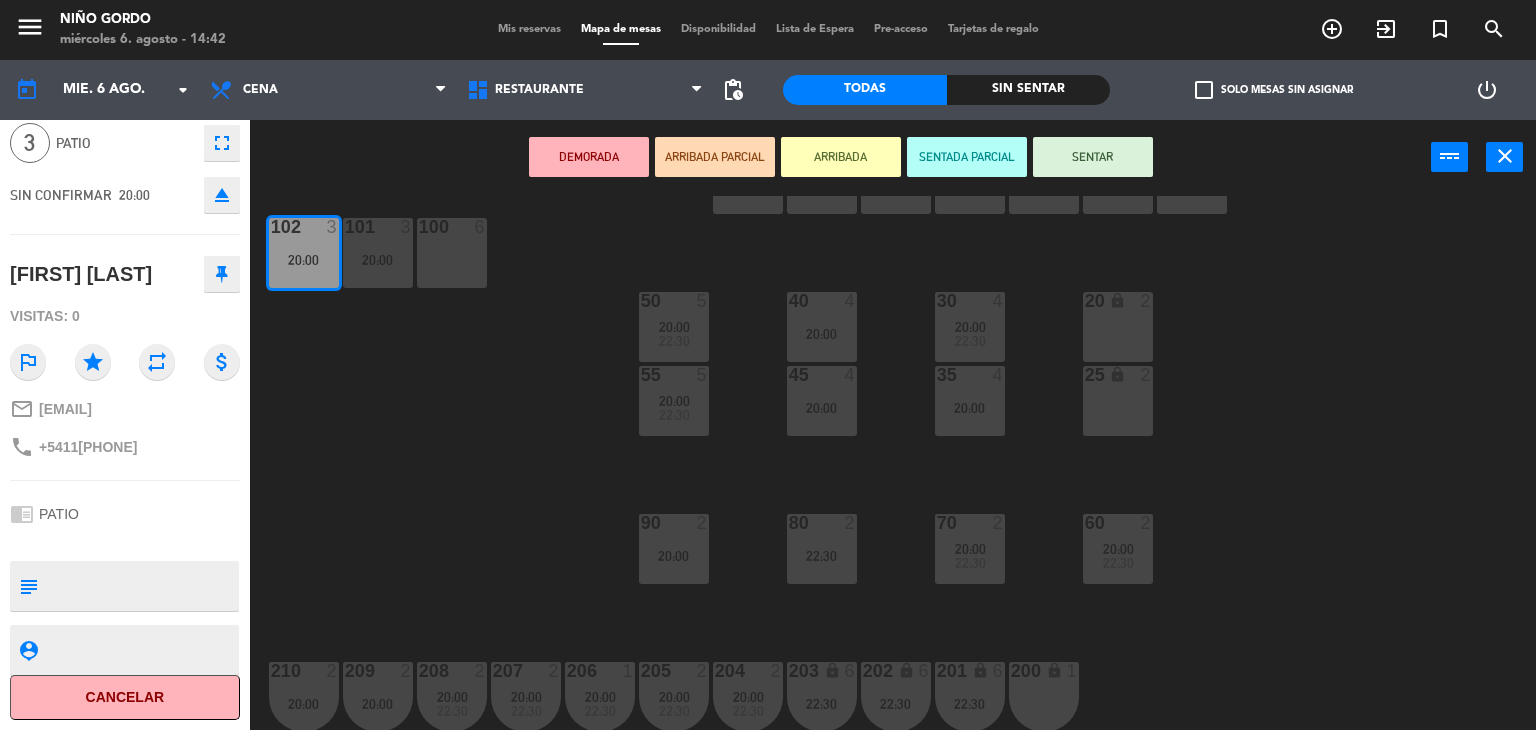 click on "Cancelar" 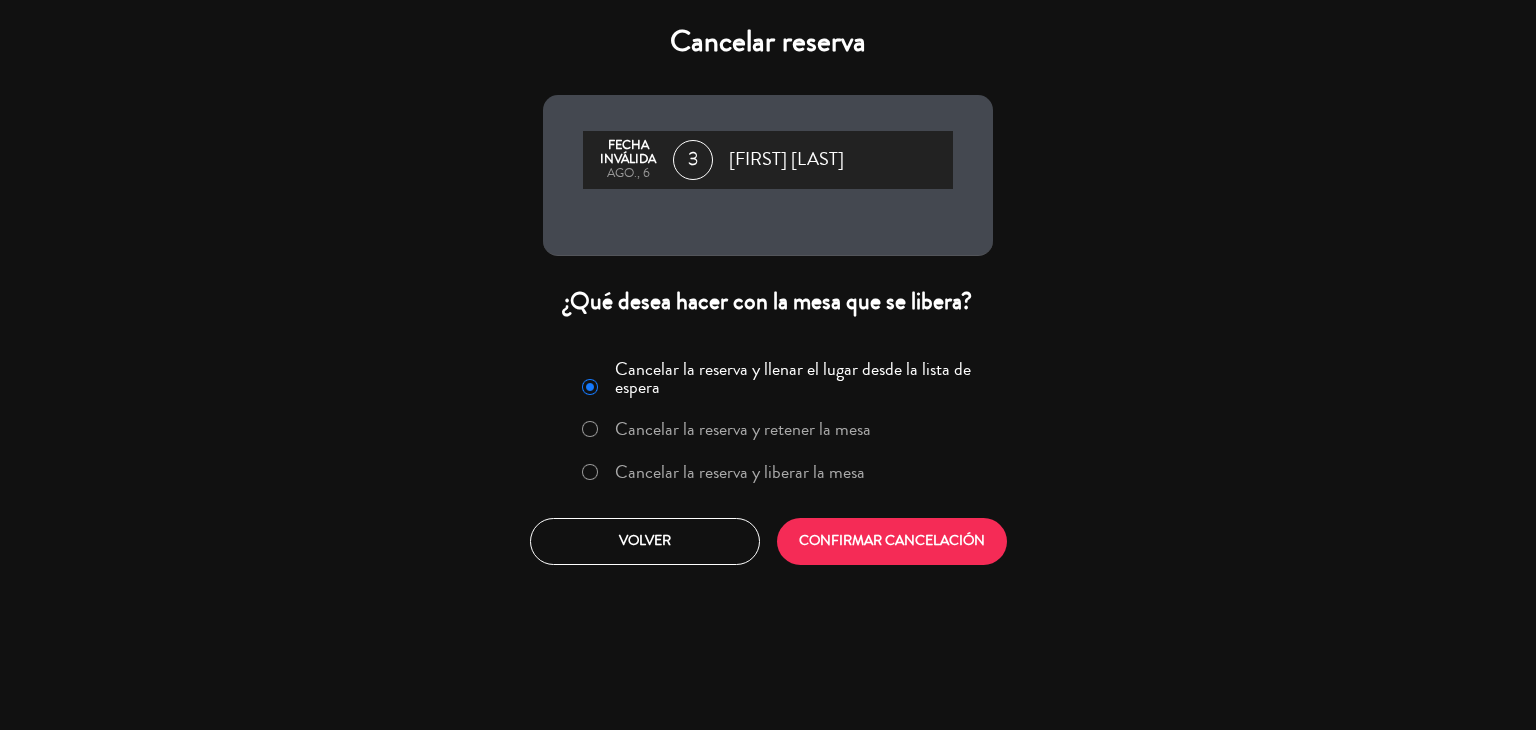 click on "Cancelar la reserva y liberar la mesa" 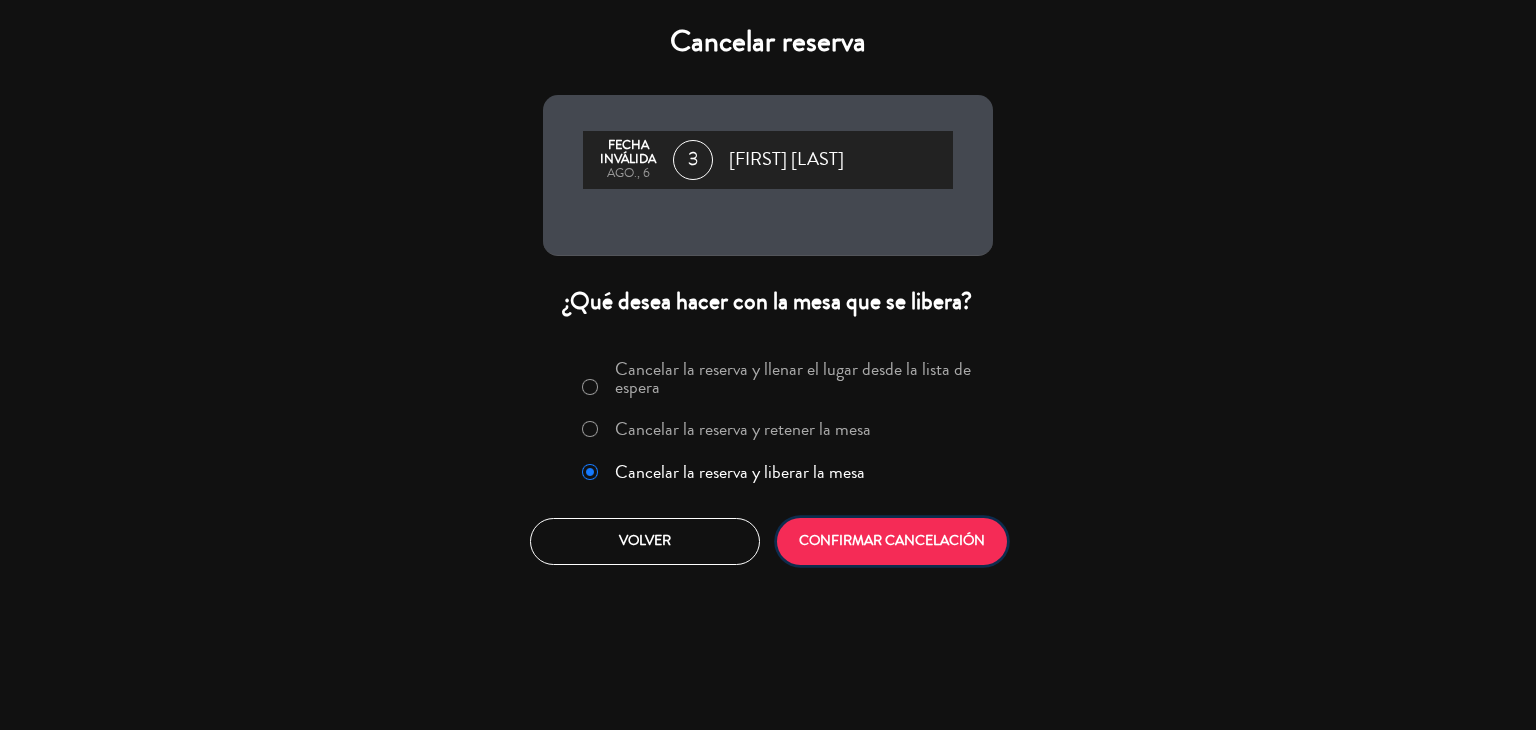 click on "CONFIRMAR CANCELACIÓN" 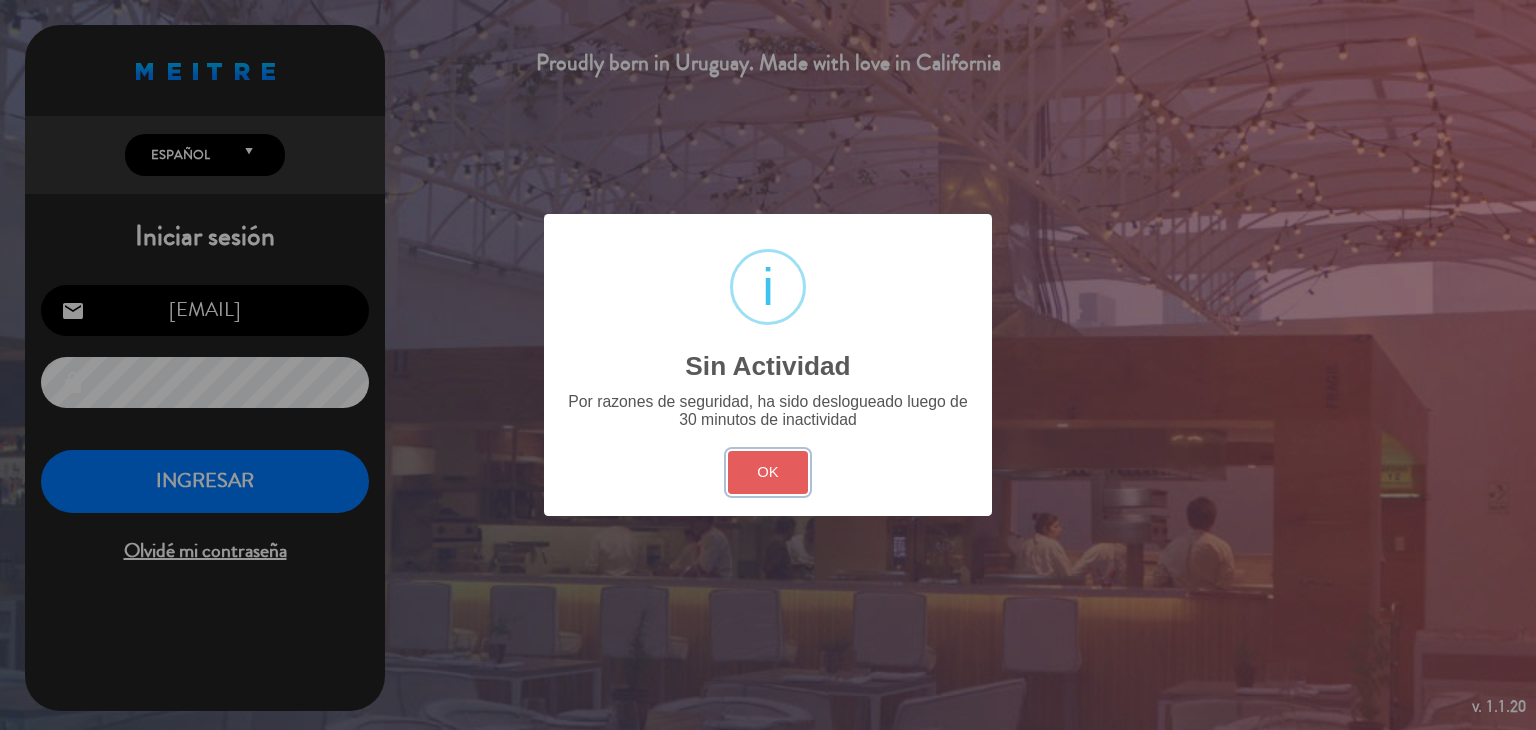 click on "OK" at bounding box center (768, 472) 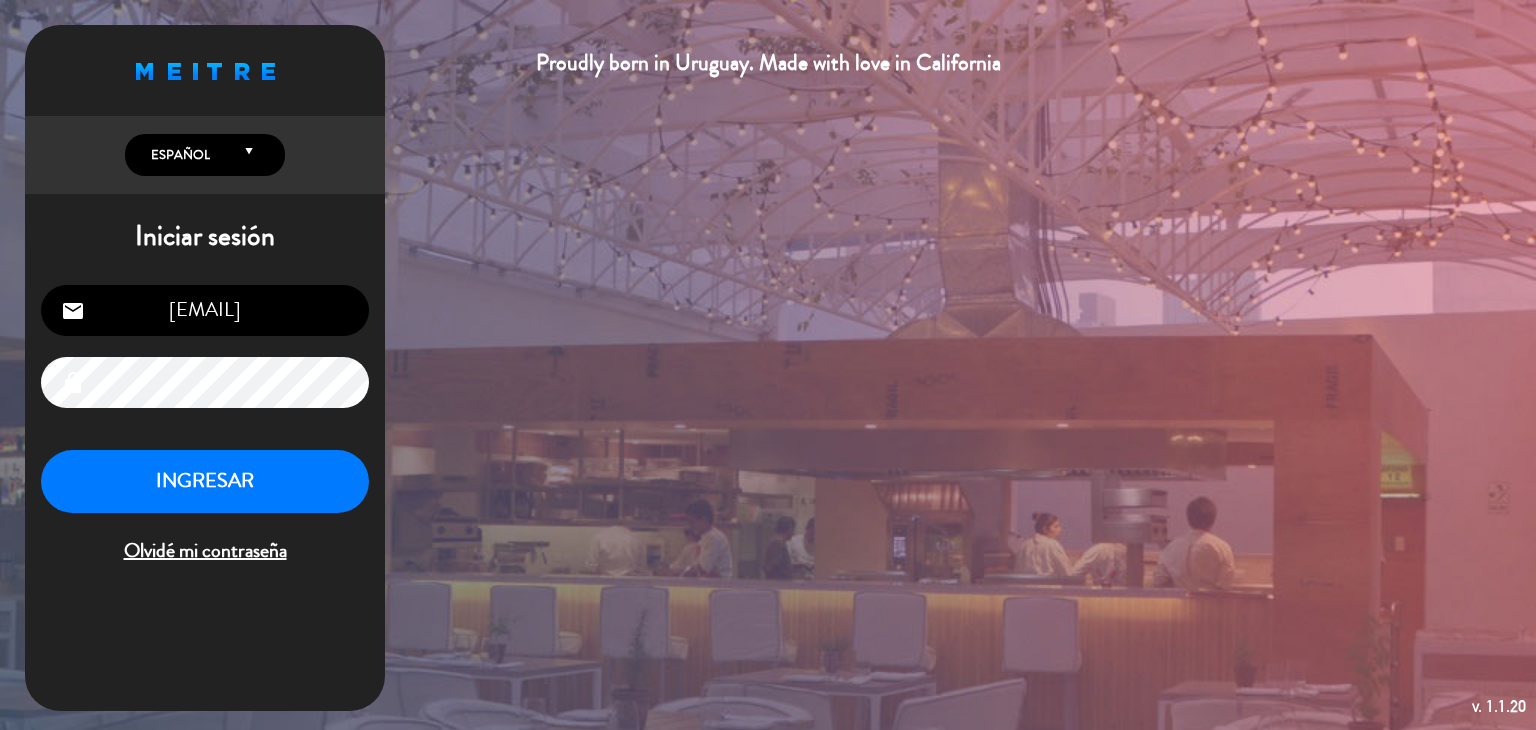 click on "[EMAIL] email lock INGRESAR Olvidé mi contraseña" at bounding box center [205, 426] 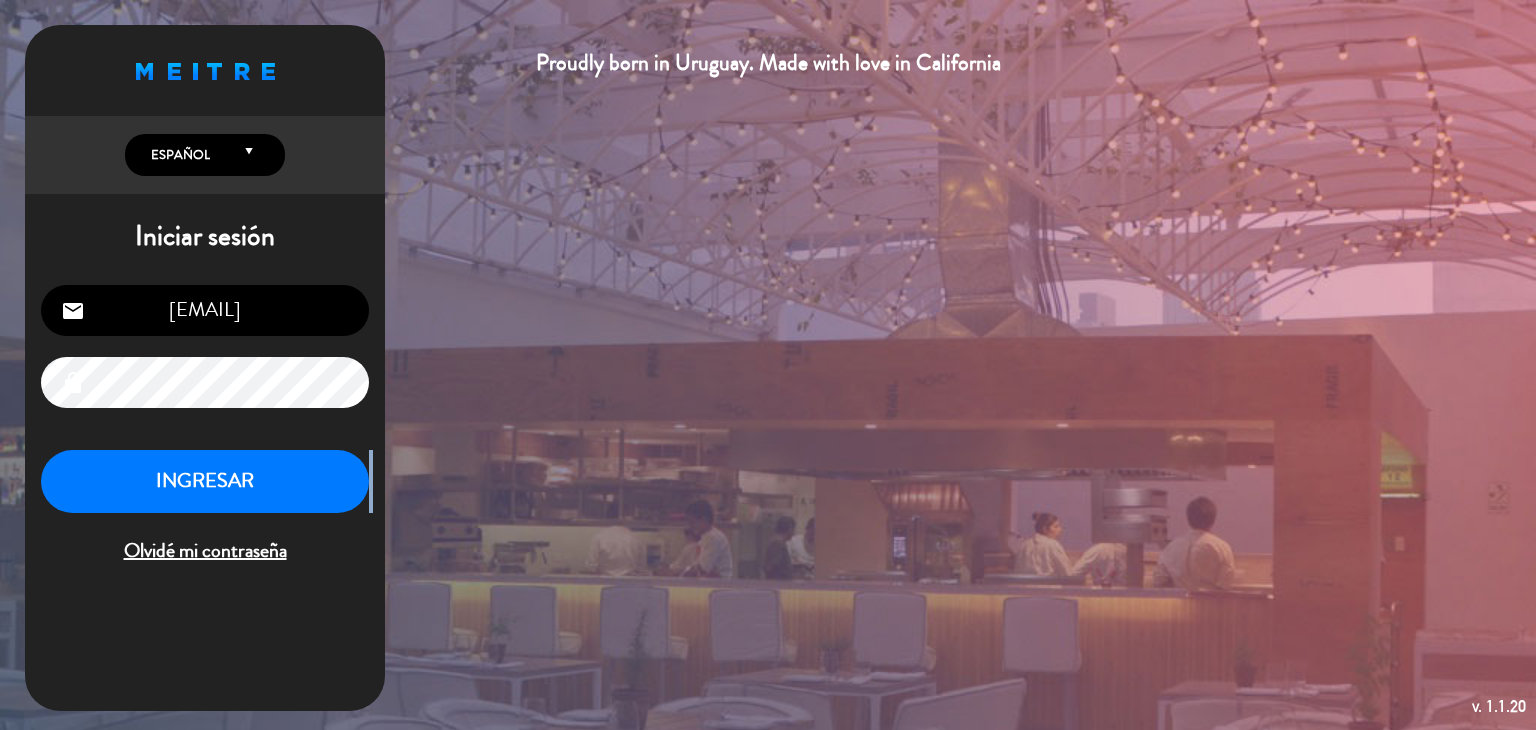click on "[EMAIL] email lock INGRESAR Olvidé mi contraseña" at bounding box center (205, 426) 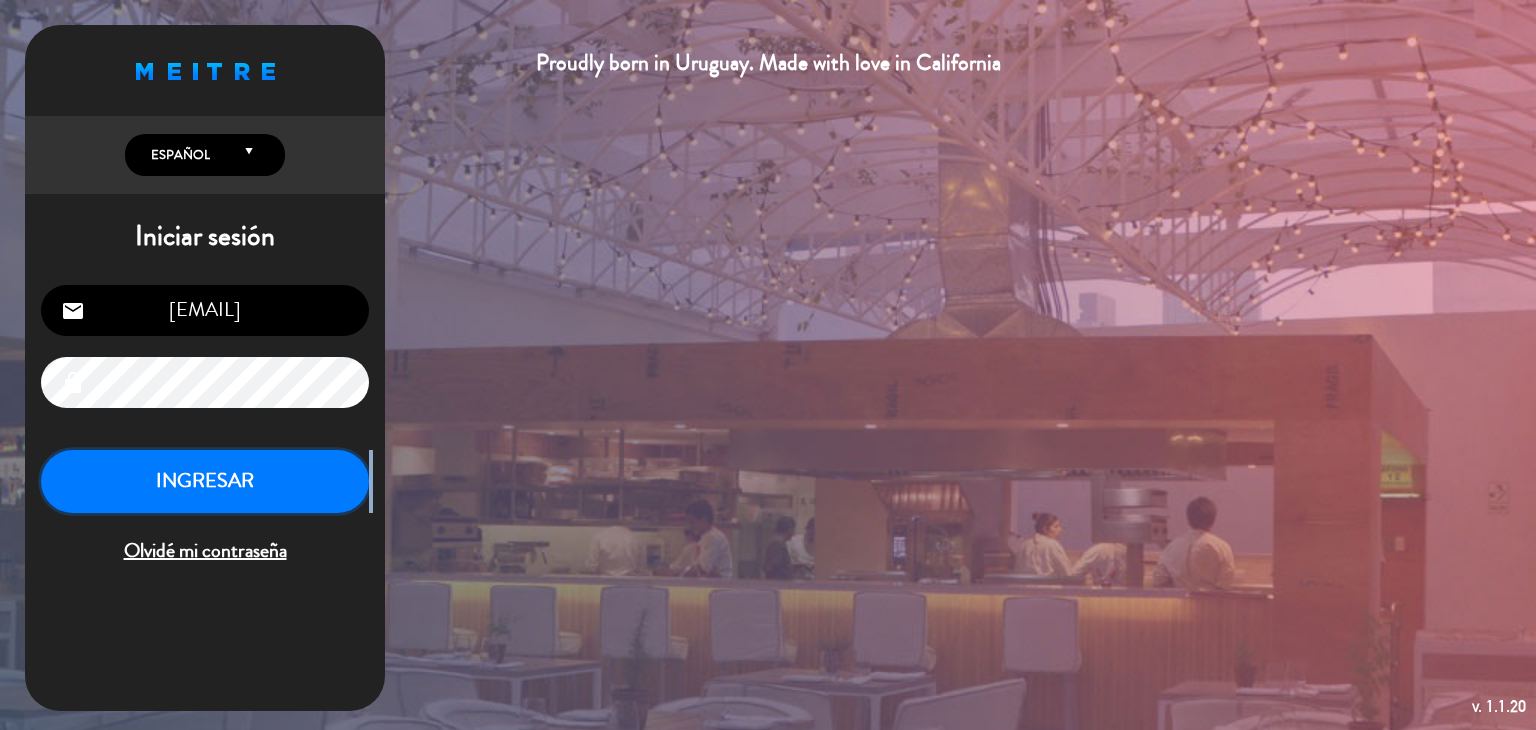 click on "INGRESAR" at bounding box center (205, 481) 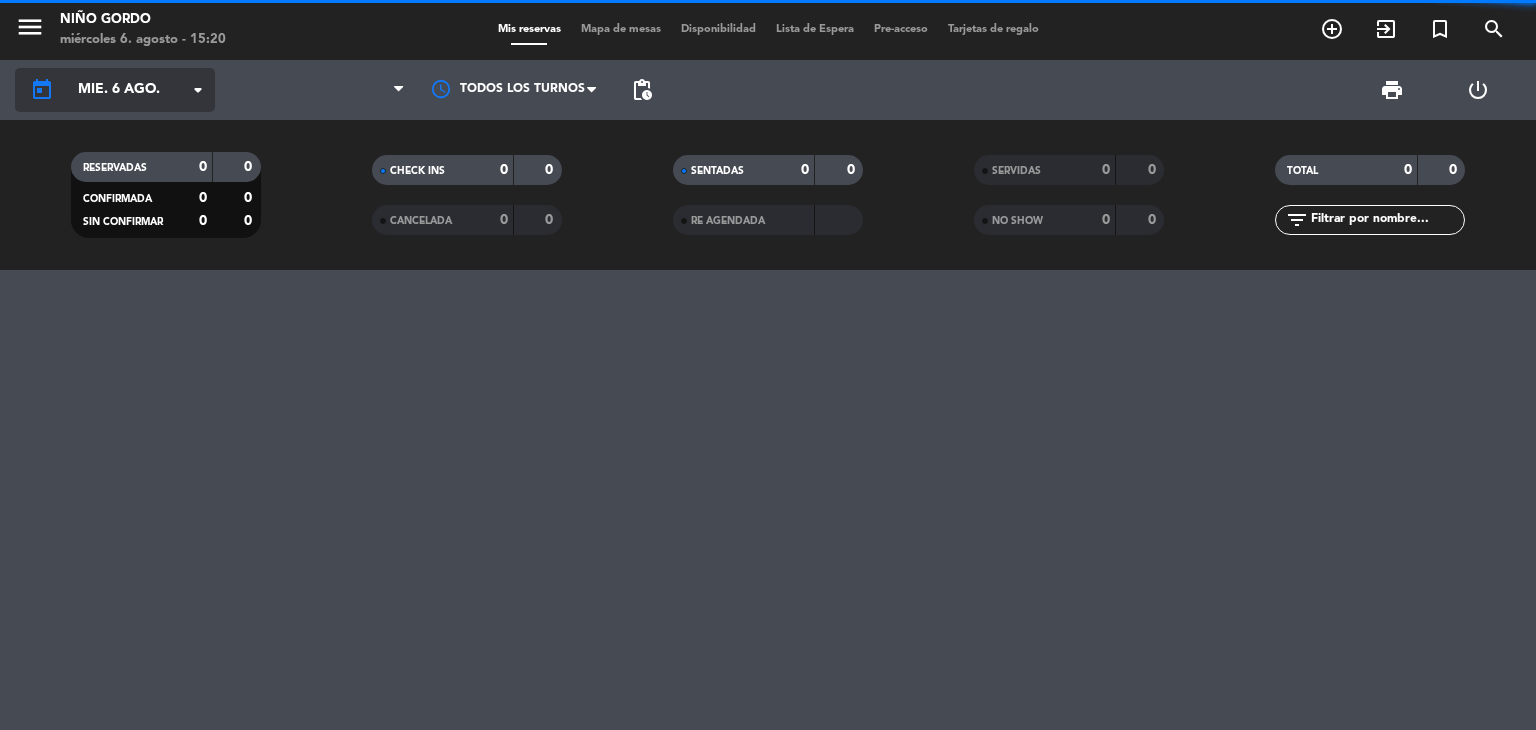 click on "mié. 6 ago." 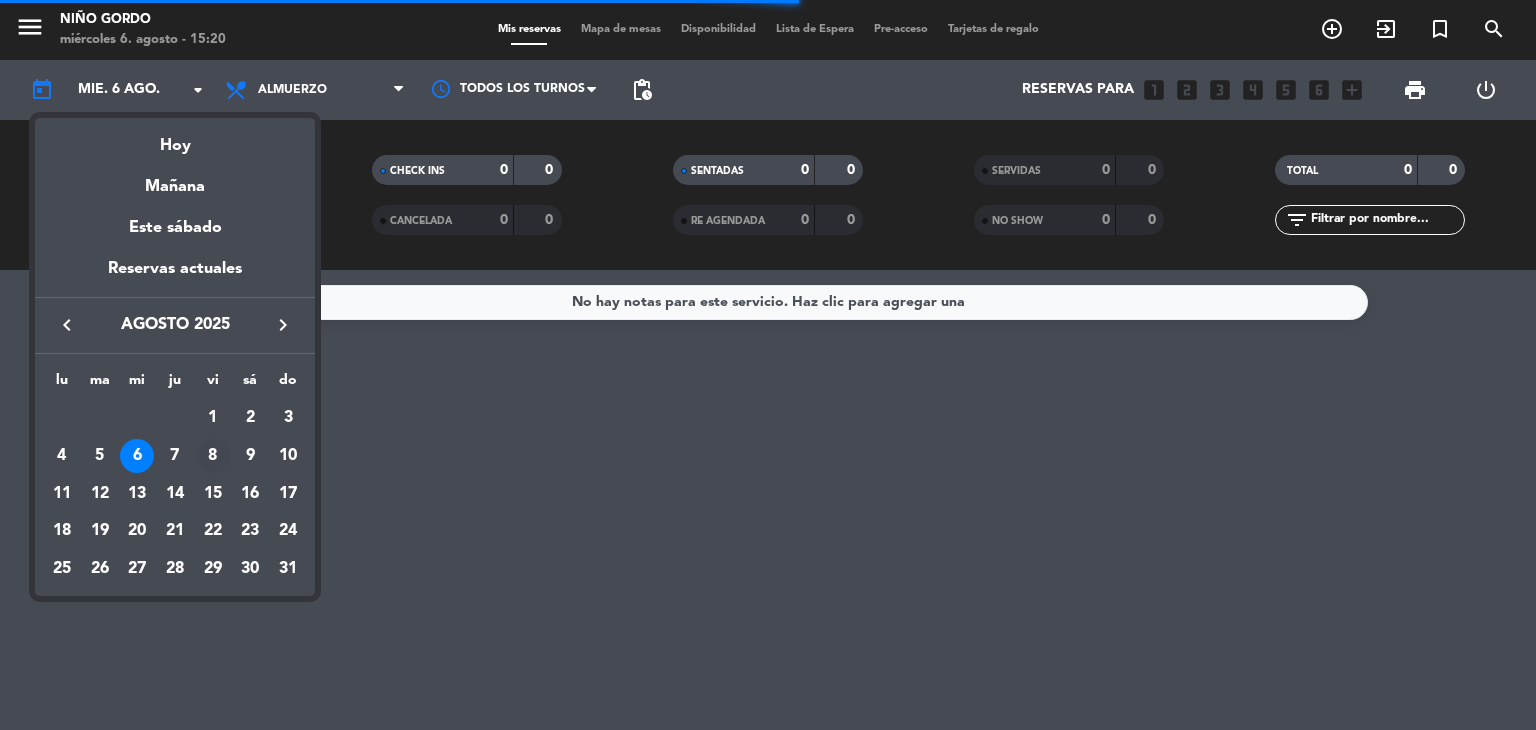 click on "8" at bounding box center (213, 456) 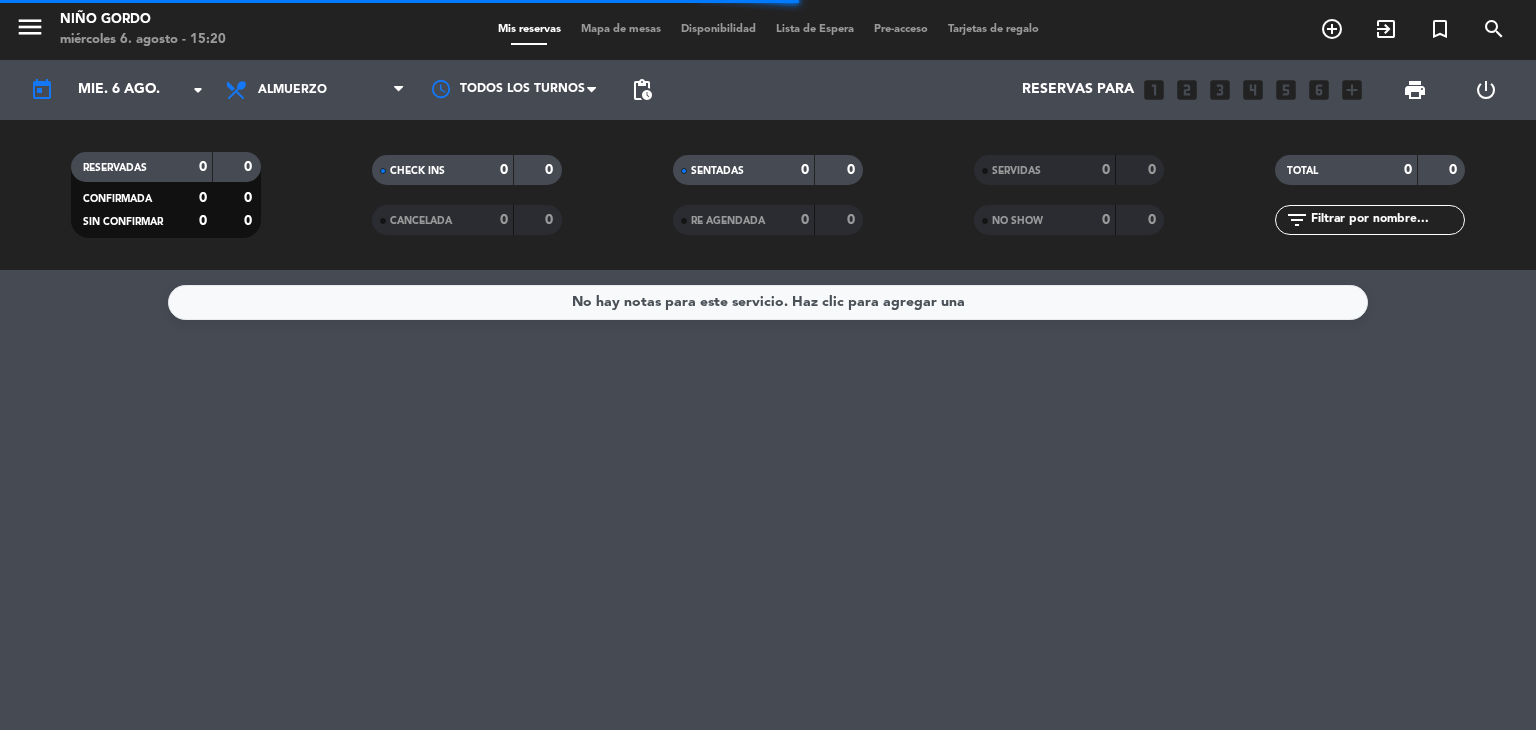 type on "vie. 8 ago." 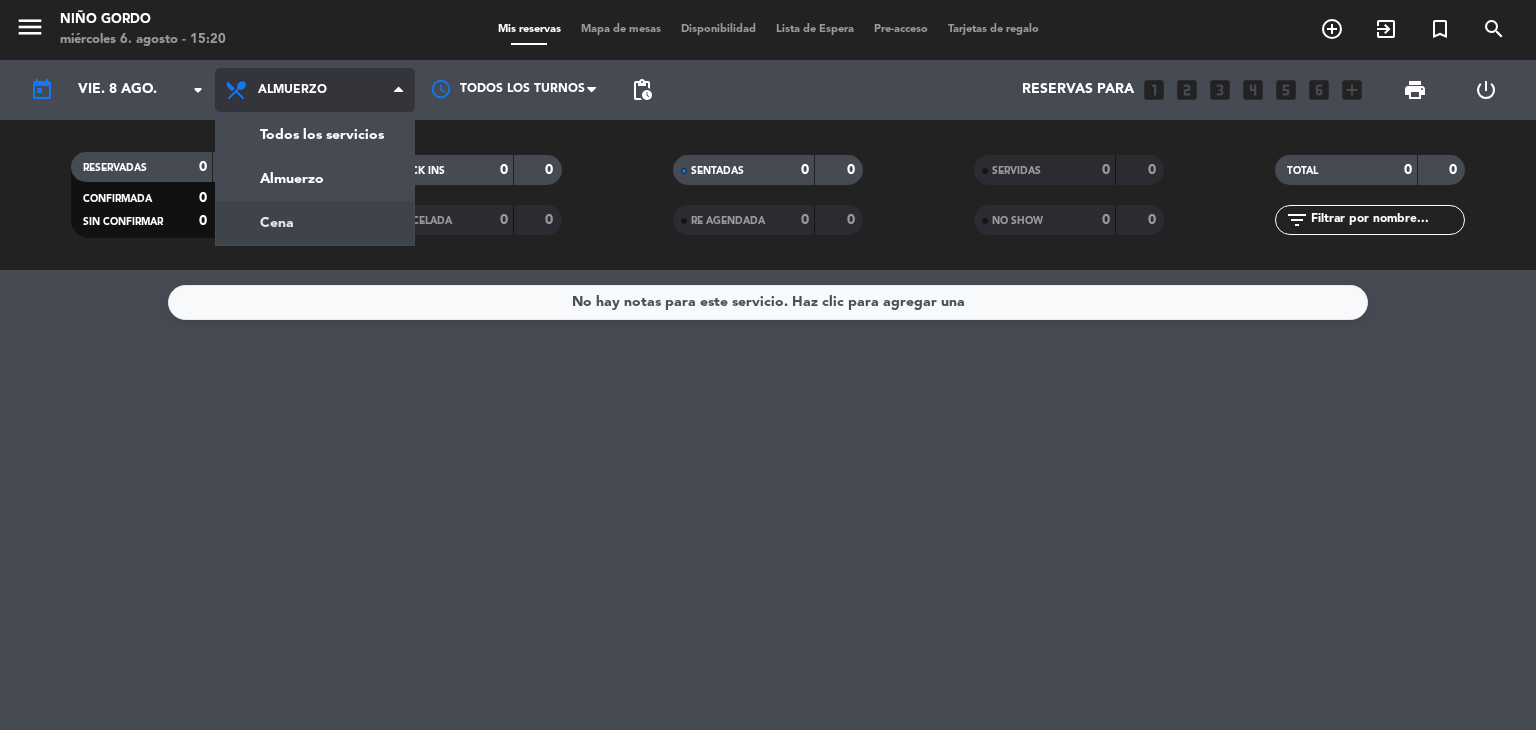 click on "CHECK INS   0   0   CANCELADA   0   0" 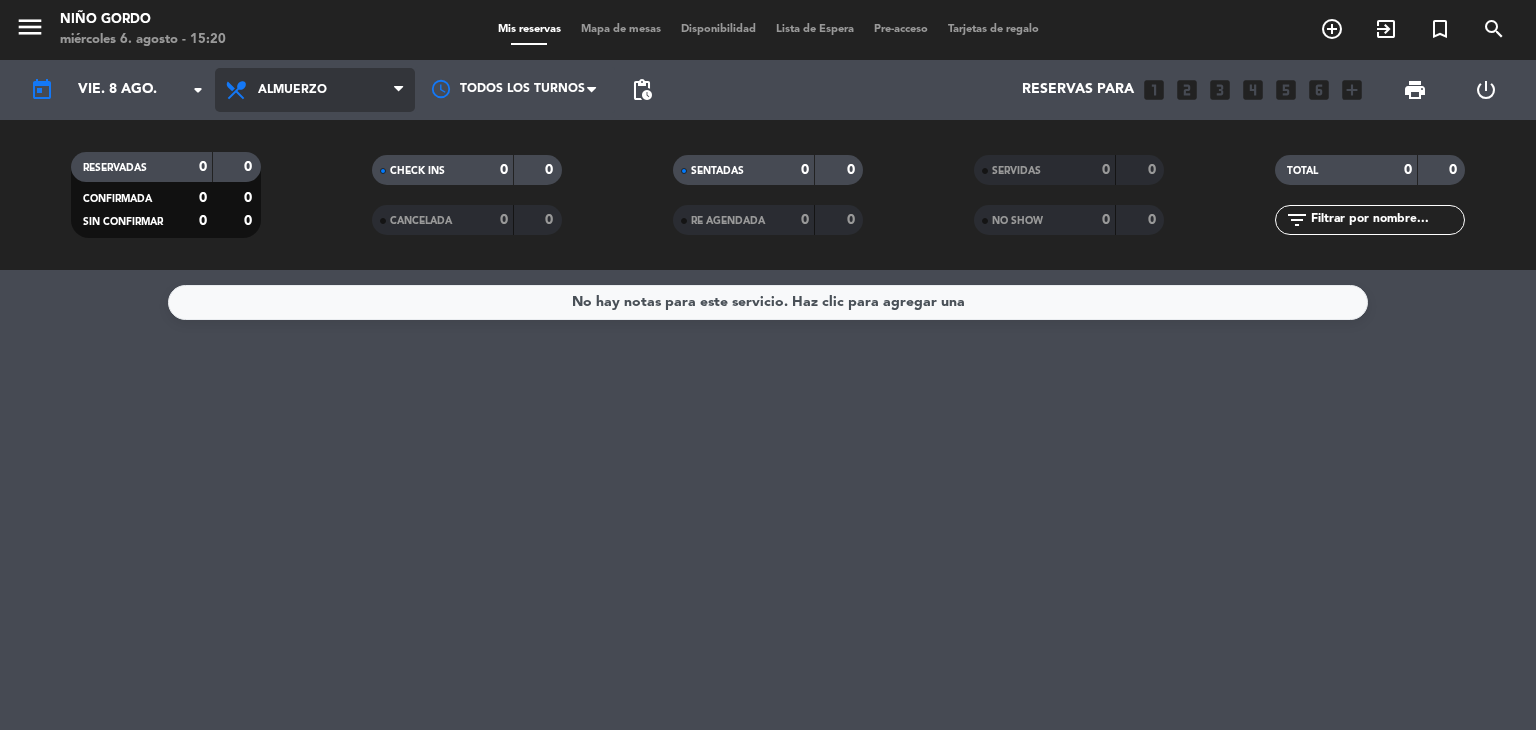 click on "Almuerzo" at bounding box center (292, 90) 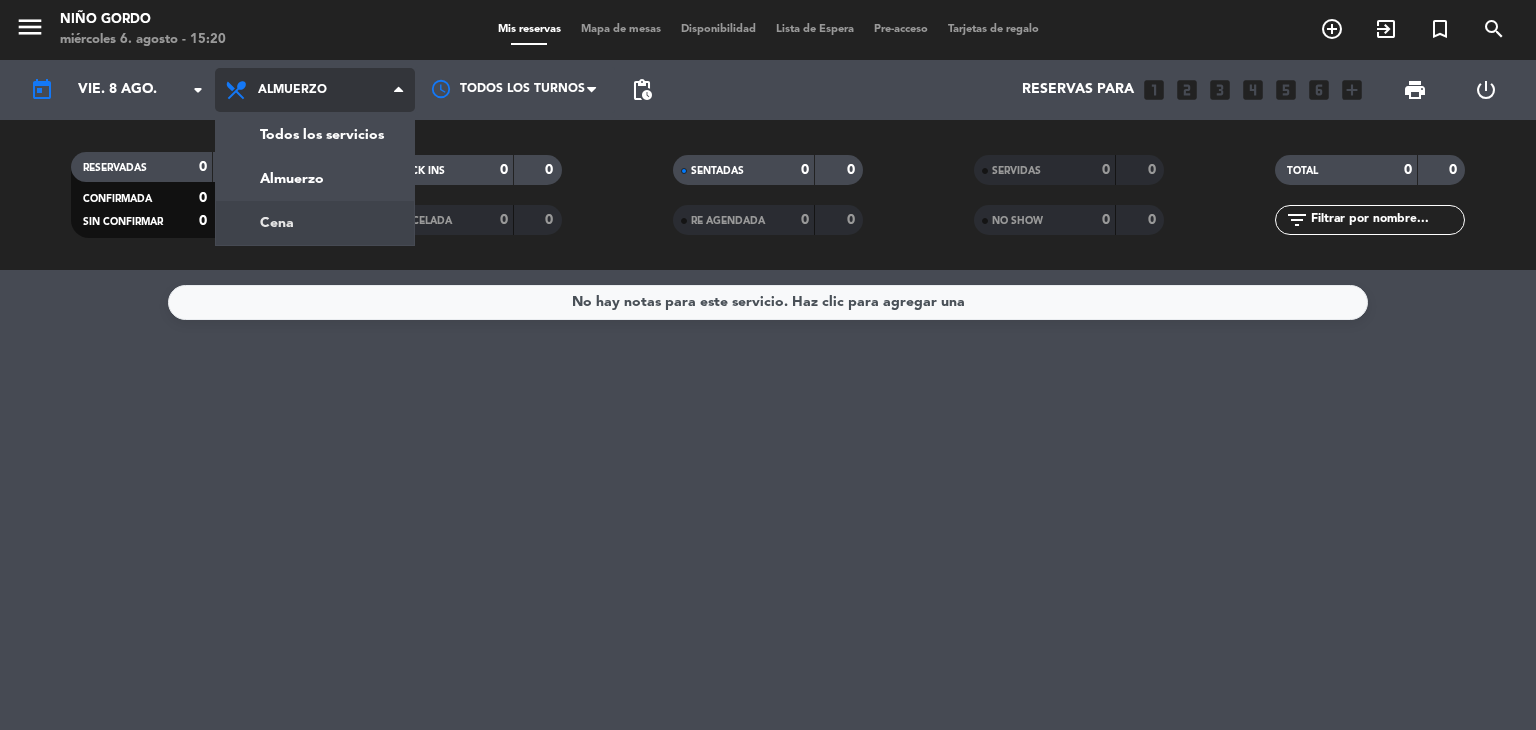 click on "menu  Niño Gordo   miércoles 6. agosto - 15:20   Mis reservas   Mapa de mesas   Disponibilidad   Lista de Espera   Pre-acceso   Tarjetas de regalo  add_circle_outline exit_to_app turned_in_not search today    vie. 8 ago. arrow_drop_down  Todos los servicios  Almuerzo  Cena  Almuerzo  Todos los servicios  Almuerzo  Cena Todos los turnos pending_actions  Reservas para   looks_one   looks_two   looks_3   looks_4   looks_5   looks_6   add_box  print  power_settings_new   RESERVADAS   0   0   CONFIRMADA   0   0   SIN CONFIRMAR   0   0   CHECK INS   0   0   CANCELADA   0   0   SENTADAS   0   0   RE AGENDADA   0   0   SERVIDAS   0   0   NO SHOW   0   0   TOTAL   0   0  filter_list" 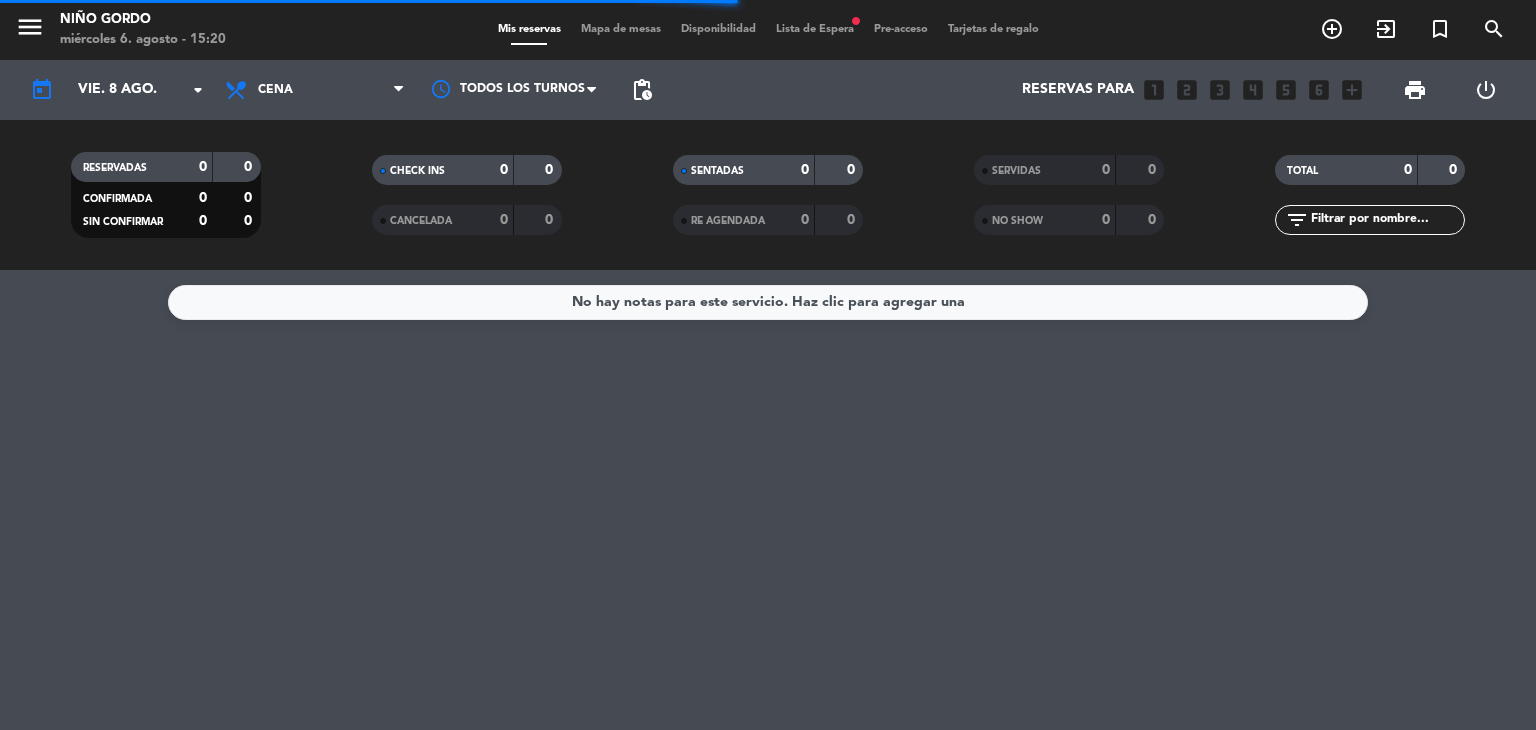click on "Mapa de mesas" at bounding box center (621, 29) 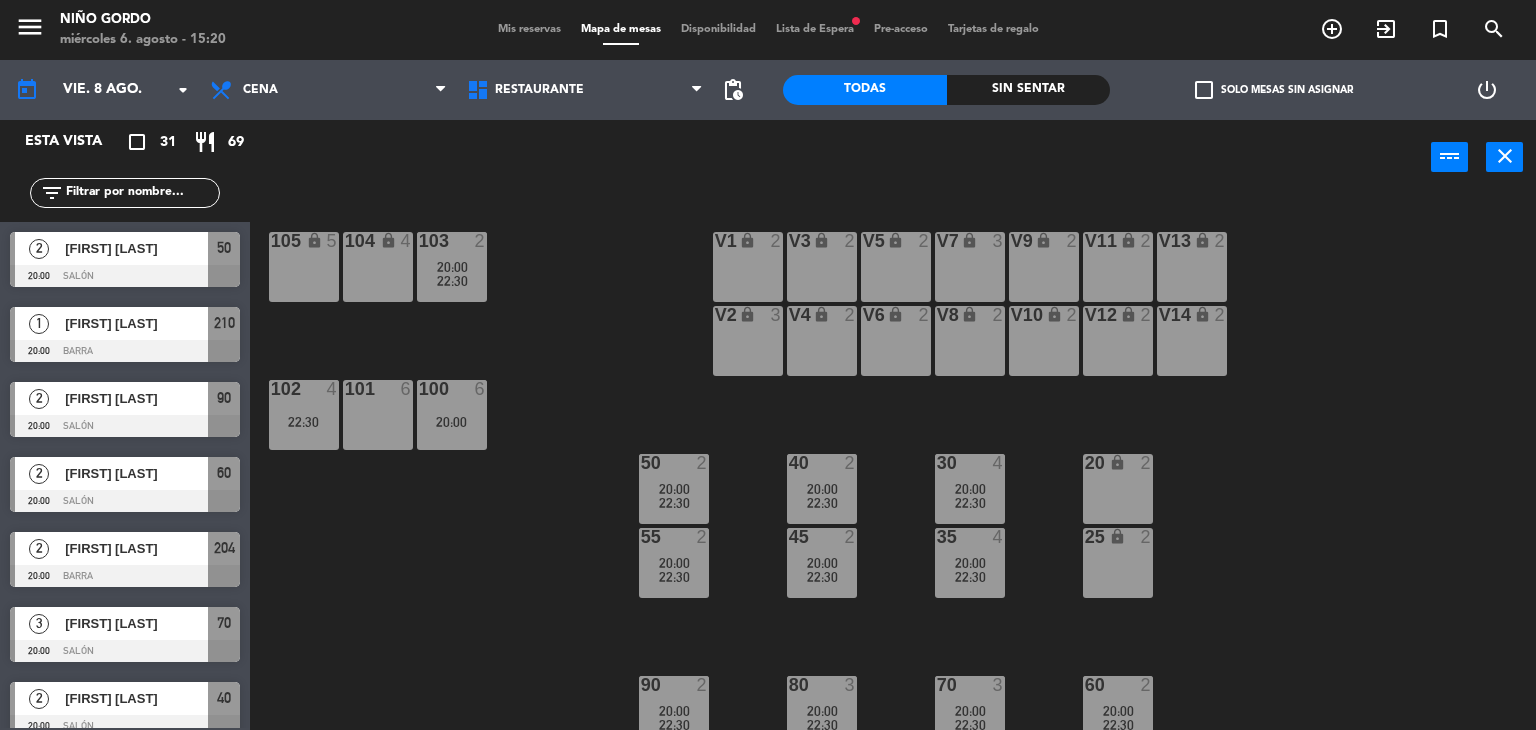 click on "104 lock  4" at bounding box center (378, 267) 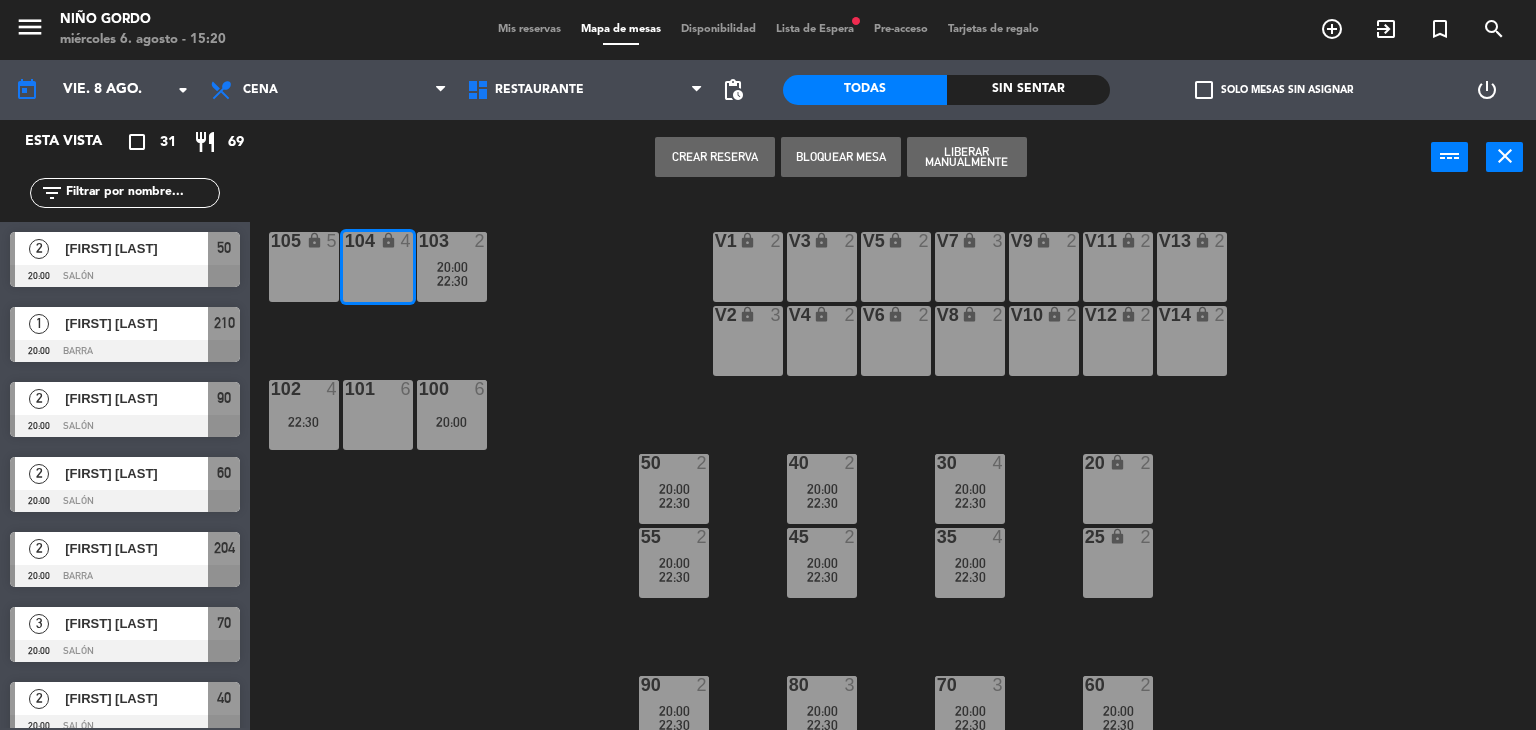 click on "Crear Reserva" at bounding box center [715, 157] 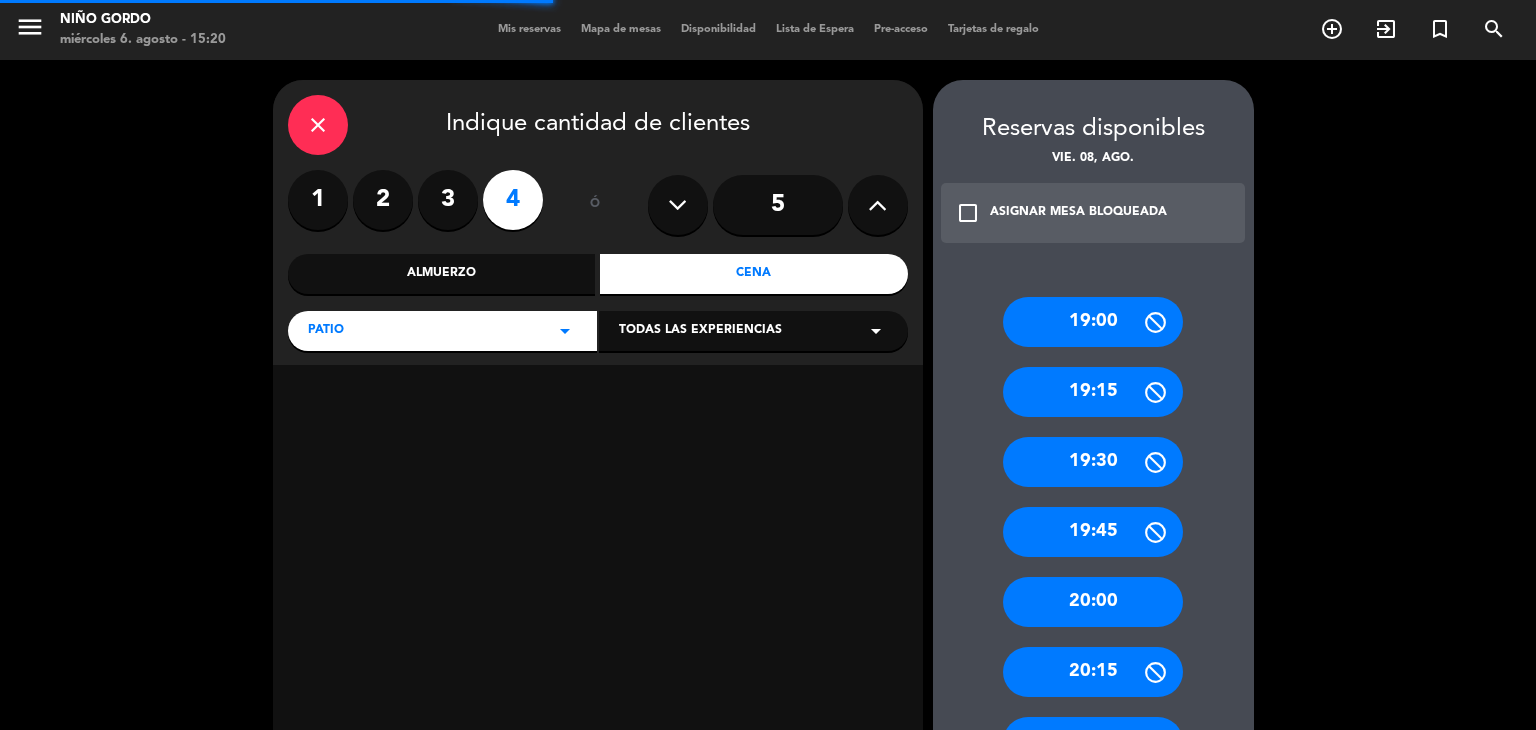 click on "2" at bounding box center [383, 200] 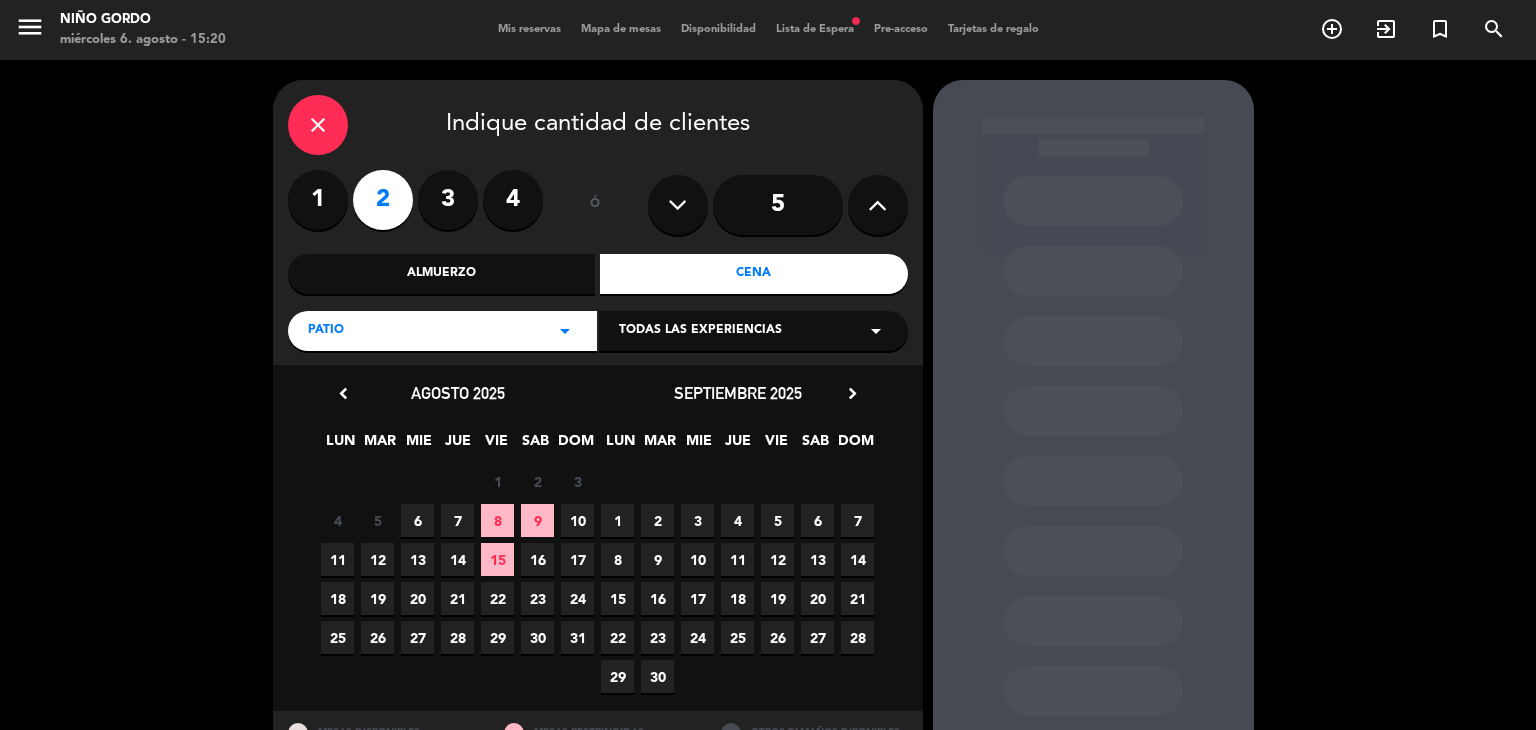 click on "8" at bounding box center (497, 520) 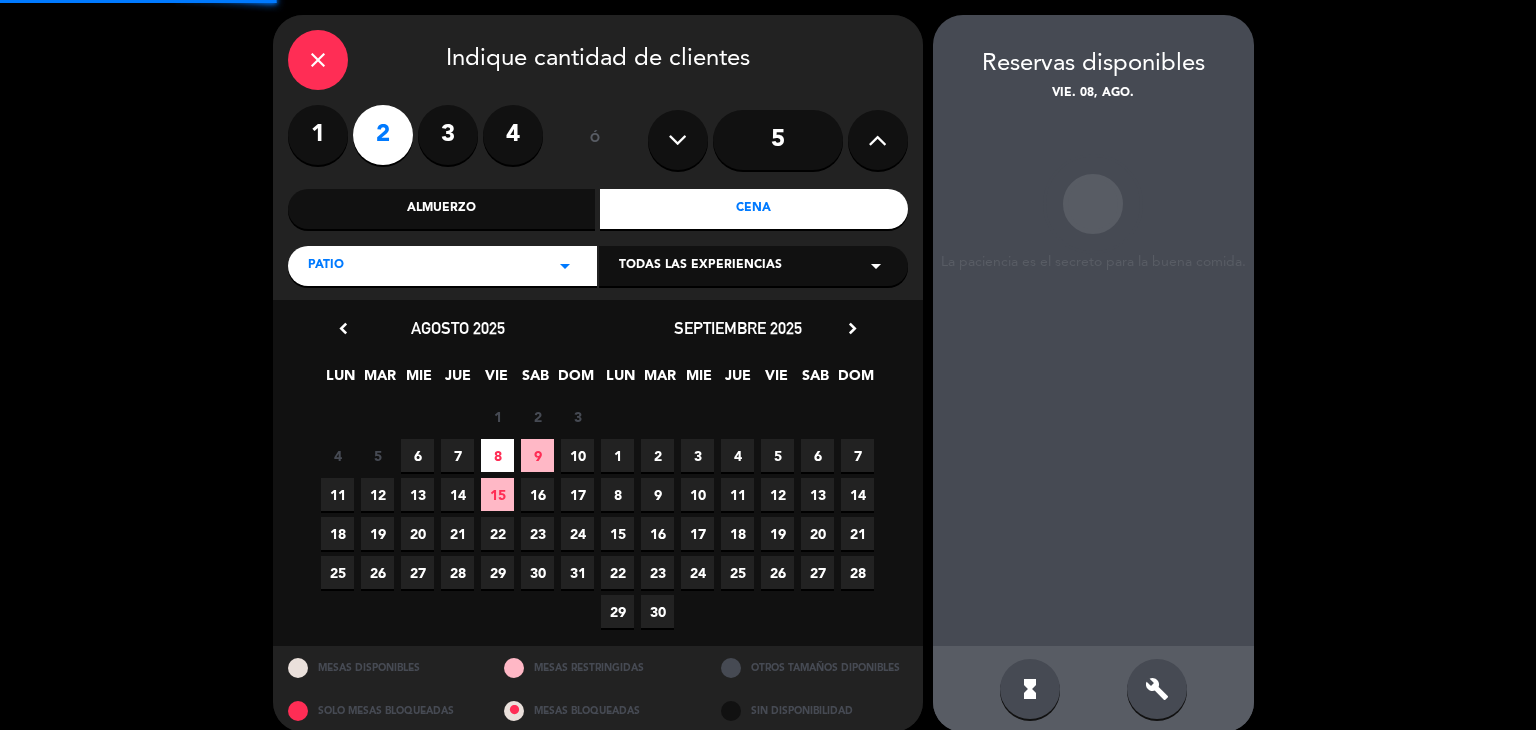 scroll, scrollTop: 80, scrollLeft: 0, axis: vertical 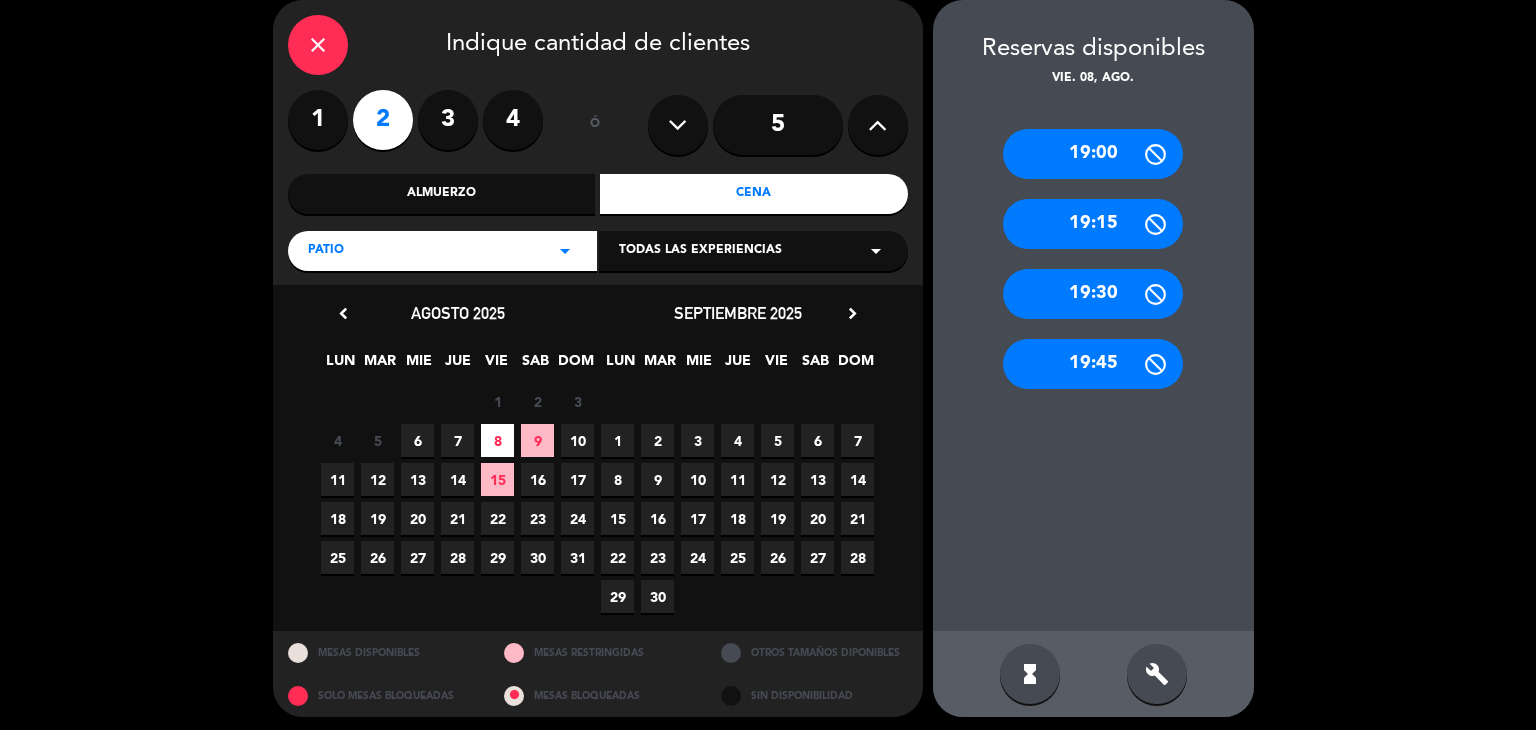 click on "build" at bounding box center [1157, 674] 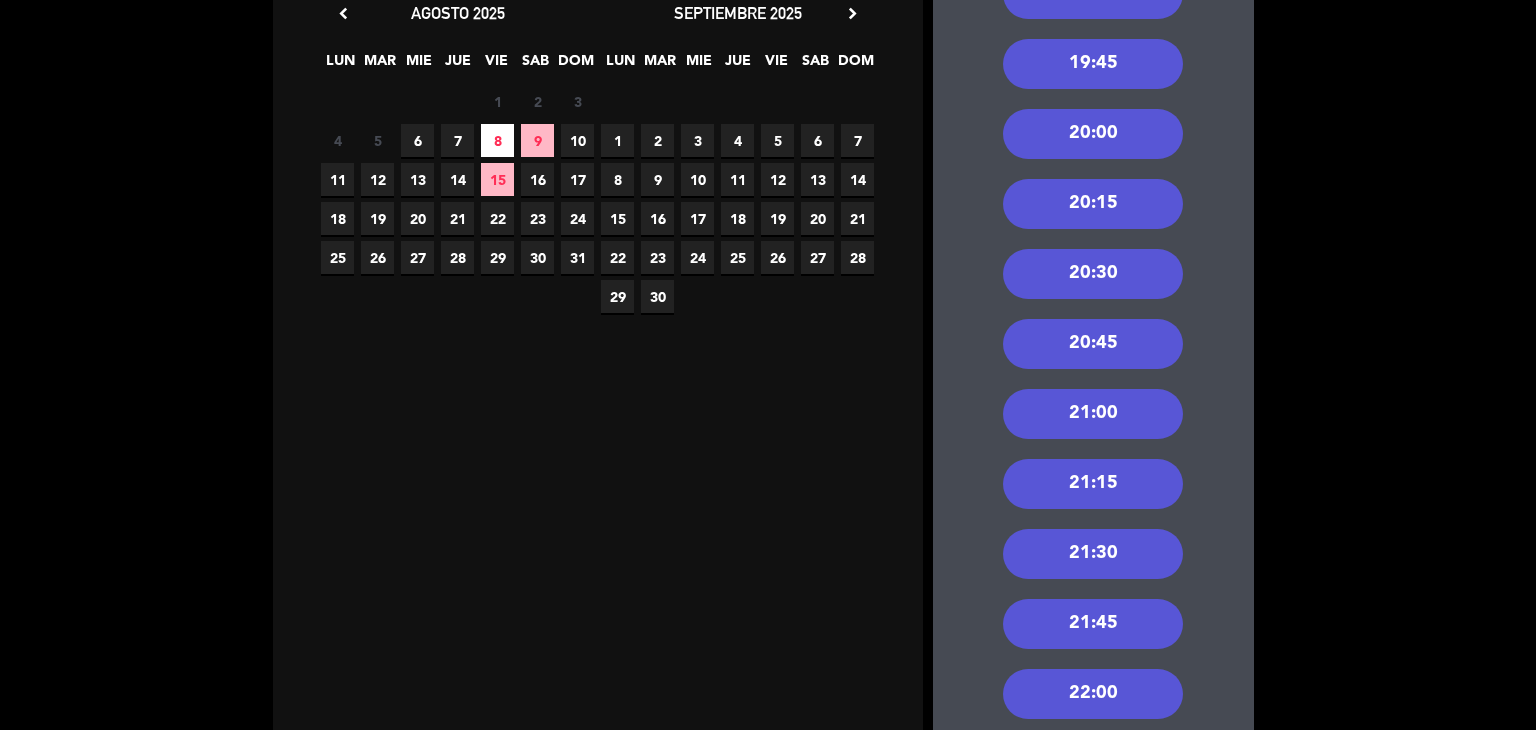 scroll, scrollTop: 580, scrollLeft: 0, axis: vertical 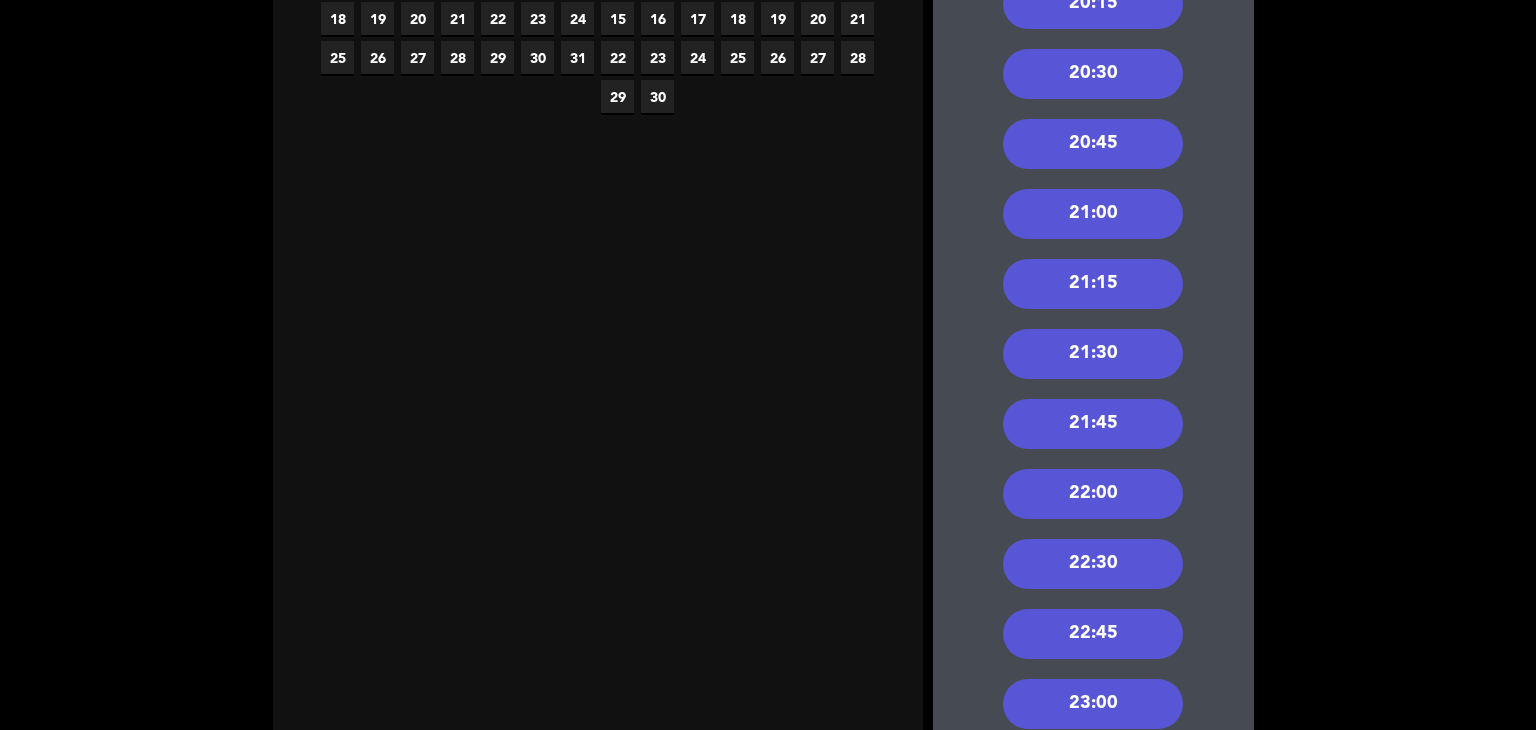 click on "22:30" at bounding box center [1093, 564] 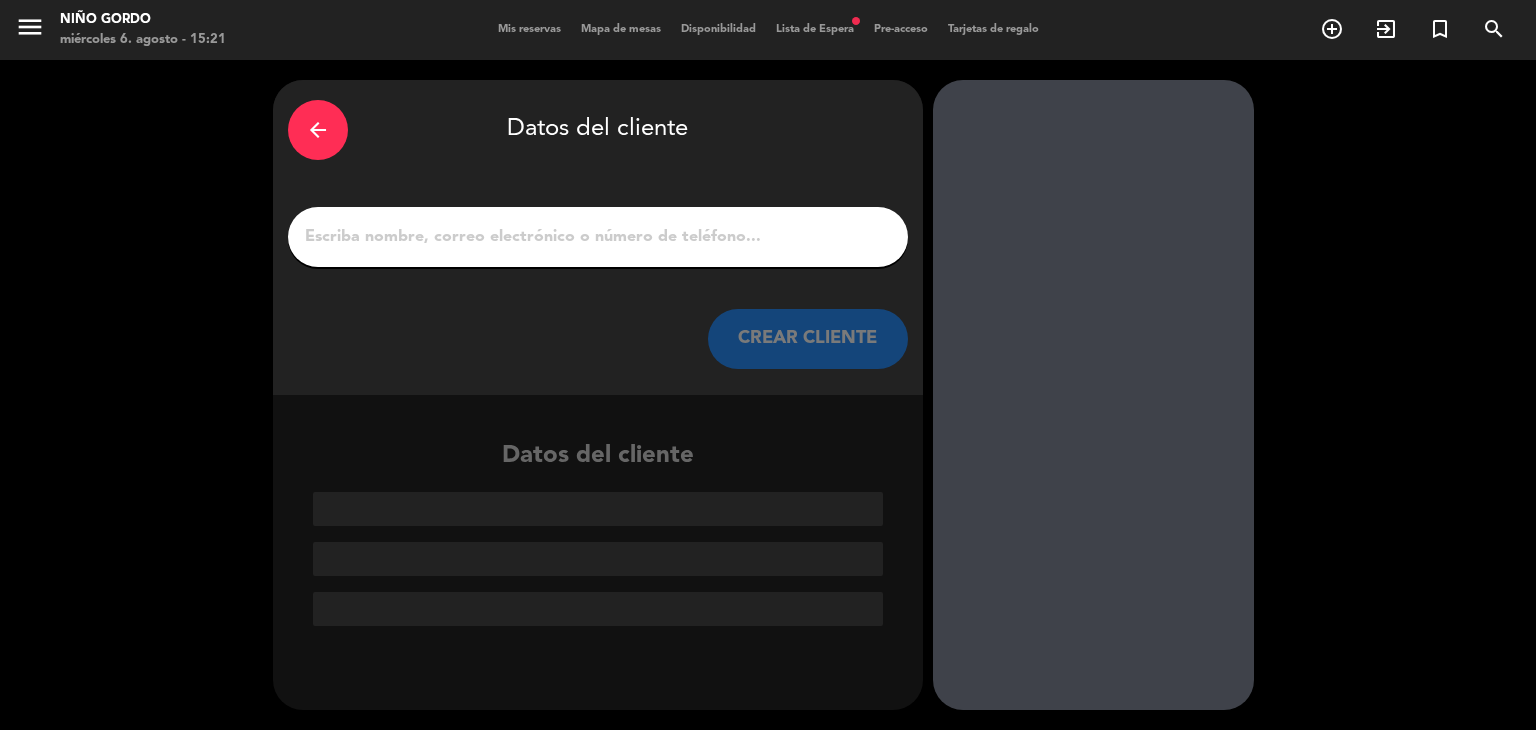 click on "1" at bounding box center (598, 237) 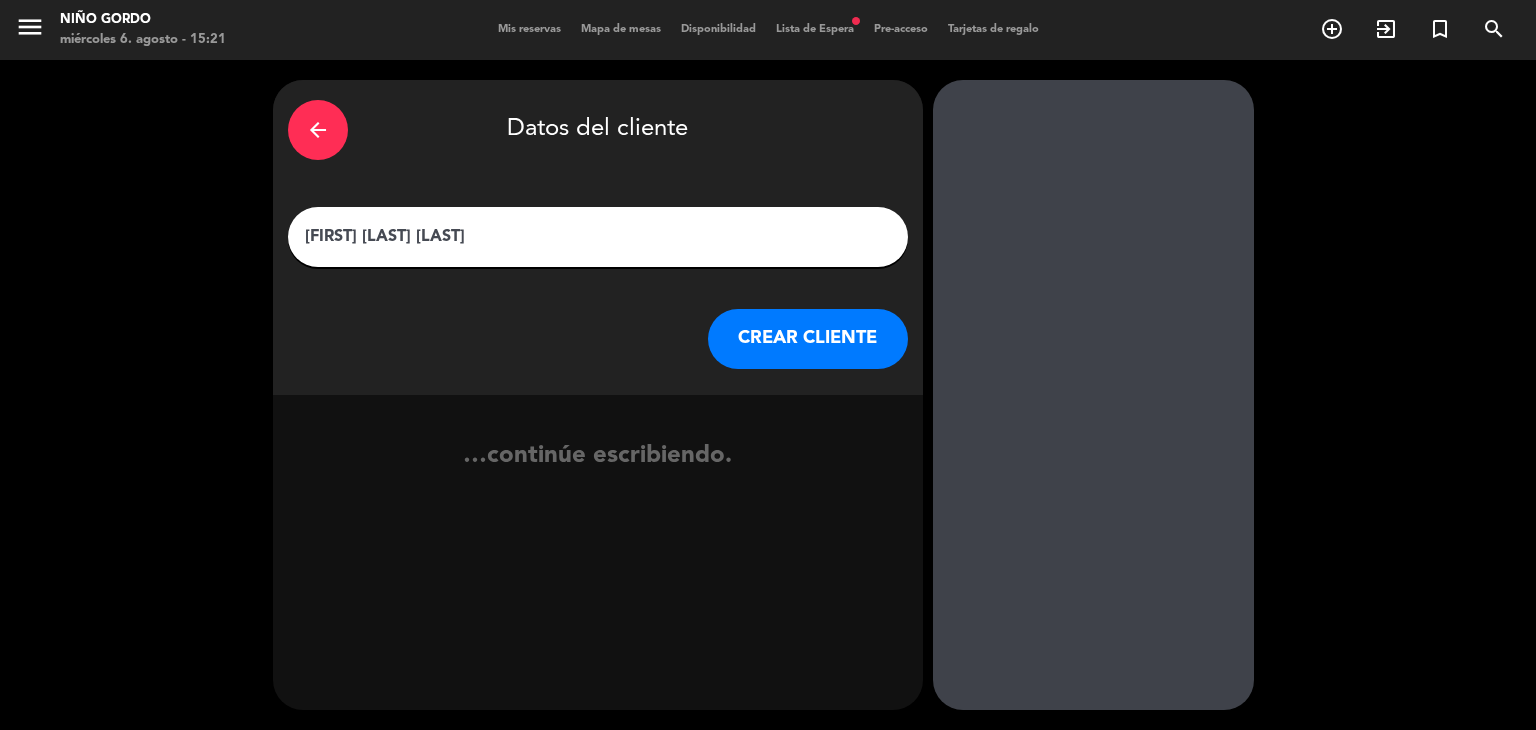 type on "[FIRST] [LAST] [LAST]" 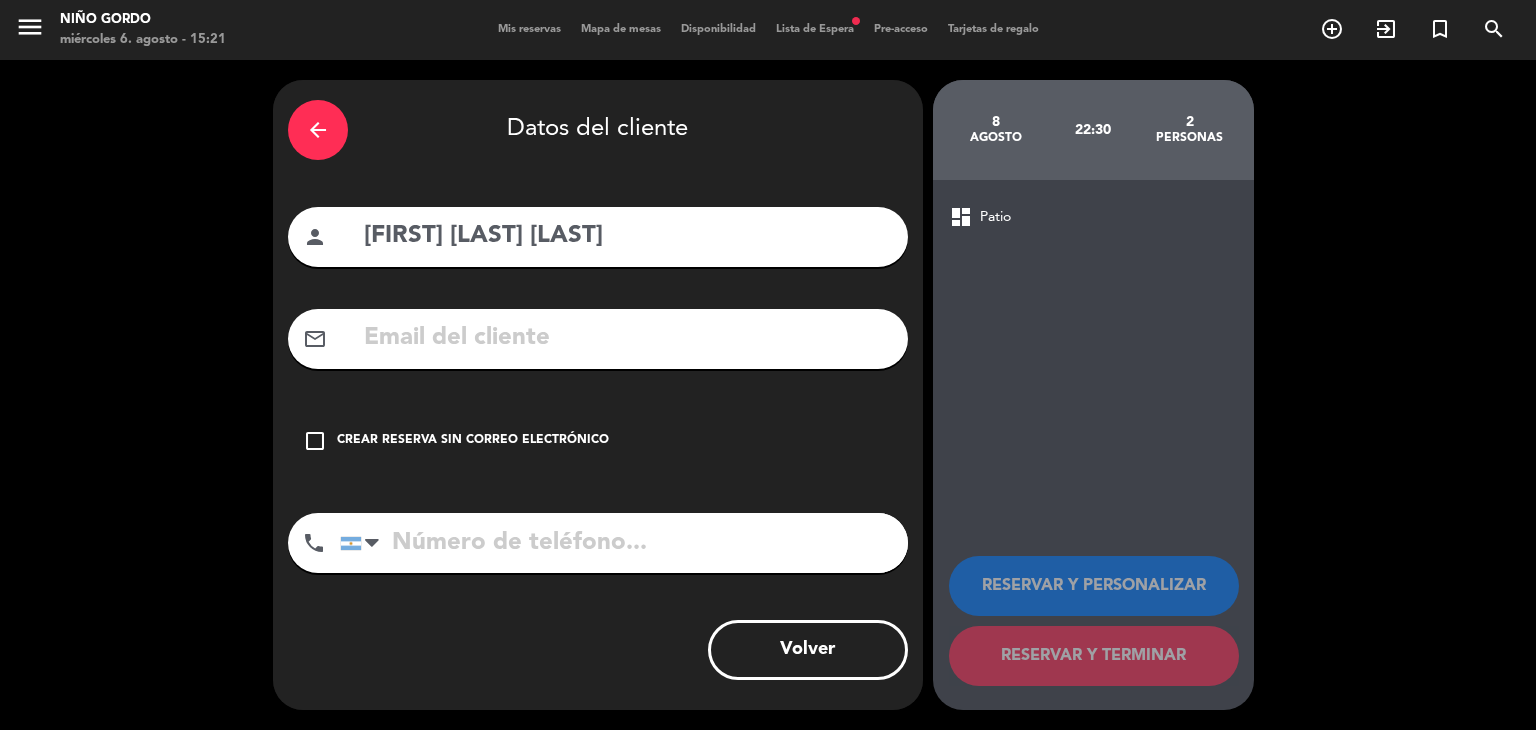 click at bounding box center (627, 338) 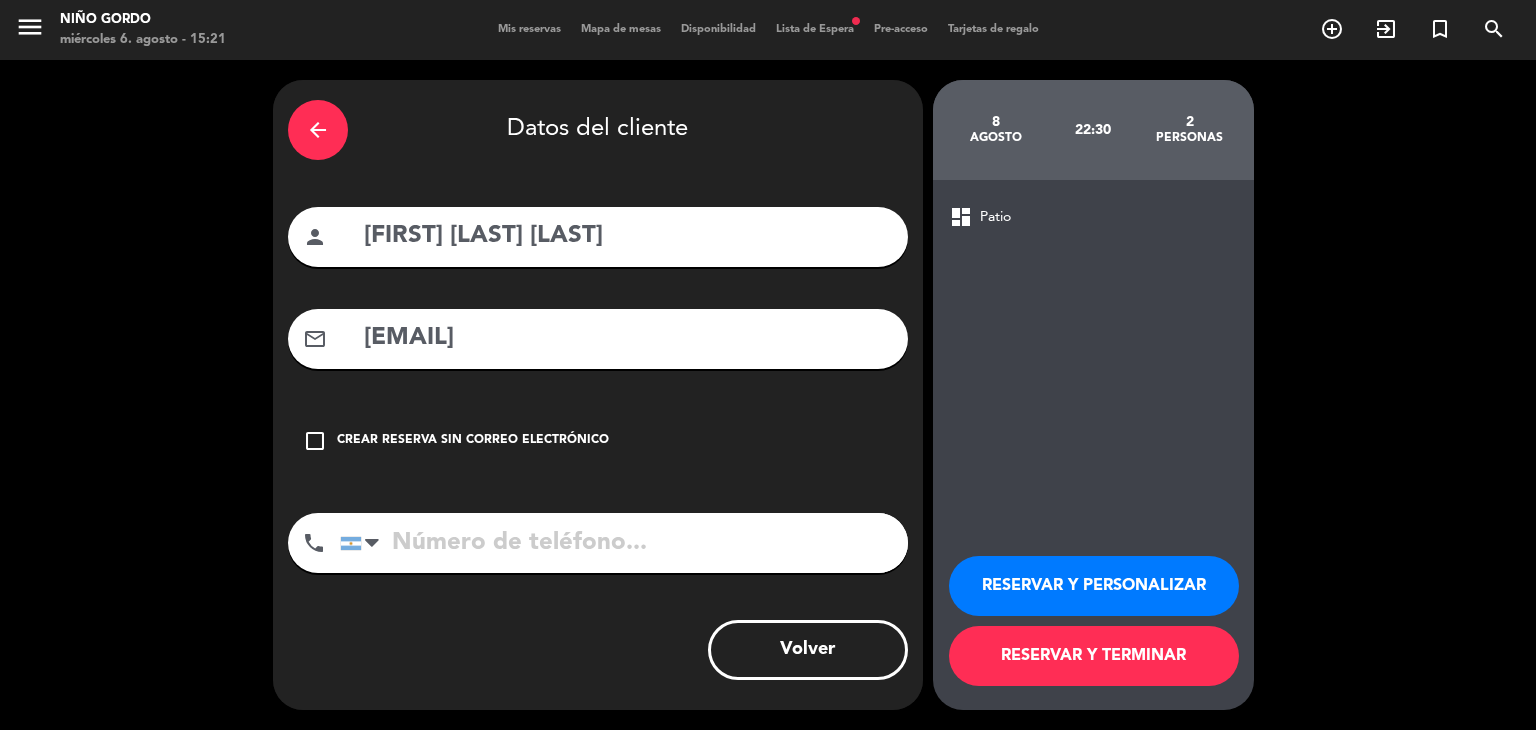 type on "[EMAIL]" 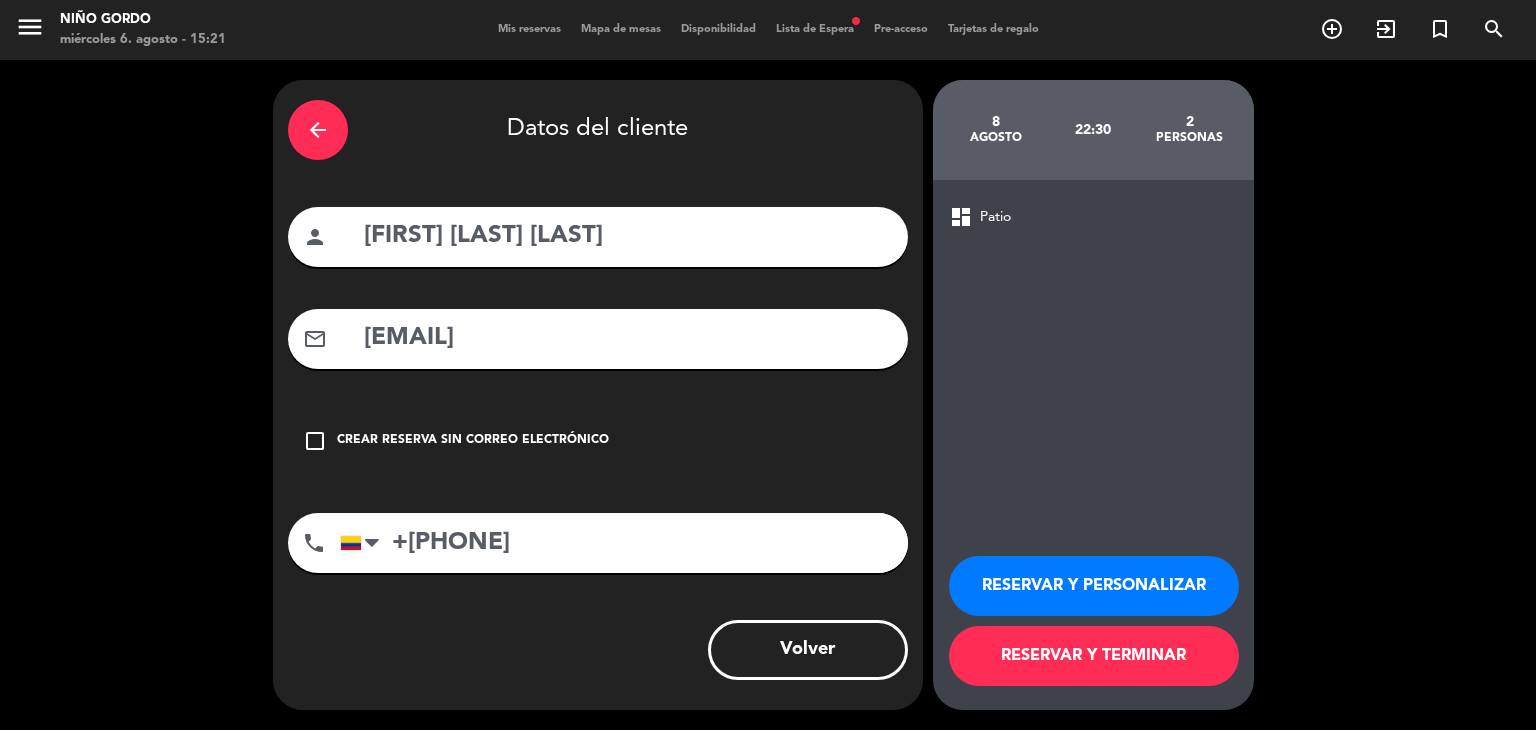 type on "+[PHONE]" 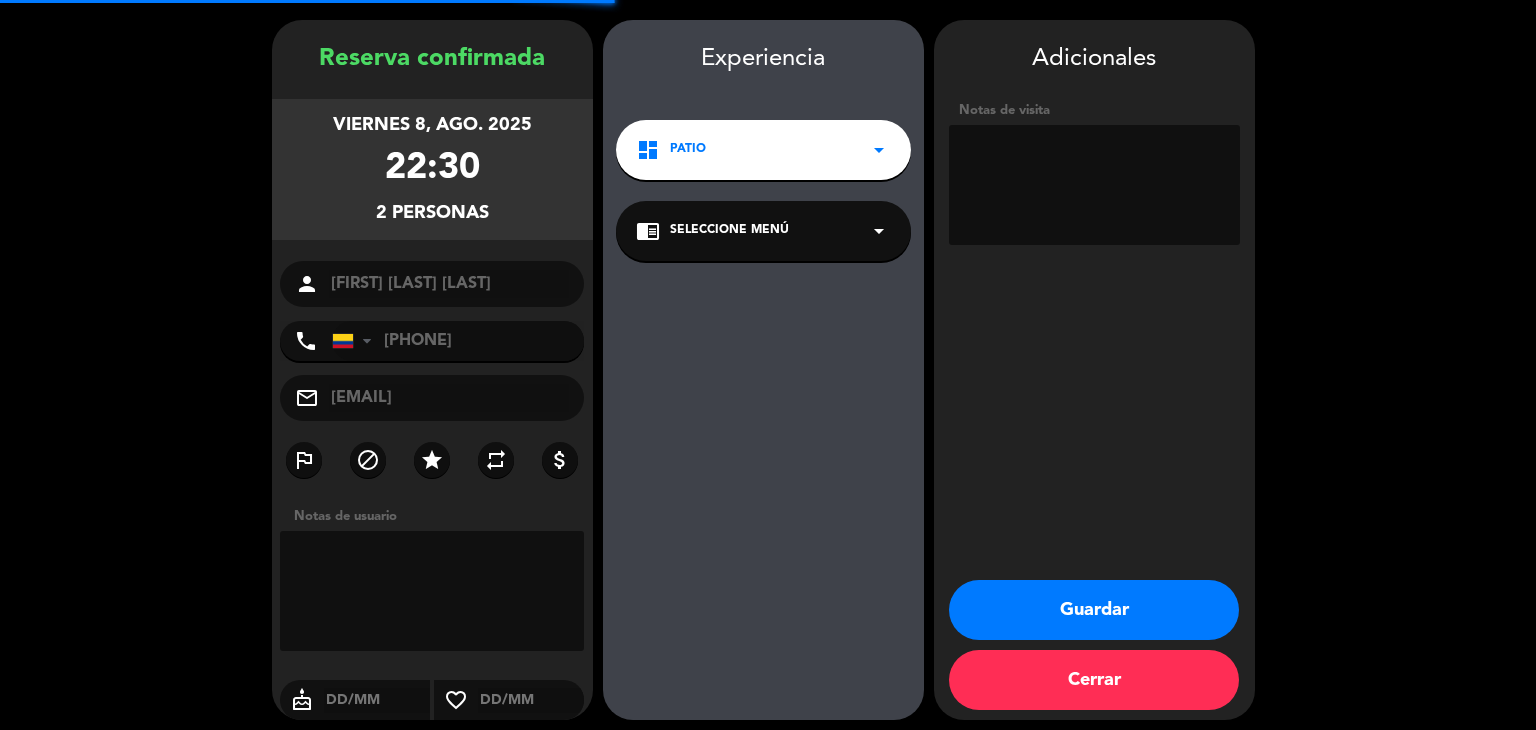 scroll, scrollTop: 69, scrollLeft: 0, axis: vertical 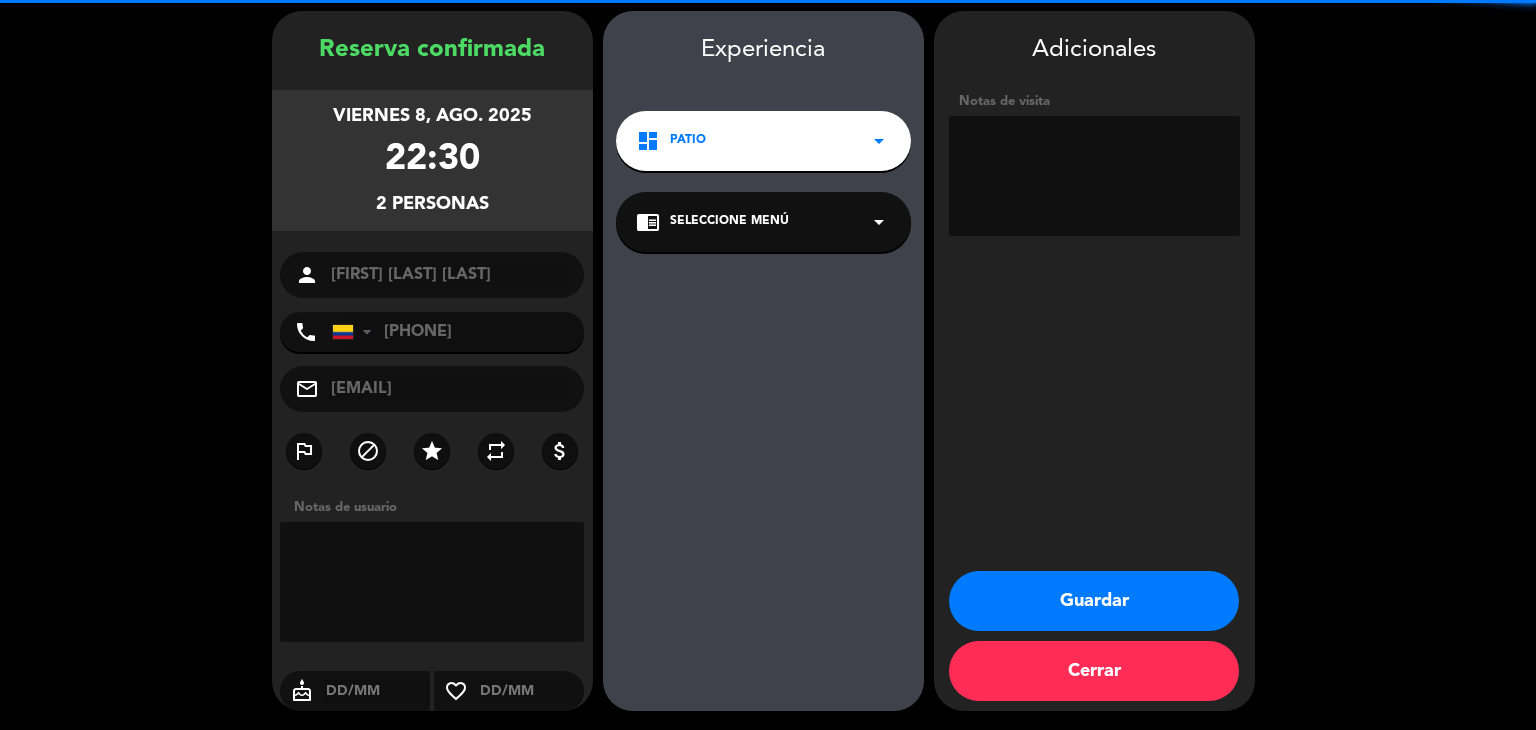 click on "chrome_reader_mode   Seleccione Menú   arrow_drop_down" at bounding box center [763, 222] 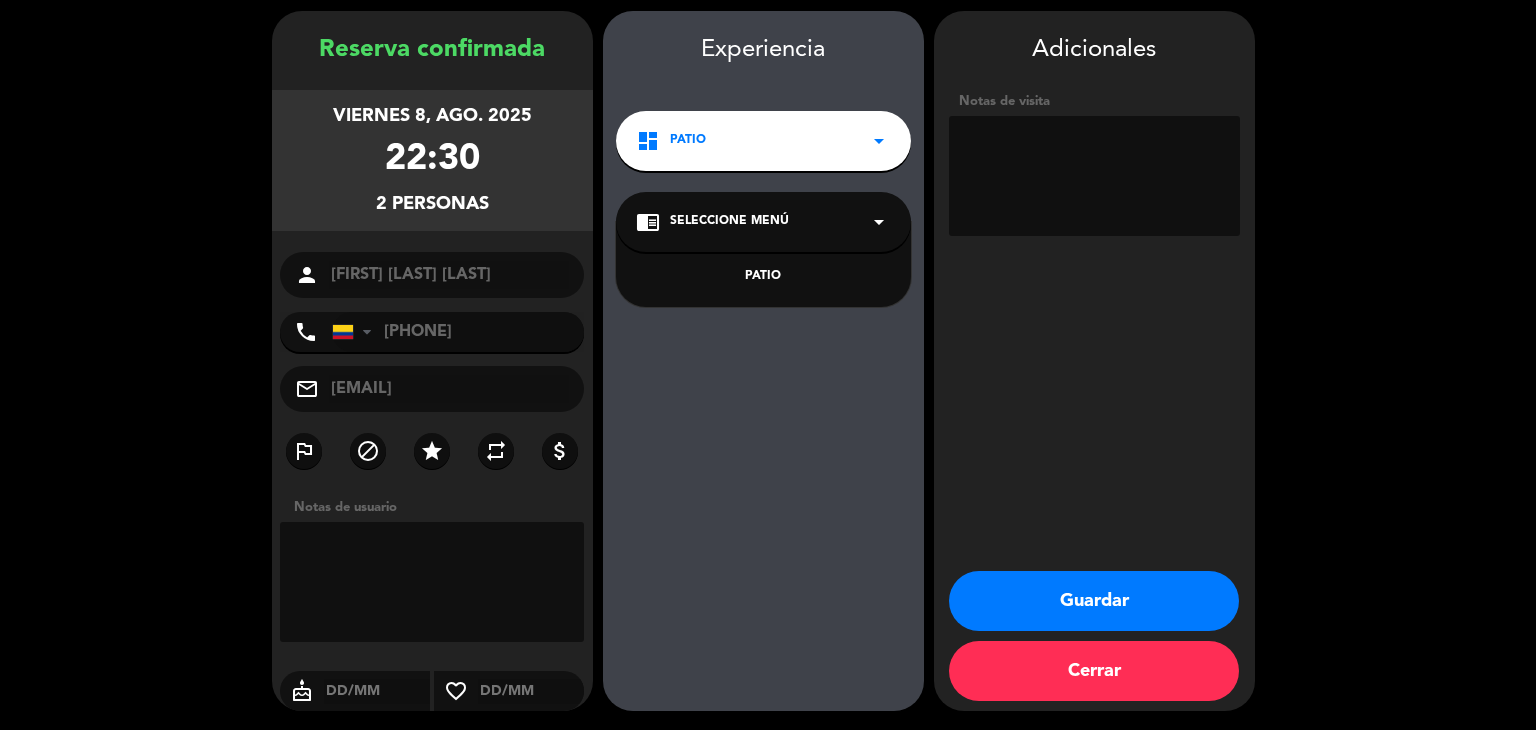 click on "PATIO" at bounding box center [763, 277] 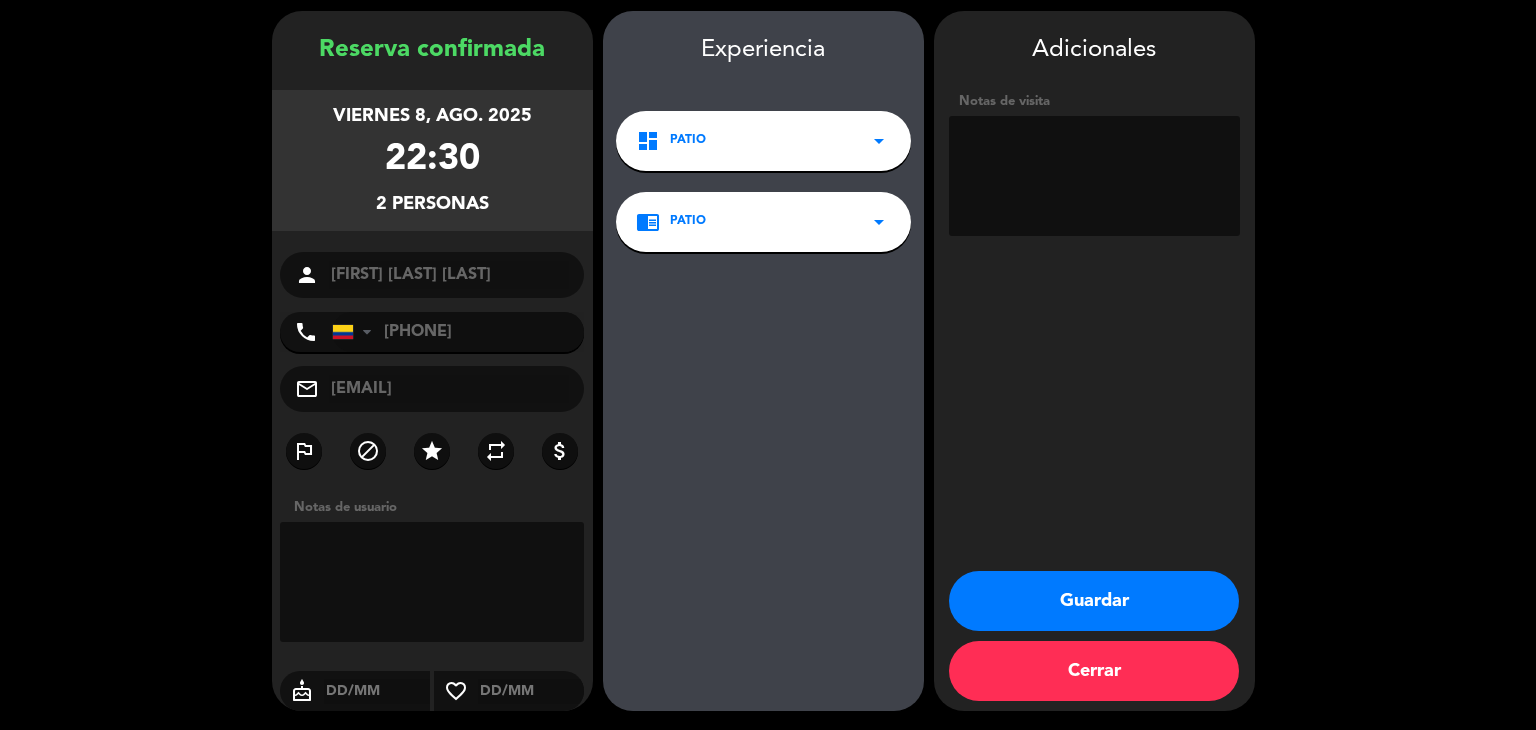 click on "Guardar" at bounding box center (1094, 601) 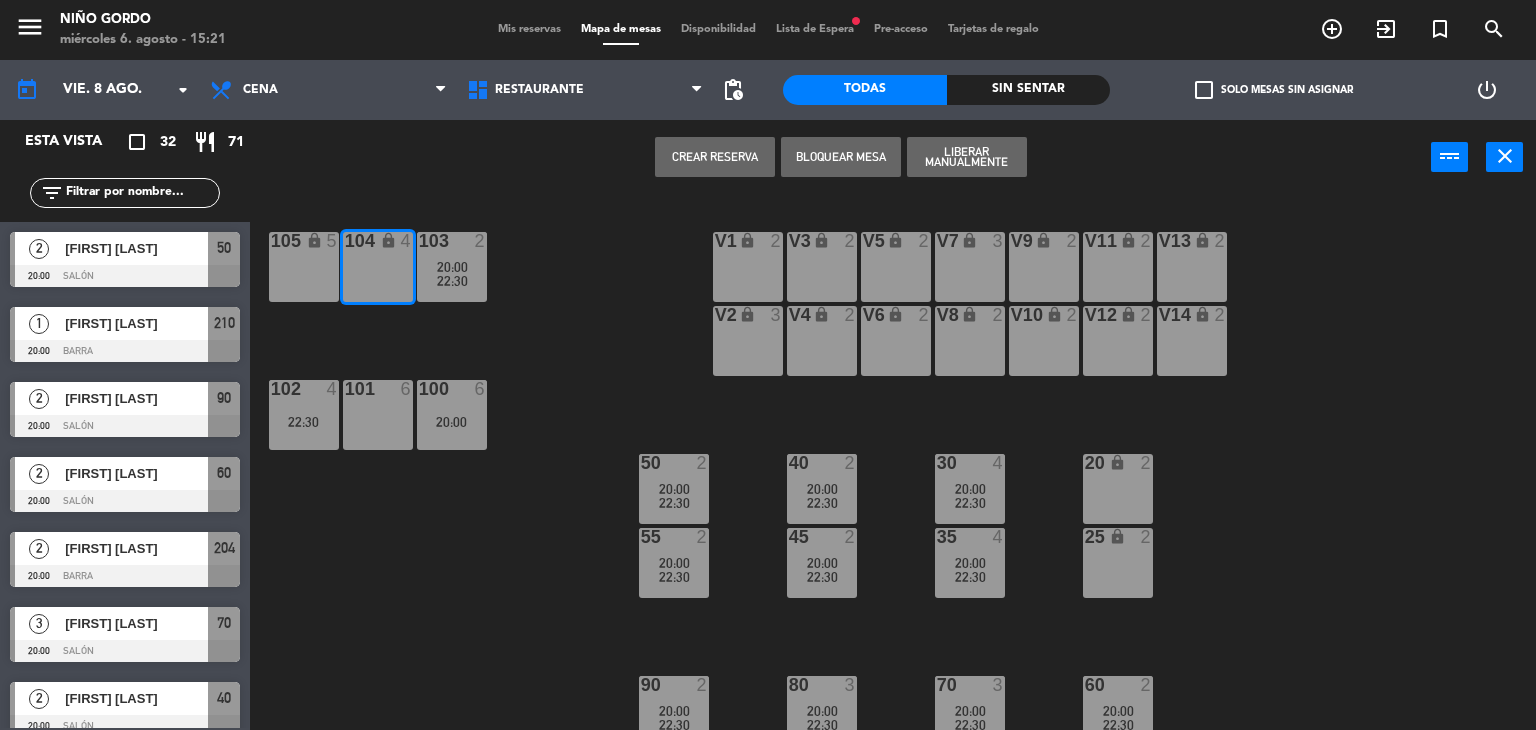 scroll, scrollTop: 0, scrollLeft: 0, axis: both 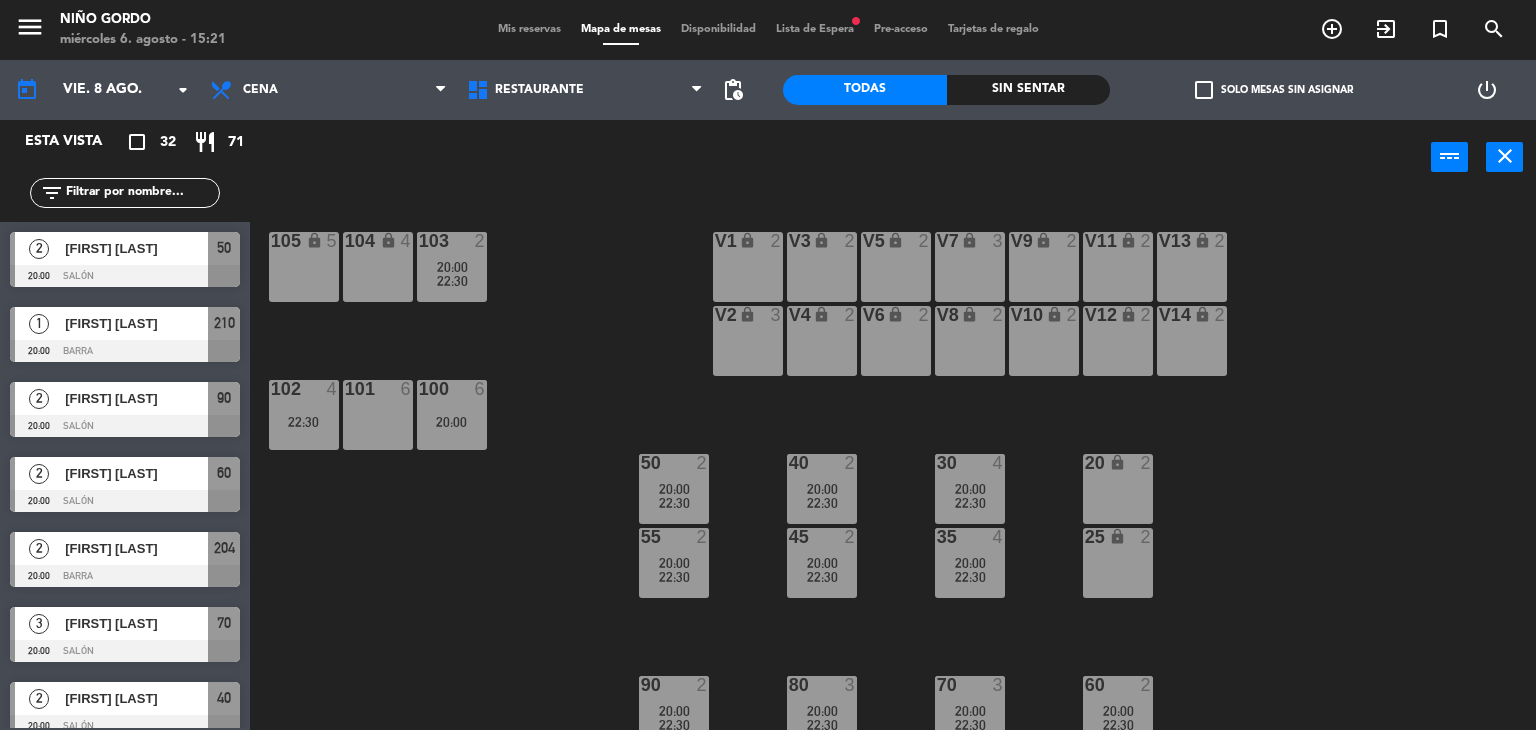 click on "check_box_outline_blank" 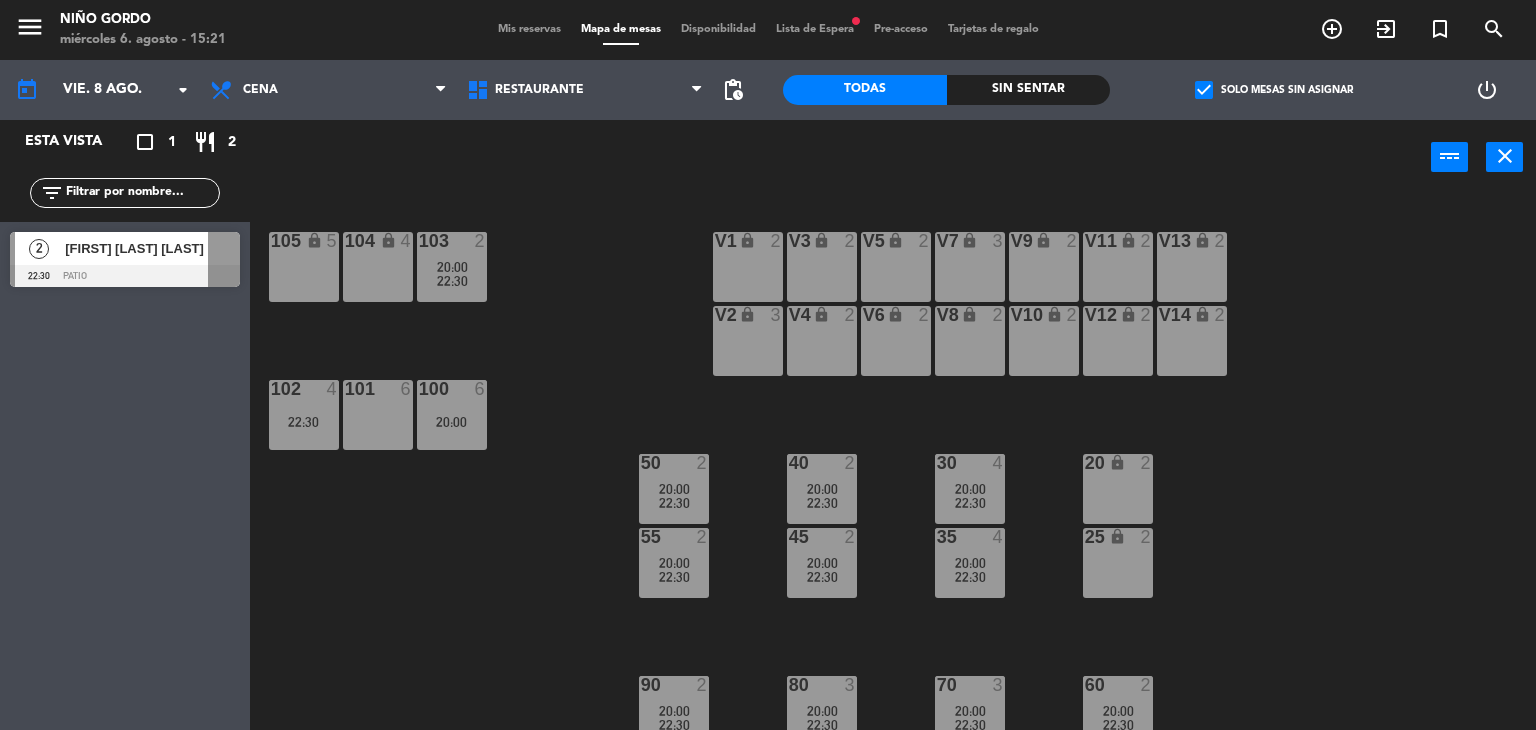click on "[FIRST] [LAST] [LAST]" at bounding box center (135, 248) 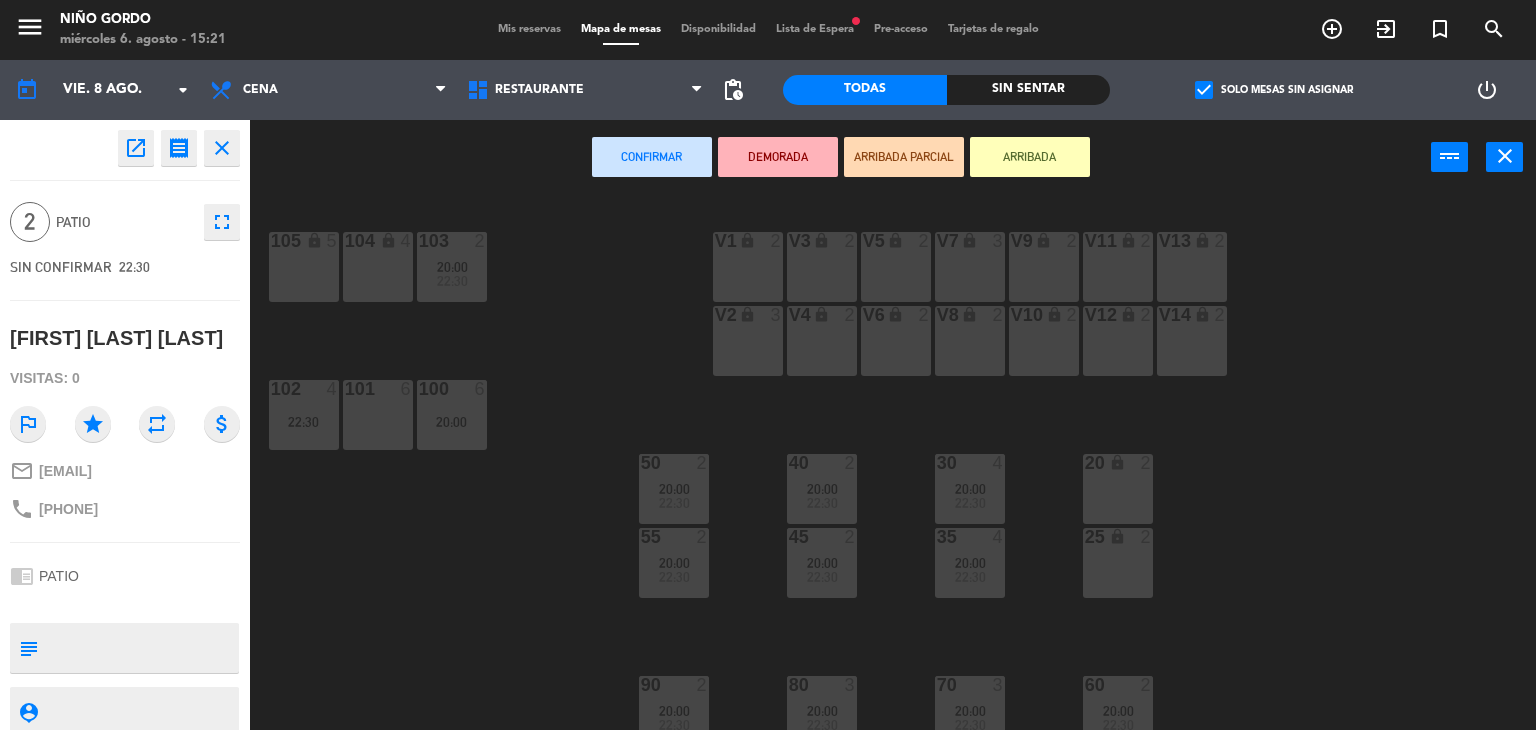 click on "104 lock  4" at bounding box center (378, 267) 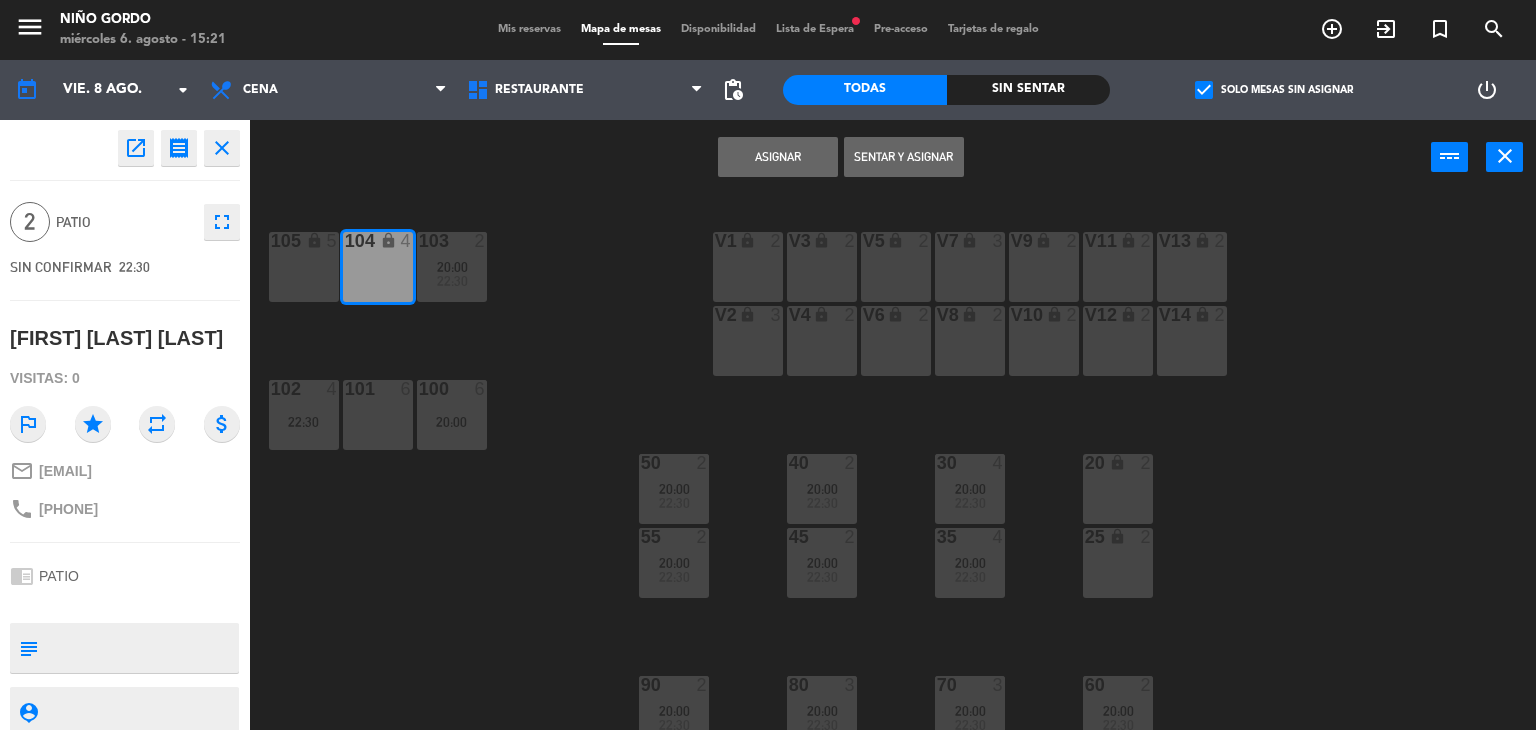 click on "Asignar" at bounding box center [778, 157] 